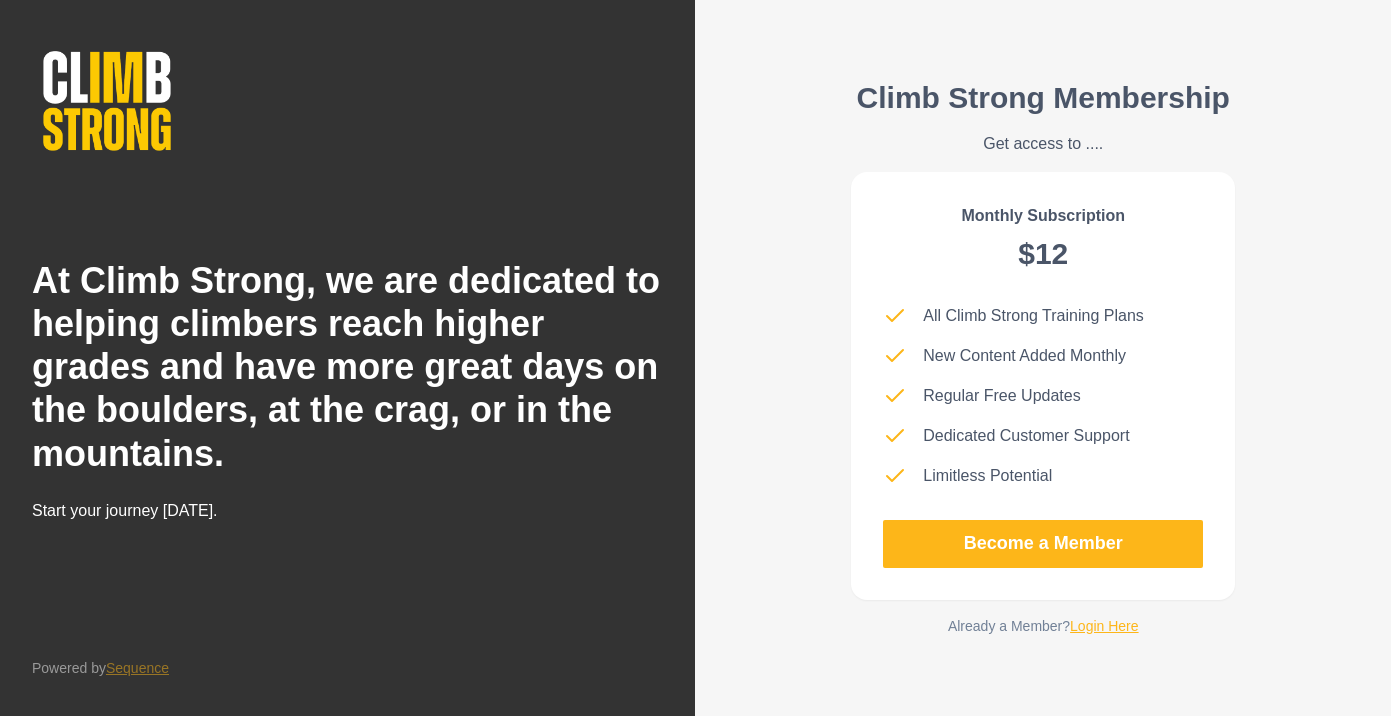 scroll, scrollTop: 0, scrollLeft: 0, axis: both 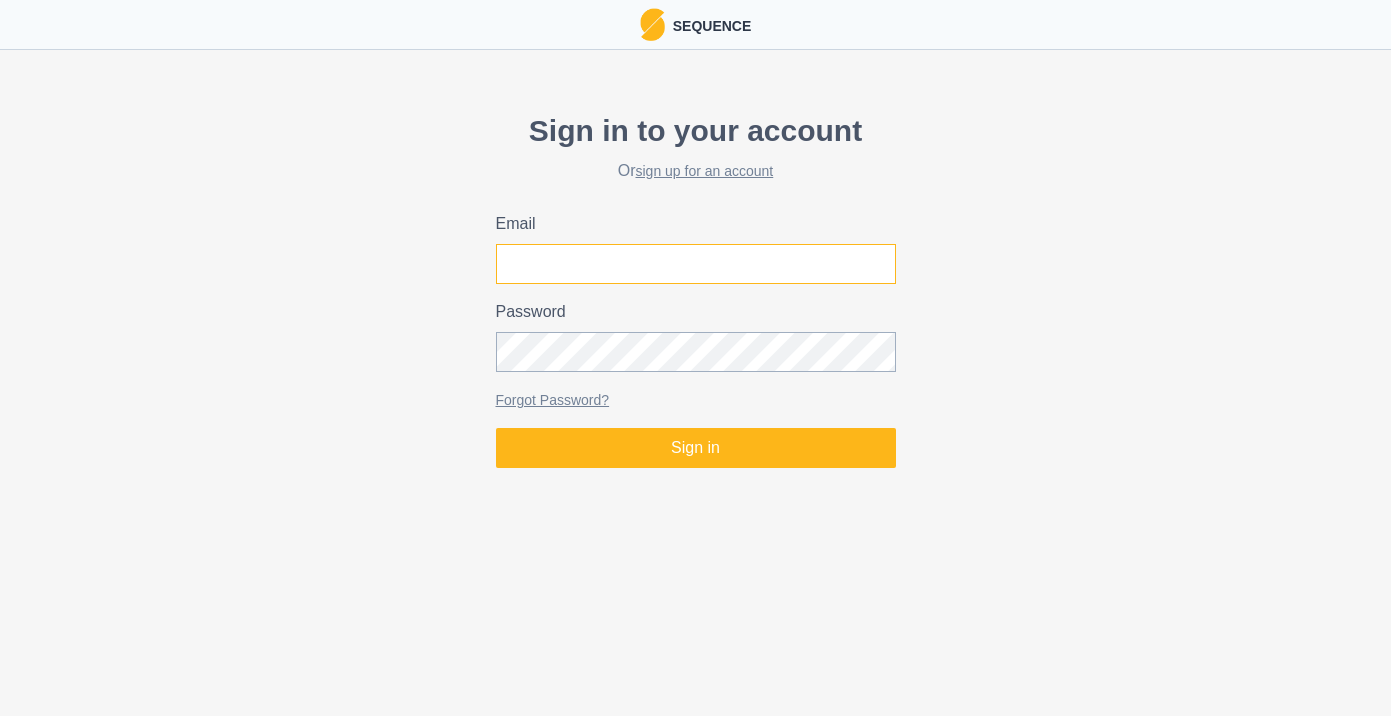 click on "Email" at bounding box center (696, 264) 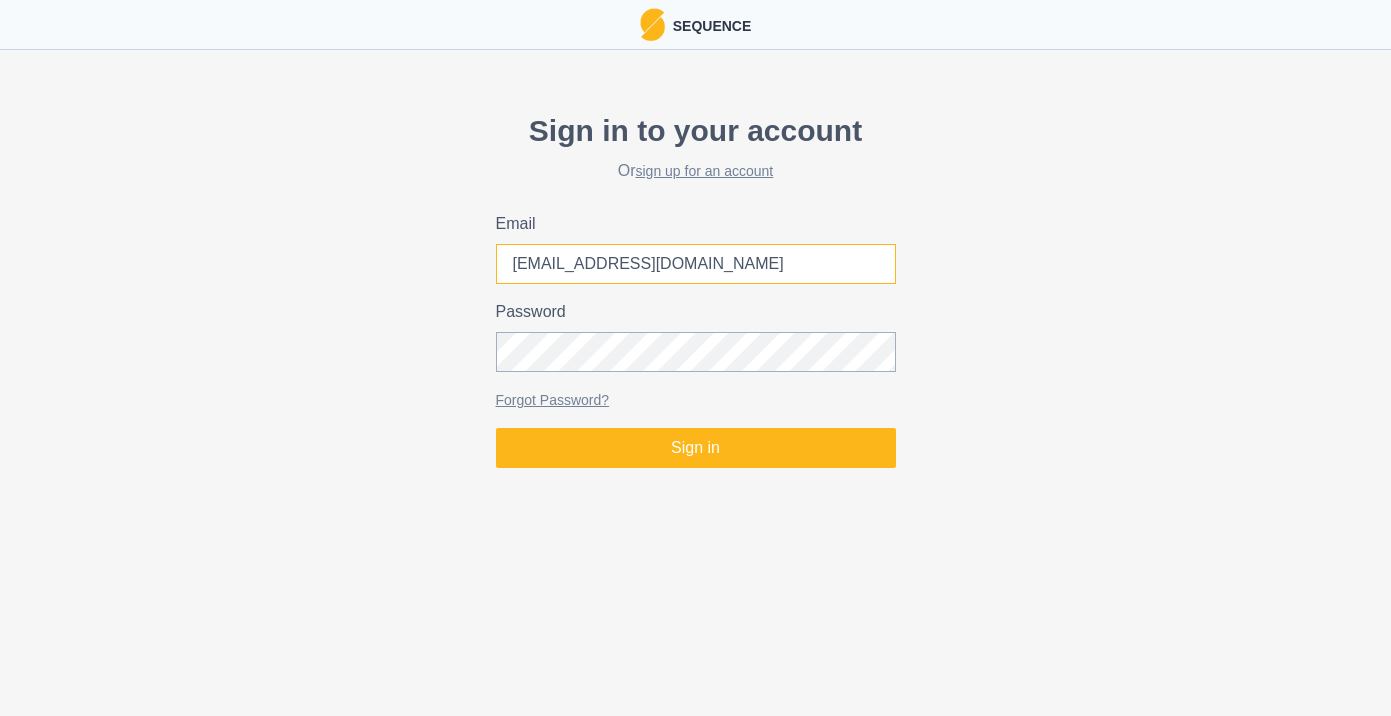 type on "[EMAIL_ADDRESS][DOMAIN_NAME]" 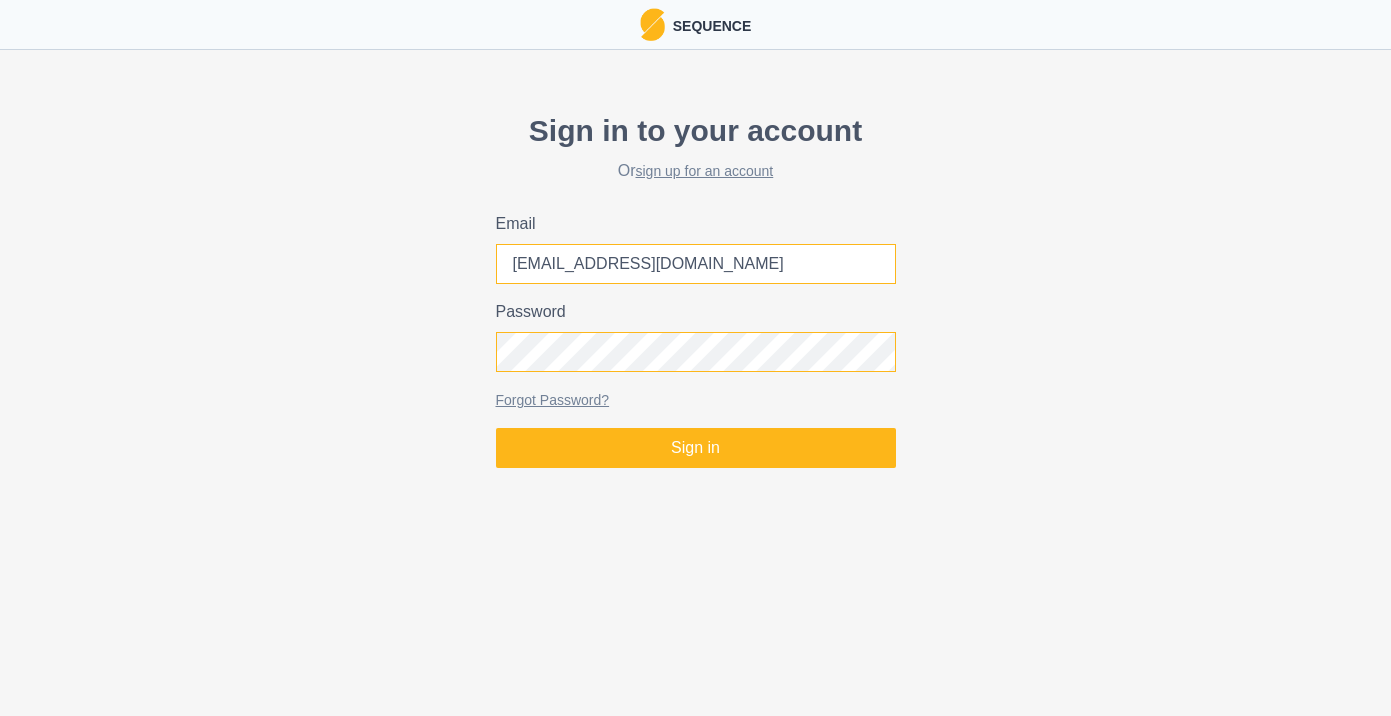 click on "Sign in" at bounding box center (696, 448) 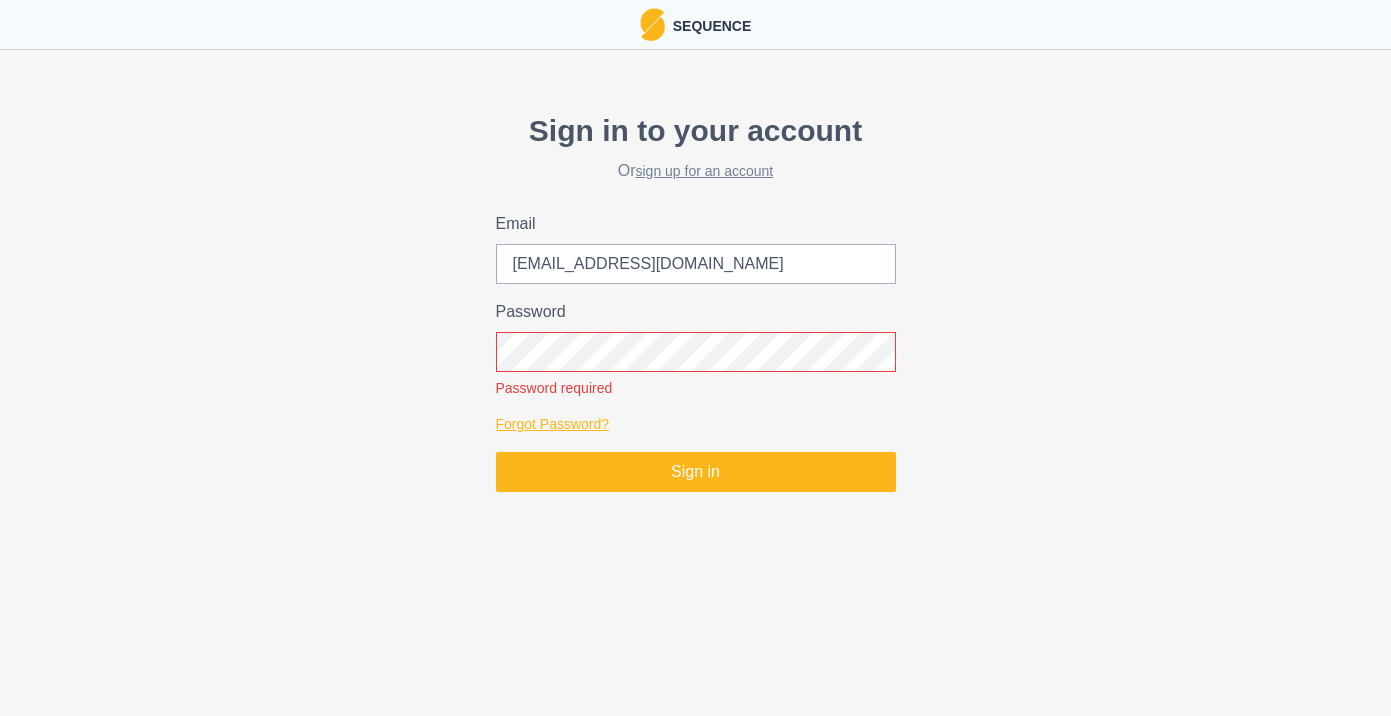 click on "Forgot Password?" at bounding box center (553, 424) 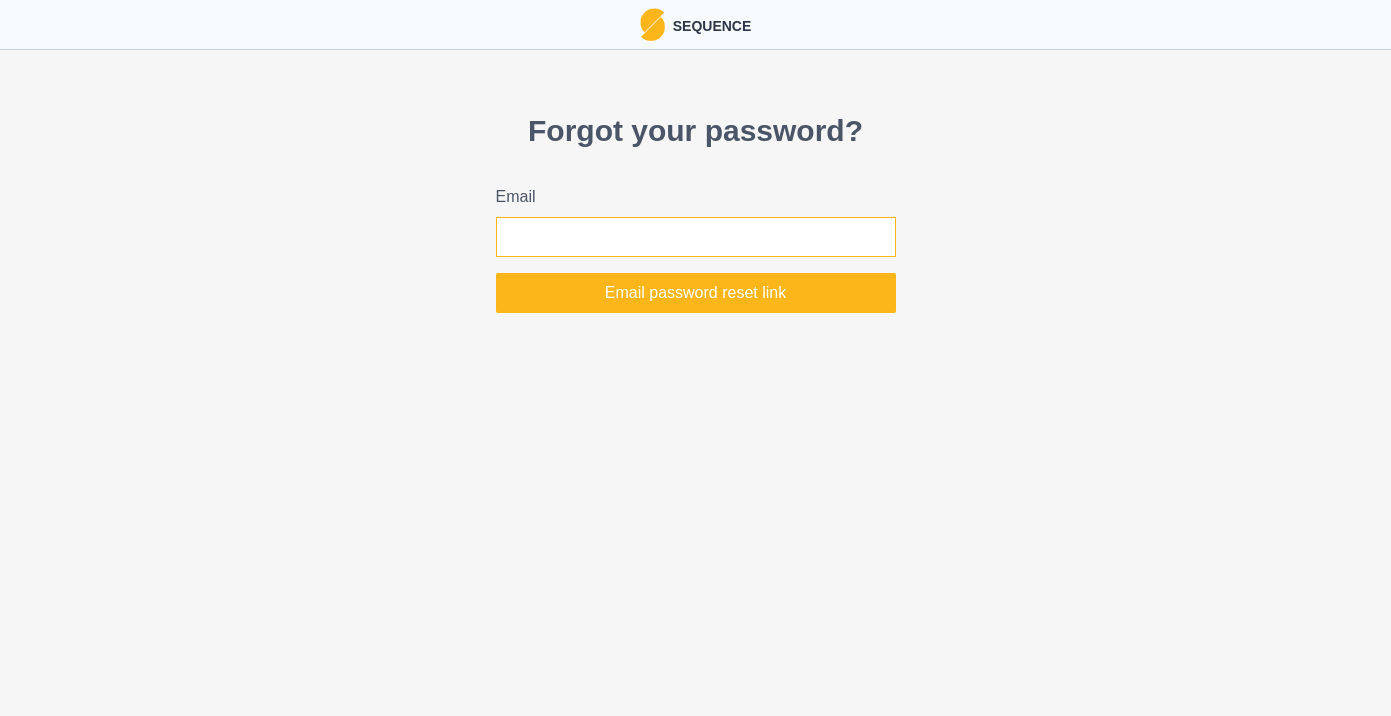 click on "Email" at bounding box center (696, 237) 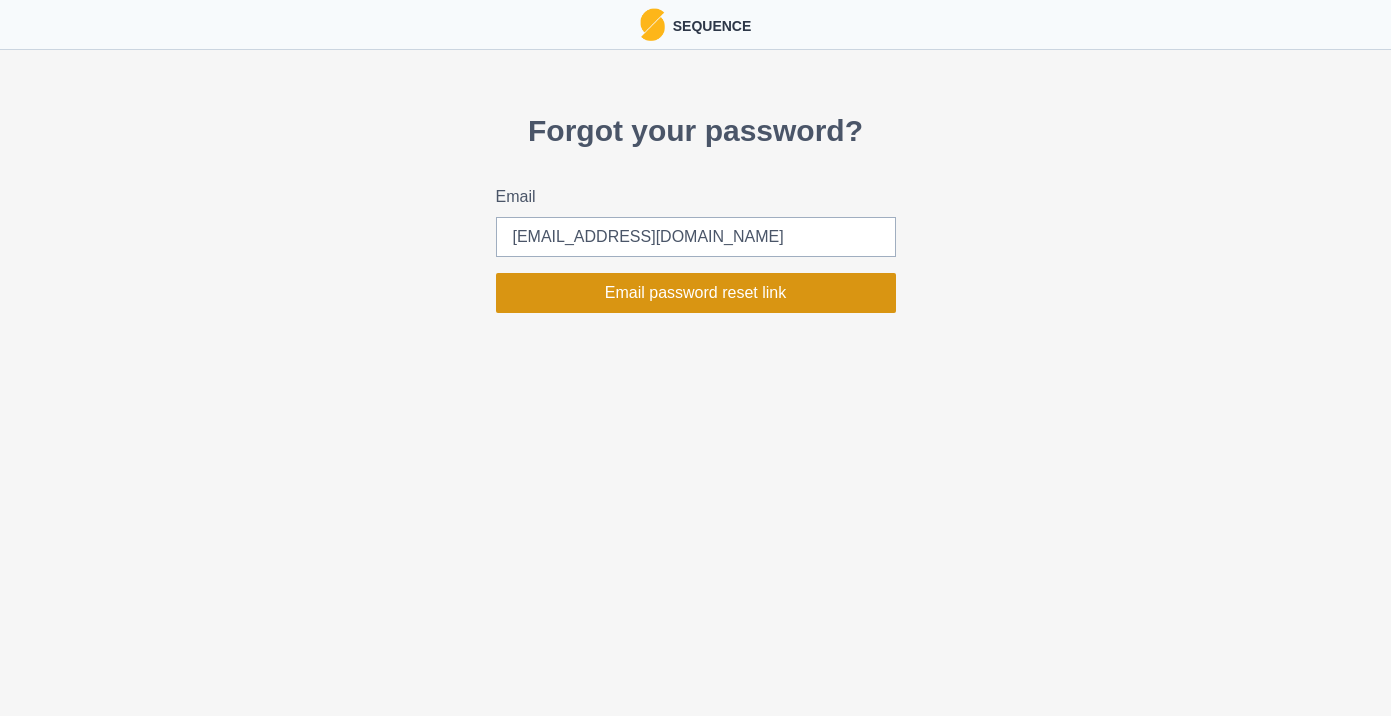 click on "Email password reset link" at bounding box center (696, 293) 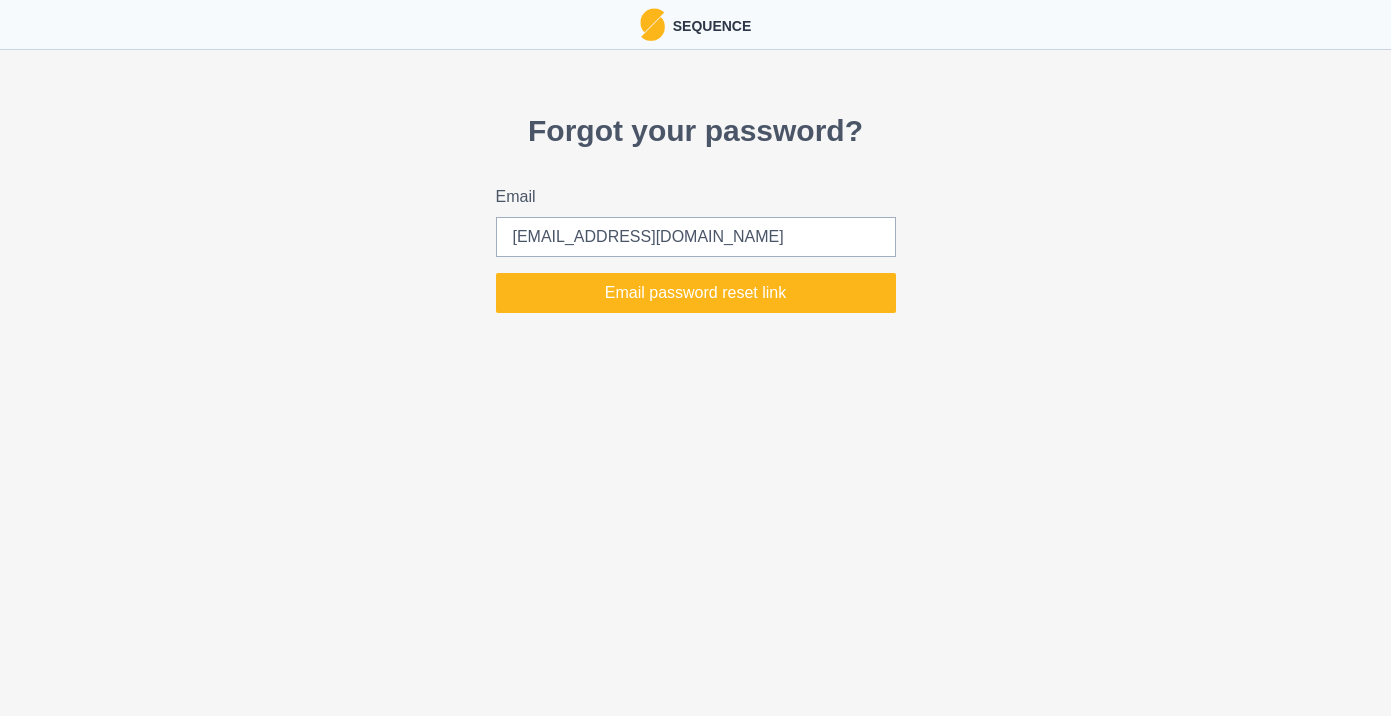 type 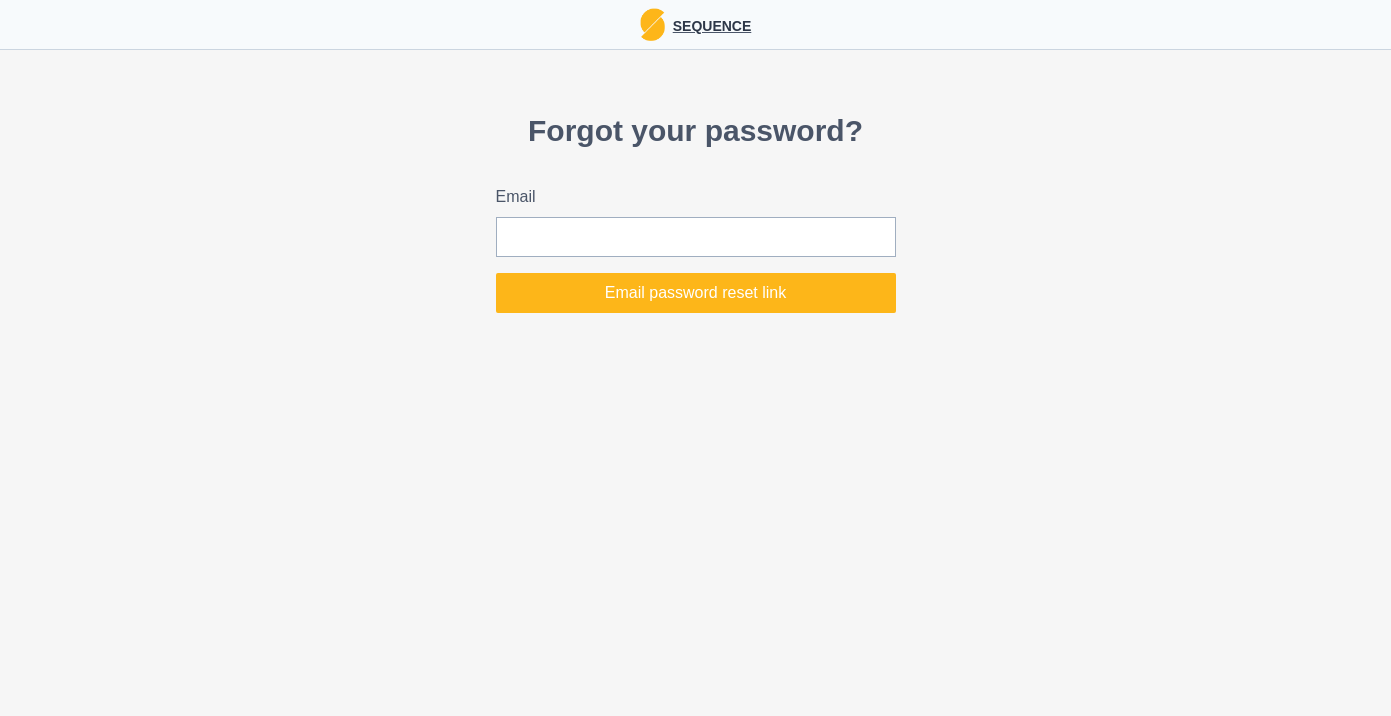 click on "Sequence" at bounding box center (708, 24) 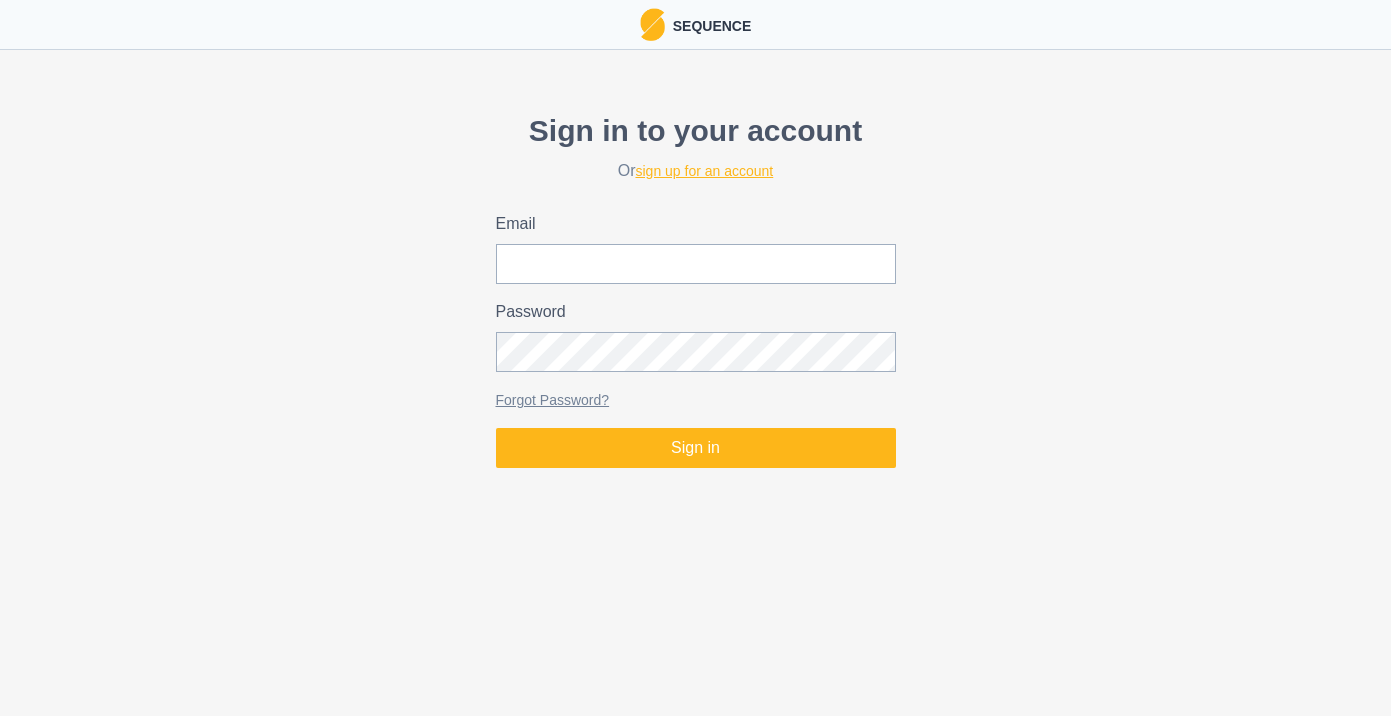 click on "sign up for an account" at bounding box center [705, 171] 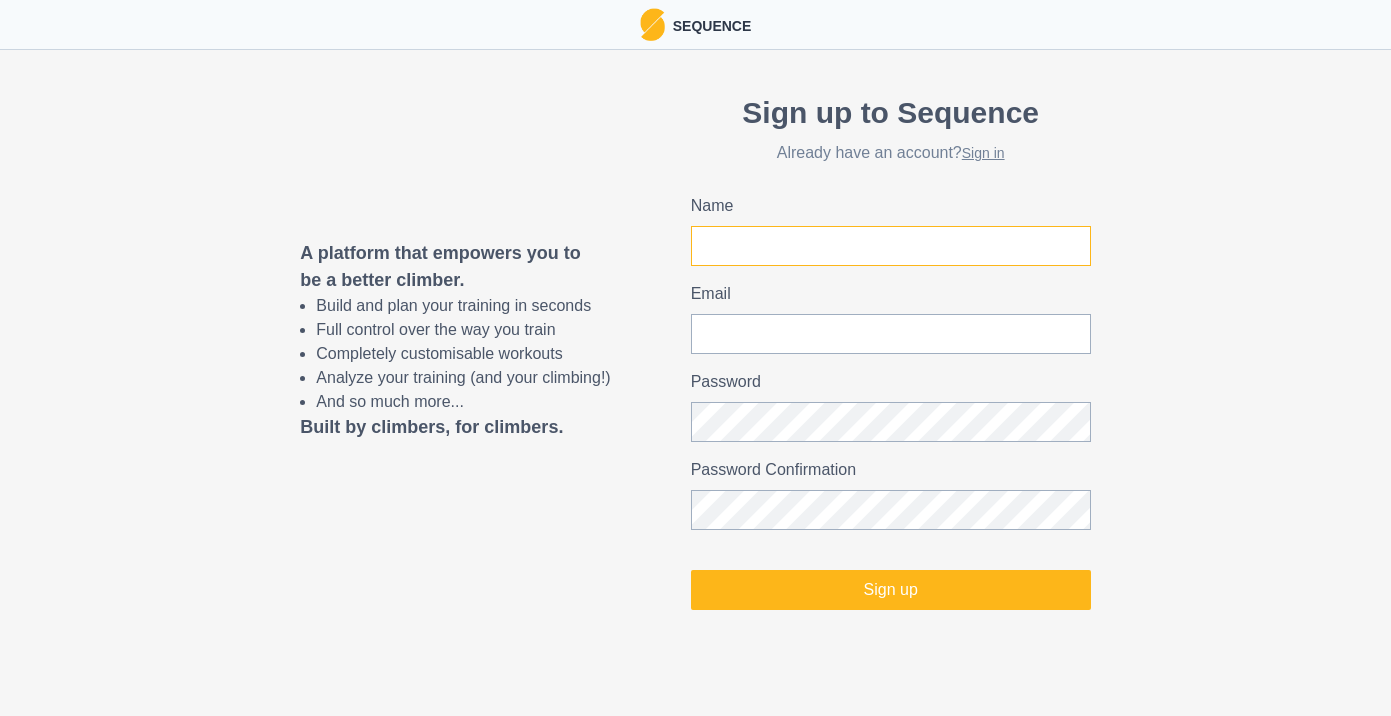 click on "Name" at bounding box center [891, 246] 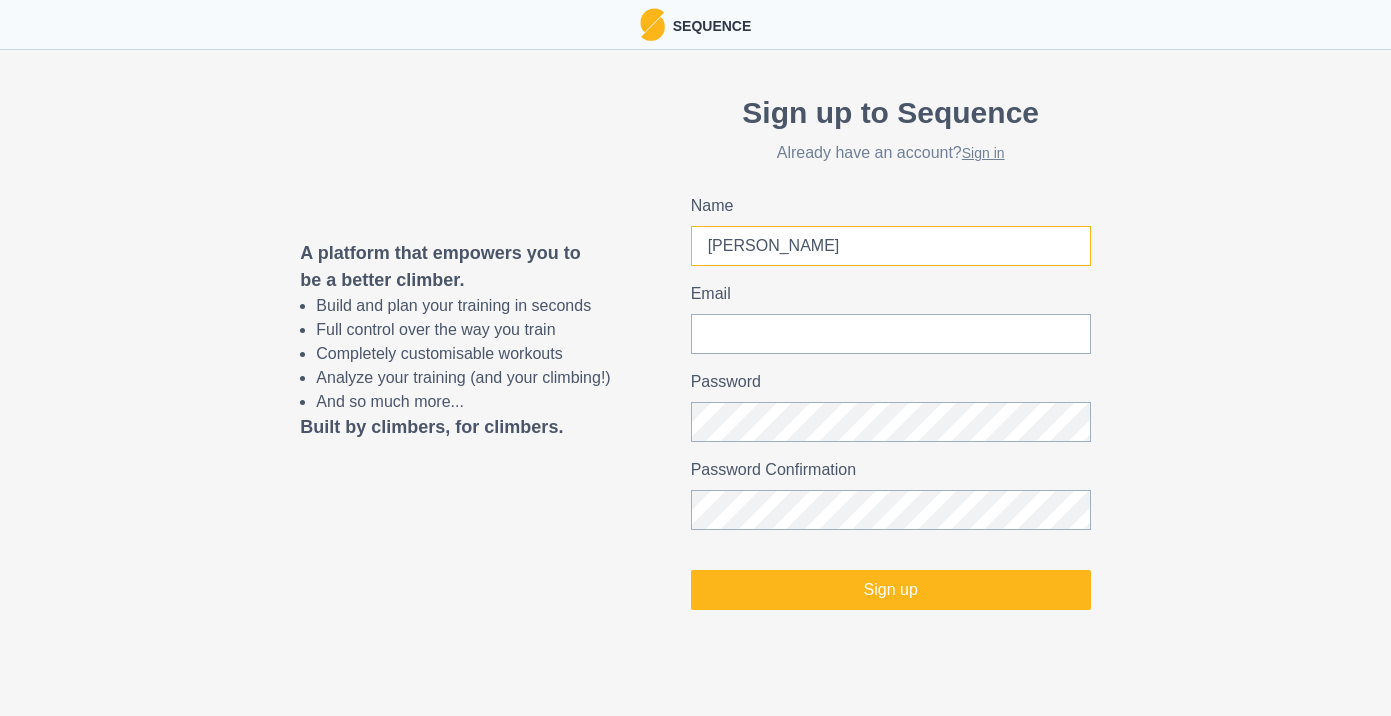 type on "[PERSON_NAME]" 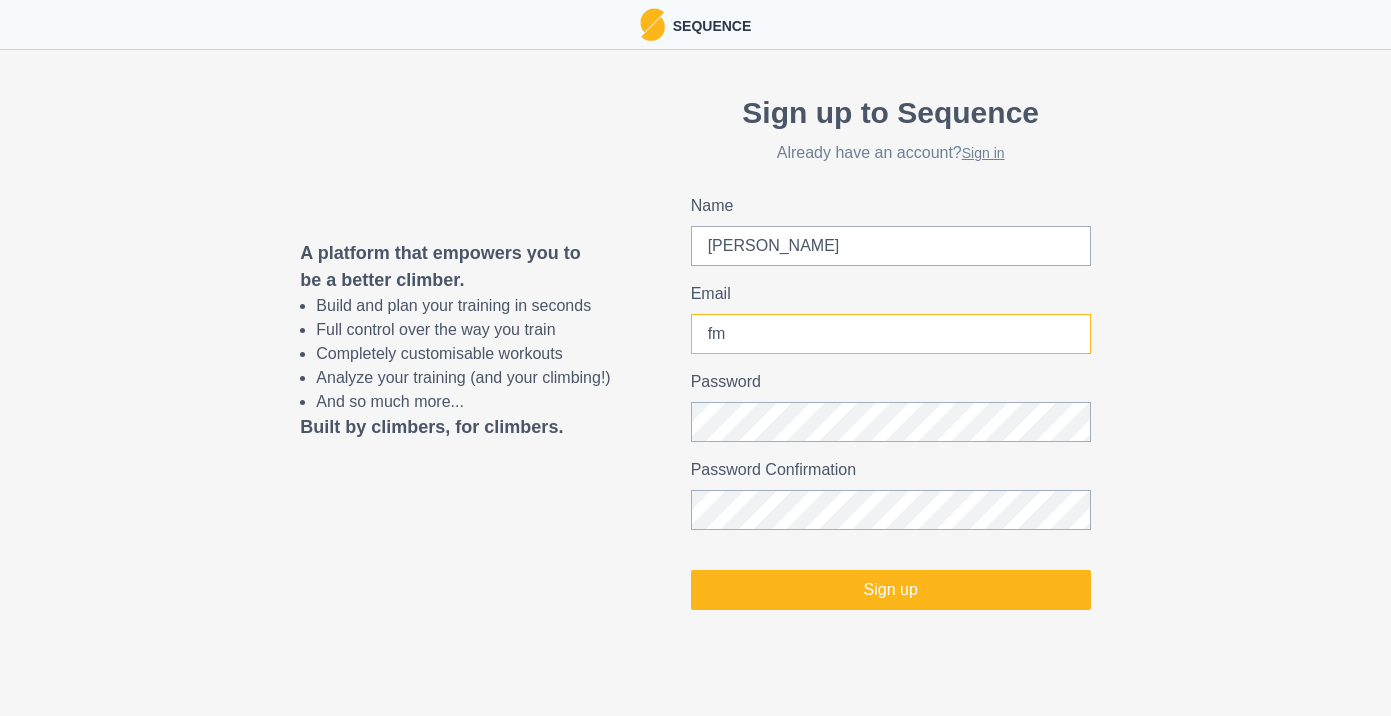 type on "[EMAIL_ADDRESS][DOMAIN_NAME]" 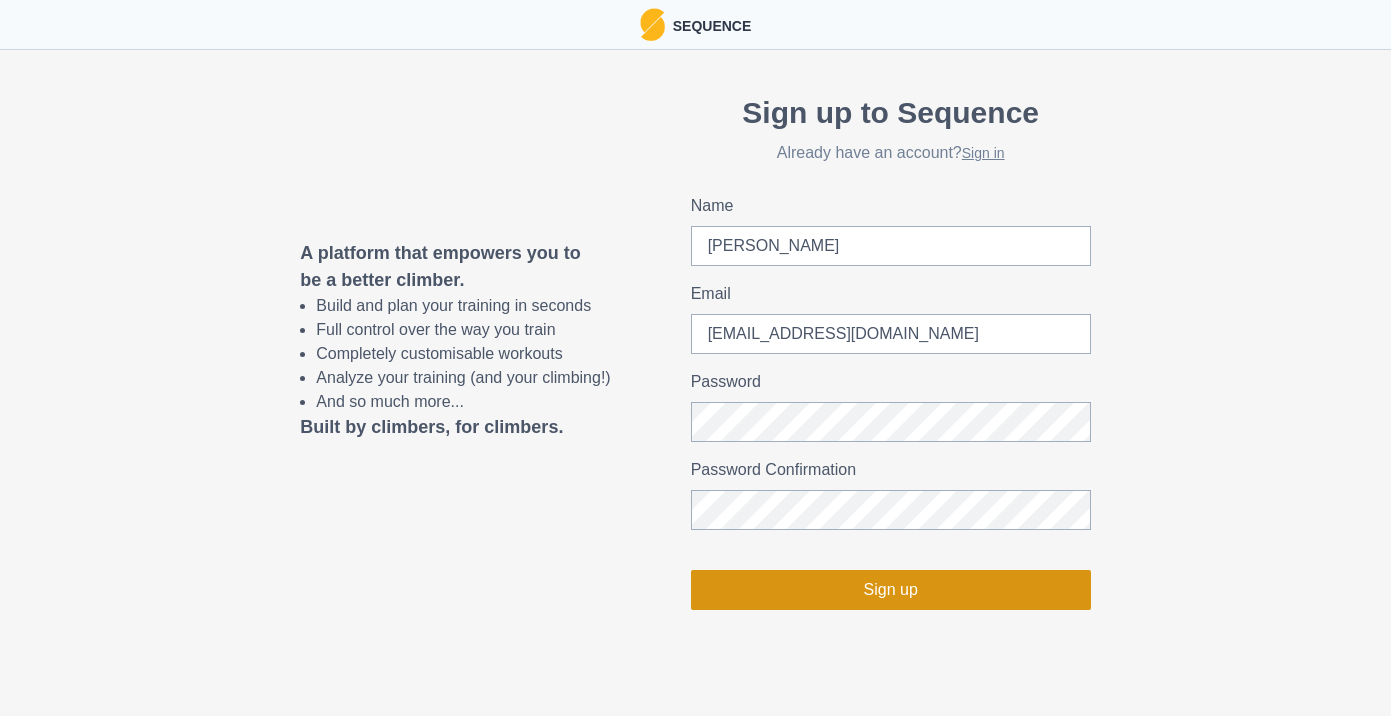 click on "Sign up" at bounding box center [891, 590] 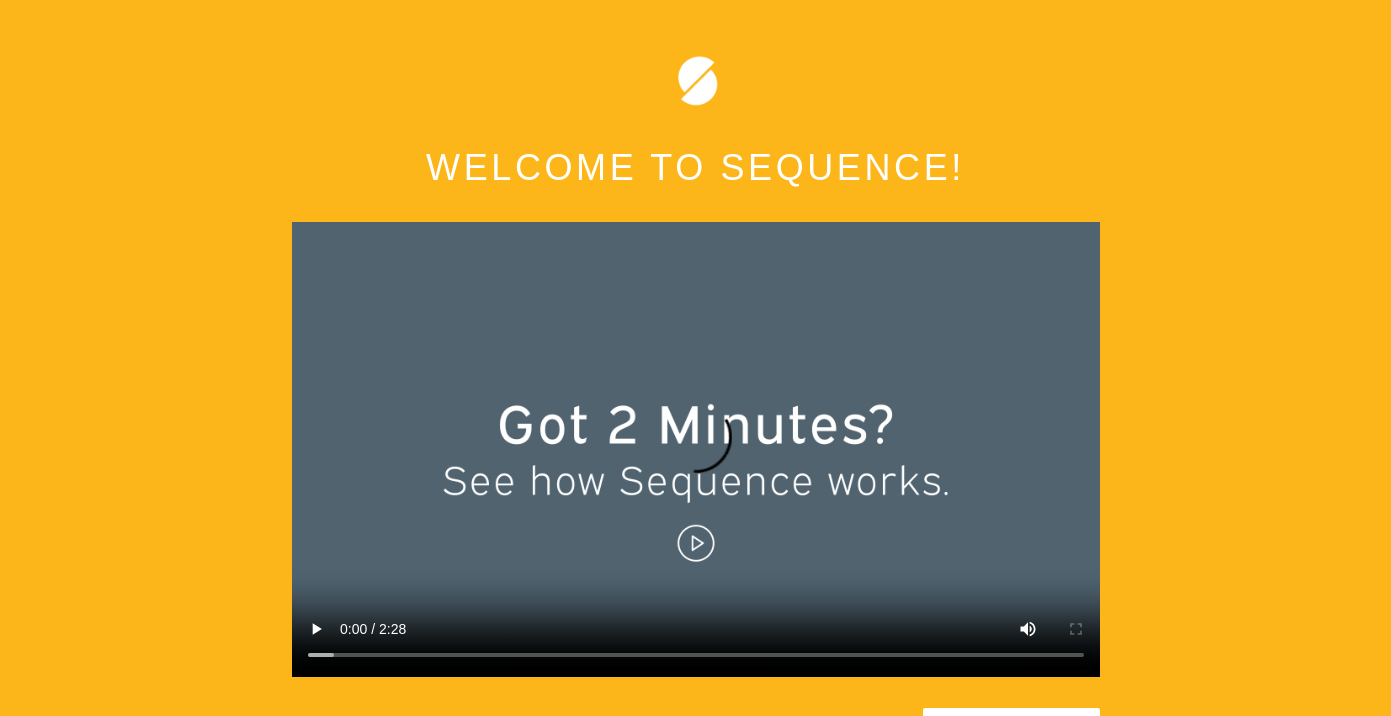 scroll, scrollTop: 80, scrollLeft: 0, axis: vertical 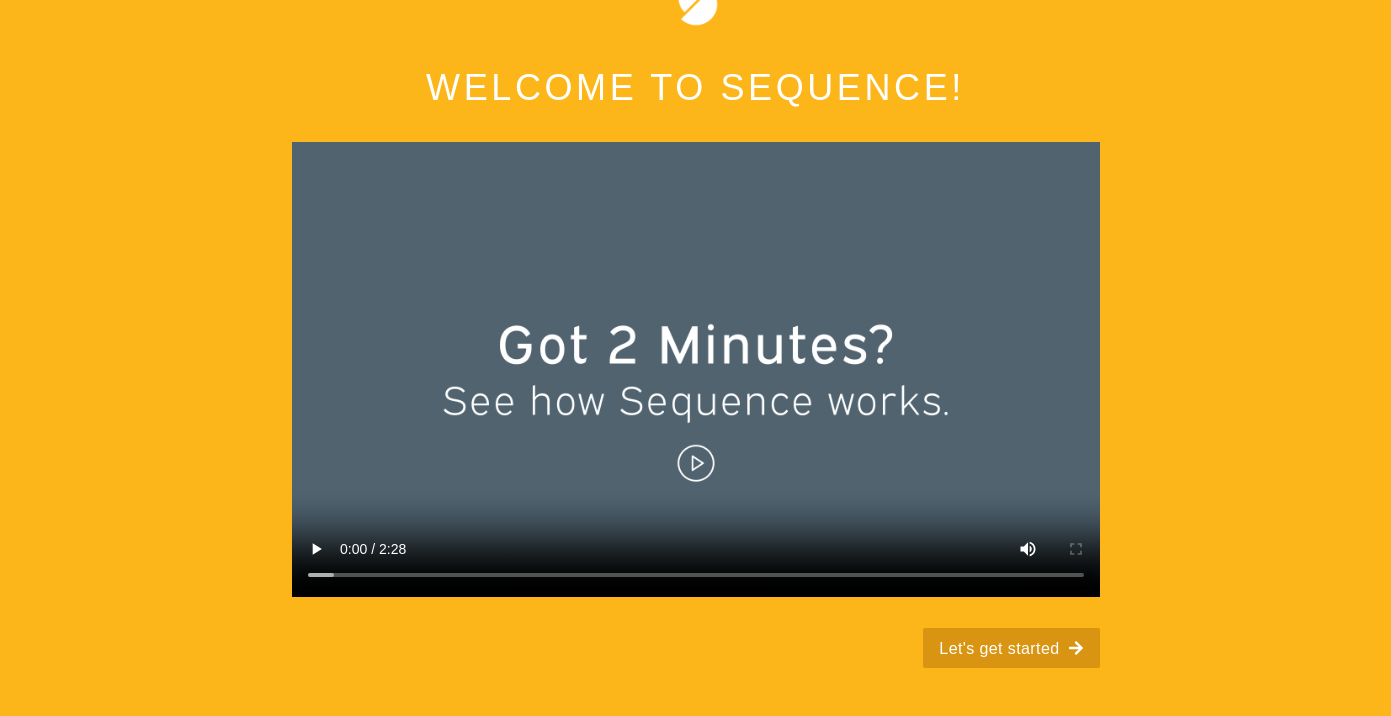 click on "Let's get started" at bounding box center [1011, 648] 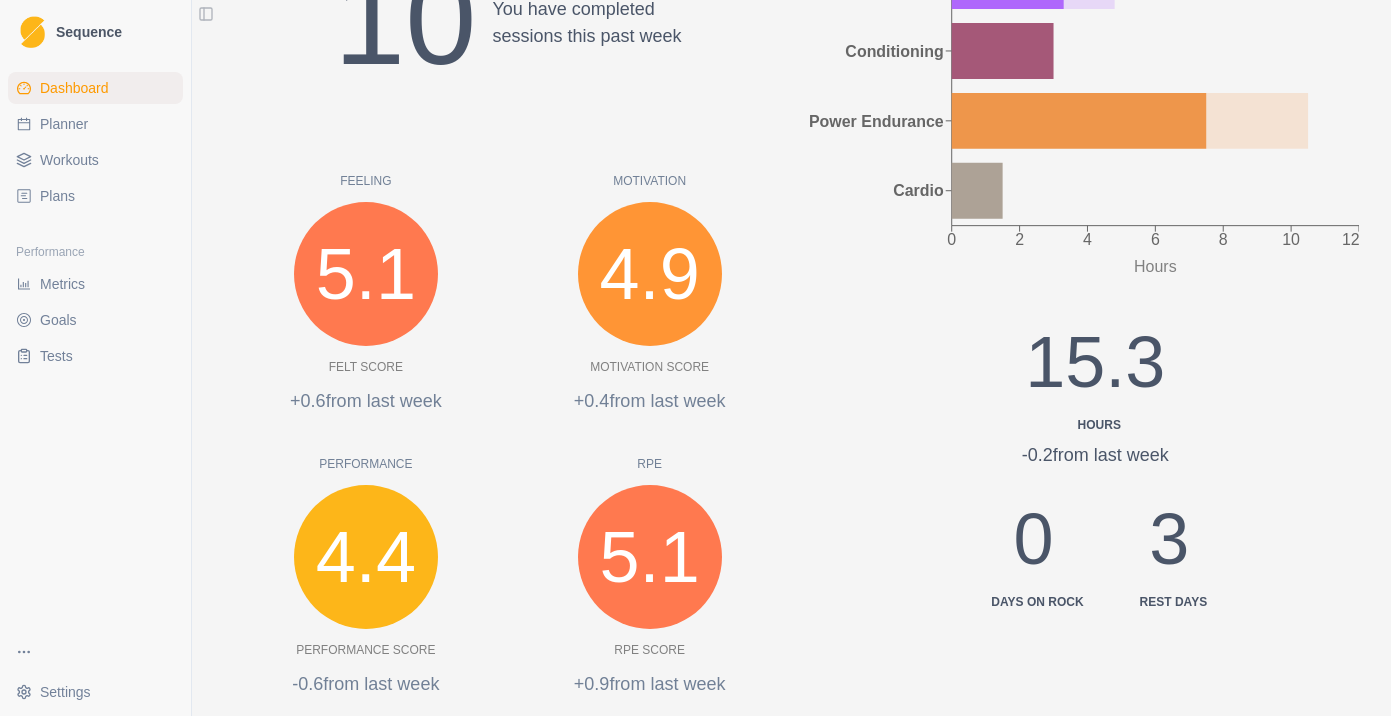 scroll, scrollTop: 719, scrollLeft: 0, axis: vertical 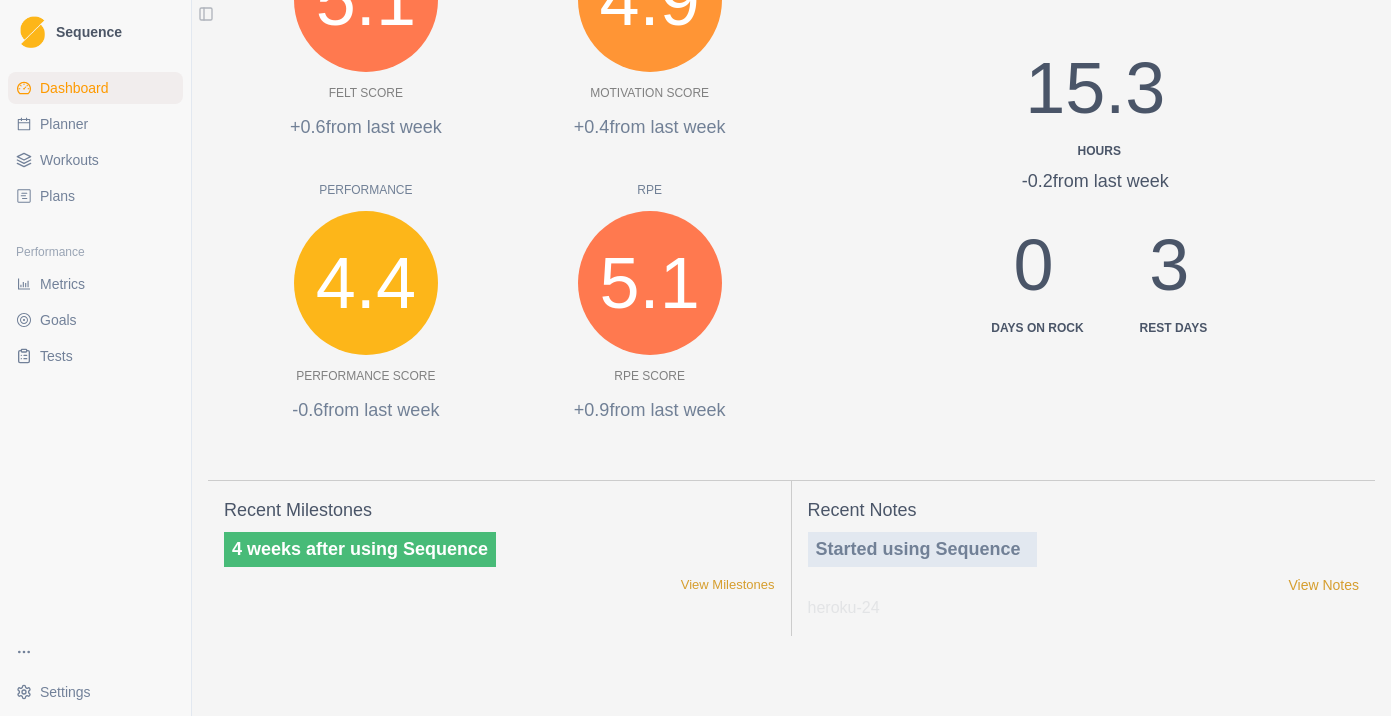 click on "Plans" at bounding box center [57, 196] 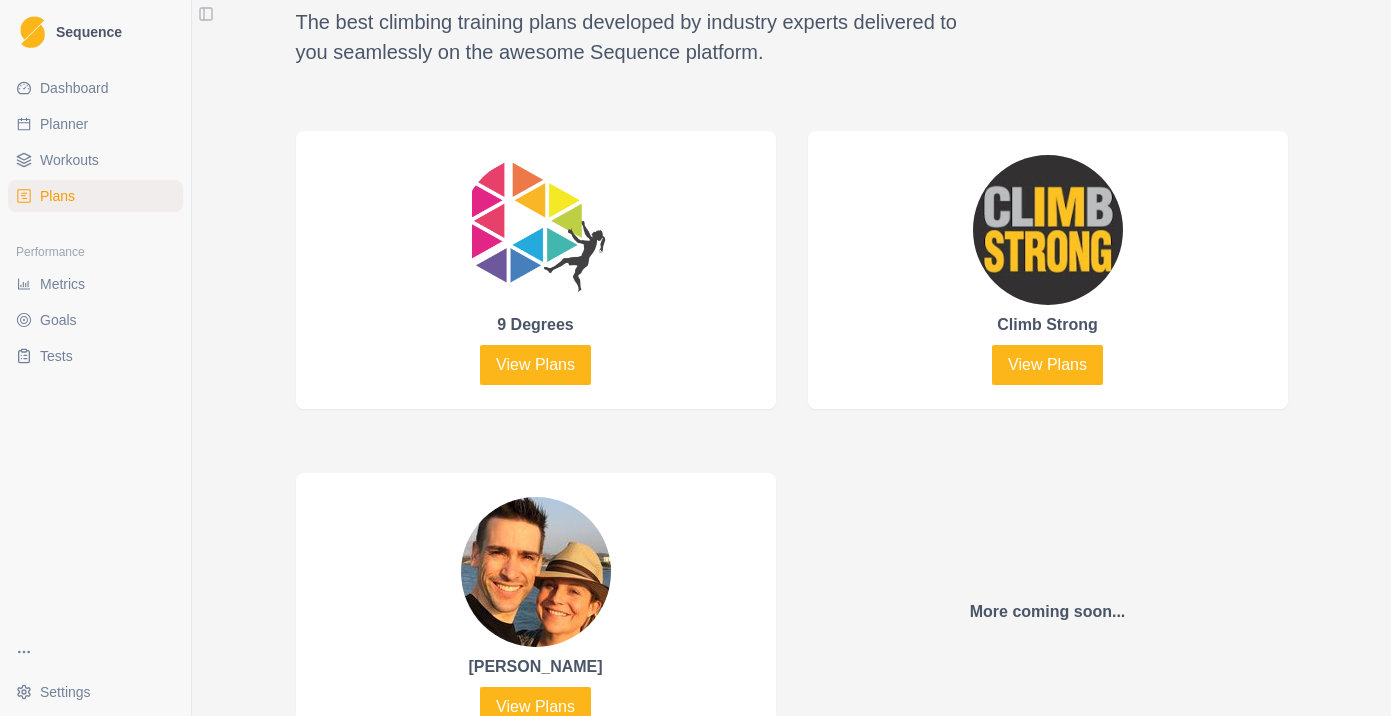 scroll, scrollTop: 837, scrollLeft: 0, axis: vertical 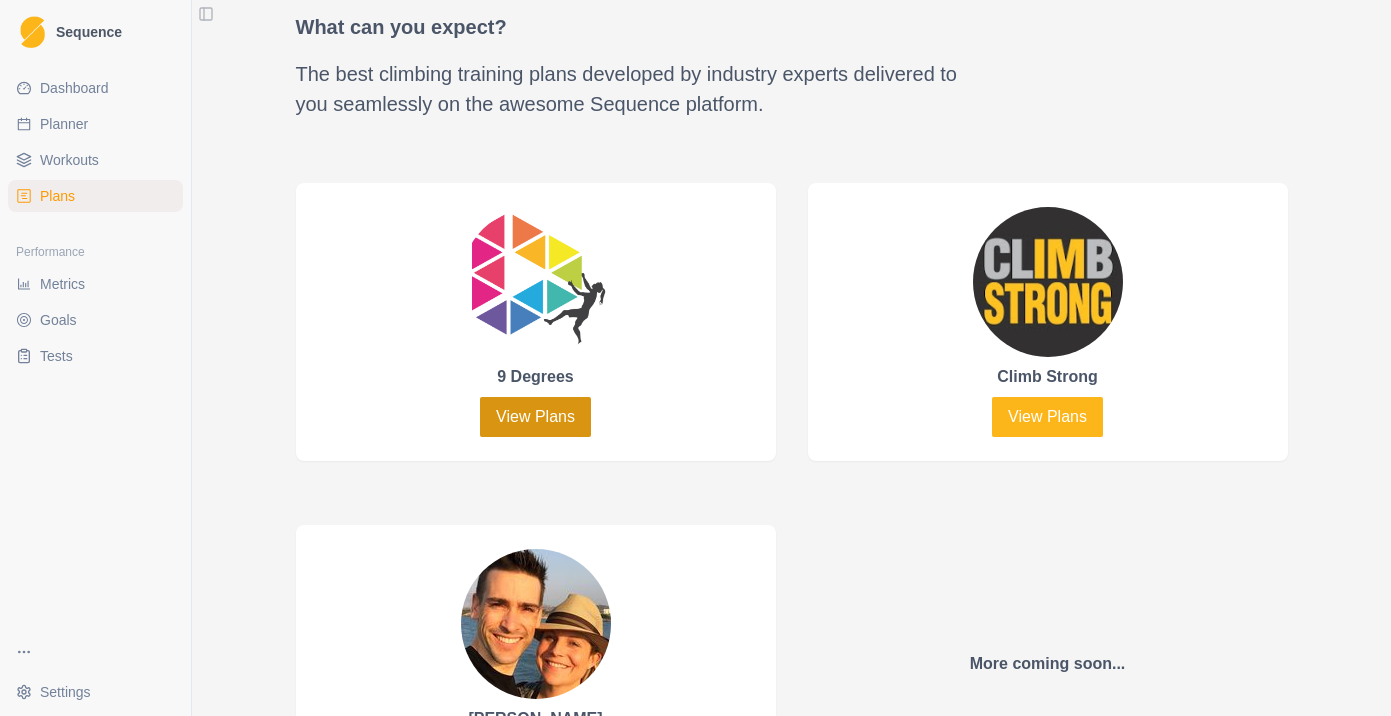 click on "View Plans" at bounding box center [535, 417] 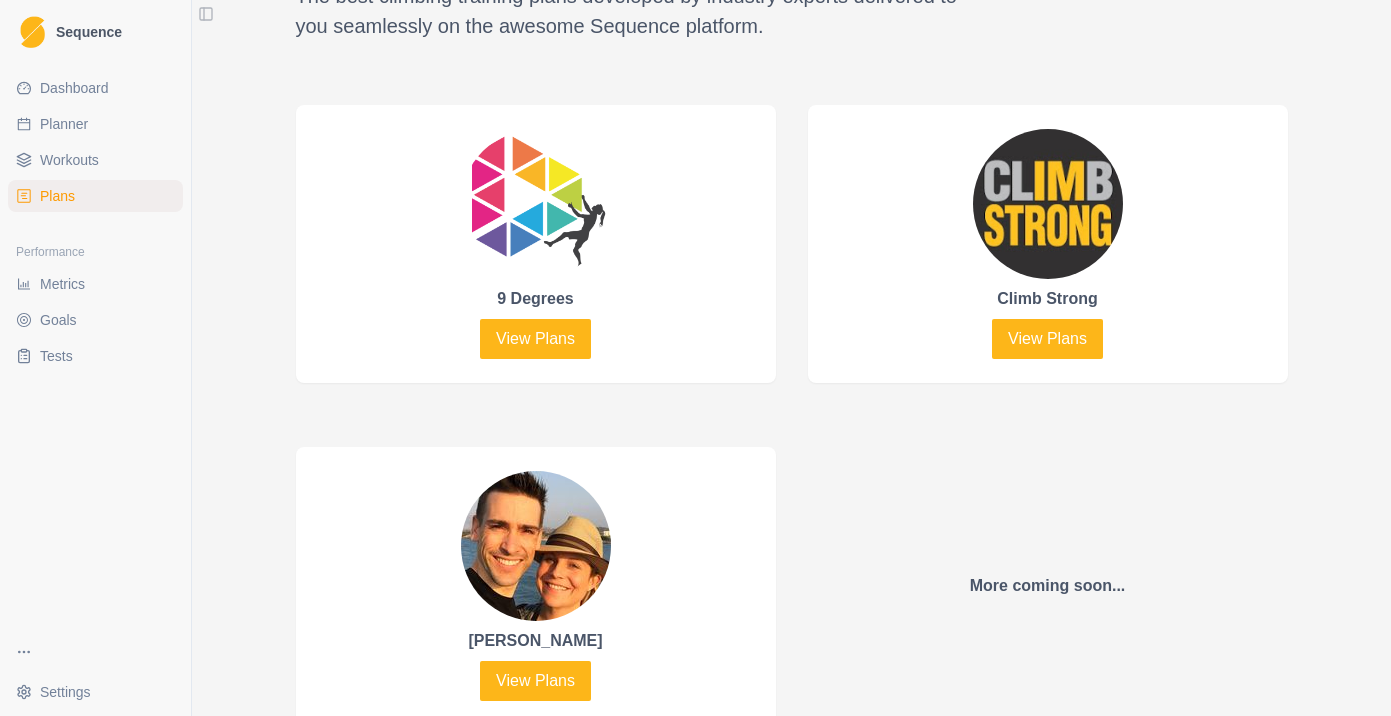 scroll, scrollTop: 1036, scrollLeft: 0, axis: vertical 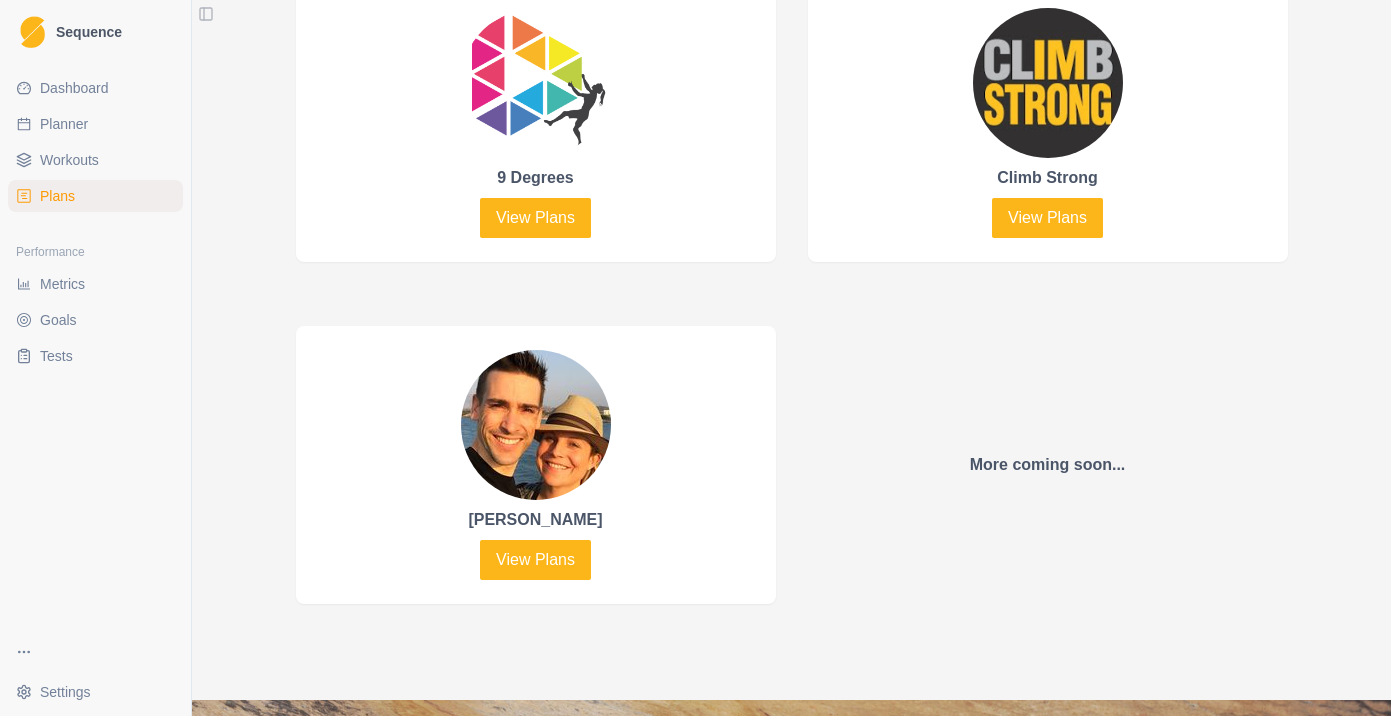 click on "More coming soon..." at bounding box center (1048, 465) 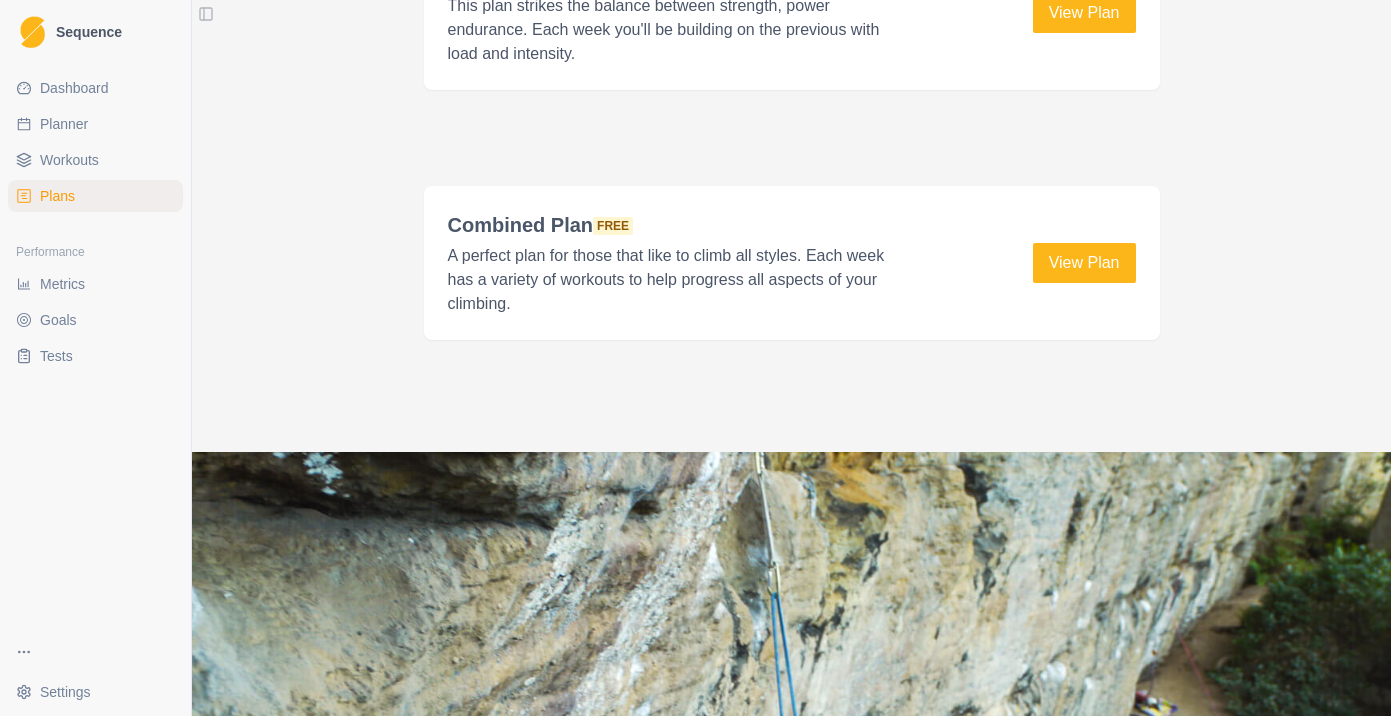 scroll, scrollTop: 3092, scrollLeft: 0, axis: vertical 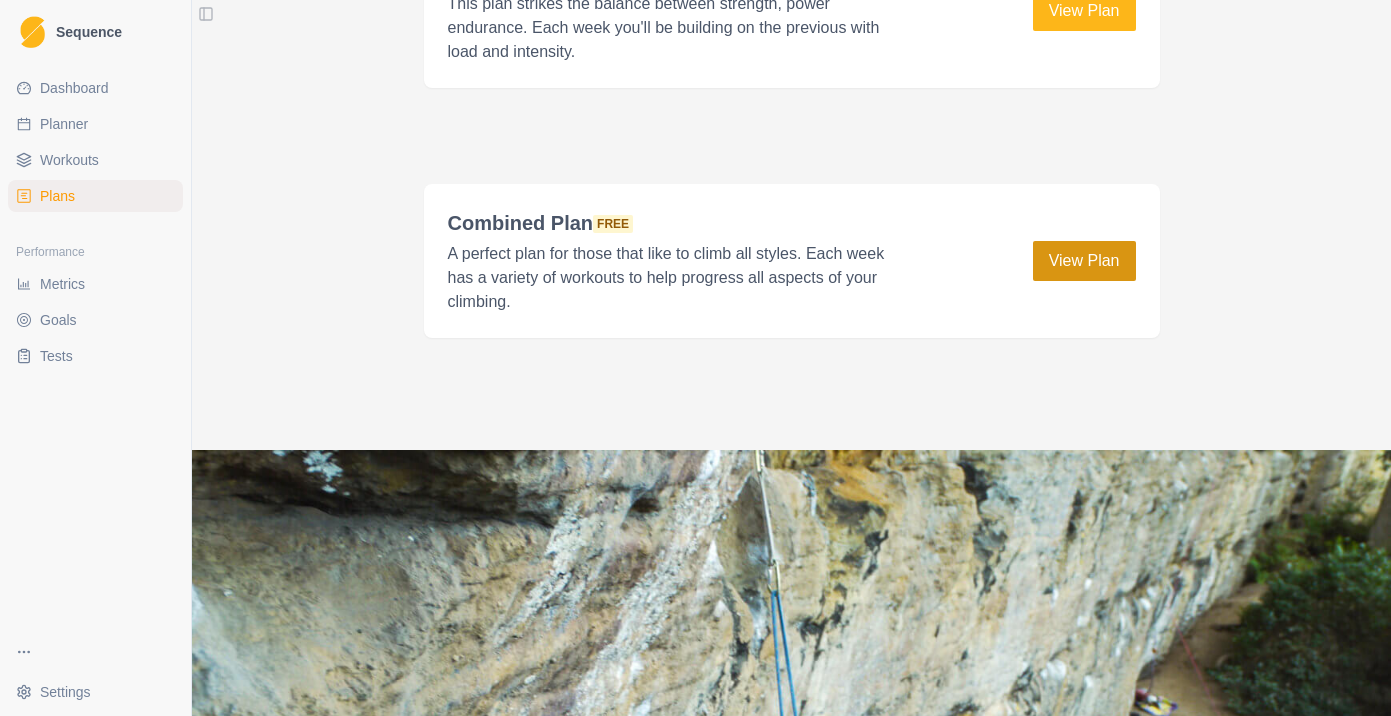click on "View Plan" at bounding box center [1084, 261] 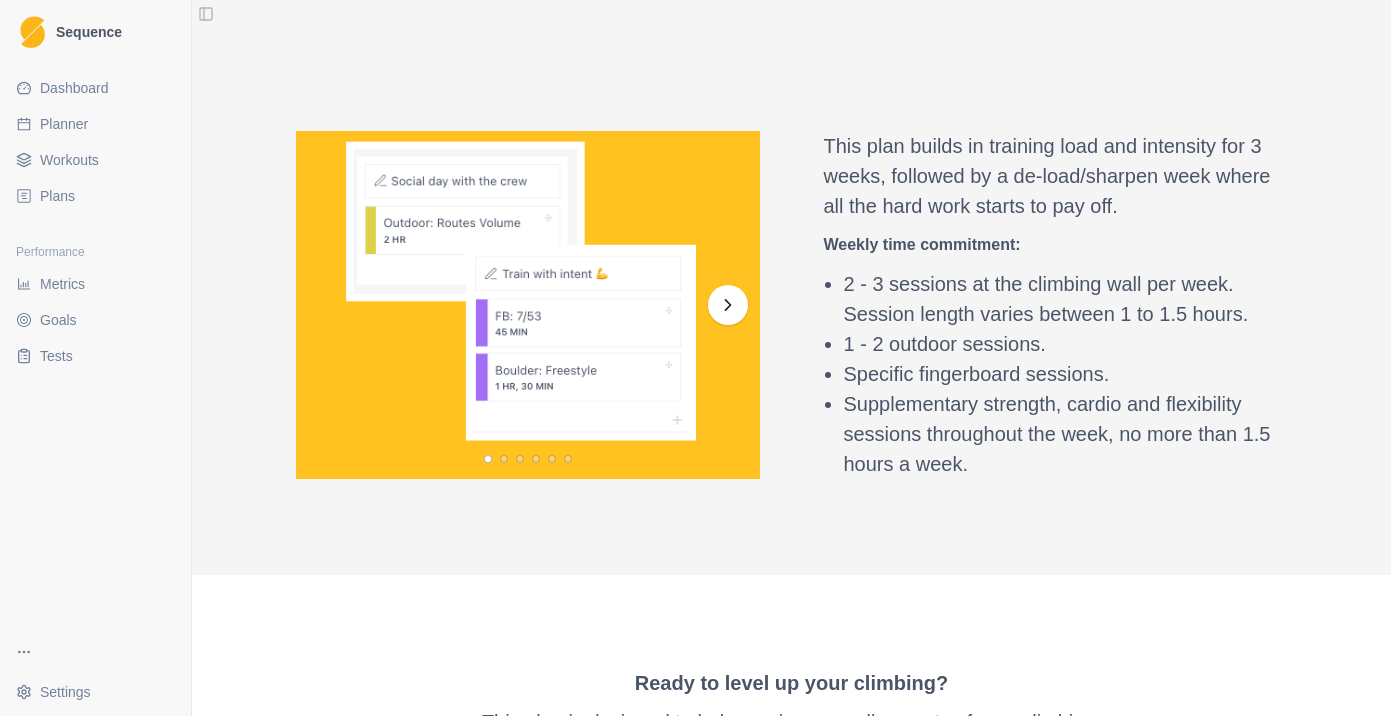 scroll, scrollTop: 713, scrollLeft: 0, axis: vertical 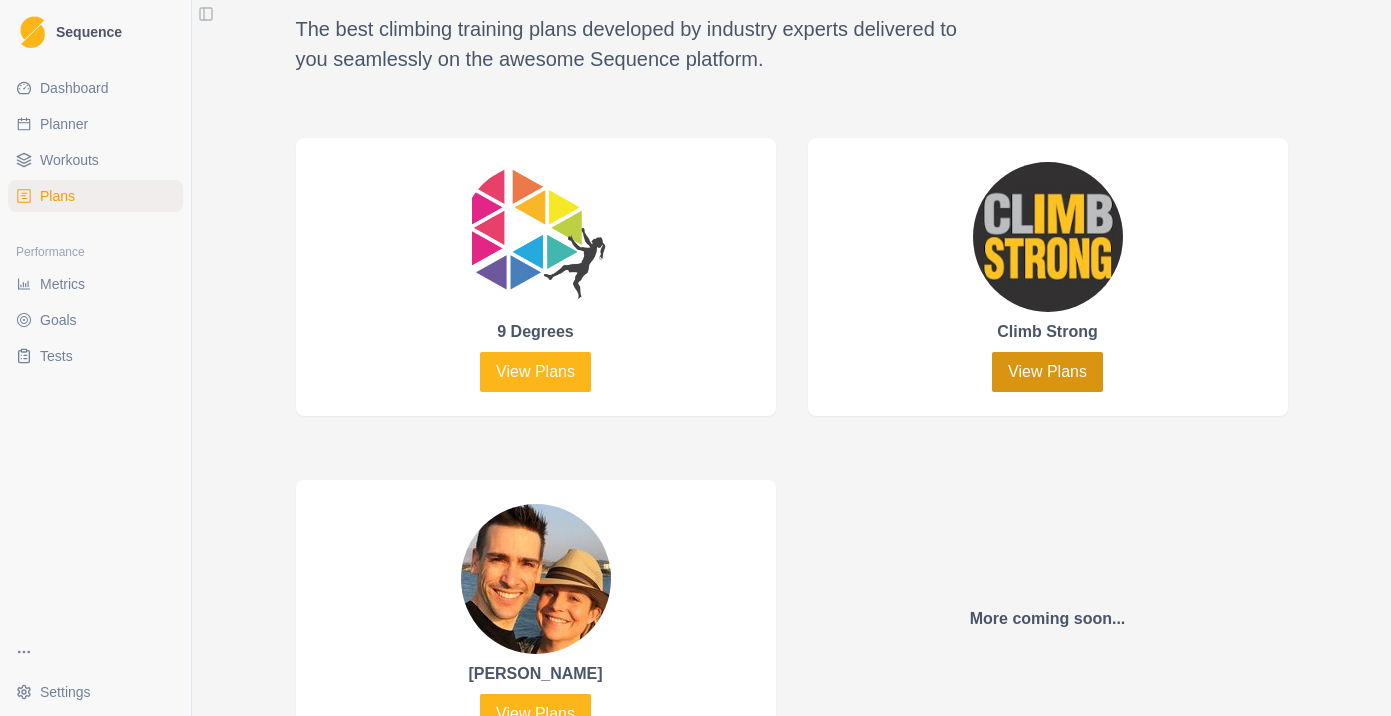 click on "View Plans" at bounding box center [1047, 372] 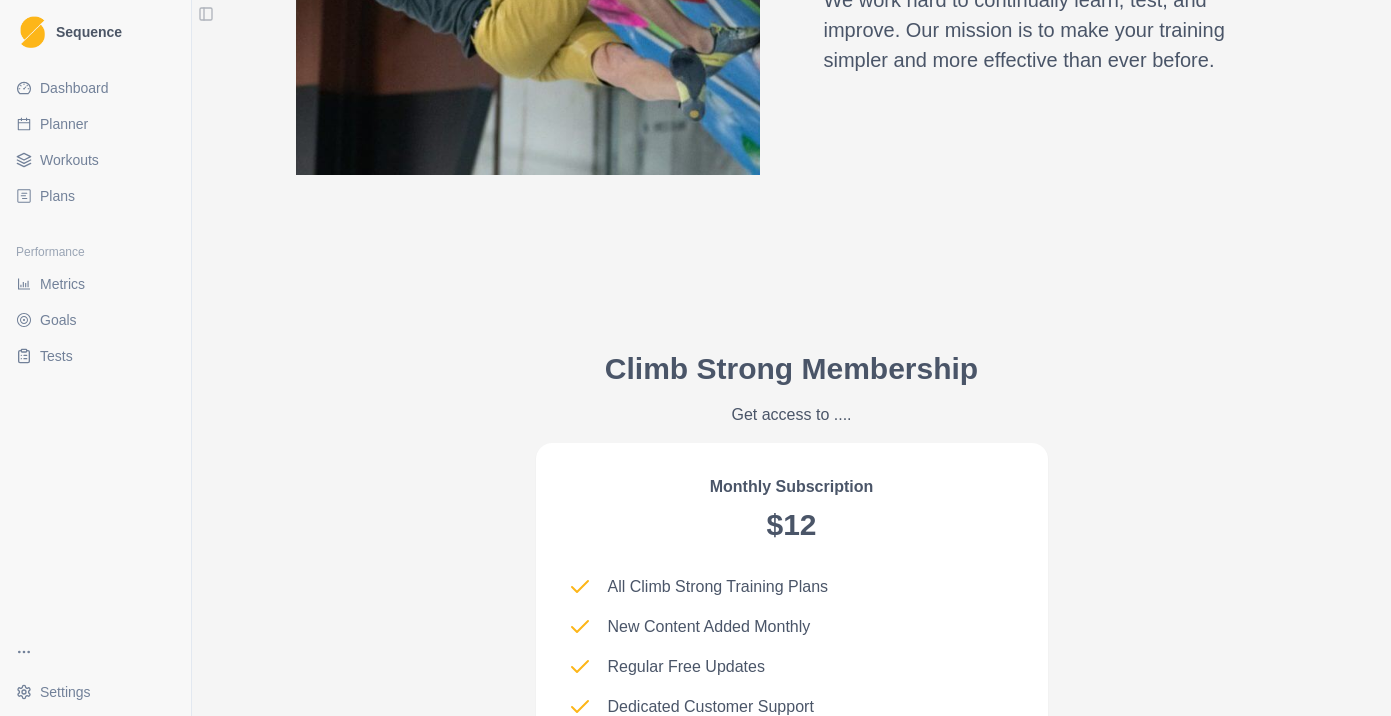 scroll, scrollTop: 1923, scrollLeft: 0, axis: vertical 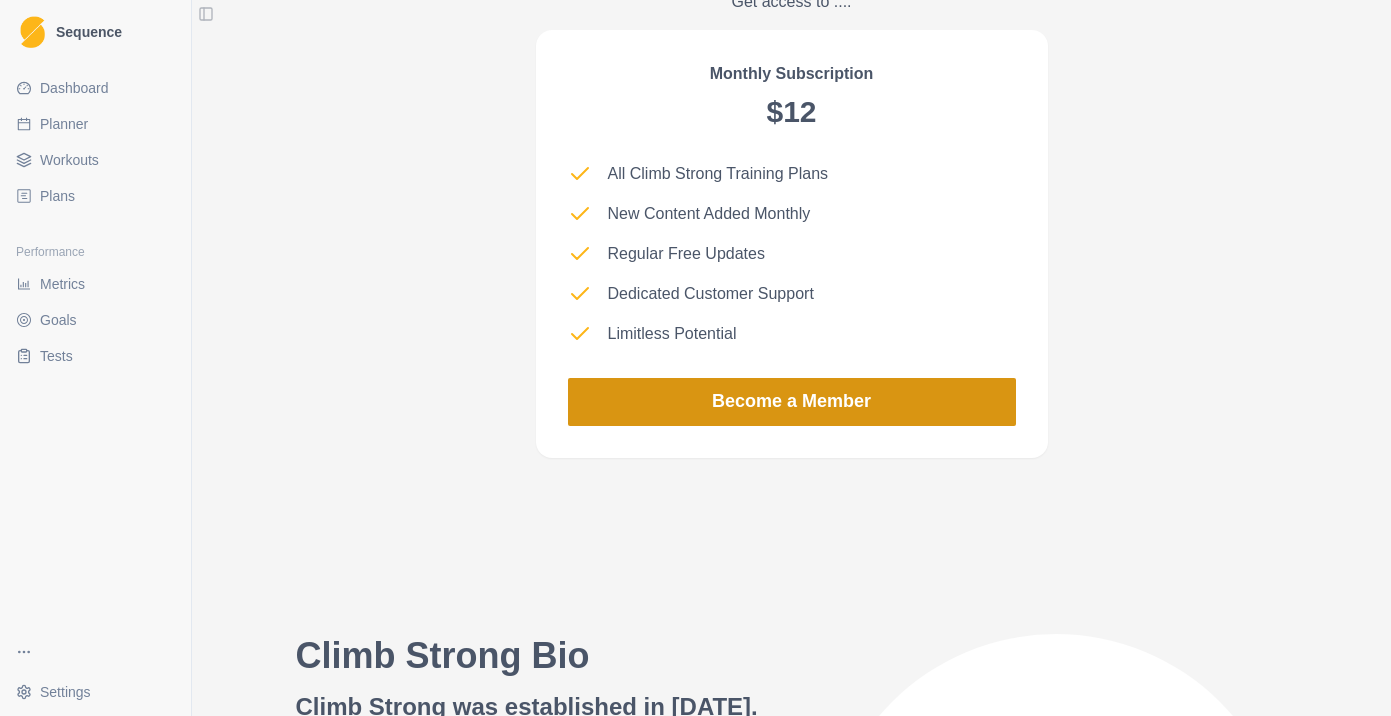 click on "Become a Member" at bounding box center (792, 402) 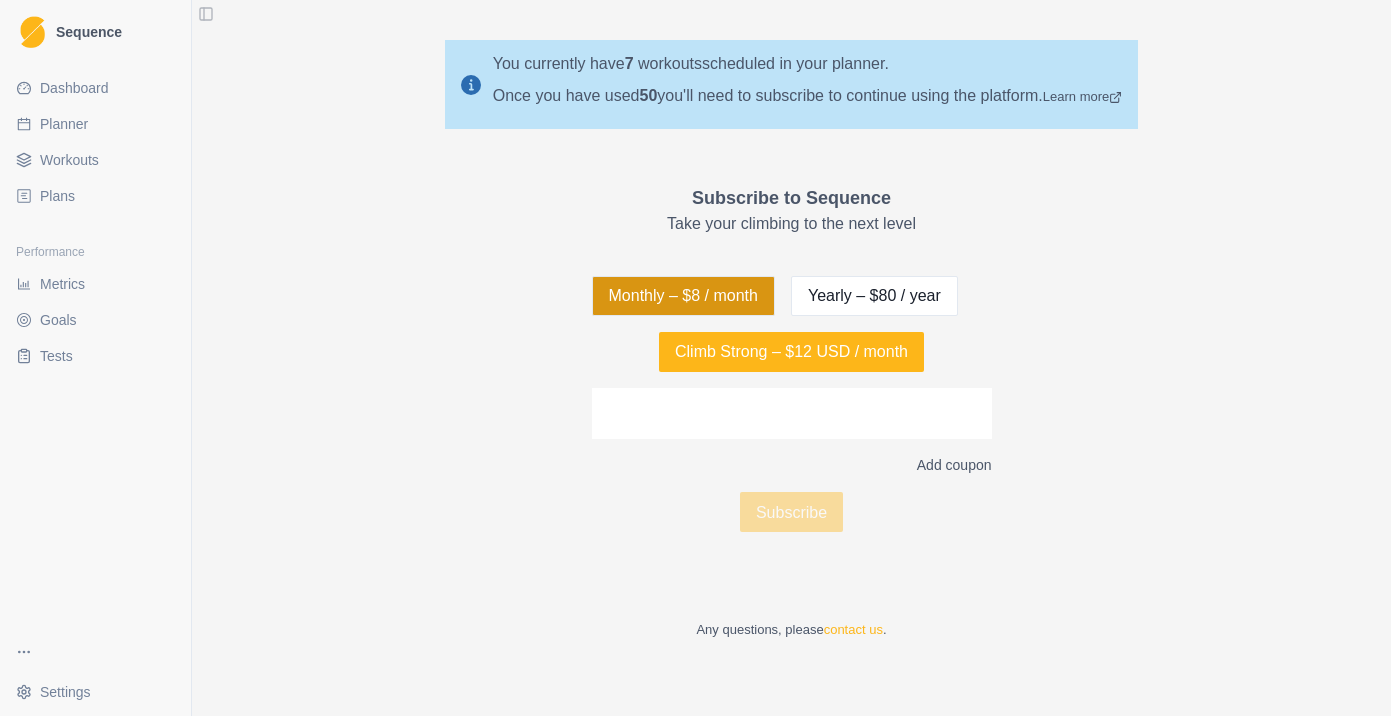click on "Monthly – $8 / month" at bounding box center [683, 296] 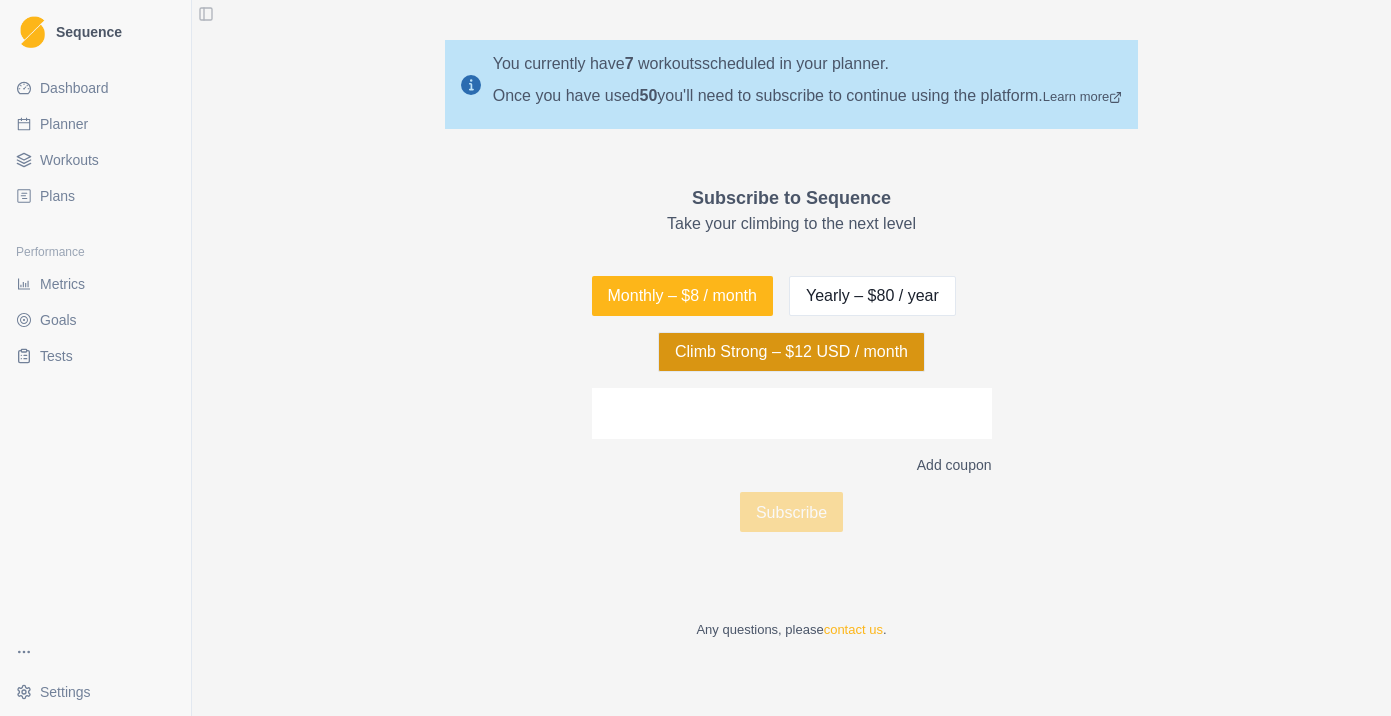 click on "Climb Strong – $12 USD / month" at bounding box center [791, 352] 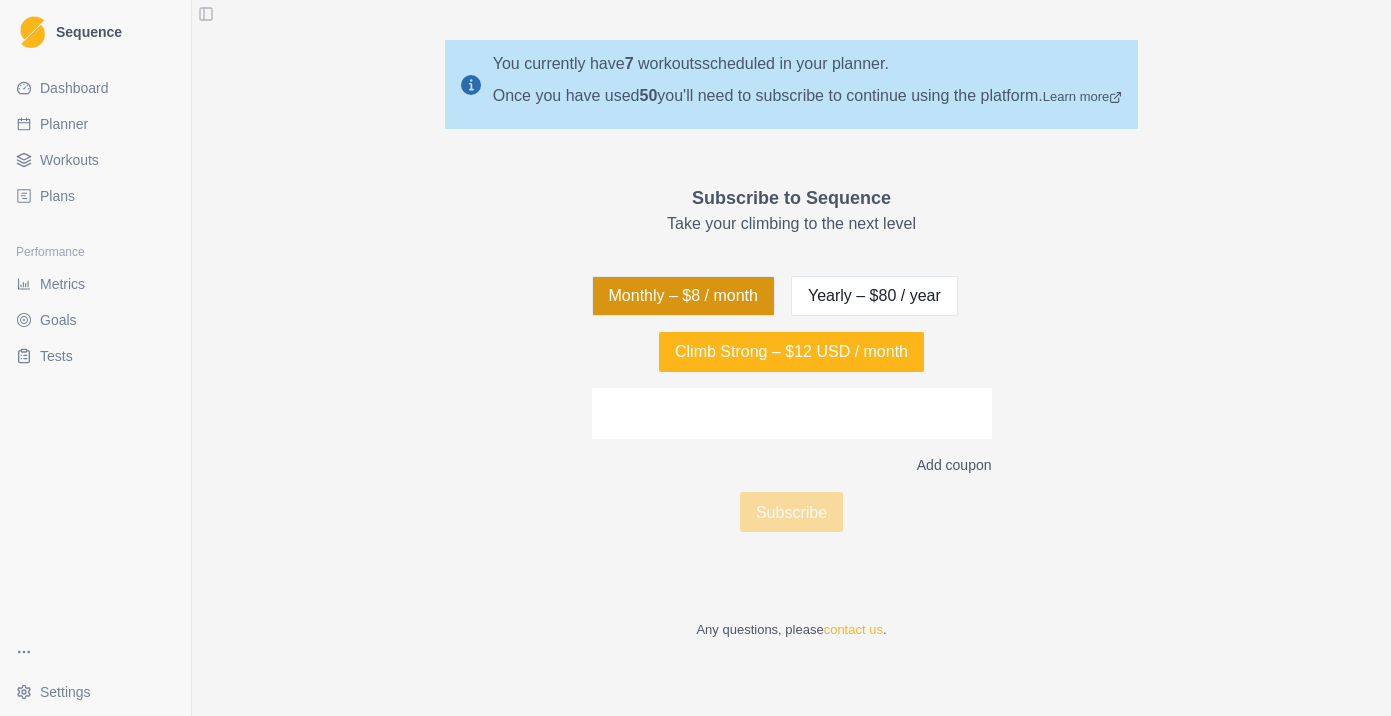 click on "Monthly – $8 / month" at bounding box center [683, 296] 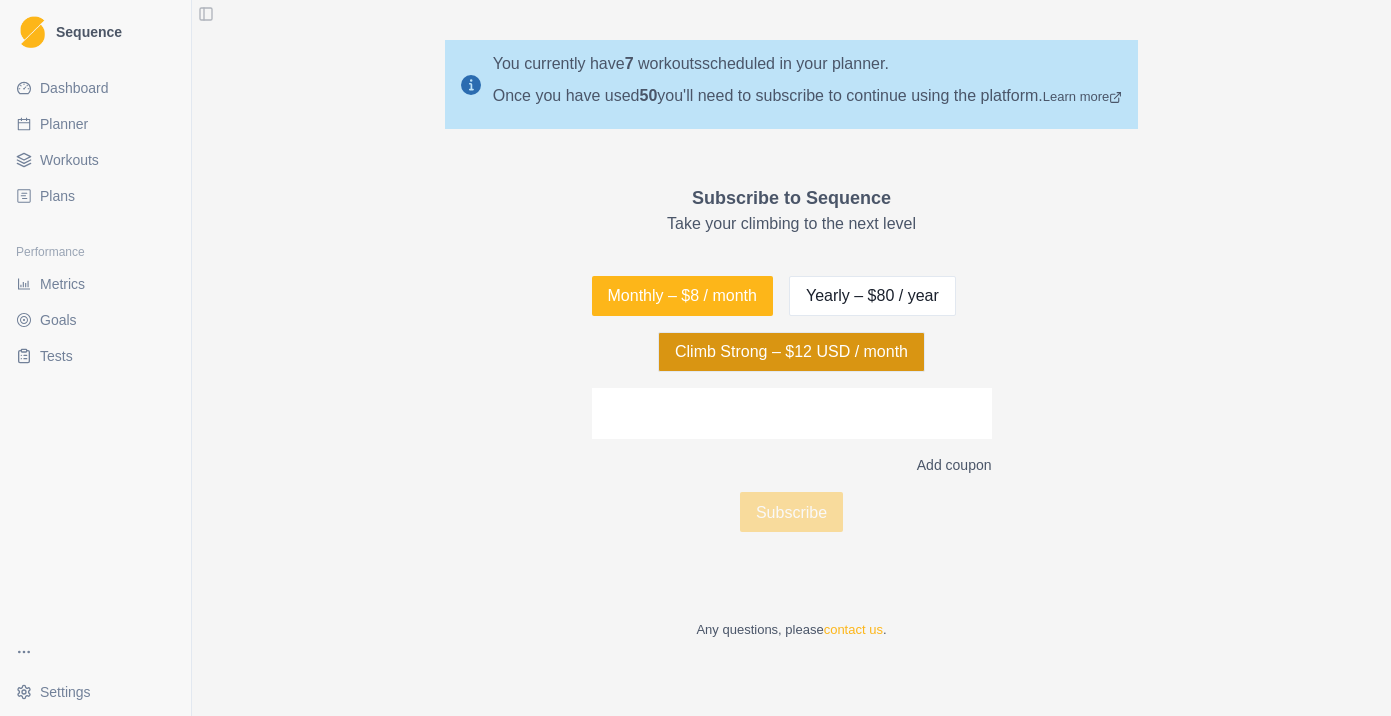 click on "Climb Strong – $12 USD / month" at bounding box center (791, 352) 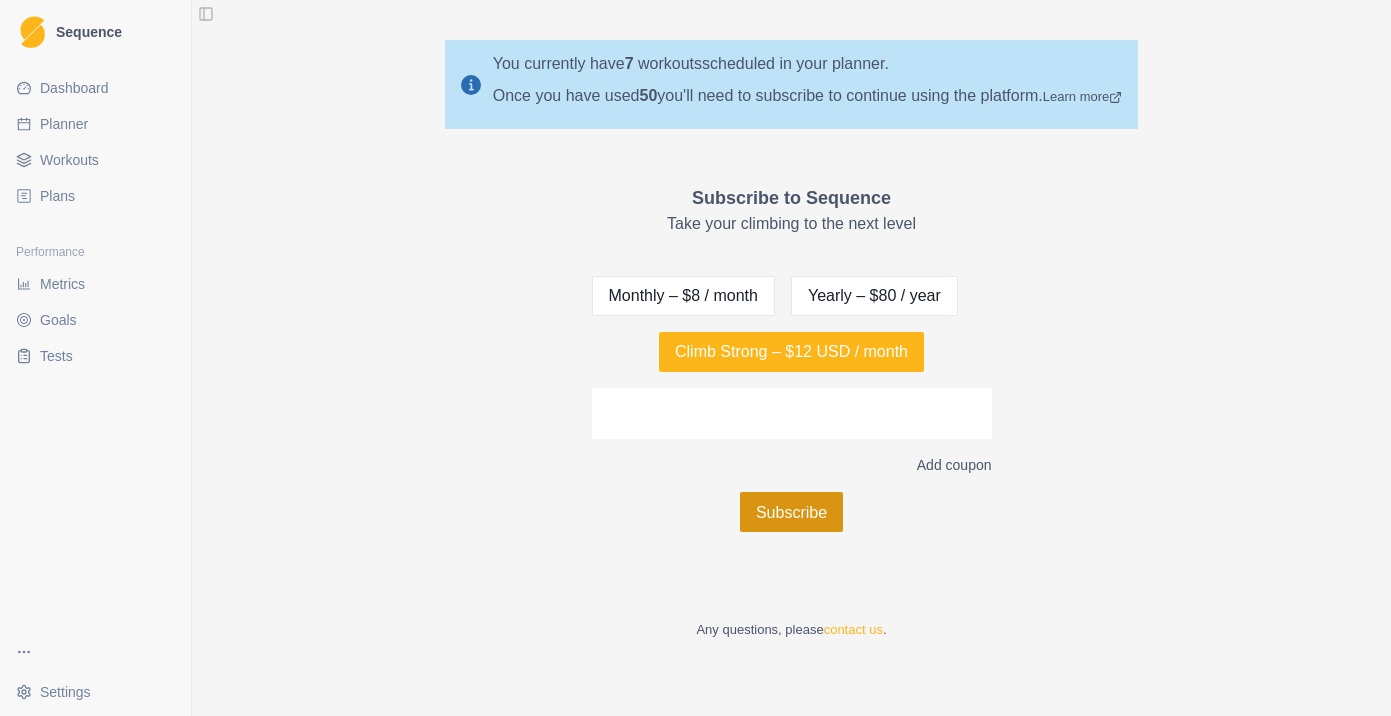 click on "Subscribe" at bounding box center (791, 512) 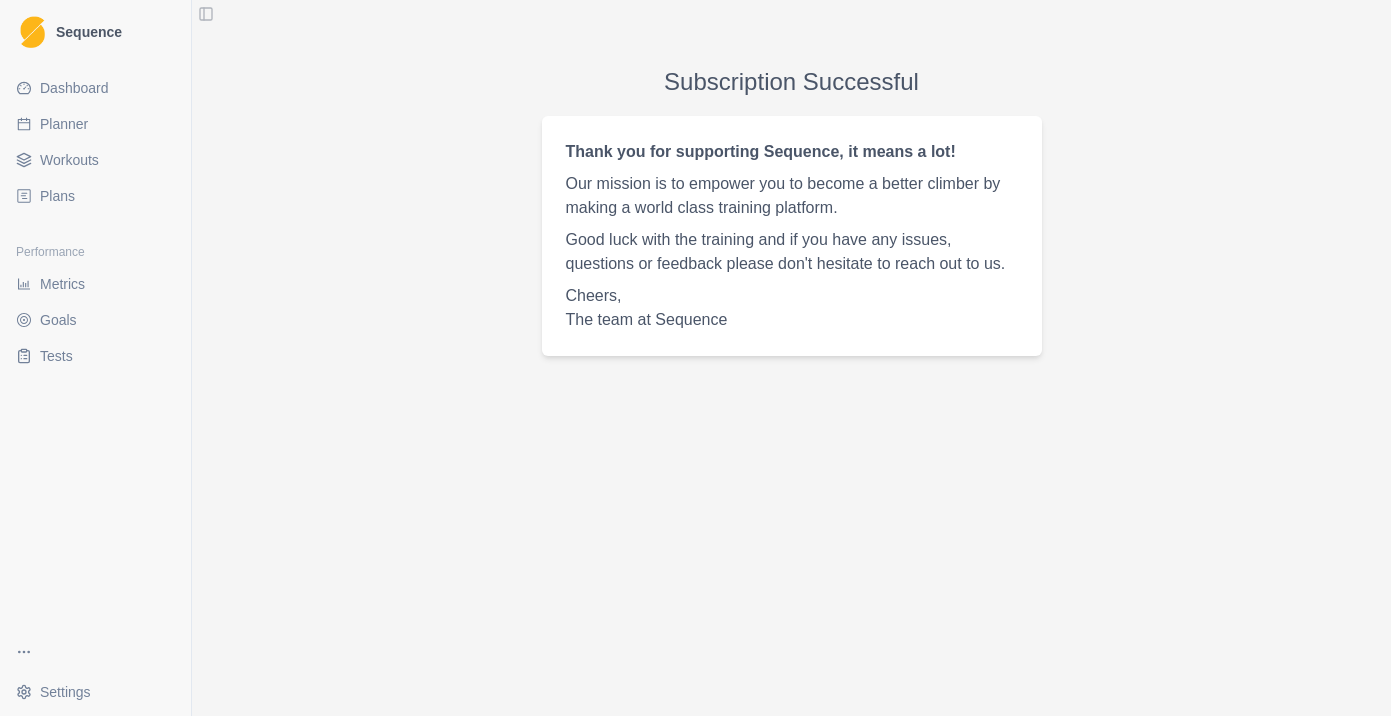 click on "Dashboard" at bounding box center [74, 88] 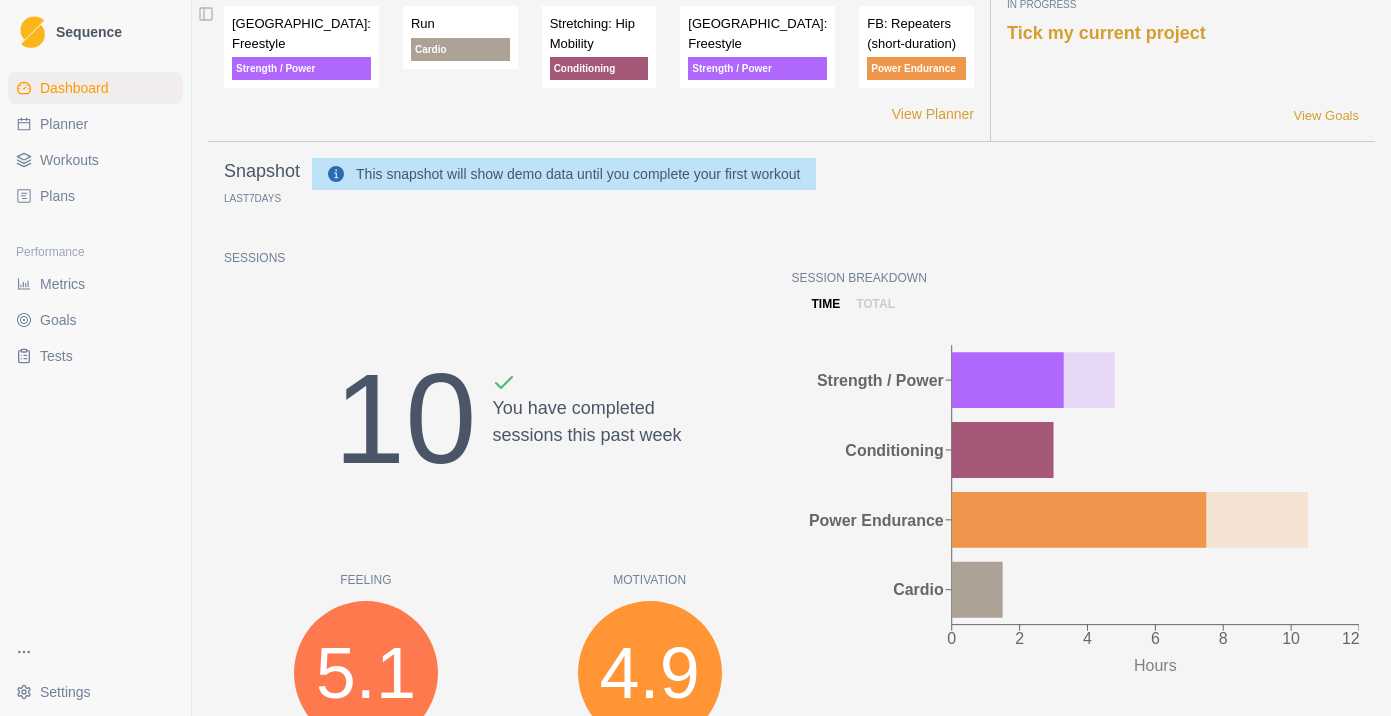 scroll, scrollTop: 0, scrollLeft: 0, axis: both 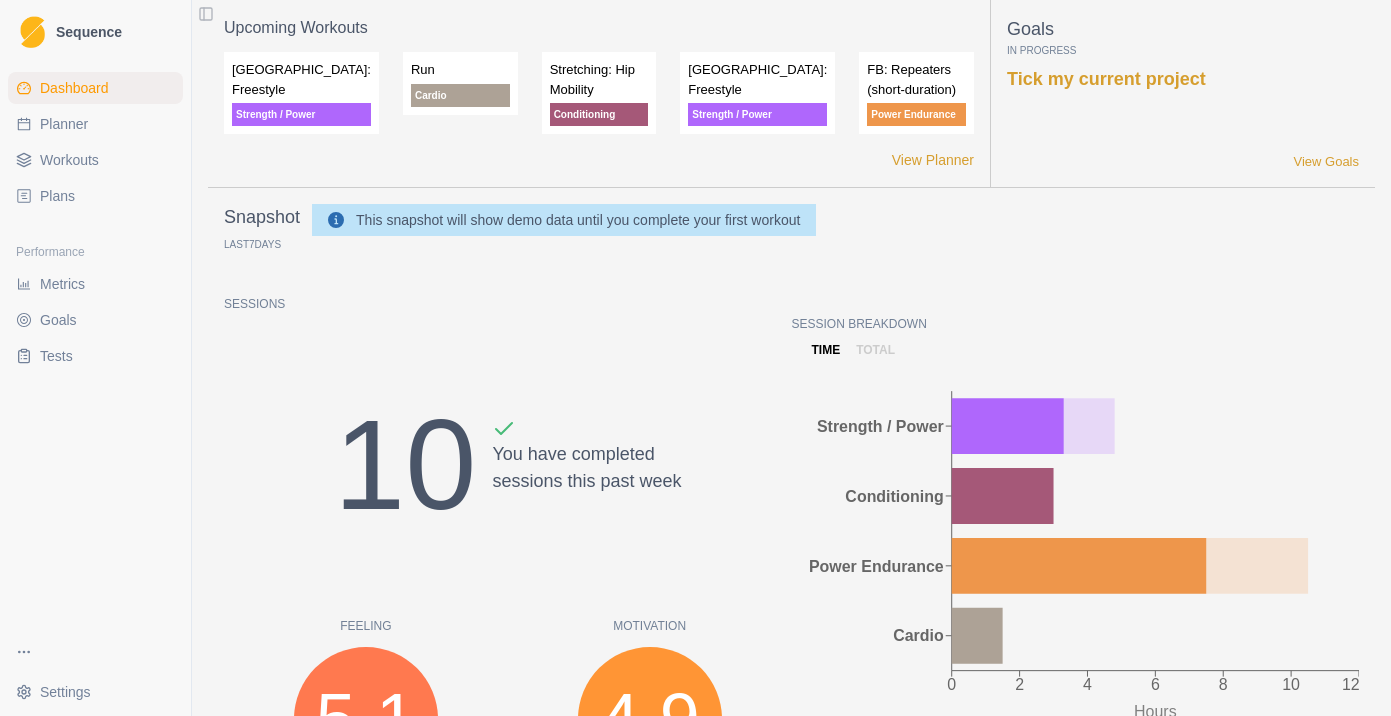 click on "Planner" at bounding box center (64, 124) 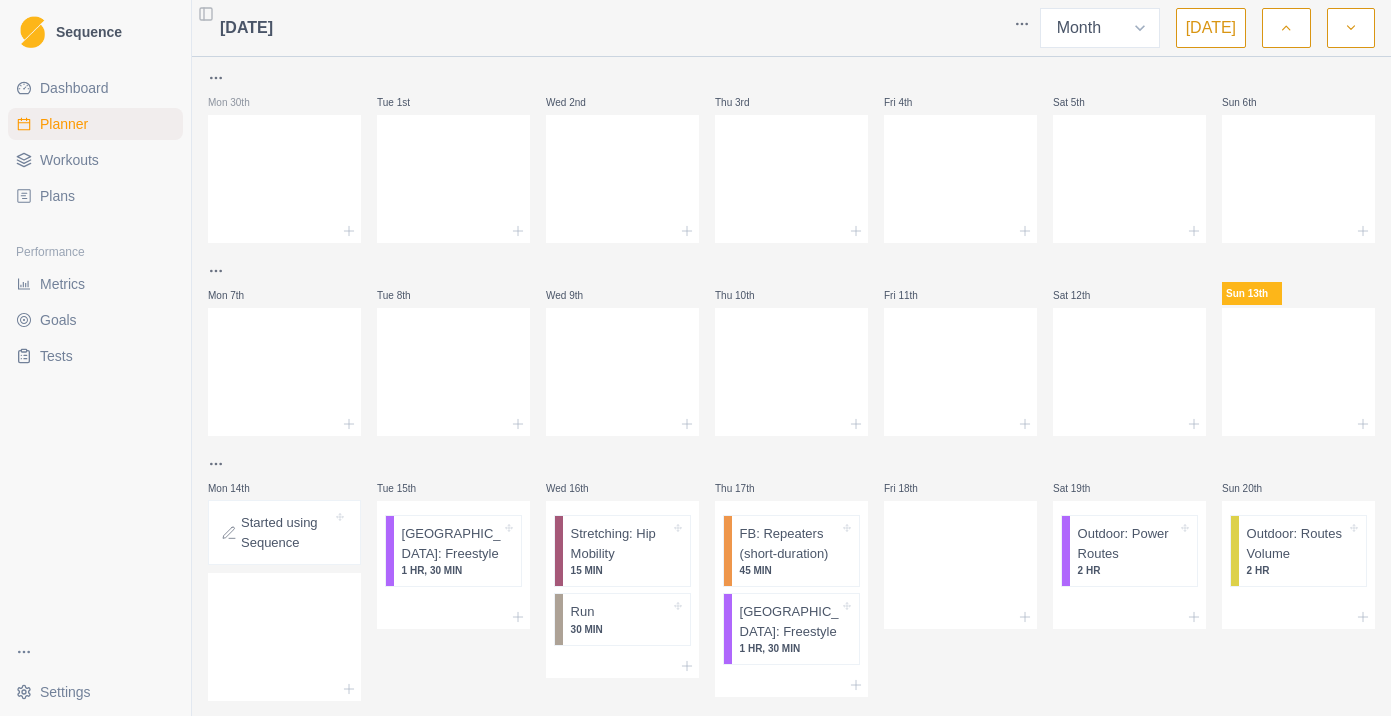 click on "Workouts" at bounding box center (69, 160) 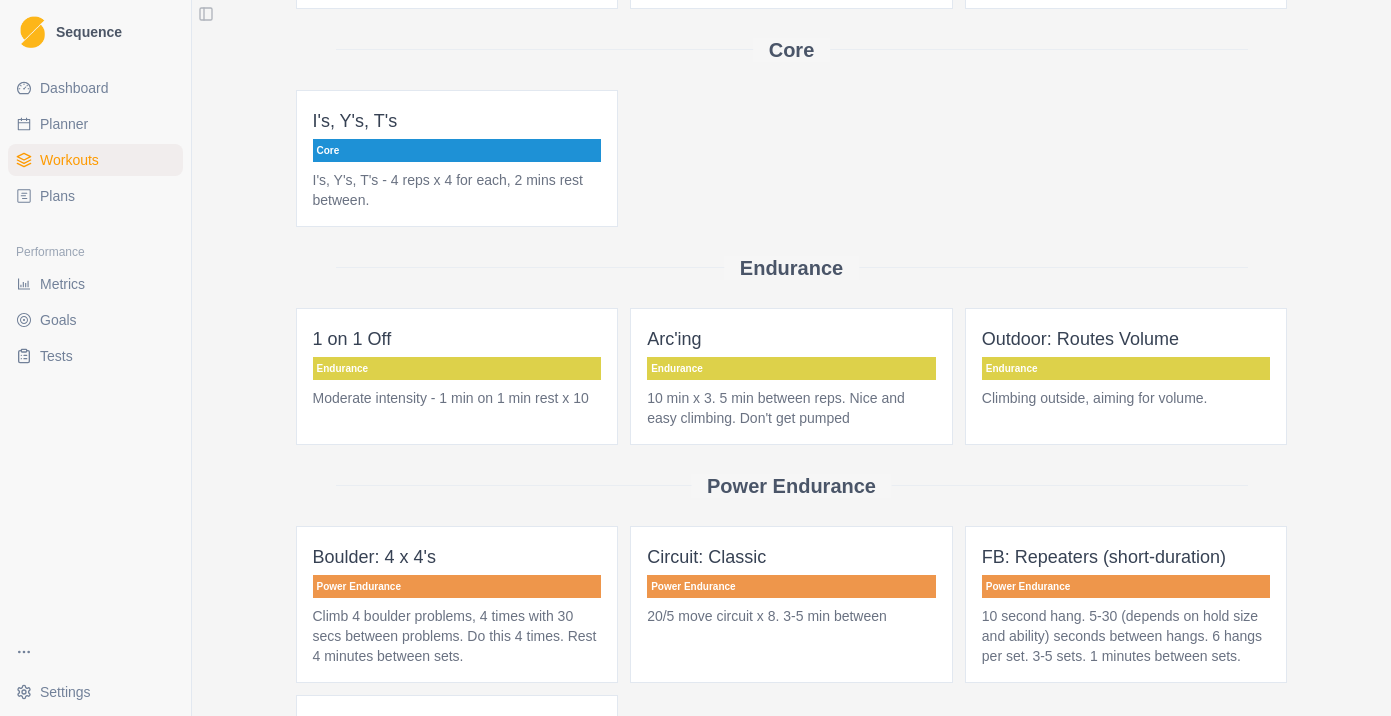 scroll, scrollTop: 130, scrollLeft: 0, axis: vertical 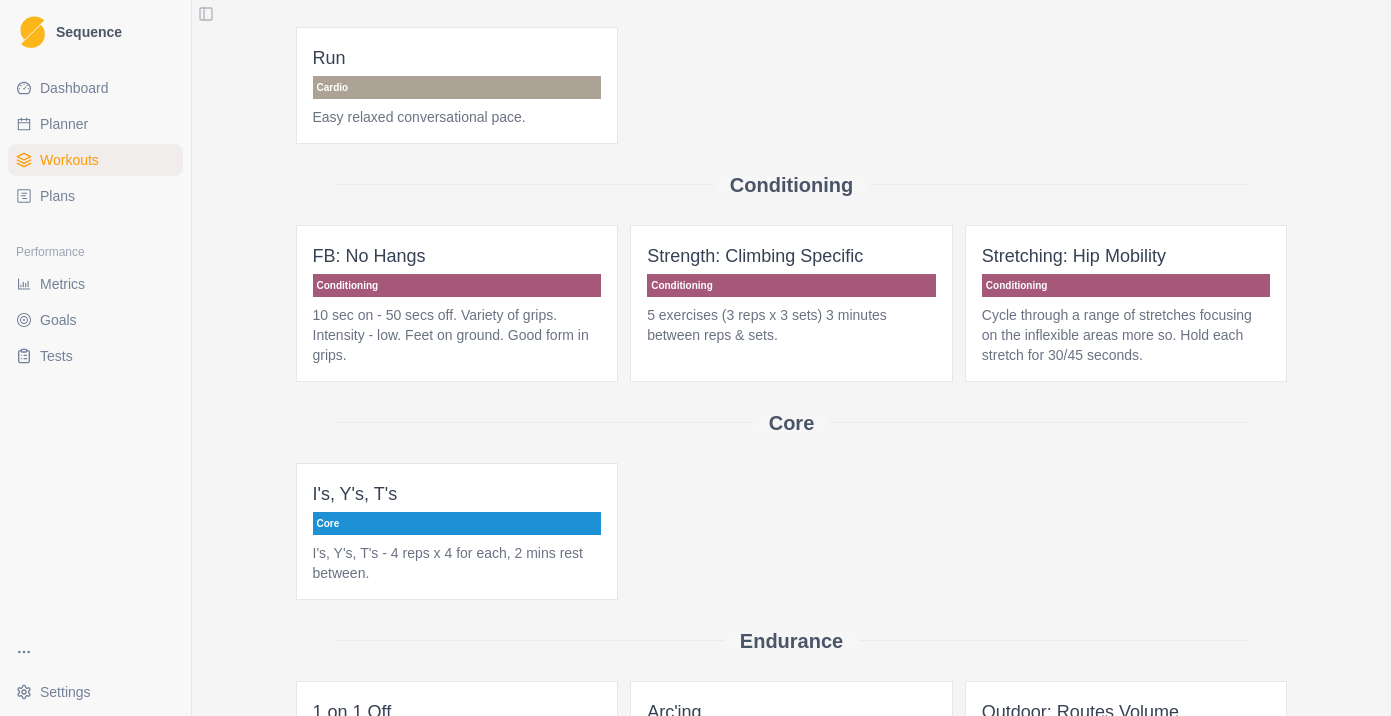 click on "Plans" at bounding box center [95, 196] 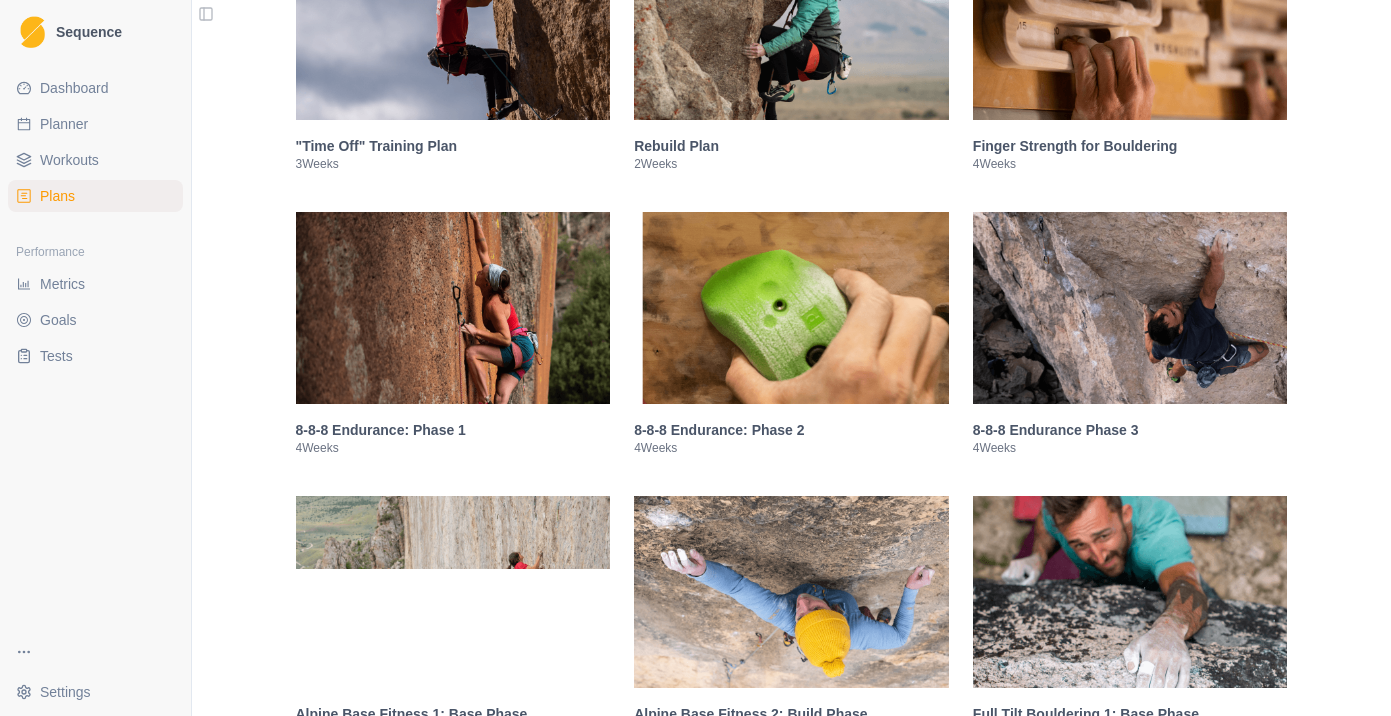 scroll, scrollTop: 1076, scrollLeft: 0, axis: vertical 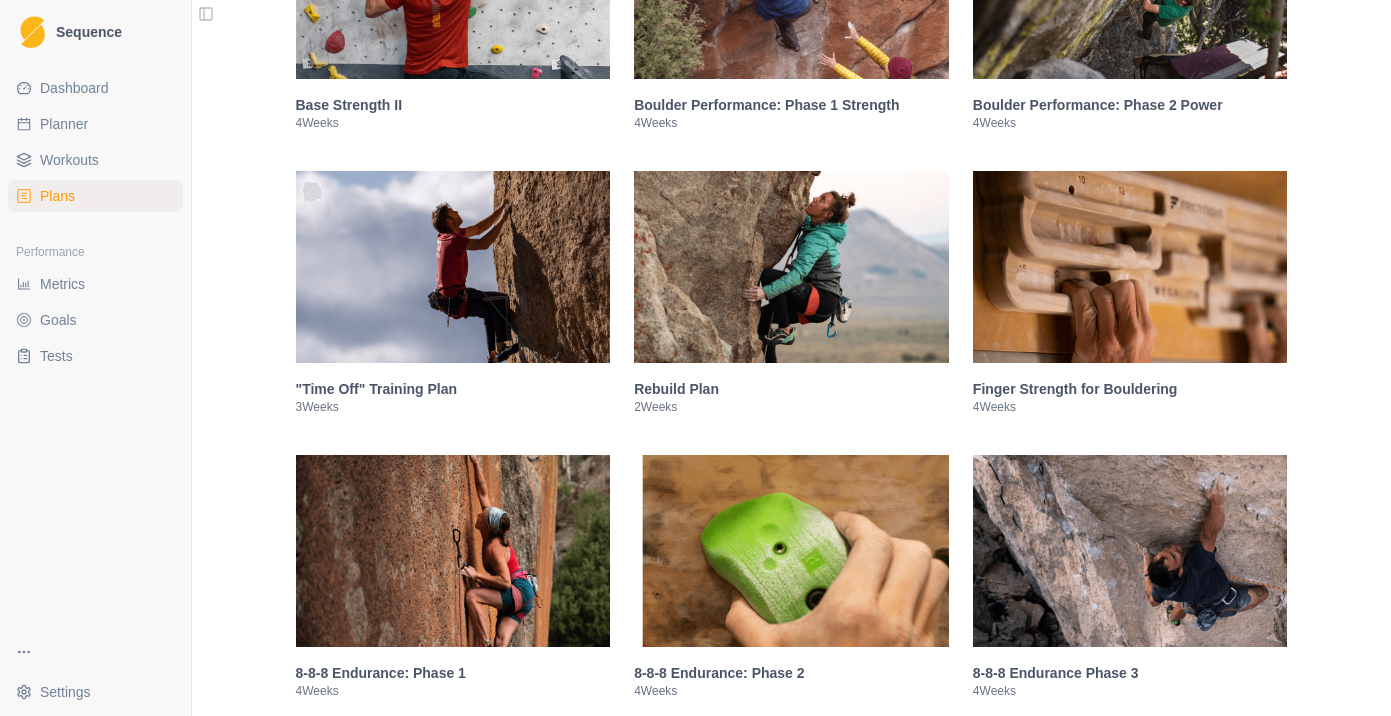 click at bounding box center (453, 267) 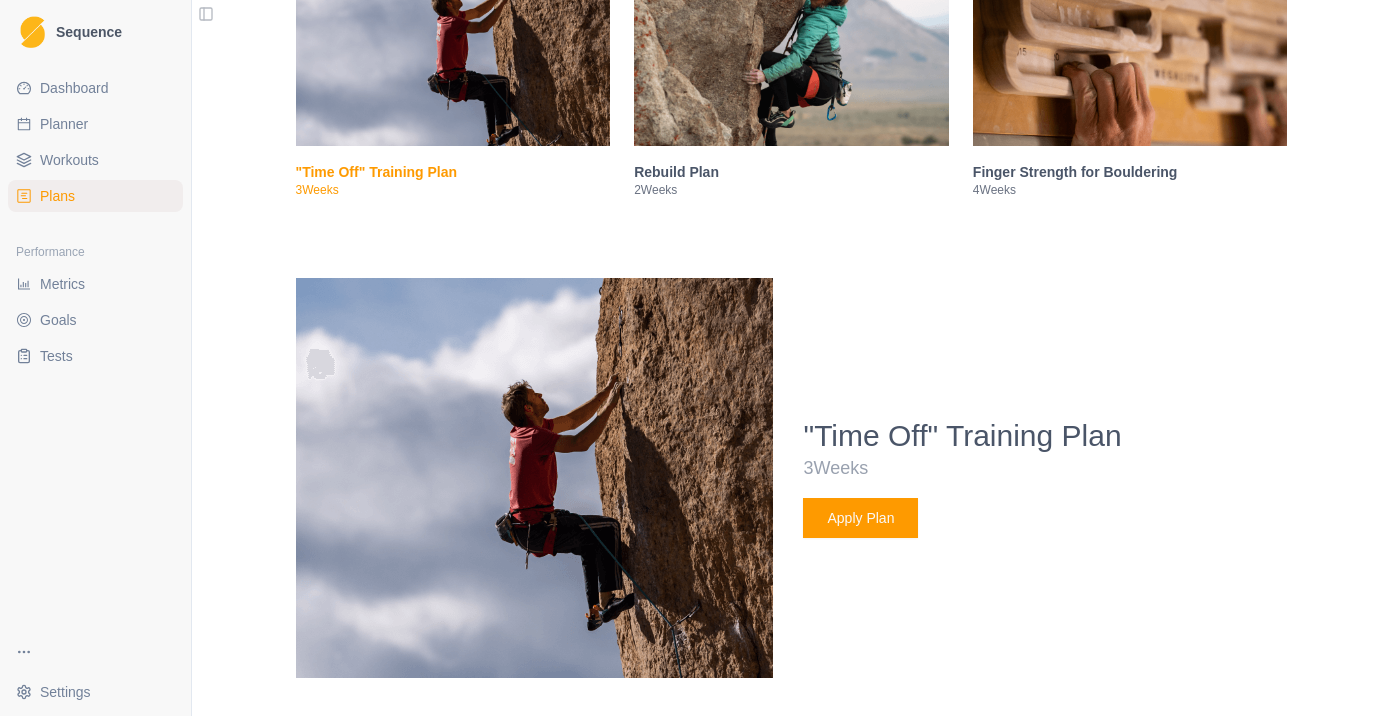scroll, scrollTop: 1031, scrollLeft: 0, axis: vertical 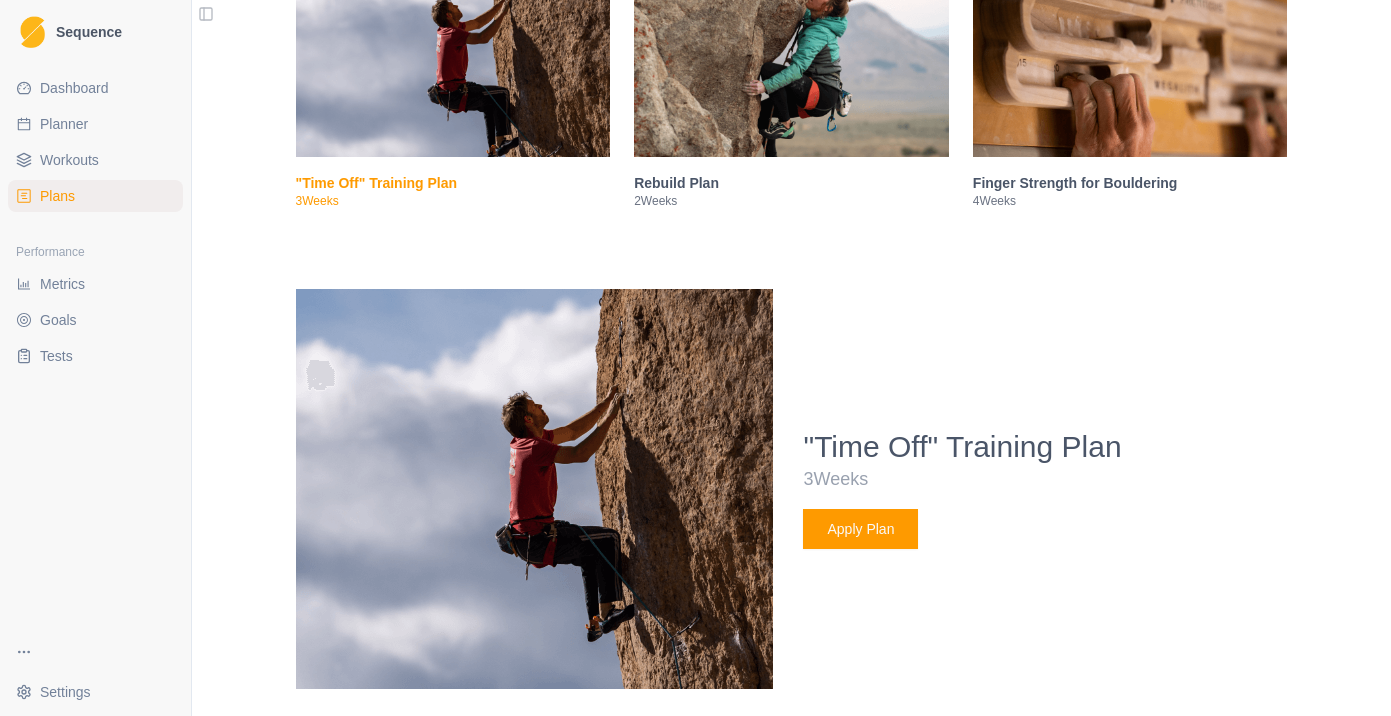 click at bounding box center (453, 61) 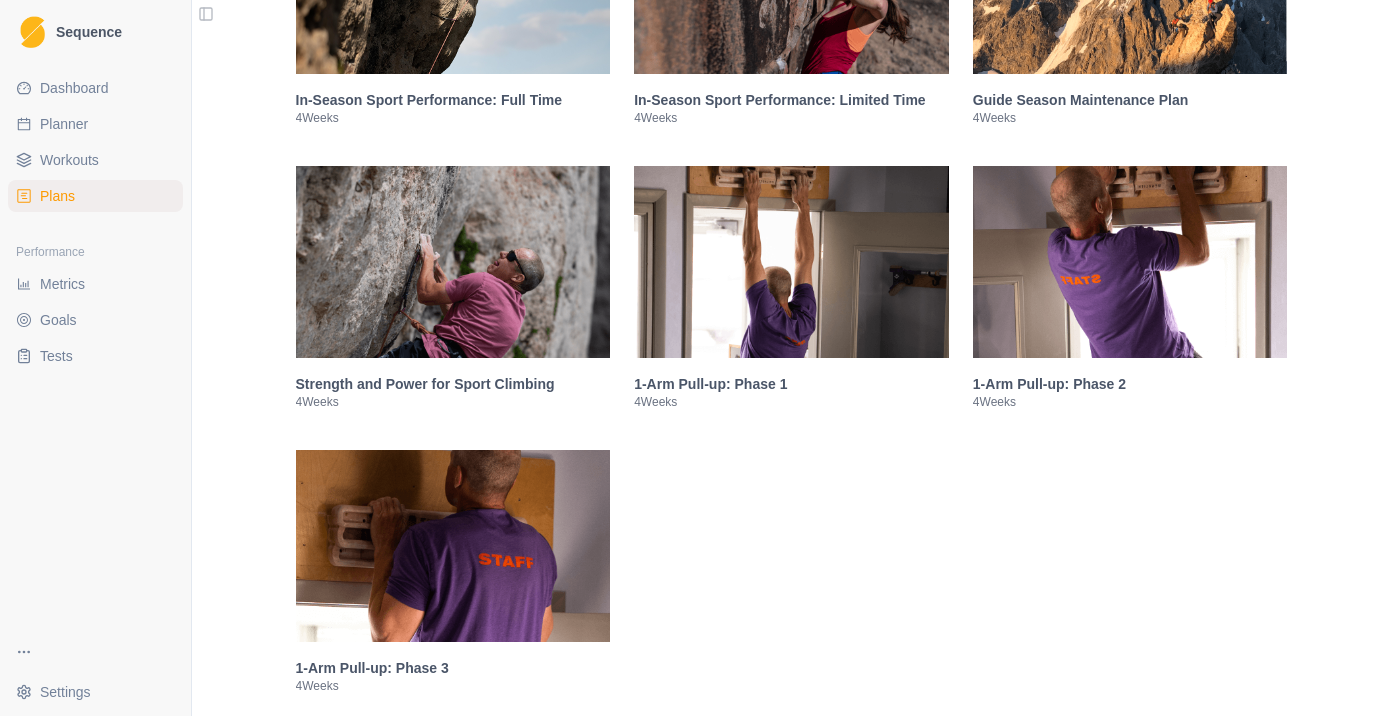 scroll, scrollTop: 2870, scrollLeft: 0, axis: vertical 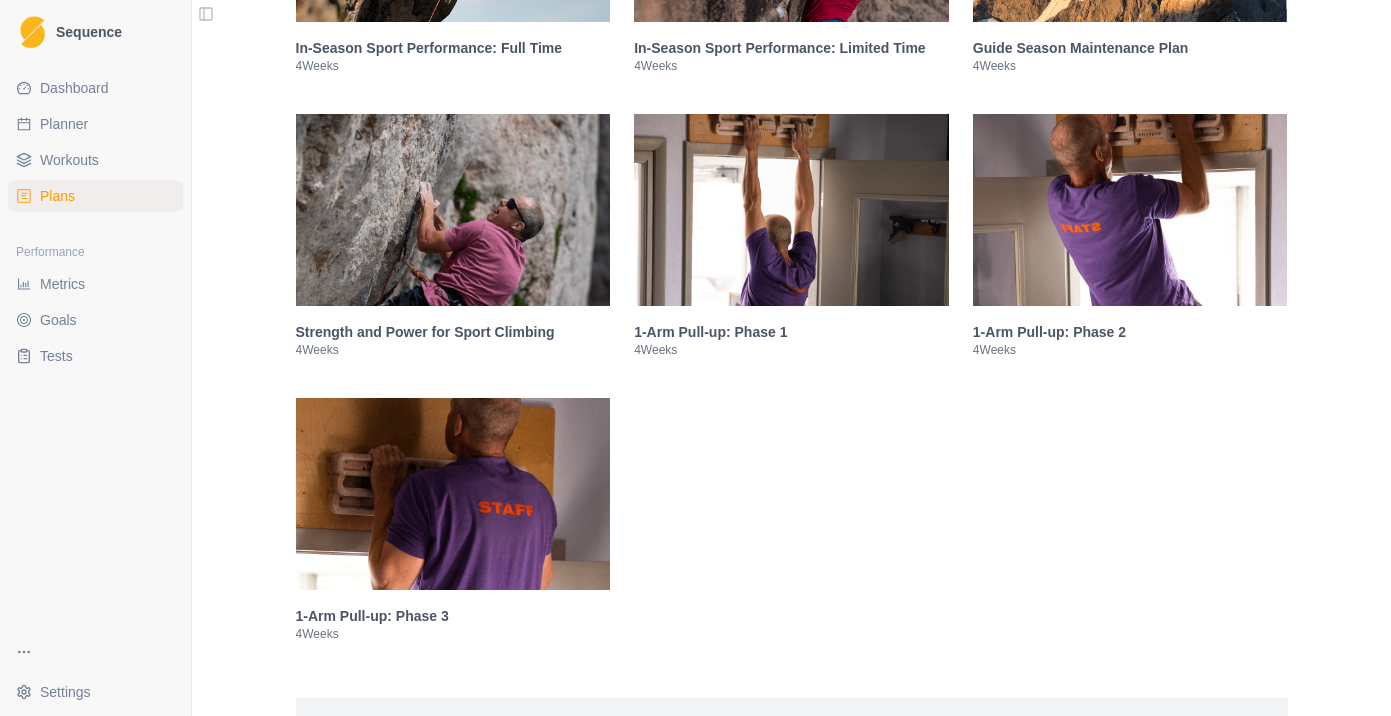 click at bounding box center (791, 210) 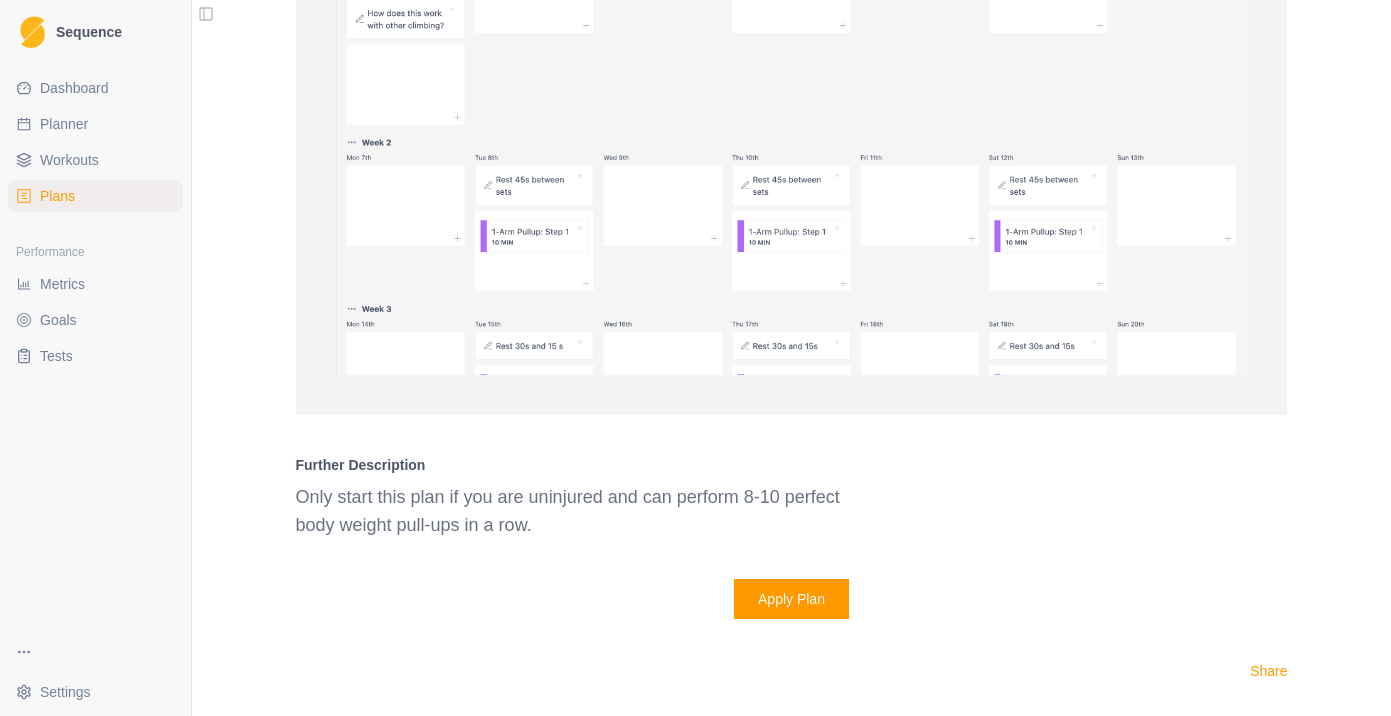 scroll, scrollTop: 4433, scrollLeft: 0, axis: vertical 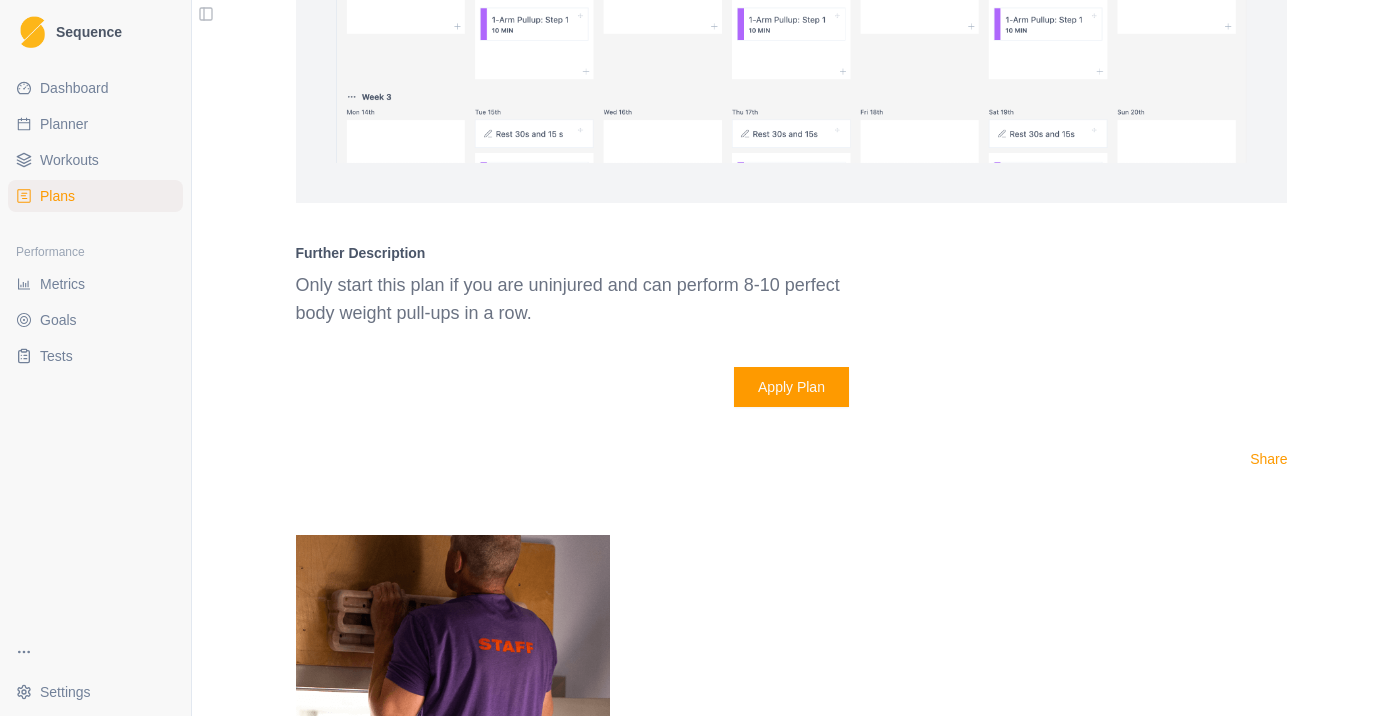 click on "Apply Plan" at bounding box center (791, 387) 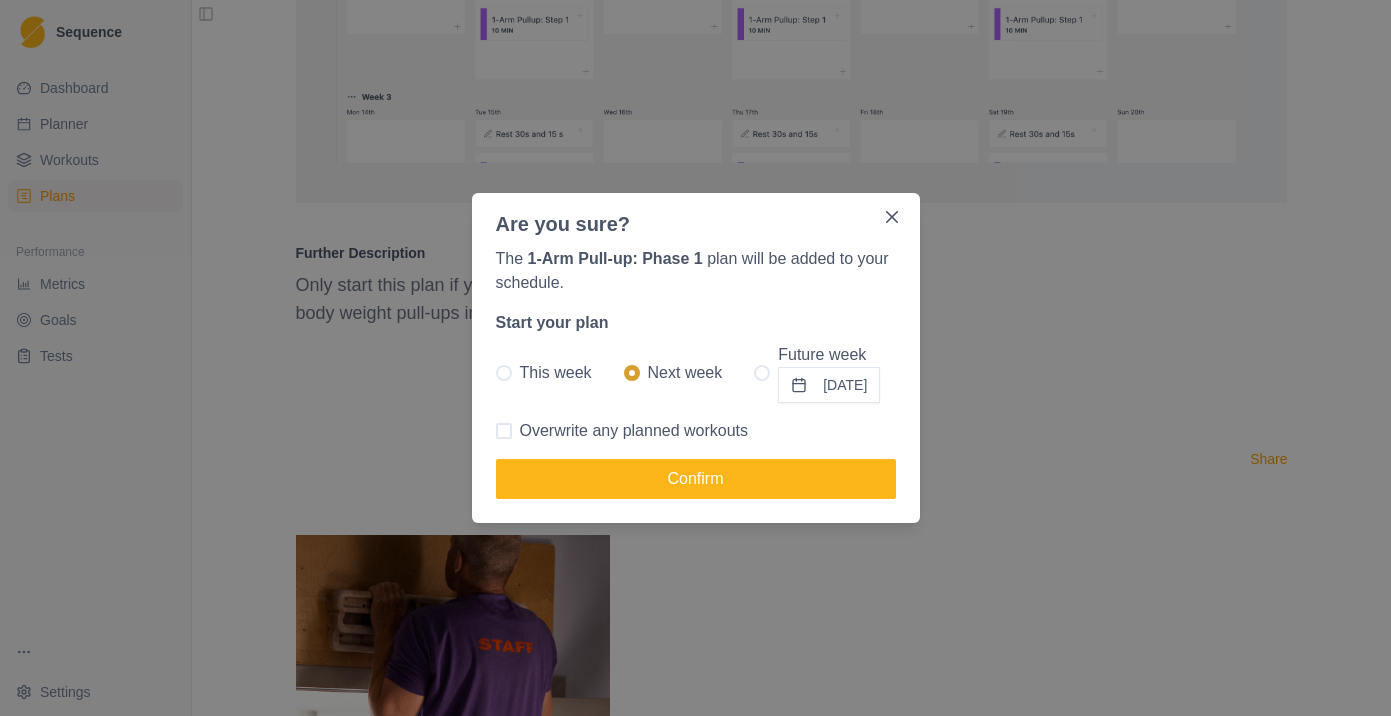 click on "This week" at bounding box center (556, 373) 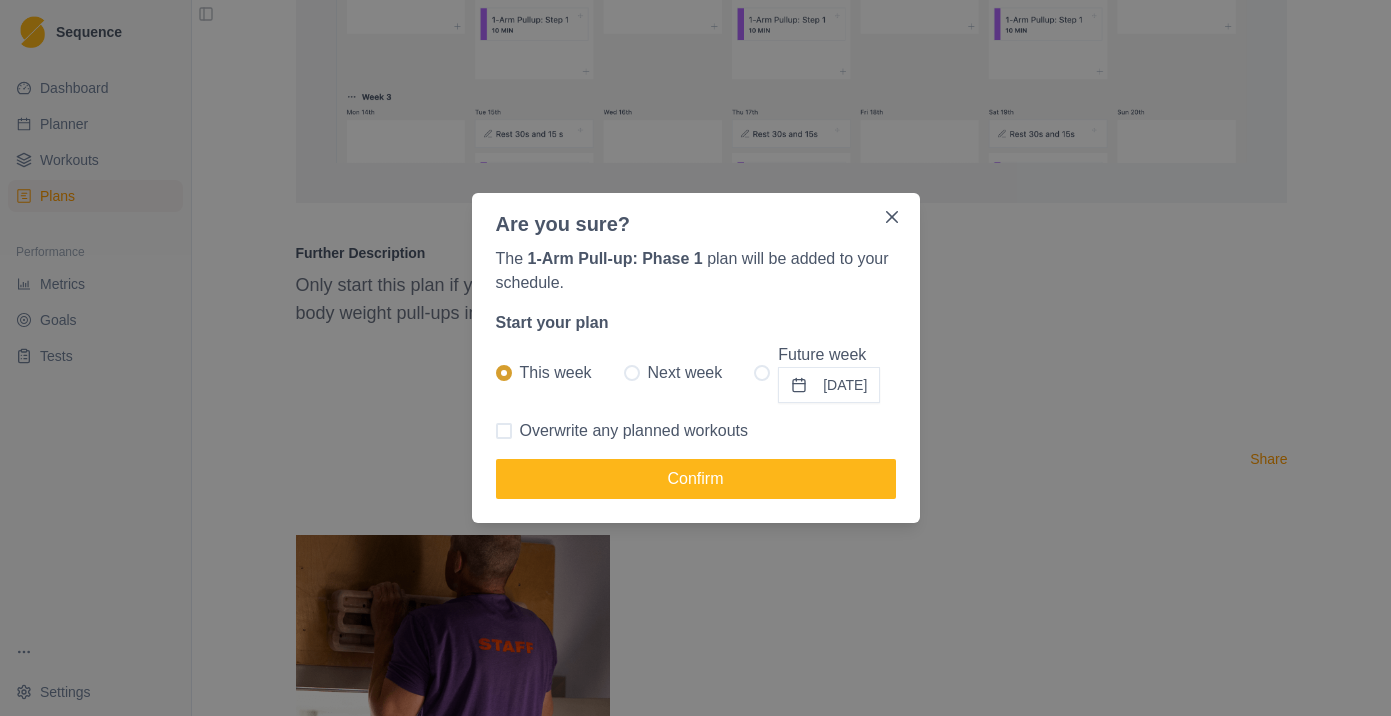 click on "Overwrite any planned workouts" at bounding box center [634, 431] 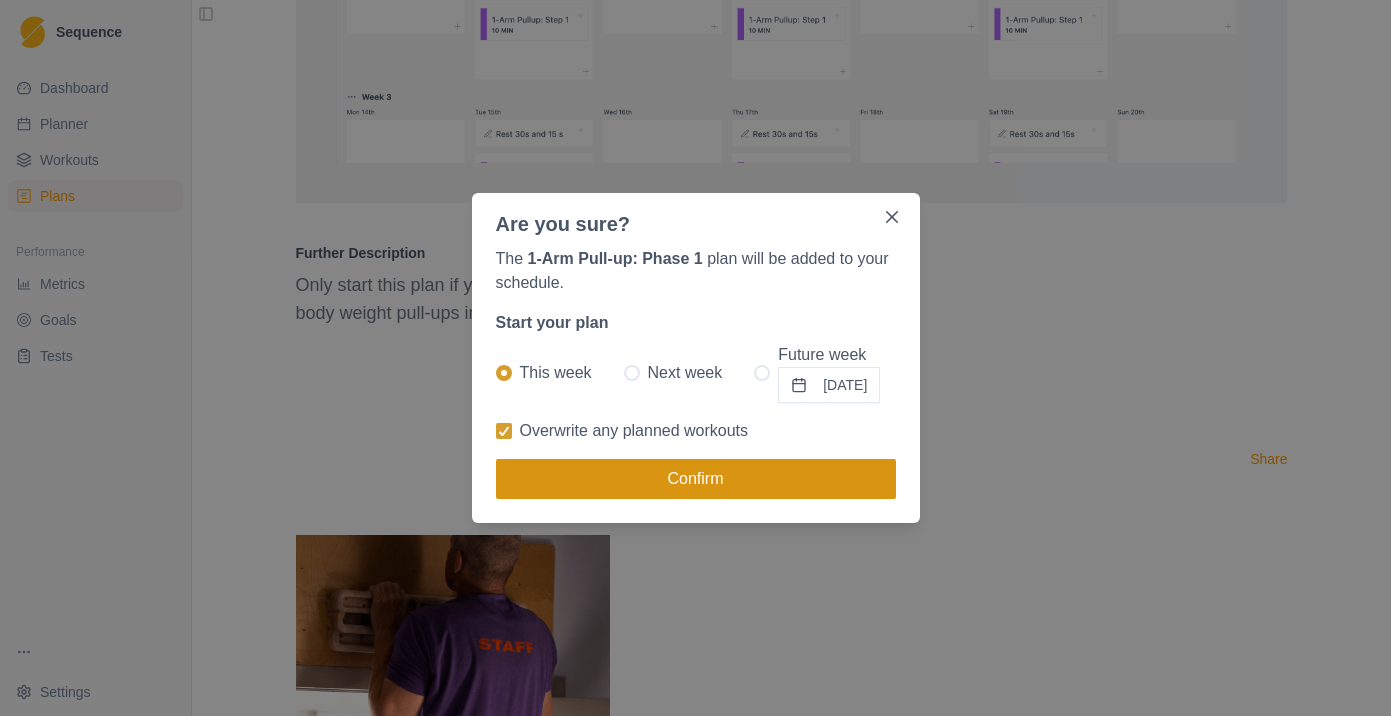 click on "Confirm" at bounding box center (696, 479) 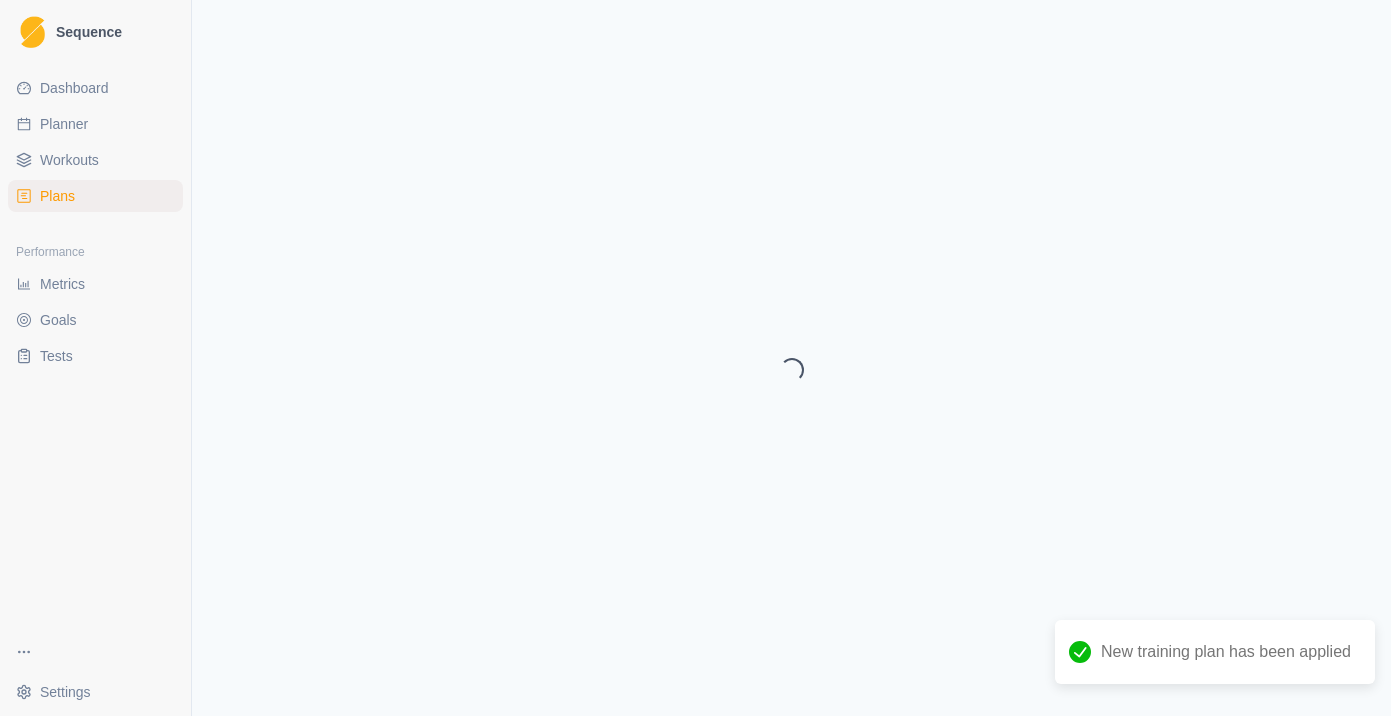 select on "month" 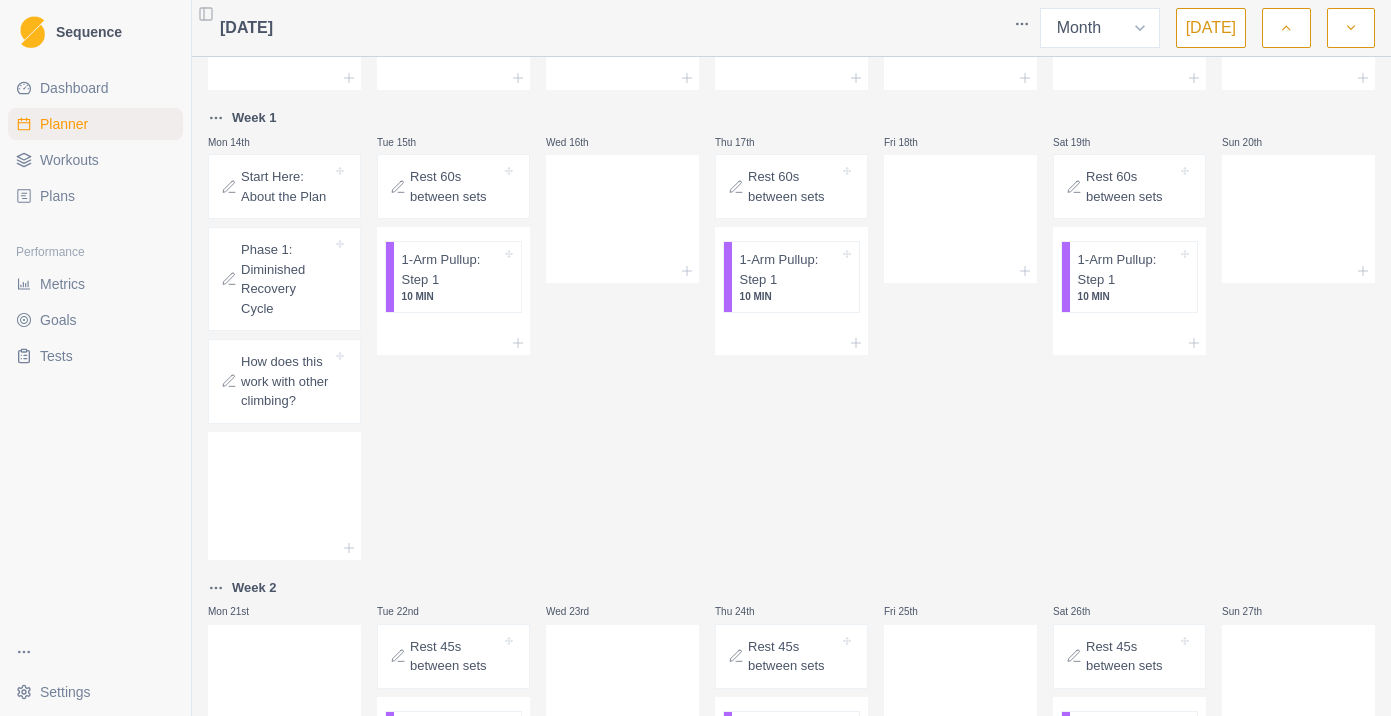 scroll, scrollTop: 344, scrollLeft: 0, axis: vertical 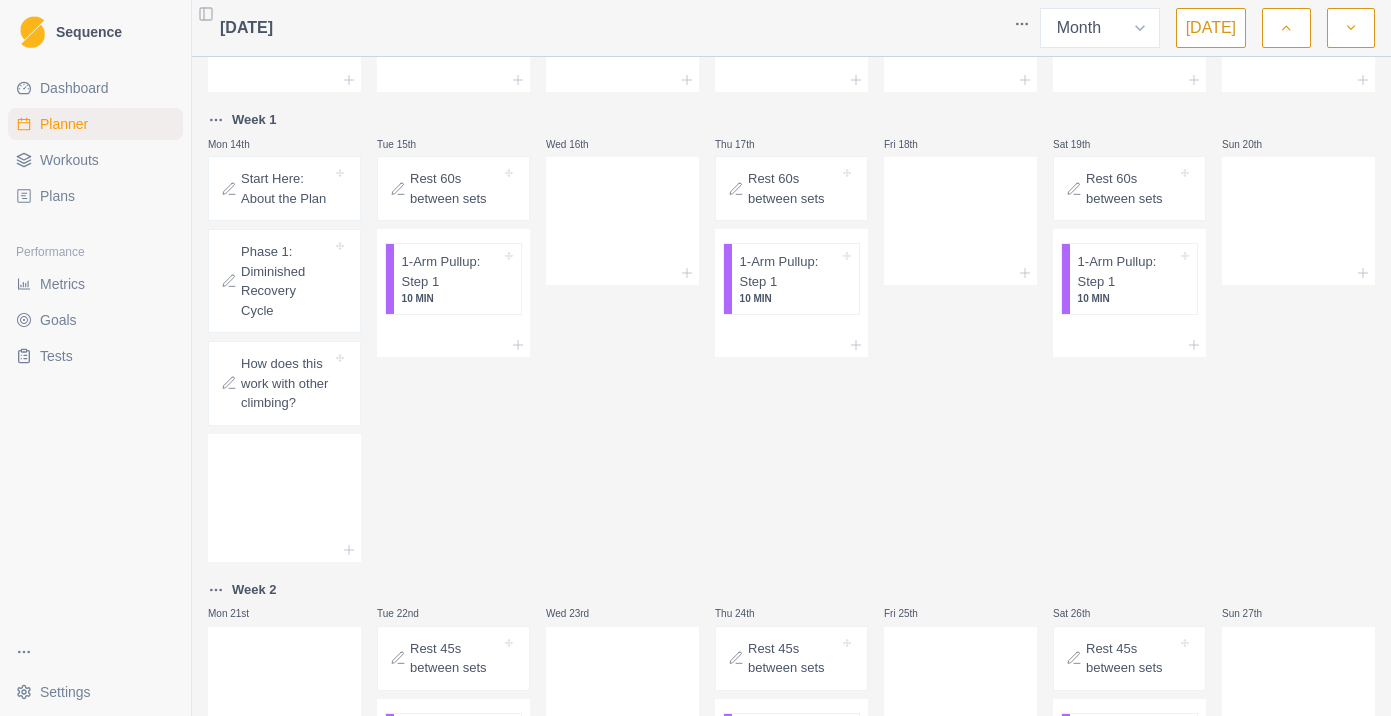click on "How does this work with other climbing?" at bounding box center (286, 383) 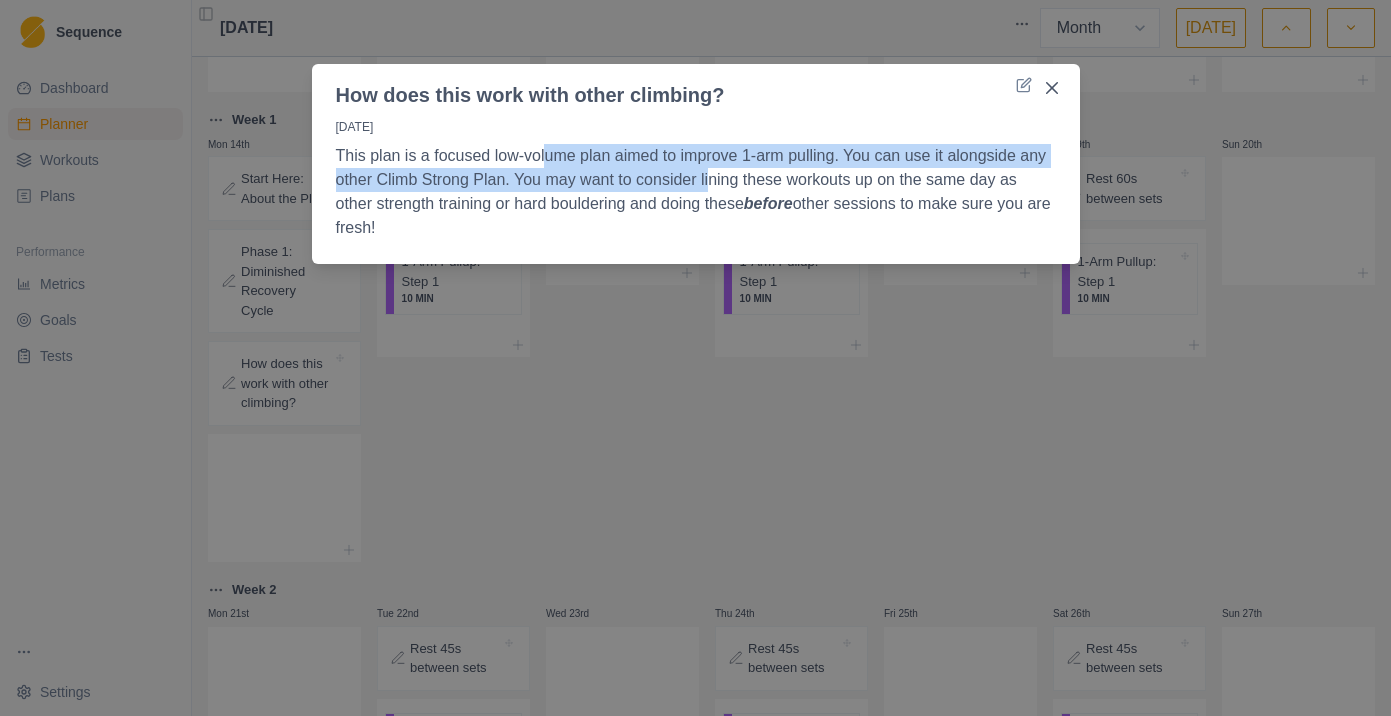 drag, startPoint x: 548, startPoint y: 164, endPoint x: 747, endPoint y: 171, distance: 199.12308 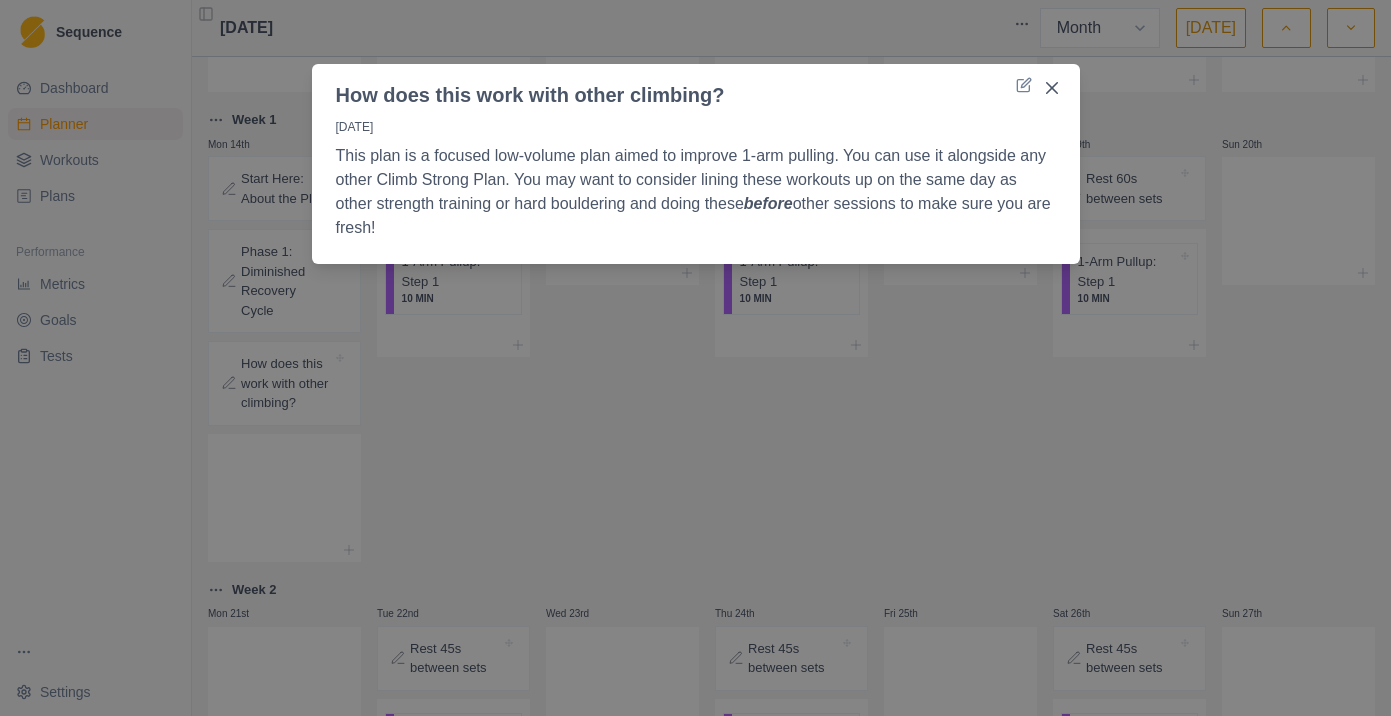 click on "How does this work with other climbing? [DATE] This plan is a focused low-volume plan aimed to improve 1-arm pulling.  You can use it alongside any other Climb Strong Plan.  You may want to consider lining these workouts up on the same day as other strength training or hard bouldering and doing these  before  other sessions to make sure you are fresh!" at bounding box center [695, 358] 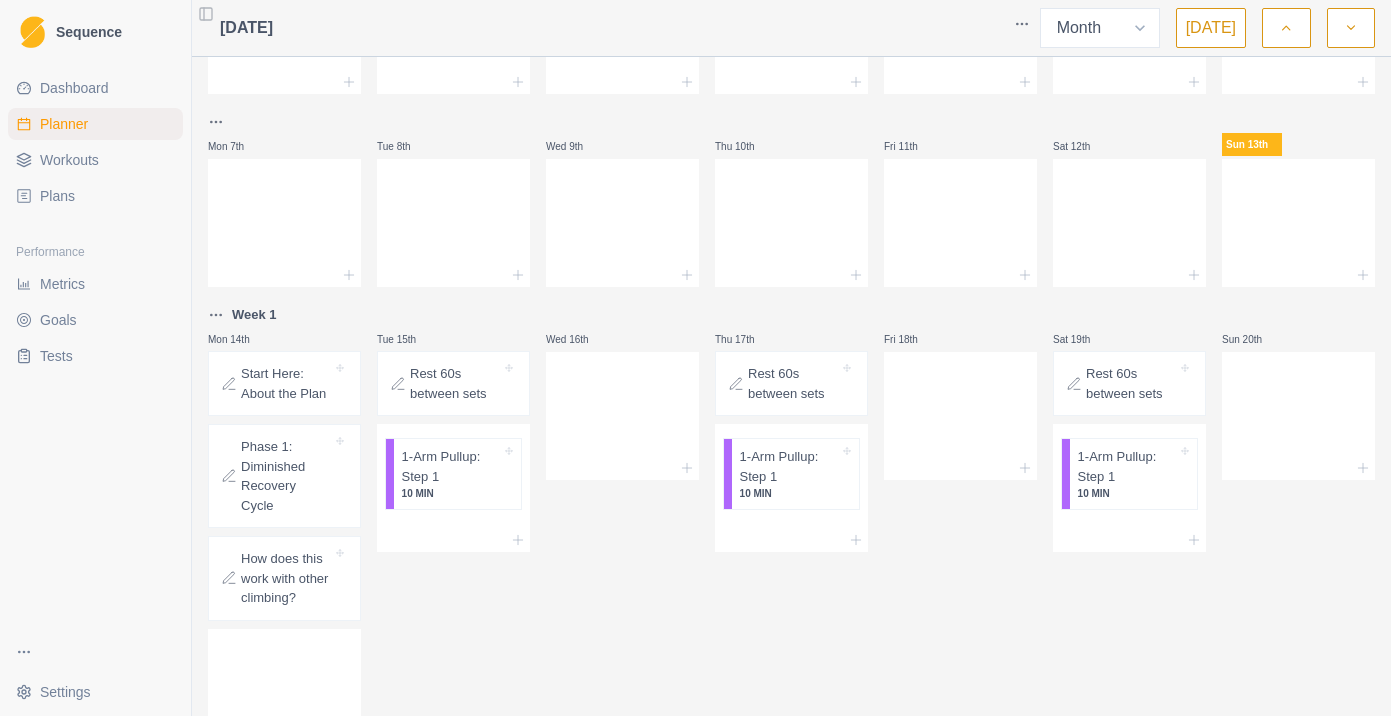 scroll, scrollTop: 144, scrollLeft: 0, axis: vertical 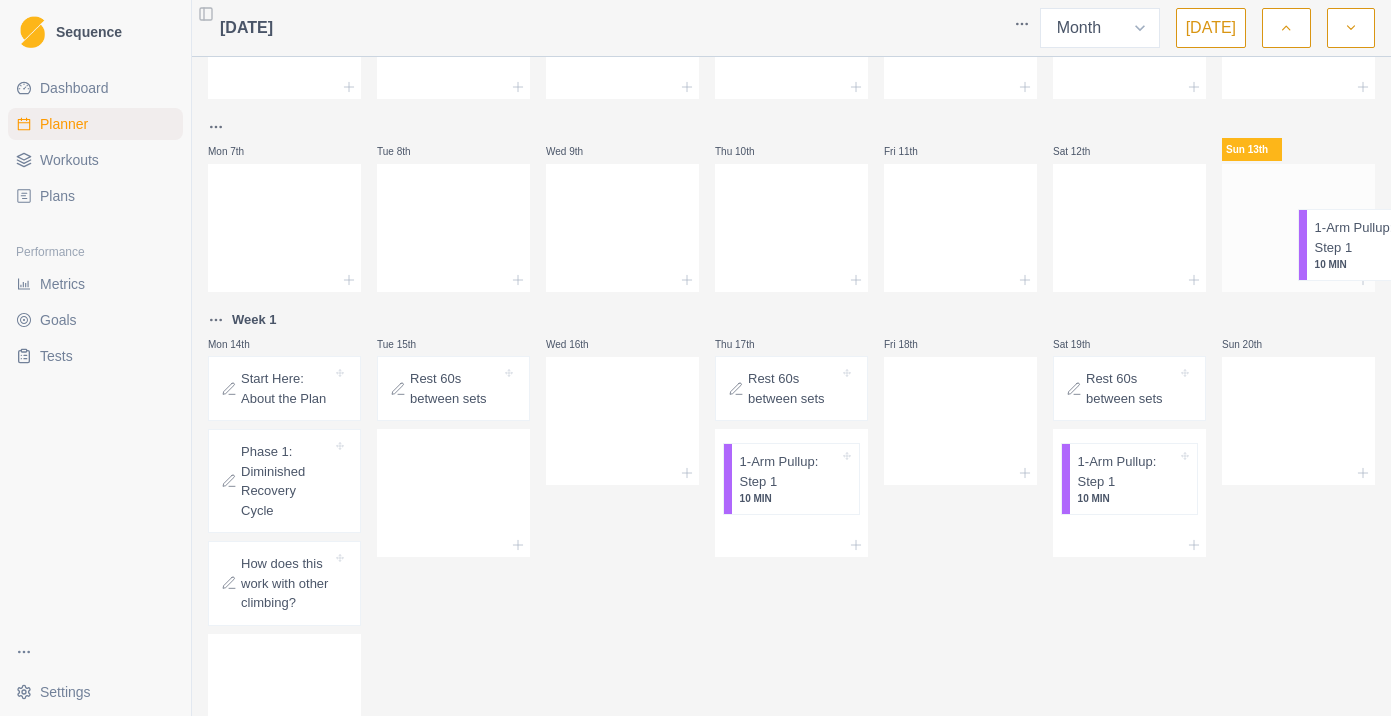 drag, startPoint x: 424, startPoint y: 488, endPoint x: 1288, endPoint y: 227, distance: 902.56134 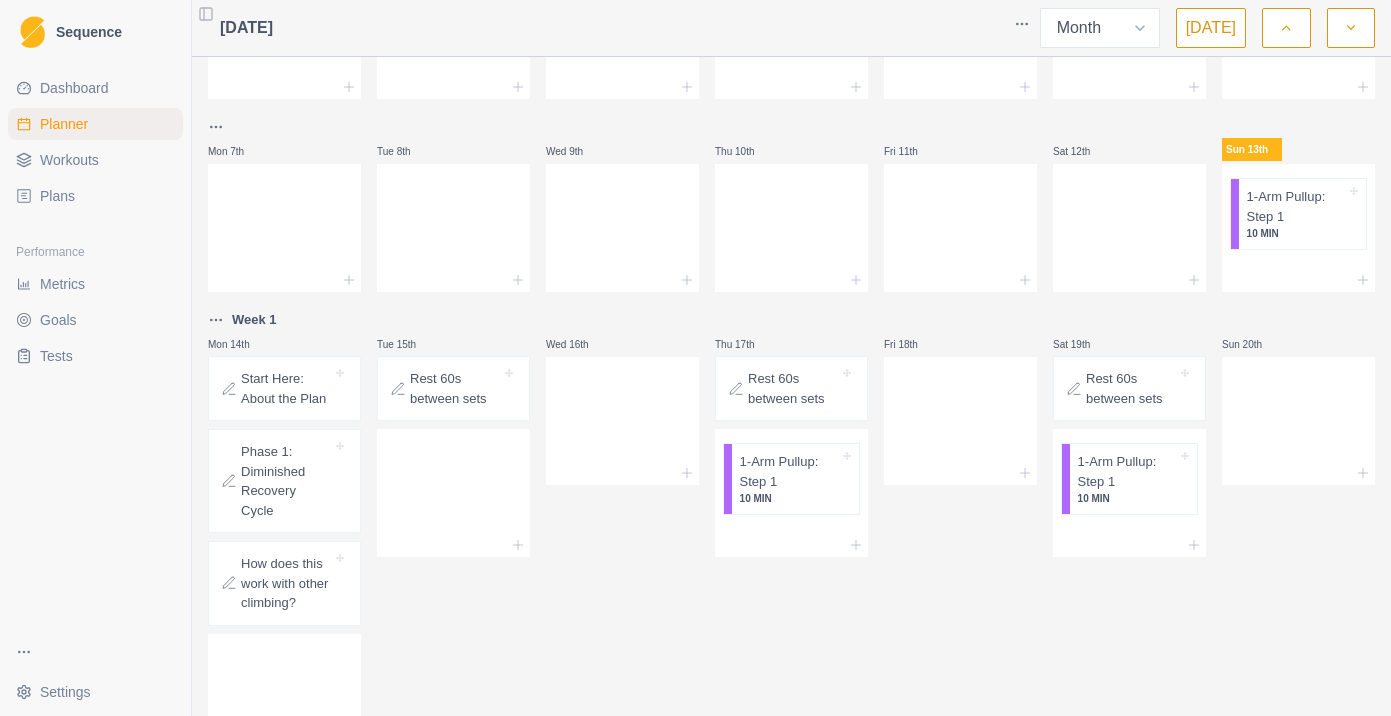 click on "Phase 1: Diminished Recovery Cycle" at bounding box center [286, 481] 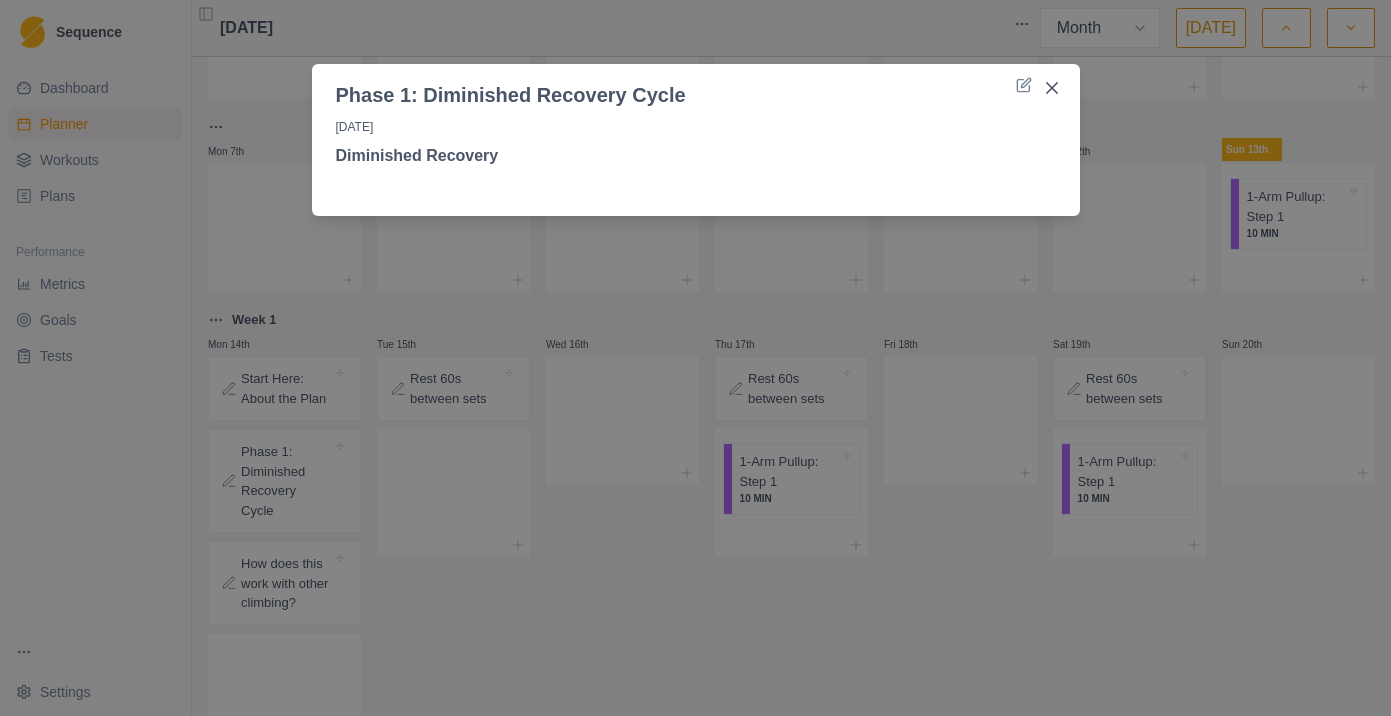 click on "Phase 1: Diminished Recovery Cycle [DATE] Diminished Recovery" at bounding box center [695, 358] 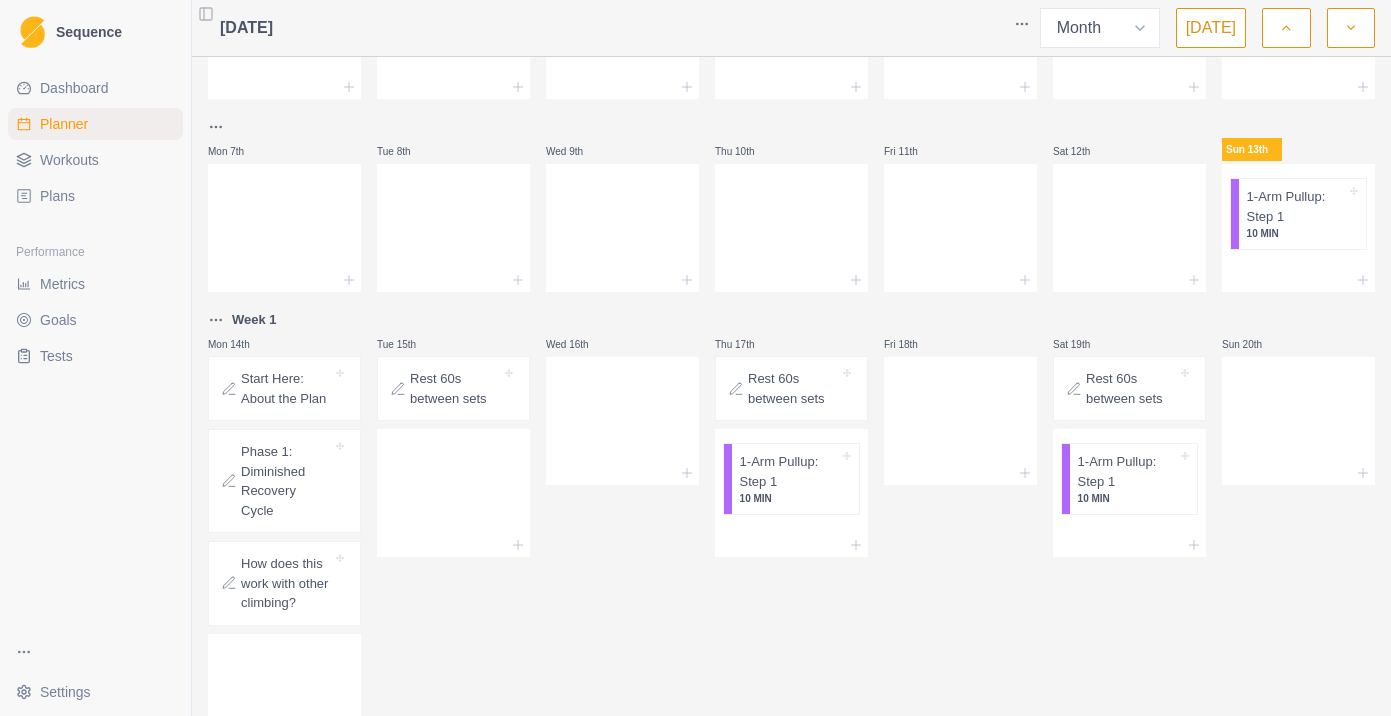 click on "How does this work with other climbing?" at bounding box center [286, 583] 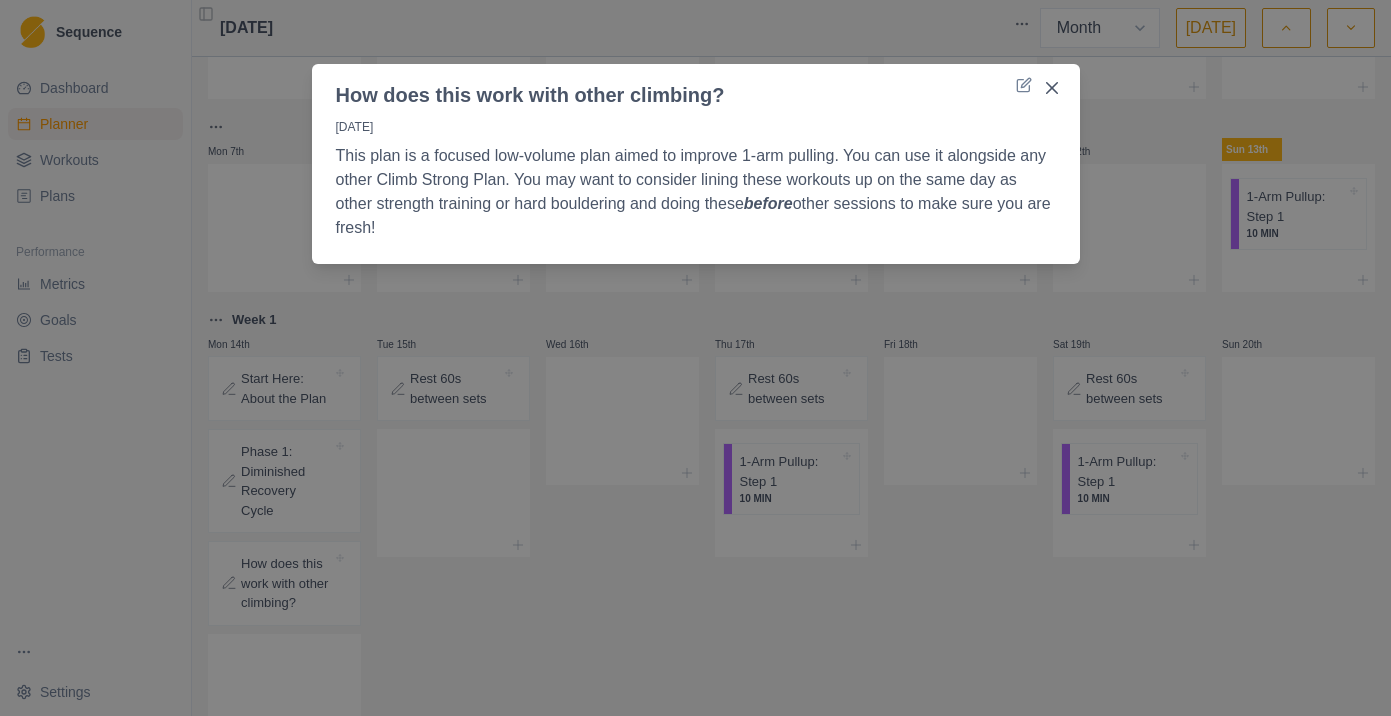 click on "This plan is a focused low-volume plan aimed to improve 1-arm pulling.  You can use it alongside any other Climb Strong Plan.  You may want to consider lining these workouts up on the same day as other strength training or hard bouldering and doing these  before  other sessions to make sure you are fresh!" at bounding box center [696, 192] 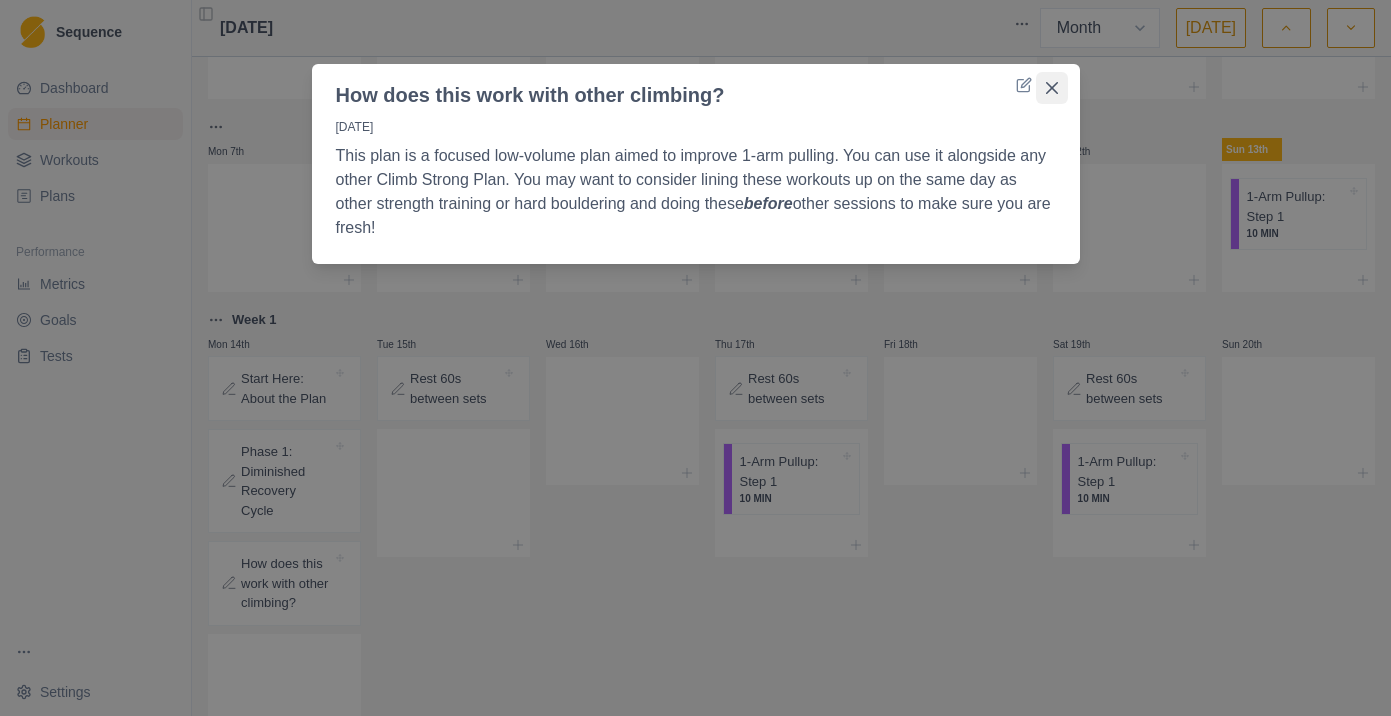 click 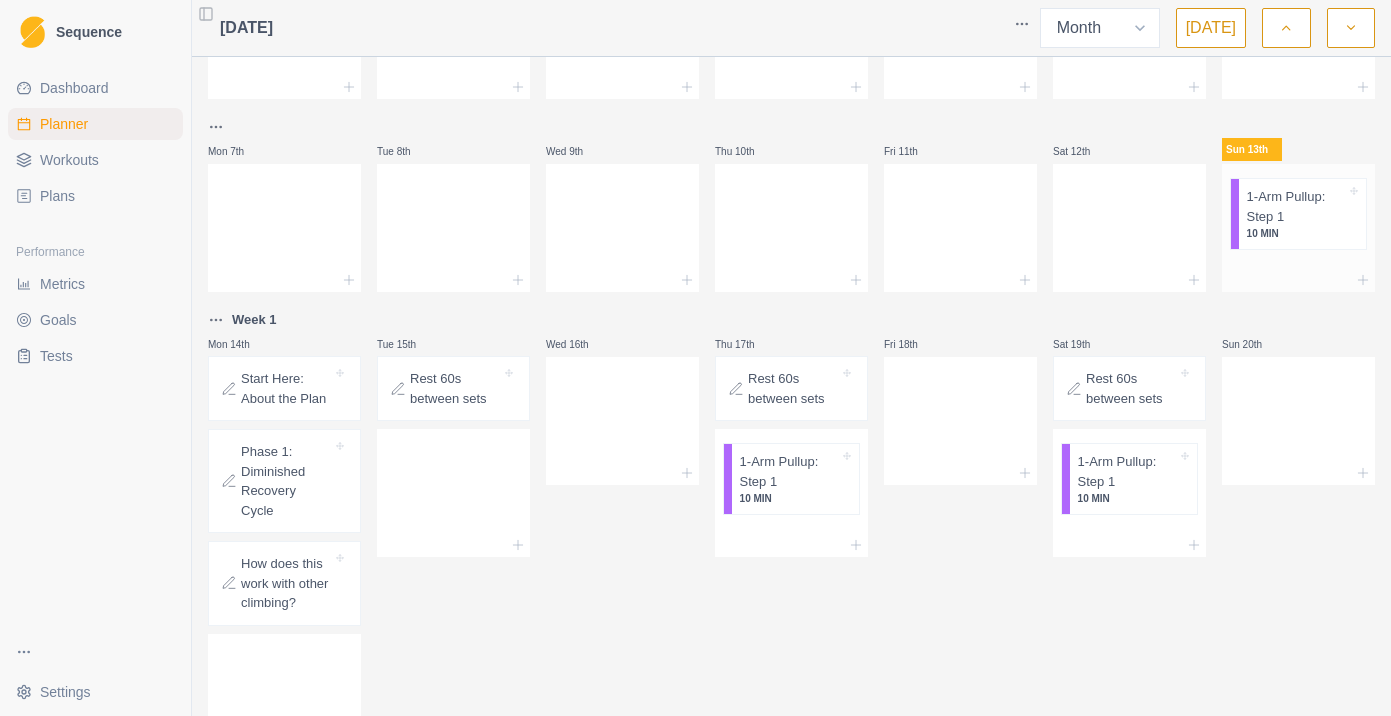 click on "1-Arm Pullup: Step 1" at bounding box center [1296, 206] 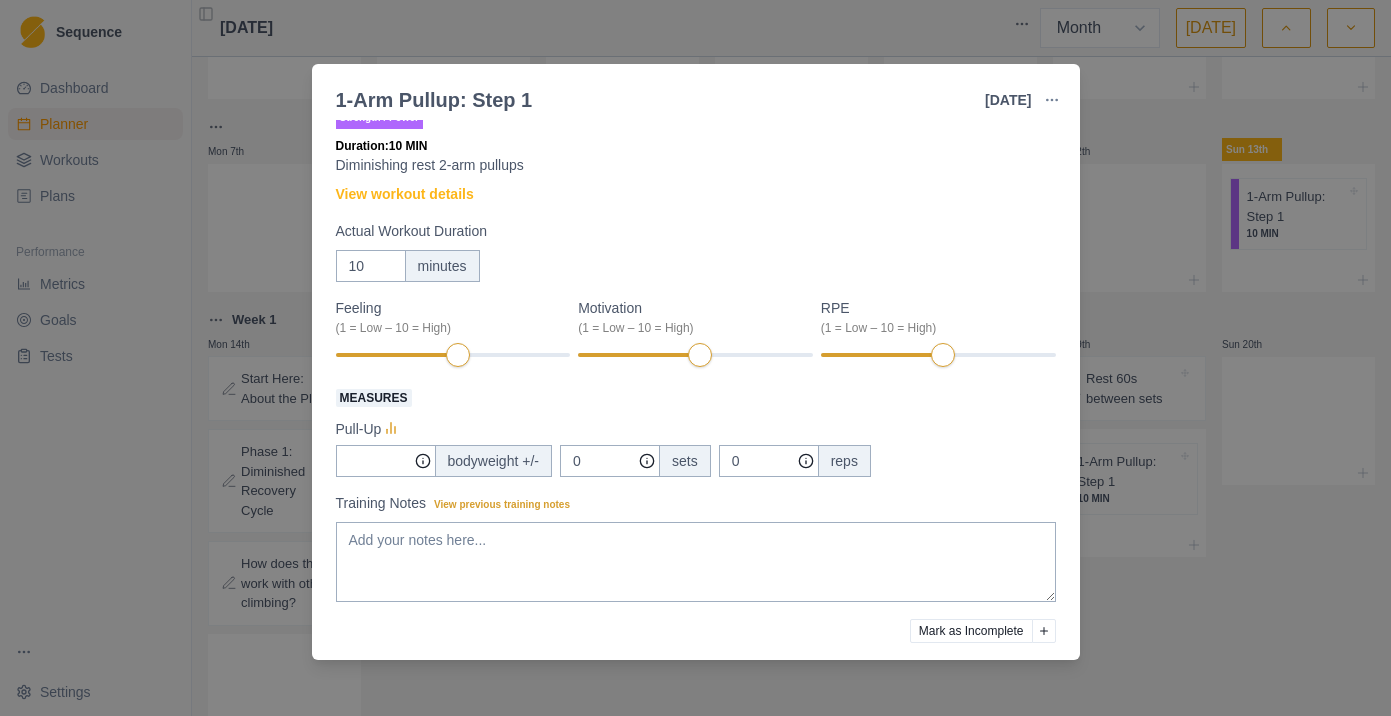 scroll, scrollTop: 0, scrollLeft: 0, axis: both 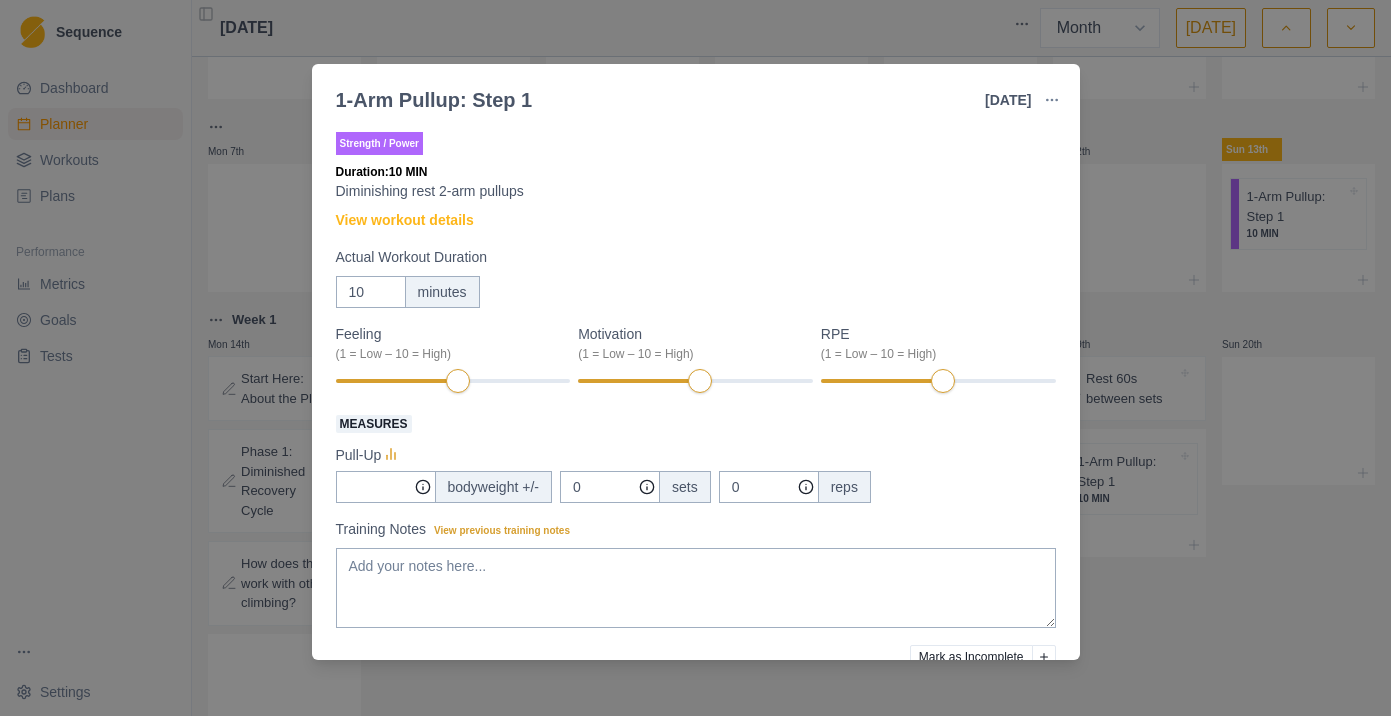 click on "1-Arm Pullup: Step 1 [DATE] Link To Goal View Workout Metrics Edit Original Workout Reschedule Workout Remove From Schedule Strength / Power Duration:  10 MIN Diminishing rest 2-arm pullups View workout details Actual Workout Duration 10 minutes Feeling (1 = Low – 10 = High) Motivation (1 = Low – 10 = High) RPE (1 = Low – 10 = High) Measures Pull-Up bodyweight +/- 0 sets 0 reps Training Notes View previous training notes Mark as Incomplete Complete Workout" at bounding box center [695, 358] 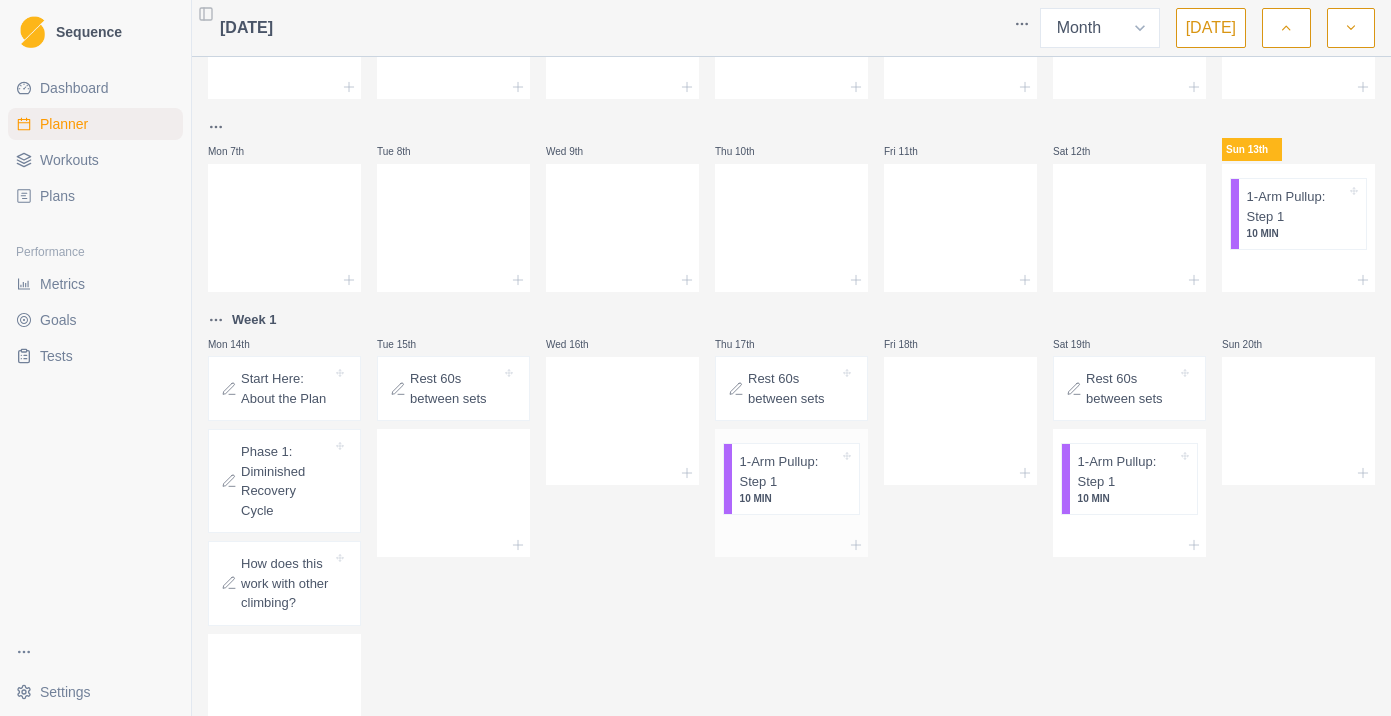 click on "1-Arm Pullup: Step 1" at bounding box center [789, 471] 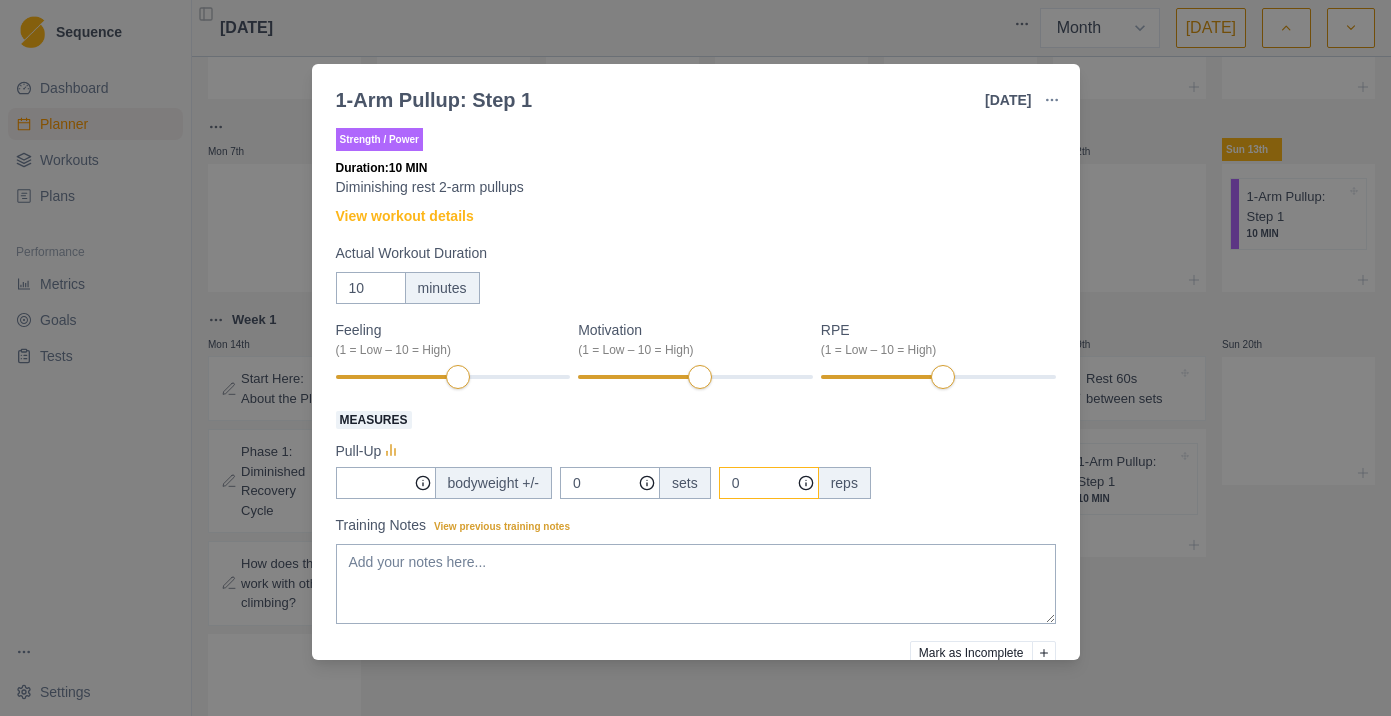 scroll, scrollTop: 0, scrollLeft: 0, axis: both 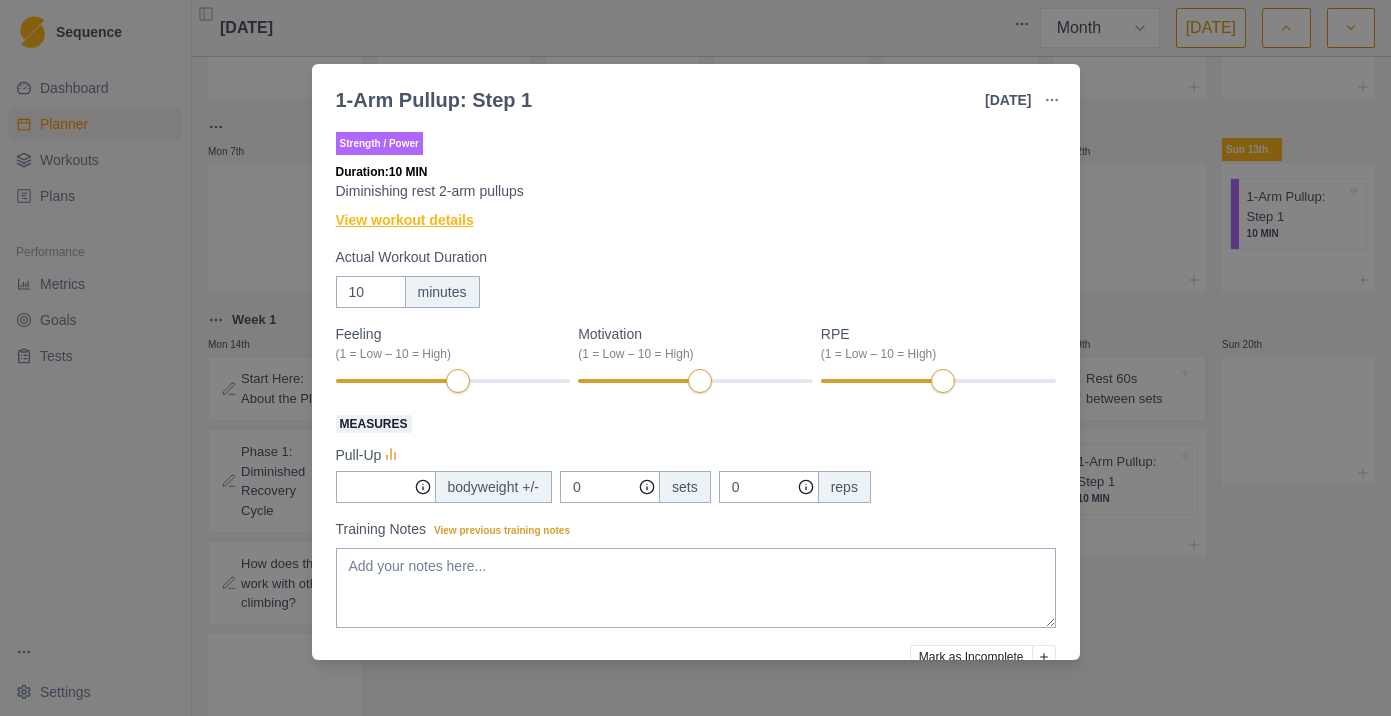 click on "View workout details" at bounding box center (405, 220) 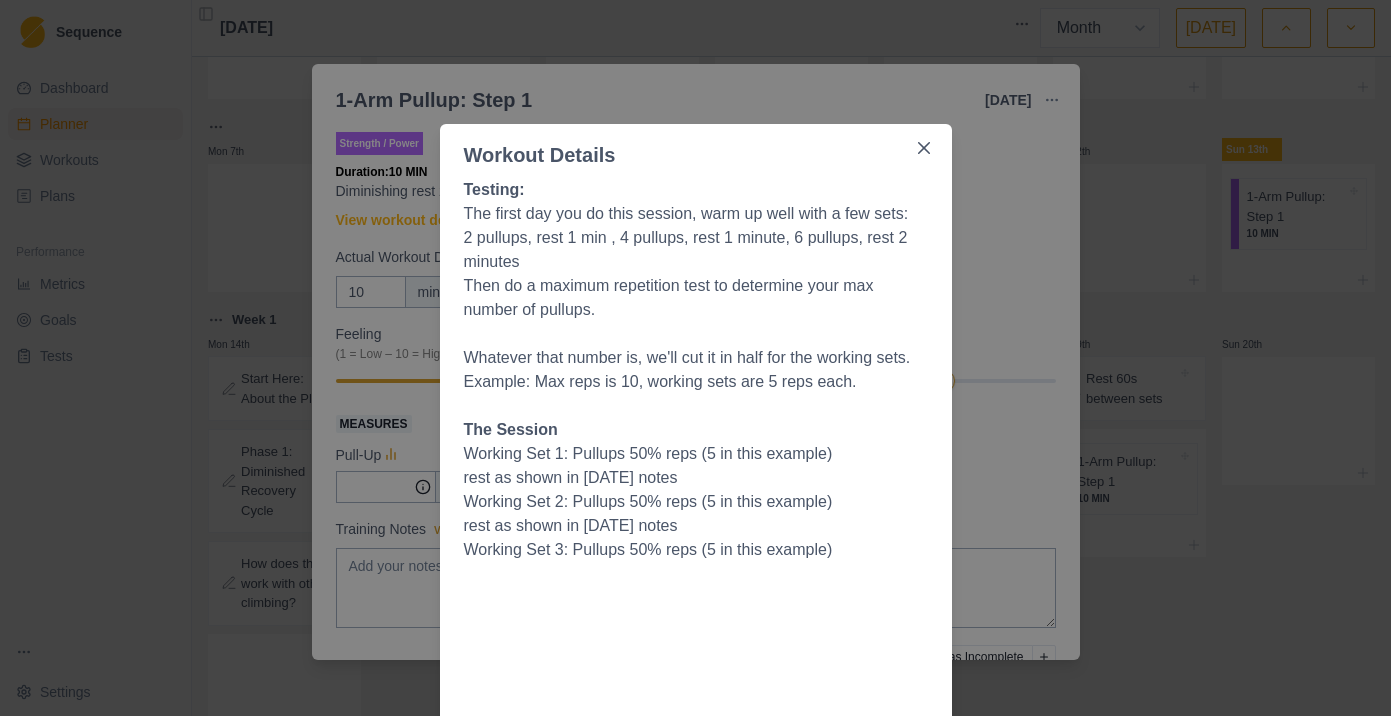 click on "Workout Details Testing: The first day you do this session, warm up well with a few sets: 2 pullups, rest 1 min , 4 pullups, rest 1 minute, 6 pullups, rest 2 minutes Then do a maximum repetition test to determine your max number of pullups. Whatever that number is, we'll cut it in half for the working sets. Example: Max reps is 10, working sets are 5 reps each. The Session Working Set 1: Pullups 50% reps (5 in this example) rest as shown in [DATE] notes Working Set 2: Pullups 50% reps (5 in this example) rest as shown in [DATE] notes Working Set 3: Pullups 50% reps (5 in this example)" at bounding box center [695, 358] 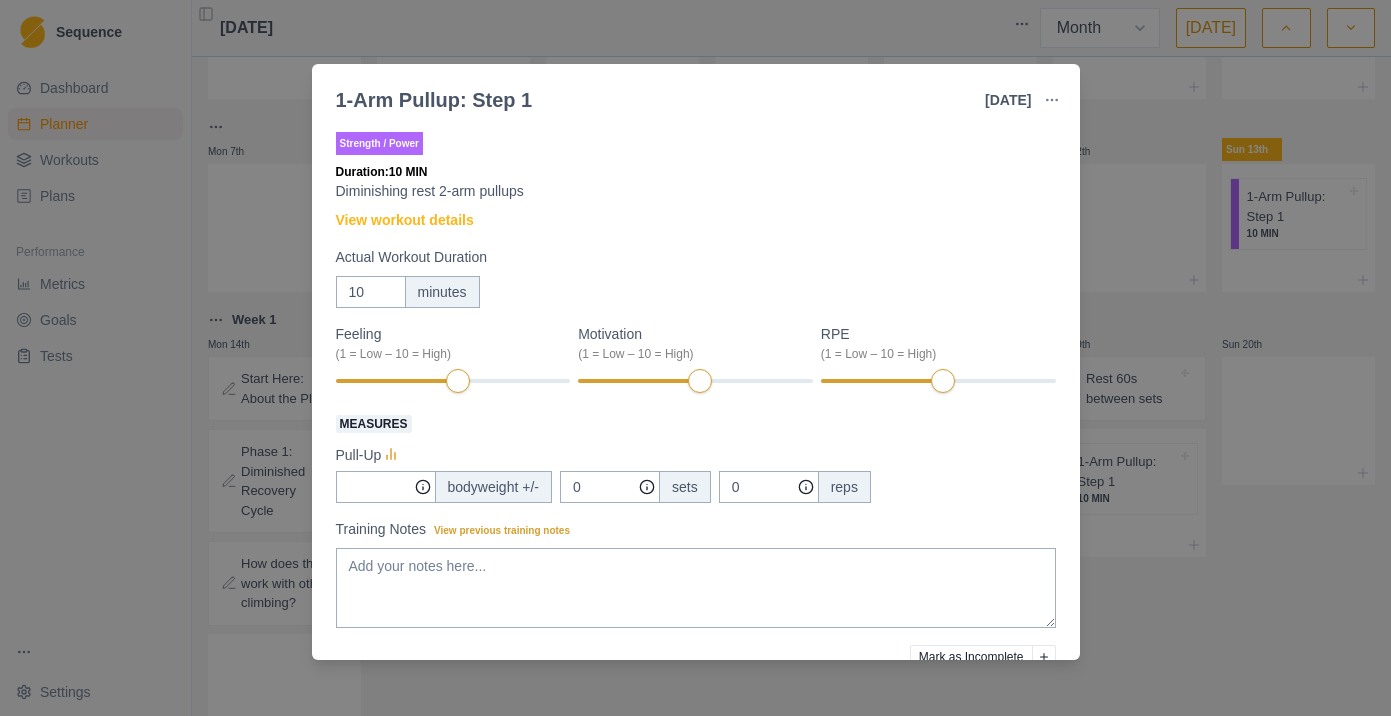 click on "Workout Details Testing: The first day you do this session, warm up well with a few sets: 2 pullups, rest 1 min , 4 pullups, rest 1 minute, 6 pullups, rest 2 minutes Then do a maximum repetition test to determine your max number of pullups. Whatever that number is, we'll cut it in half for the working sets. Example: Max reps is 10, working sets are 5 reps each. The Session Working Set 1: Pullups 50% reps (5 in this example) rest as shown in [DATE] notes Working Set 2: Pullups 50% reps (5 in this example) rest as shown in [DATE] notes Working Set 3: Pullups 50% reps (5 in this example)" at bounding box center (695, 358) 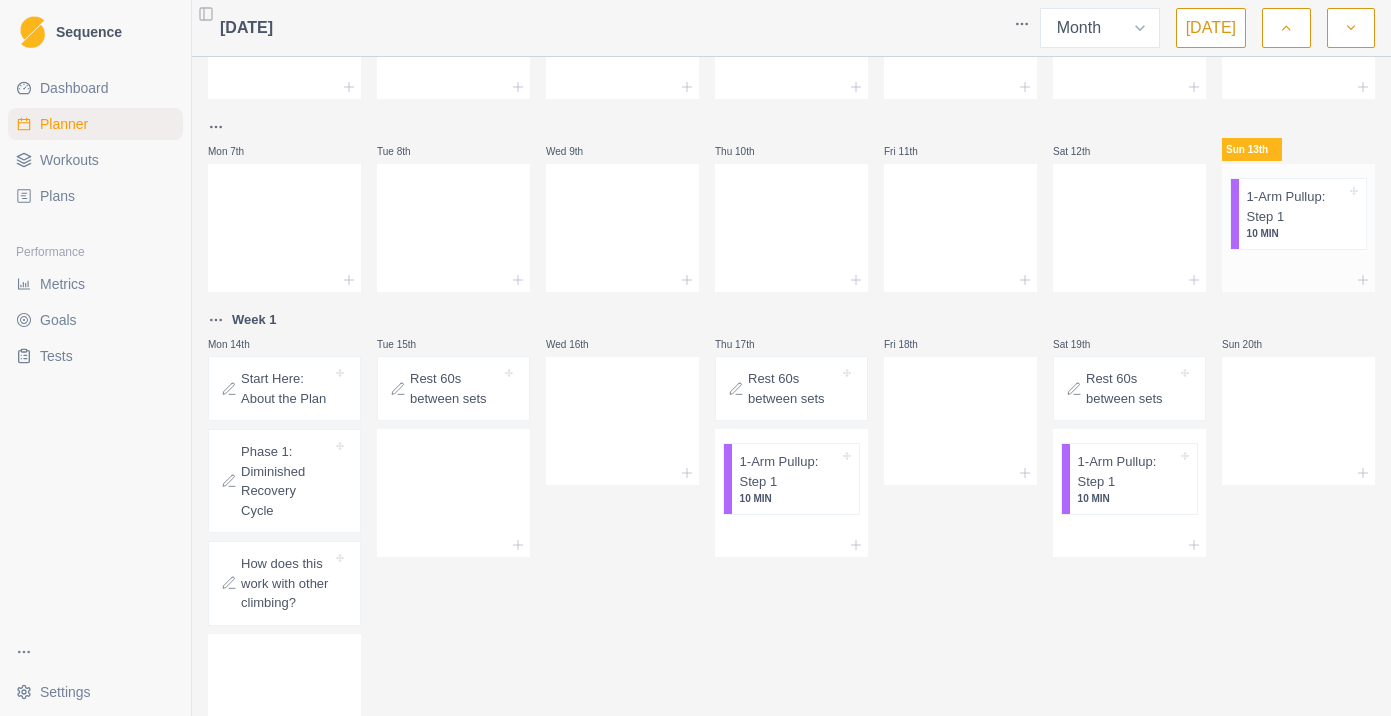 click on "1-Arm Pullup: Step 1" at bounding box center (1296, 206) 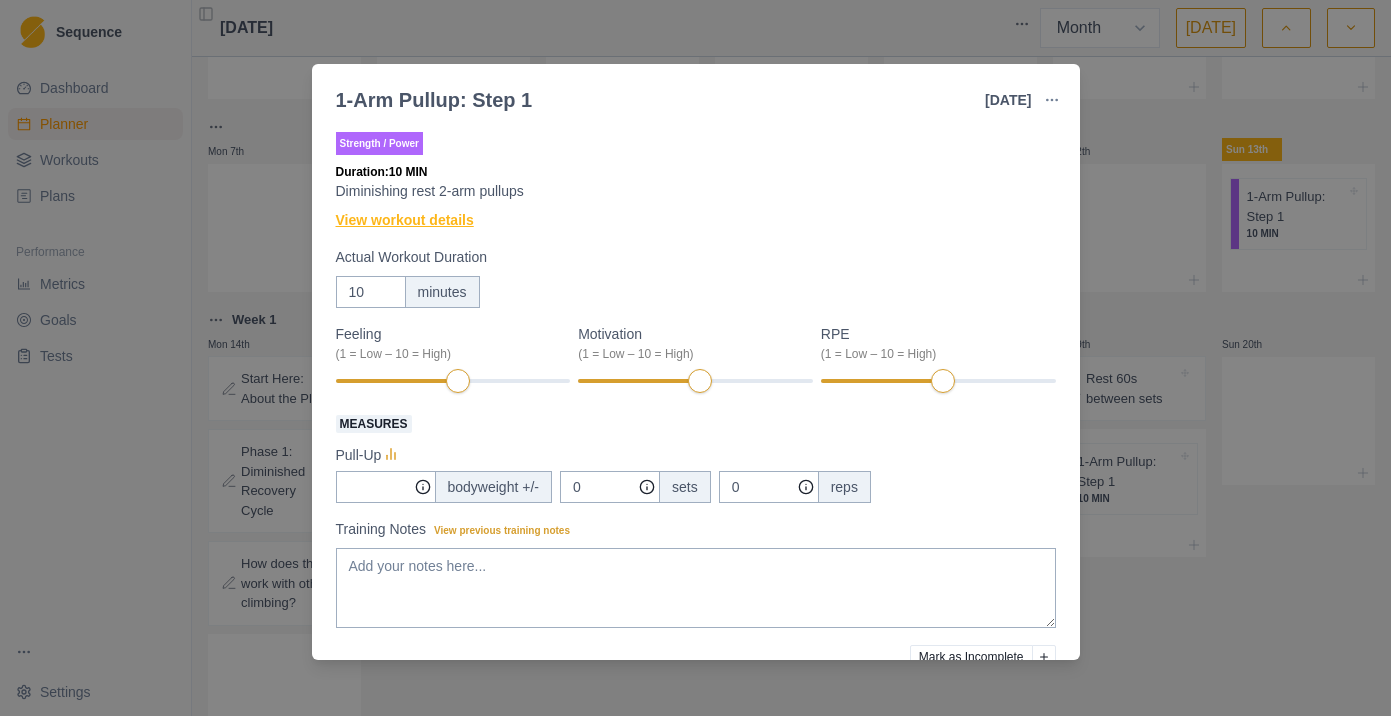click on "View workout details" at bounding box center [405, 220] 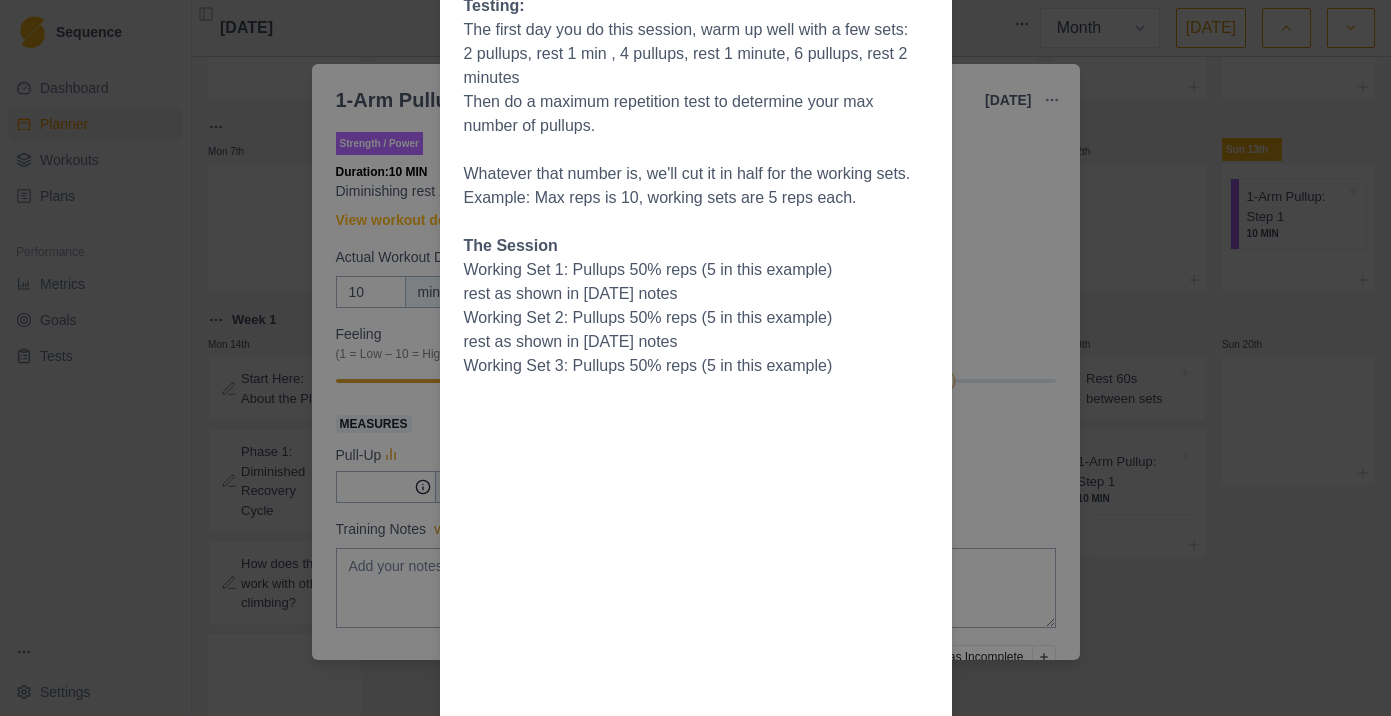 scroll, scrollTop: 242, scrollLeft: 0, axis: vertical 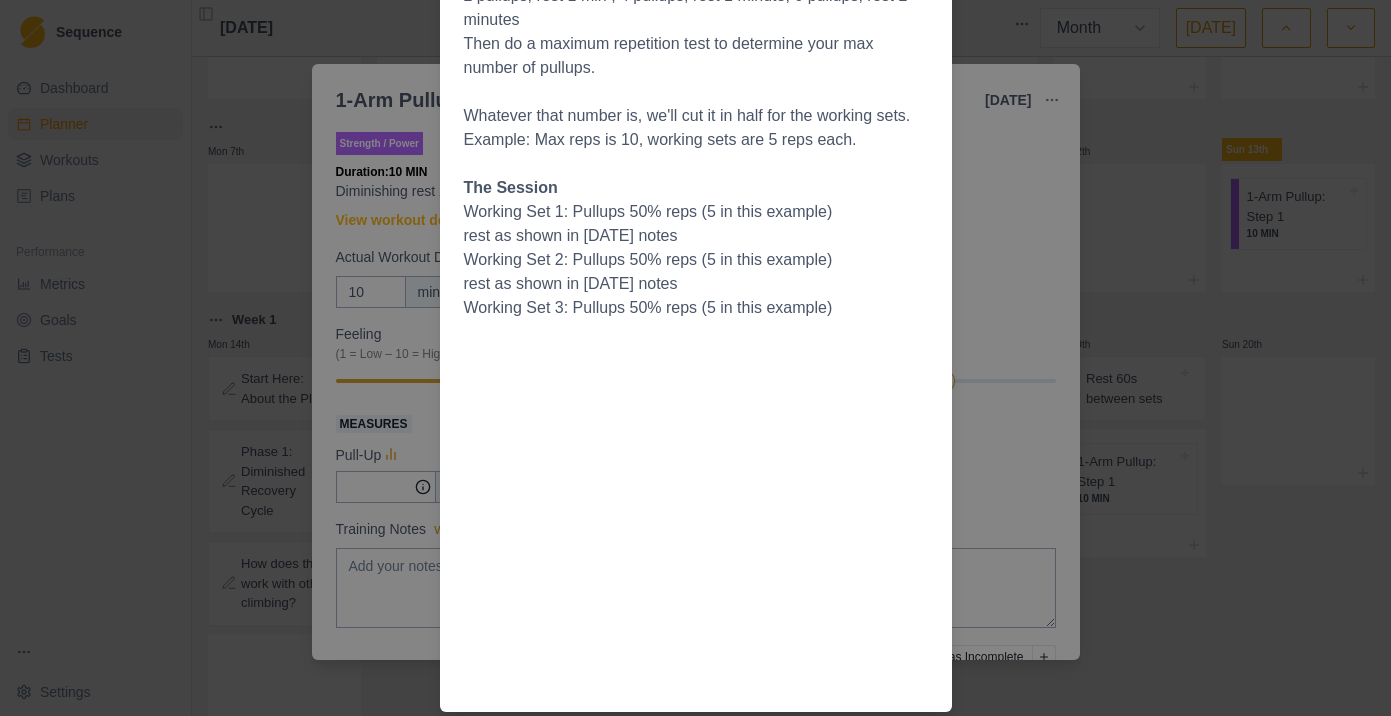 click on "Workout Details Testing: The first day you do this session, warm up well with a few sets: 2 pullups, rest 1 min , 4 pullups, rest 1 minute, 6 pullups, rest 2 minutes Then do a maximum repetition test to determine your max number of pullups. Whatever that number is, we'll cut it in half for the working sets. Example: Max reps is 10, working sets are 5 reps each. The Session Working Set 1: Pullups 50% reps (5 in this example) rest as shown in [DATE] notes Working Set 2: Pullups 50% reps (5 in this example) rest as shown in [DATE] notes Working Set 3: Pullups 50% reps (5 in this example)" at bounding box center [695, 358] 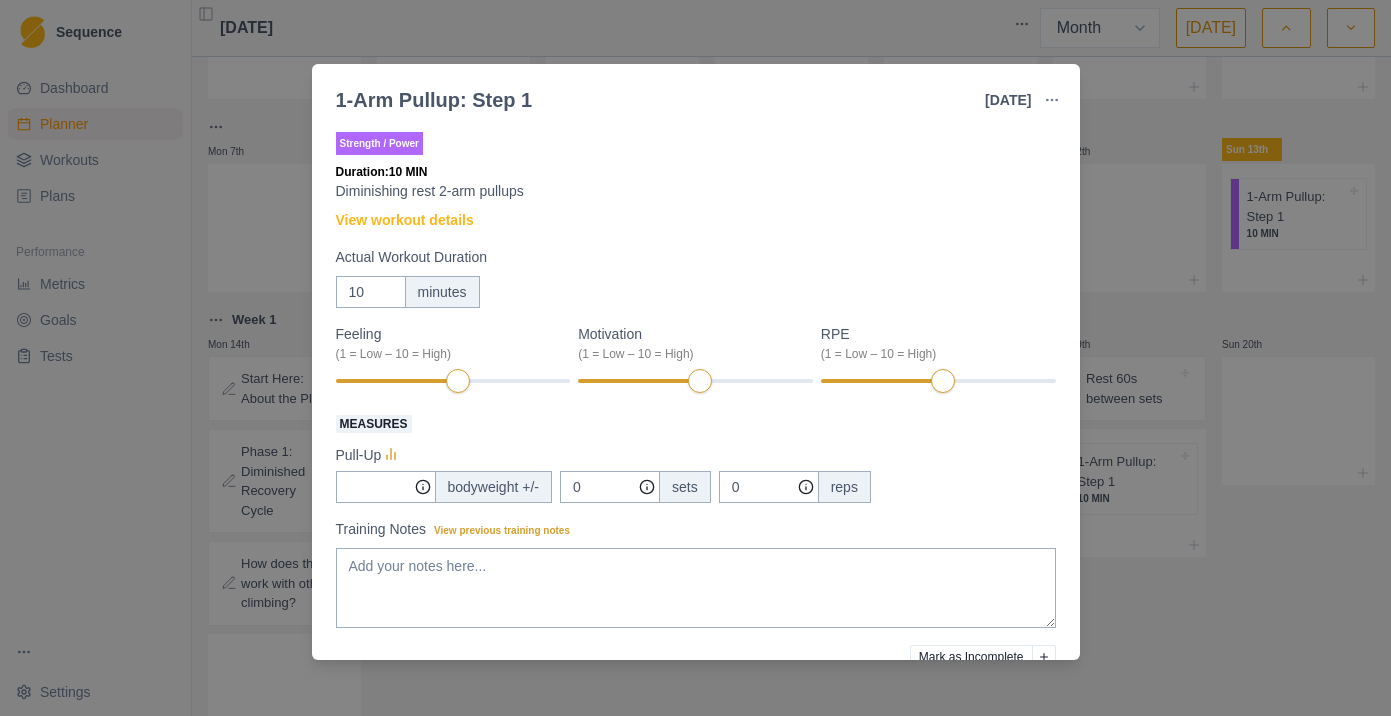 click on "1-Arm Pullup: Step 1 [DATE] Link To Goal View Workout Metrics Edit Original Workout Reschedule Workout Remove From Schedule Strength / Power Duration:  10 MIN Diminishing rest 2-arm pullups View workout details Actual Workout Duration 10 minutes Feeling (1 = Low – 10 = High) Motivation (1 = Low – 10 = High) RPE (1 = Low – 10 = High) Measures Pull-Up bodyweight +/- 0 sets 0 reps Training Notes View previous training notes Mark as Incomplete Complete Workout" at bounding box center [695, 358] 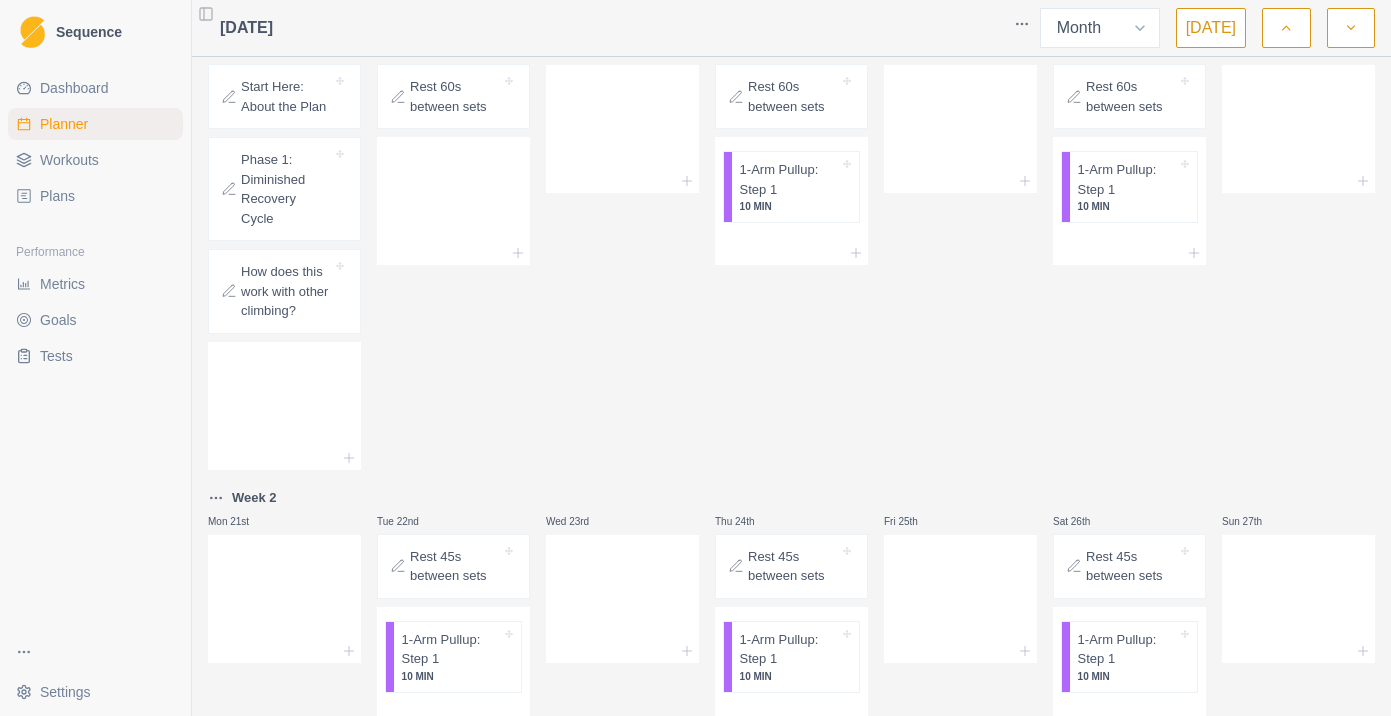 scroll, scrollTop: 245, scrollLeft: 0, axis: vertical 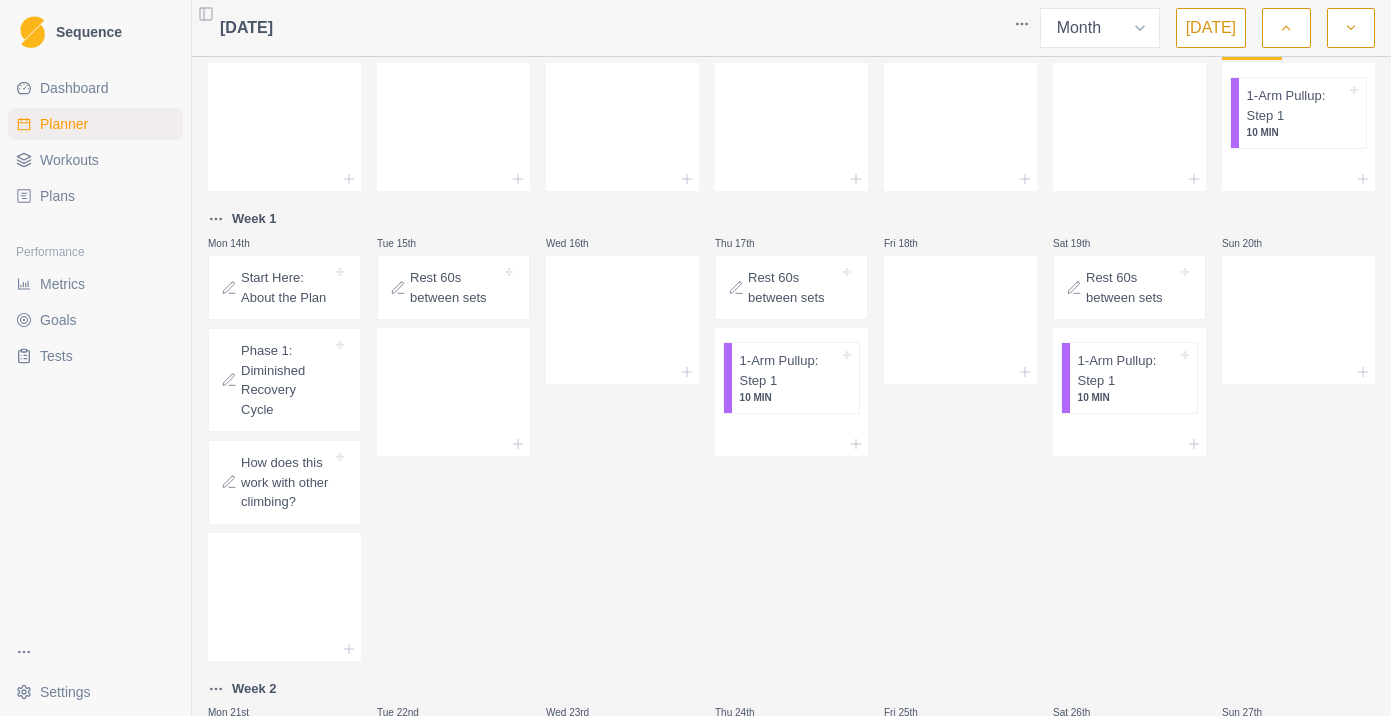 click on "Workouts" at bounding box center [95, 160] 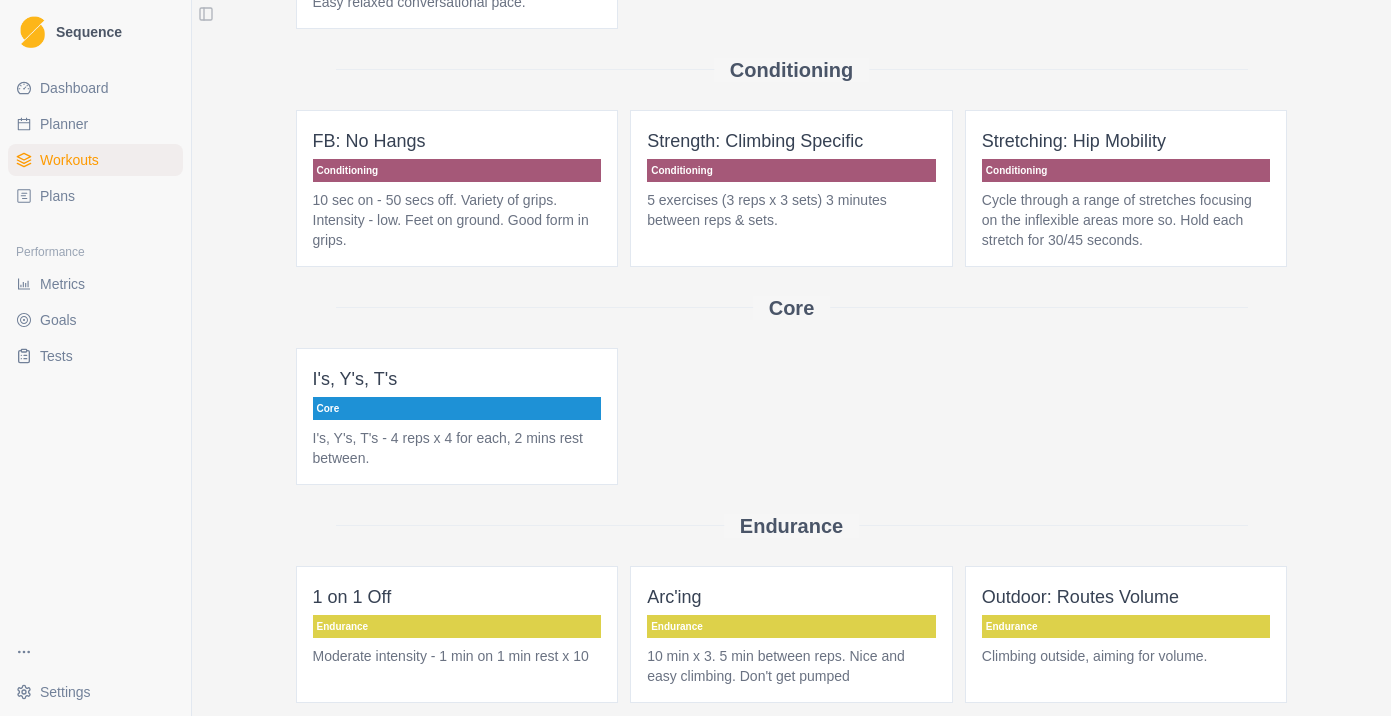 scroll, scrollTop: 0, scrollLeft: 0, axis: both 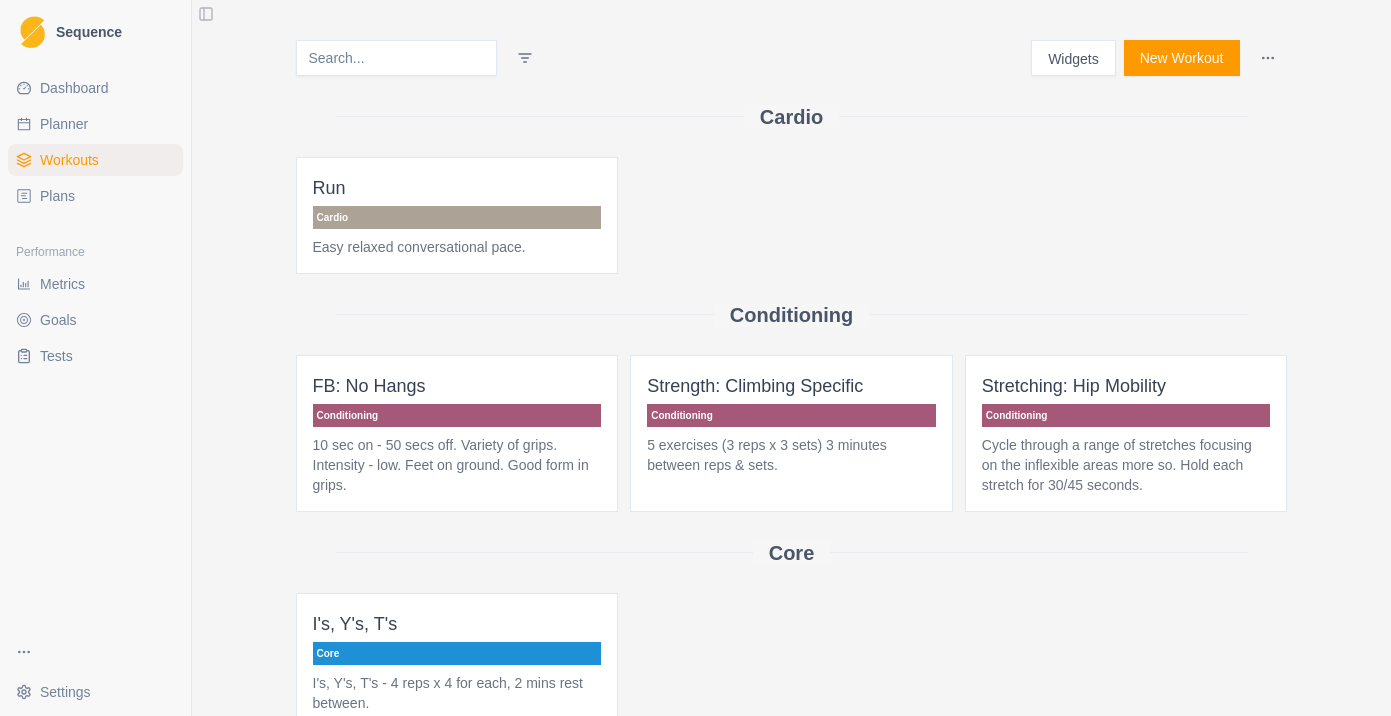click on "Plans" at bounding box center (57, 196) 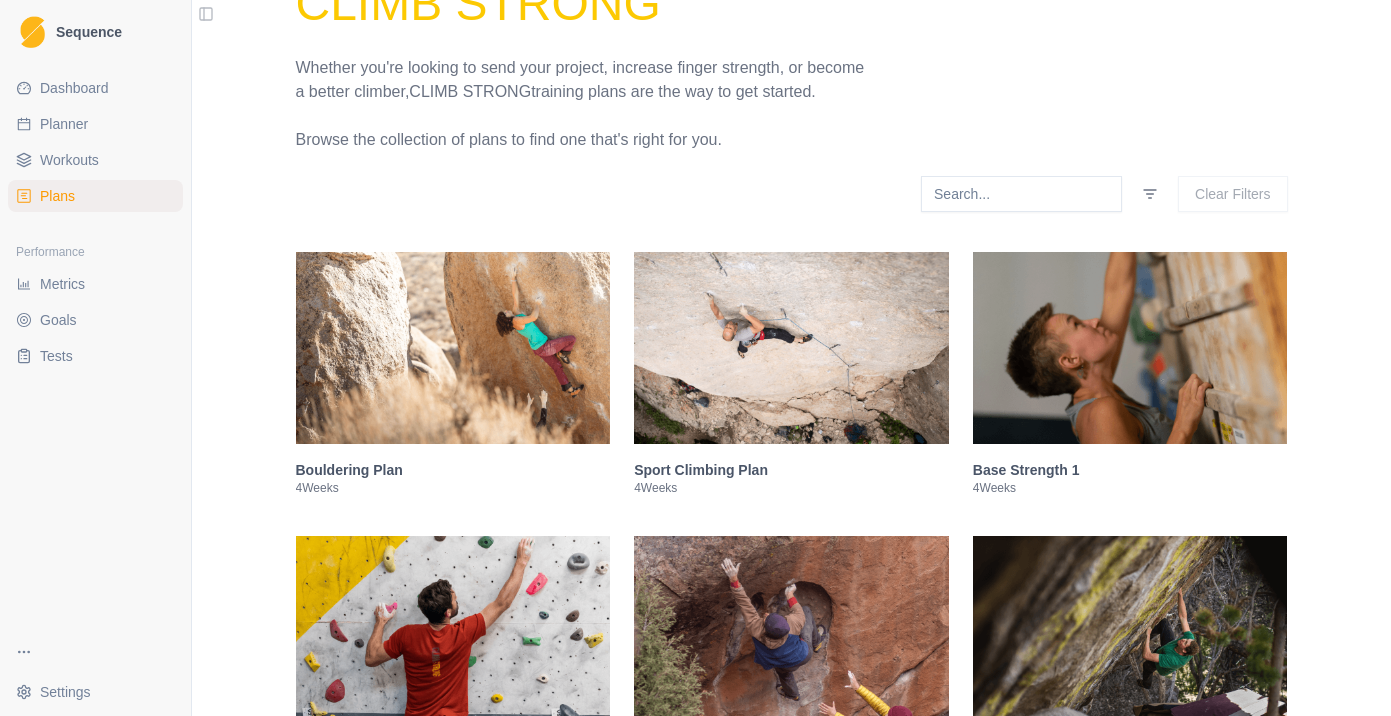 scroll, scrollTop: 181, scrollLeft: 0, axis: vertical 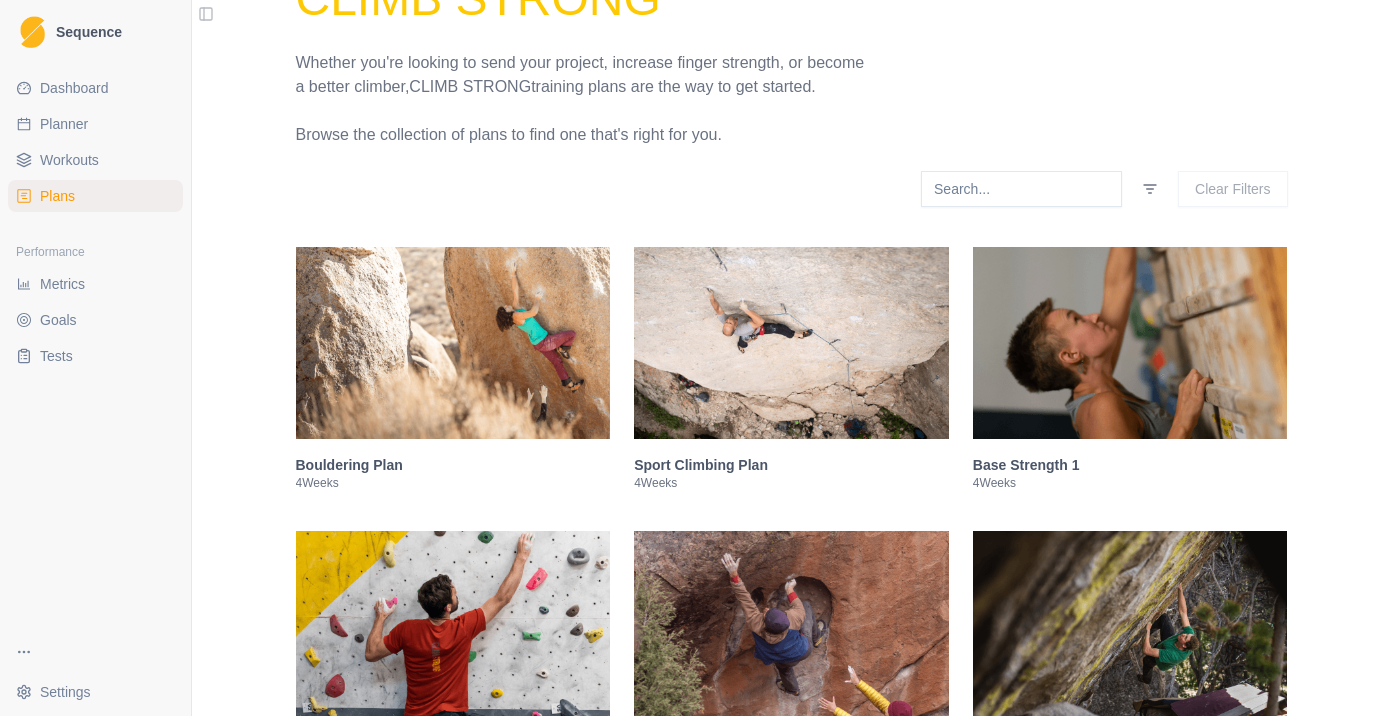 click at bounding box center (1130, 343) 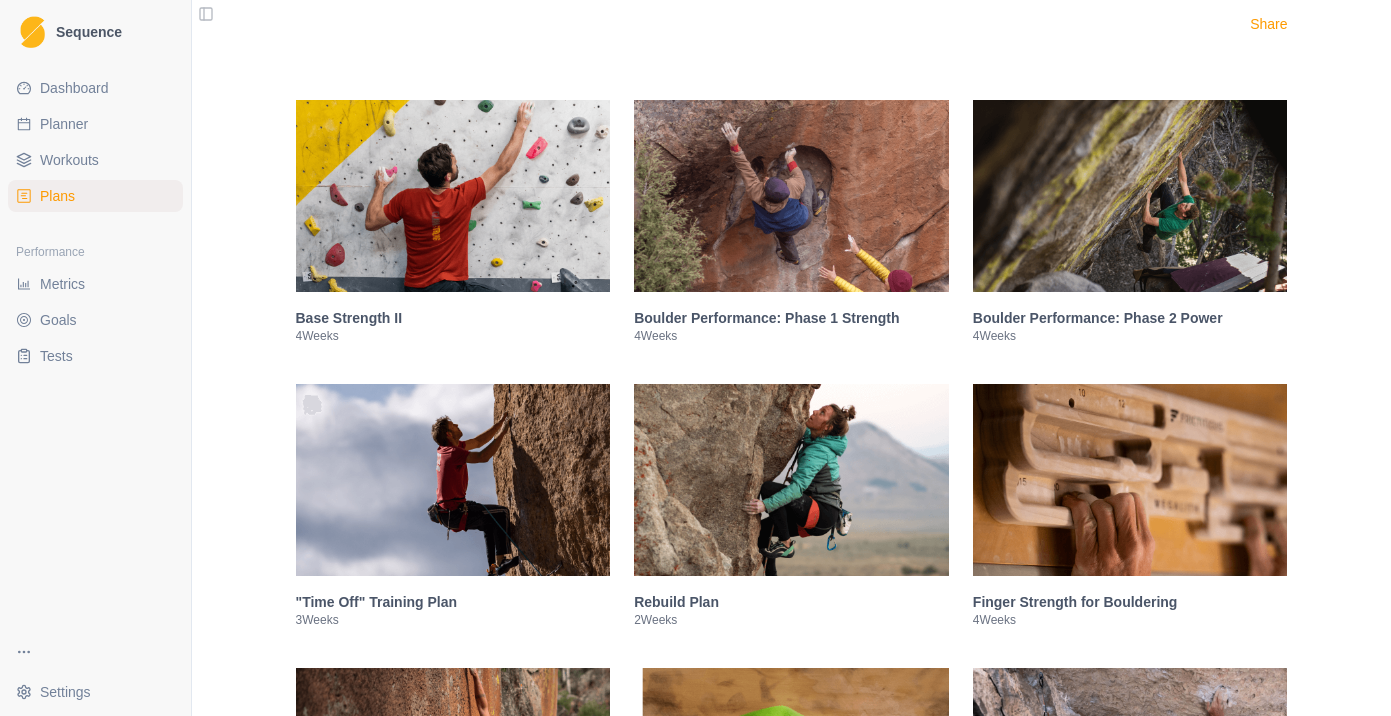 scroll, scrollTop: 2256, scrollLeft: 0, axis: vertical 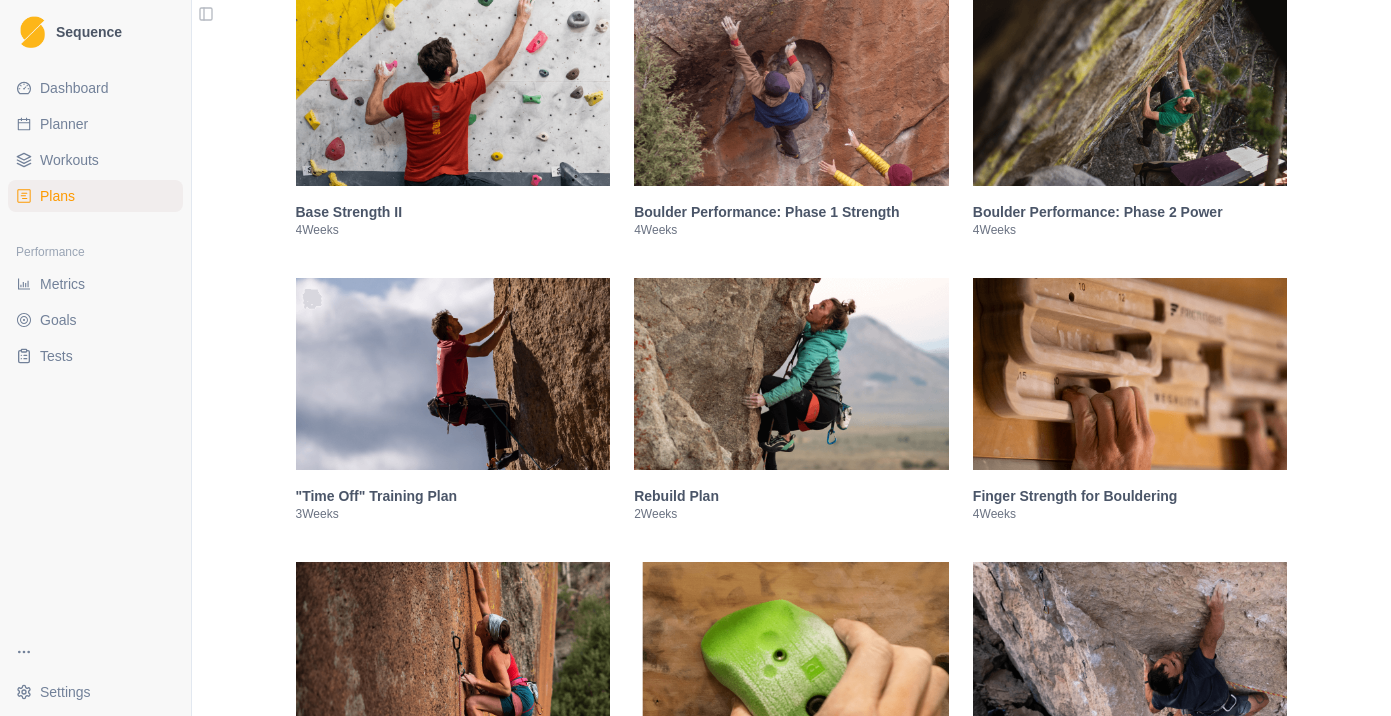 click at bounding box center [453, 90] 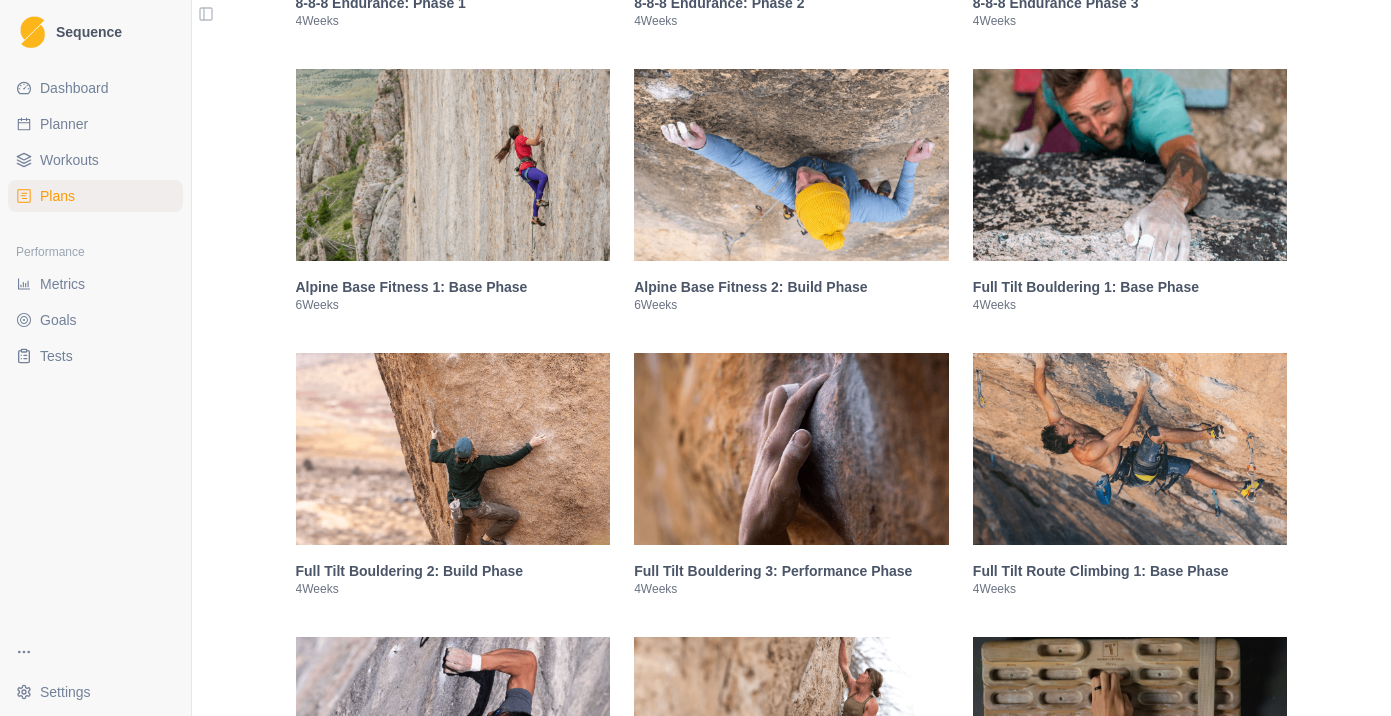 scroll, scrollTop: 3215, scrollLeft: 0, axis: vertical 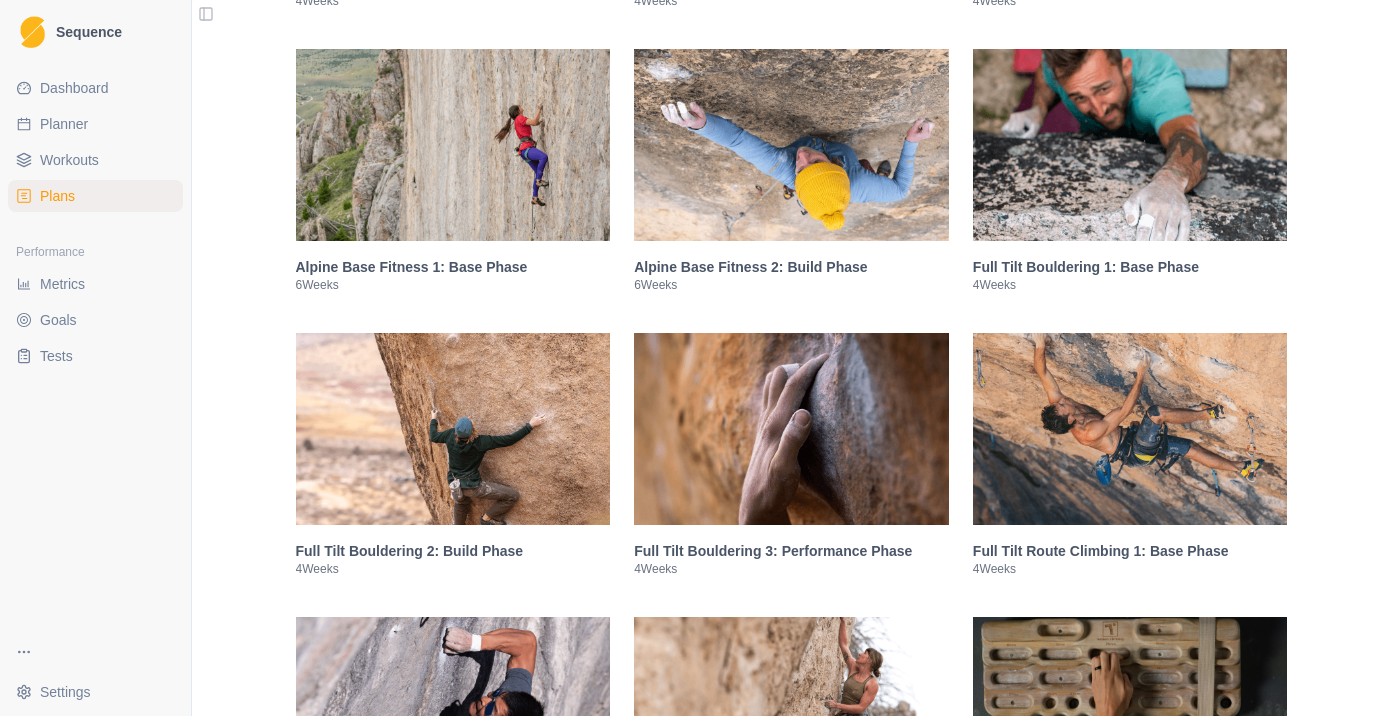 click at bounding box center (791, 145) 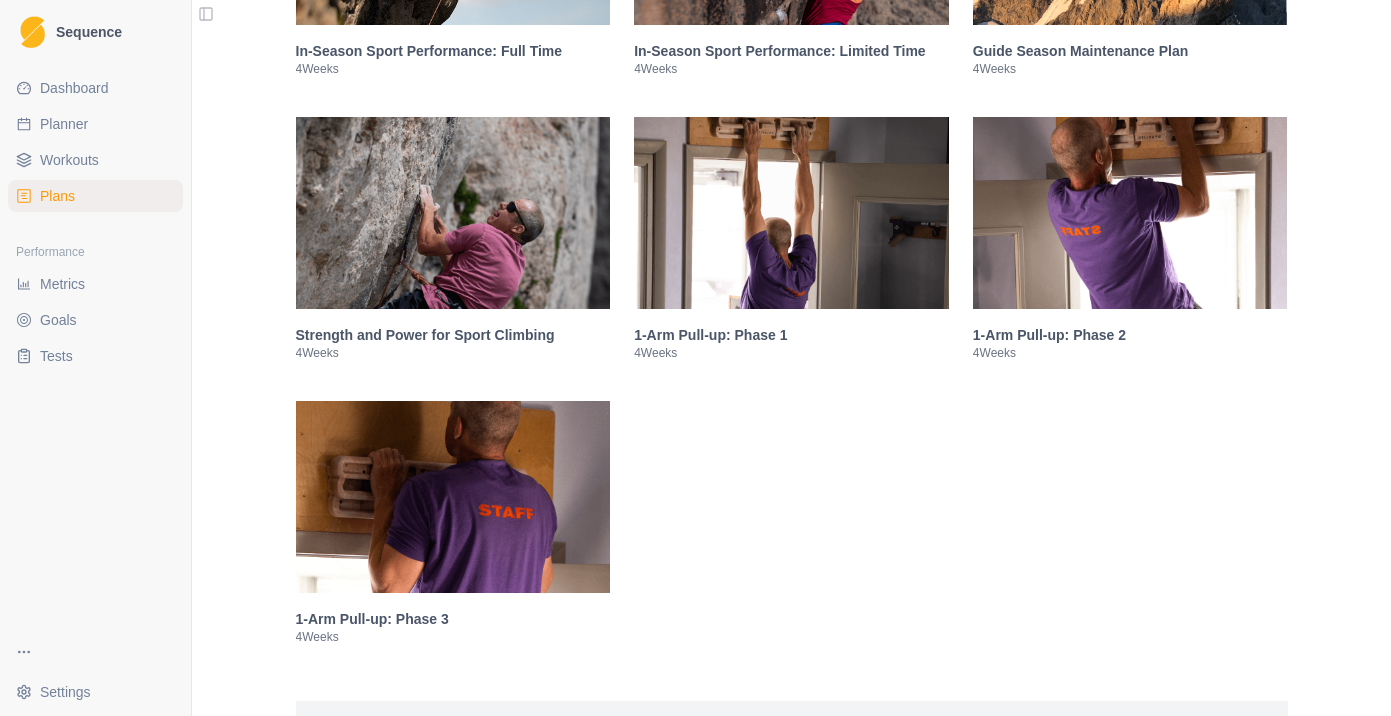 scroll, scrollTop: 4572, scrollLeft: 0, axis: vertical 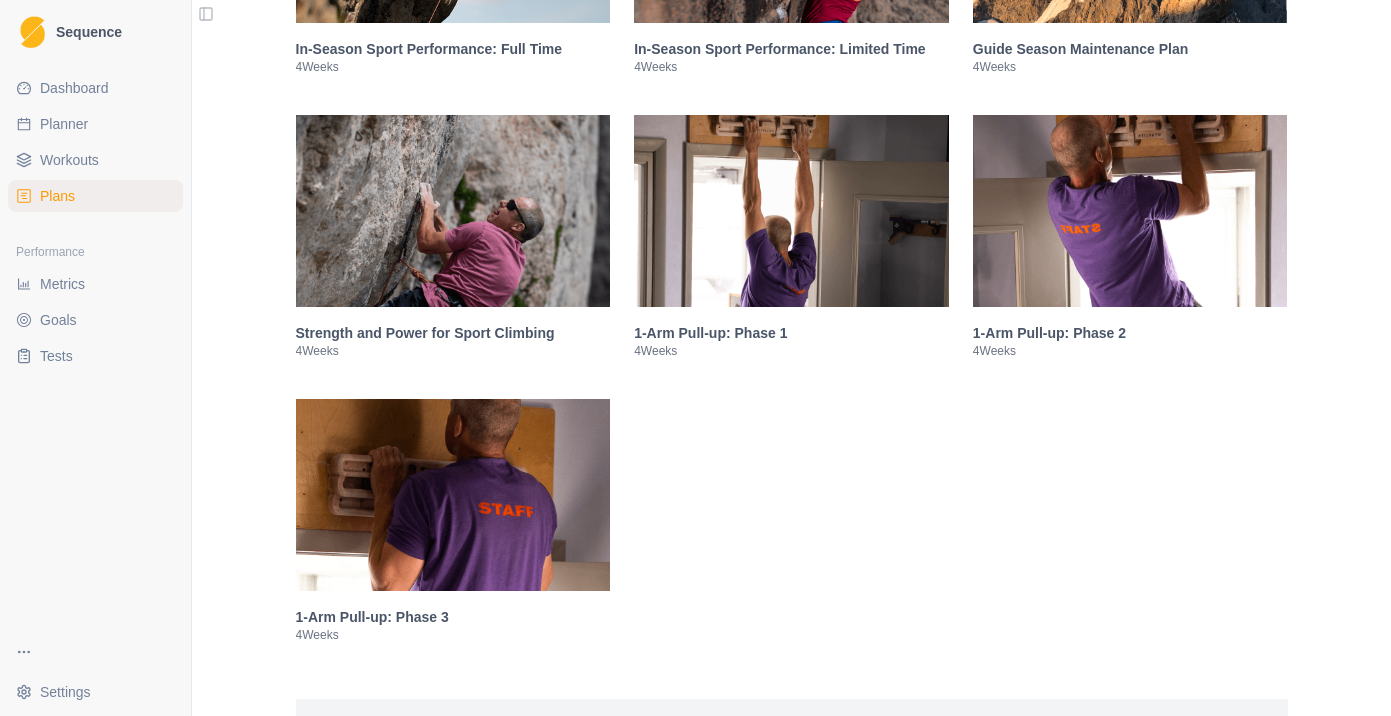 click at bounding box center (453, 211) 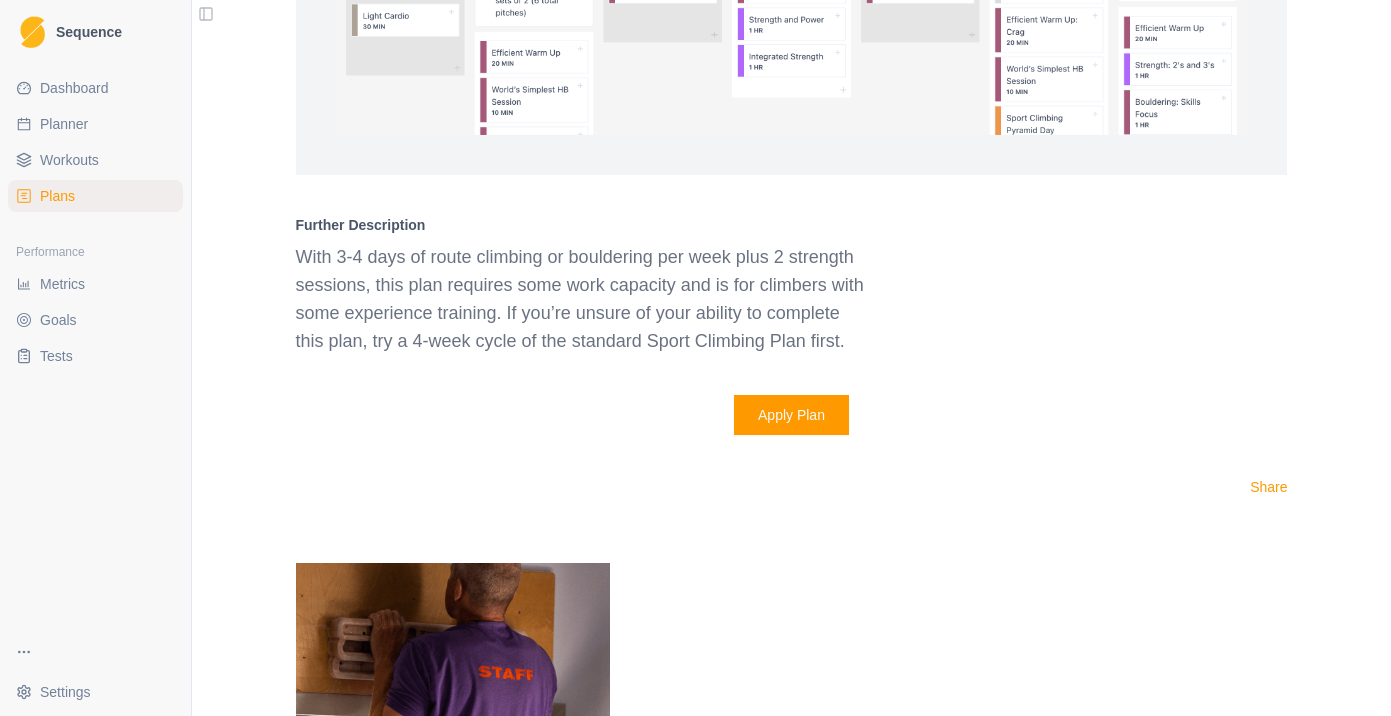 scroll, scrollTop: 4494, scrollLeft: 0, axis: vertical 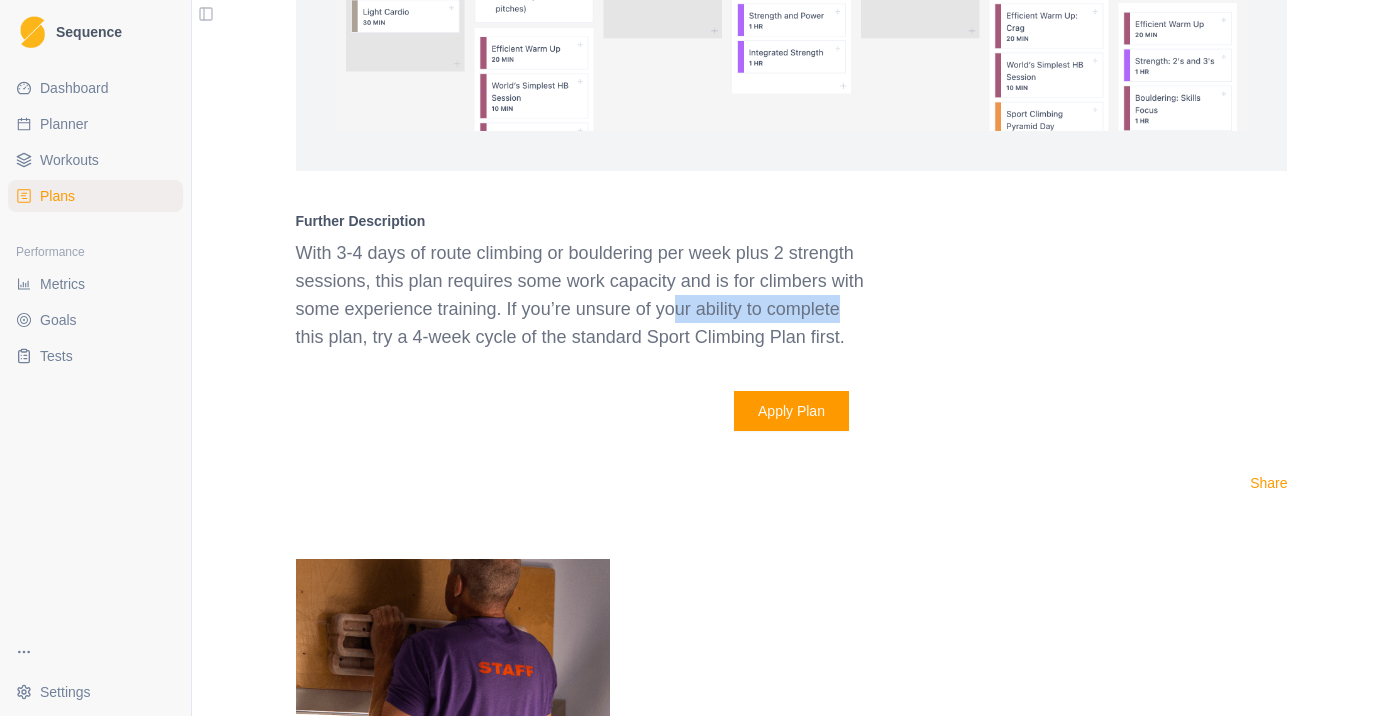 drag, startPoint x: 674, startPoint y: 314, endPoint x: 948, endPoint y: 300, distance: 274.35742 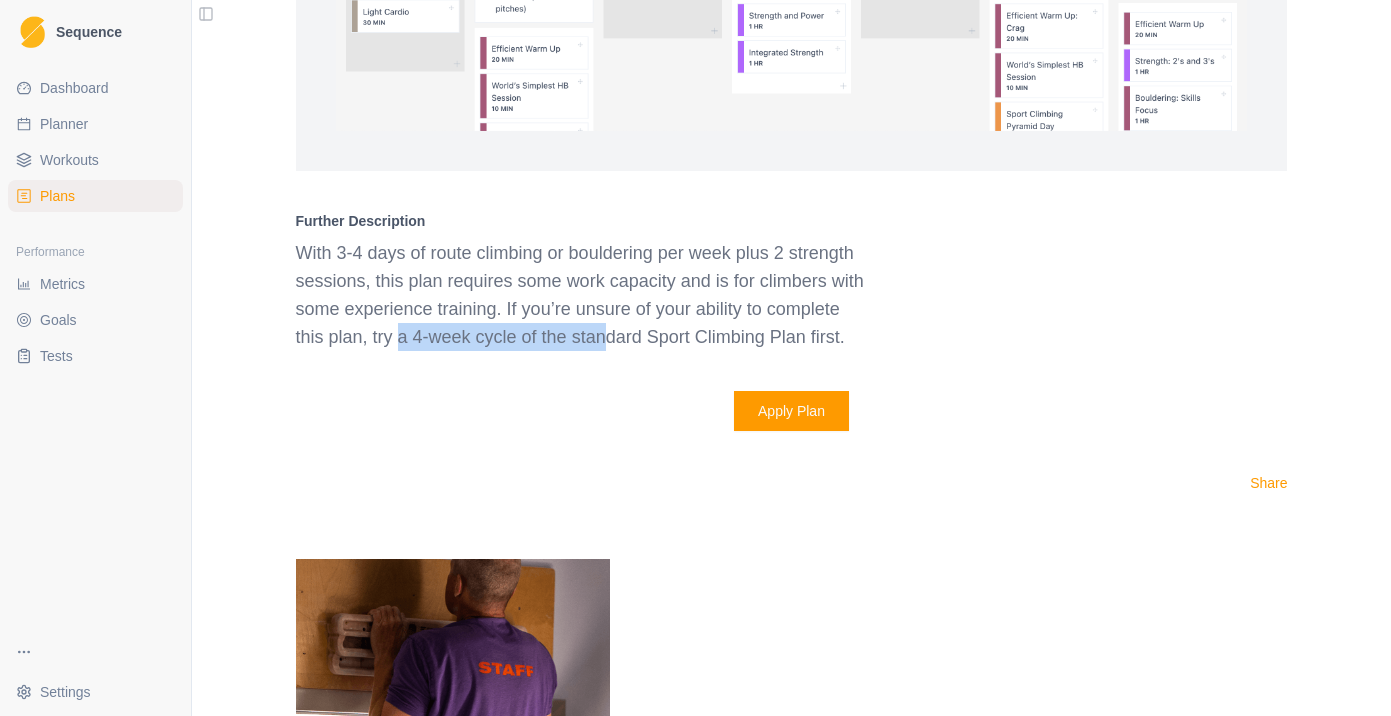 drag, startPoint x: 401, startPoint y: 323, endPoint x: 614, endPoint y: 334, distance: 213.28384 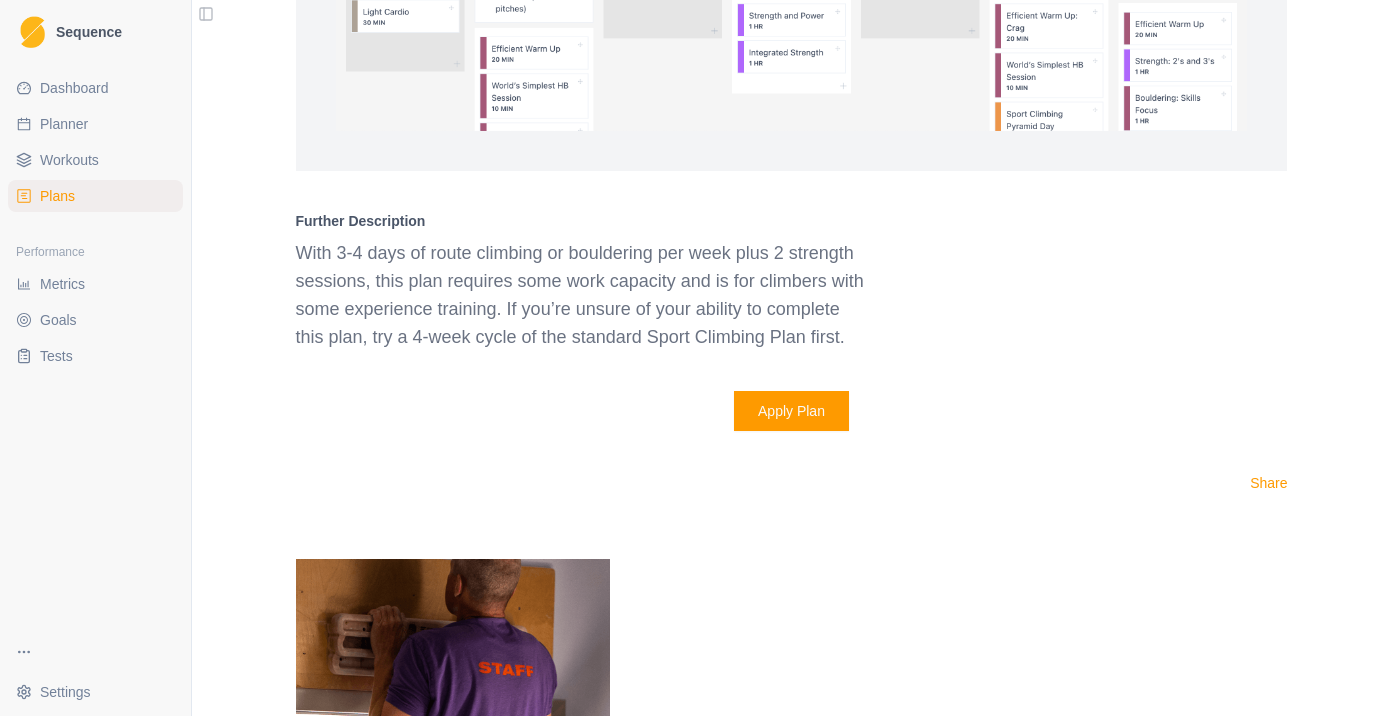 click on "Apply Plan" at bounding box center [792, 411] 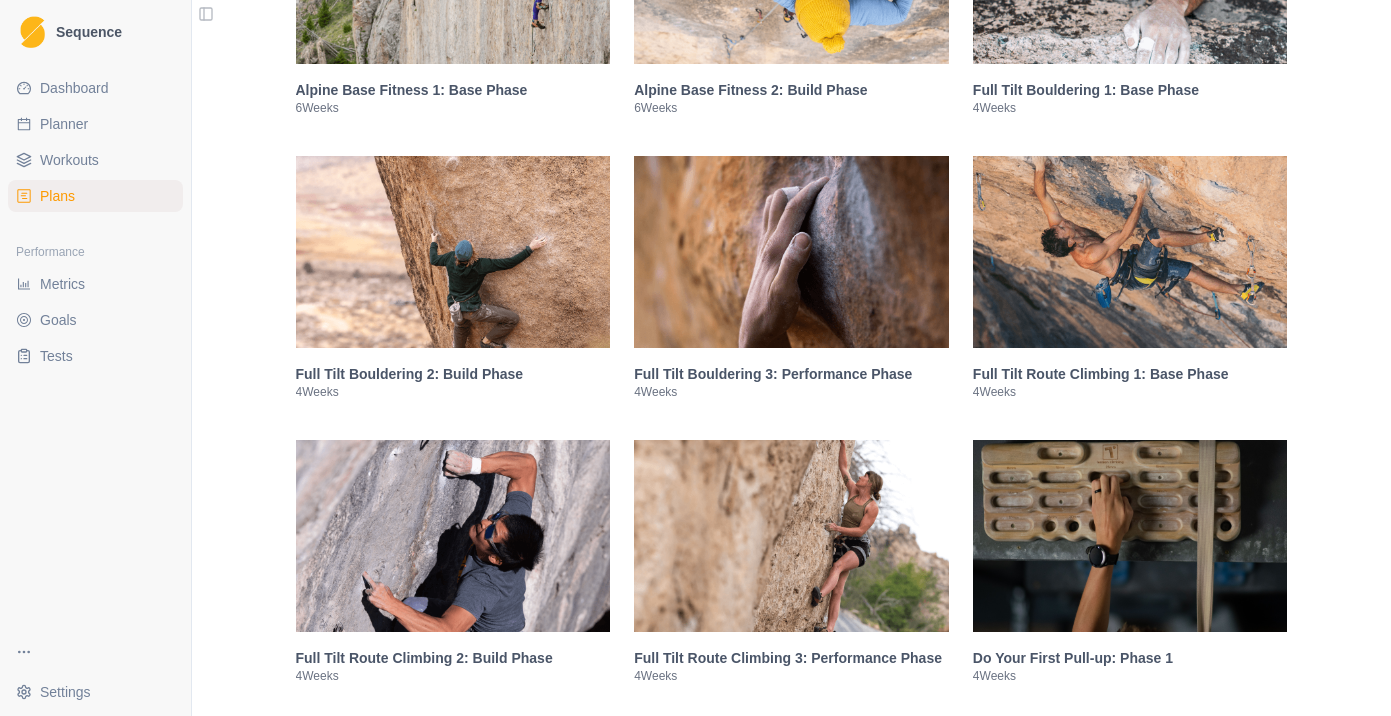 scroll, scrollTop: 1705, scrollLeft: 0, axis: vertical 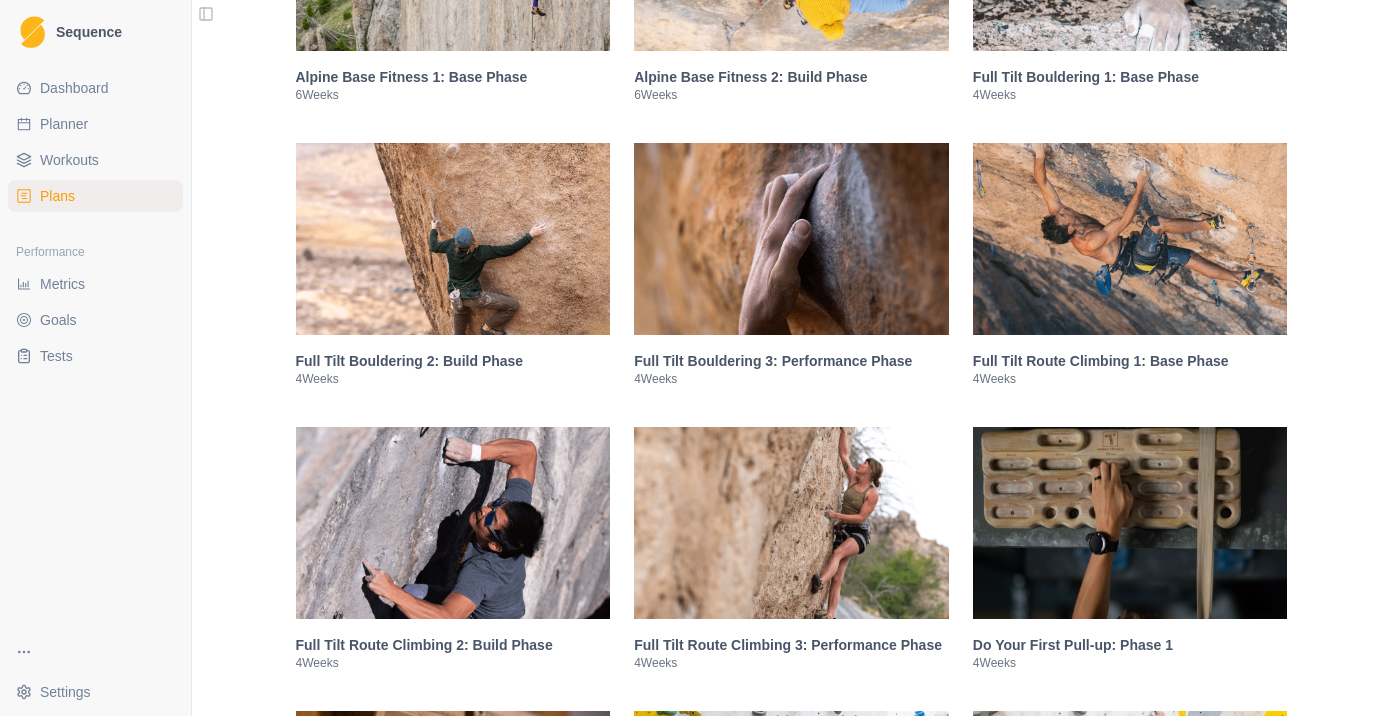click at bounding box center (1130, 239) 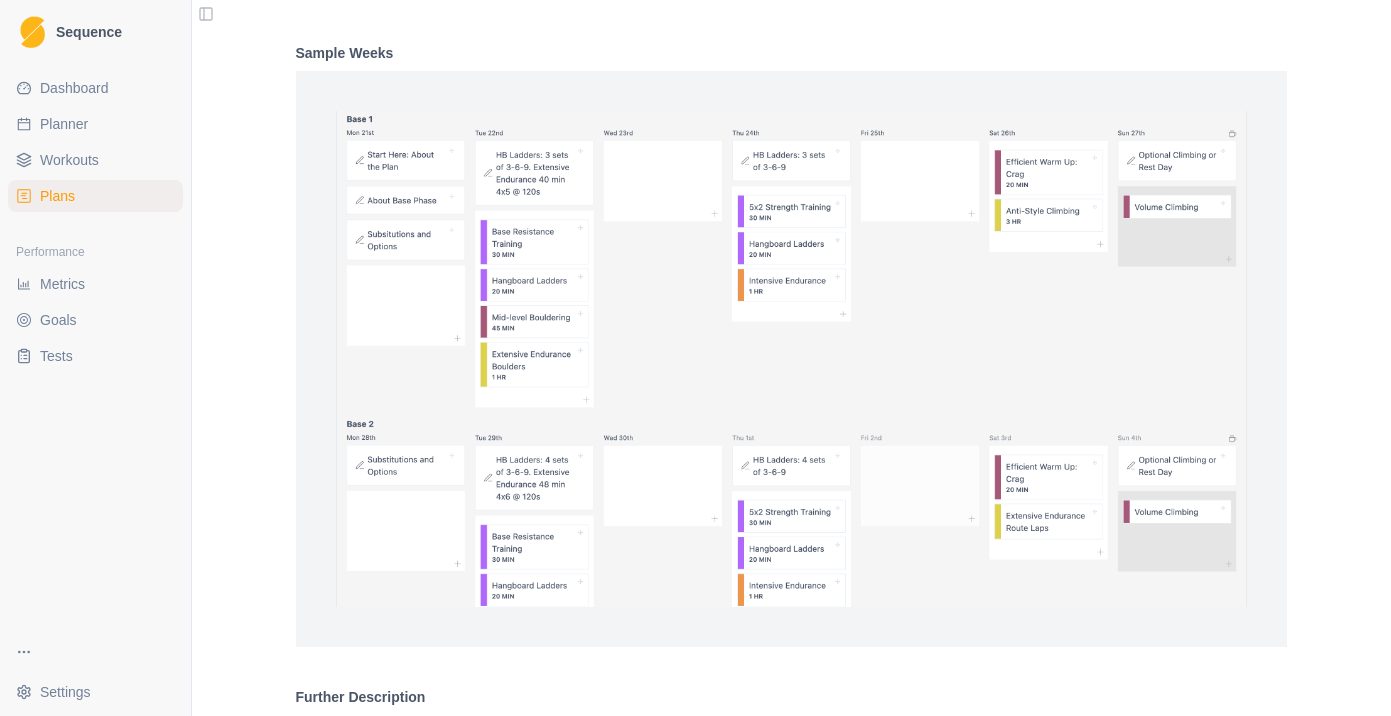 scroll, scrollTop: 3162, scrollLeft: 0, axis: vertical 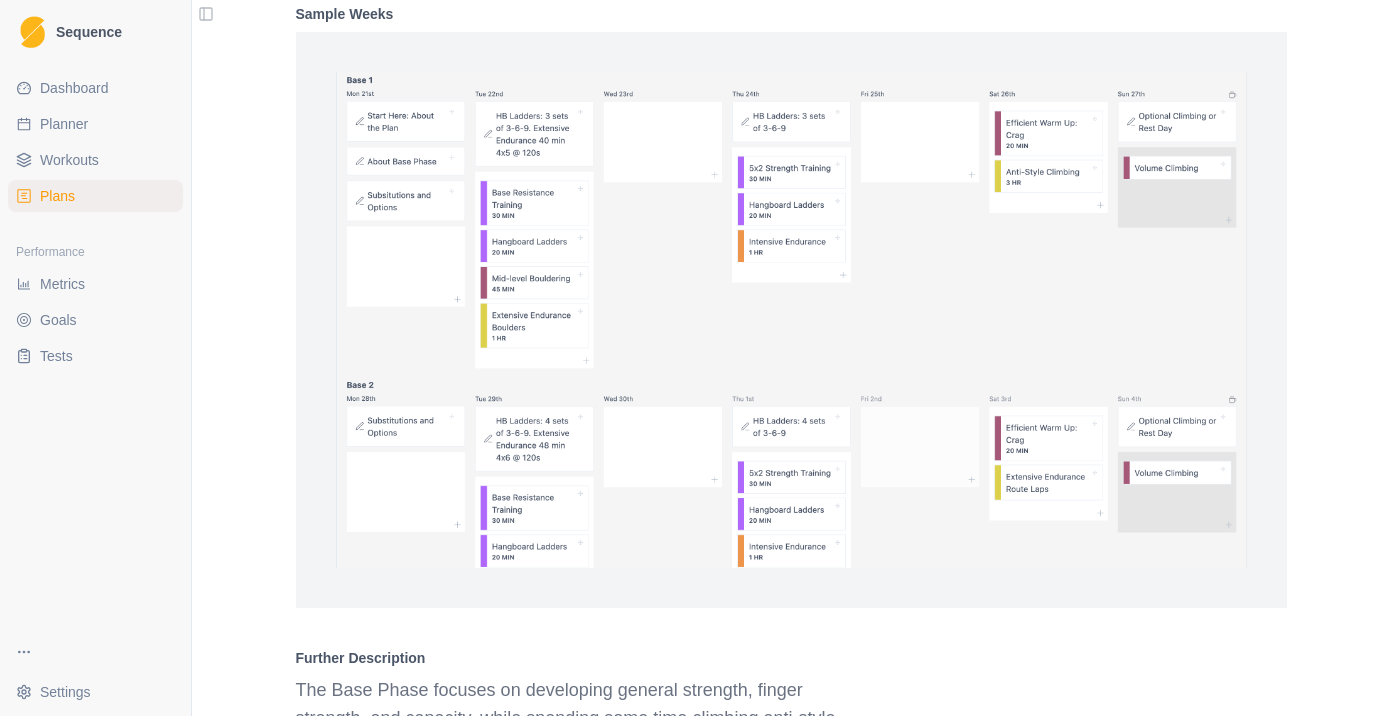 click at bounding box center [792, 320] 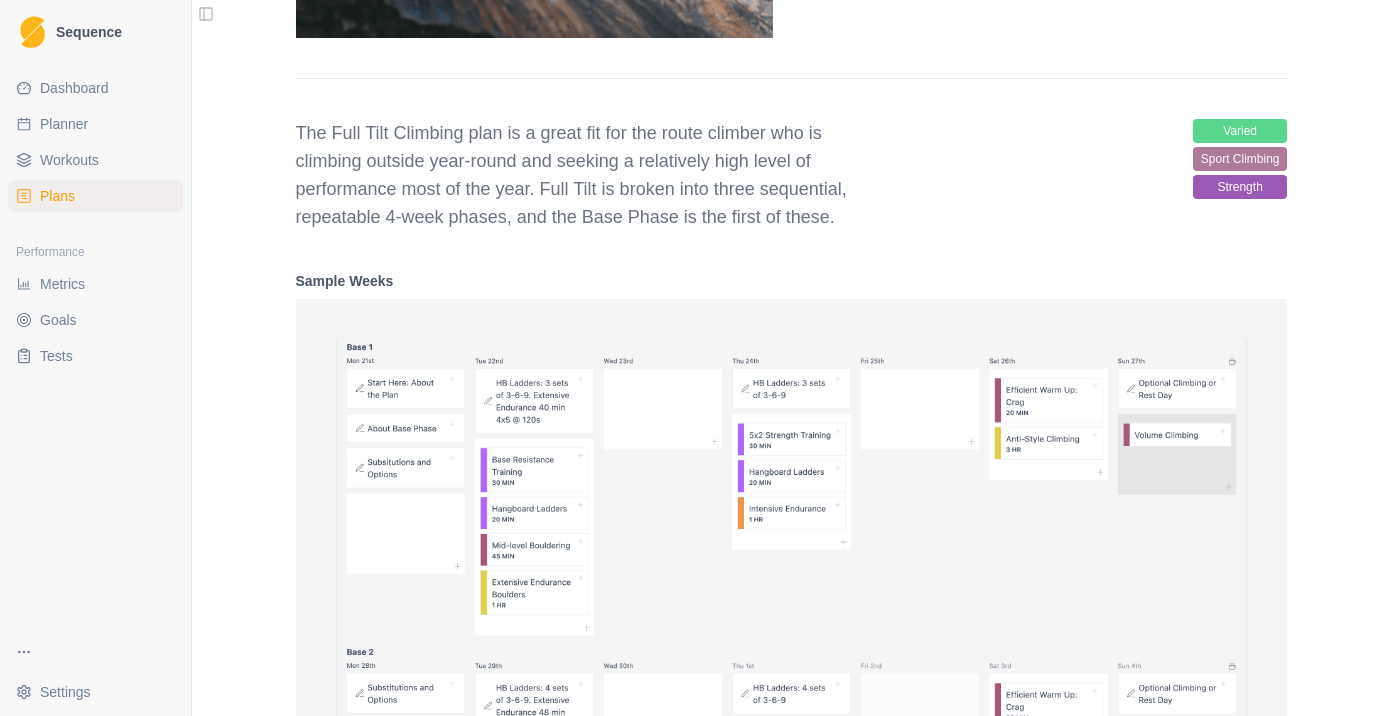 scroll, scrollTop: 2338, scrollLeft: 0, axis: vertical 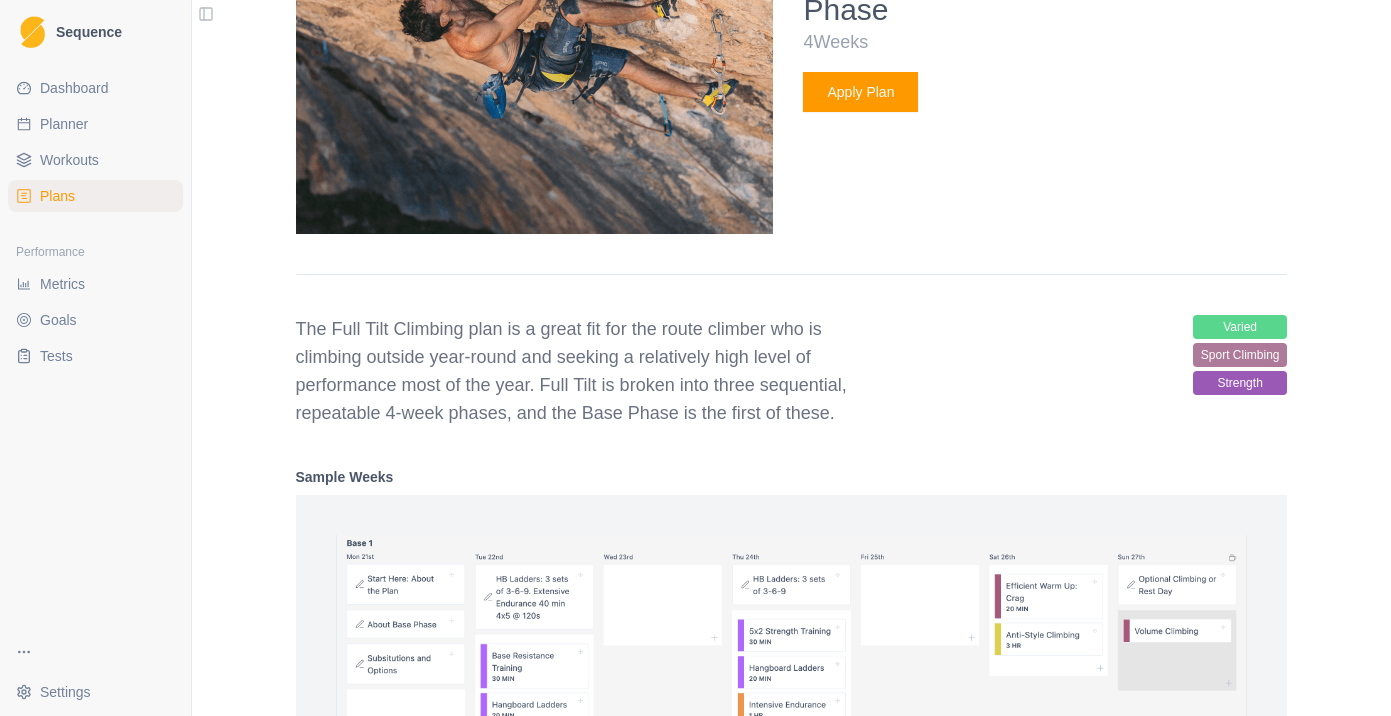 click on "varied" at bounding box center [1240, 327] 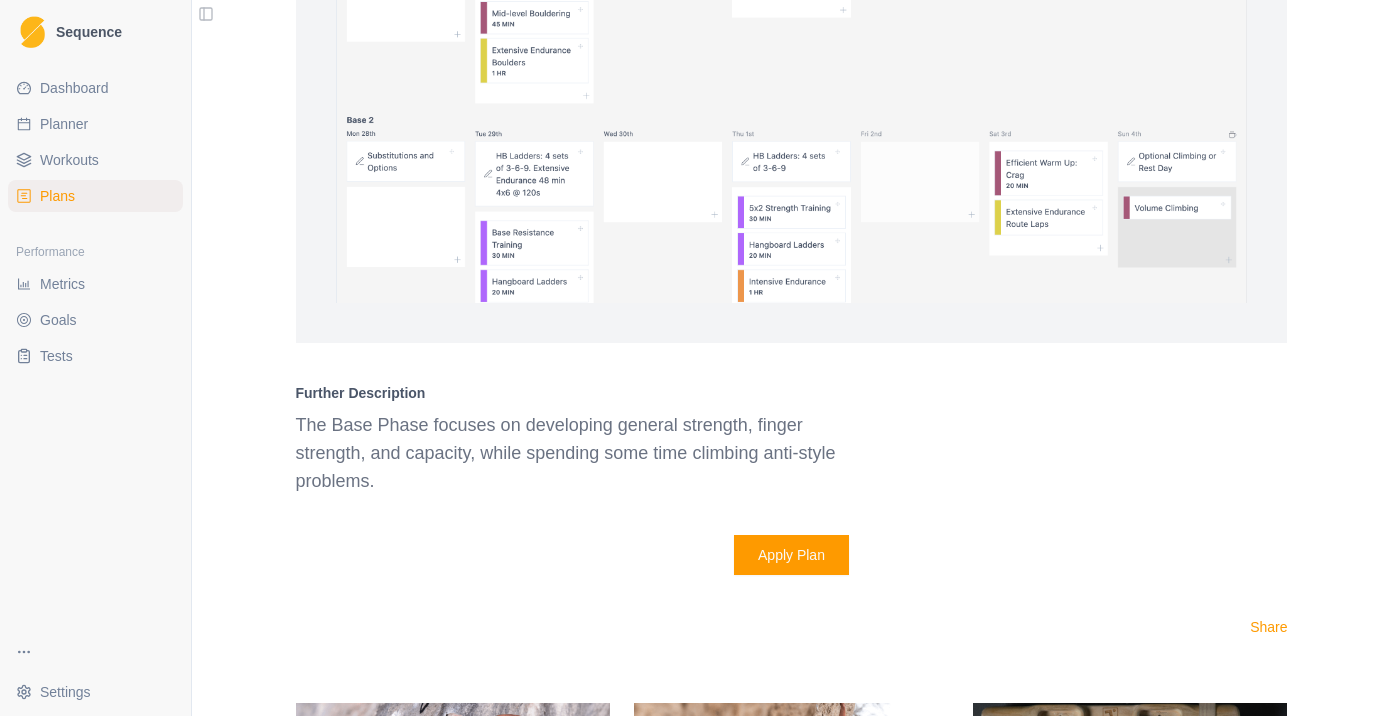 click on "Apply Plan" at bounding box center [791, 555] 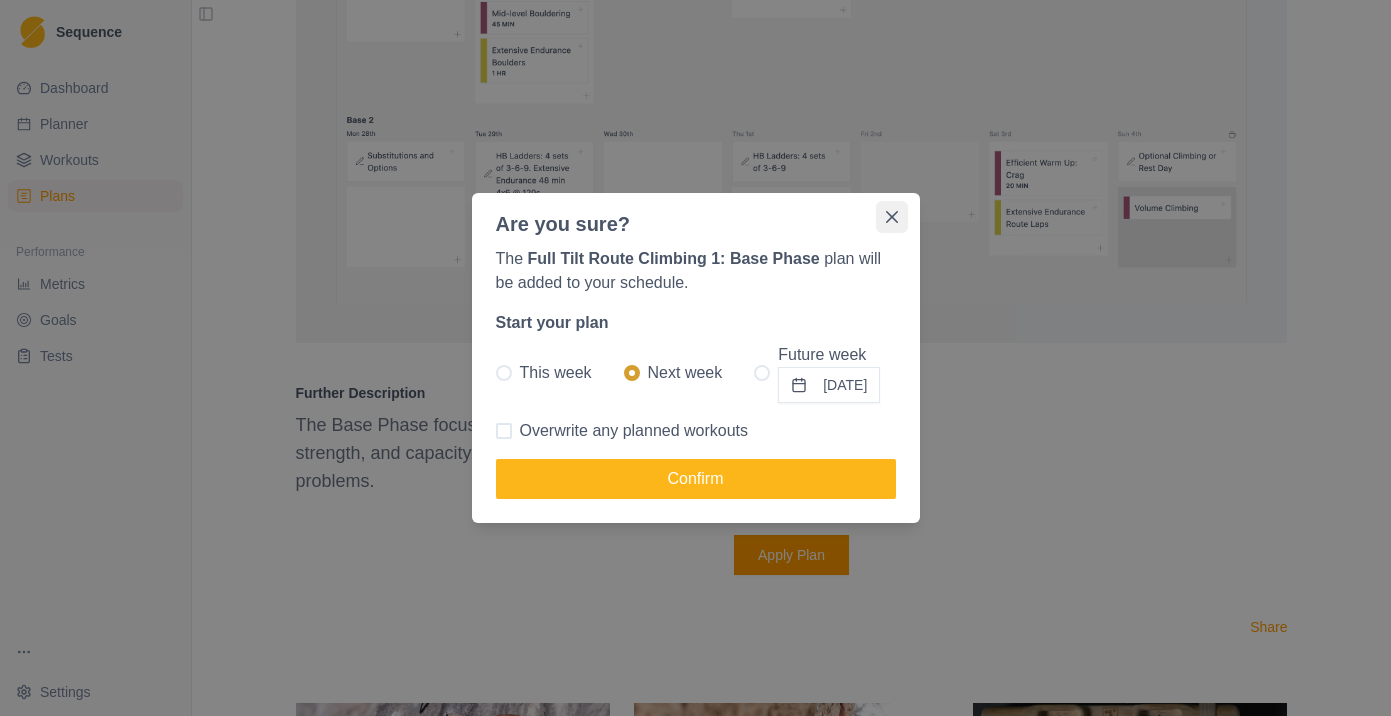 click at bounding box center [892, 217] 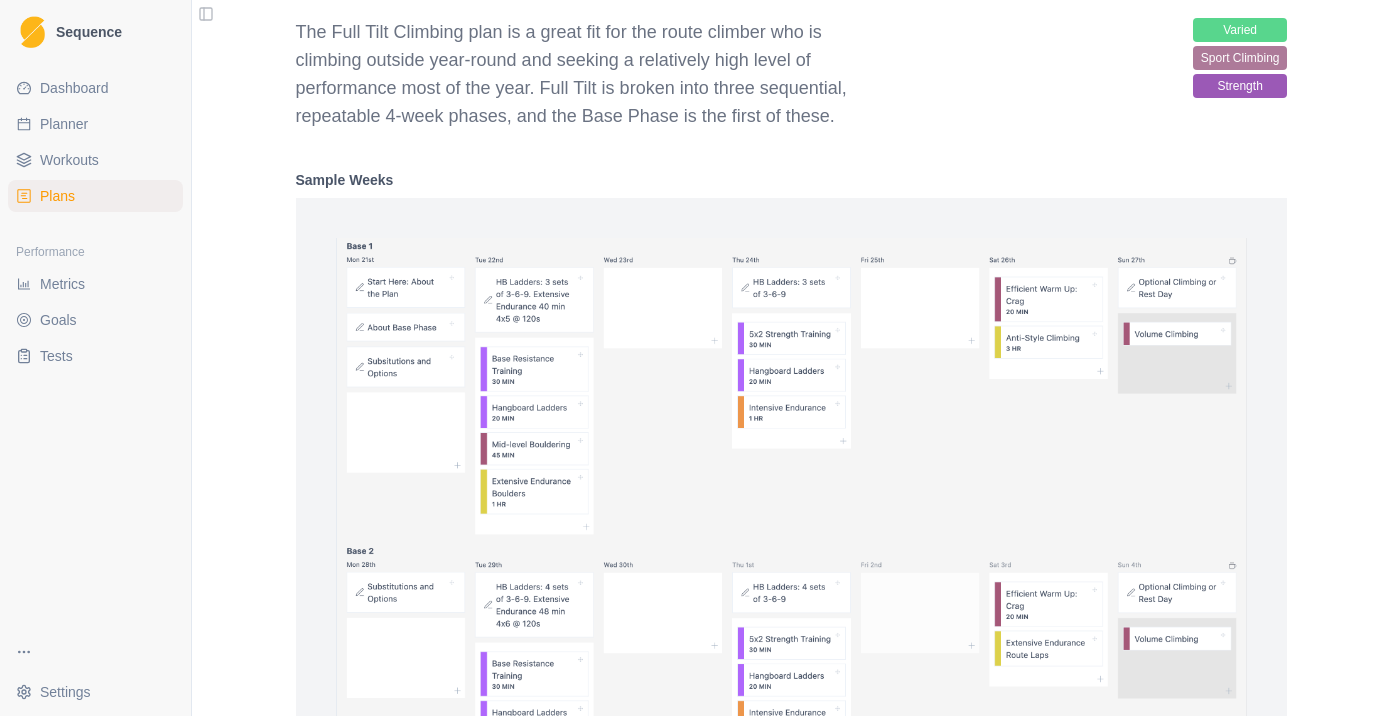 scroll, scrollTop: 2633, scrollLeft: 0, axis: vertical 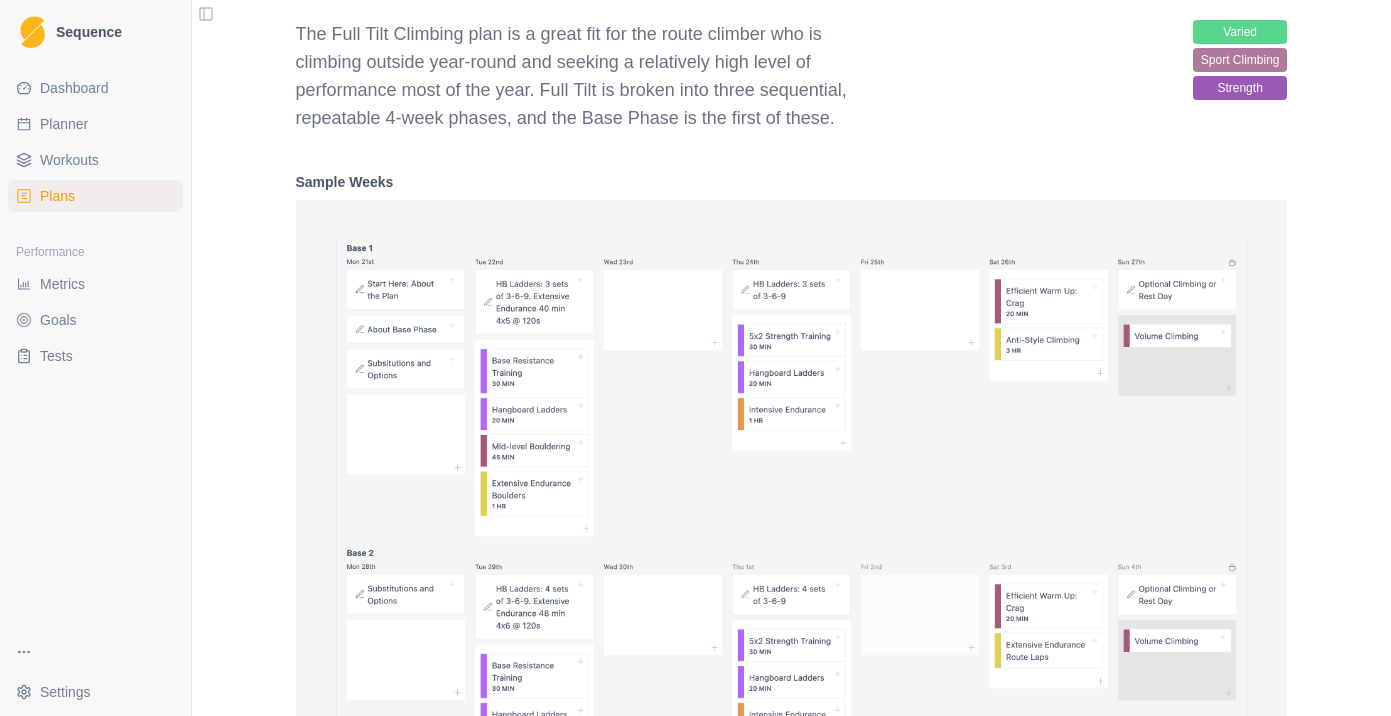 click on "sport climbing" at bounding box center [1240, 60] 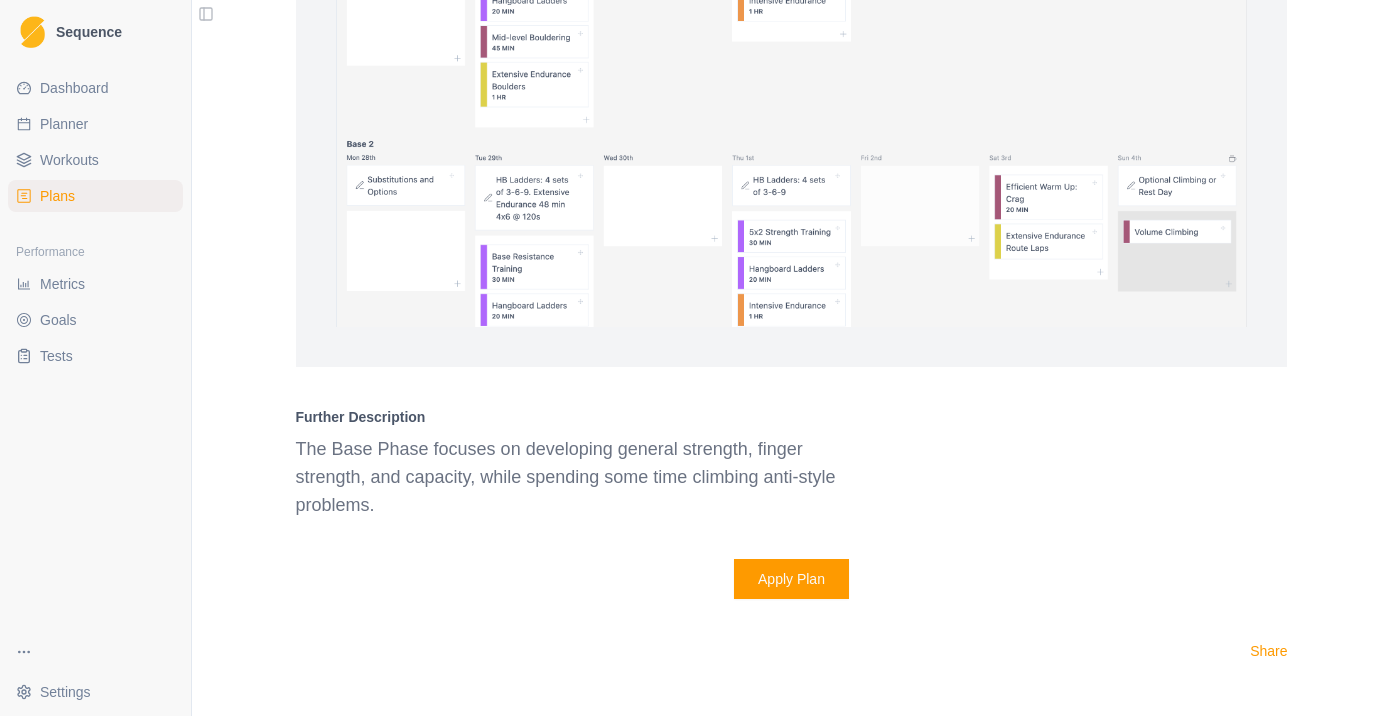scroll, scrollTop: 3040, scrollLeft: 0, axis: vertical 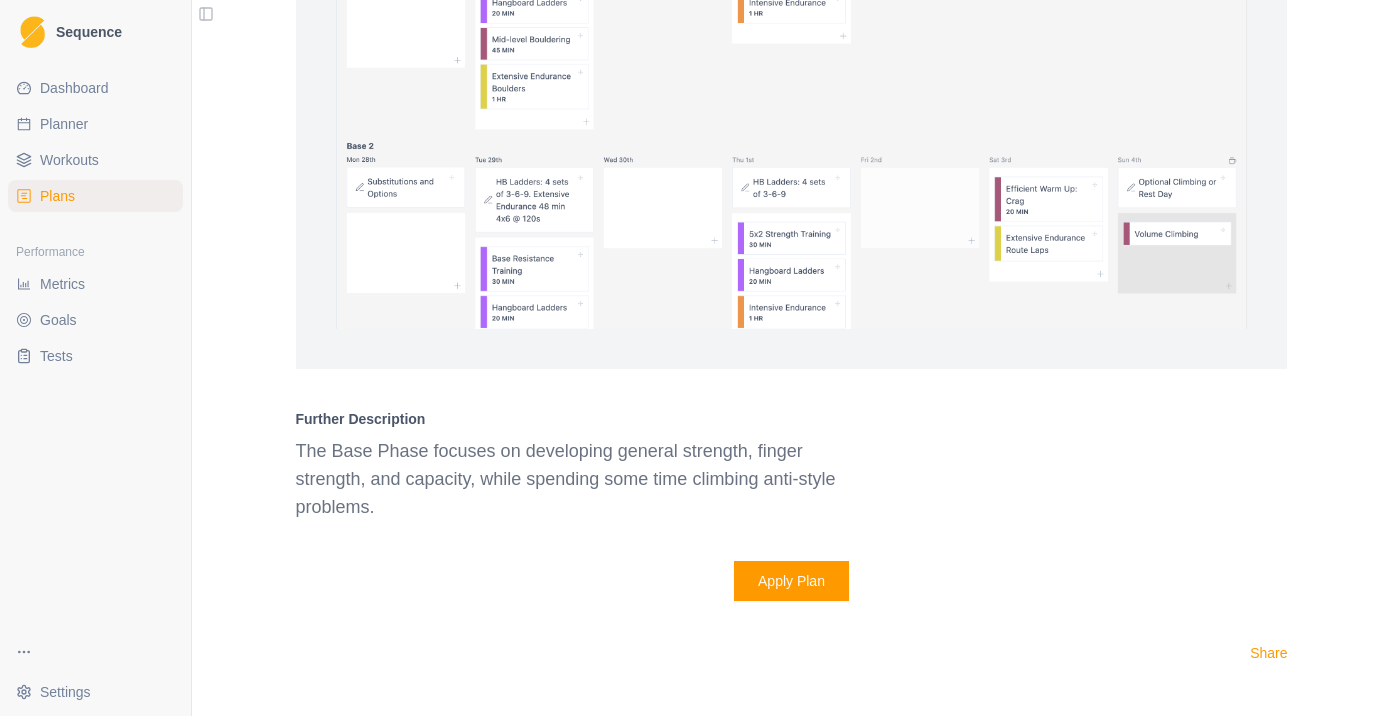 click on "Apply Plan" at bounding box center (791, 581) 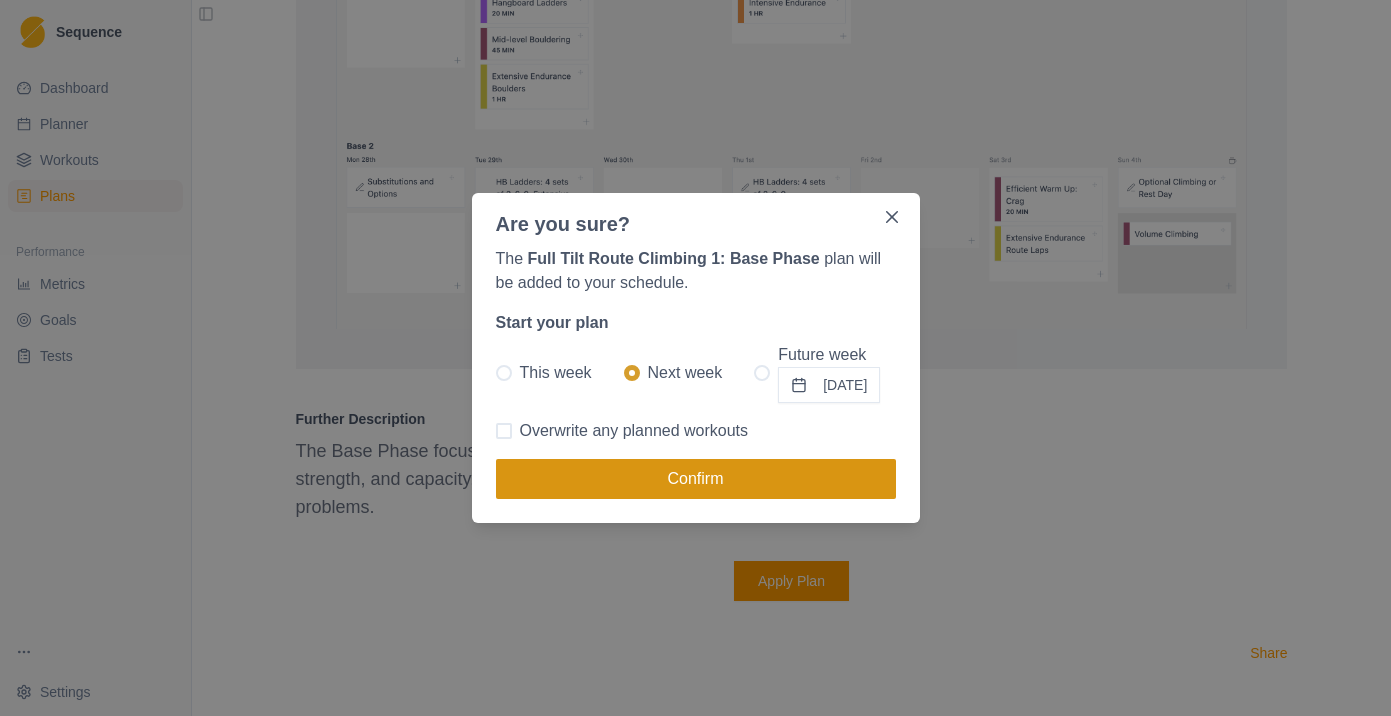 click on "Confirm" at bounding box center [696, 479] 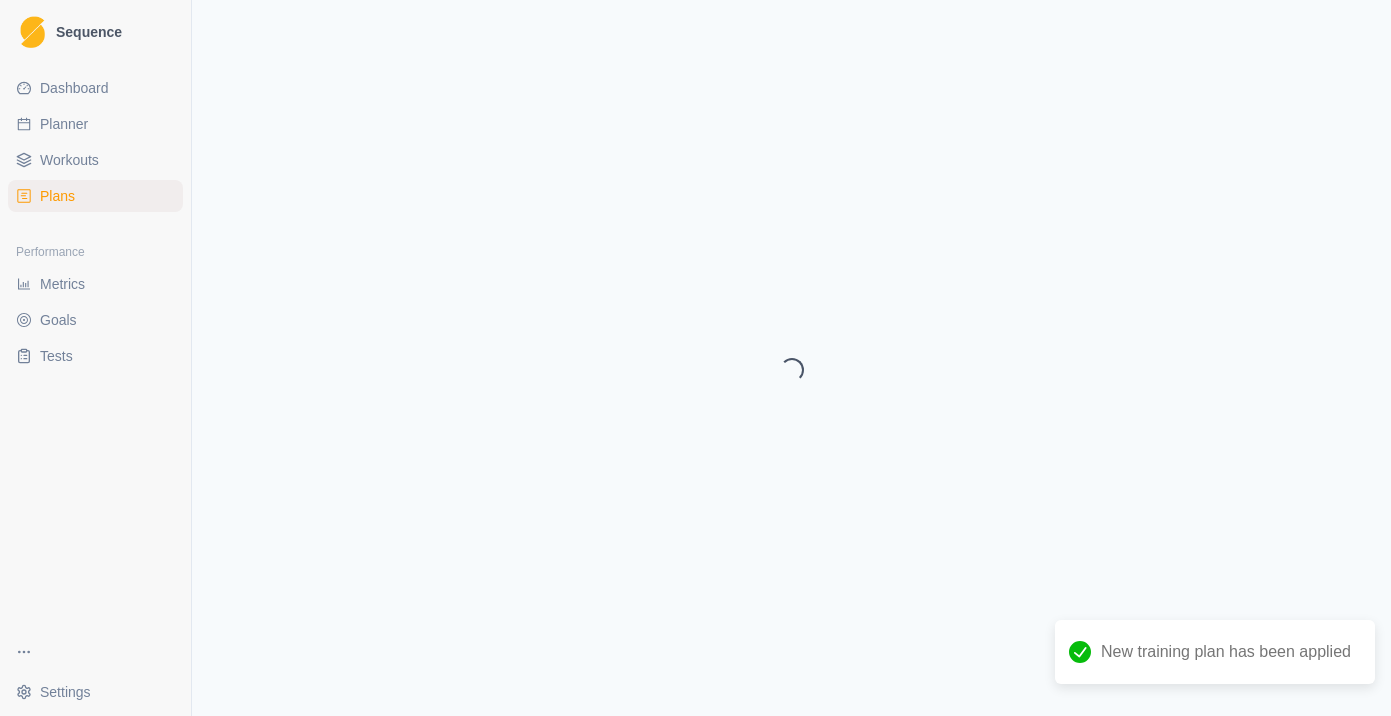 select on "month" 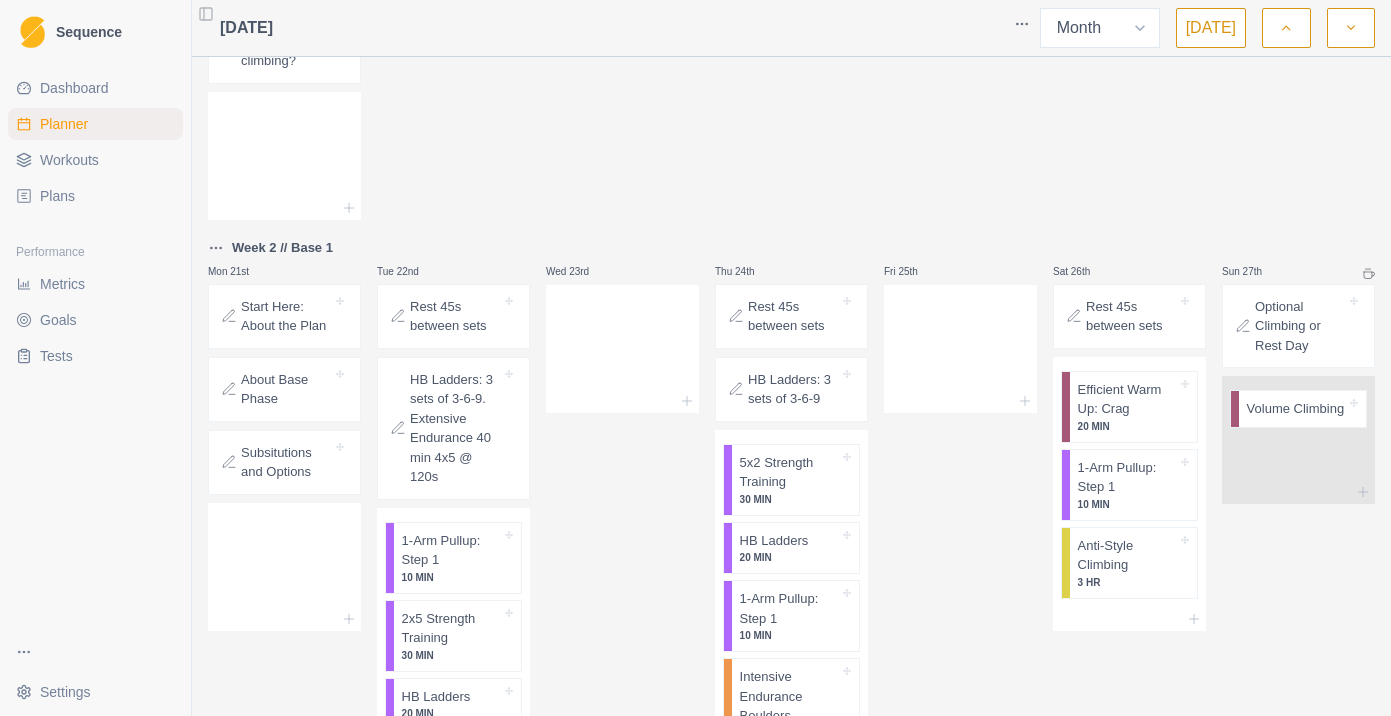scroll, scrollTop: 744, scrollLeft: 0, axis: vertical 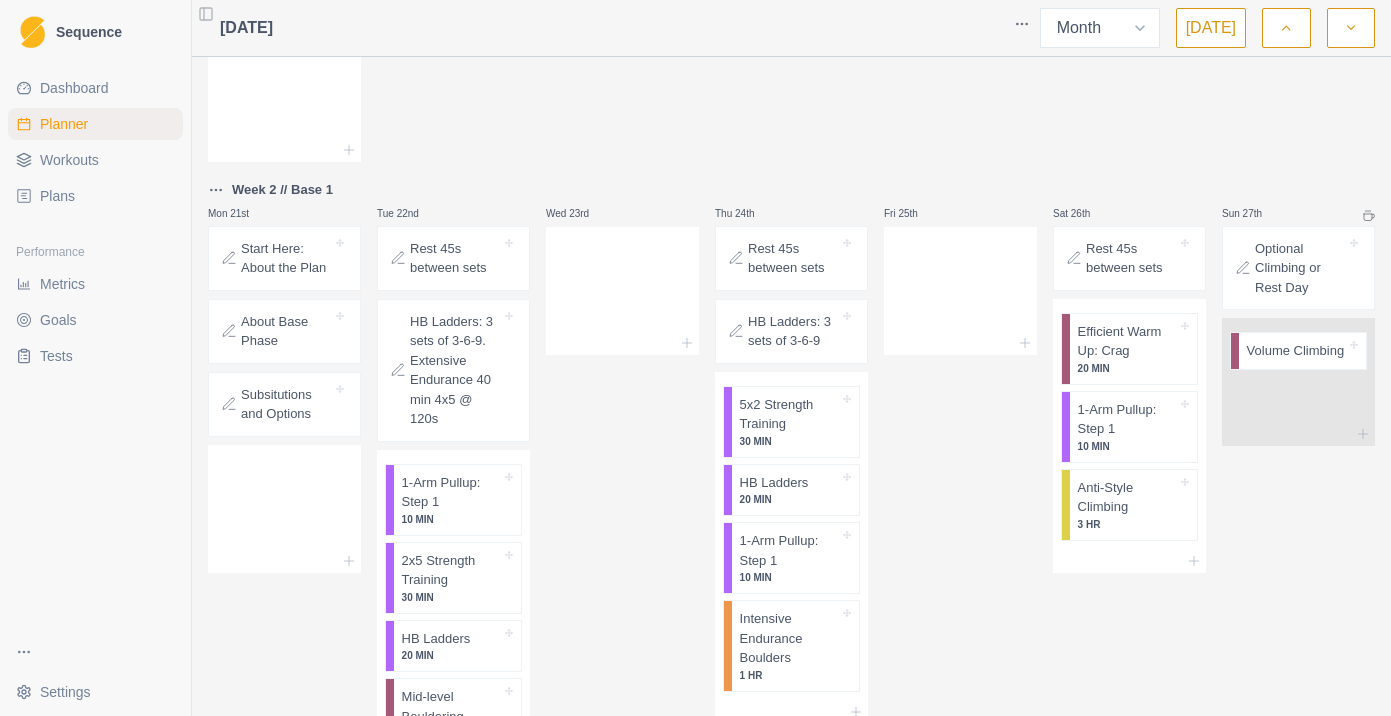 click on "Start Here: About the Plan" at bounding box center [286, 258] 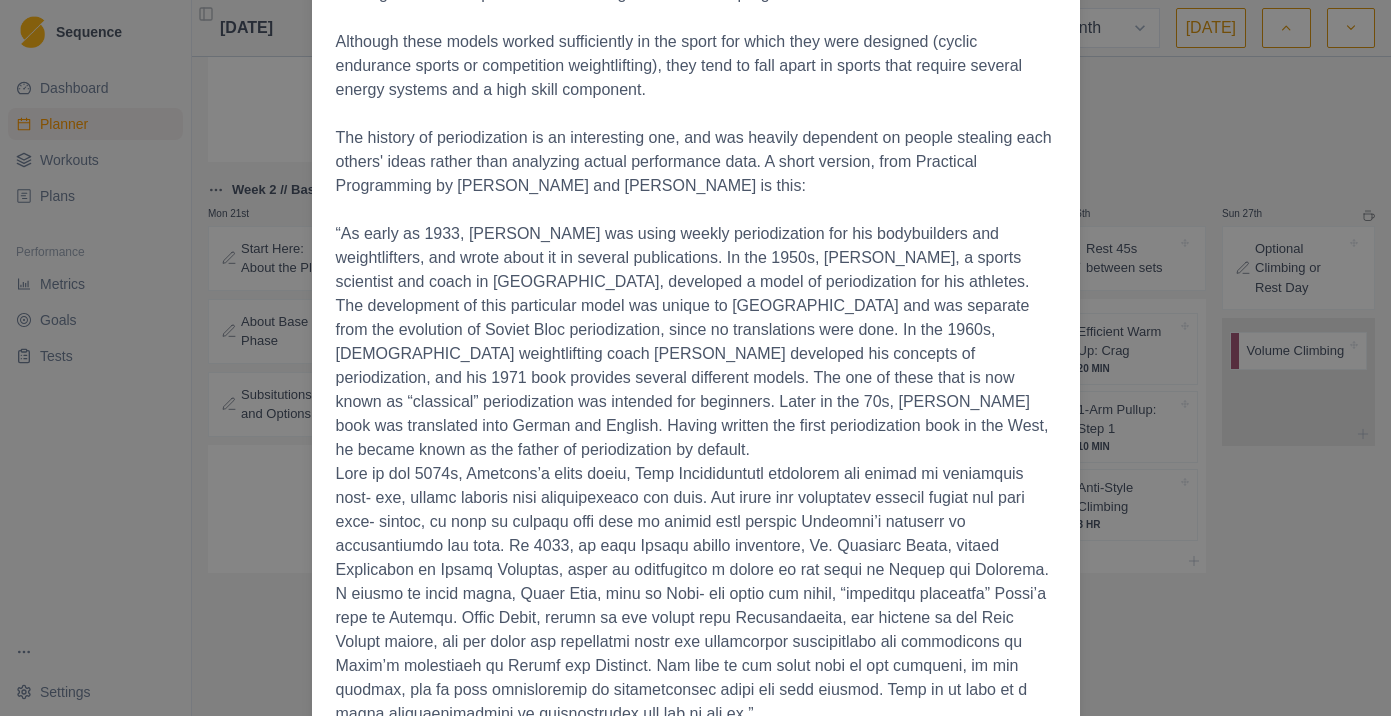 scroll, scrollTop: 2942, scrollLeft: 0, axis: vertical 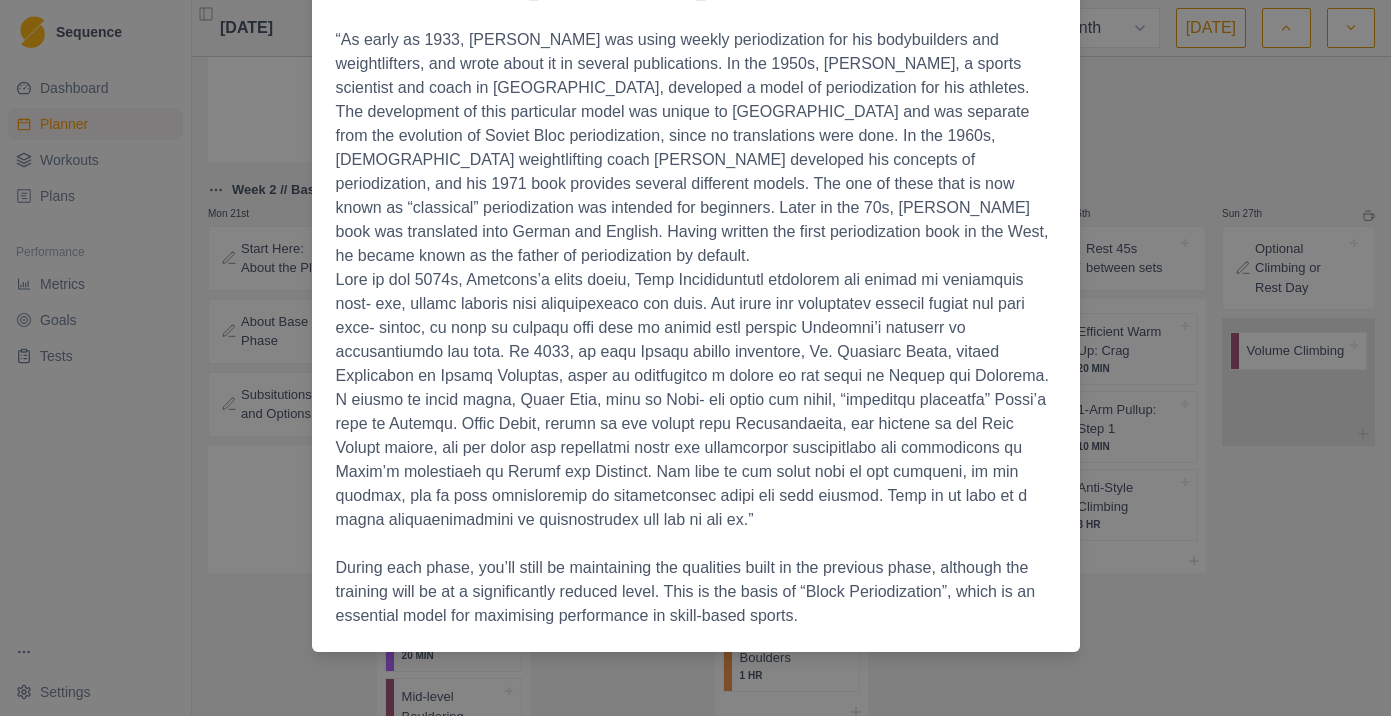 click on "Start Here: About the Plan [DATE] The Full Tilt Plan  A Three phase program for redpoint success built by [PERSON_NAME]. Climbing training programs work. No matter what the program, if you can stick with it, your results will be superior to not planning at all. Programs can go from general - “climb three days per week” - to very detailed, outlining every facet of a plan down to fractions of load and rest periods. In my experience, the best programs are somewhere in between, allowing for a normal life schedule and plenty of time out on the rock. I wrote this plan for myself. For years, I have followed and experimented with different program structures. What I wanted to build was a program that allowed me to stay close to top form for as much of the year as I could, so that when I got interested in doing a hard route it wasn’t a months-long build up to a possible send. I wanted a plan that was more stable than those I had previously used, and one that would work in a “normal” weekly schedule." at bounding box center (695, 358) 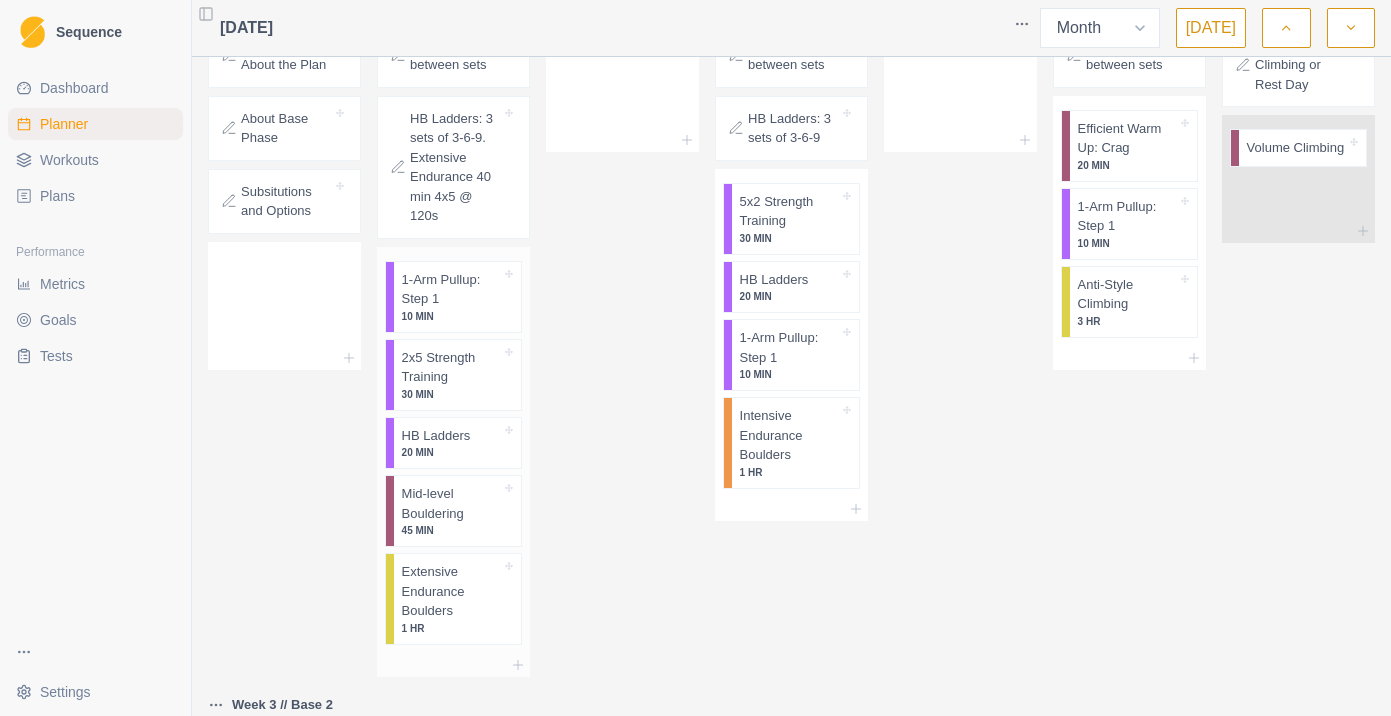 scroll, scrollTop: 952, scrollLeft: 0, axis: vertical 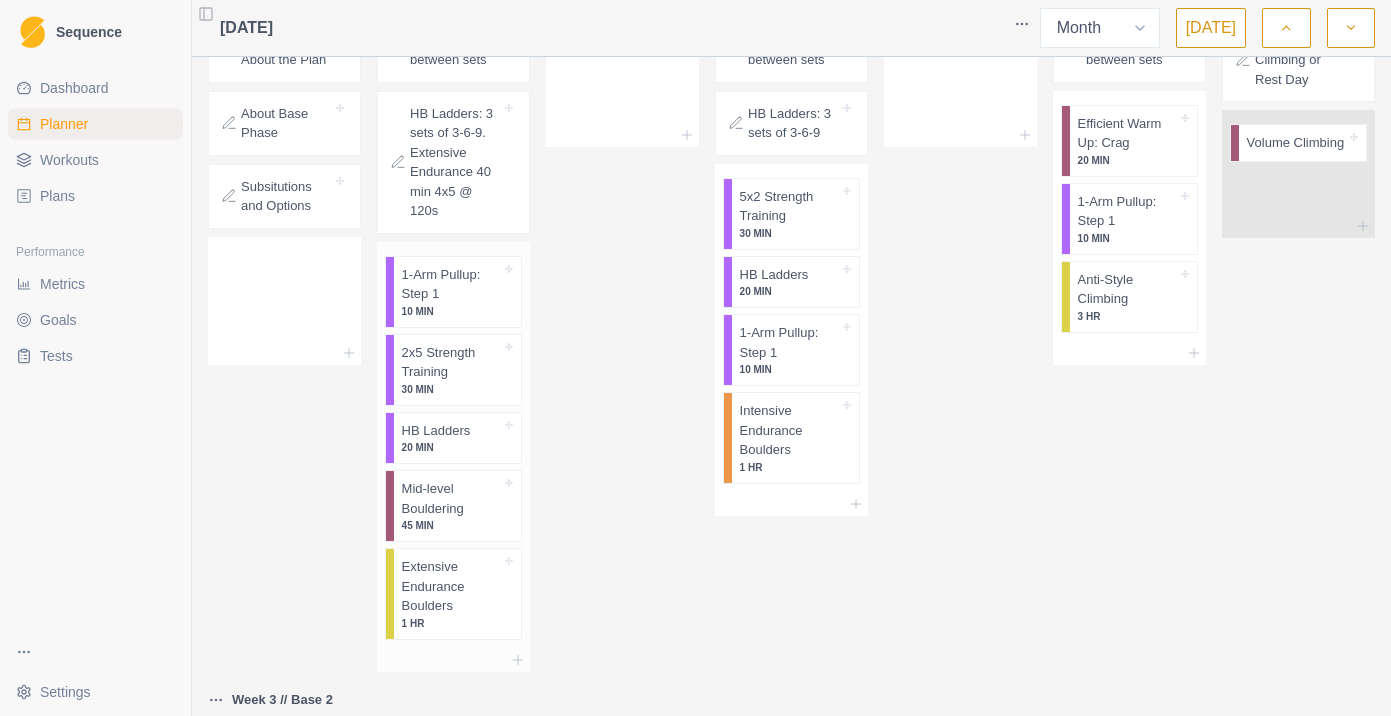 click on "30 MIN" at bounding box center (451, 389) 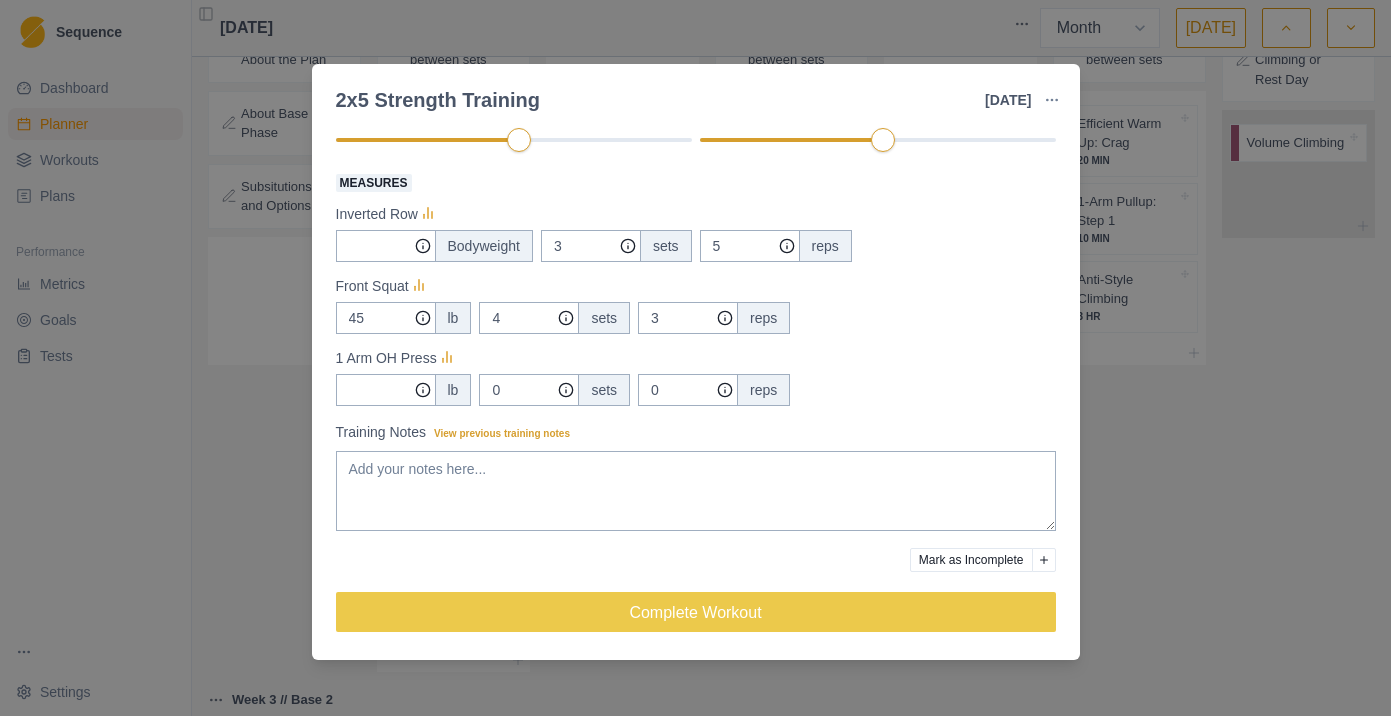 scroll, scrollTop: 0, scrollLeft: 0, axis: both 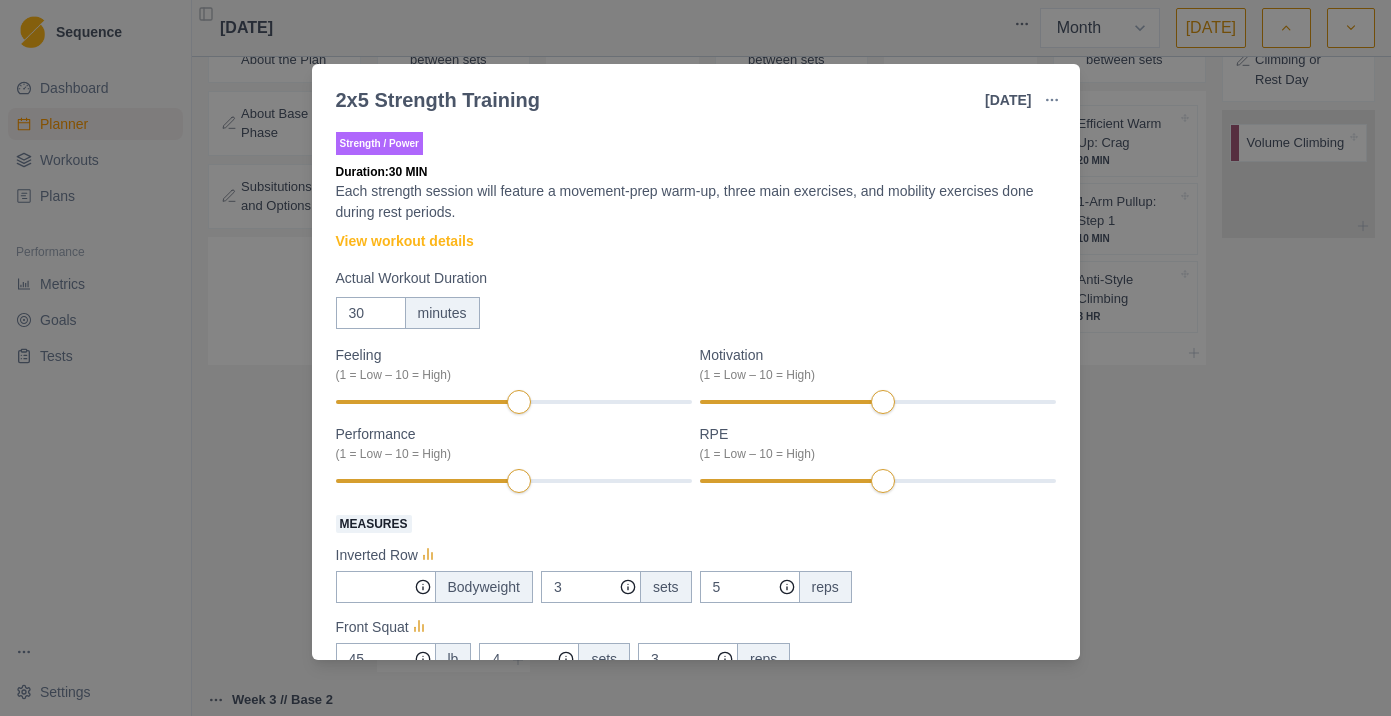 click on "2x5 Strength Training [DATE] Link To Goal View Workout Metrics Edit Original Workout Reschedule Workout Remove From Schedule Strength / Power Duration:  30 MIN Each strength session will feature a movement-prep warm-up, three main exercises, and mobility exercises done during rest periods. View workout details Actual Workout Duration 30 minutes Feeling (1 = Low – 10 = High) Motivation (1 = Low – 10 = High) Performance (1 = Low – 10 = High) RPE (1 = Low – 10 = High) Measures Inverted Row Bodyweight 3 sets 5 reps Front Squat 45 lb 4 sets 3 reps 1 Arm OH Press lb 0 sets 0 reps Training Notes View previous training notes Mark as Incomplete Complete Workout" at bounding box center (695, 358) 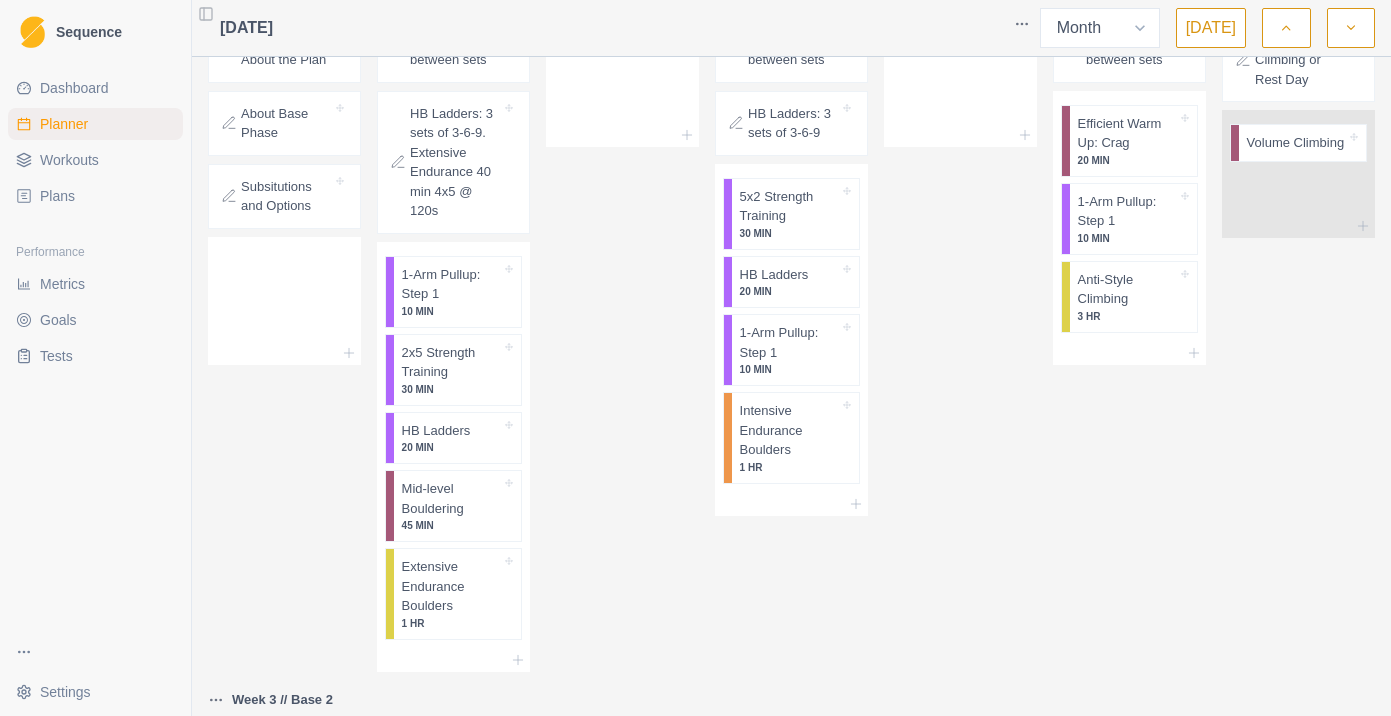click on "Plans" at bounding box center [57, 196] 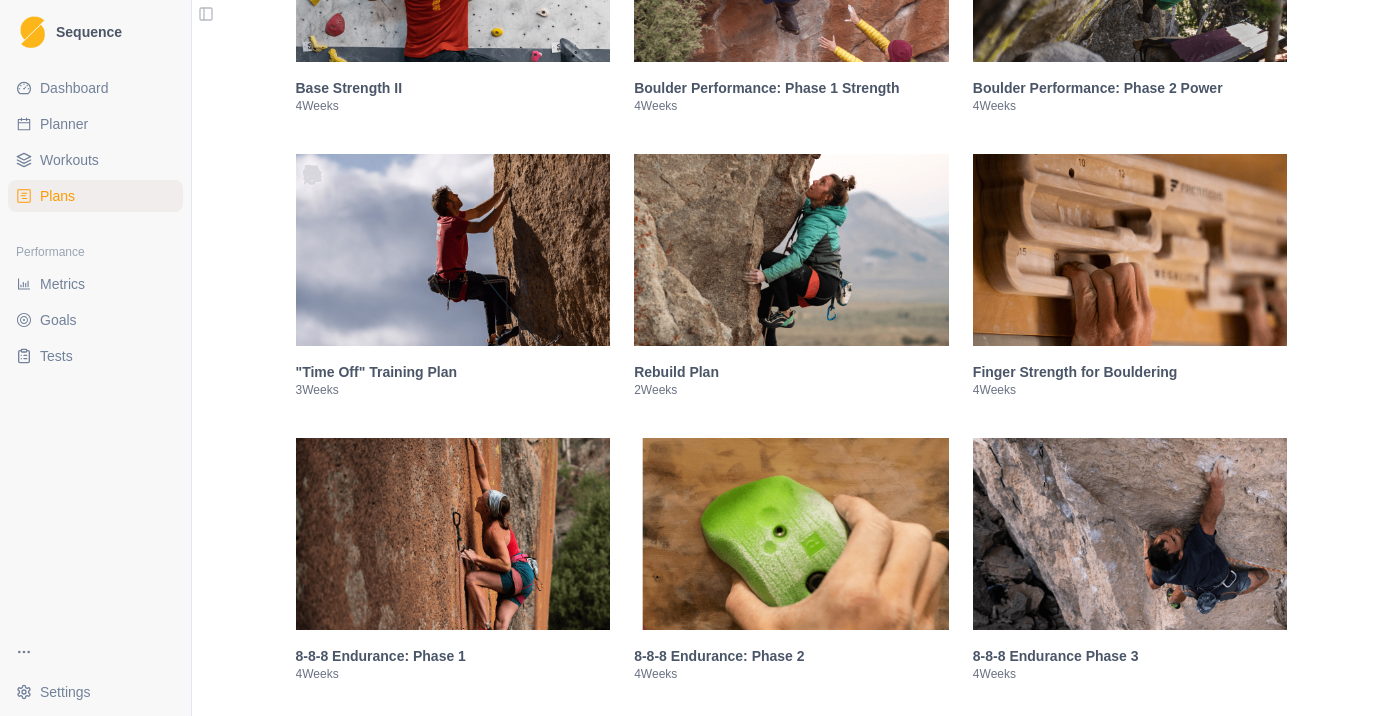 scroll, scrollTop: 761, scrollLeft: 0, axis: vertical 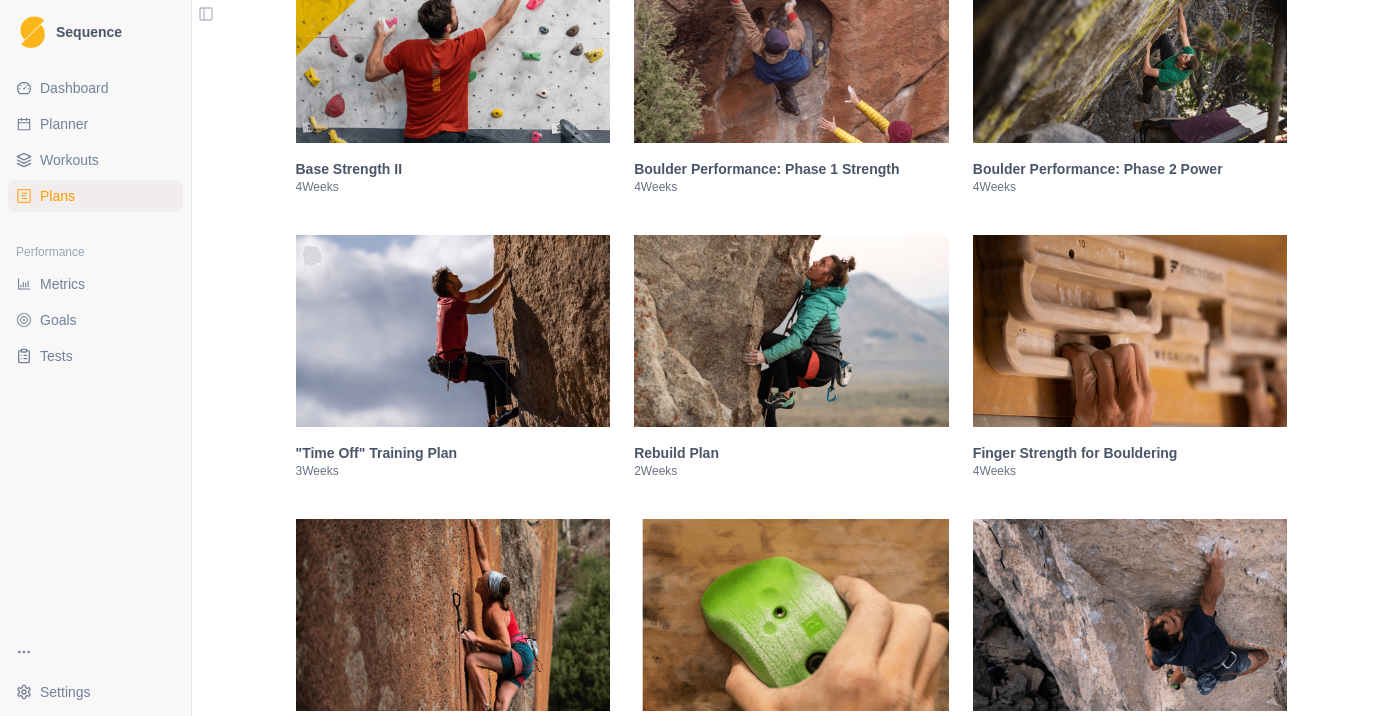 click on "Workouts" at bounding box center [69, 160] 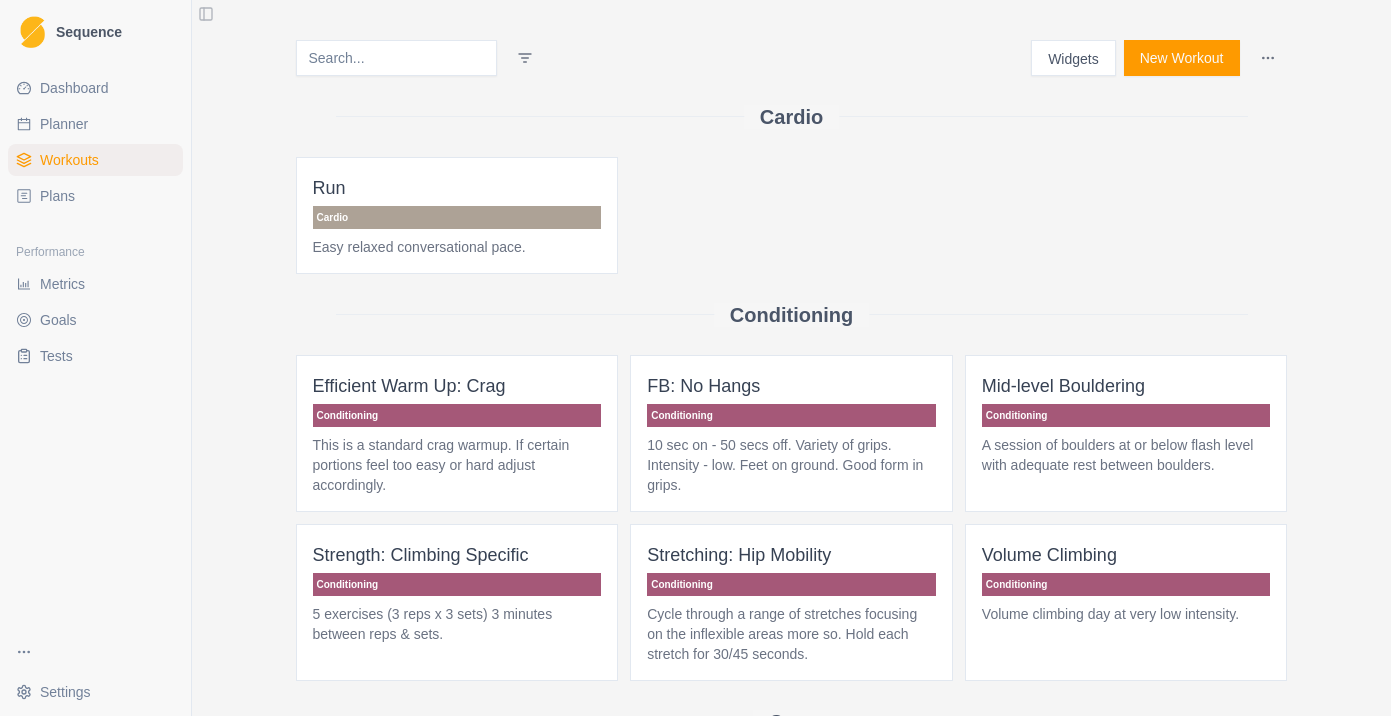 click on "Planner" at bounding box center [64, 124] 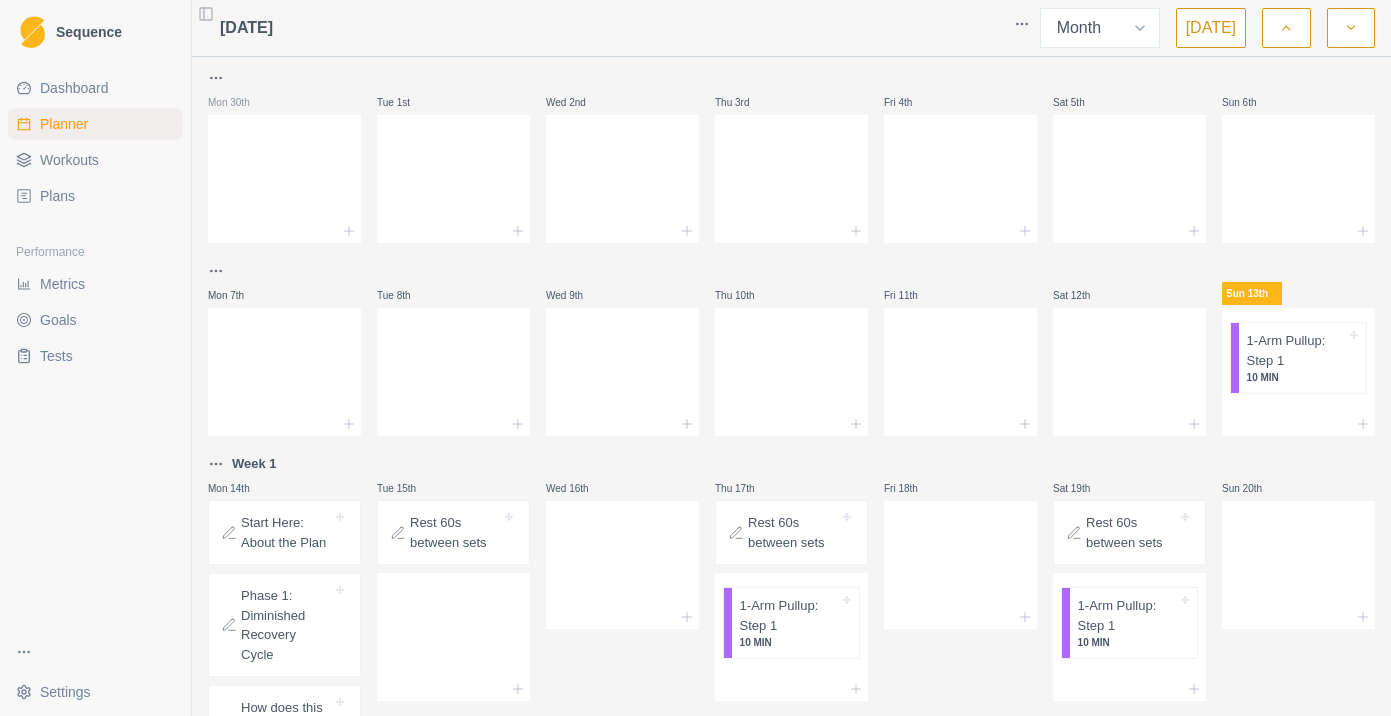 click on "Dashboard" at bounding box center [74, 88] 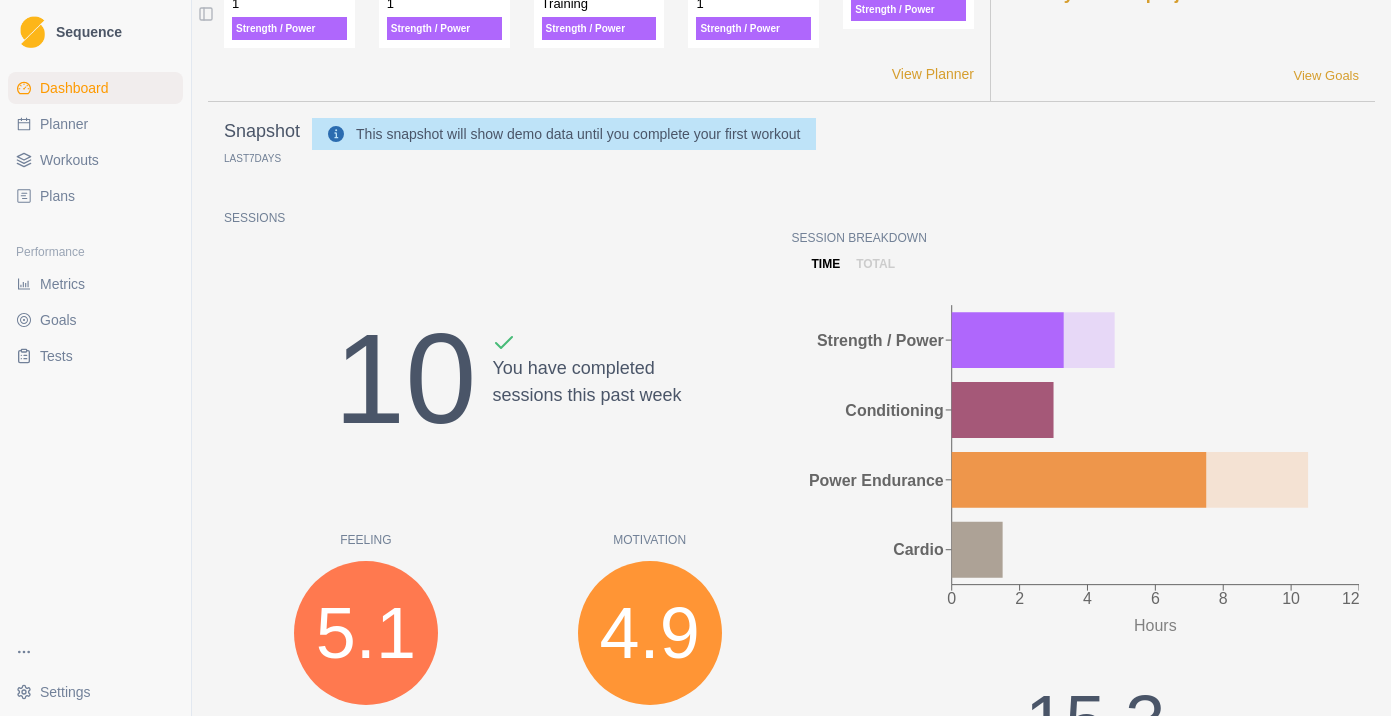 scroll, scrollTop: 0, scrollLeft: 0, axis: both 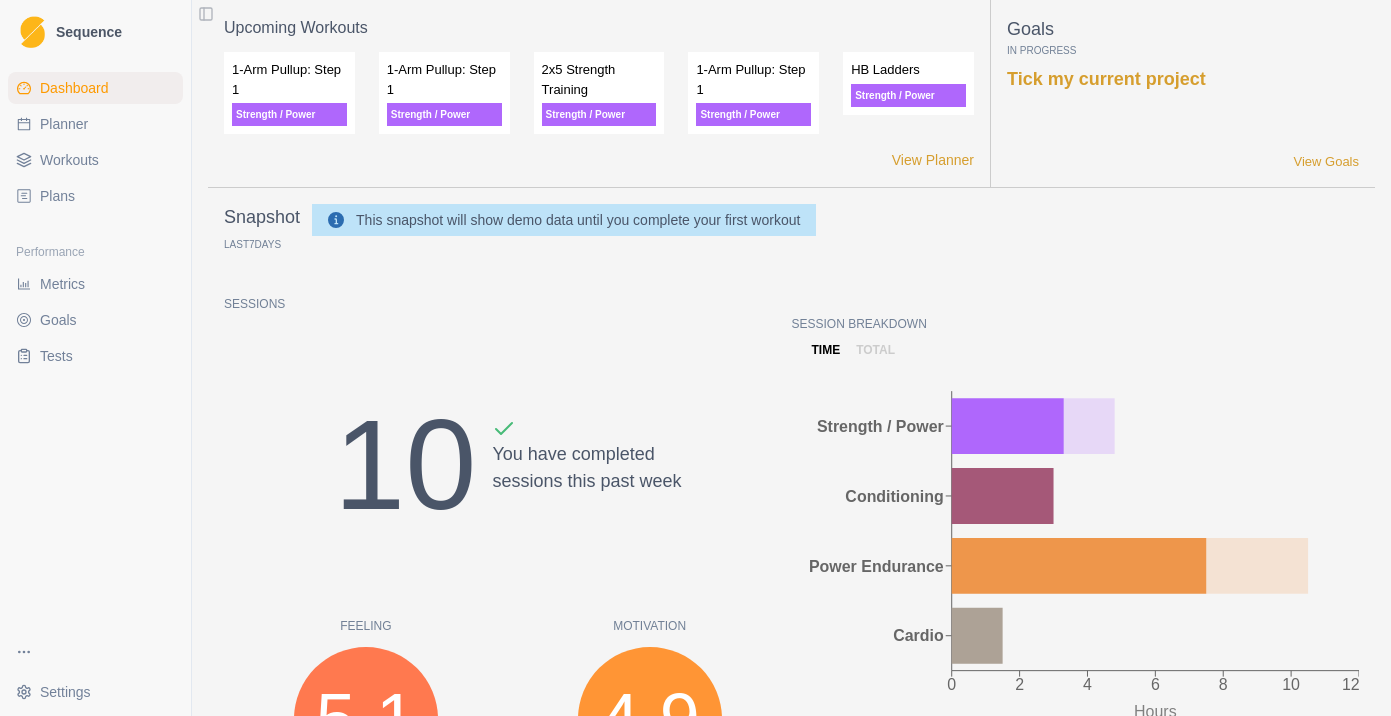click on "Sequence Dashboard Planner Workouts Plans Performance Metrics Goals Tests Settings Toggle Sidebar Upcoming Workouts 1-Arm Pullup: Step 1 Strength / Power 1-Arm Pullup: Step 1 Strength / Power 2x5 Strength Training Strength / Power 1-Arm Pullup: Step 1 Strength / Power HB Ladders Strength / Power View Planner Goals In Progress Tick my current project View Goals Snapshot Last  7  Days This snapshot will show demo data until you complete your first workout Sessions 10 You have completed     sessions this past week Feeling 5.1 Felt Score +0.6  from last week Motivation 4.9 Motivation Score +0.4  from last week Performance 4.4 Performance Score -0.6  from last week RPE 5.1 RPE Score +0.9  from last week Session Breakdown time total 0 2 4 6 8 10 12 Hours Strength / Power Conditioning Power Endurance Cardio 15.3 Hours -0.2  from last week 0 Days on Rock 3 Rest days Recent Milestones 4 weeks after using Sequence View Milestones Recent Notes What's Next? HB Ladders: 3 sets of 3-6-9-12 View Notes" at bounding box center (695, 358) 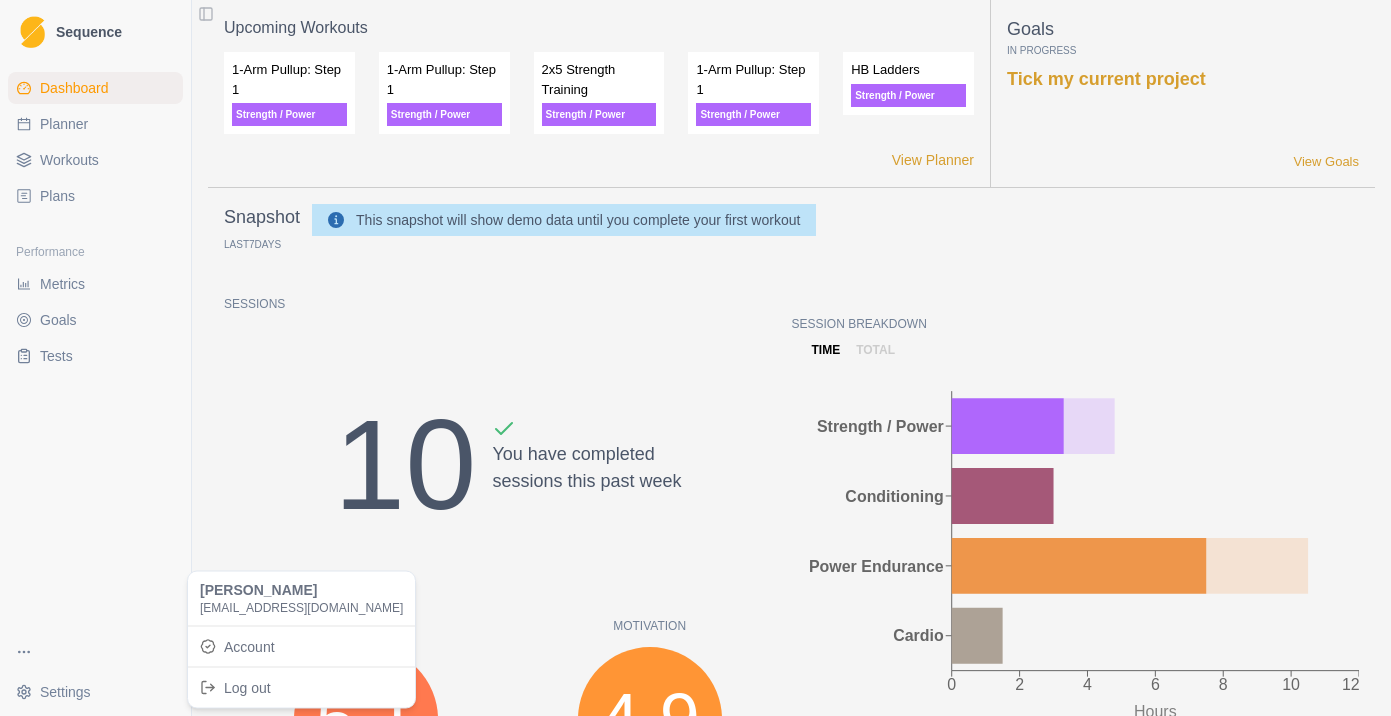 click on "Sequence Dashboard Planner Workouts Plans Performance Metrics Goals Tests Settings Toggle Sidebar Upcoming Workouts 1-Arm Pullup: Step 1 Strength / Power 1-Arm Pullup: Step 1 Strength / Power 2x5 Strength Training Strength / Power 1-Arm Pullup: Step 1 Strength / Power HB Ladders Strength / Power View Planner Goals In Progress Tick my current project View Goals Snapshot Last  7  Days This snapshot will show demo data until you complete your first workout Sessions 10 You have completed     sessions this past week Feeling 5.1 Felt Score +0.6  from last week Motivation 4.9 Motivation Score +0.4  from last week Performance 4.4 Performance Score -0.6  from last week RPE 5.1 RPE Score +0.9  from last week Session Breakdown time total 0 2 4 6 8 10 12 Hours Strength / Power Conditioning Power Endurance Cardio 15.3 Hours -0.2  from last week 0 Days on Rock 3 Rest days Recent Milestones 4 weeks after using Sequence View Milestones Recent Notes What's Next? HB Ladders: 3 sets of 3-6-9-12 View Notes" at bounding box center [695, 358] 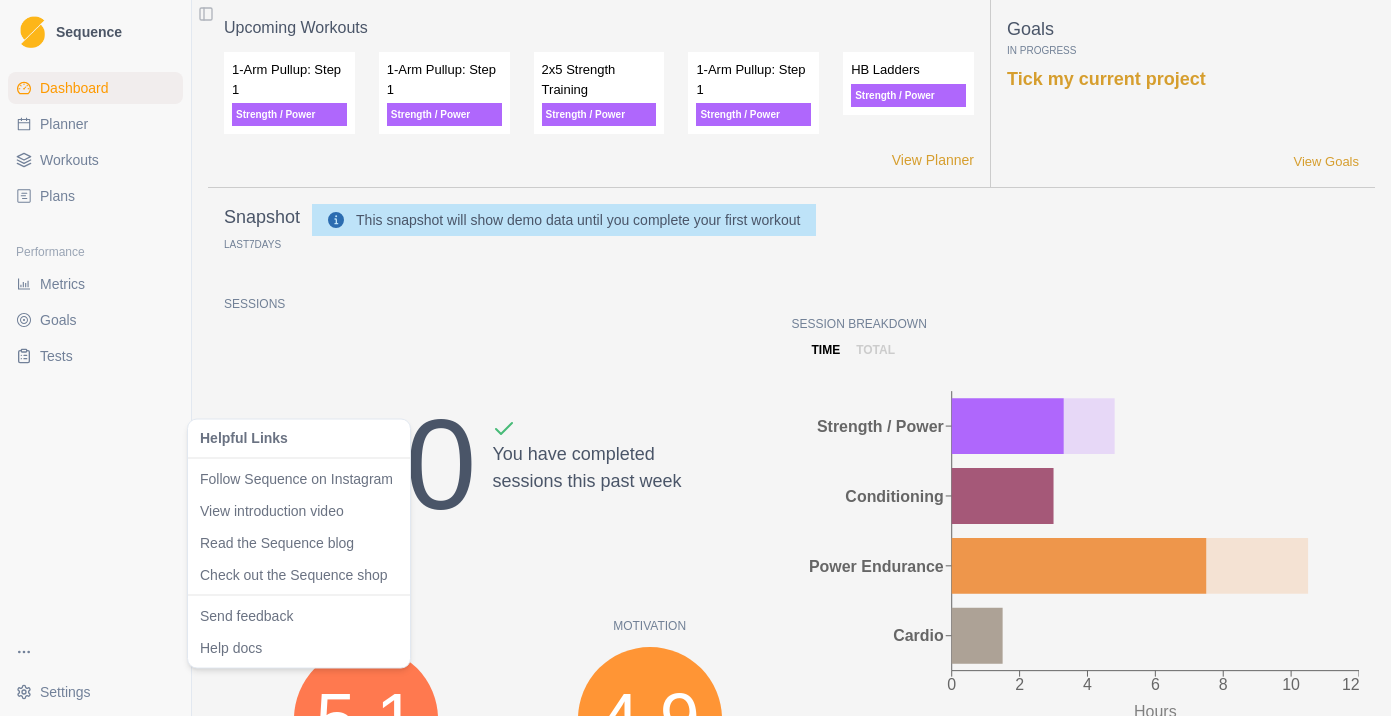 click on "Sequence Dashboard Planner Workouts Plans Performance Metrics Goals Tests Settings Toggle Sidebar Upcoming Workouts 1-Arm Pullup: Step 1 Strength / Power 1-Arm Pullup: Step 1 Strength / Power 2x5 Strength Training Strength / Power 1-Arm Pullup: Step 1 Strength / Power HB Ladders Strength / Power View Planner Goals In Progress Tick my current project View Goals Snapshot Last  7  Days This snapshot will show demo data until you complete your first workout Sessions 10 You have completed     sessions this past week Feeling 5.1 Felt Score +0.6  from last week Motivation 4.9 Motivation Score +0.4  from last week Performance 4.4 Performance Score -0.6  from last week RPE 5.1 RPE Score +0.9  from last week Session Breakdown time total 0 2 4 6 8 10 12 Hours Strength / Power Conditioning Power Endurance Cardio 15.3 Hours -0.2  from last week 0 Days on Rock 3 Rest days Recent Milestones 4 weeks after using Sequence View Milestones Recent Notes What's Next? HB Ladders: 3 sets of 3-6-9-12 View Notes" at bounding box center [695, 358] 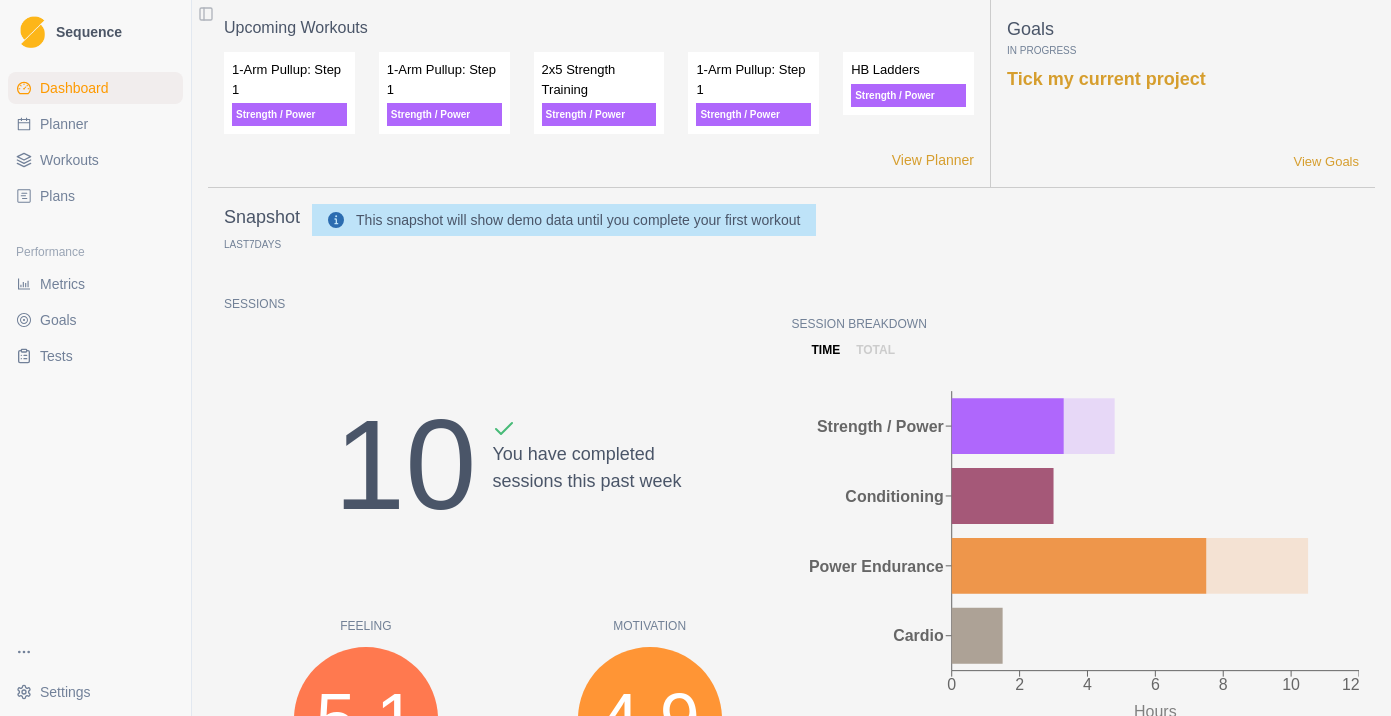 click on "Plans" at bounding box center [95, 196] 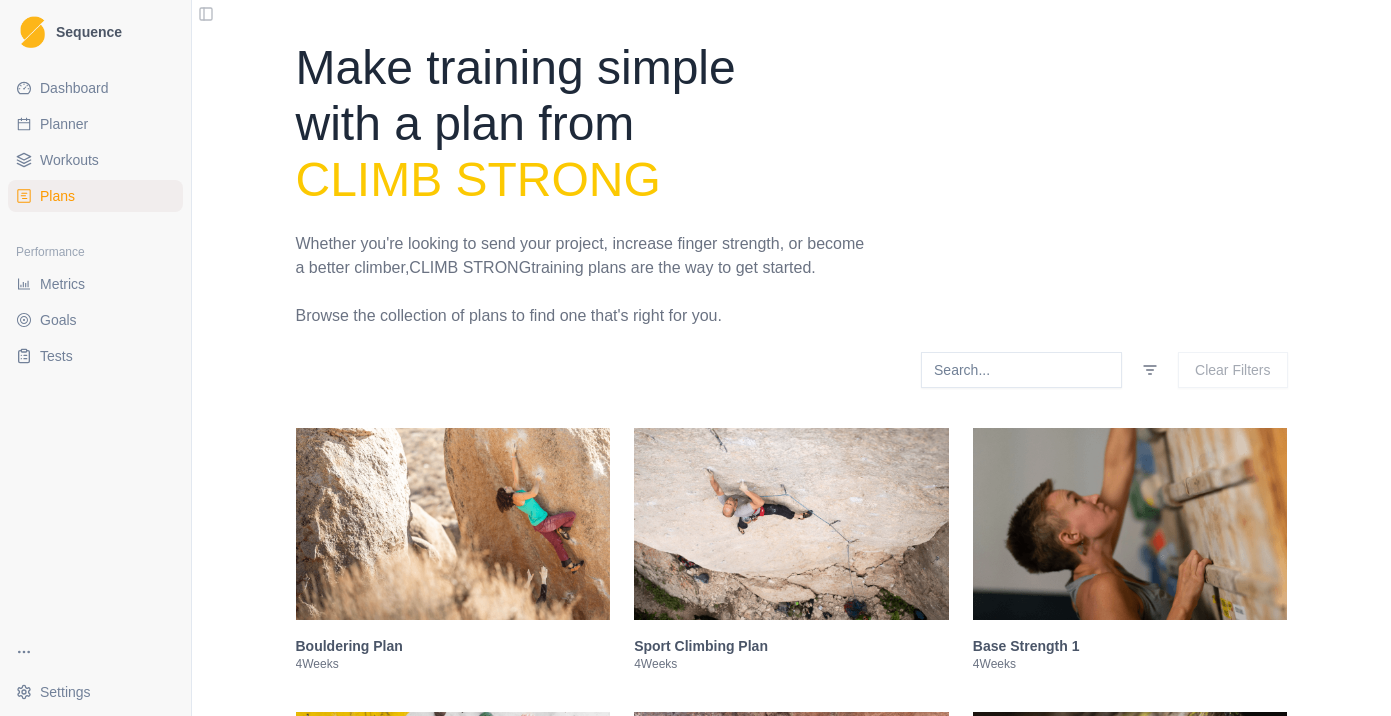 click on "Planner" at bounding box center (64, 124) 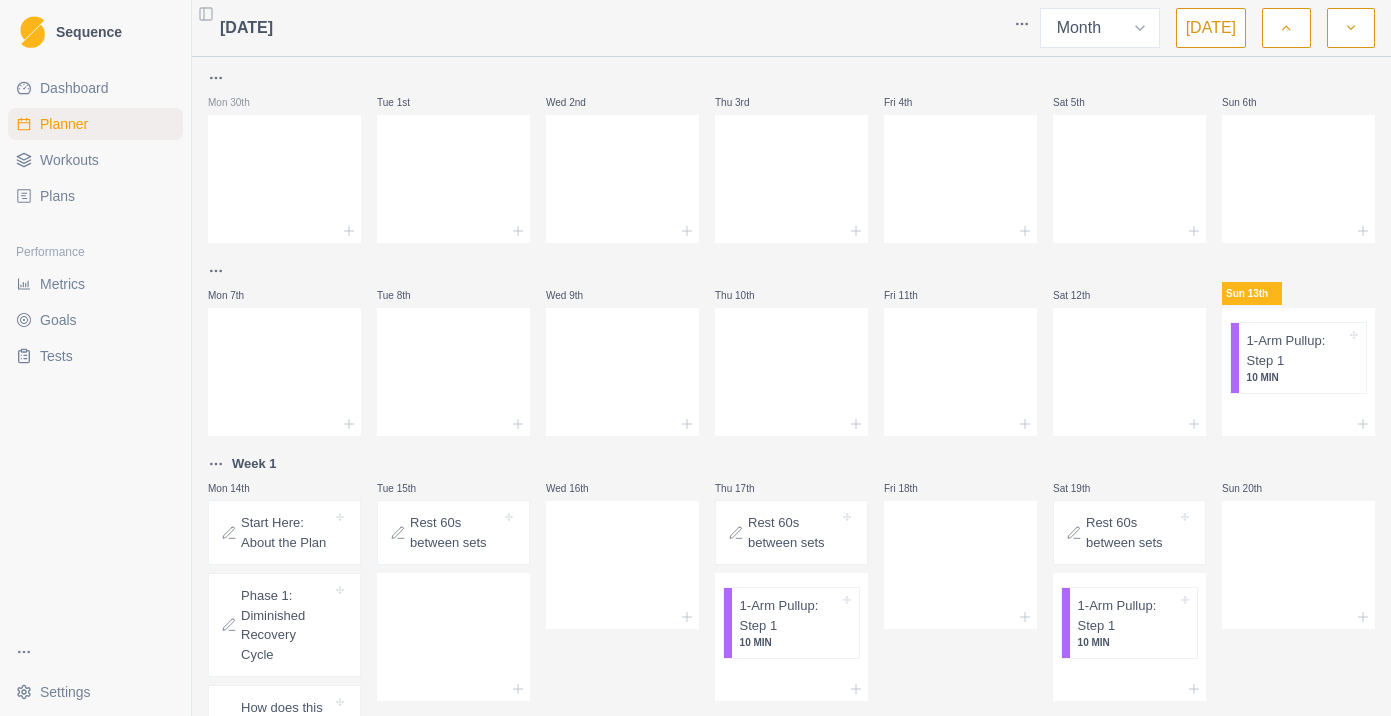 click on "Workouts" at bounding box center (69, 160) 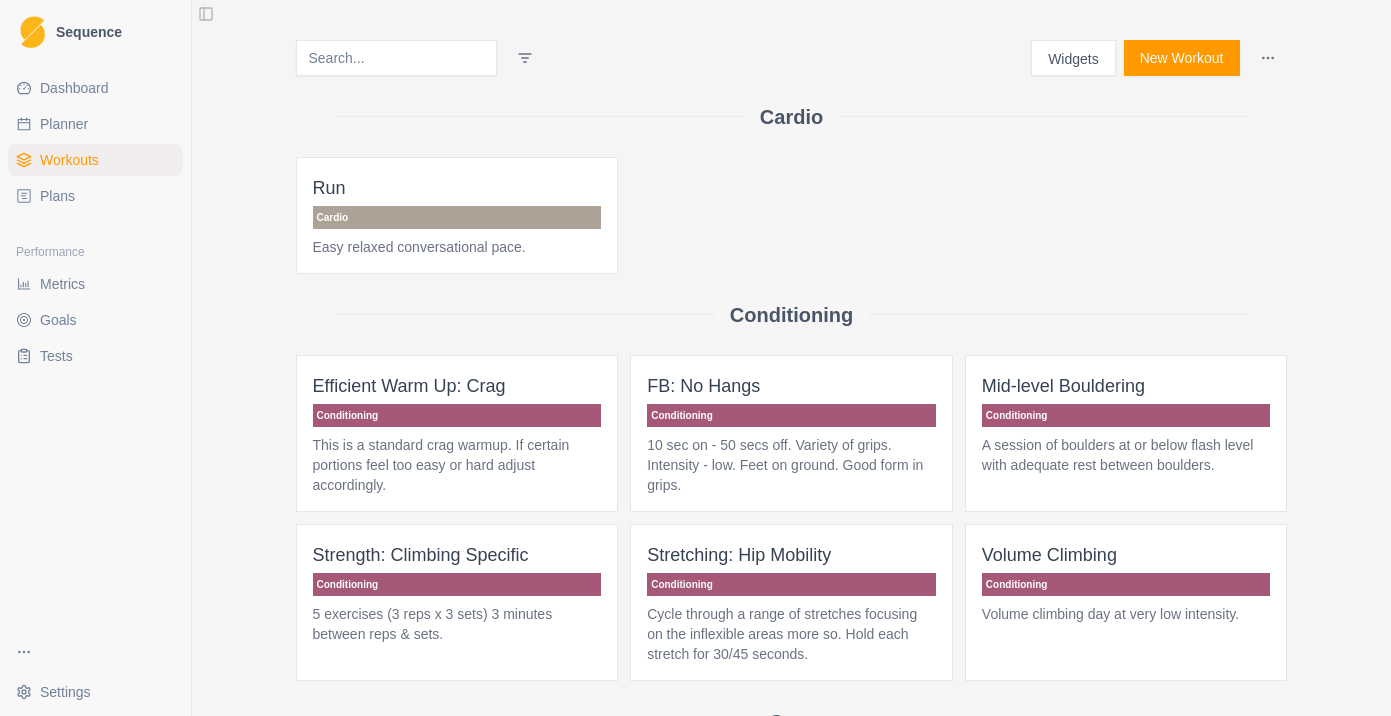 click on "Plans" at bounding box center (57, 196) 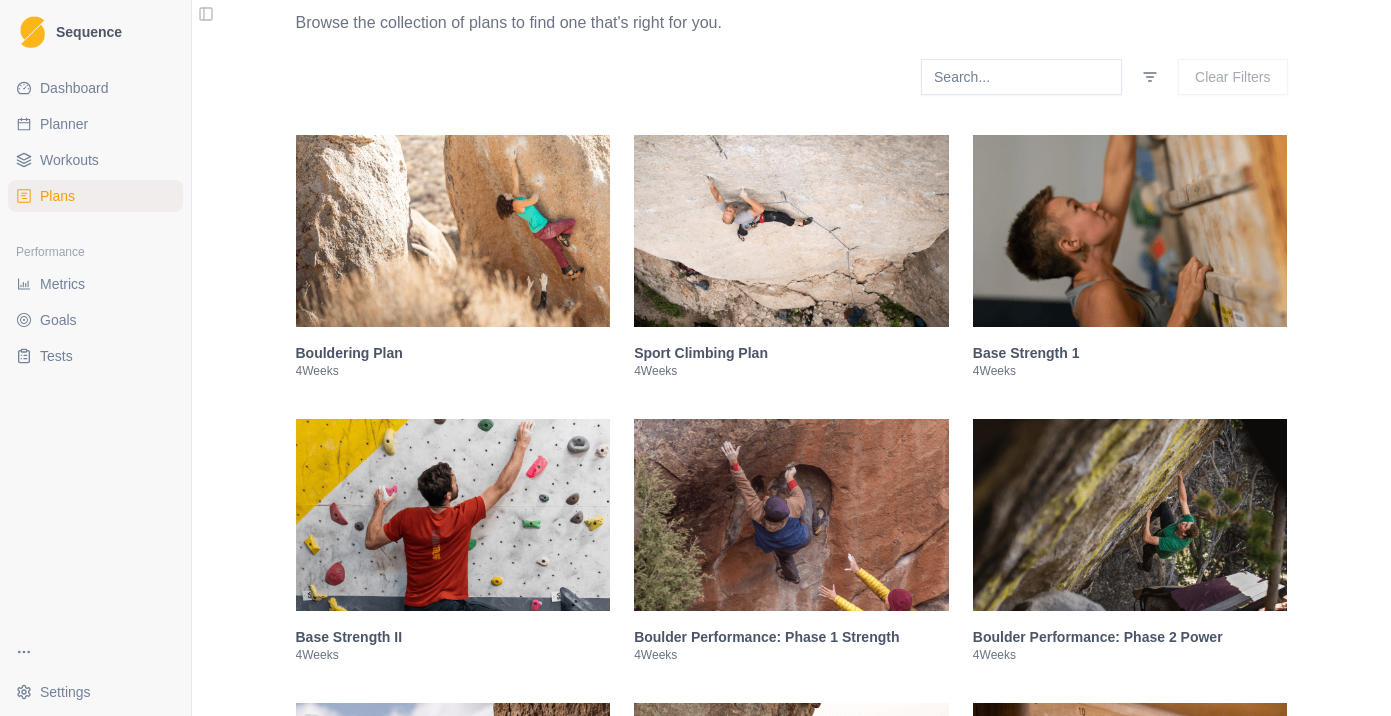 scroll, scrollTop: 326, scrollLeft: 0, axis: vertical 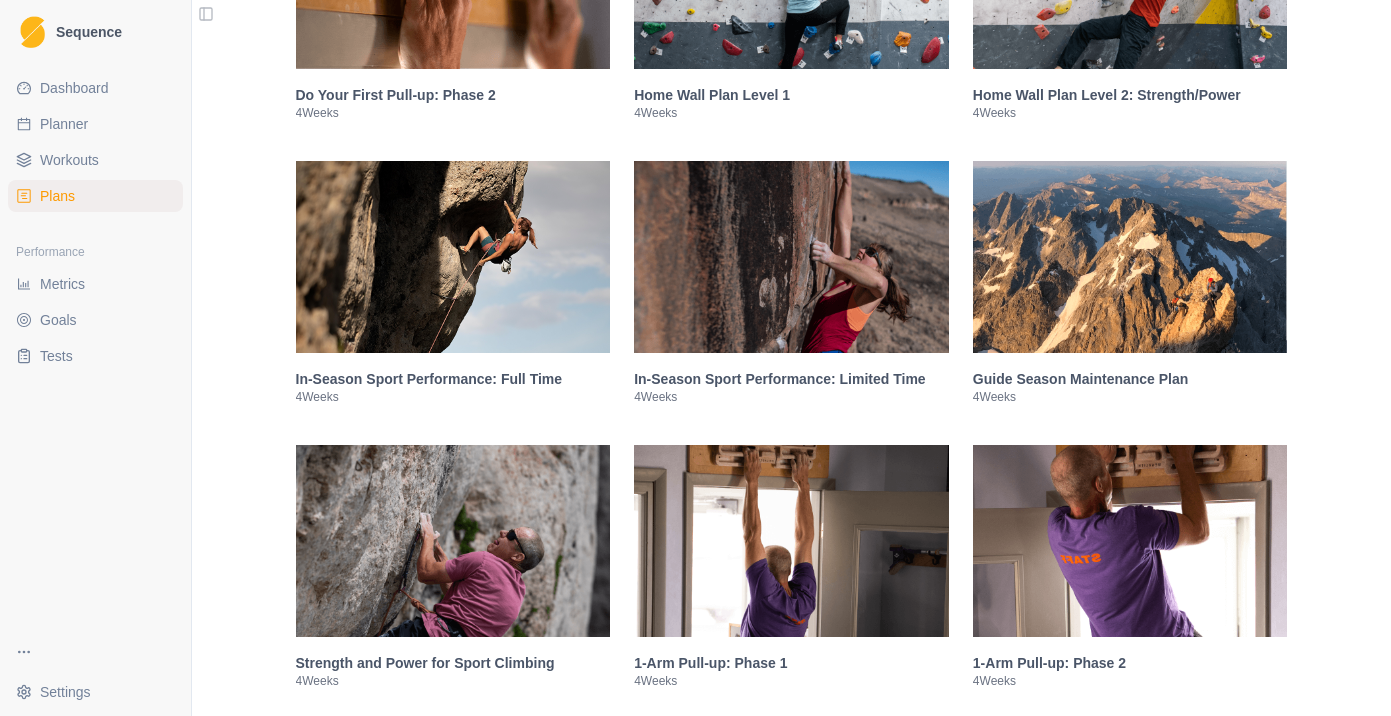 click at bounding box center [791, 541] 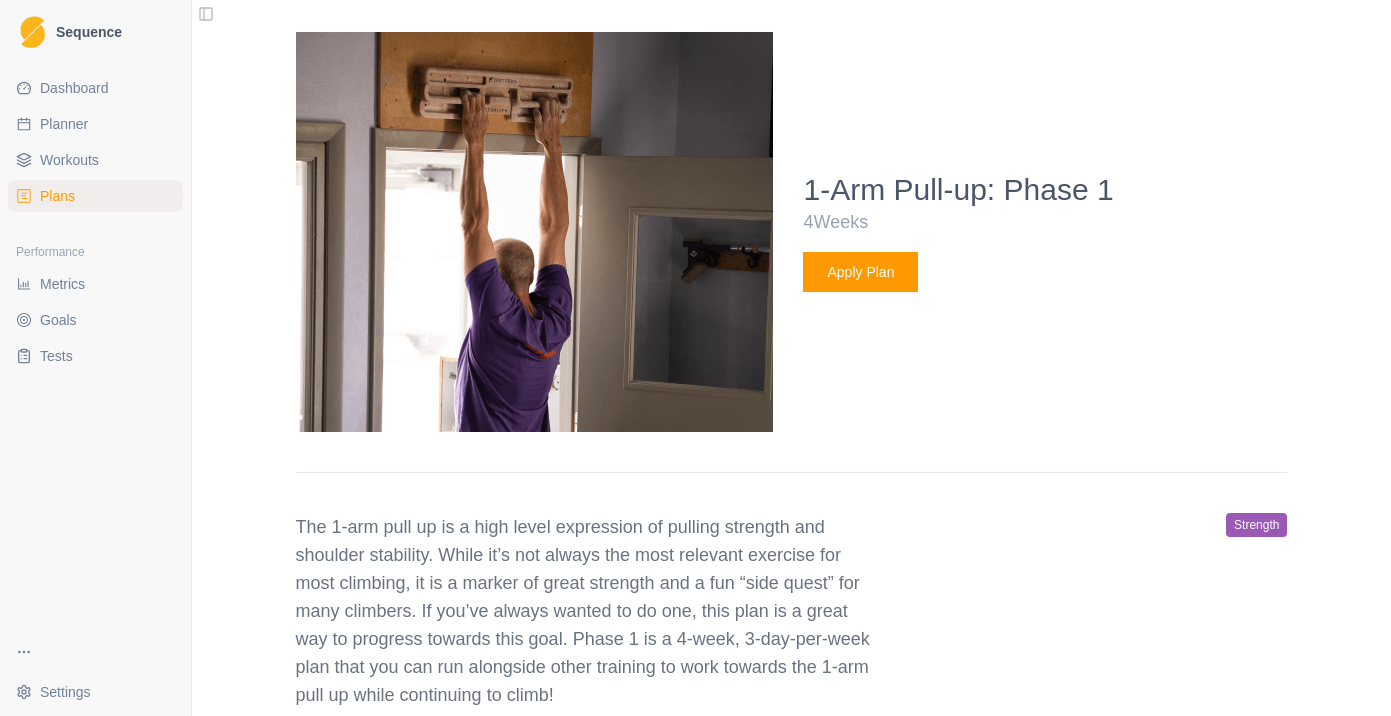 scroll, scrollTop: 5276, scrollLeft: 0, axis: vertical 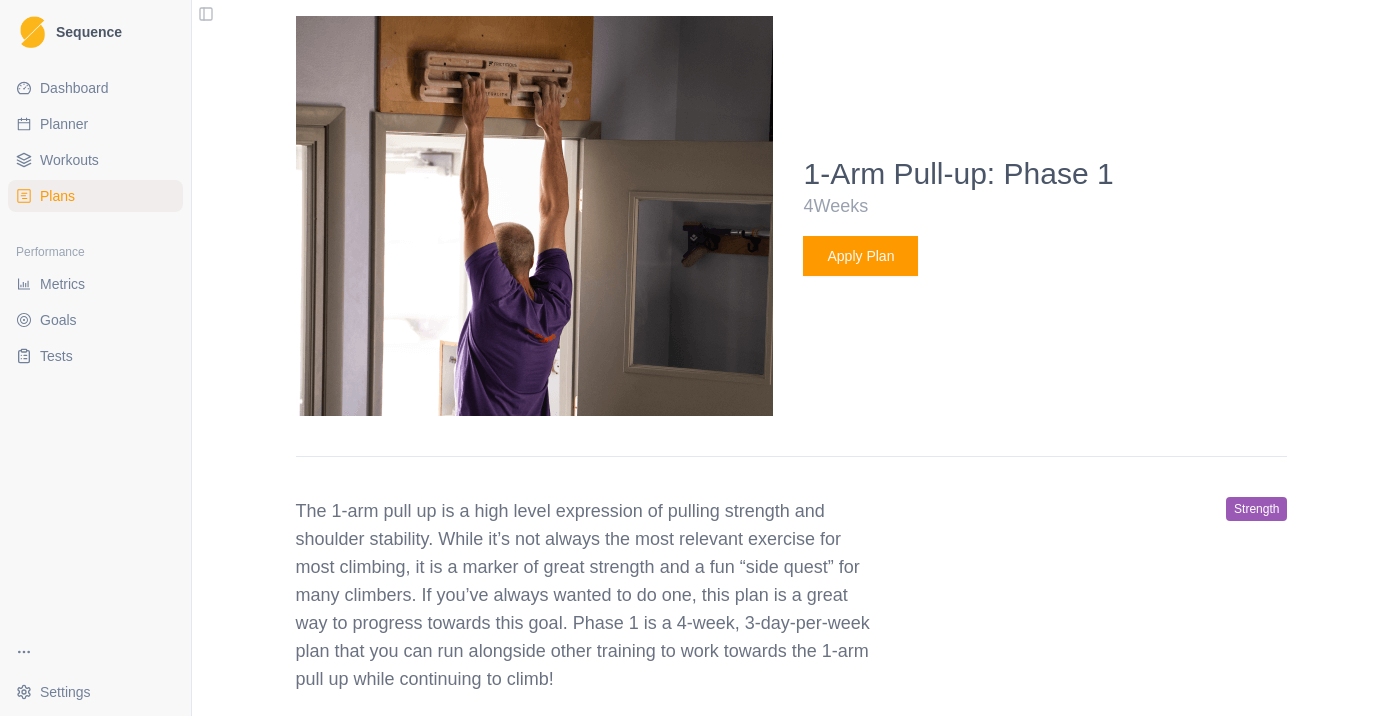 click on "Apply Plan" at bounding box center [860, 256] 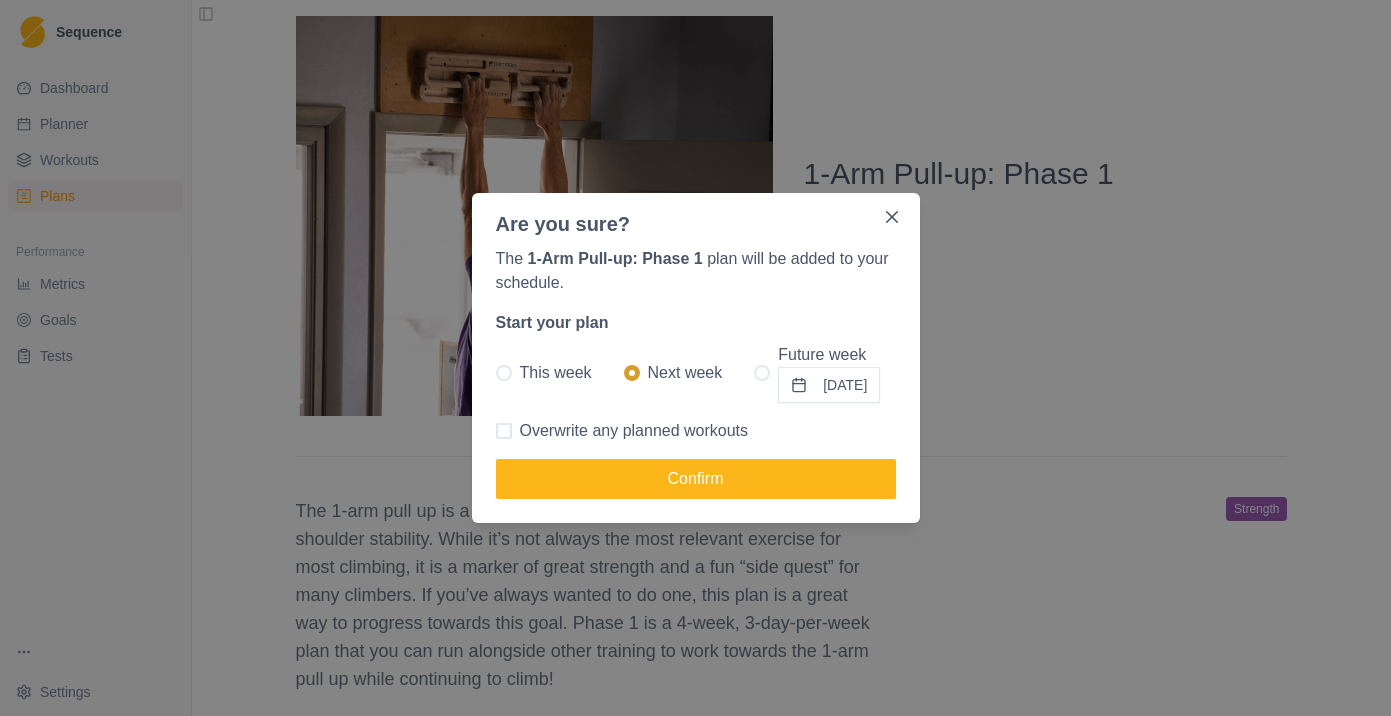click on "This week" at bounding box center [556, 373] 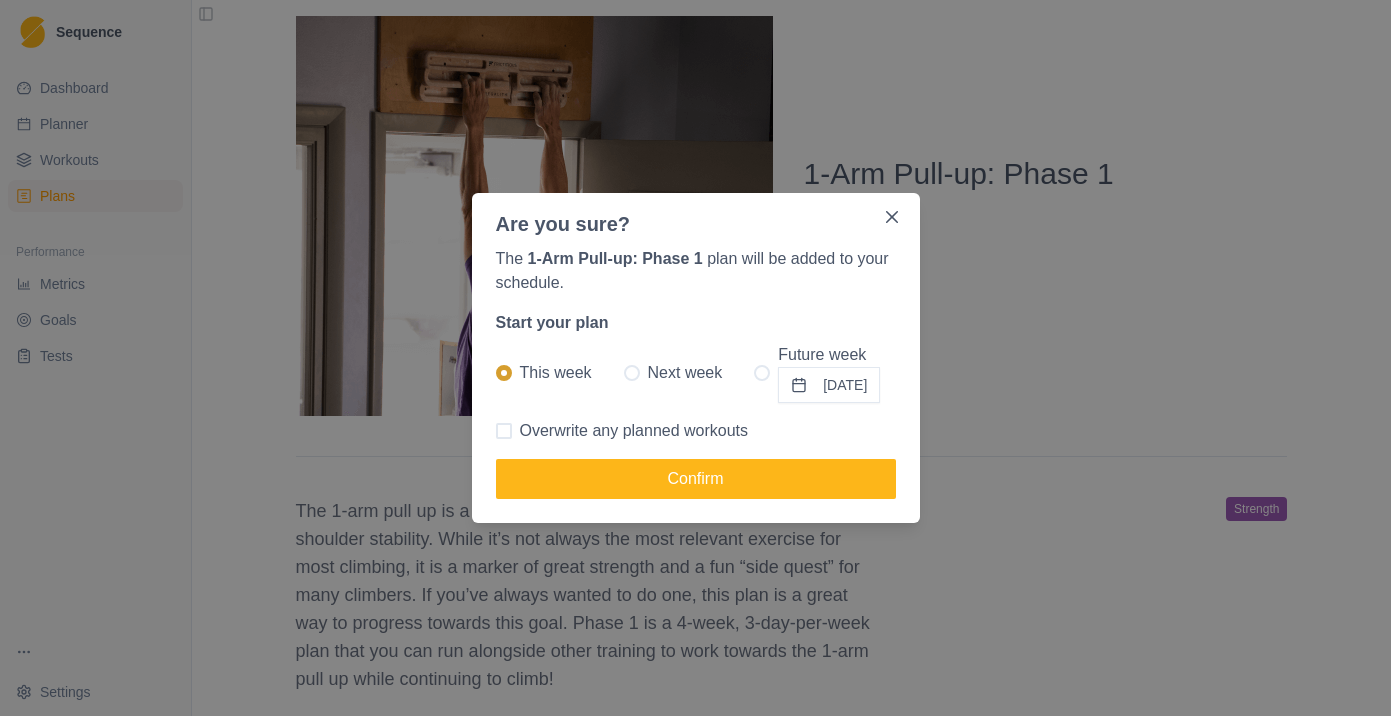click on "Overwrite any planned workouts" at bounding box center [634, 431] 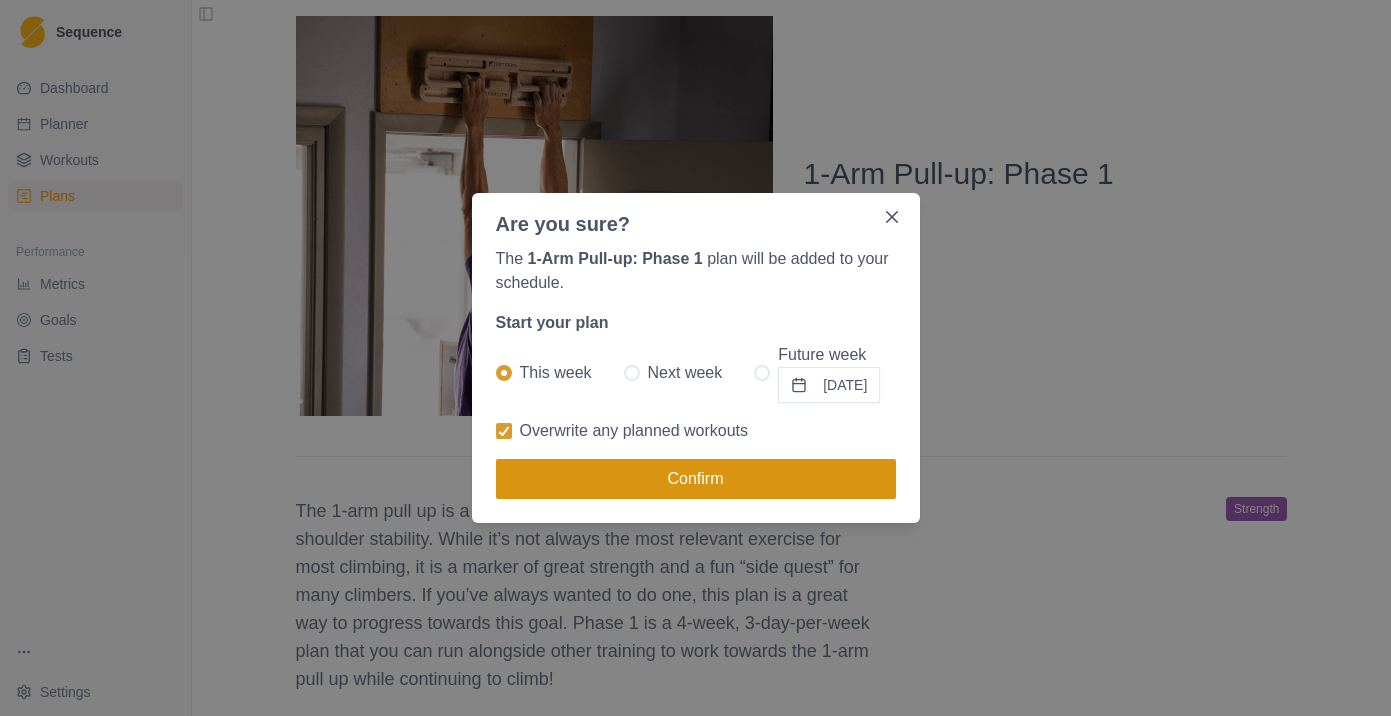 click on "Confirm" at bounding box center [696, 479] 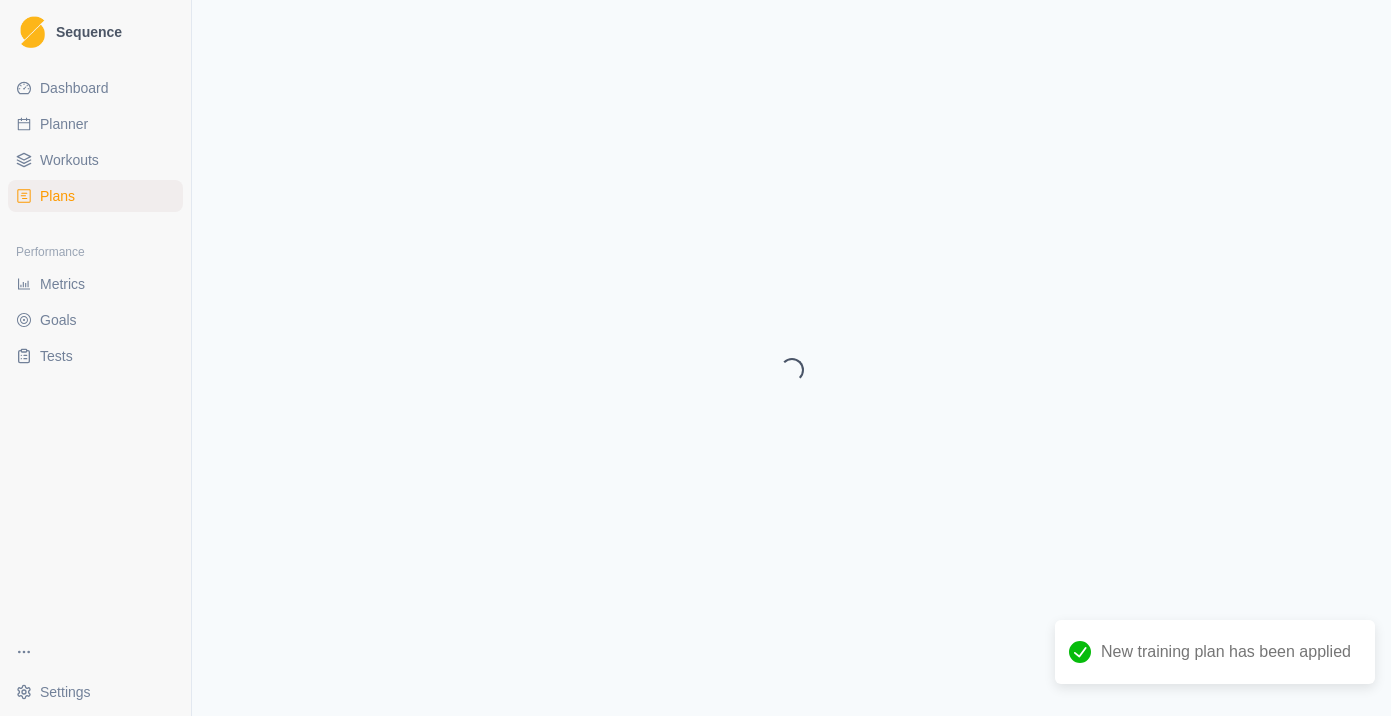 select on "month" 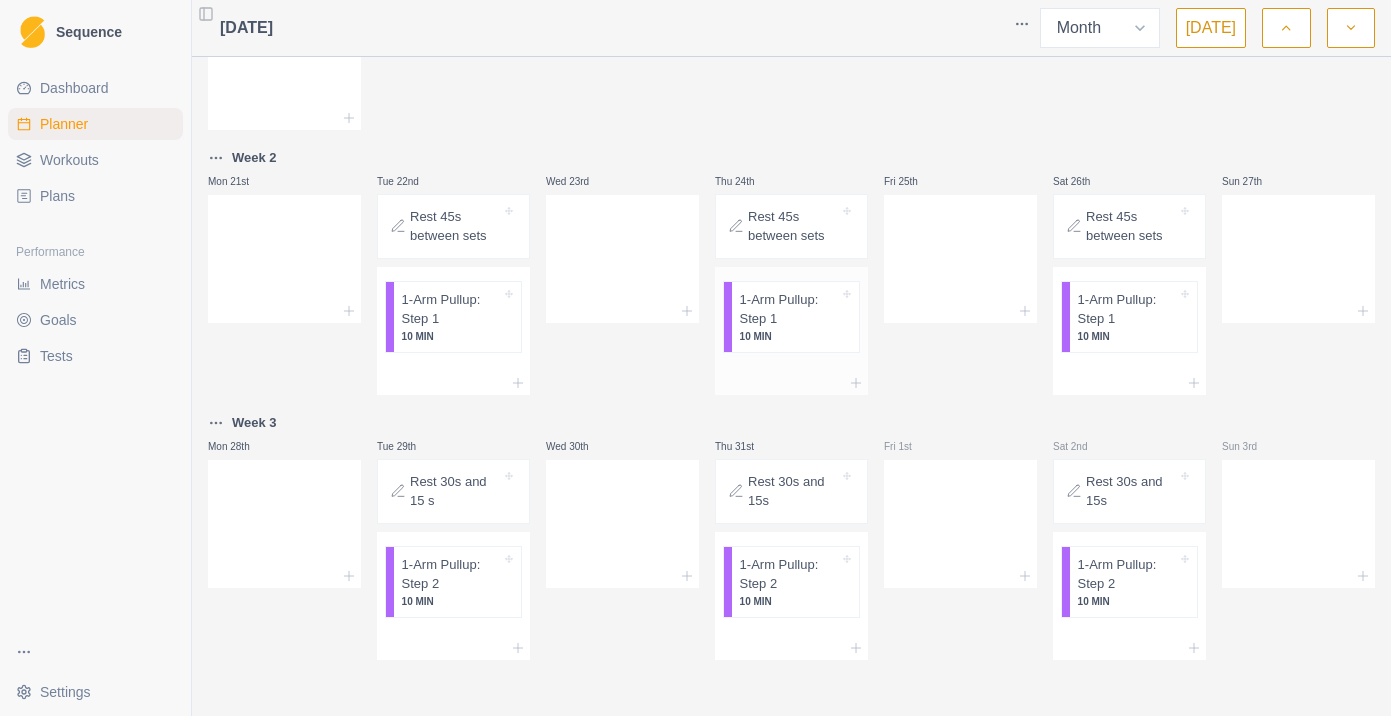 scroll, scrollTop: 795, scrollLeft: 0, axis: vertical 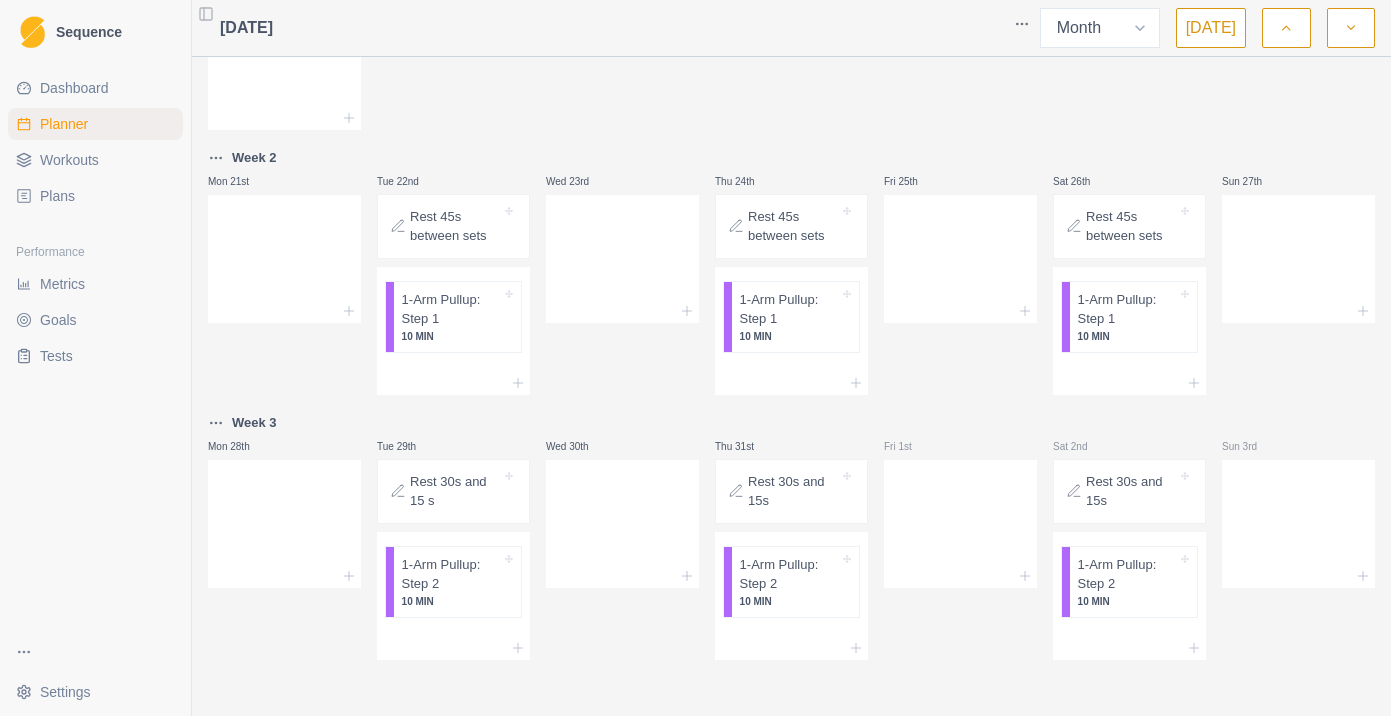 click 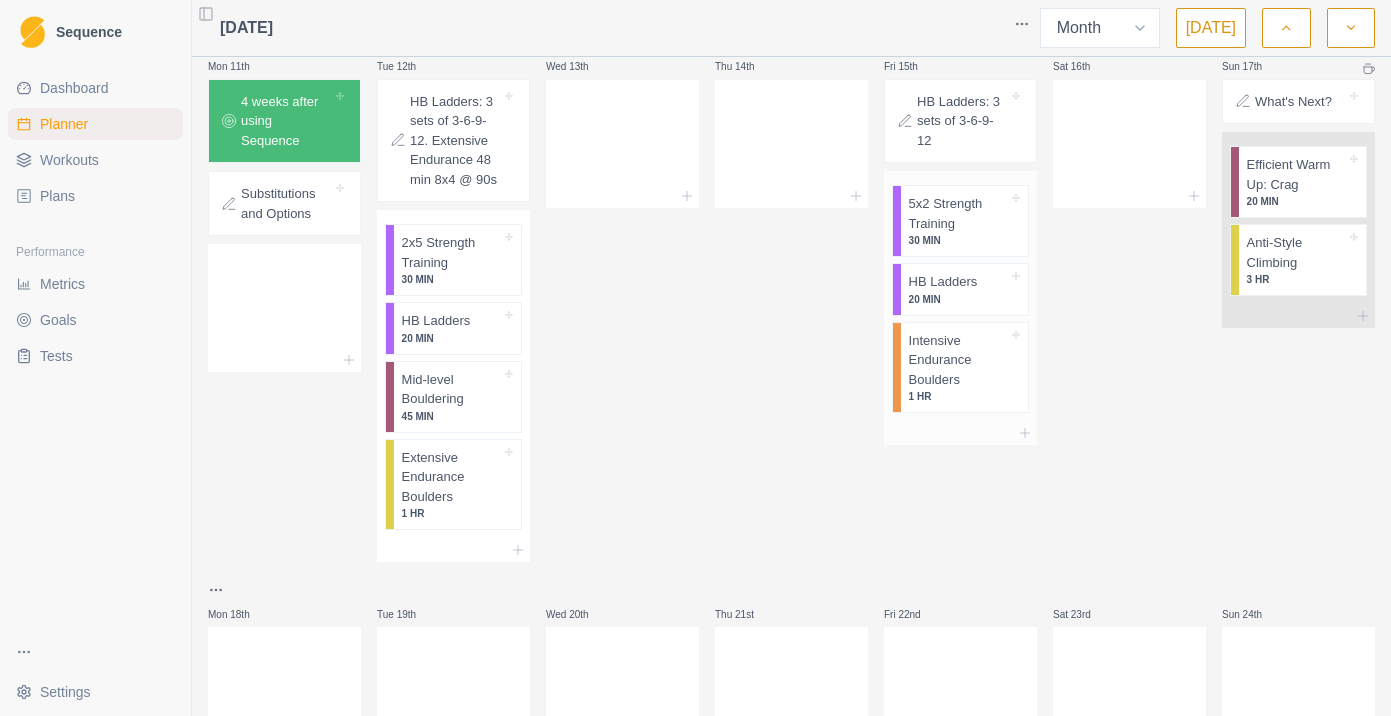 scroll, scrollTop: 458, scrollLeft: 0, axis: vertical 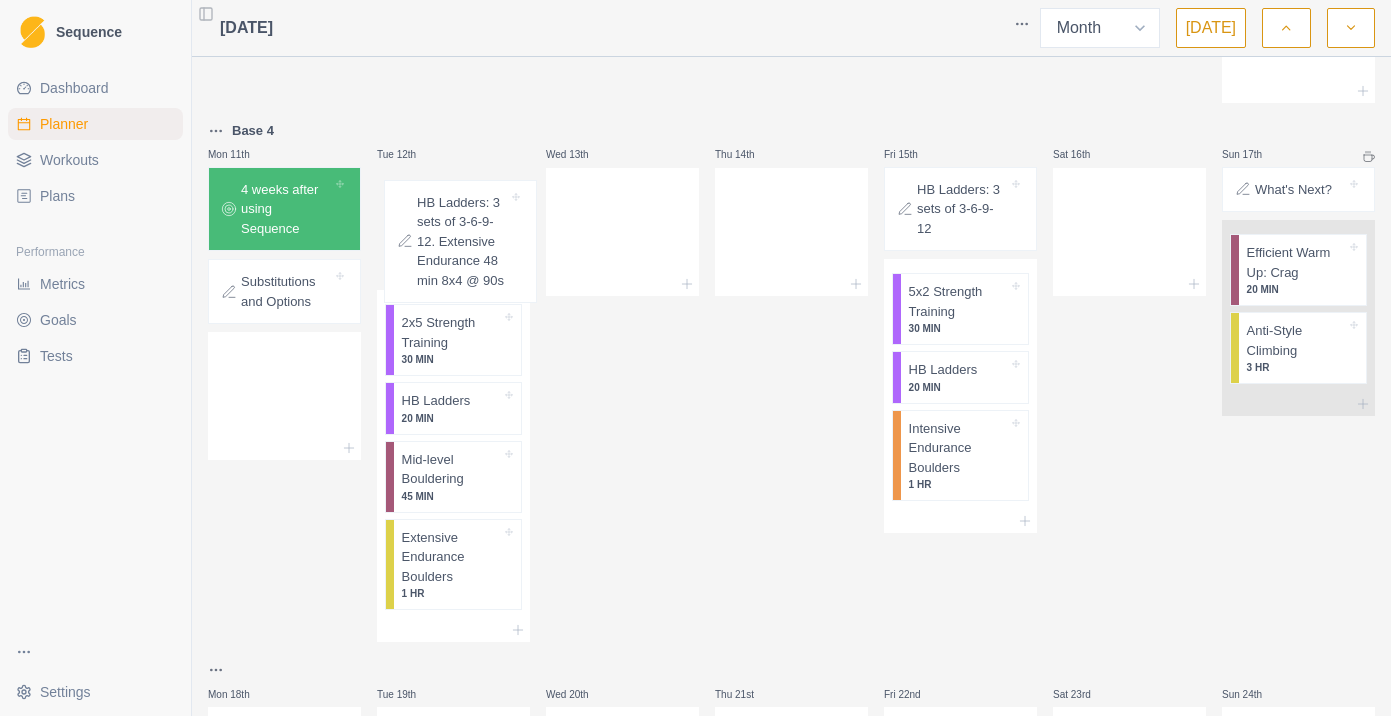 drag, startPoint x: 449, startPoint y: 240, endPoint x: 465, endPoint y: 249, distance: 18.35756 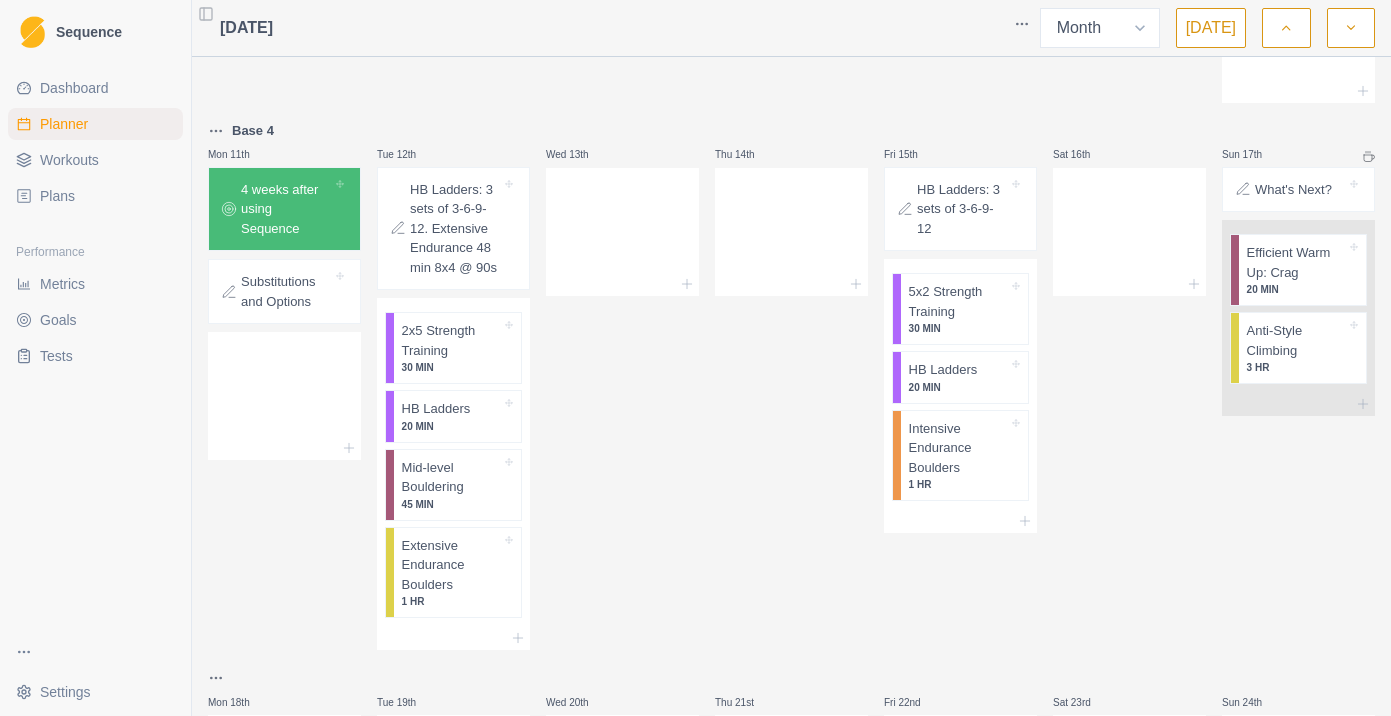 type 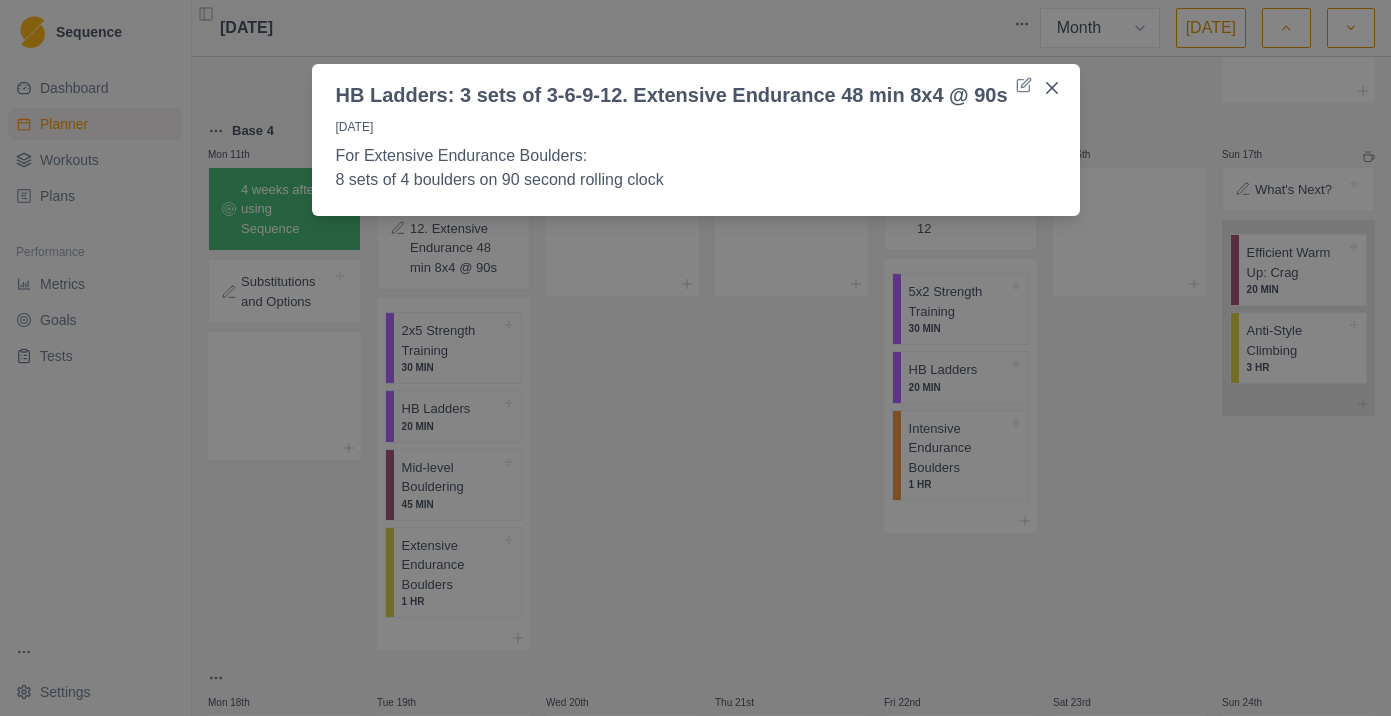 type 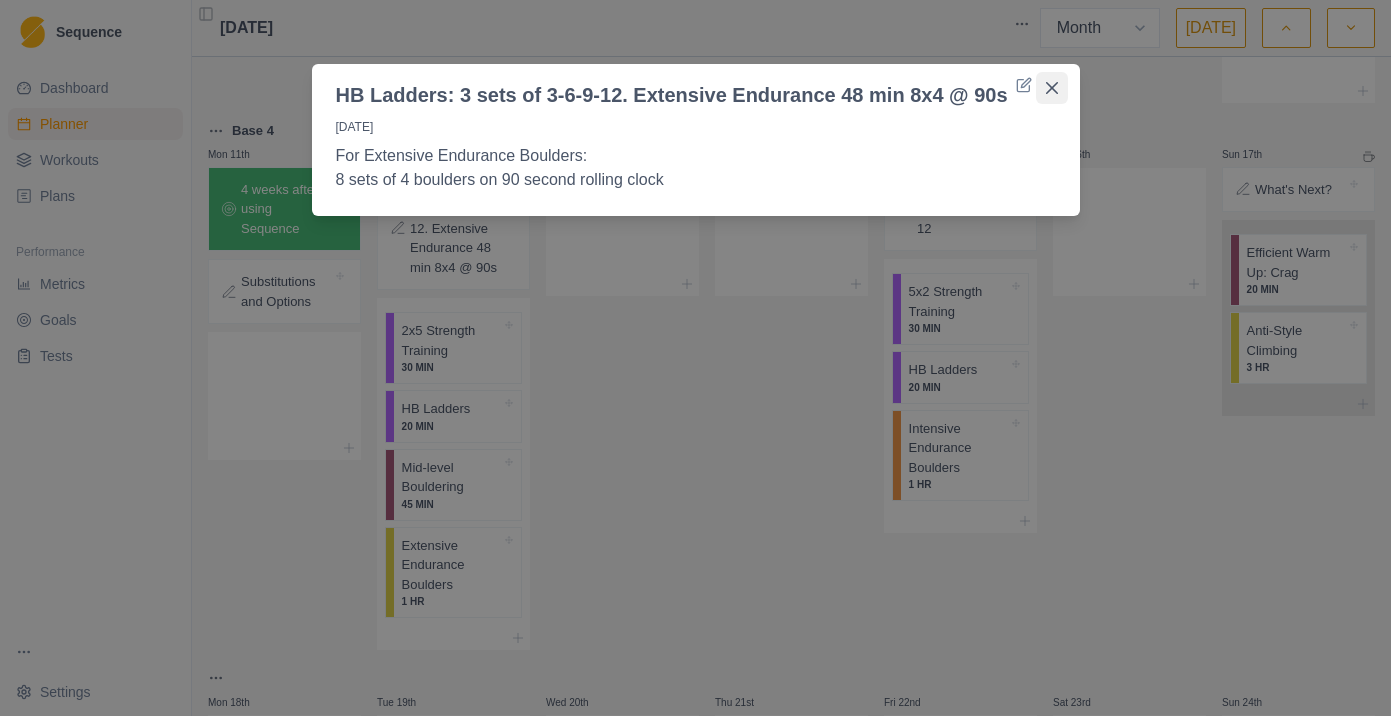 click 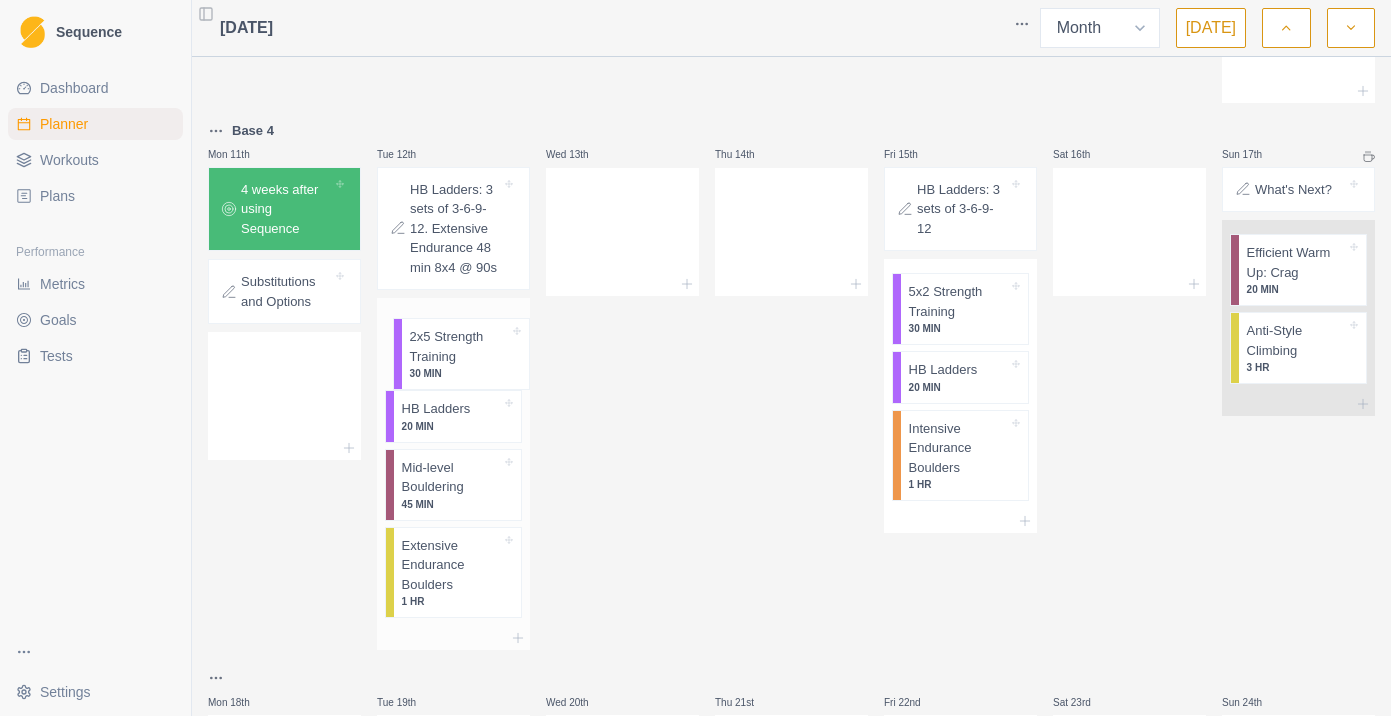 drag, startPoint x: 458, startPoint y: 337, endPoint x: 479, endPoint y: 334, distance: 21.213203 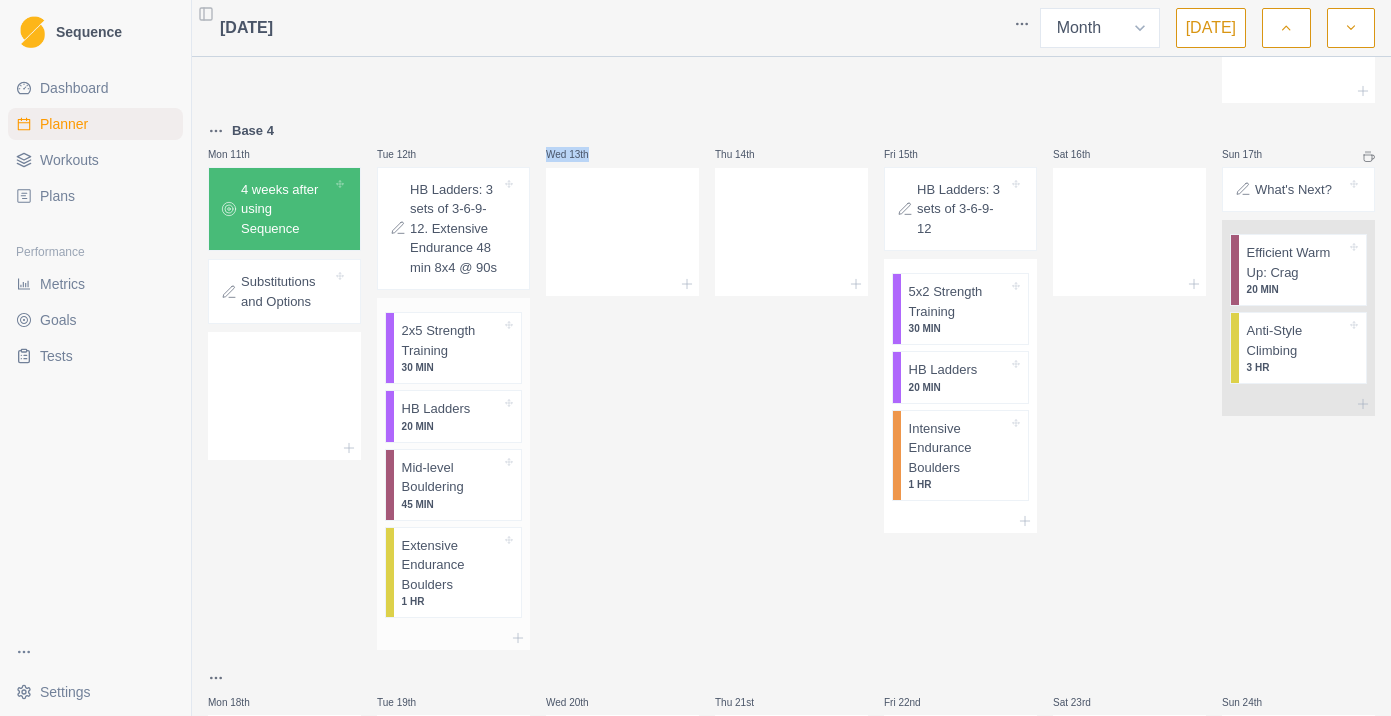 drag, startPoint x: 457, startPoint y: 637, endPoint x: 528, endPoint y: 644, distance: 71.34424 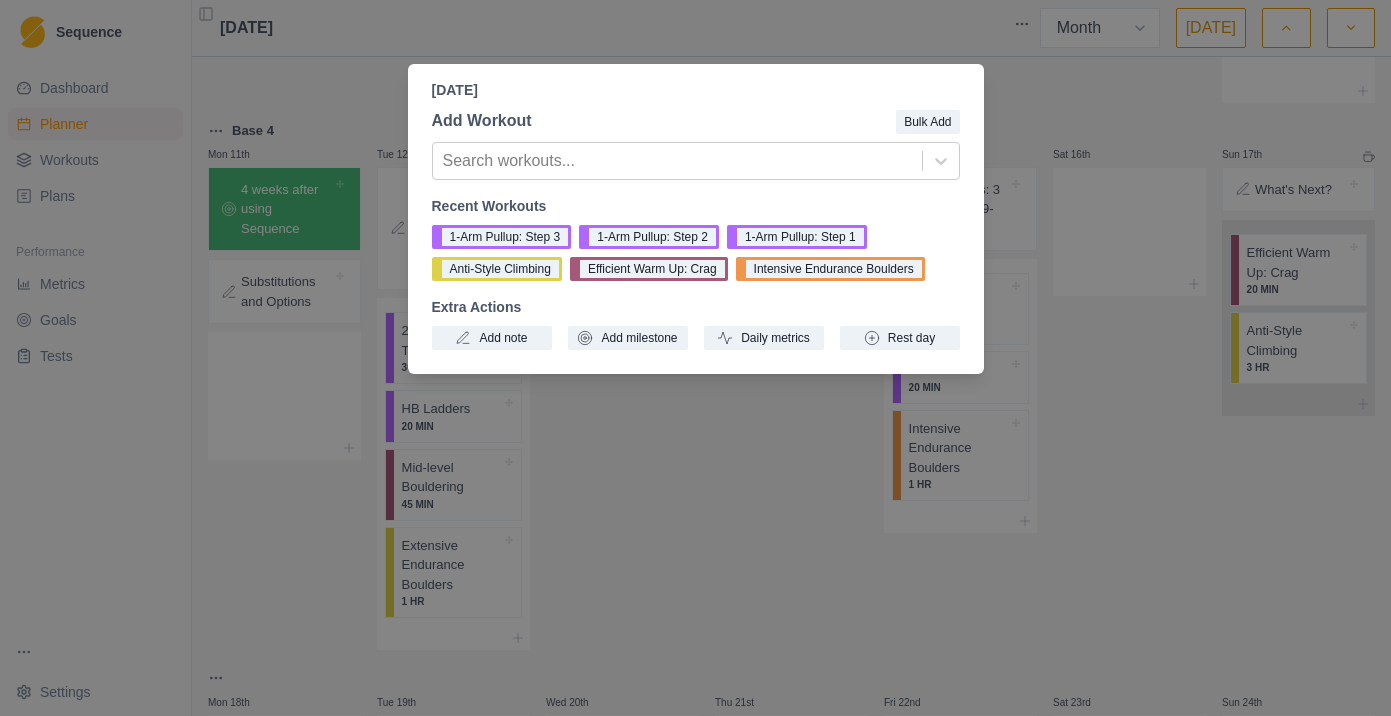 click on "[DATE] Add Workout Bulk Add Search workouts... Recent Workouts 1-Arm Pullup: Step 3 1-Arm Pullup: Step 2 1-Arm Pullup: Step 1 Anti-Style Climbing Efficient Warm Up: Crag Intensive Endurance Boulders Extra Actions Add note Add milestone Daily metrics Rest day" at bounding box center (695, 358) 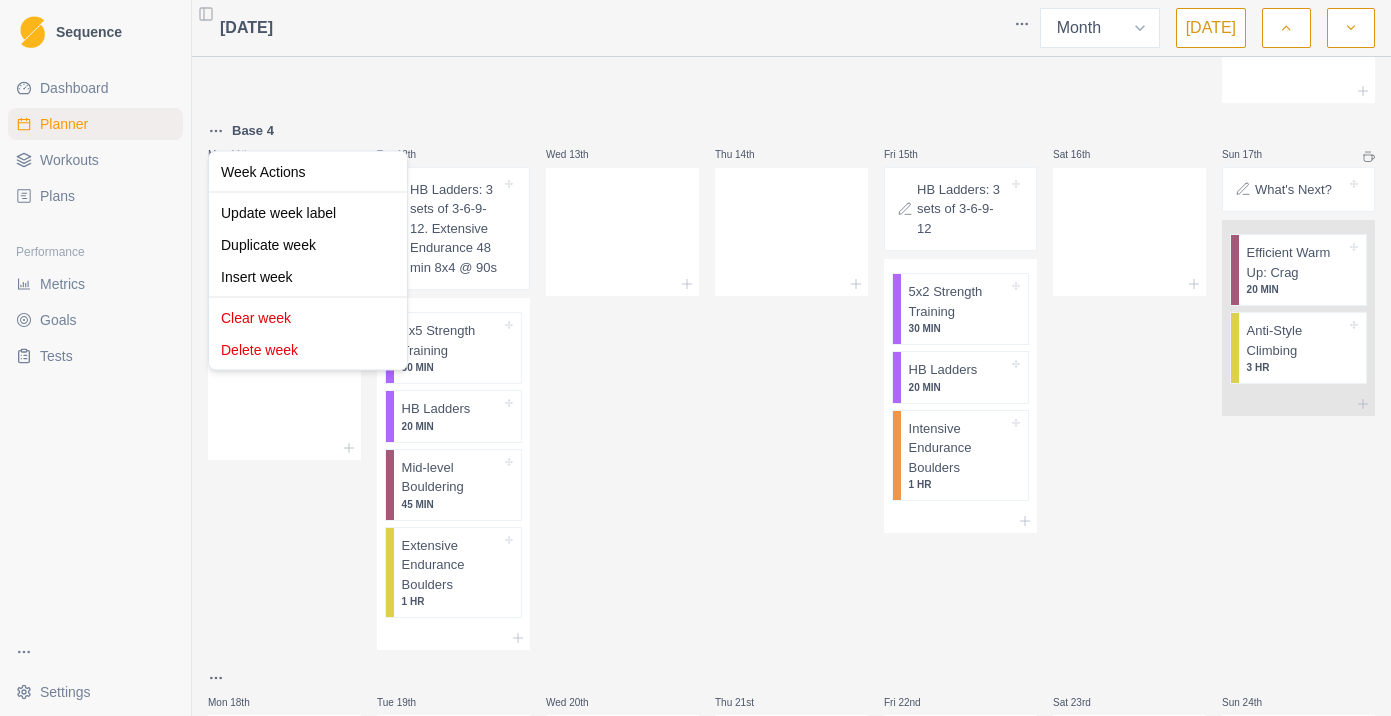 click on "Sequence Dashboard Planner Workouts Plans Performance Metrics Goals Tests Settings Toggle Sidebar [DATE] Week Month [DATE] Week 3 Mon 28th Tue 29th Rest 30s and 15 s 1-Arm Pullup: Step 2 10 MIN Wed 30th Thu 31st Rest 30s and 15s 1-Arm Pullup: Step 2 10 MIN Fri 1st Sat 2nd Rest 30s and 15s 1-Arm Pullup: Step 2 10 [PERSON_NAME] 3rd Week 4 Mon 4th Tue 5th 1-Arm Pullup: Step 3 10 MIN Wed 6th Thu 7th 1-Arm Pullup: Step 3 10 MIN Fri 8th Sat 9th 1-Arm Pullup: Step 3 10 [PERSON_NAME] 10th What's Next Base 4 Mon 11th 4 weeks after using Sequence Substitutions and Options Tue 12th HB Ladders: 3 sets of 3-6-9-12.  Extensive Endurance 48 min 8x4 @ 90s 2x5 Strength Training 30 MIN HB Ladders 20 MIN Mid-level Bouldering 45 MIN Extensive Endurance Boulders 1 HR Wed 13th Thu 14th Fri 15th HB Ladders: 3 sets of 3-6-9-12 5x2 Strength Training 30 MIN HB Ladders 20 MIN Intensive Endurance Boulders 1 HR Sat 16th Sun 17th What's Next? Efficient Warm Up: Crag 20 MIN Anti-Style Climbing 3 HR Mon 18th Tue 19th Wed 20th" at bounding box center [695, 358] 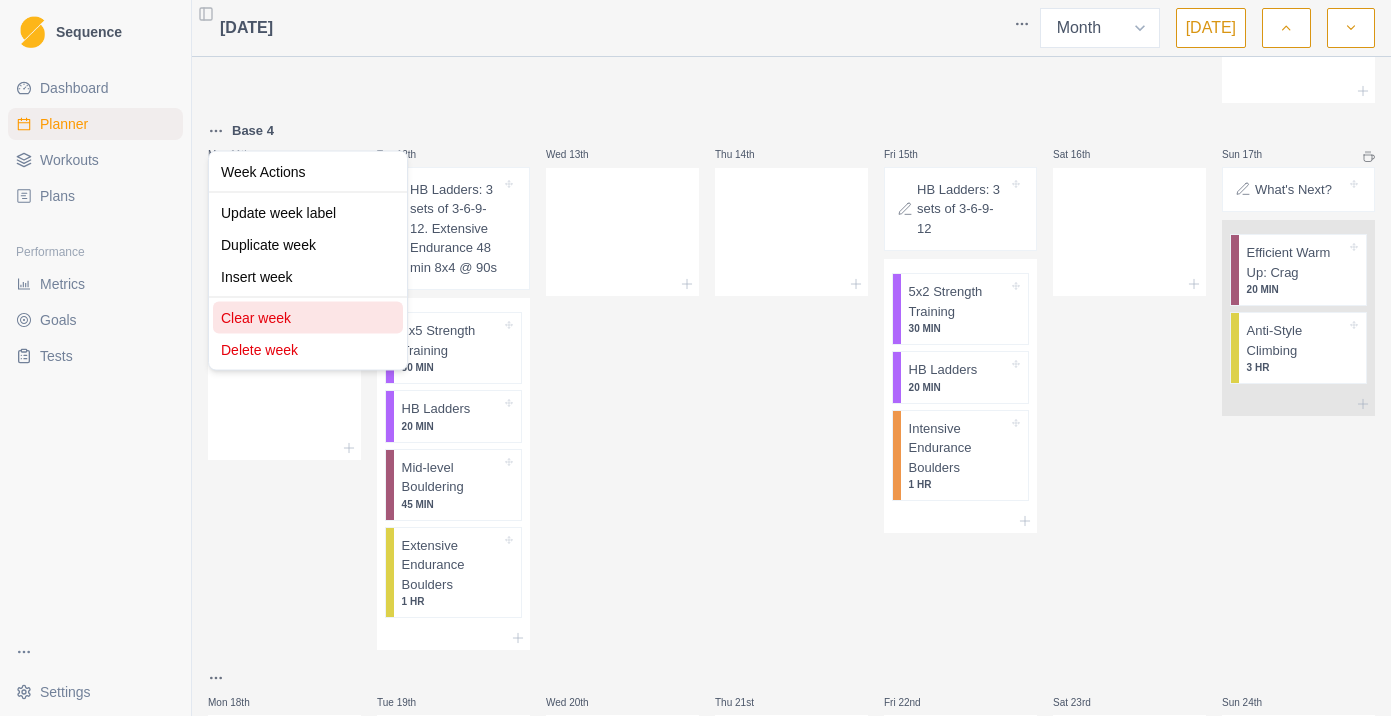 click on "Clear week" at bounding box center [308, 318] 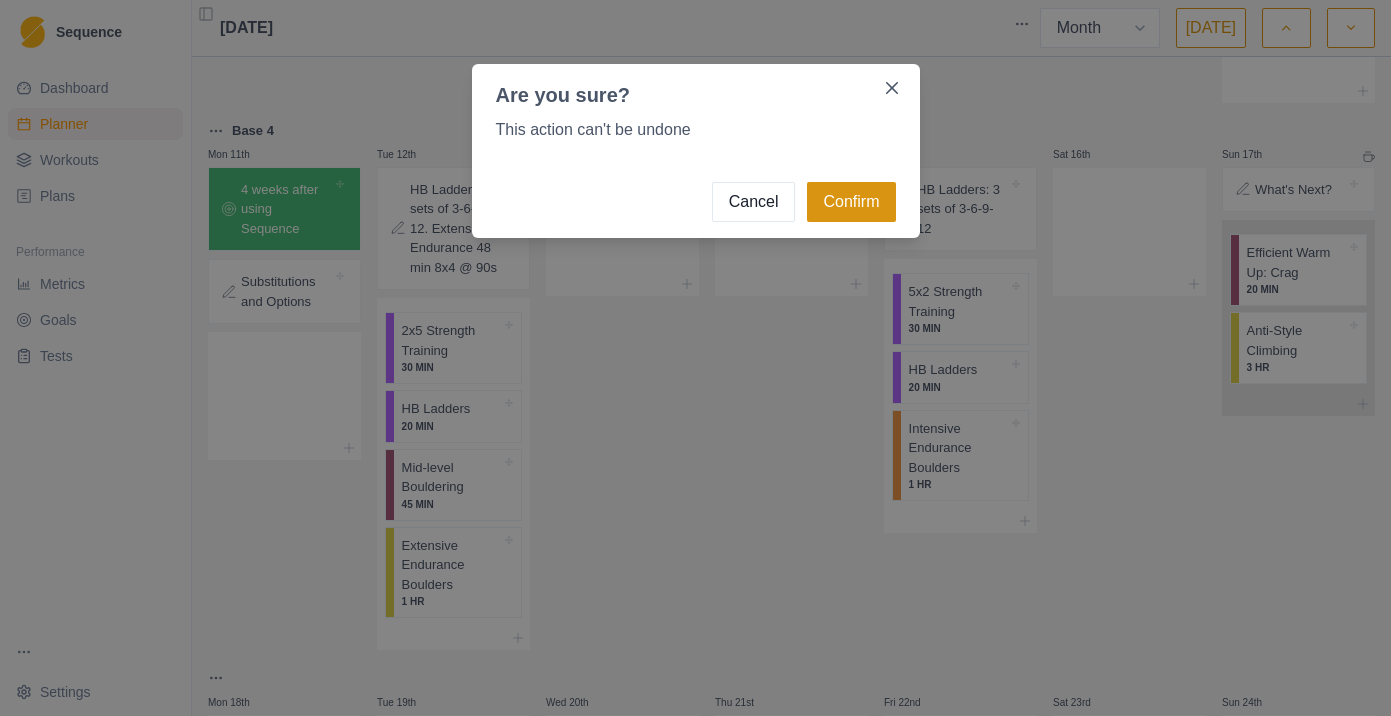 click on "Confirm" at bounding box center (851, 202) 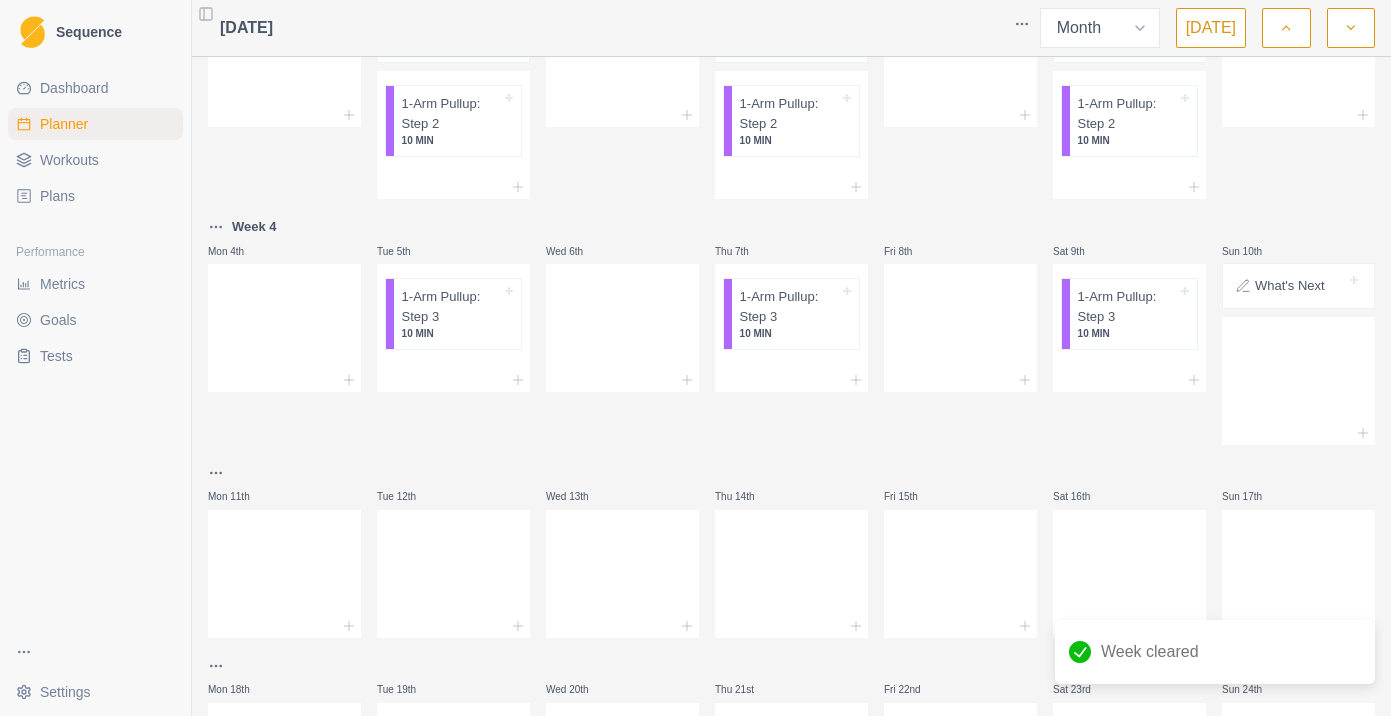 scroll, scrollTop: 0, scrollLeft: 0, axis: both 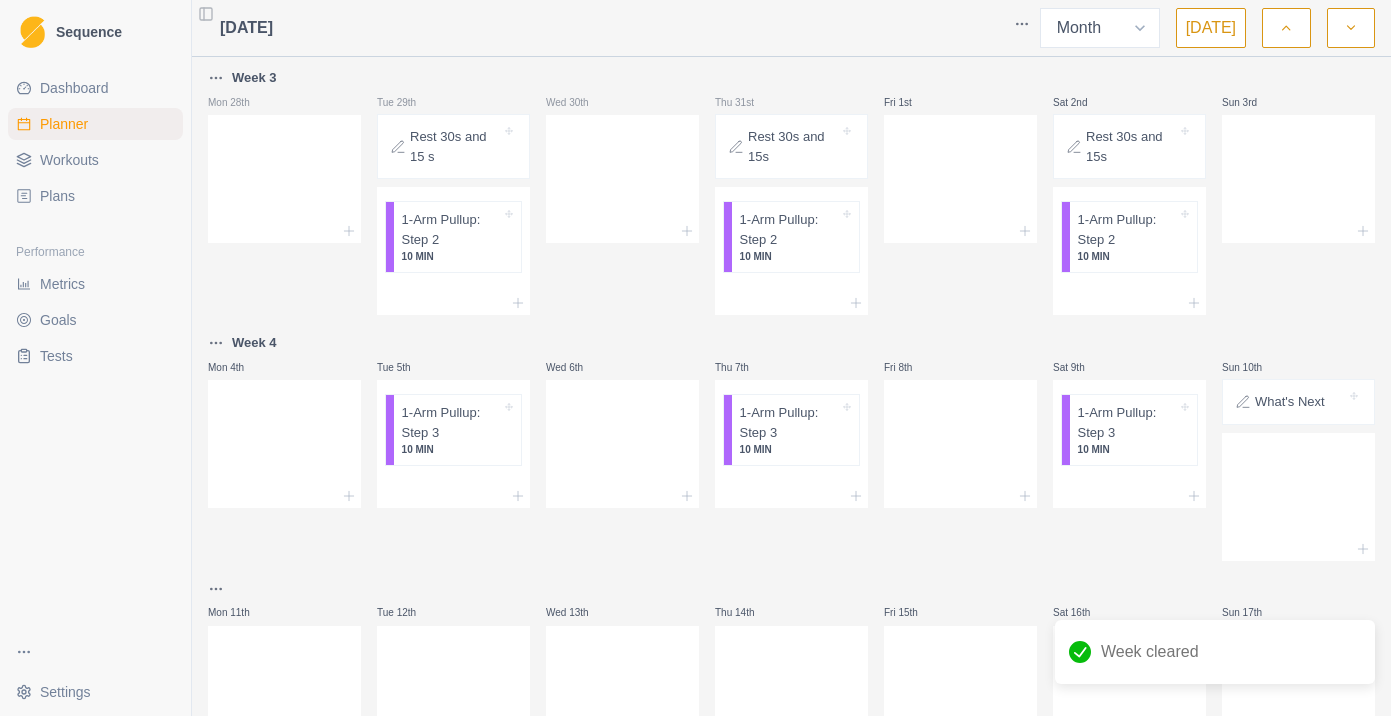 click at bounding box center (1286, 28) 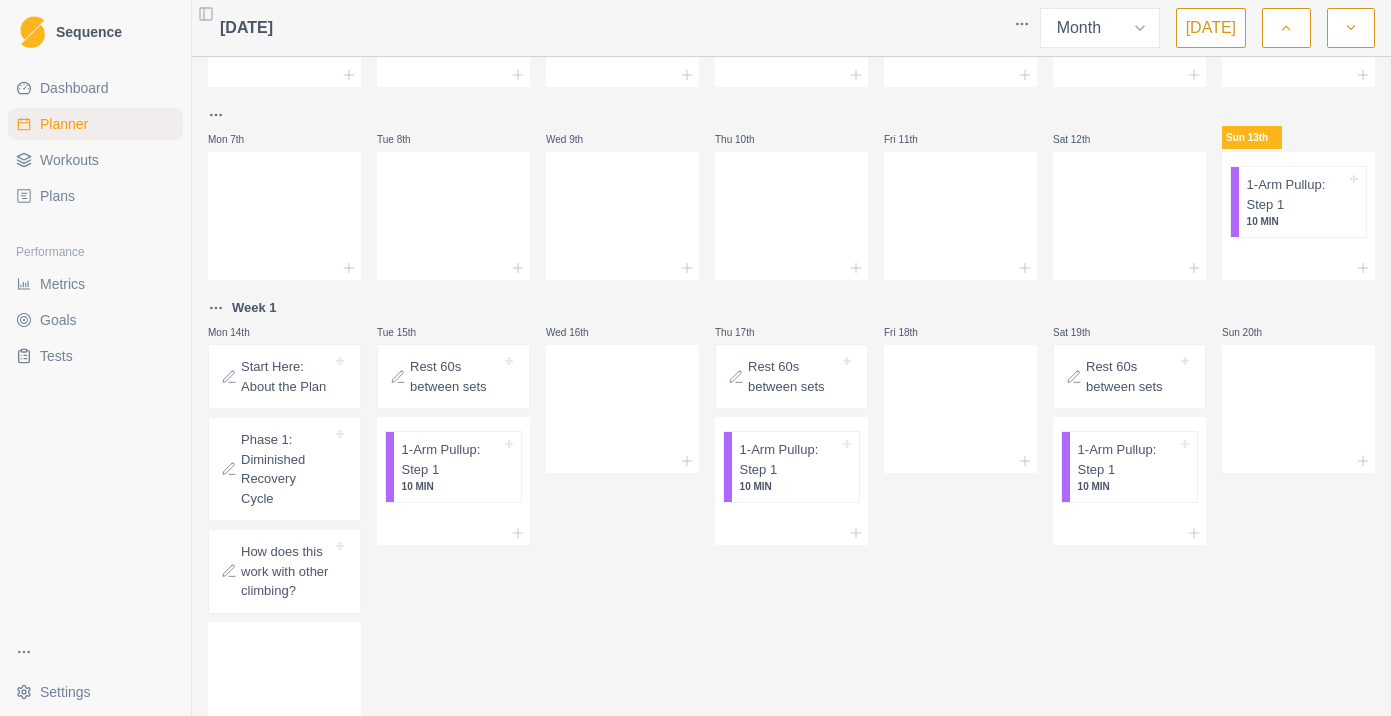 scroll, scrollTop: 158, scrollLeft: 0, axis: vertical 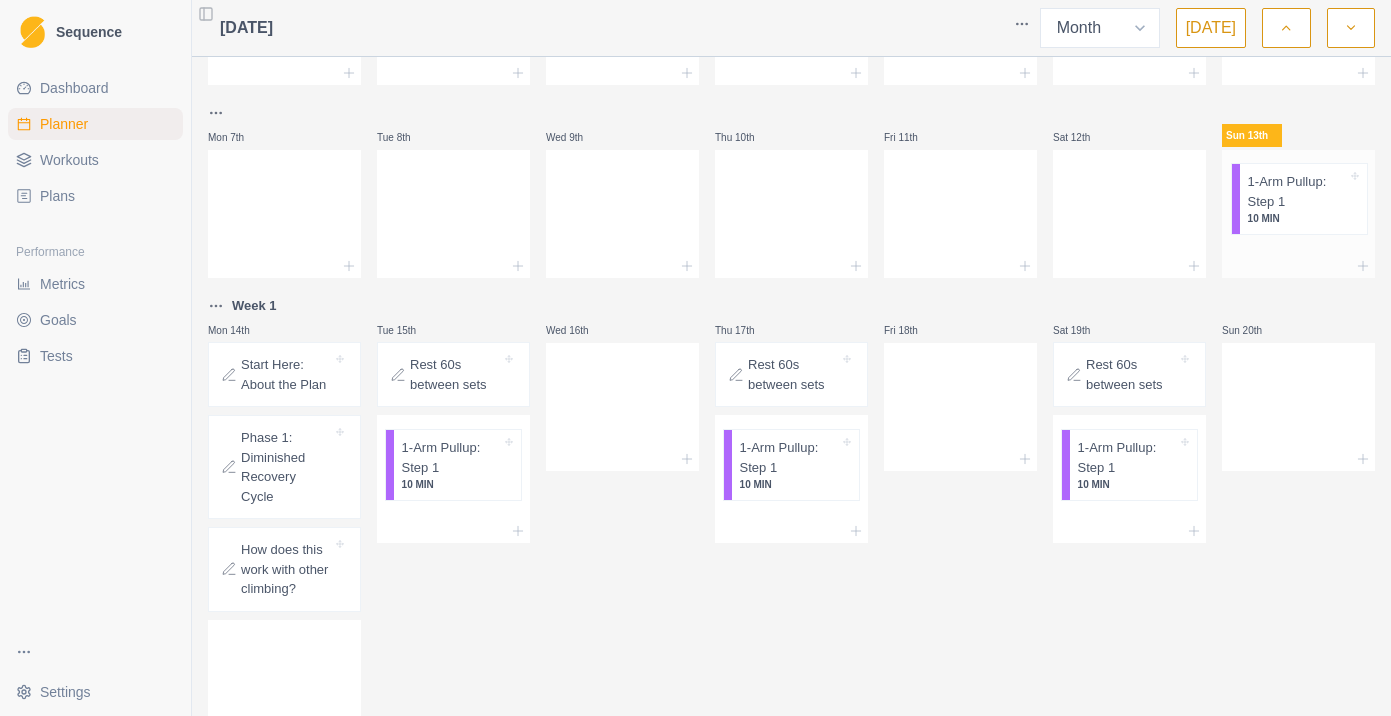 click on "1-Arm Pullup: Step 1 10 MIN" at bounding box center (1298, 197) 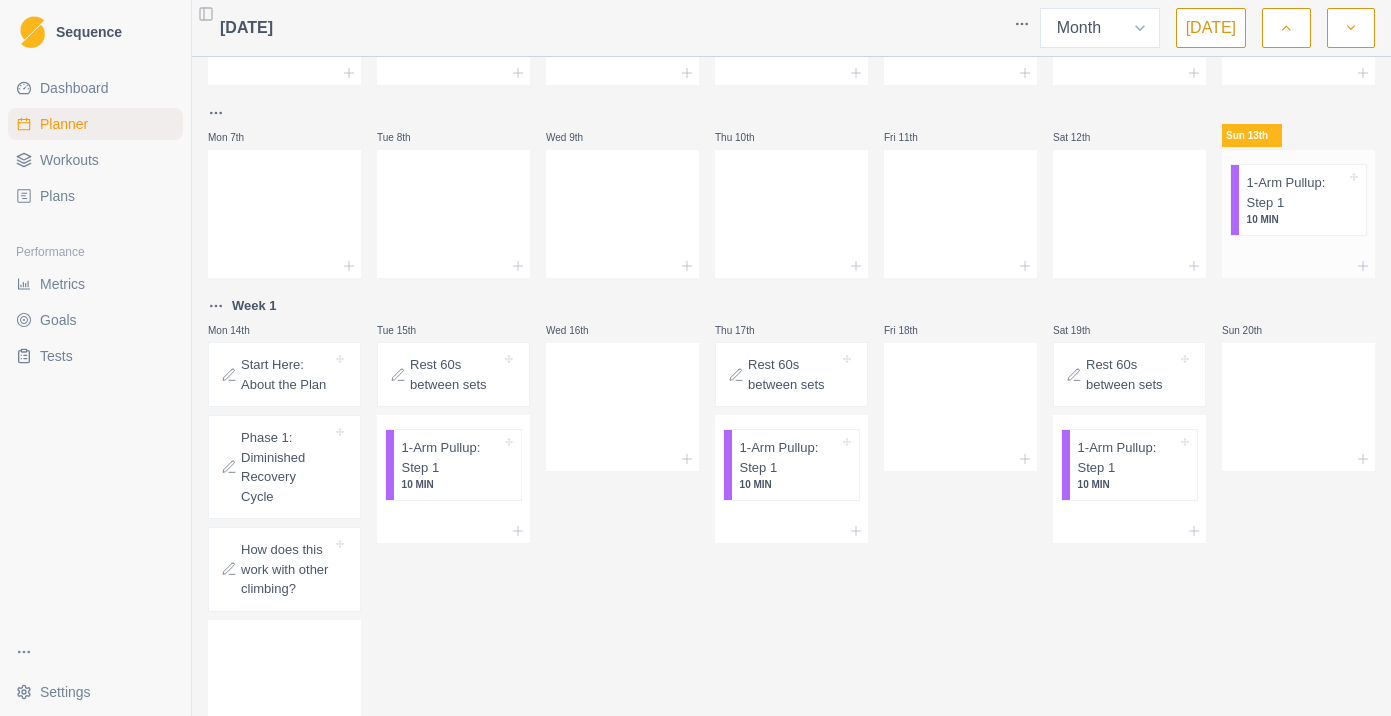 click on "10 MIN" at bounding box center [1296, 219] 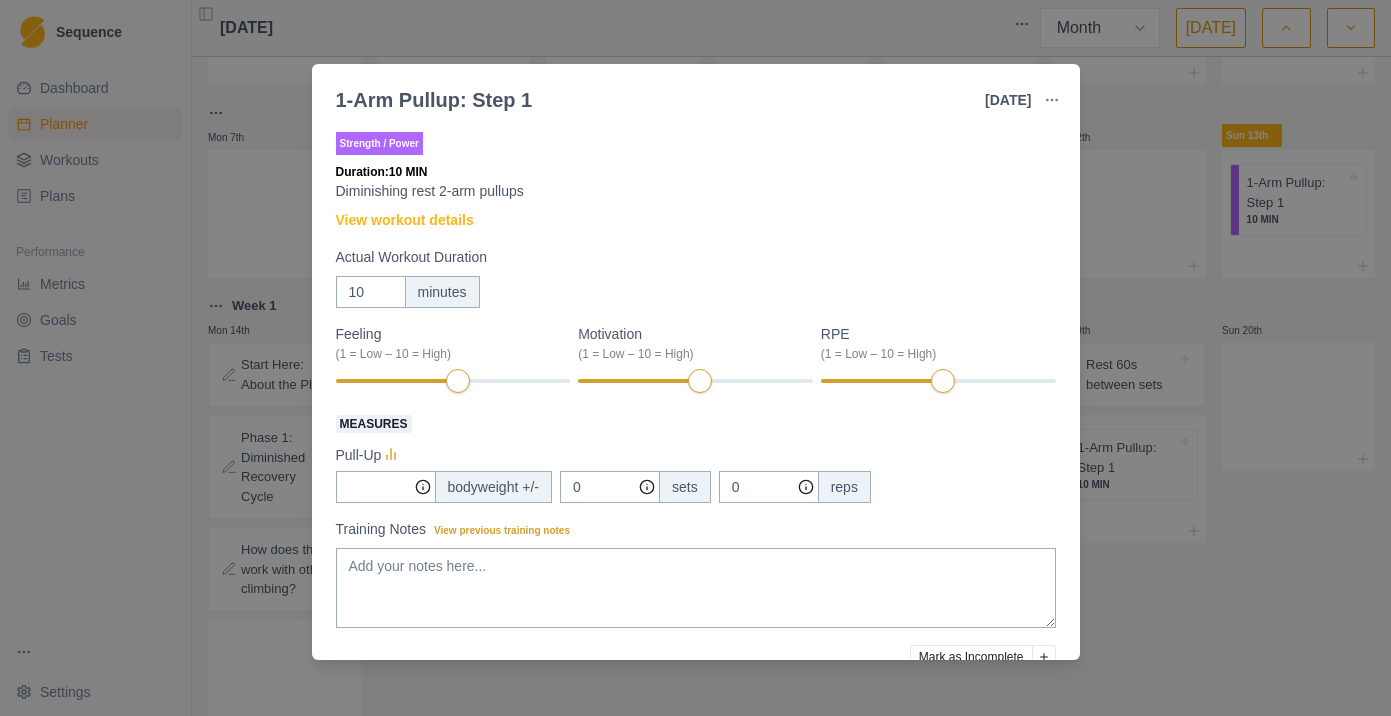 click on "1-Arm Pullup: Step 1 [DATE] Link To Goal View Workout Metrics Edit Original Workout Reschedule Workout Remove From Schedule Strength / Power Duration:  10 MIN Diminishing rest 2-arm pullups View workout details Actual Workout Duration 10 minutes Feeling (1 = Low – 10 = High) Motivation (1 = Low – 10 = High) RPE (1 = Low – 10 = High) Measures Pull-Up bodyweight +/- 0 sets 0 reps Training Notes View previous training notes Mark as Incomplete Complete Workout" at bounding box center (695, 358) 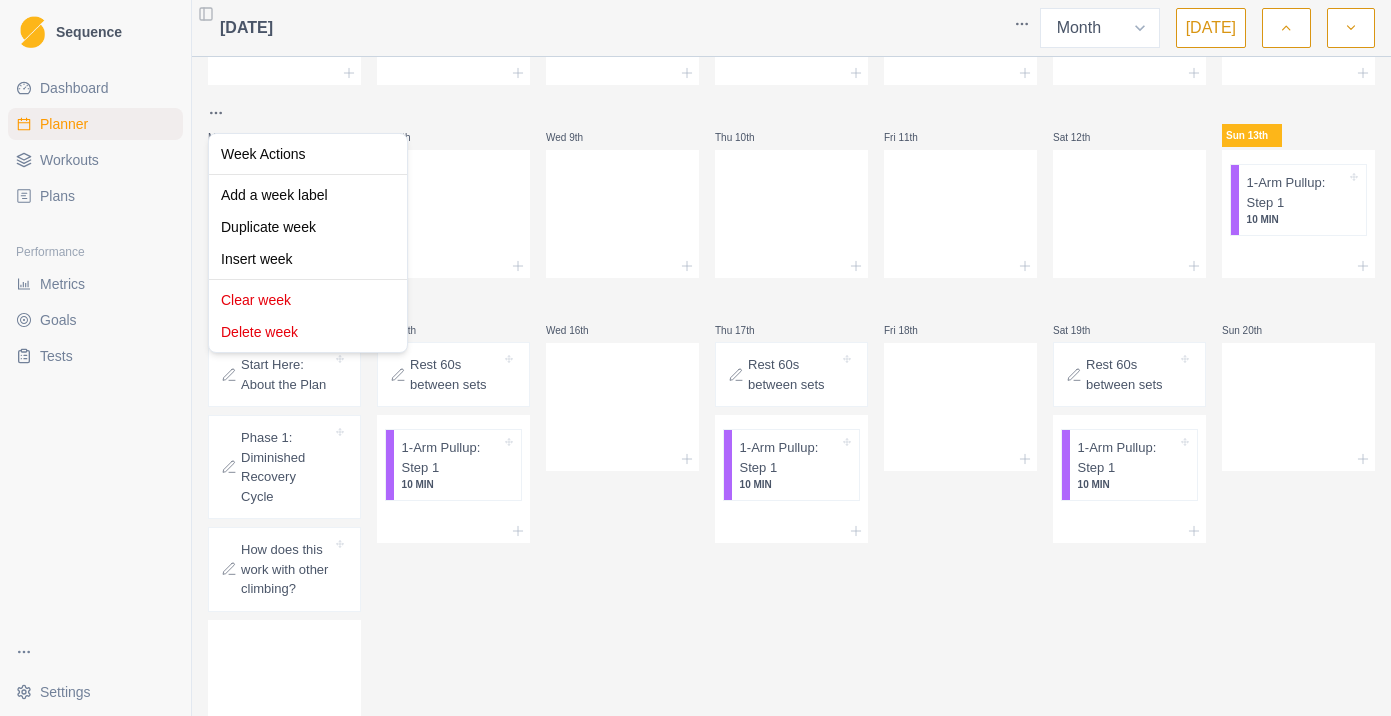 click on "Sequence Dashboard Planner Workouts Plans Performance Metrics Goals Tests Settings Toggle Sidebar [DATE] Week Month [DATE] Mon 30th Tue 1st Wed 2nd Thu 3rd Fri 4th Sat 5th Sun 6th Mon 7th Tue 8th Wed 9th Thu 10th Fri 11th Sat 12th Sun 13th 1-Arm Pullup: Step 1 10 MIN Week 1 Mon 14th Start Here: About the Plan Phase 1: Diminished Recovery Cycle How does this work with other climbing? Tue 15th Rest 60s between sets 1-Arm Pullup: Step 1 10 MIN Wed 16th Thu 17th Rest 60s between sets 1-Arm Pullup: Step 1 10 MIN Fri 18th Sat 19th Rest 60s between sets 1-Arm Pullup: Step 1 10 [PERSON_NAME] 20th Week 2 Mon 21st Tue 22nd Rest 45s between sets 1-Arm Pullup: Step 1 10 MIN Wed 23rd Thu 24th Rest 45s between sets 1-Arm Pullup: Step 1 10 MIN Fri 25th Sat 26th Rest 45s between sets 1-Arm Pullup: Step 1 10 [PERSON_NAME] 27th Week 3 Mon 28th Tue 29th Rest 30s and 15 s 1-Arm Pullup: Step 2 10 MIN Wed 30th Thu 31st Rest 30s and 15s 1-Arm Pullup: Step 2 10 MIN Fri 1st Sat 2nd Rest 30s and 15s 1-Arm Pullup: Step 2 10 MIN" at bounding box center [695, 358] 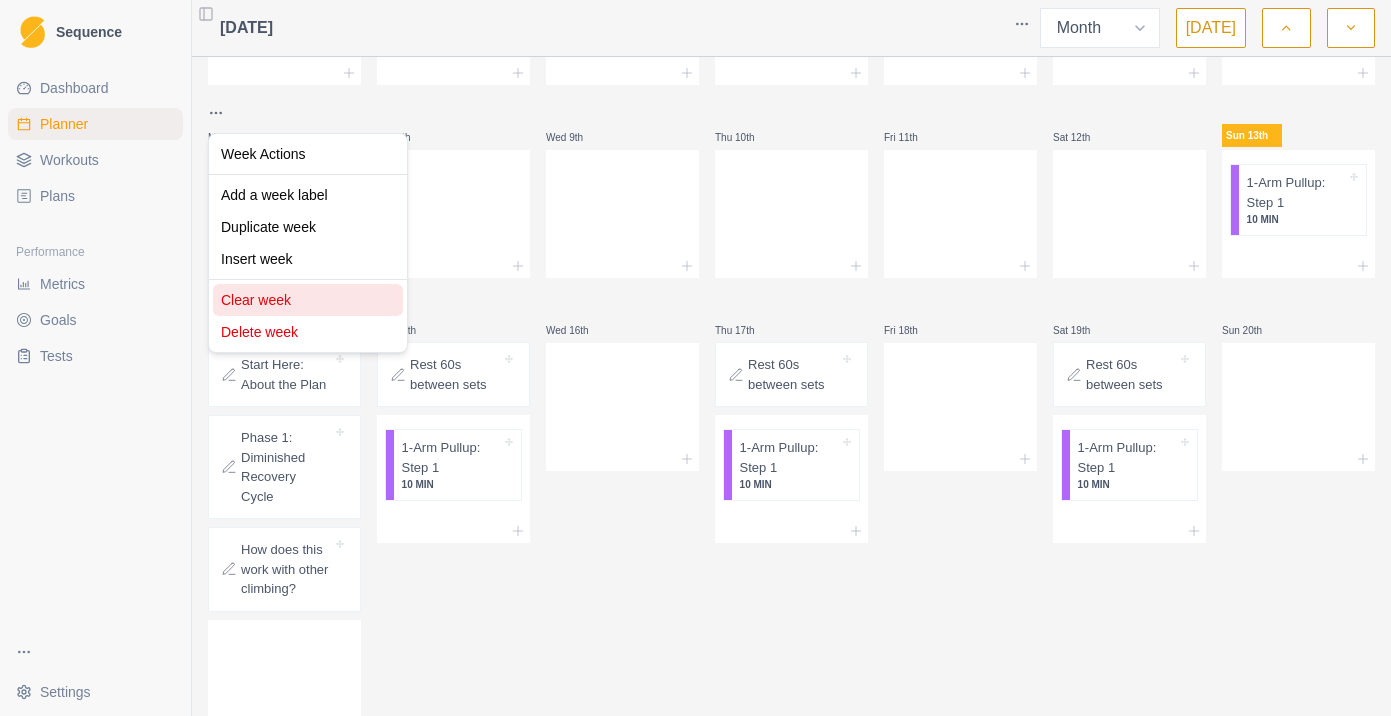 click on "Clear week" at bounding box center (308, 300) 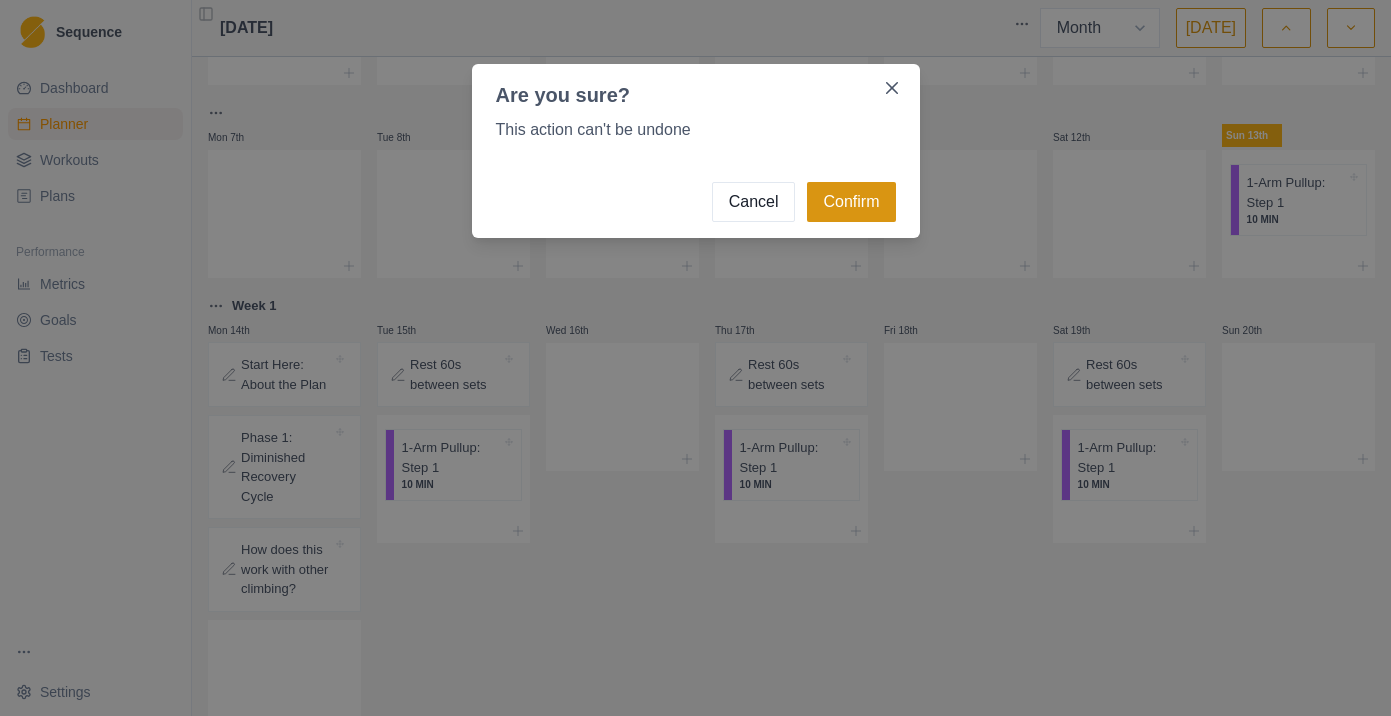 click on "Confirm" at bounding box center (851, 202) 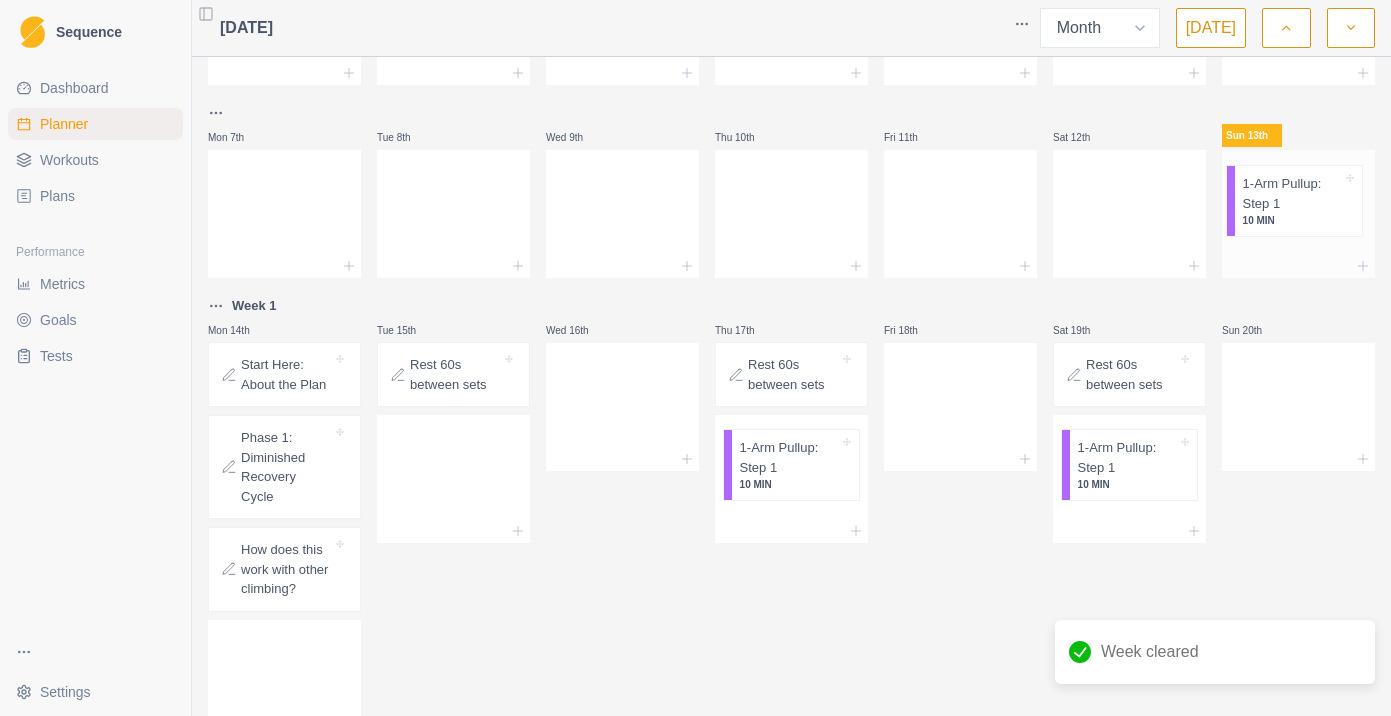 drag, startPoint x: 447, startPoint y: 462, endPoint x: 1301, endPoint y: 194, distance: 895.0643 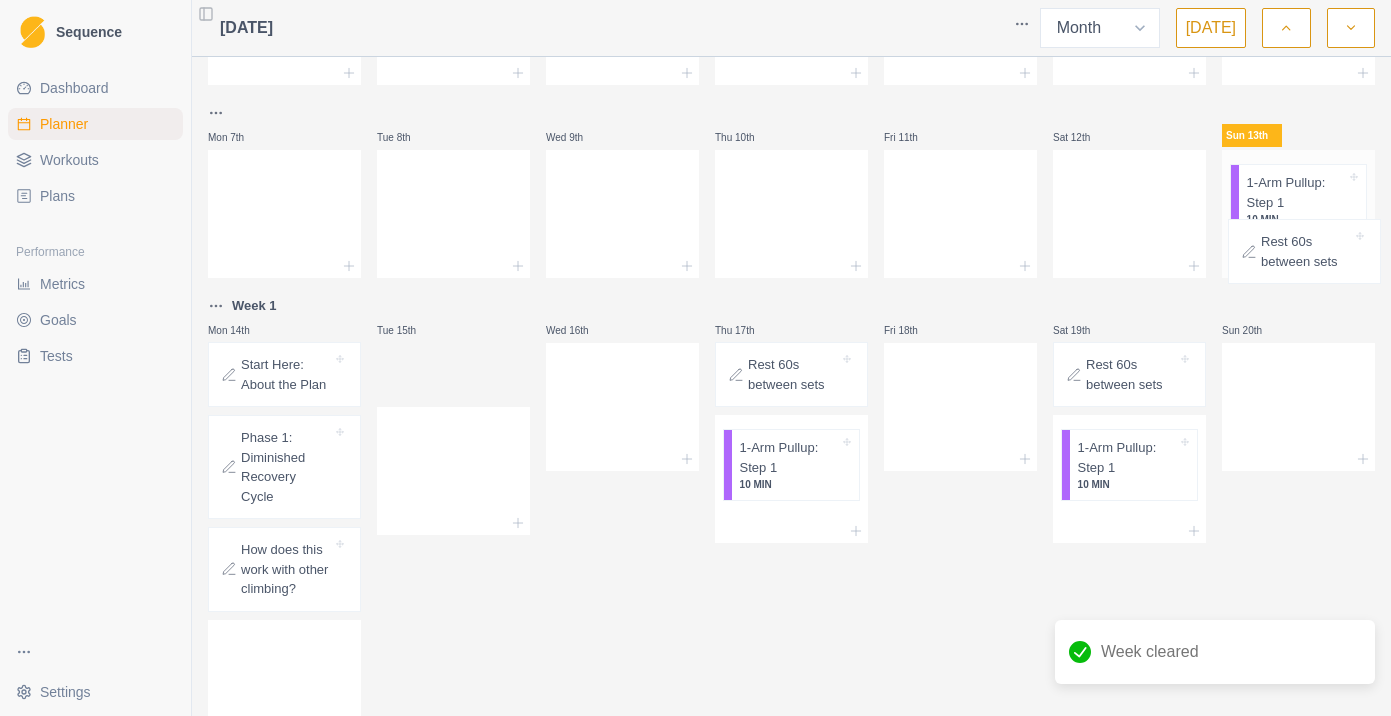 drag, startPoint x: 446, startPoint y: 380, endPoint x: 1307, endPoint y: 256, distance: 869.8833 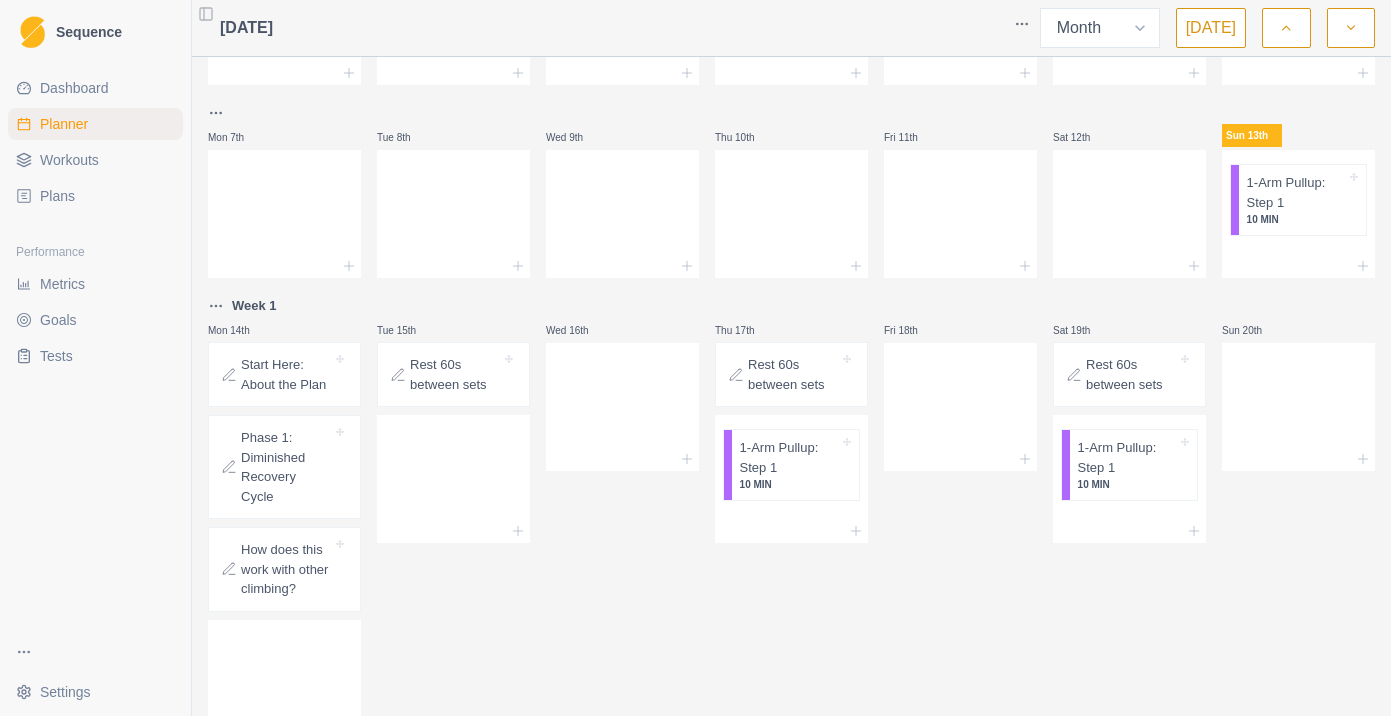 click on "Workouts" at bounding box center [69, 160] 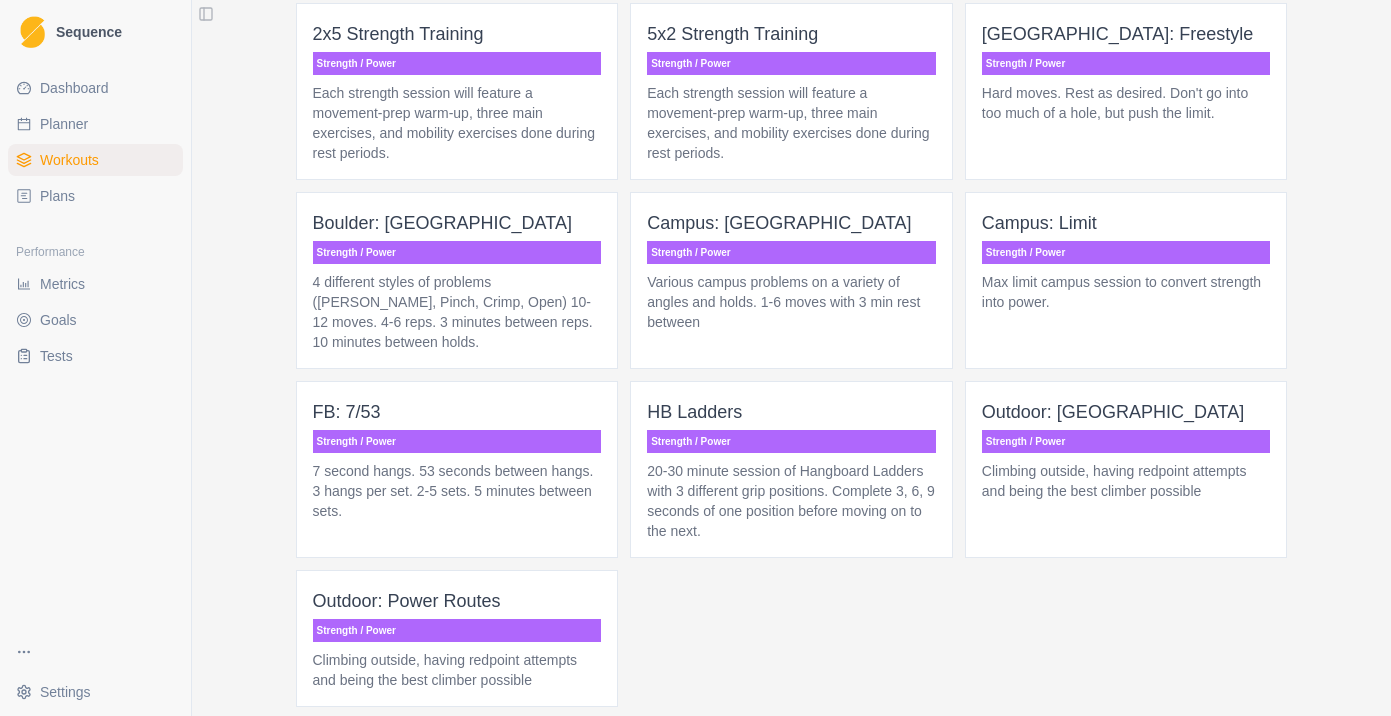 scroll, scrollTop: 2023, scrollLeft: 0, axis: vertical 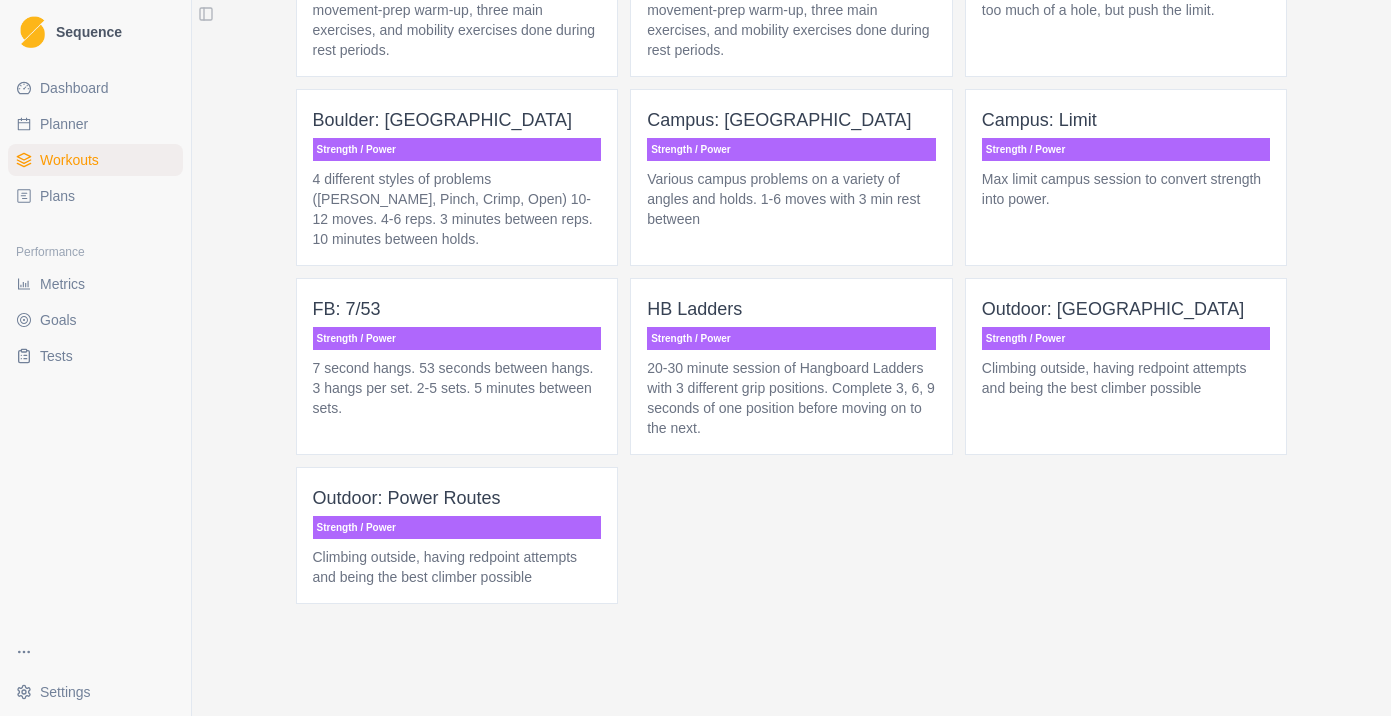 click on "Dashboard Planner Workouts Plans Performance Metrics Goals Tests" at bounding box center (95, 346) 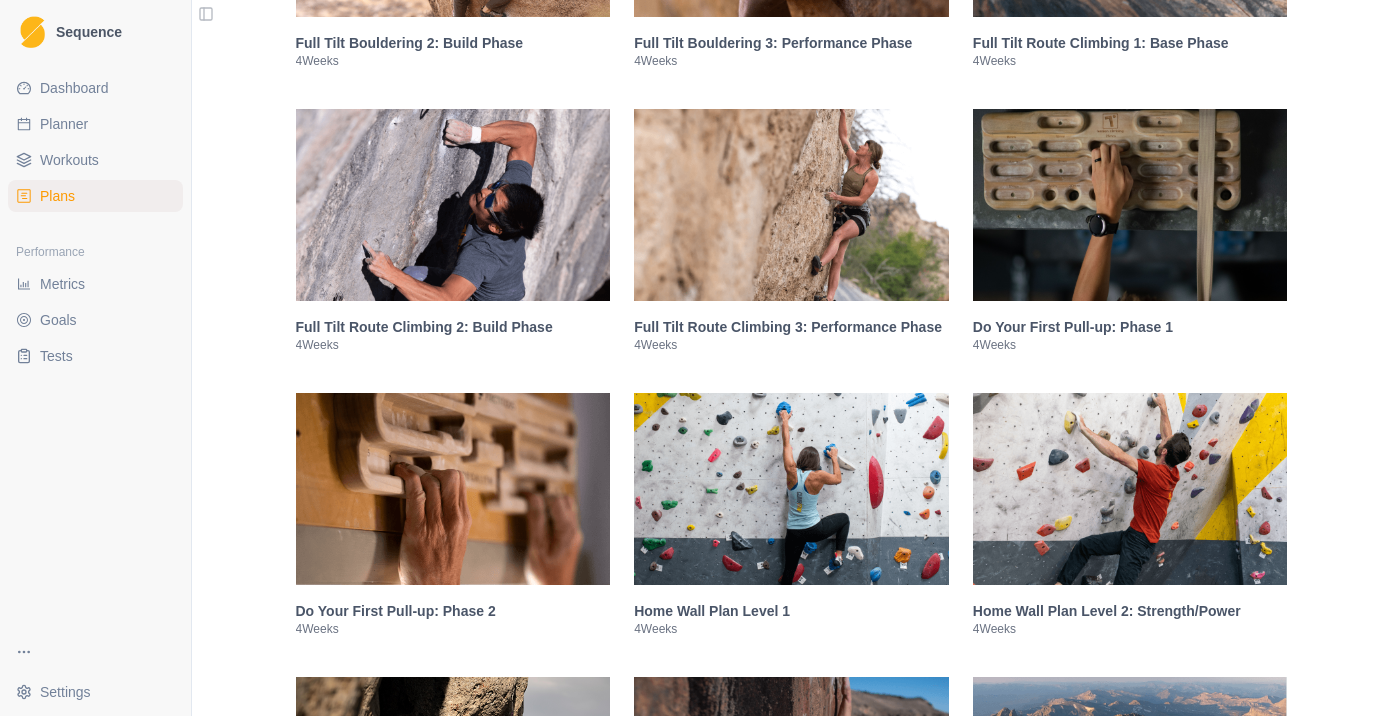 scroll, scrollTop: 0, scrollLeft: 0, axis: both 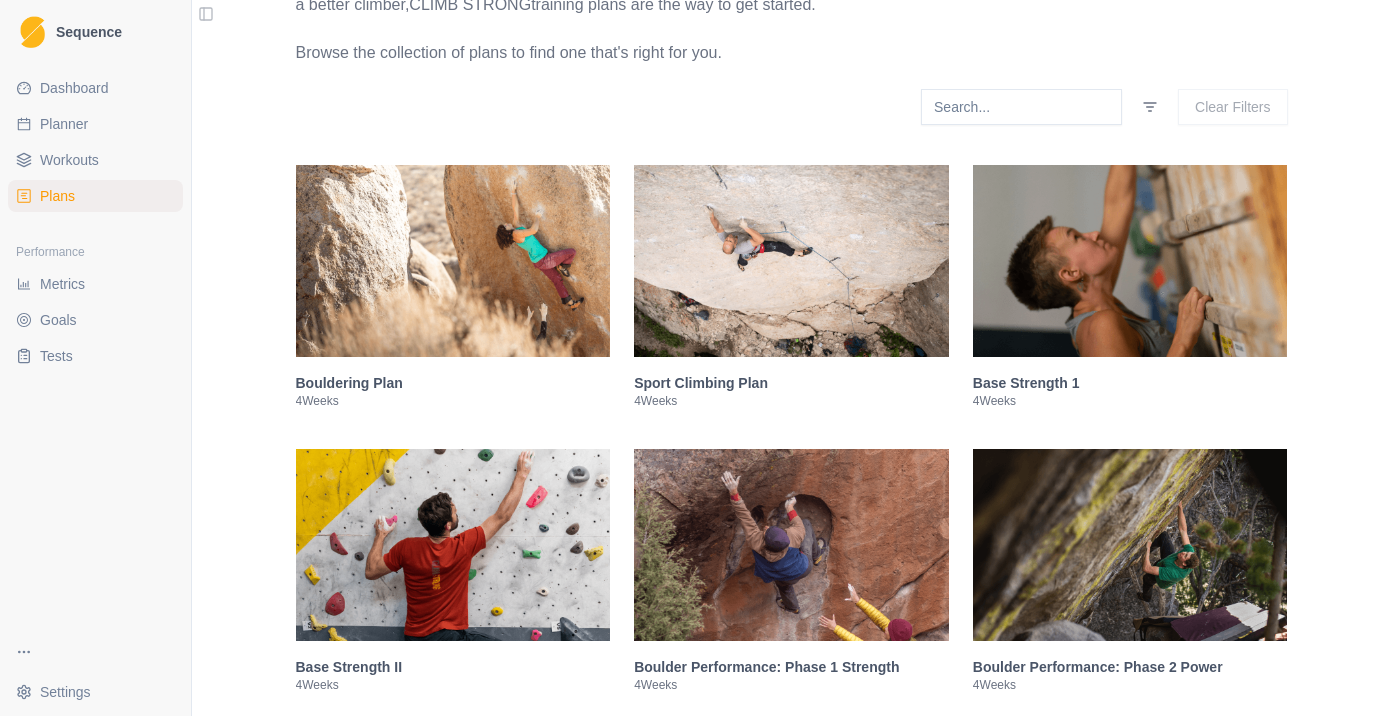 click at bounding box center [791, 261] 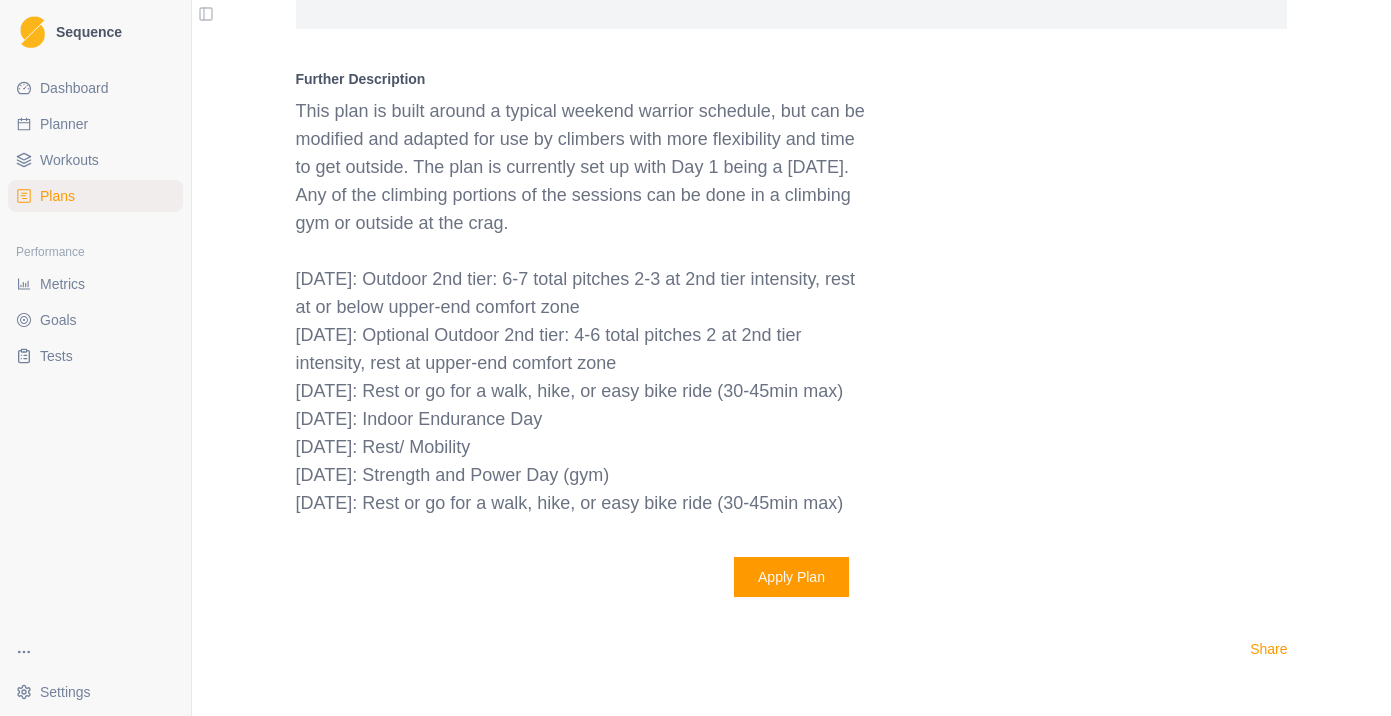 scroll, scrollTop: 2055, scrollLeft: 0, axis: vertical 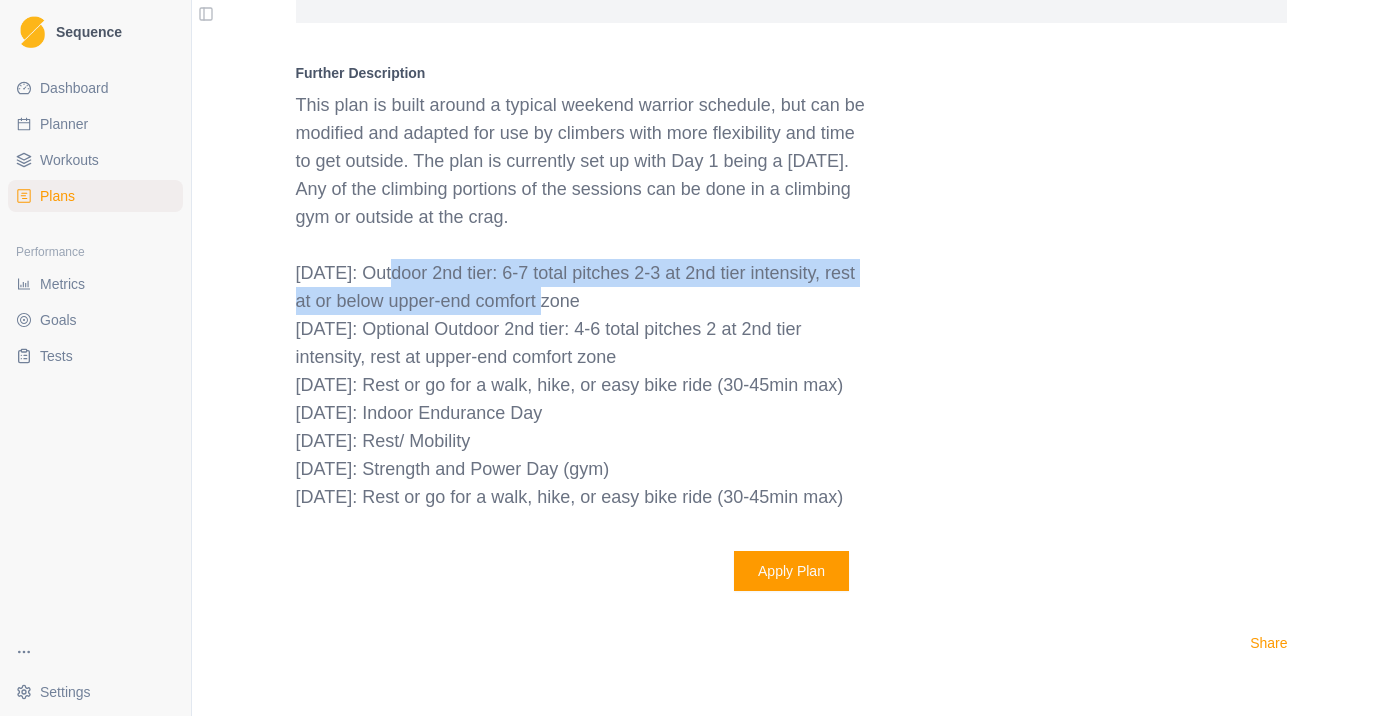 drag, startPoint x: 389, startPoint y: 297, endPoint x: 567, endPoint y: 318, distance: 179.23448 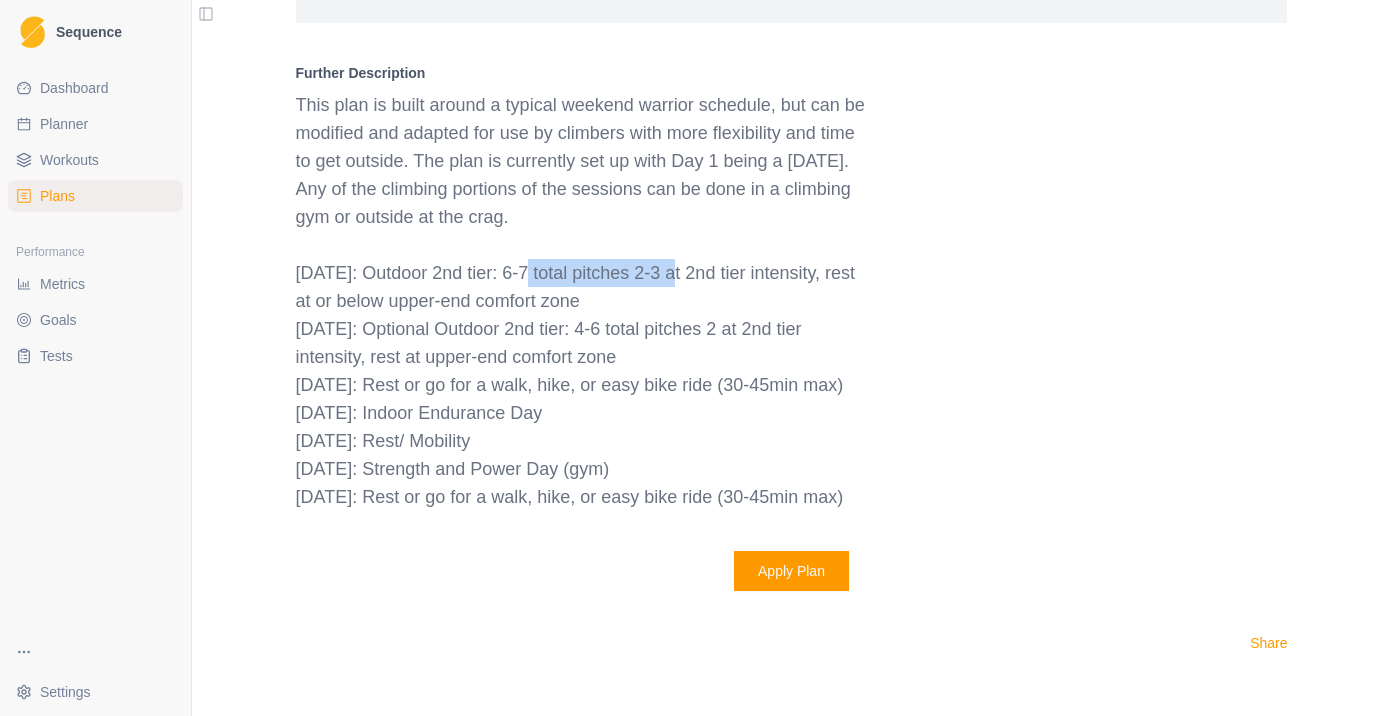 drag, startPoint x: 532, startPoint y: 298, endPoint x: 690, endPoint y: 304, distance: 158.11388 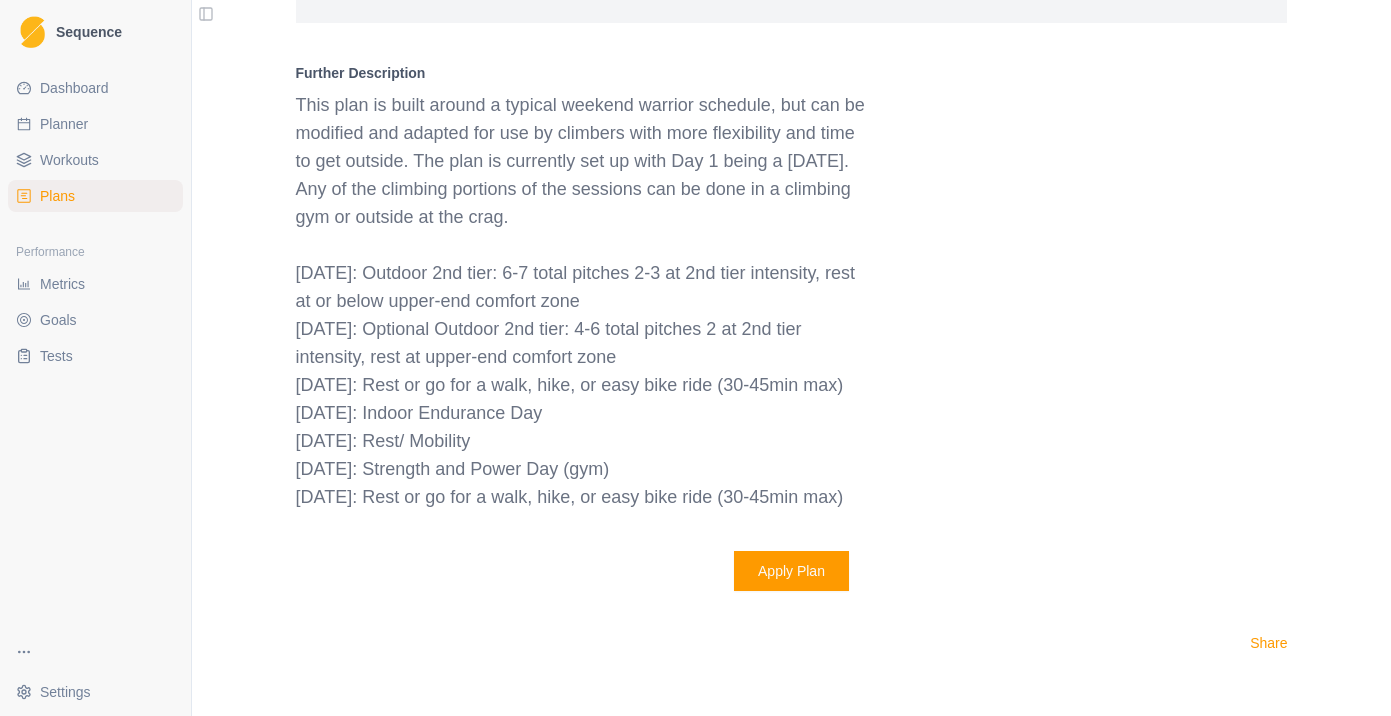 click on "[DATE]: Outdoor 2nd tier: 6-7 total pitches 2-3 at 2nd tier intensity, rest at or below upper-end comfort zone" at bounding box center (584, 287) 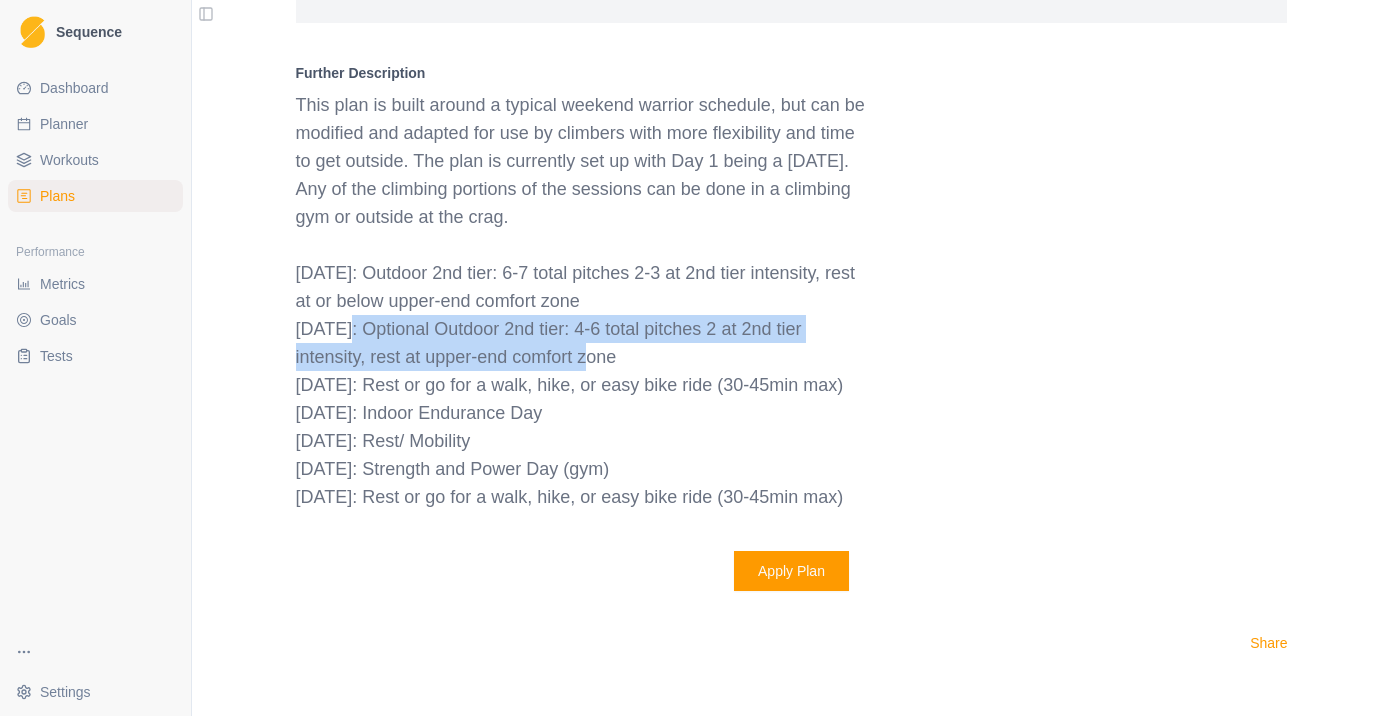 drag, startPoint x: 353, startPoint y: 358, endPoint x: 598, endPoint y: 382, distance: 246.1727 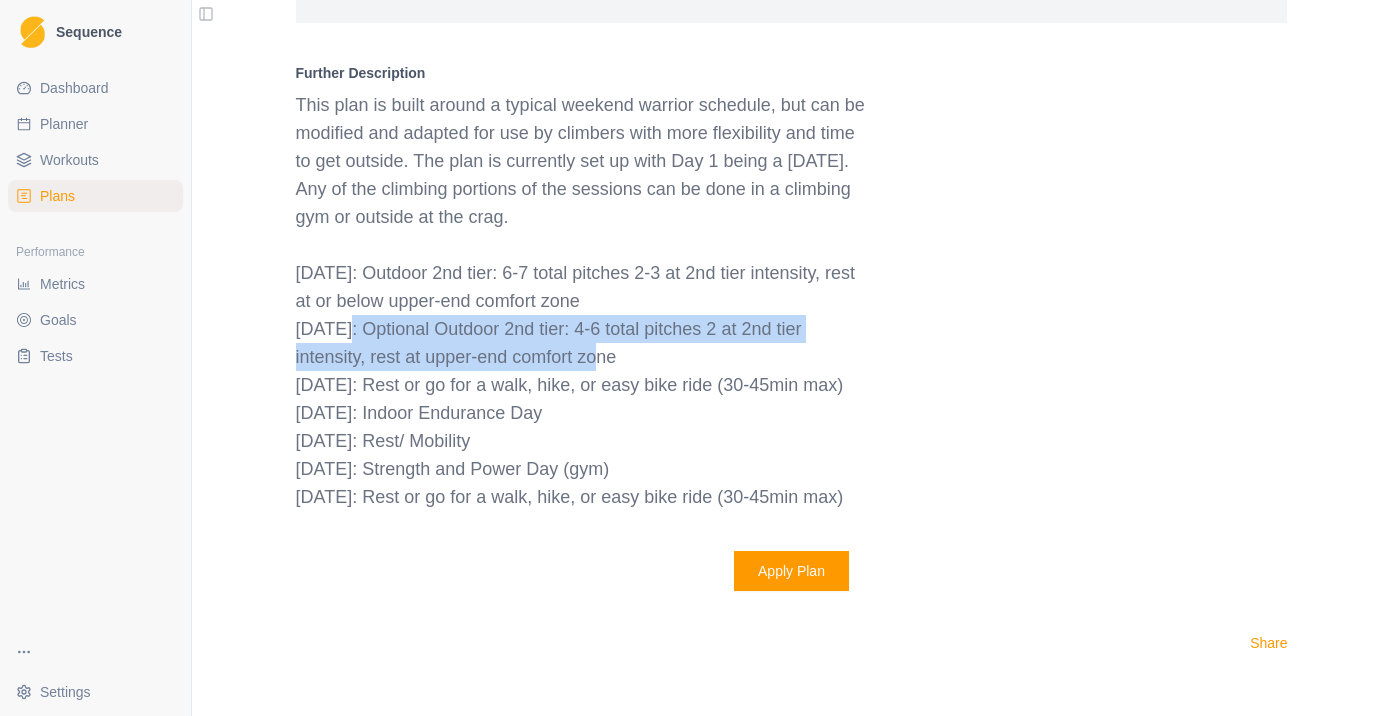 click on "[DATE]: Optional Outdoor 2nd tier: 4-6 total pitches 2 at 2nd tier intensity, rest at upper-end comfort zone" at bounding box center [584, 343] 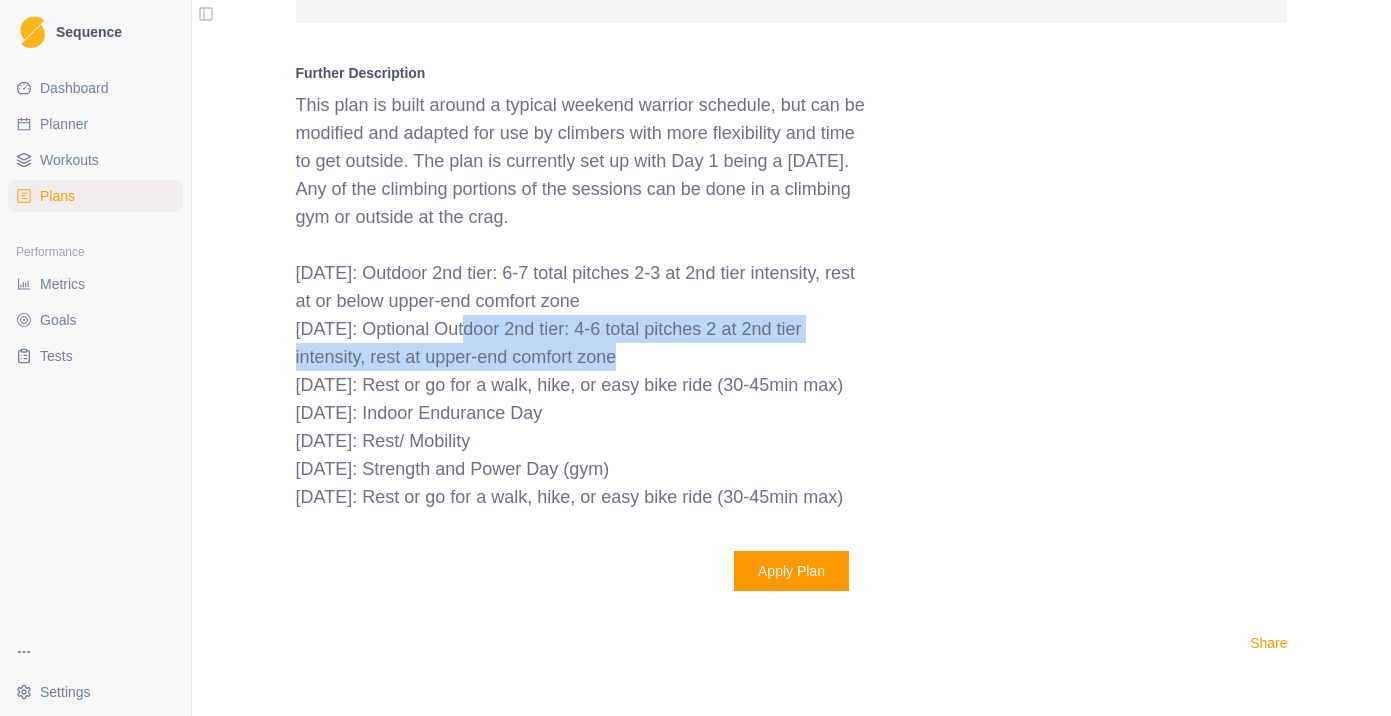 drag, startPoint x: 464, startPoint y: 360, endPoint x: 701, endPoint y: 373, distance: 237.35628 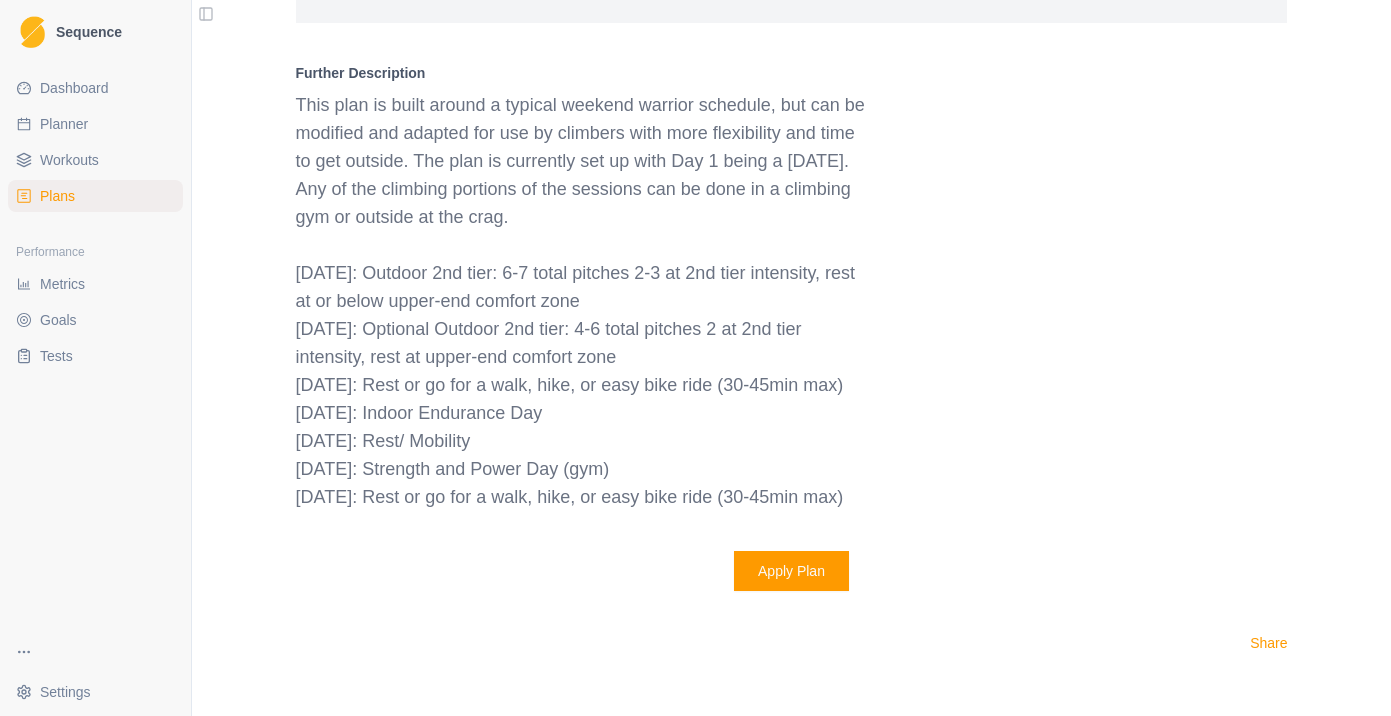drag, startPoint x: 404, startPoint y: 410, endPoint x: 605, endPoint y: 430, distance: 201.99257 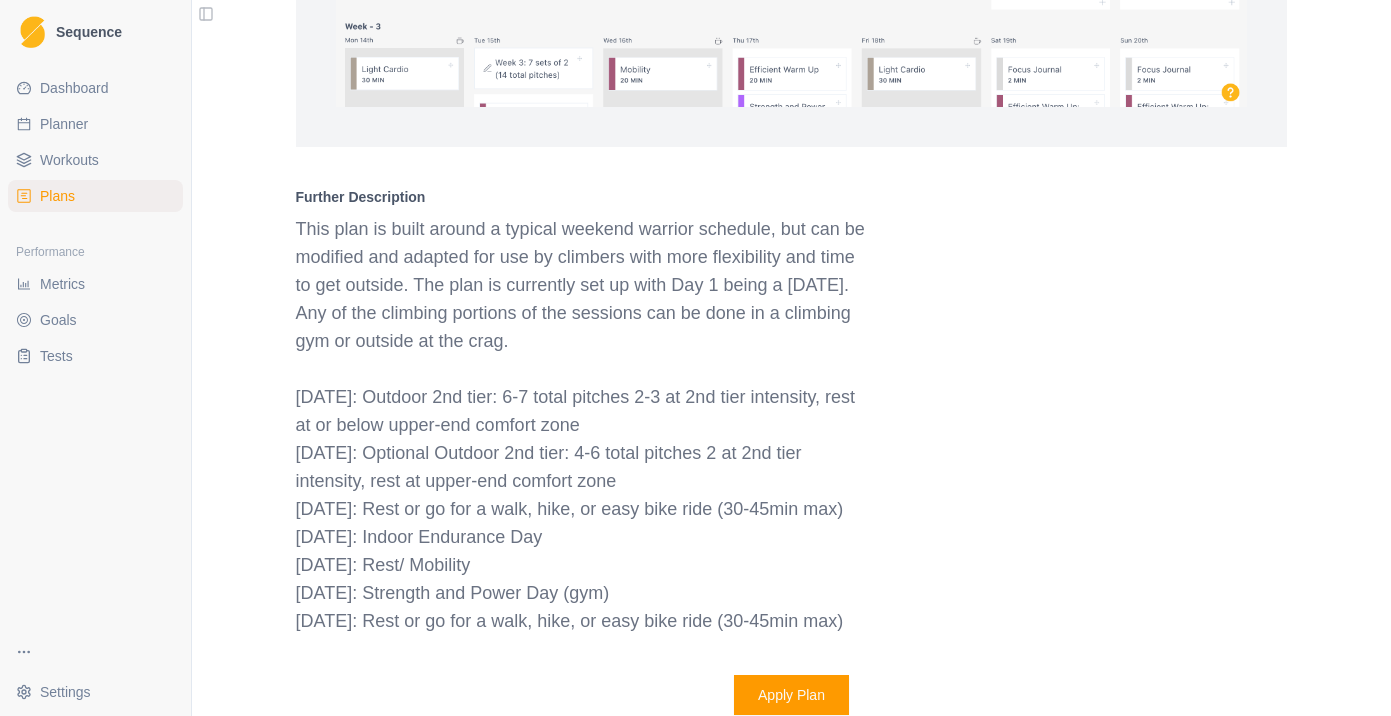 scroll, scrollTop: 2067, scrollLeft: 0, axis: vertical 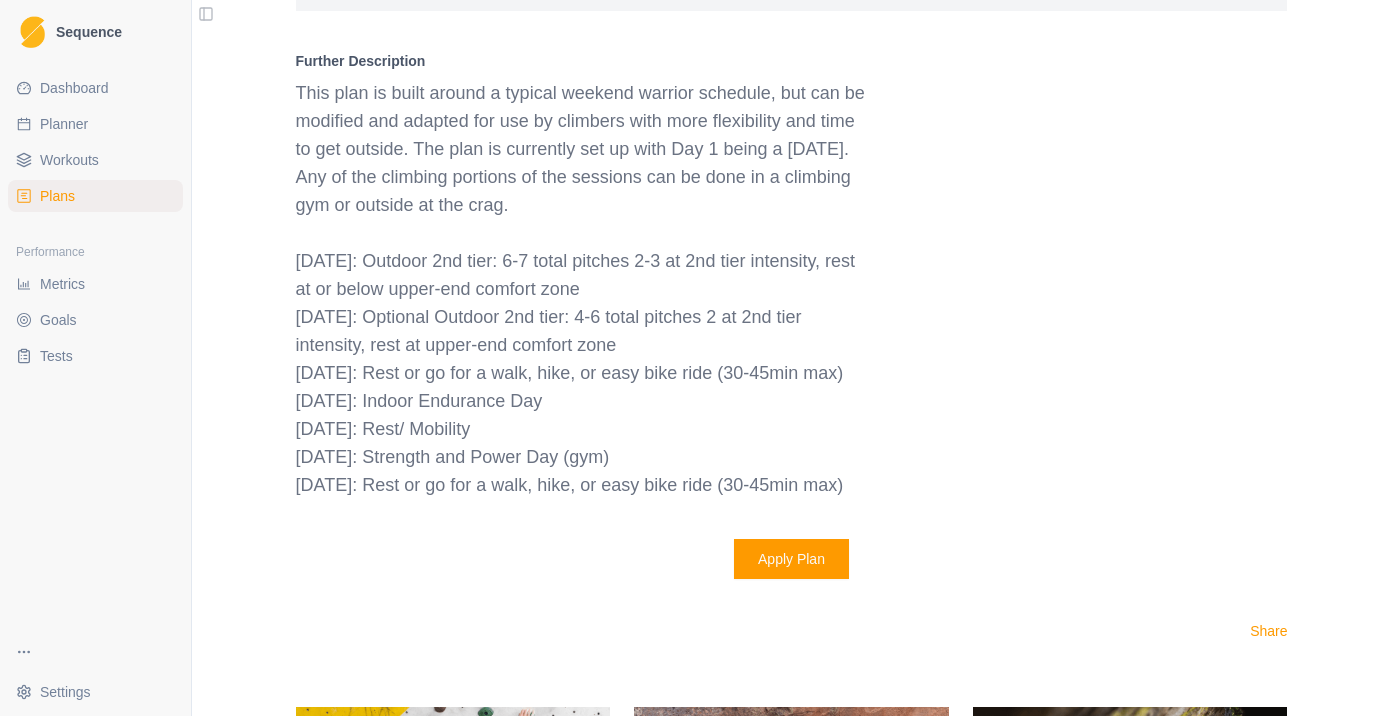 click on "Apply Plan" at bounding box center [791, 559] 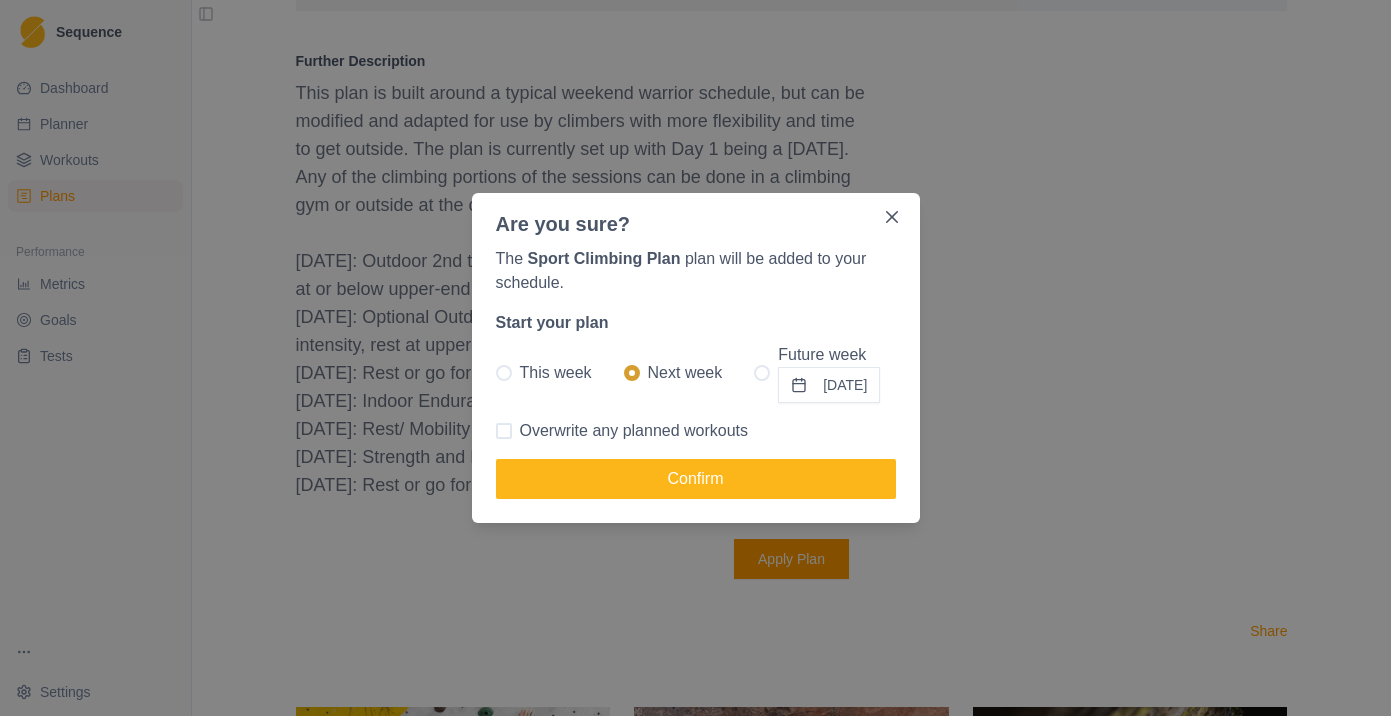 click on "This week" at bounding box center [544, 373] 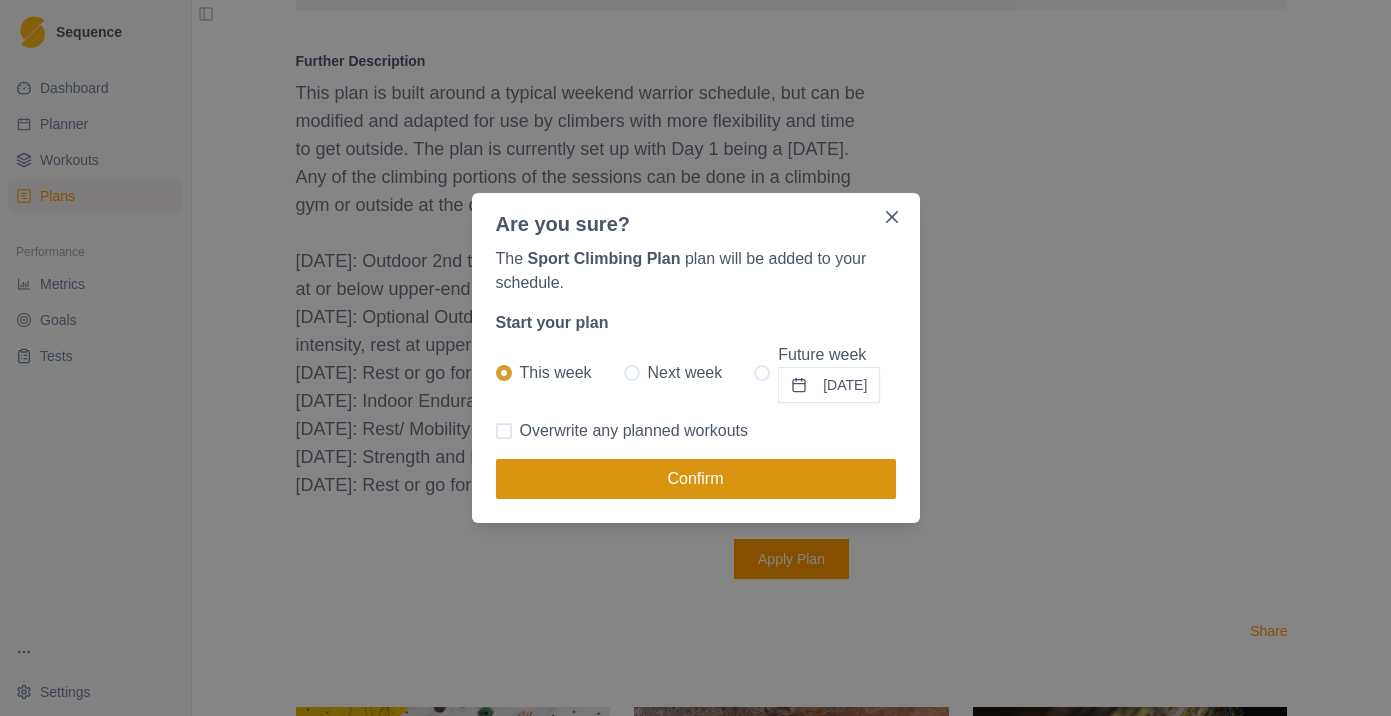 click on "Confirm" at bounding box center (696, 479) 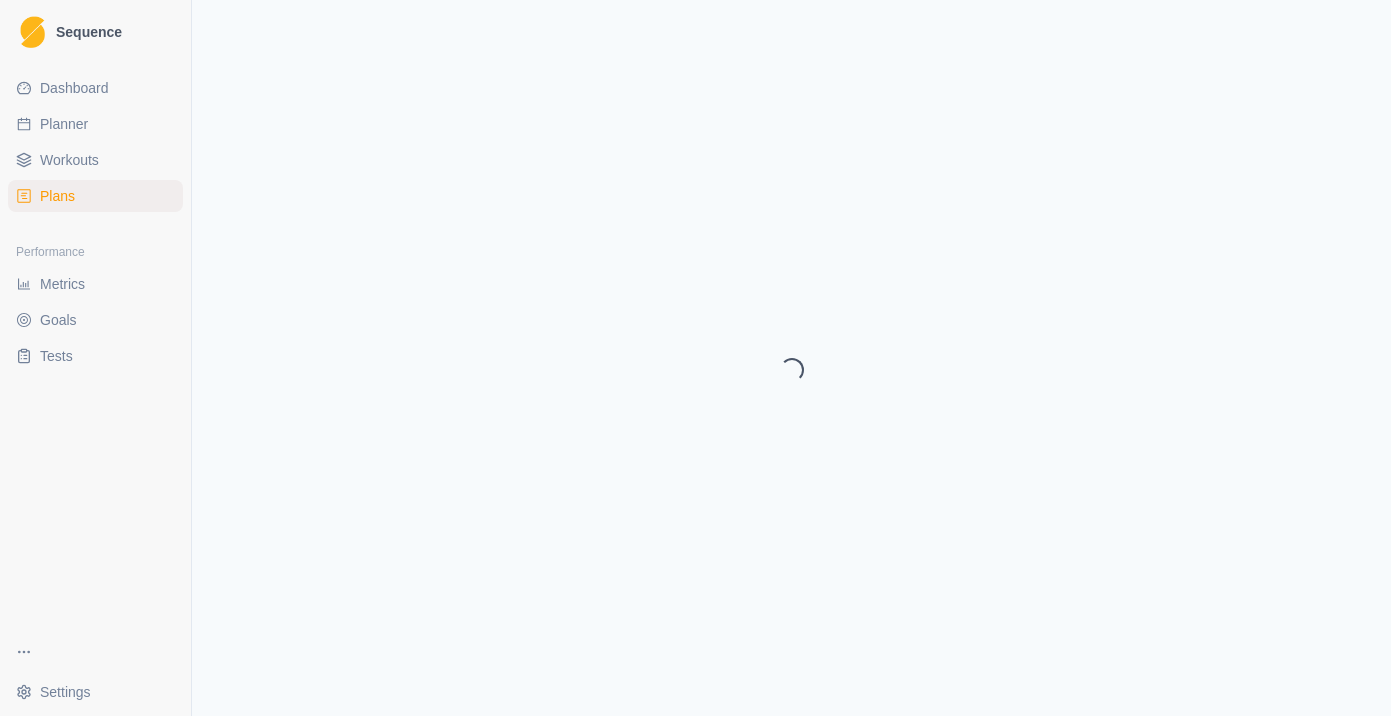select on "month" 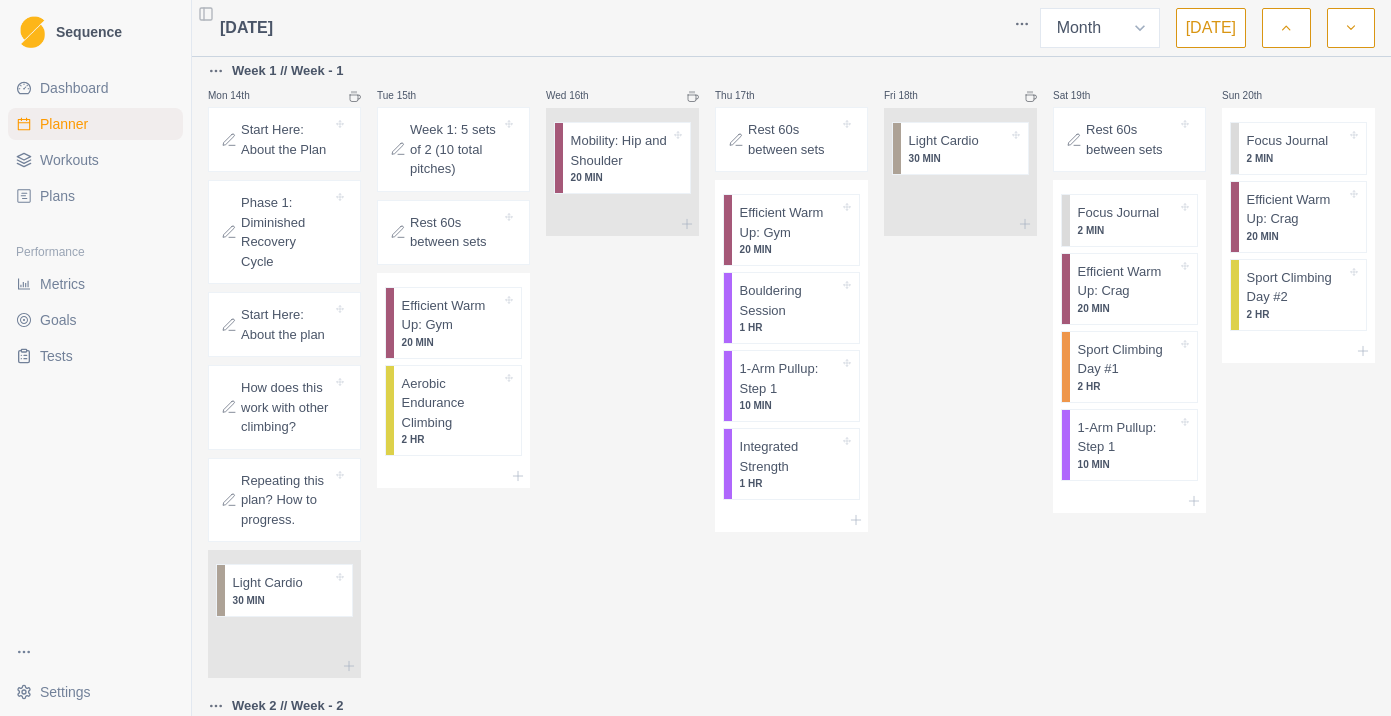 scroll, scrollTop: 400, scrollLeft: 0, axis: vertical 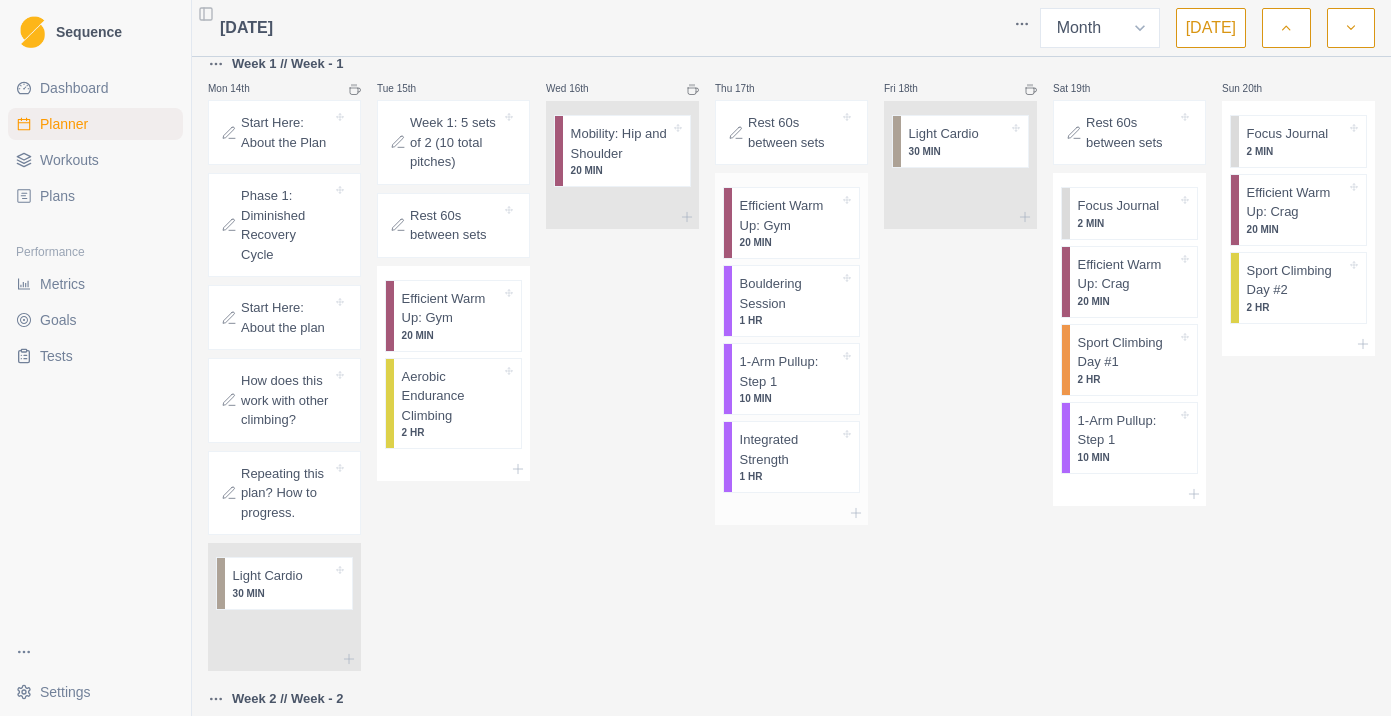 click on "1 HR" at bounding box center (789, 476) 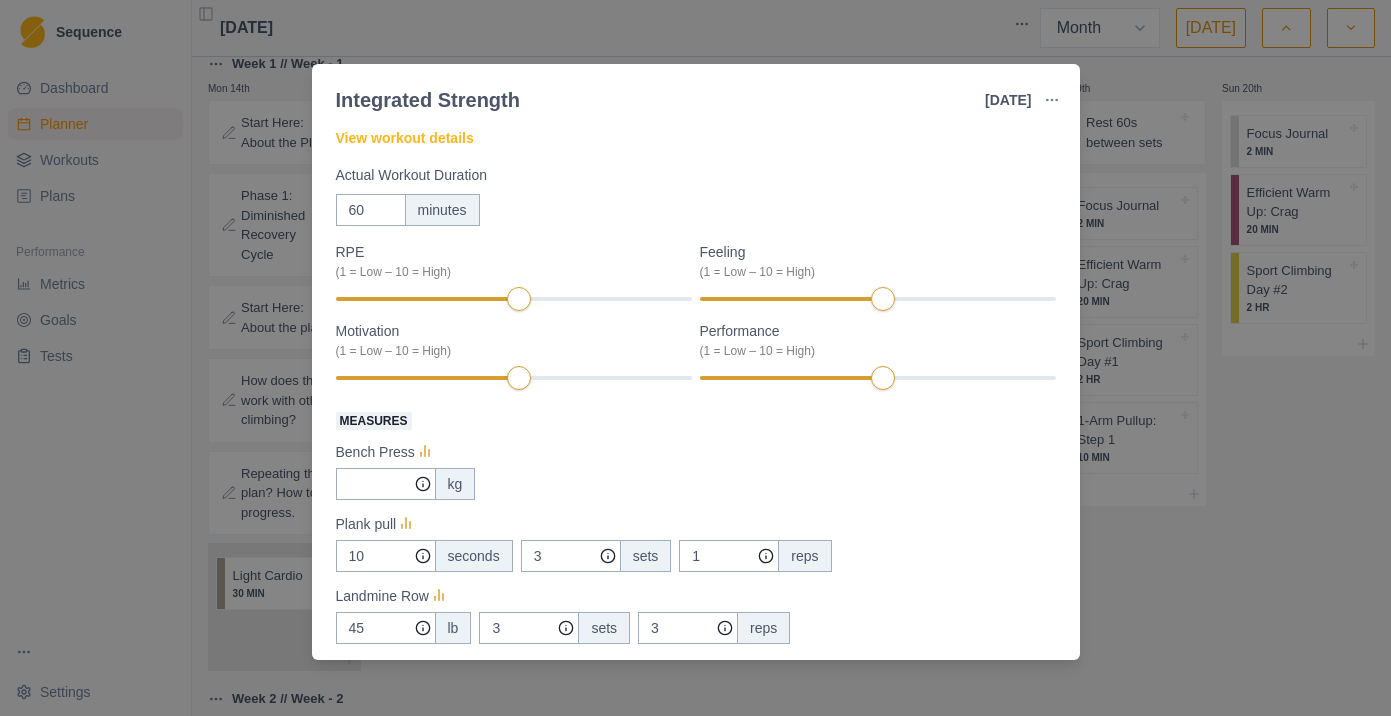 scroll, scrollTop: 25, scrollLeft: 0, axis: vertical 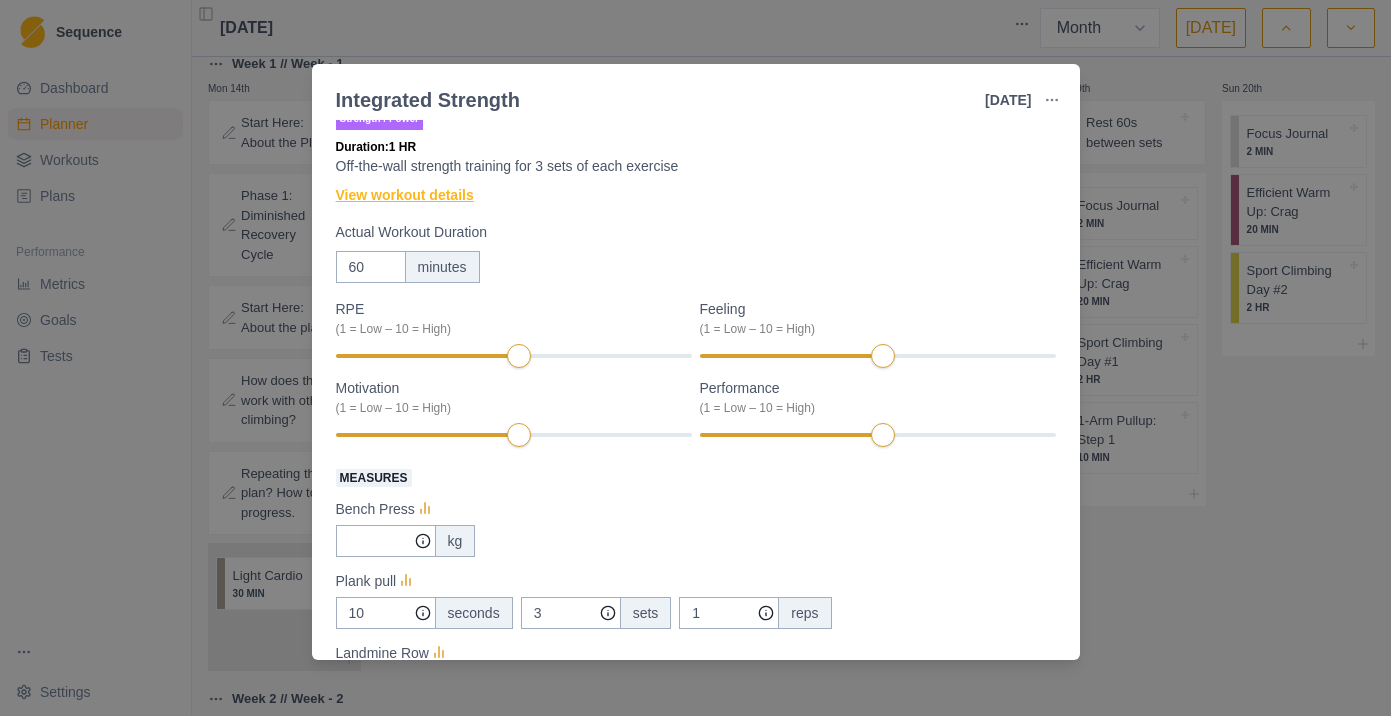 click on "View workout details" at bounding box center (405, 195) 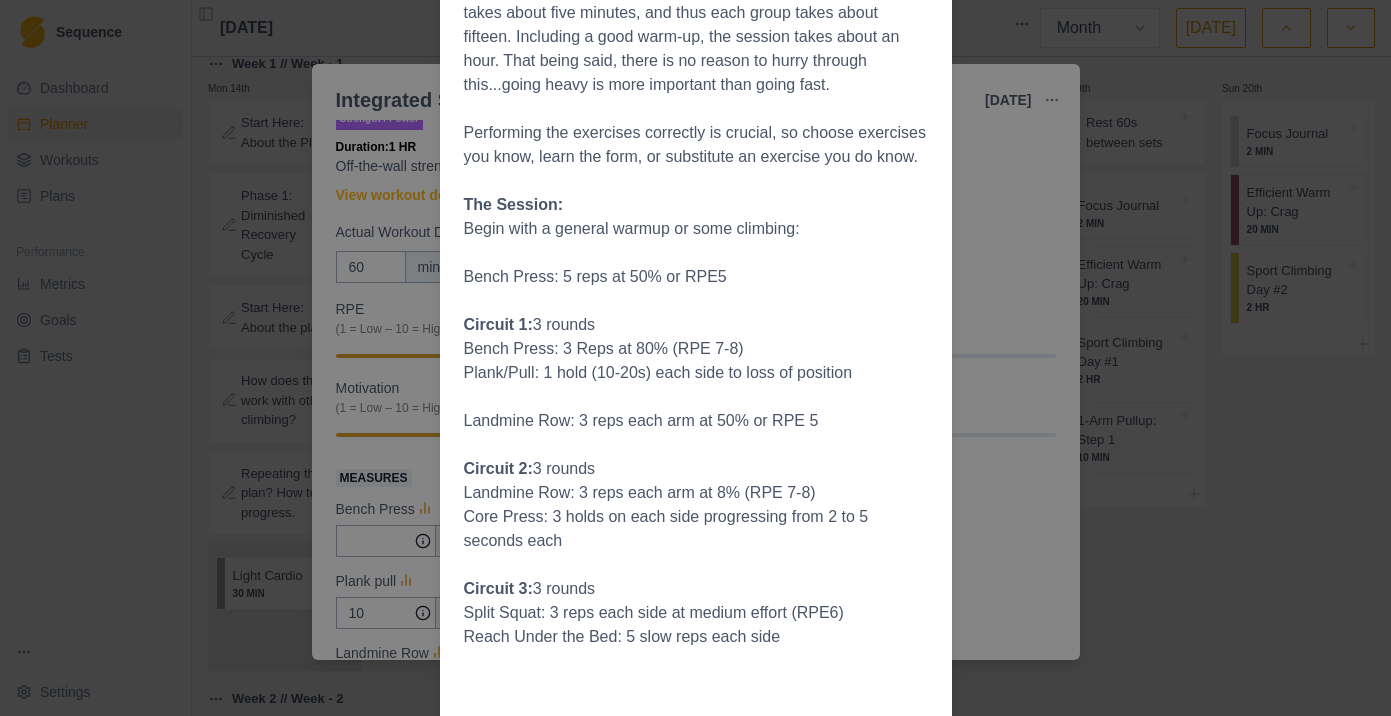 scroll, scrollTop: 587, scrollLeft: 0, axis: vertical 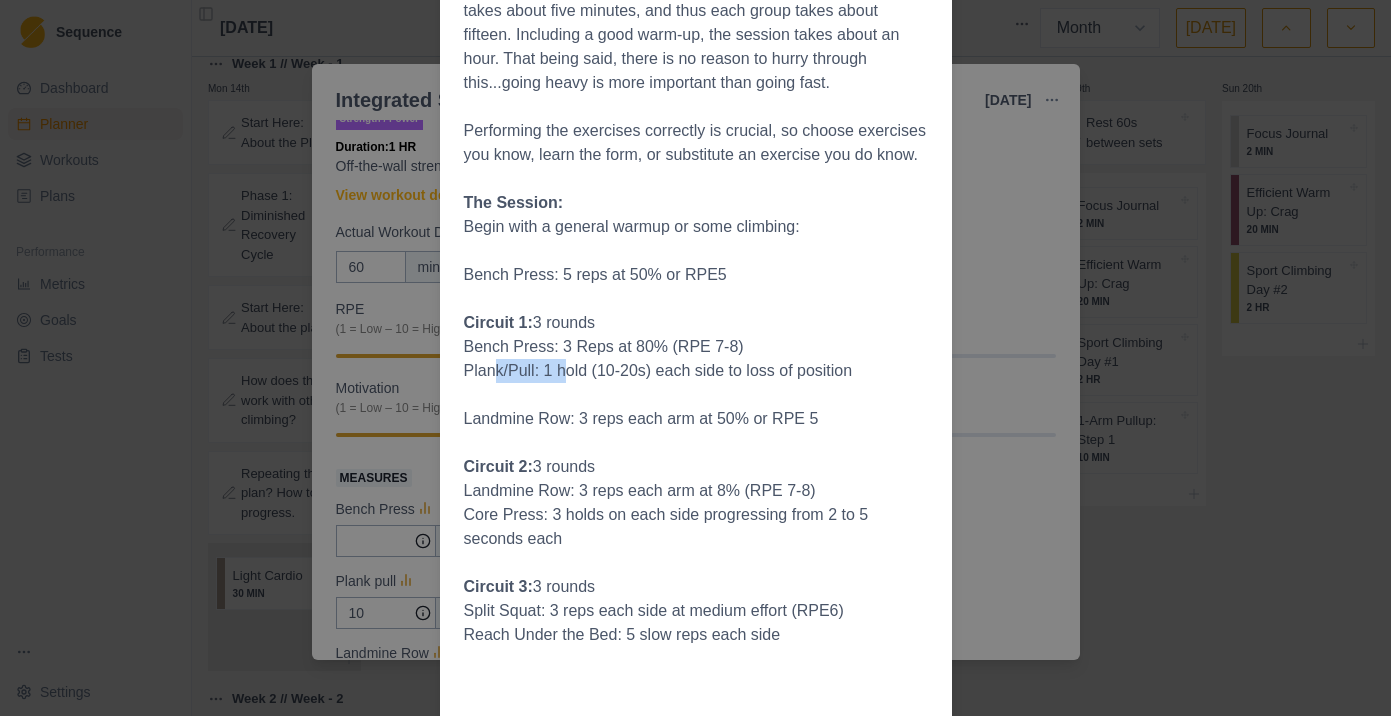drag, startPoint x: 493, startPoint y: 395, endPoint x: 560, endPoint y: 394, distance: 67.00746 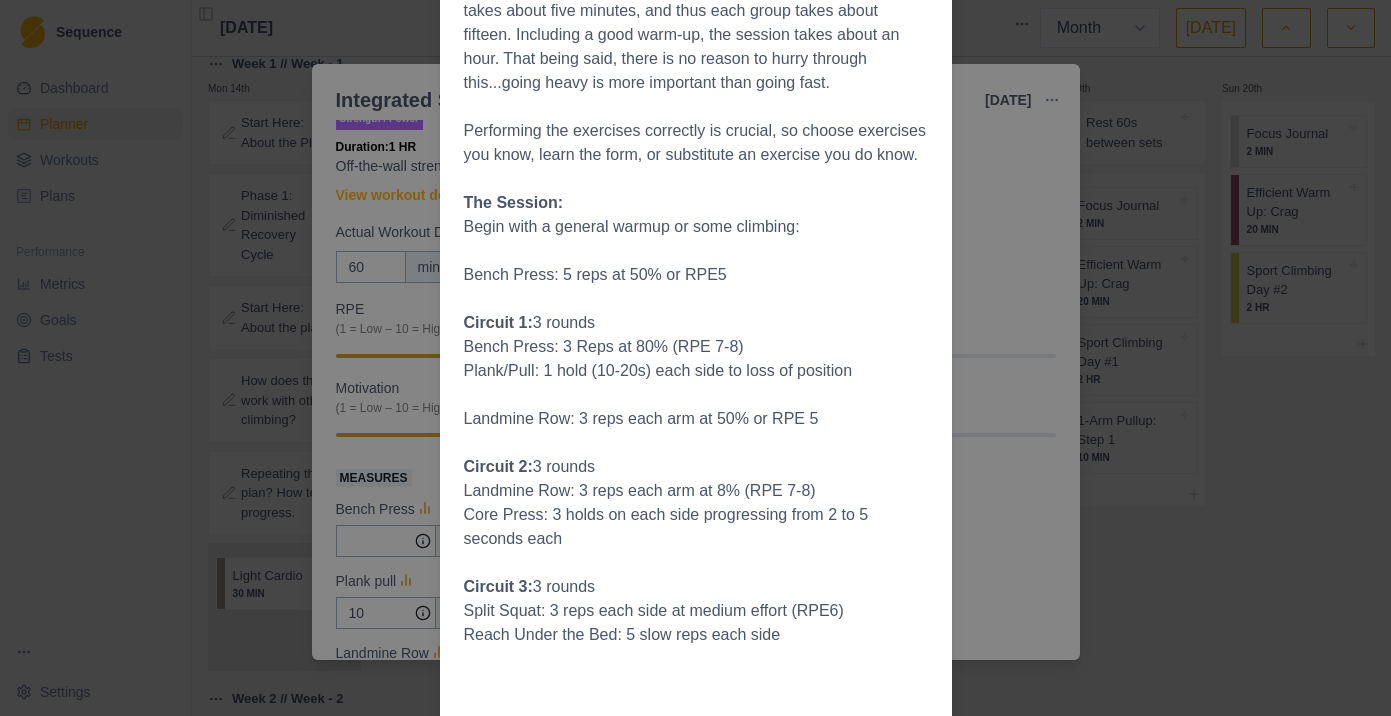 click at bounding box center [696, 395] 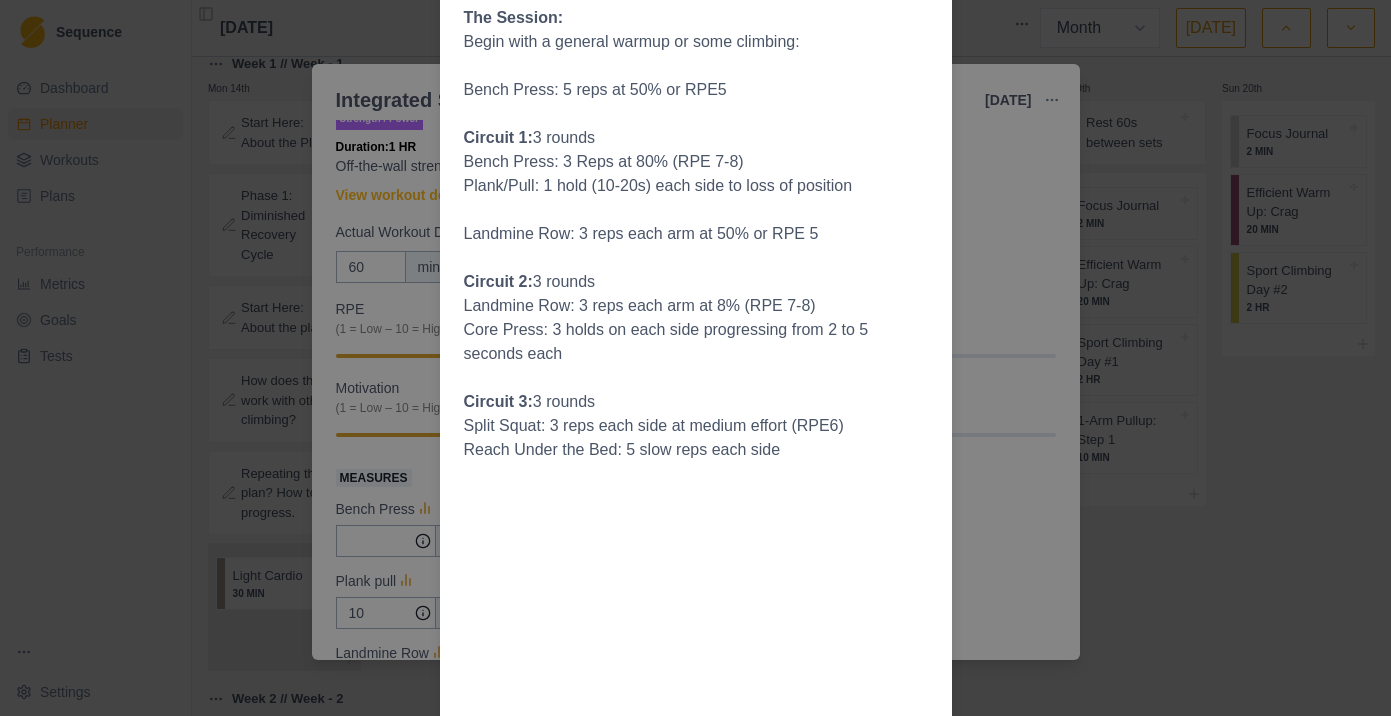 scroll, scrollTop: 702, scrollLeft: 0, axis: vertical 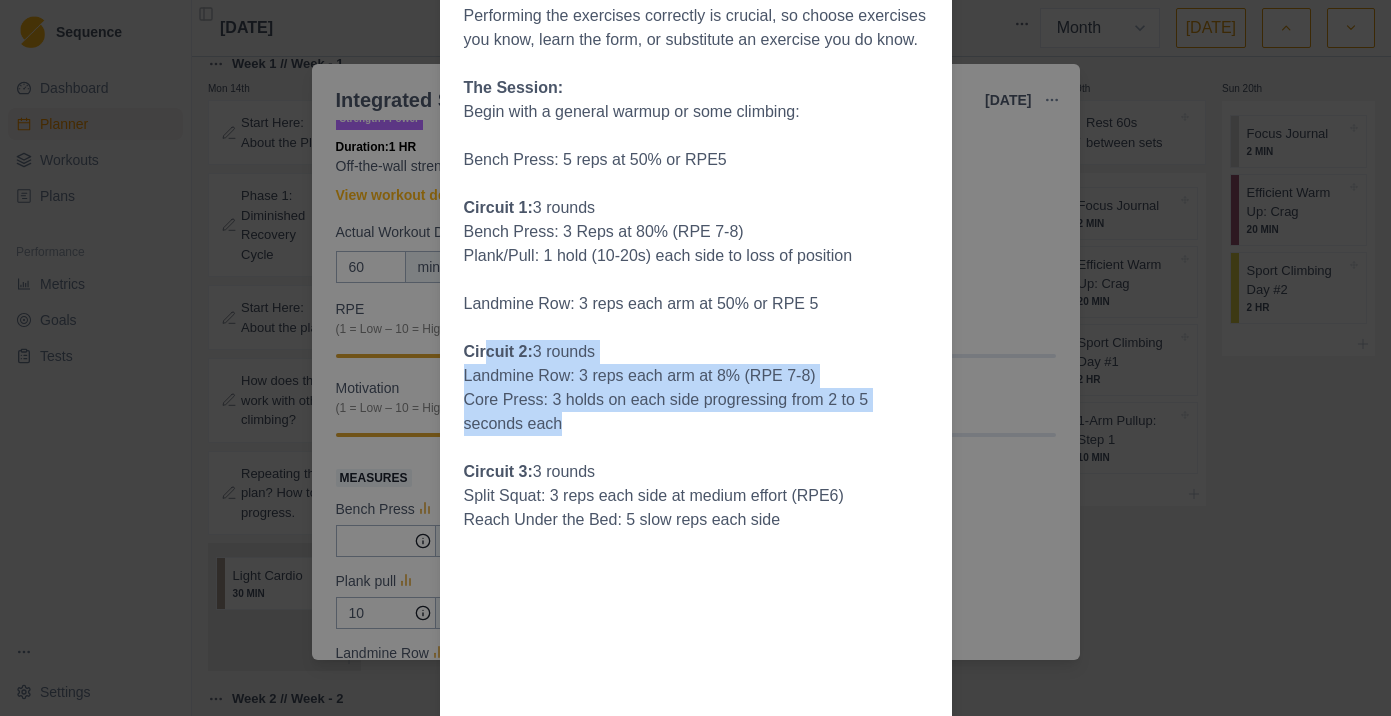 drag, startPoint x: 486, startPoint y: 377, endPoint x: 668, endPoint y: 445, distance: 194.28845 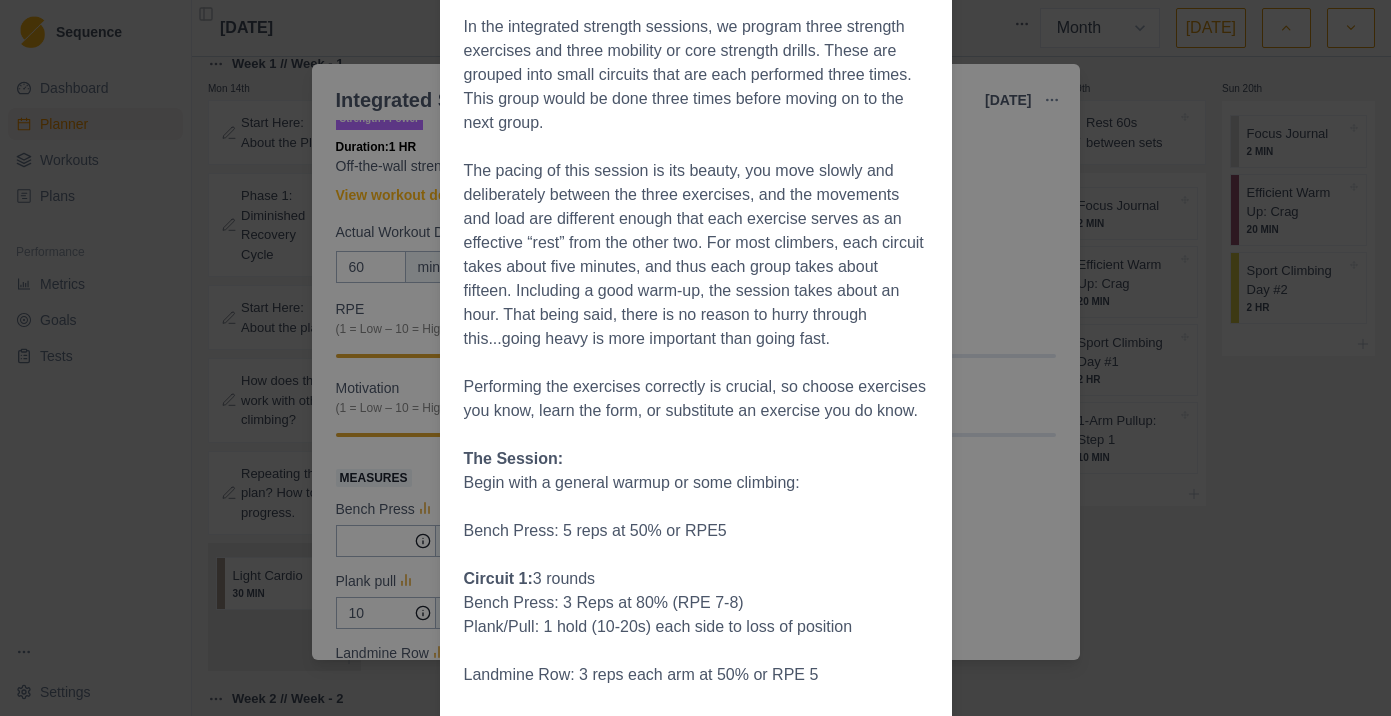 scroll, scrollTop: 255, scrollLeft: 0, axis: vertical 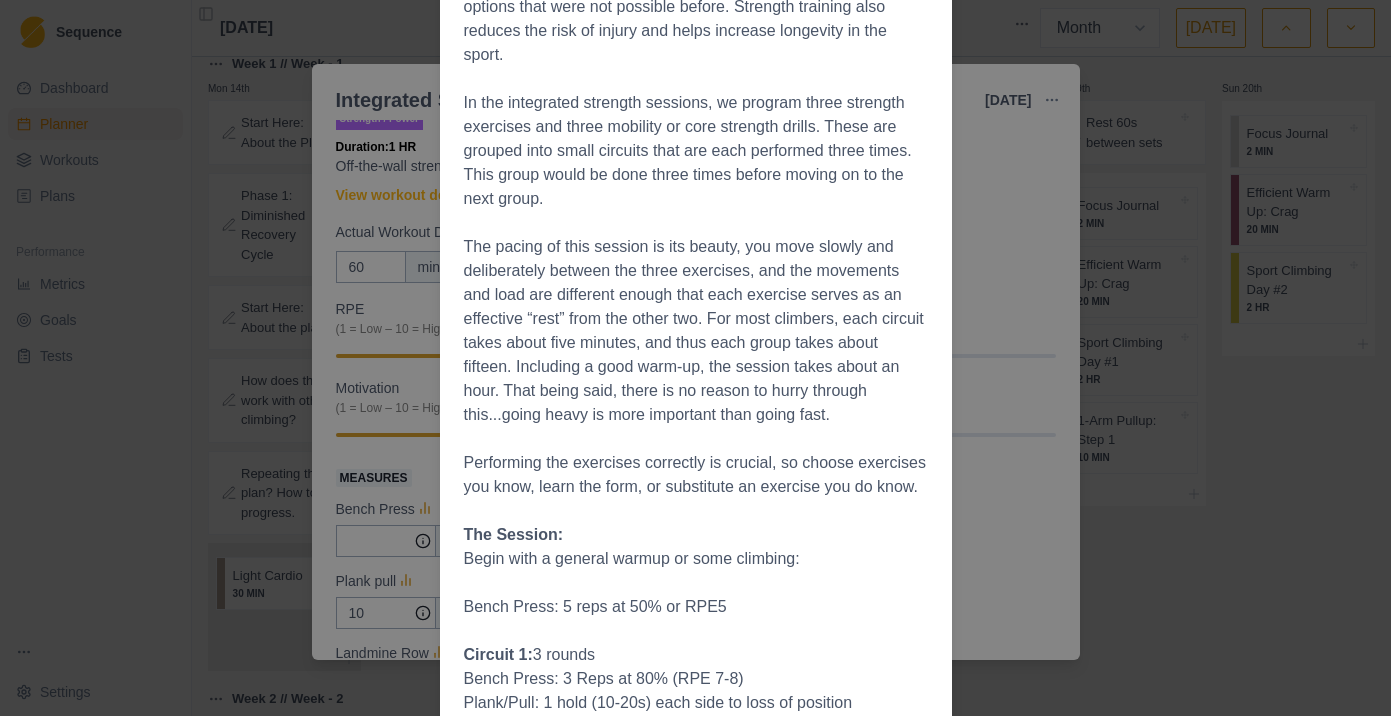 click on "Workout Details General strength training is important, as it allows us to have the physical strength to safely perform the movements of our sport. Over time, as we get stronger, we open up new movement options that were not possible before. Strength training also reduces the risk of injury and helps increase longevity in the sport. In the integrated strength sessions, we program three strength exercises and three mobility or core strength drills. These are grouped into small circuits that are each performed three times. This group would be done three times before moving on to the next group. Performing the exercises correctly is crucial, so choose exercises you know, learn the form, or substitute an exercise you do know. The Session: Begin with a general warmup or some climbing: Bench Press: 5 reps at 50% or RPE5 Circuit 1:  3 rounds Bench Press: 3 Reps at 80% (RPE 7-8) Plank/Pull: 1 hold (10-20s) each side to loss of position Landmine Row: 3 reps each arm at 50% or RPE 5 Circuit 2:  3 rounds Circuit 3:" at bounding box center [695, 358] 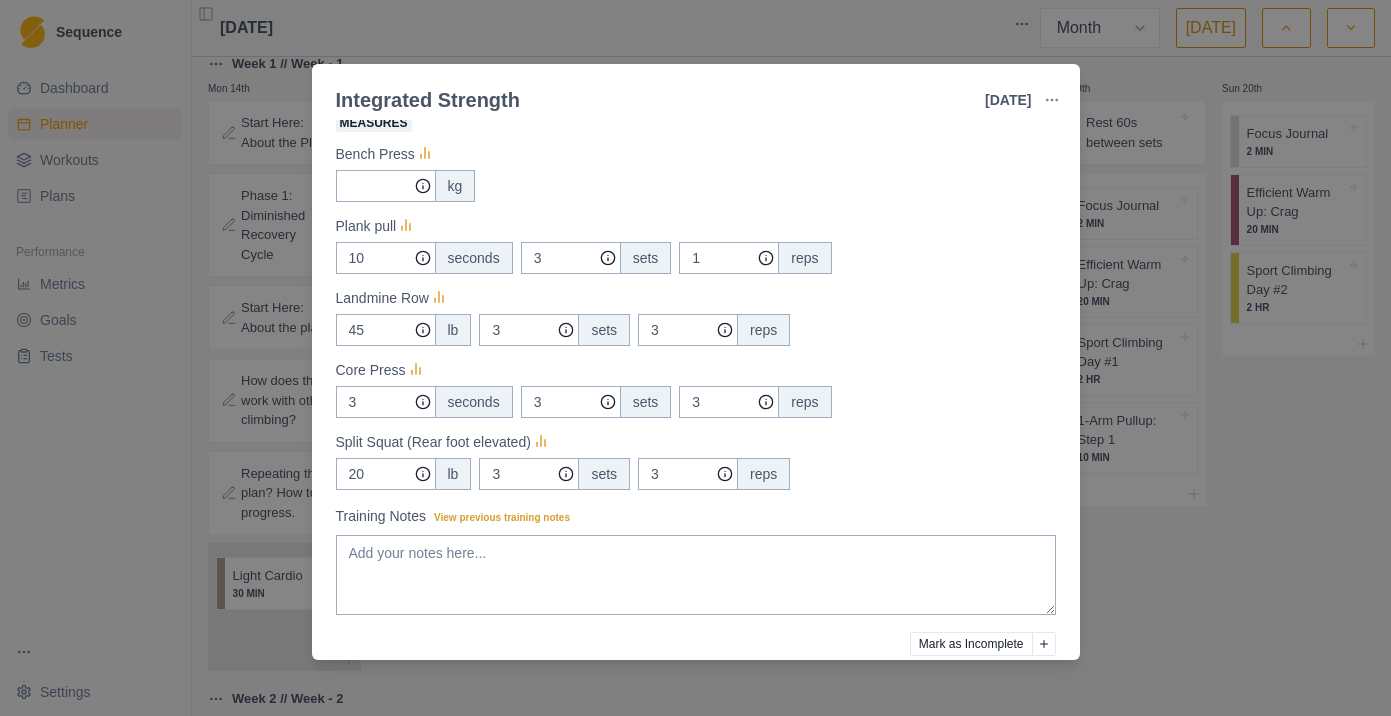 scroll, scrollTop: 464, scrollLeft: 0, axis: vertical 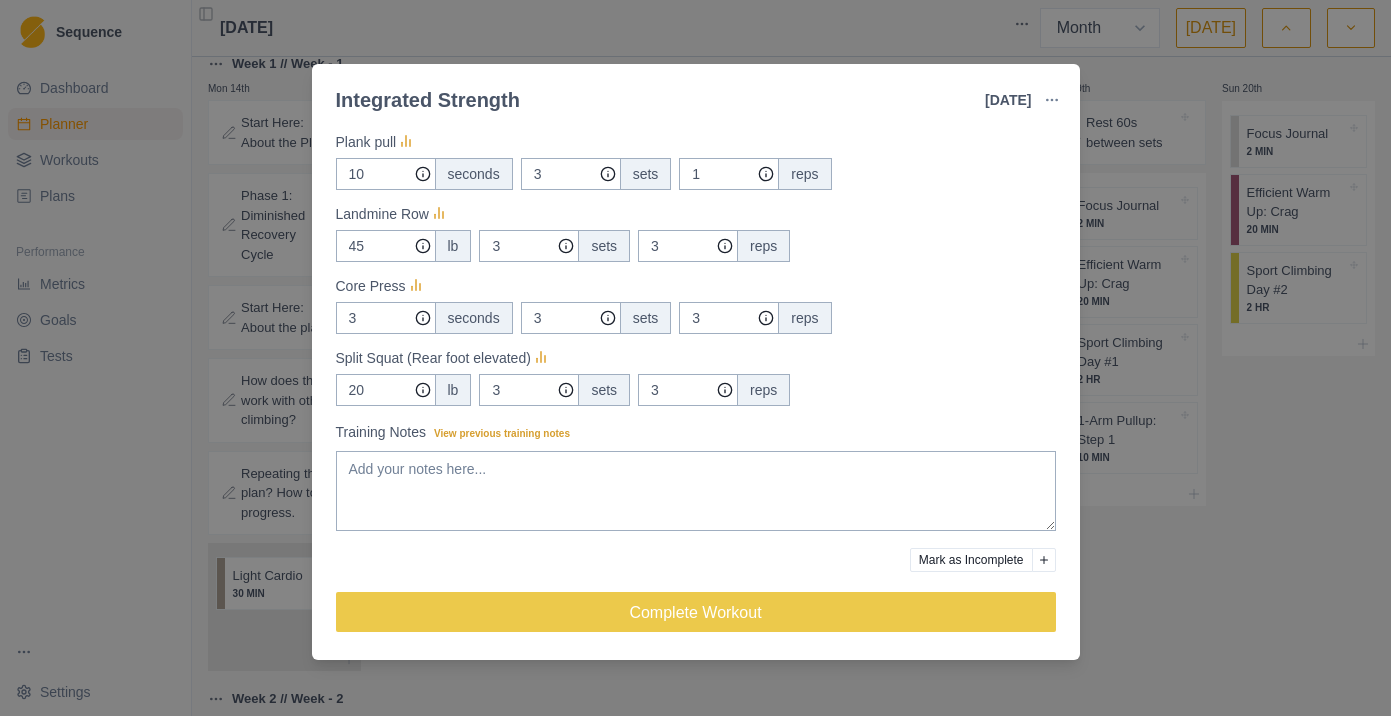 click on "lb" at bounding box center [453, 246] 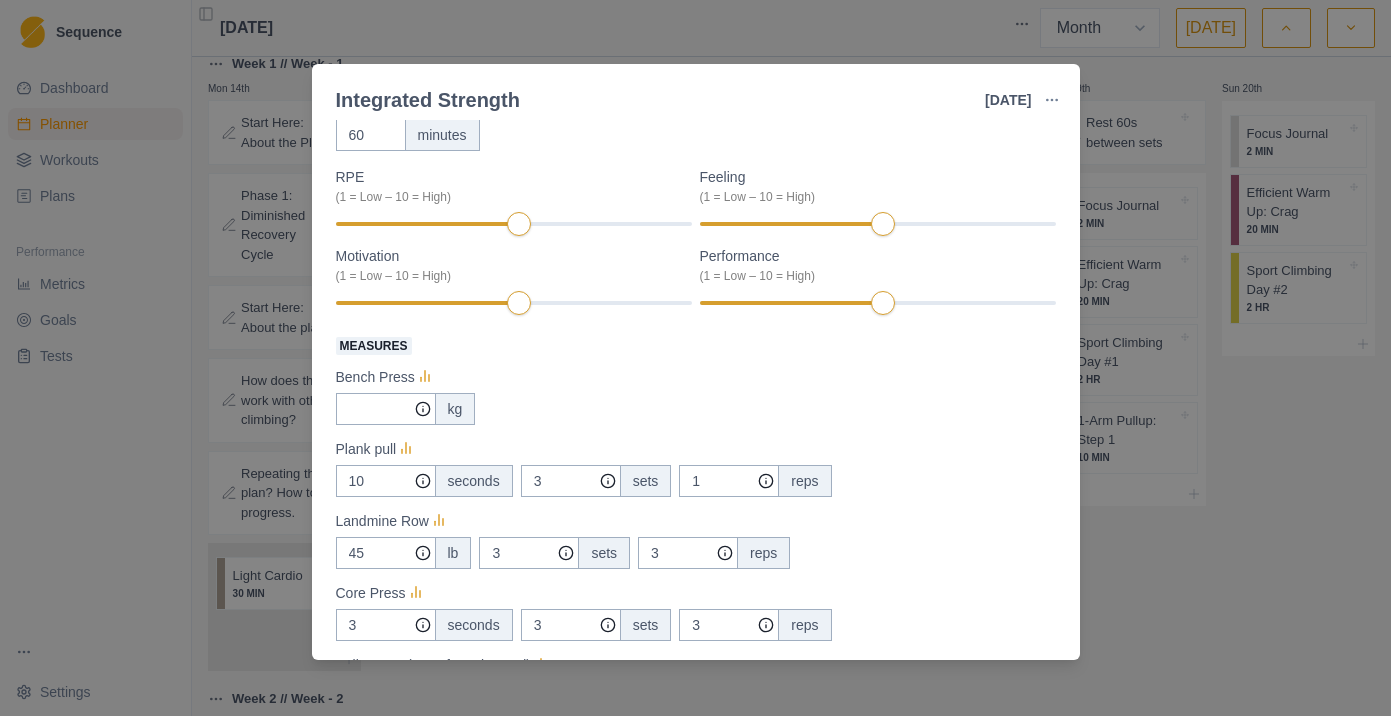 scroll, scrollTop: 0, scrollLeft: 0, axis: both 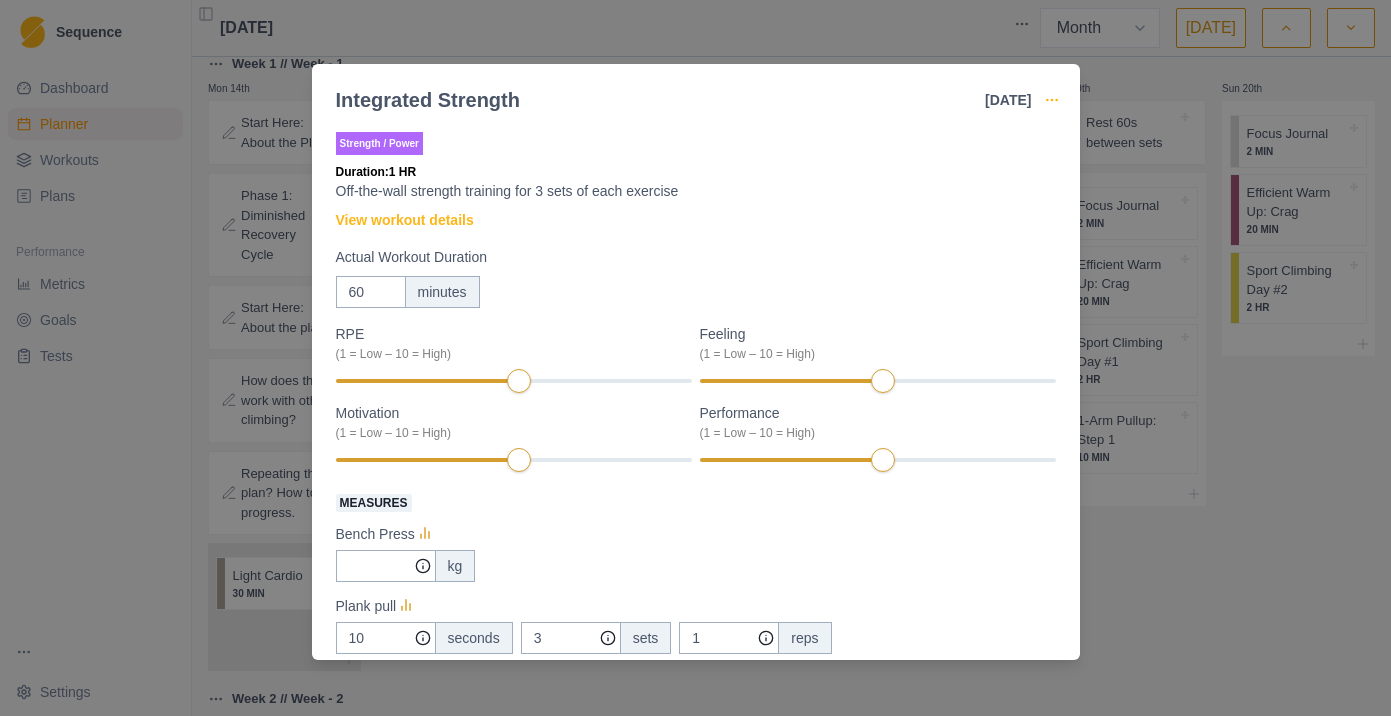 click 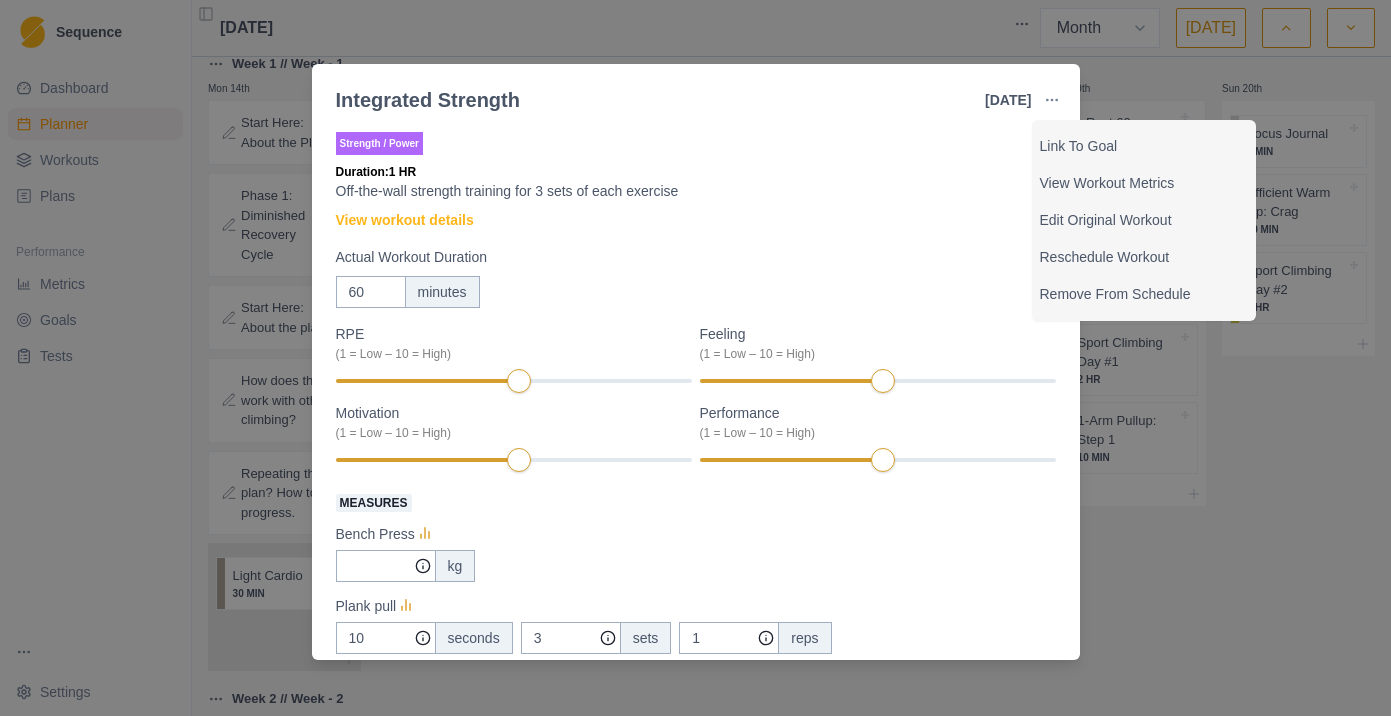 click on "Integrated Strength [DATE] Link To Goal View Workout Metrics Edit Original Workout Reschedule Workout Remove From Schedule Strength / Power Duration:  1 HR Off-the-wall strength training for 3 sets of each exercise View workout details Actual Workout Duration 60 minutes RPE (1 = Low – 10 = High) Feeling (1 = Low – 10 = High) Motivation (1 = Low – 10 = High) Performance (1 = Low – 10 = High) Measures Bench Press kg Plank pull 10 seconds 3 sets 1 reps Landmine Row 45 lb 3 sets 3 reps Core Press 3 seconds 3 sets 3 reps Split Squat (Rear foot elevated) 20 lb 3 sets 3 reps Training Notes View previous training notes Mark as Incomplete Complete Workout" at bounding box center (695, 358) 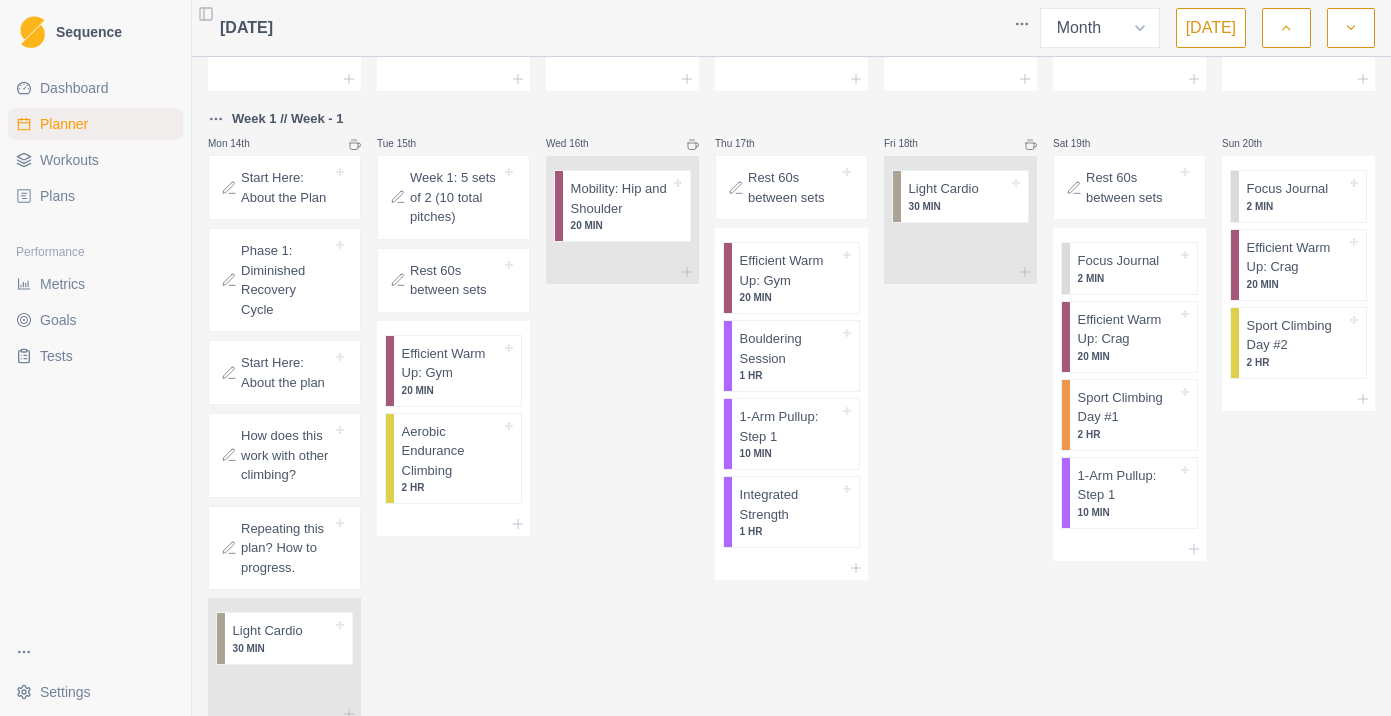 scroll, scrollTop: 332, scrollLeft: 0, axis: vertical 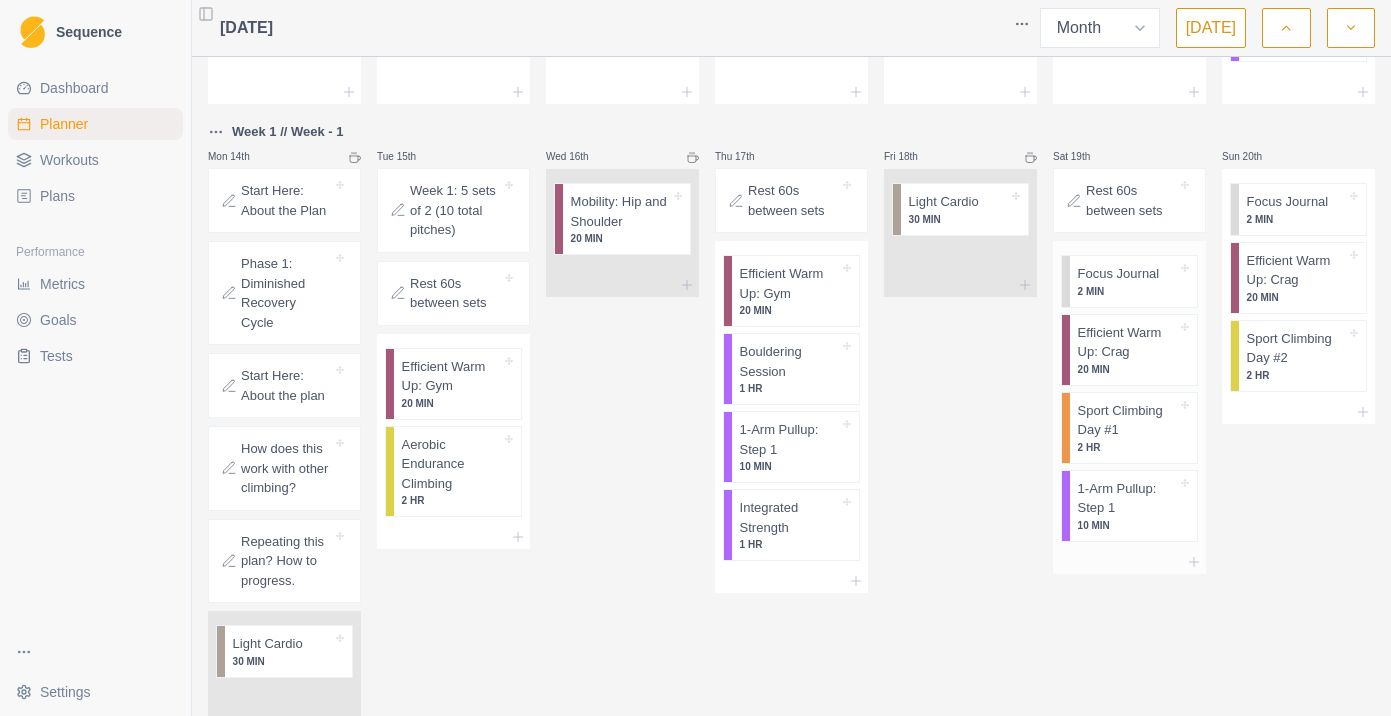 click on "Sport Climbing Day #1" at bounding box center (1127, 420) 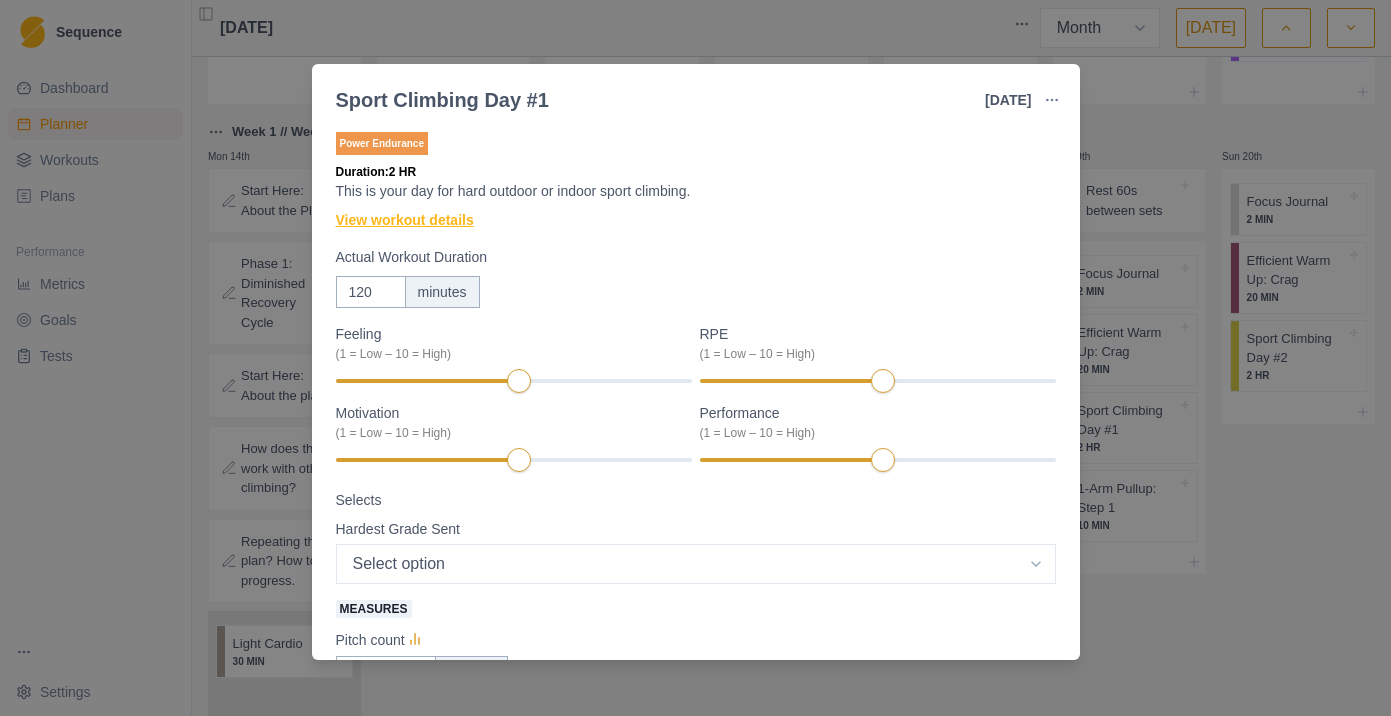 click on "View workout details" at bounding box center (405, 220) 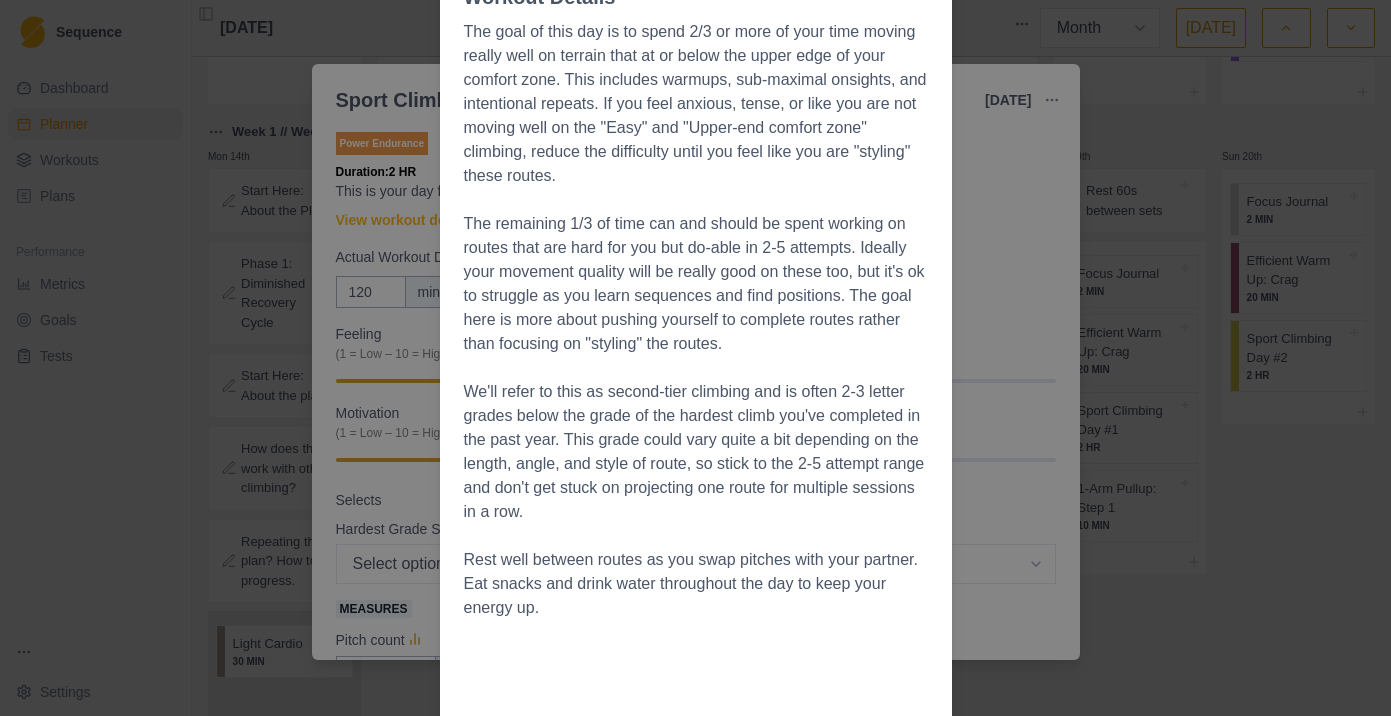 scroll, scrollTop: 159, scrollLeft: 0, axis: vertical 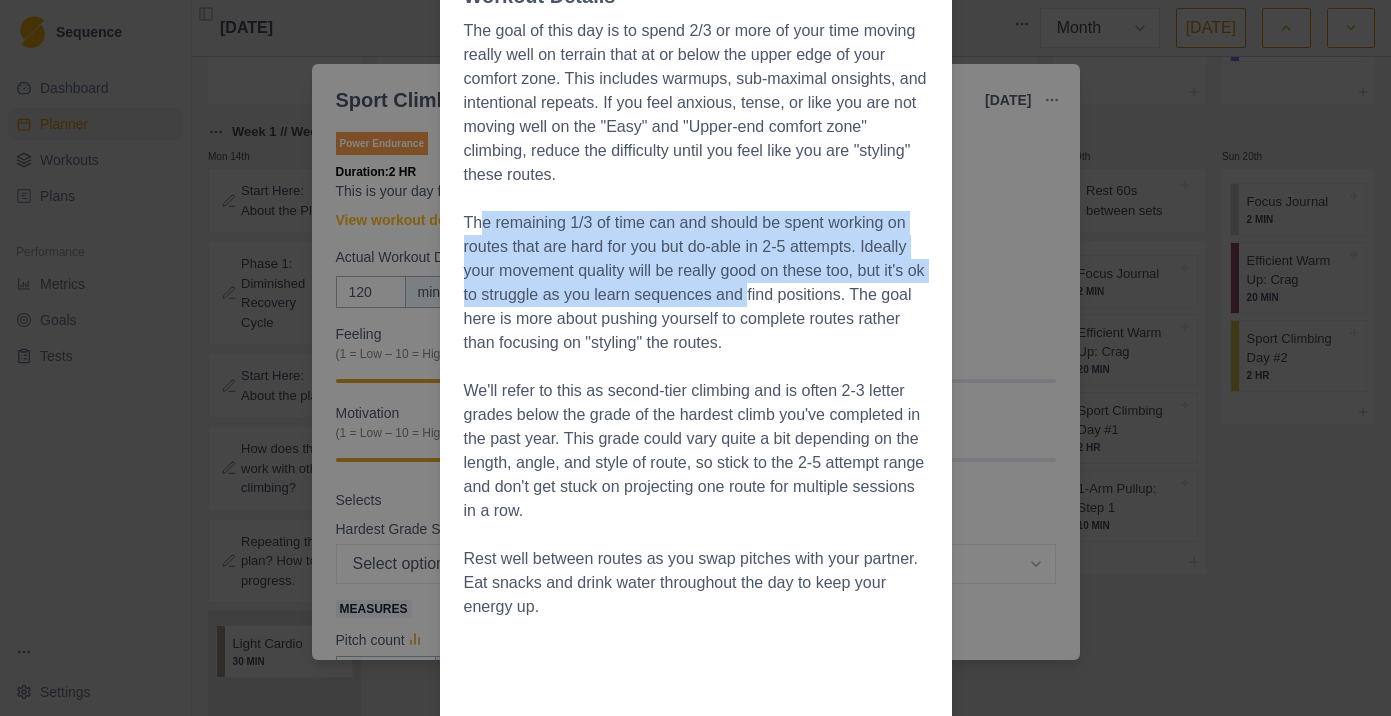 drag, startPoint x: 481, startPoint y: 221, endPoint x: 777, endPoint y: 307, distance: 308.24017 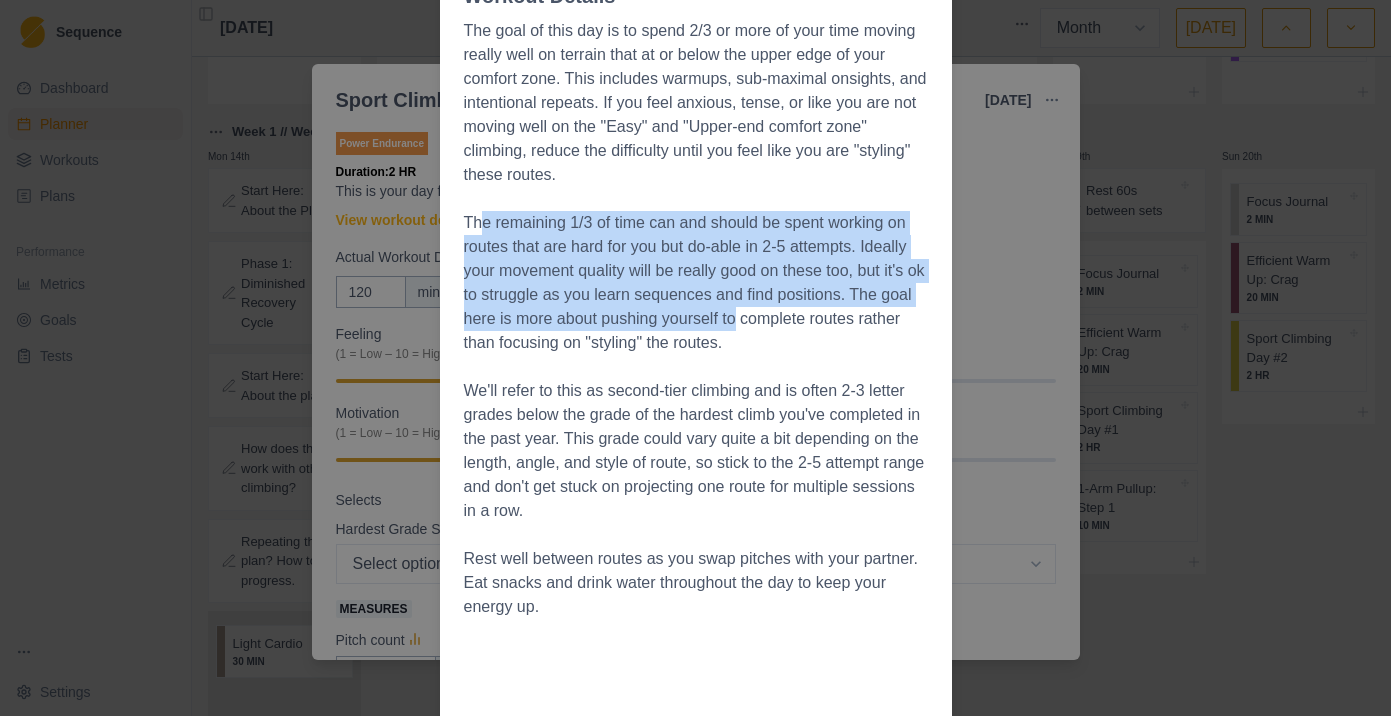 click on "The remaining 1/3 of time can and should be spent working on routes that are hard for you but do-able in 2-5 attempts. Ideally your movement quality will be really good on these too, but it's ok to struggle as you learn sequences and find positions. The goal here is more about pushing yourself to complete routes rather than focusing on "styling" the routes." at bounding box center (696, 283) 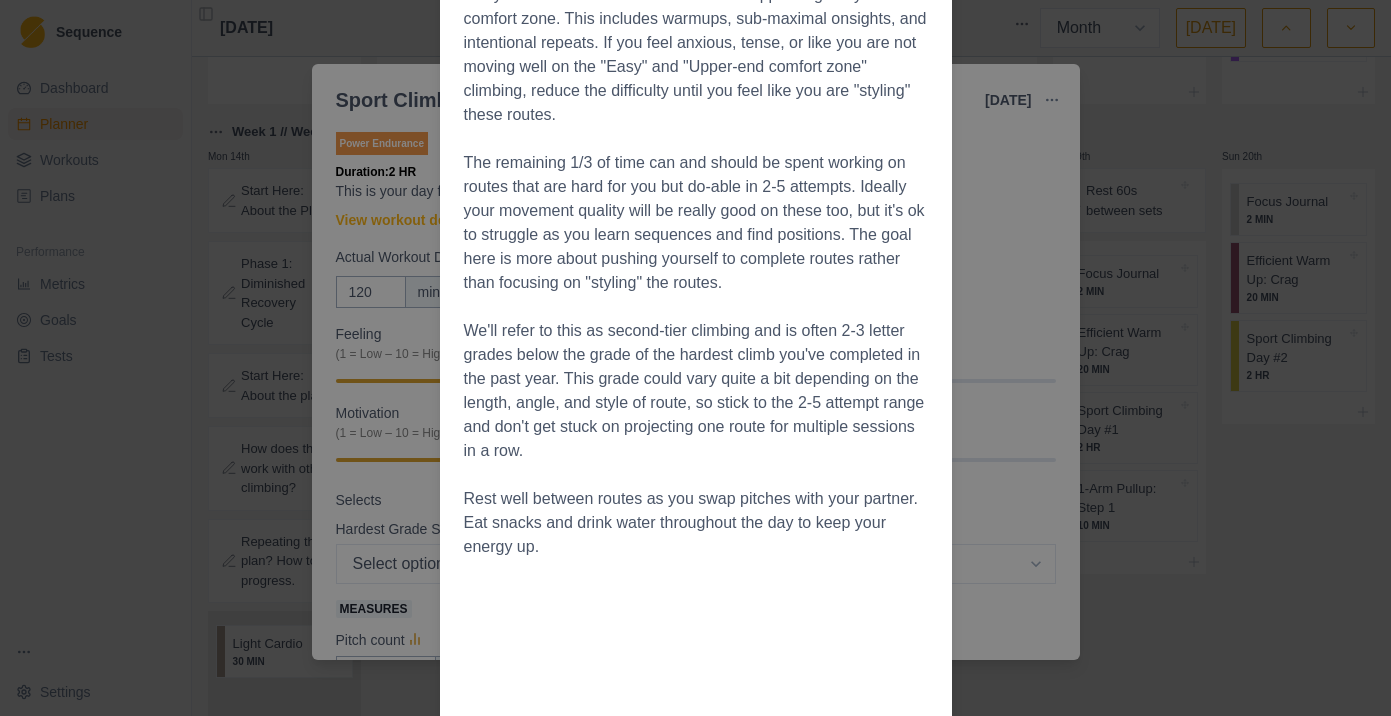 scroll, scrollTop: 130, scrollLeft: 0, axis: vertical 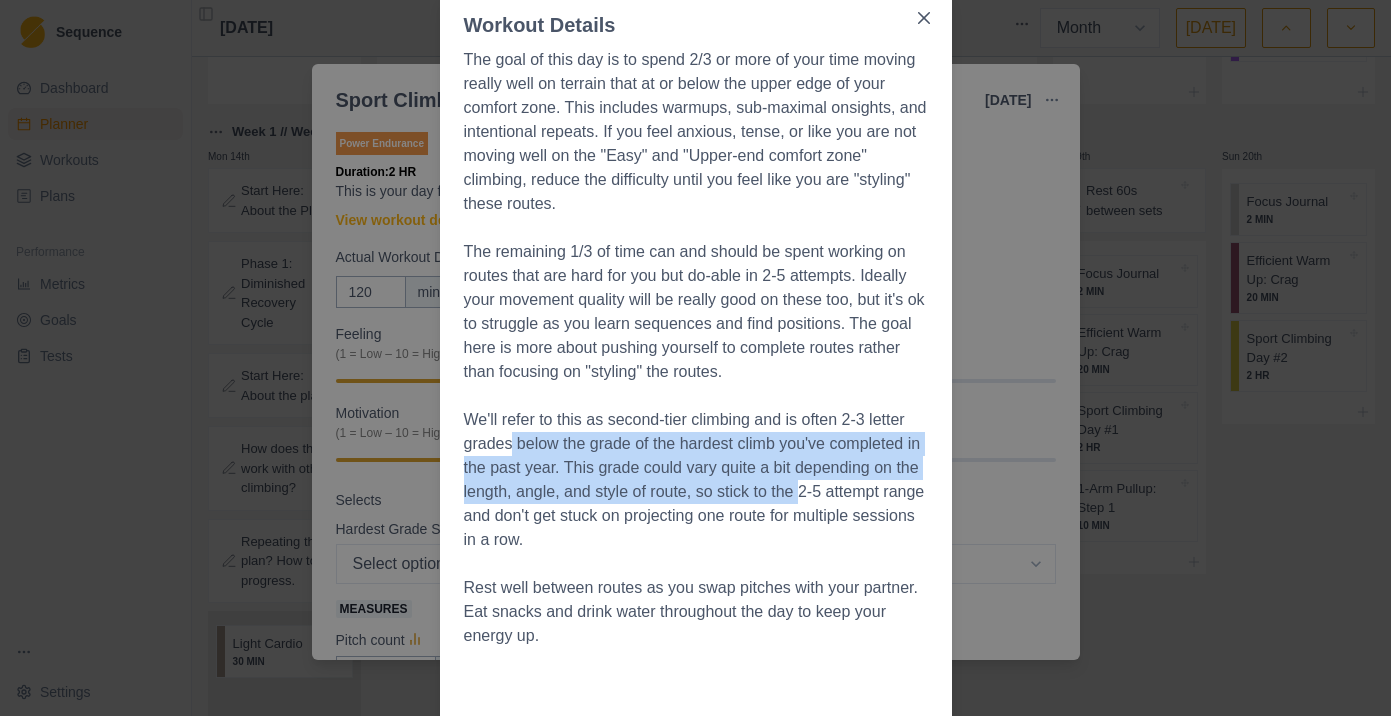 drag, startPoint x: 512, startPoint y: 437, endPoint x: 849, endPoint y: 502, distance: 343.2113 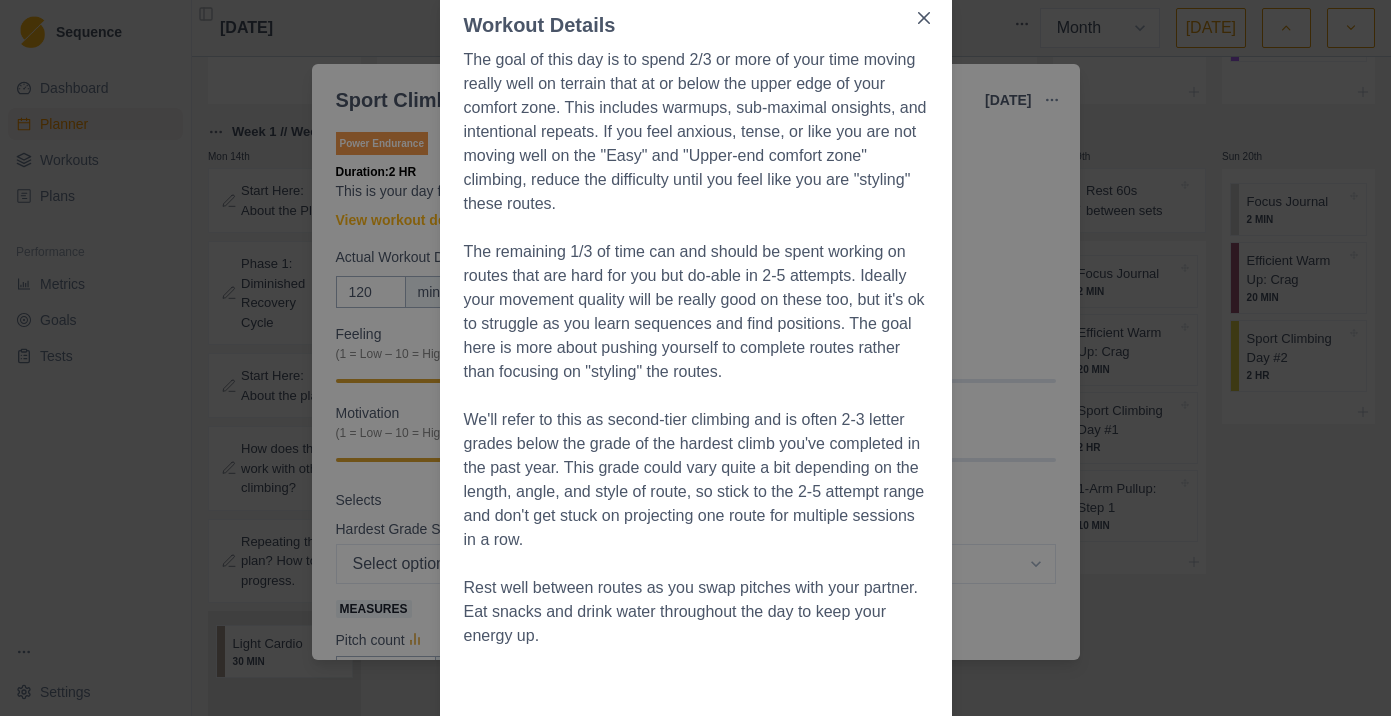 click on "We'll refer to this as second-tier climbing and is often 2-3 letter grades below the grade of the hardest climb you've completed in the past year. This grade could vary quite a bit depending on the length, angle, and style of route, so stick to the 2-5 attempt range and don't get stuck on projecting one route for multiple sessions in a row." at bounding box center [696, 480] 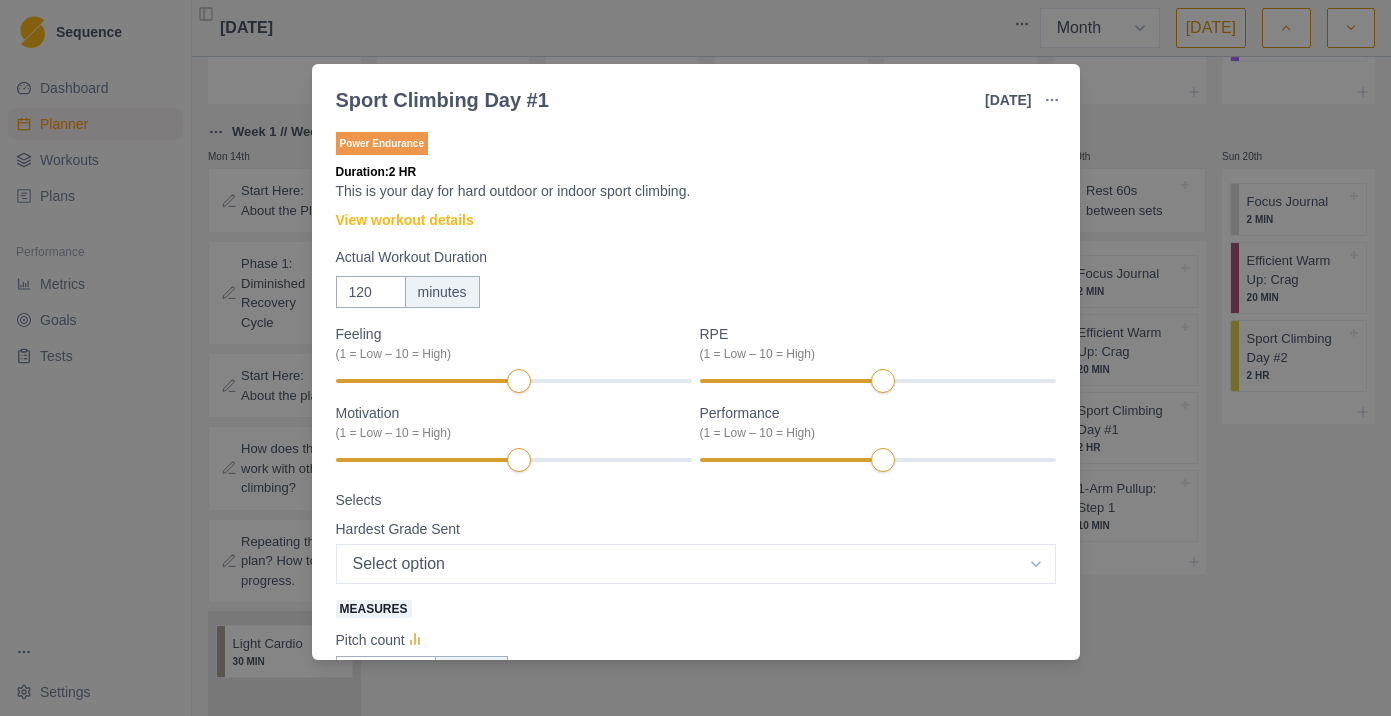 click on "Sport Climbing Day #1 [DATE] Link To Goal View Workout Metrics Edit Original Workout Reschedule Workout Remove From Schedule Power Endurance Duration:  2 HR This is your day for hard outdoor or indoor sport climbing. View workout details Actual Workout Duration 120 minutes Feeling (1 = Low – 10 = High) RPE (1 = Low – 10 = High) Motivation (1 = Low – 10 = High) Performance (1 = Low – 10 = High) Selects Hardest Grade Sent Select option 5.4 5.5 5.6 5.7 5.8 5.9 5.10a 5.10b 5.10c 5.10d 5.11a 5.11b 5.11c 5.11d 5.12a 5.12b 5.12c 5.12d 5.13a 5.13b 5.13c 5.13d 5.14a 5.14b 5.14c 5.14d 5.15a 5.15b 5.15c 5.15d Measures Pitch count number Training Notes View previous training notes On Rock Mark as Incomplete Complete Workout" at bounding box center (695, 358) 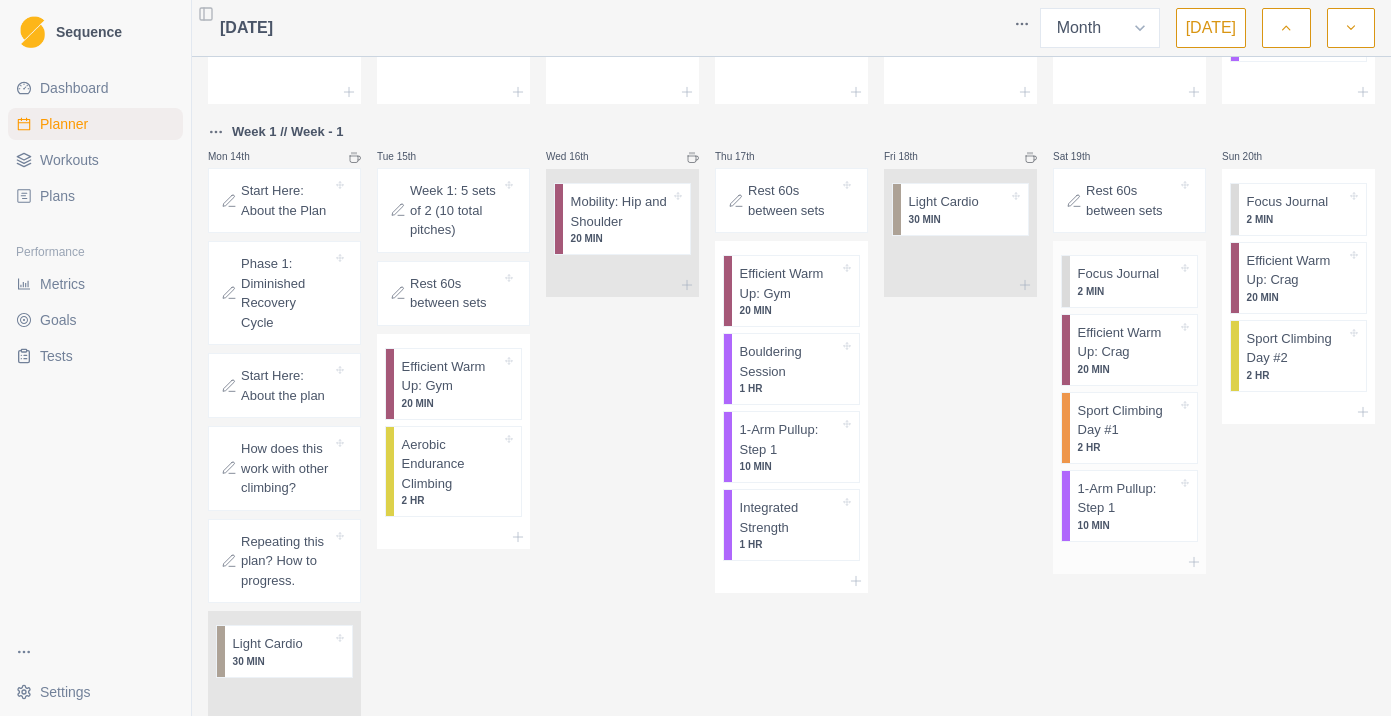 click on "Sport Climbing Day #1" at bounding box center (1127, 420) 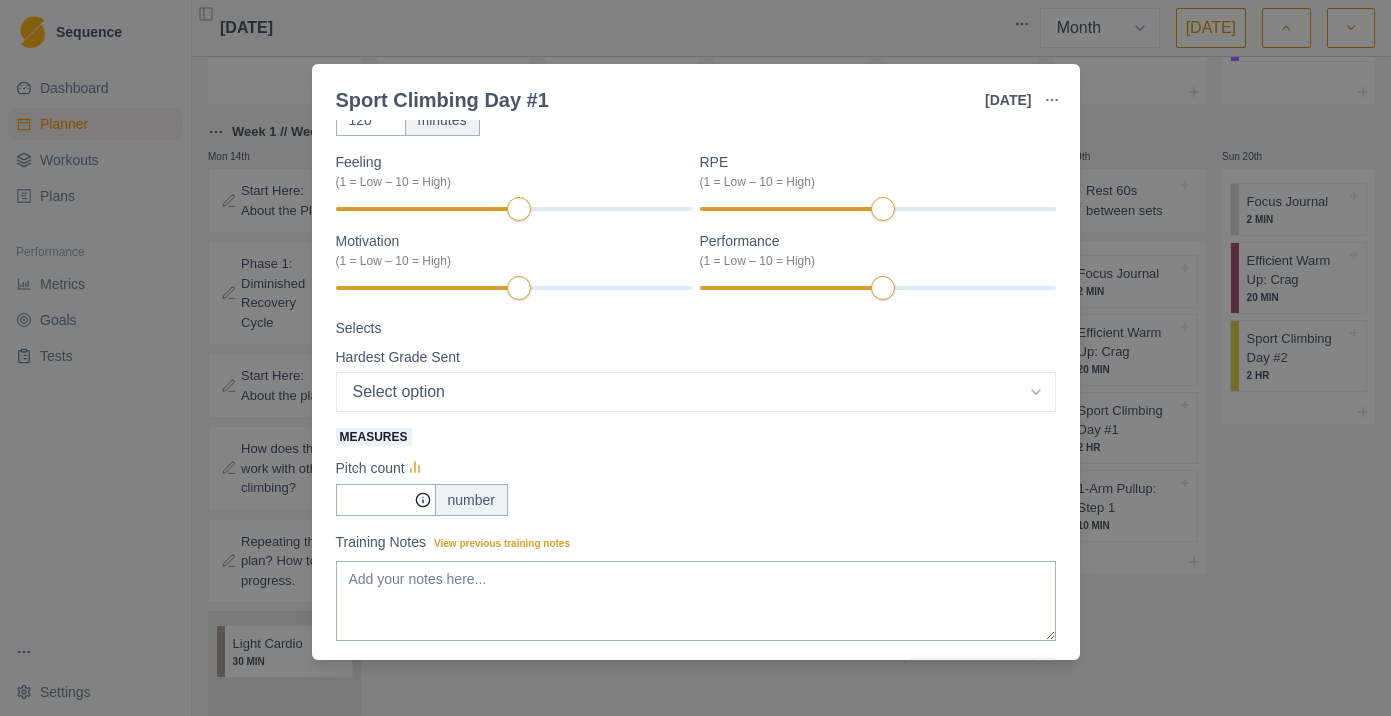 scroll, scrollTop: 0, scrollLeft: 0, axis: both 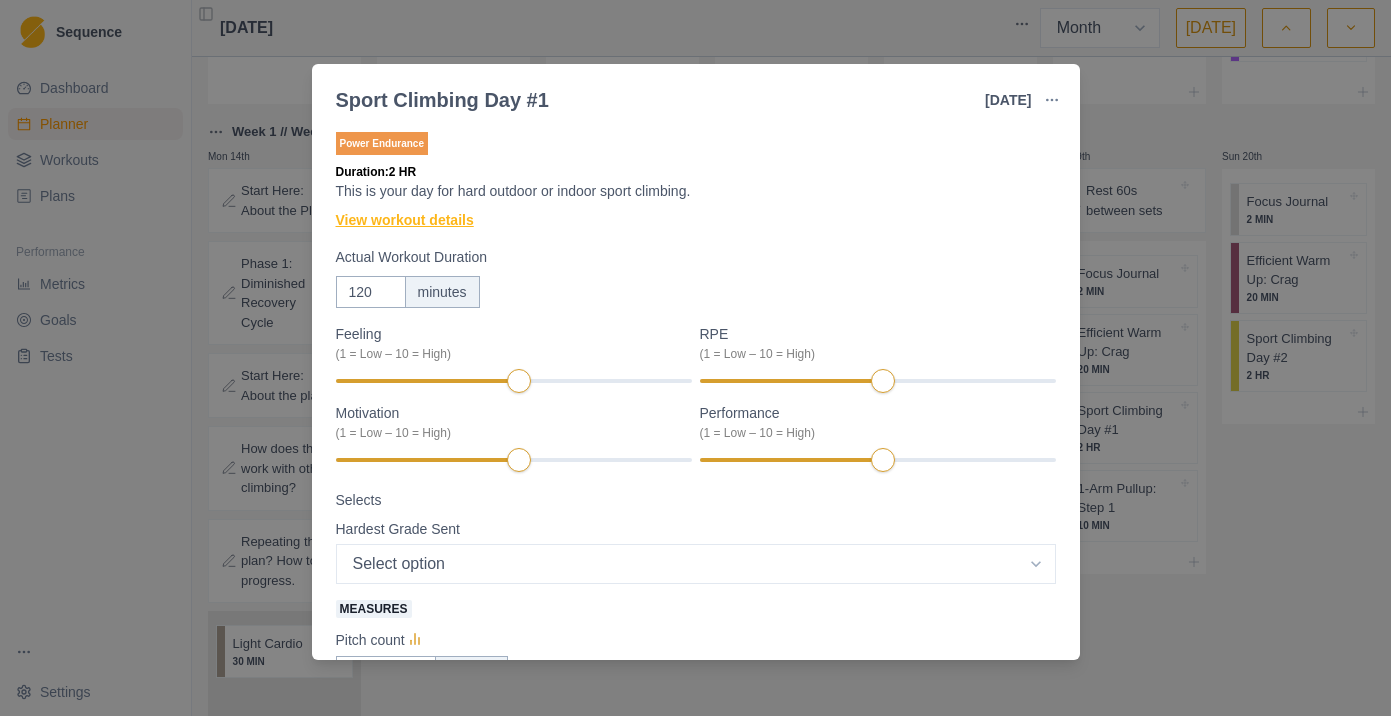 click on "View workout details" at bounding box center (405, 220) 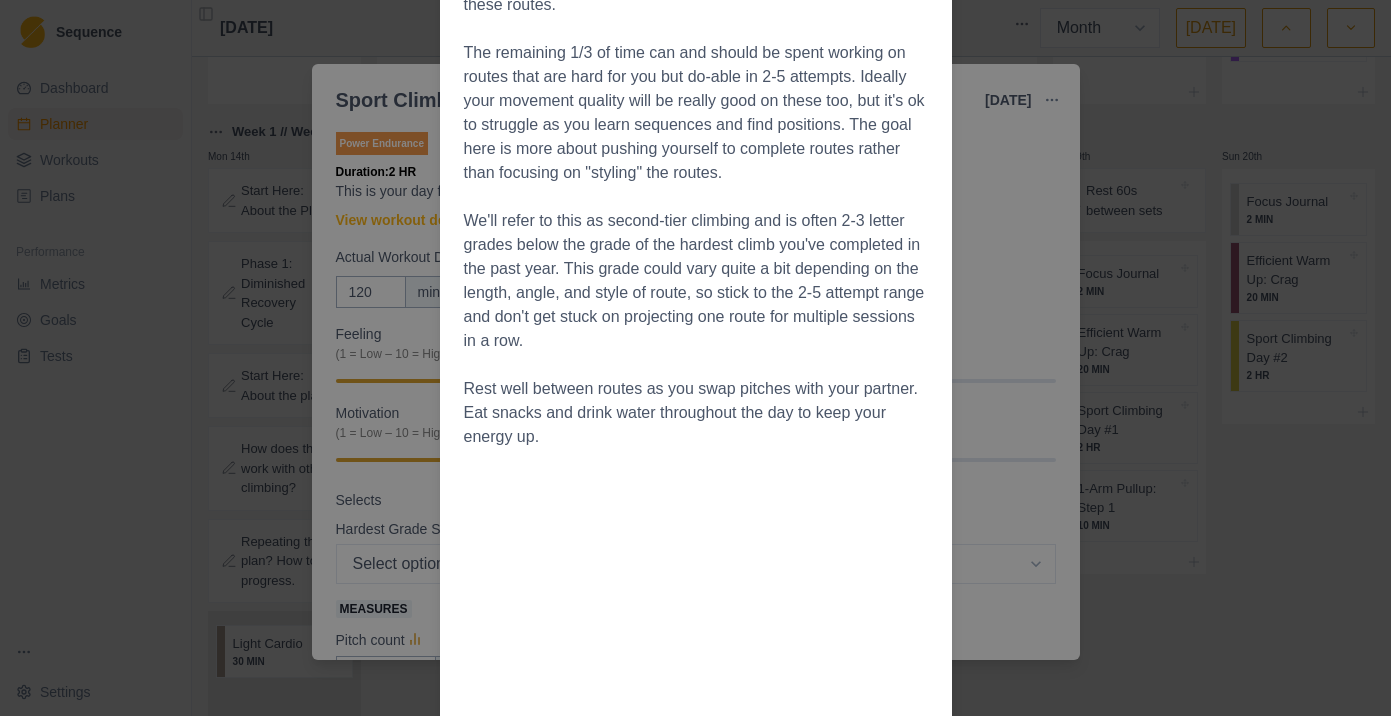 scroll, scrollTop: 327, scrollLeft: 0, axis: vertical 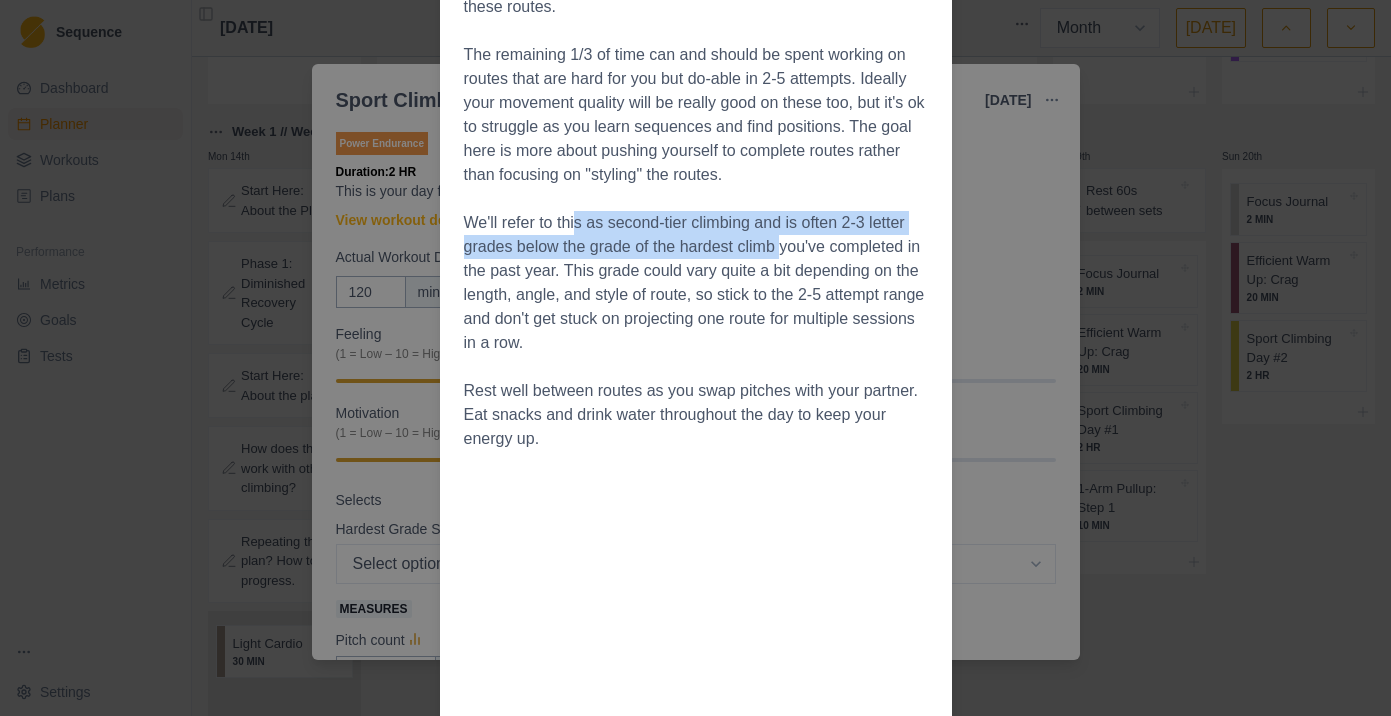 drag, startPoint x: 577, startPoint y: 231, endPoint x: 797, endPoint y: 261, distance: 222.03603 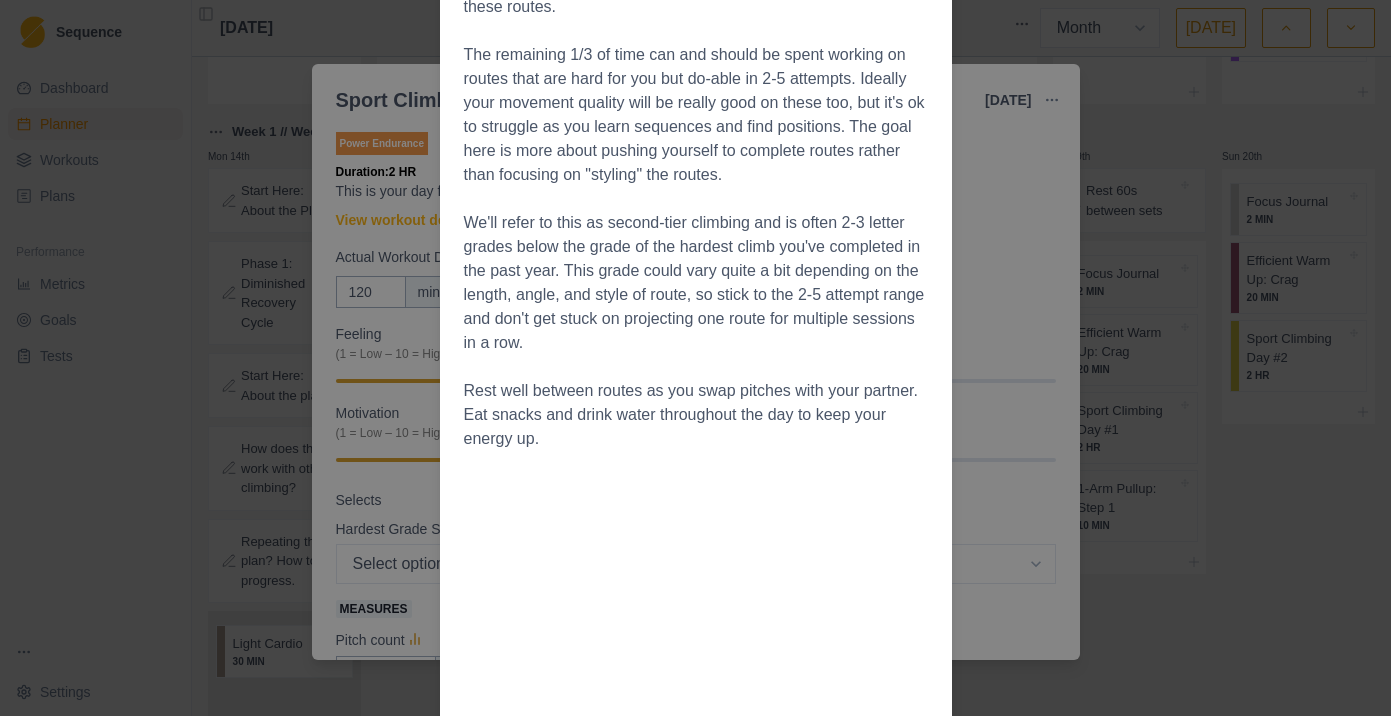 click on "We'll refer to this as second-tier climbing and is often 2-3 letter grades below the grade of the hardest climb you've completed in the past year. This grade could vary quite a bit depending on the length, angle, and style of route, so stick to the 2-5 attempt range and don't get stuck on projecting one route for multiple sessions in a row." at bounding box center [696, 283] 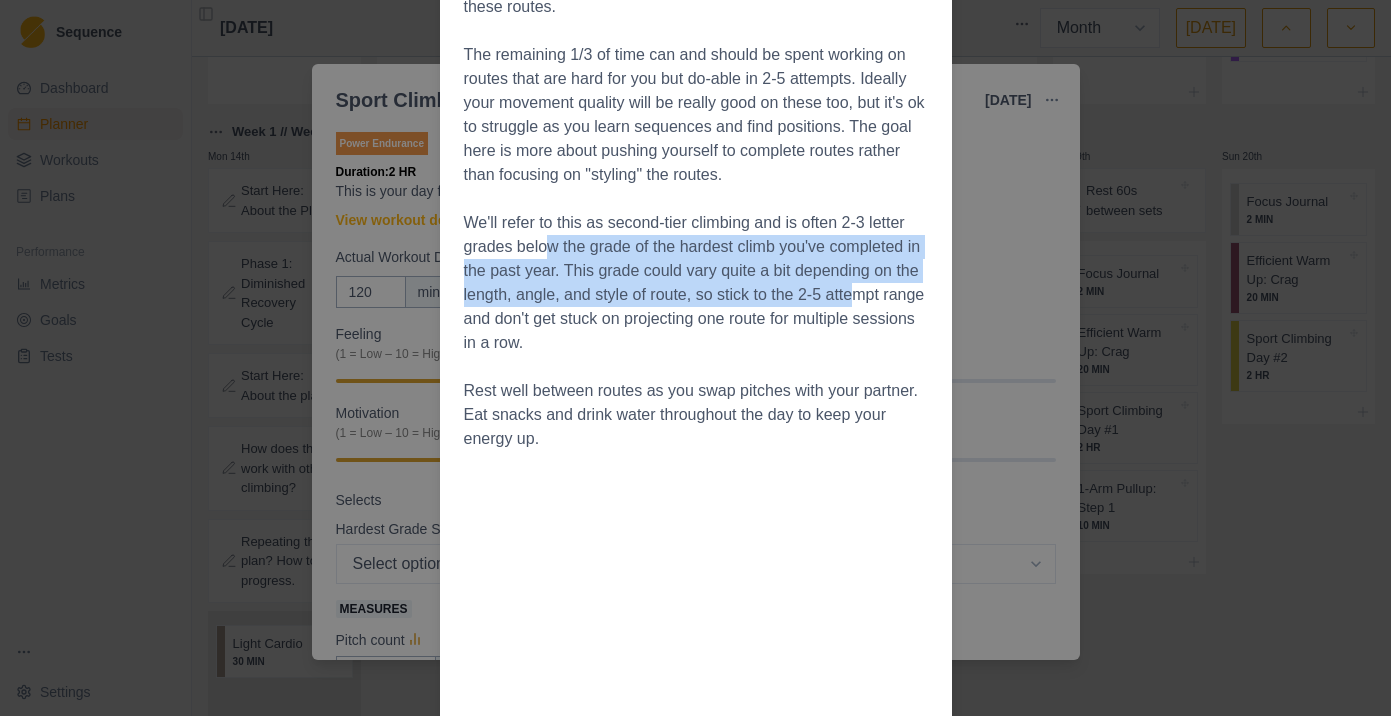 drag, startPoint x: 552, startPoint y: 246, endPoint x: 890, endPoint y: 297, distance: 341.826 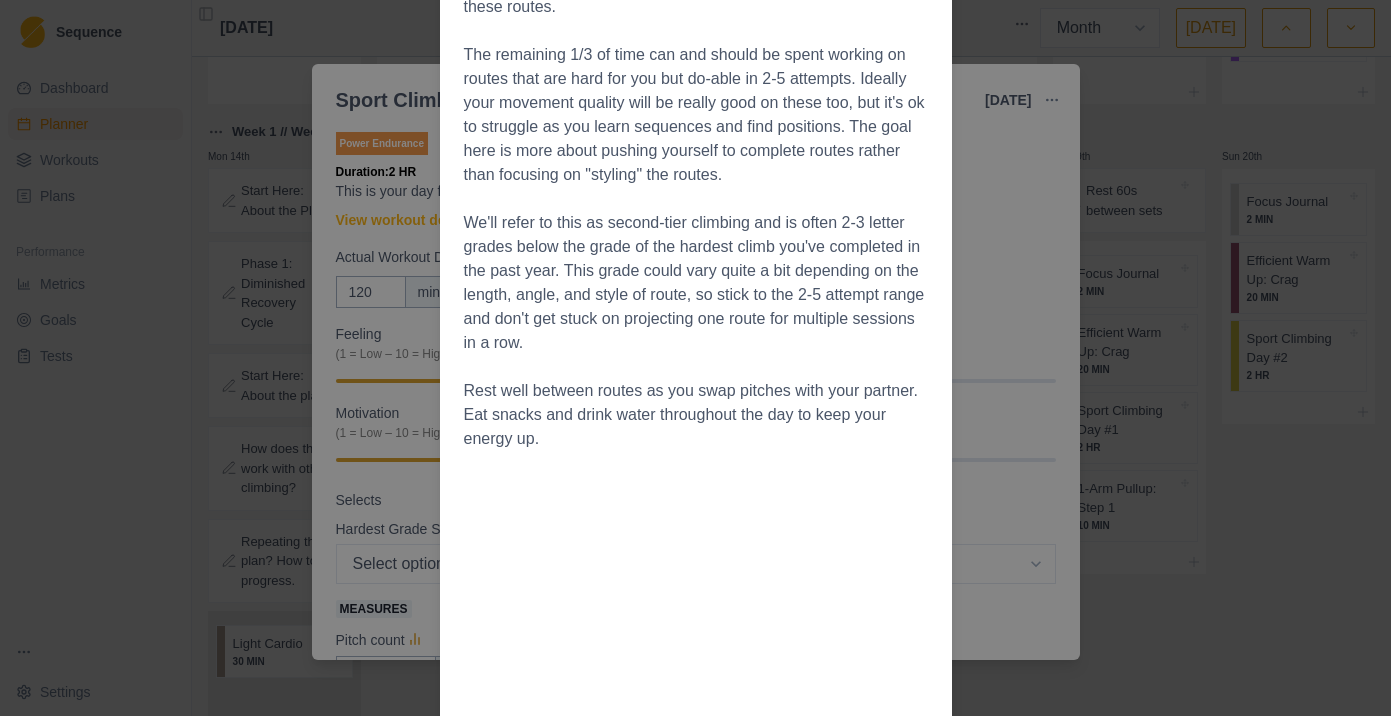 click on "We'll refer to this as second-tier climbing and is often 2-3 letter grades below the grade of the hardest climb you've completed in the past year. This grade could vary quite a bit depending on the length, angle, and style of route, so stick to the 2-5 attempt range and don't get stuck on projecting one route for multiple sessions in a row." at bounding box center (696, 283) 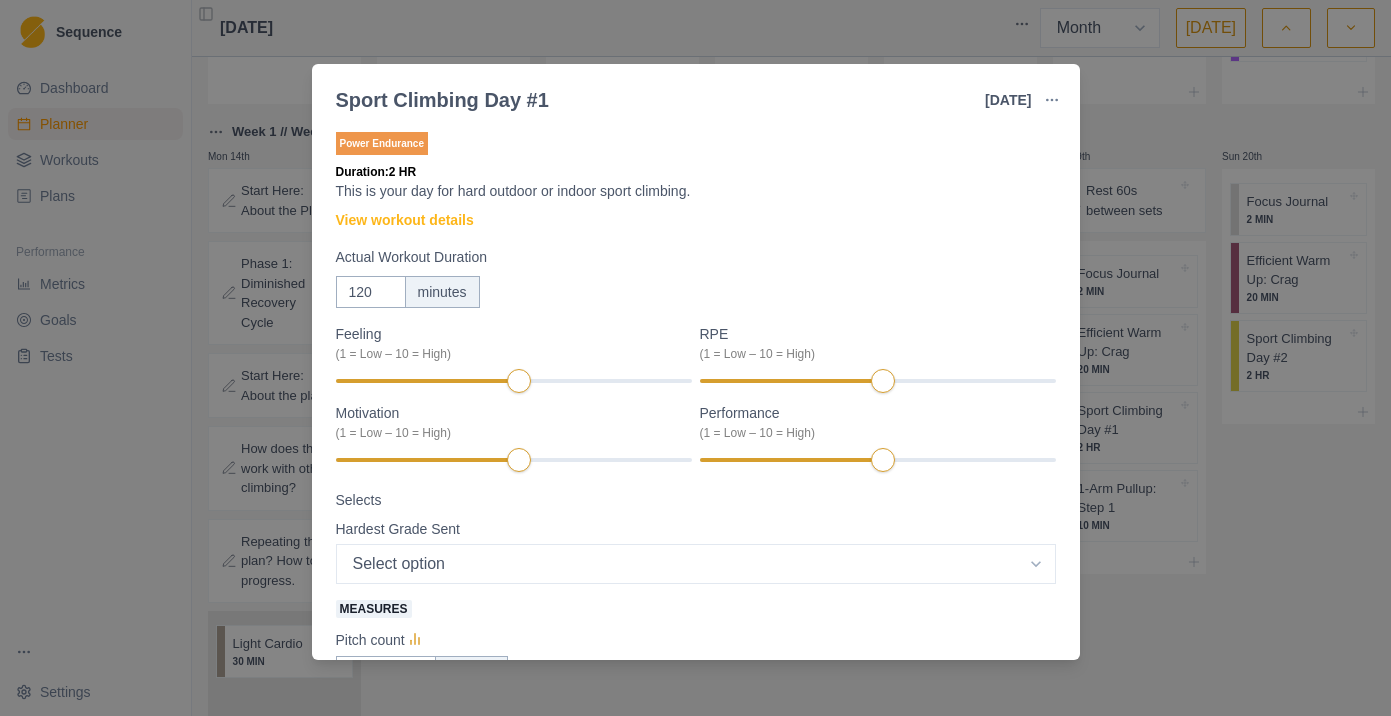 click on "Actual Workout Duration" at bounding box center (690, 257) 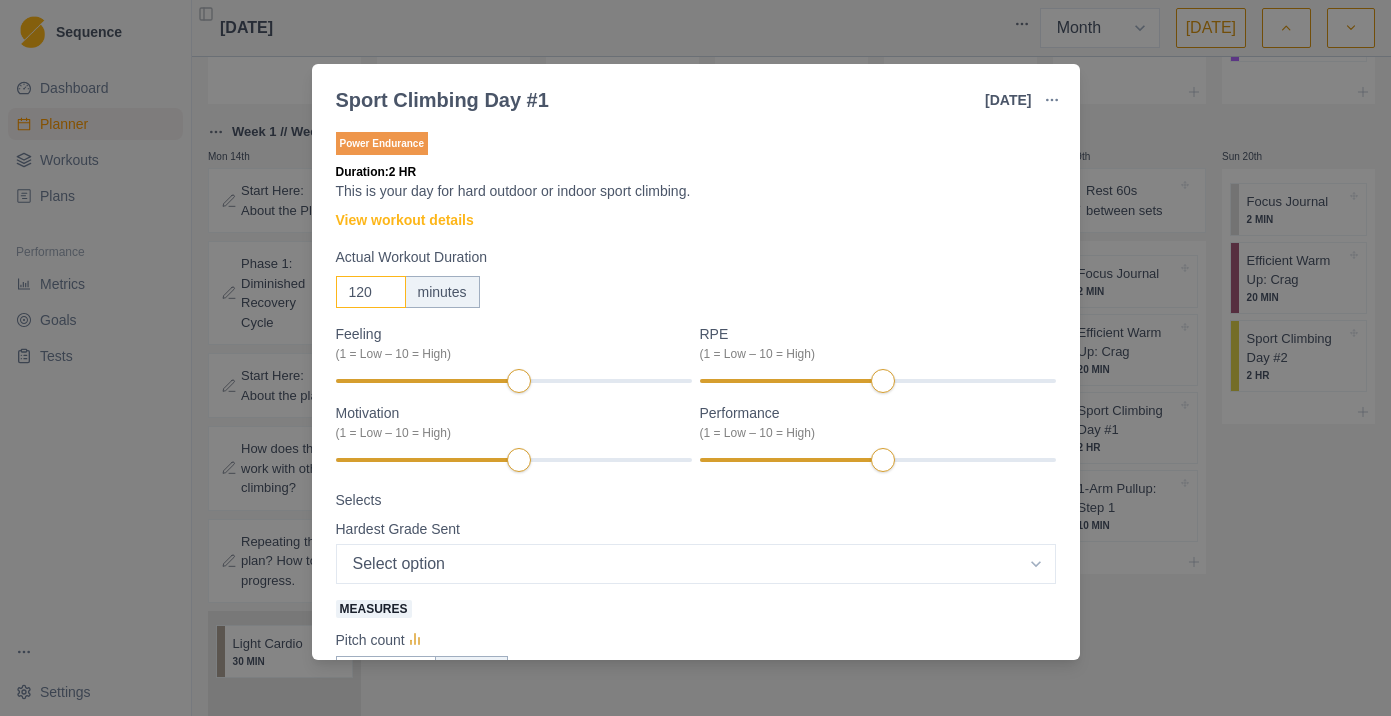 click on "120" at bounding box center [371, 292] 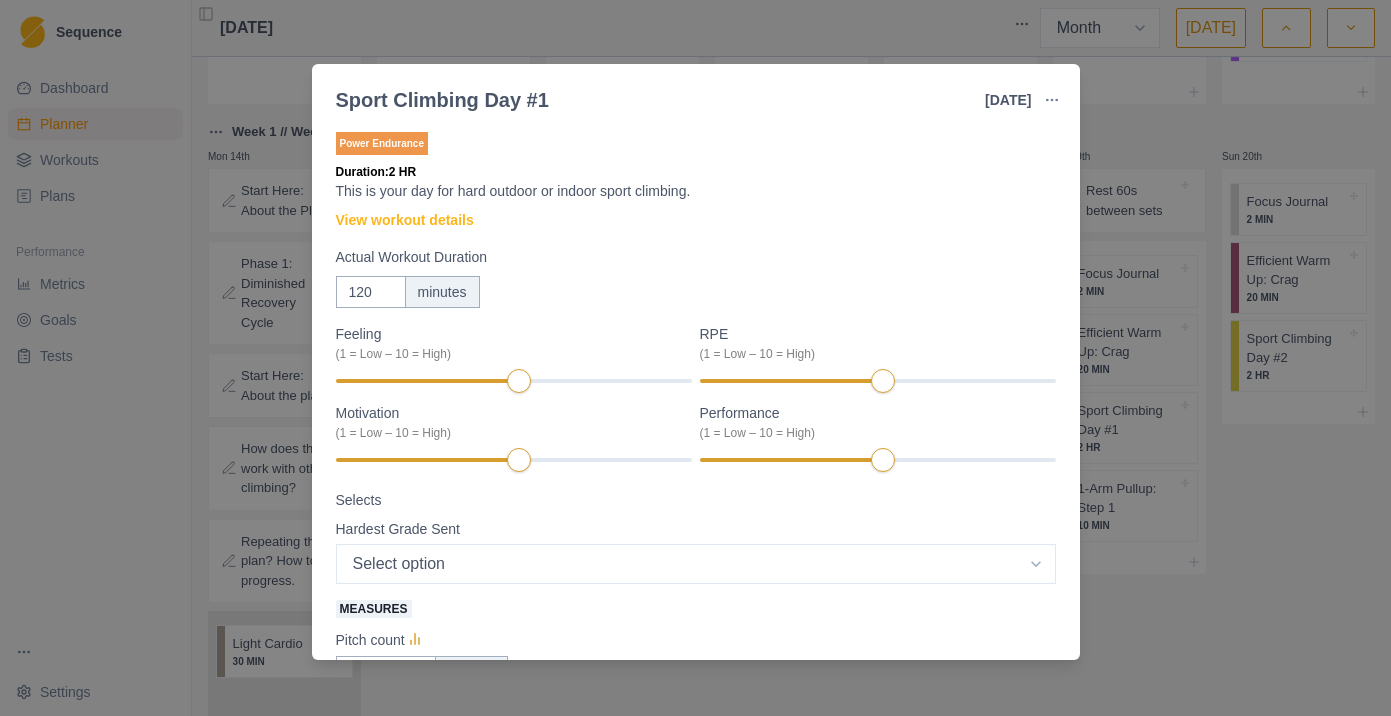 click on "Sport Climbing Day #1 [DATE] Link To Goal View Workout Metrics Edit Original Workout Reschedule Workout Remove From Schedule Power Endurance Duration:  2 HR This is your day for hard outdoor or indoor sport climbing. View workout details Actual Workout Duration 120 minutes Feeling (1 = Low – 10 = High) RPE (1 = Low – 10 = High) Motivation (1 = Low – 10 = High) Performance (1 = Low – 10 = High) Selects Hardest Grade Sent Select option 5.4 5.5 5.6 5.7 5.8 5.9 5.10a 5.10b 5.10c 5.10d 5.11a 5.11b 5.11c 5.11d 5.12a 5.12b 5.12c 5.12d 5.13a 5.13b 5.13c 5.13d 5.14a 5.14b 5.14c 5.14d 5.15a 5.15b 5.15c 5.15d Measures Pitch count number Training Notes View previous training notes On Rock Mark as Incomplete Complete Workout" at bounding box center [695, 358] 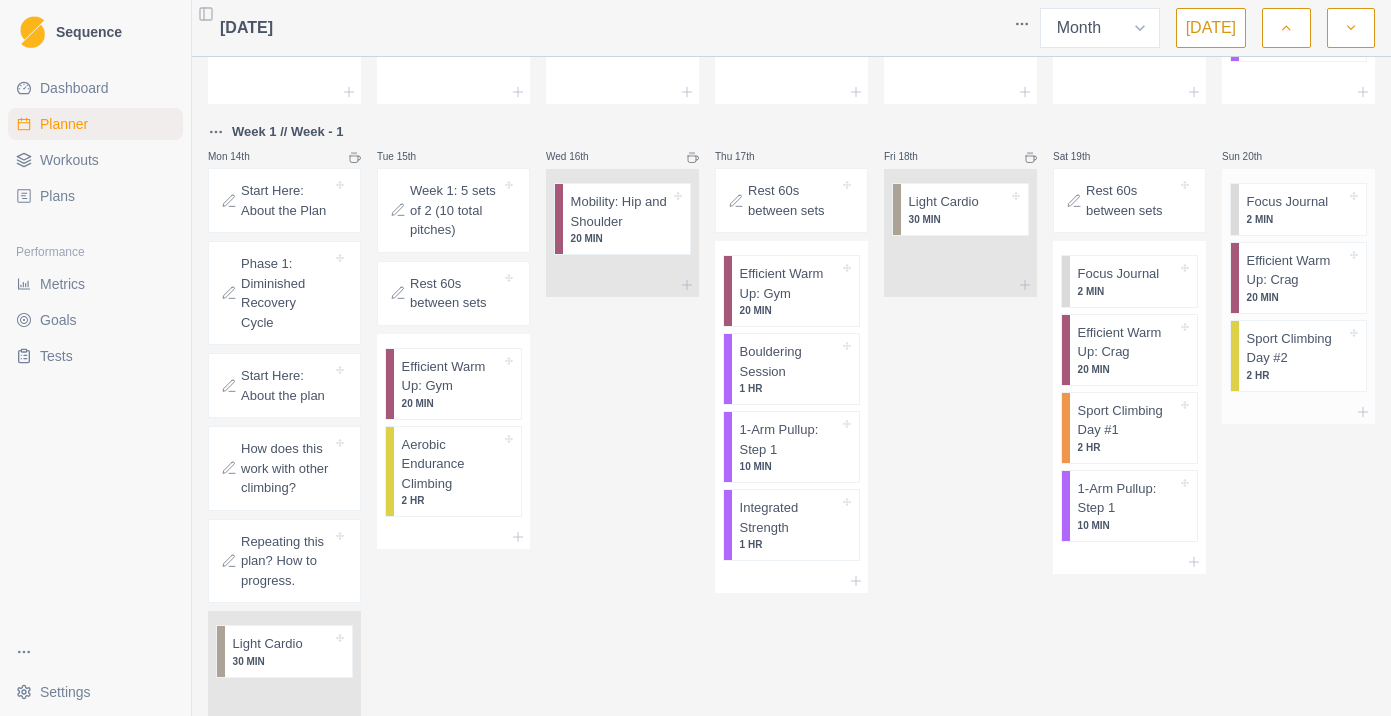 click on "2 HR" at bounding box center (1296, 375) 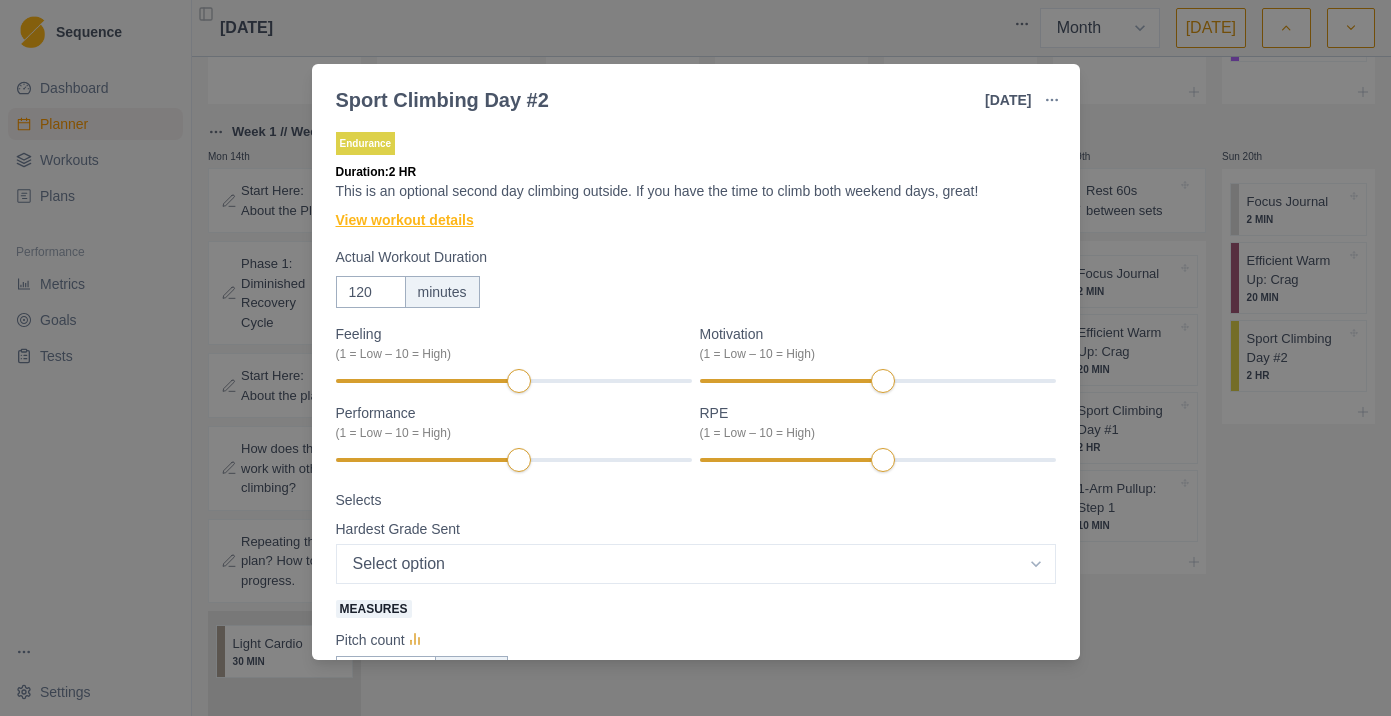 click on "View workout details" at bounding box center (405, 220) 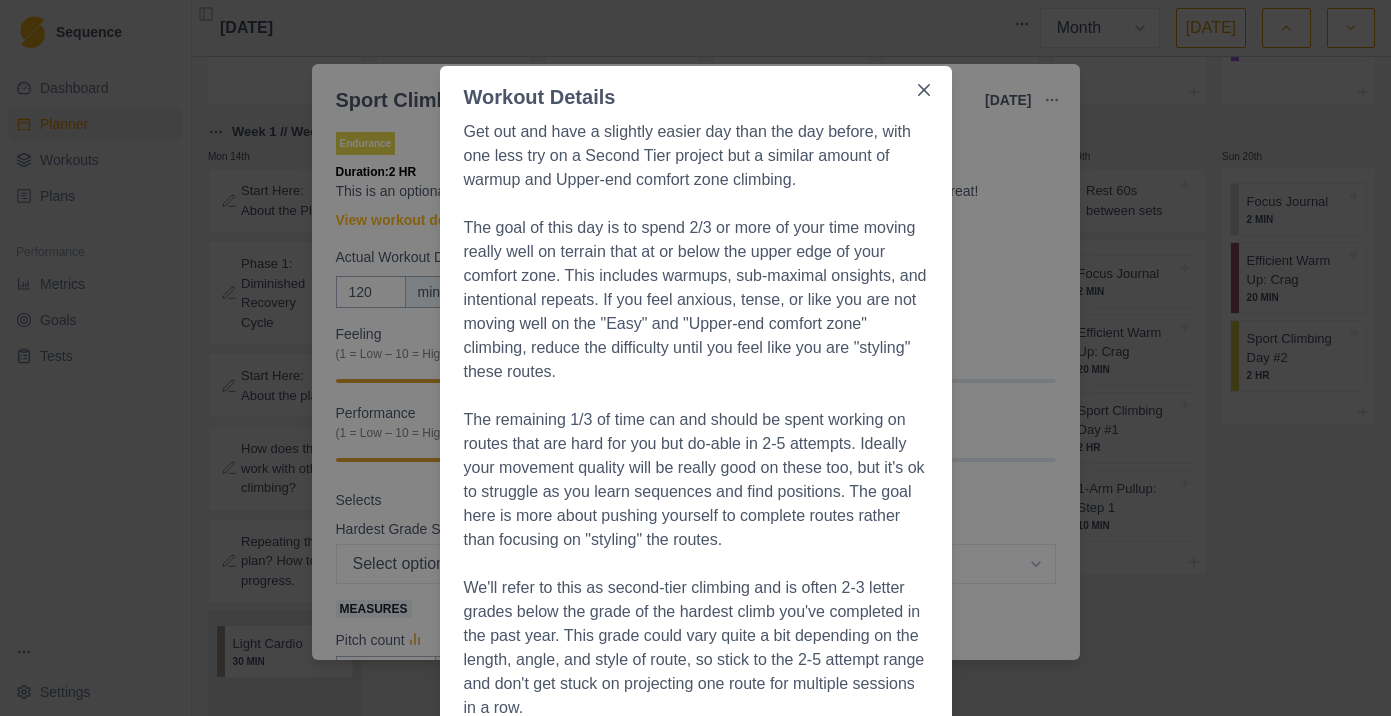 scroll, scrollTop: 60, scrollLeft: 0, axis: vertical 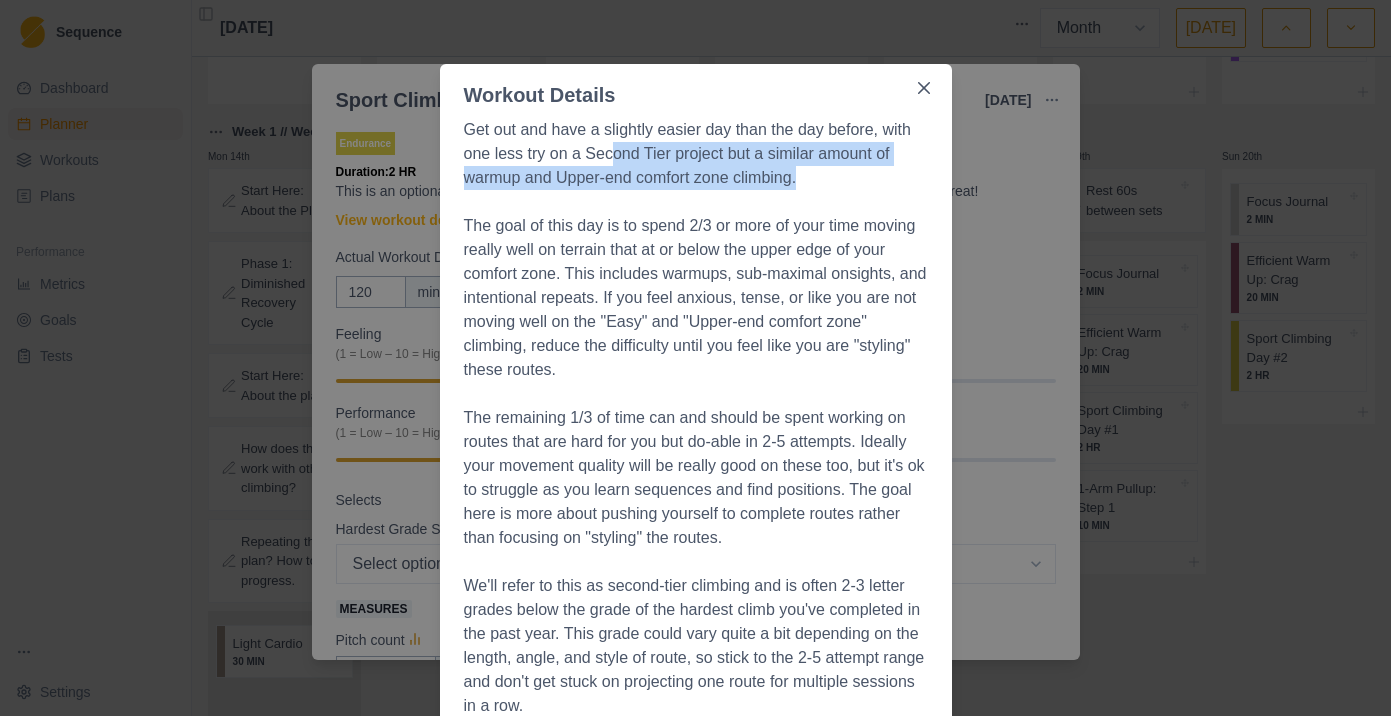 drag, startPoint x: 616, startPoint y: 158, endPoint x: 824, endPoint y: 187, distance: 210.0119 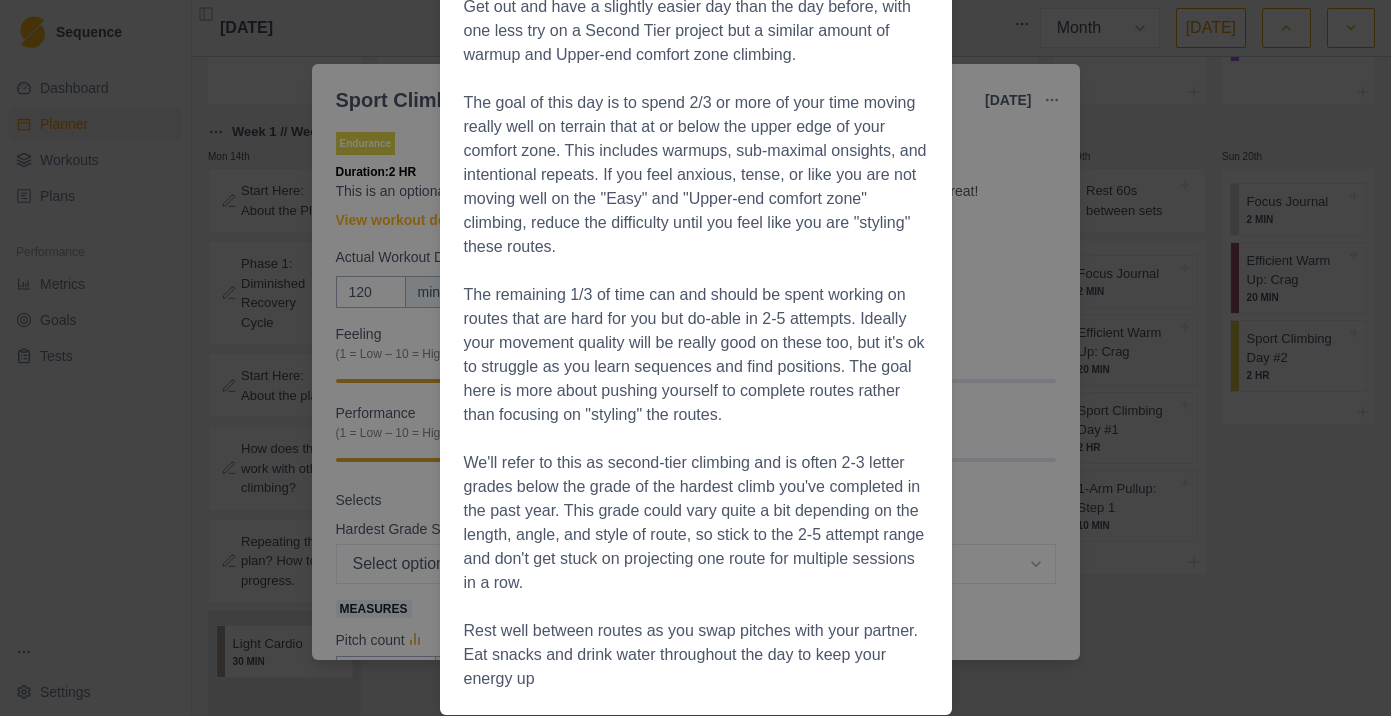 scroll, scrollTop: 186, scrollLeft: 0, axis: vertical 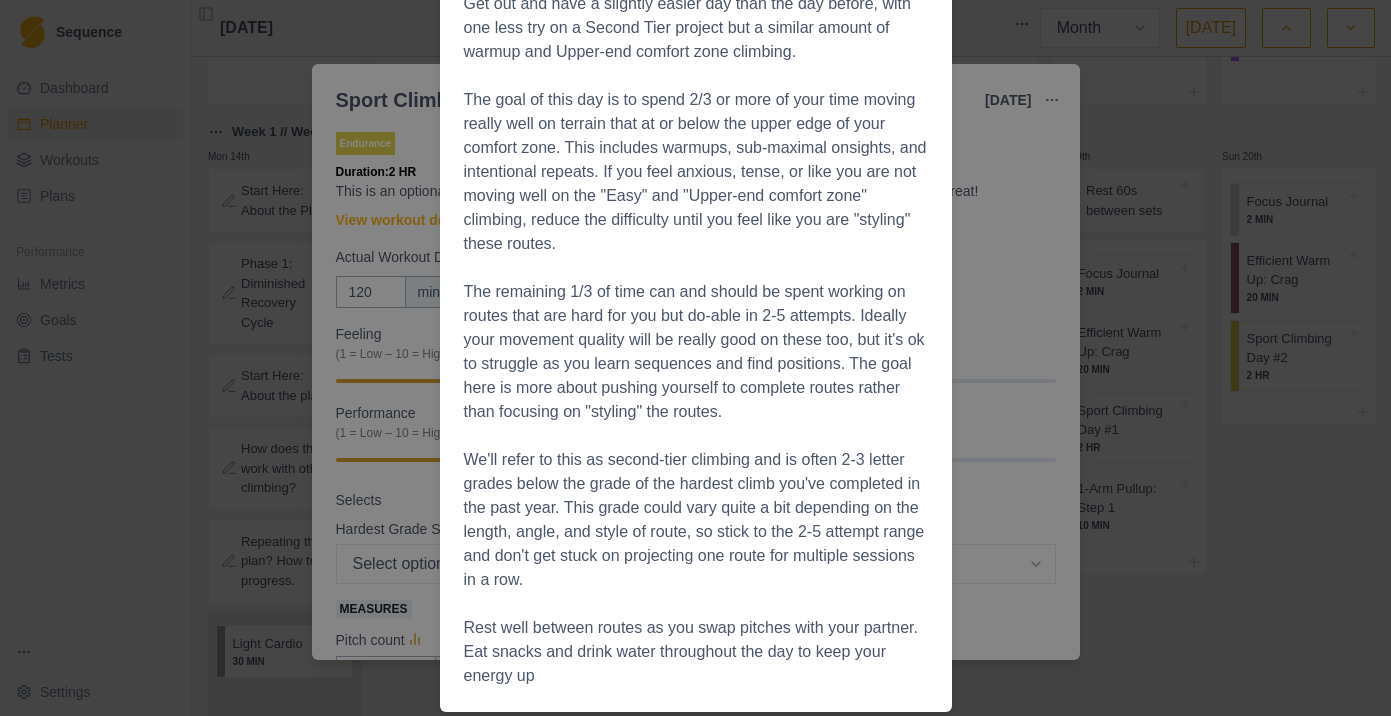click on "Workout Details Get out and have a slightly easier day than the day before, with one less try on a Second Tier project but a similar amount of warmup and Upper-end comfort zone climbing. The goal of this day is to spend 2/3 or more of your time moving really well on terrain that at or below the upper edge of your comfort zone. This includes warmups, sub-maximal onsights, and intentional repeats. If you feel anxious, tense, or like you are not moving well on the "Easy" and "Upper-end comfort zone" climbing, reduce the difficulty until you feel like you are "styling" these routes. The remaining 1/3 of time can and should be spent working on routes that are hard for you but do-able in 2-5 attempts. Ideally your movement quality will be really good on these too, but it's ok to struggle as you learn sequences and find positions. The goal here is more about pushing yourself to complete routes rather than focusing on "styling" the routes." at bounding box center (695, 358) 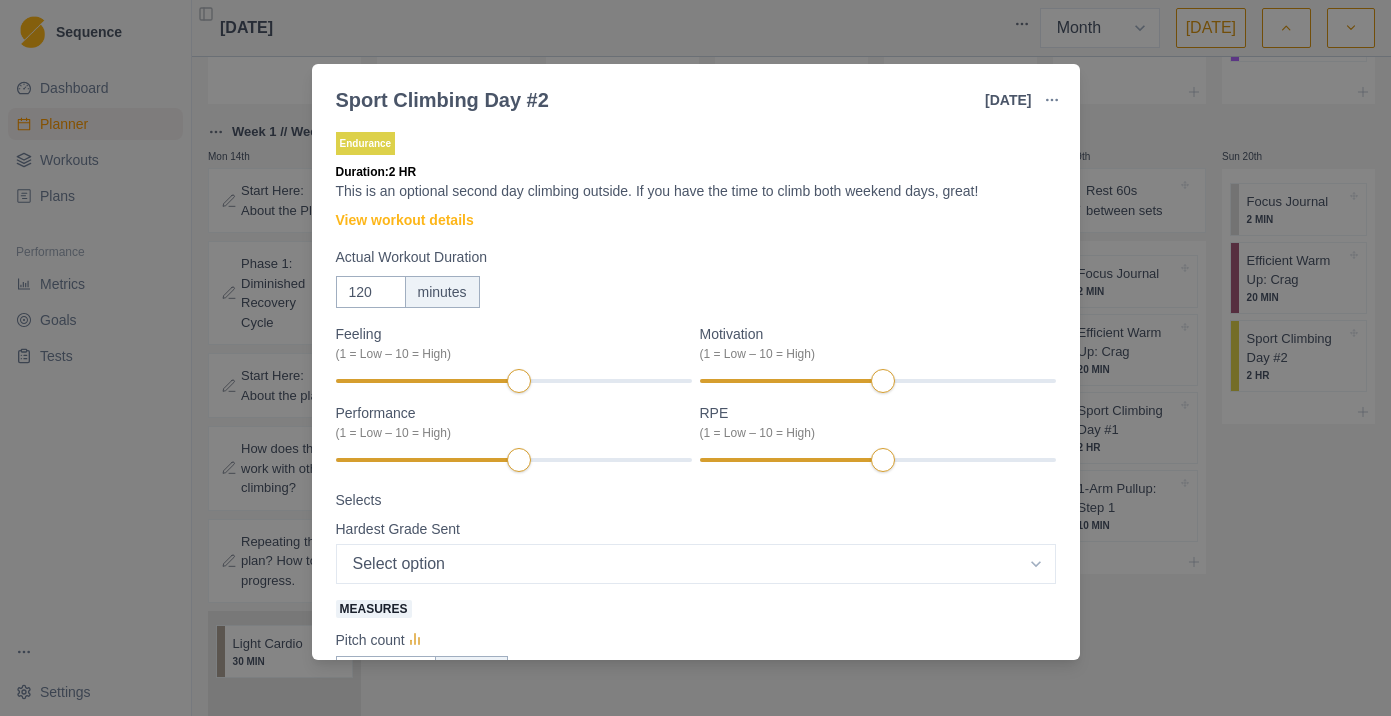 click on "Sport Climbing Day #2 [DATE] Link To Goal View Workout Metrics Edit Original Workout Reschedule Workout Remove From Schedule Endurance Duration:  2 HR This is an optional second day climbing outside. If you have the time to climb both weekend days, great! View workout details Actual Workout Duration 120 minutes Feeling (1 = Low – 10 = High) Motivation (1 = Low – 10 = High) Performance (1 = Low – 10 = High) RPE (1 = Low – 10 = High) Selects Hardest Grade Sent Select option 5.4 5.5 5.6 5.7 5.8 5.9 5.10a 5.10b 5.10c 5.10d 5.11a 5.11b 5.11c 5.11d 5.12a 5.12b 5.12c 5.12d 5.13a 5.13b 5.13c 5.13d 5.14a 5.14b 5.14c 5.14d 5.15a 5.15b 5.15c 5.15d Measures Pitch count number Training Notes View previous training notes On Rock Mark as Incomplete Complete Workout" at bounding box center (695, 358) 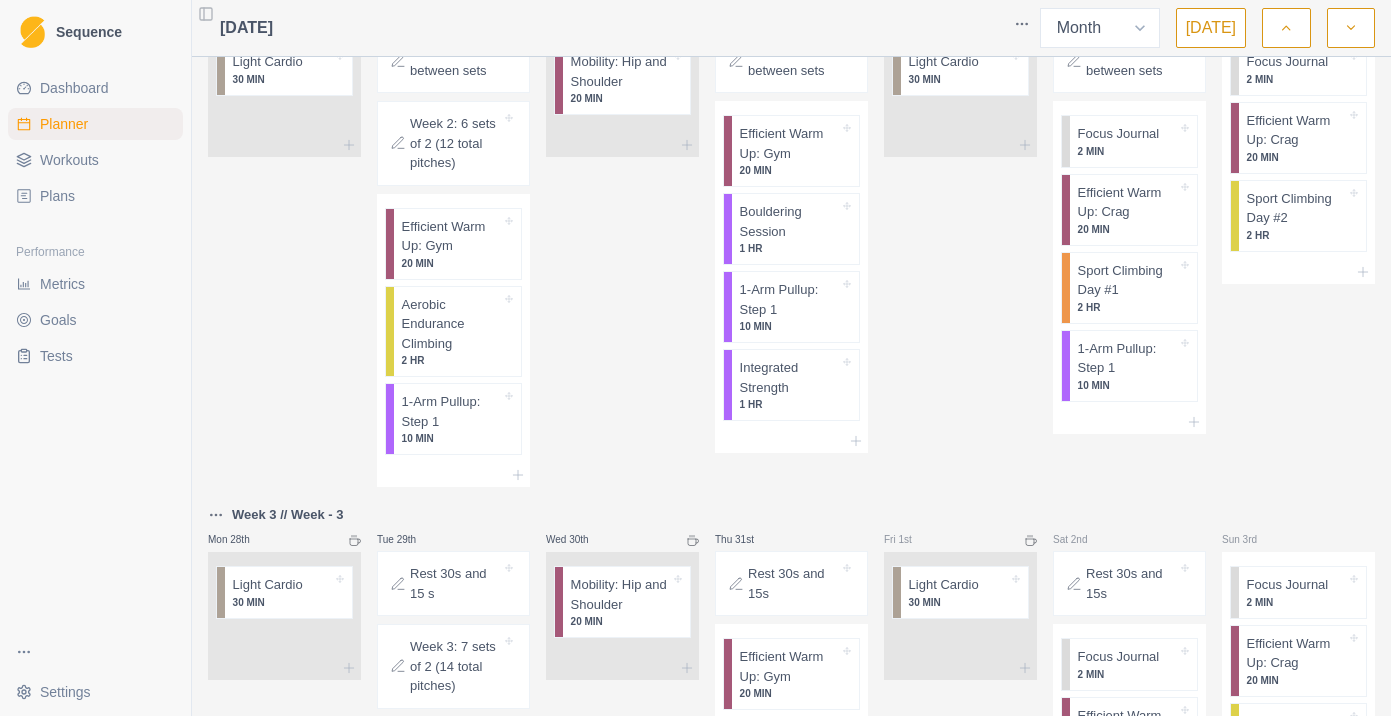 scroll, scrollTop: 1112, scrollLeft: 0, axis: vertical 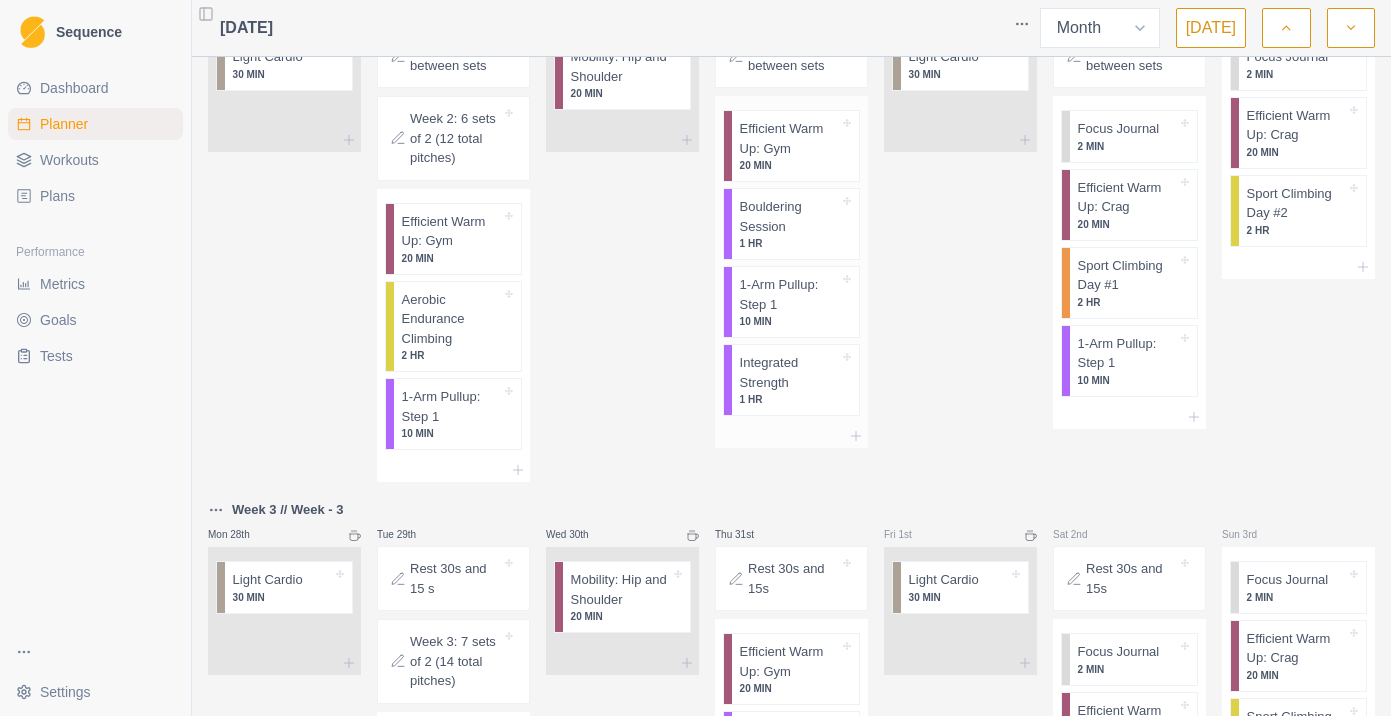 click on "Bouldering Session" at bounding box center [789, 216] 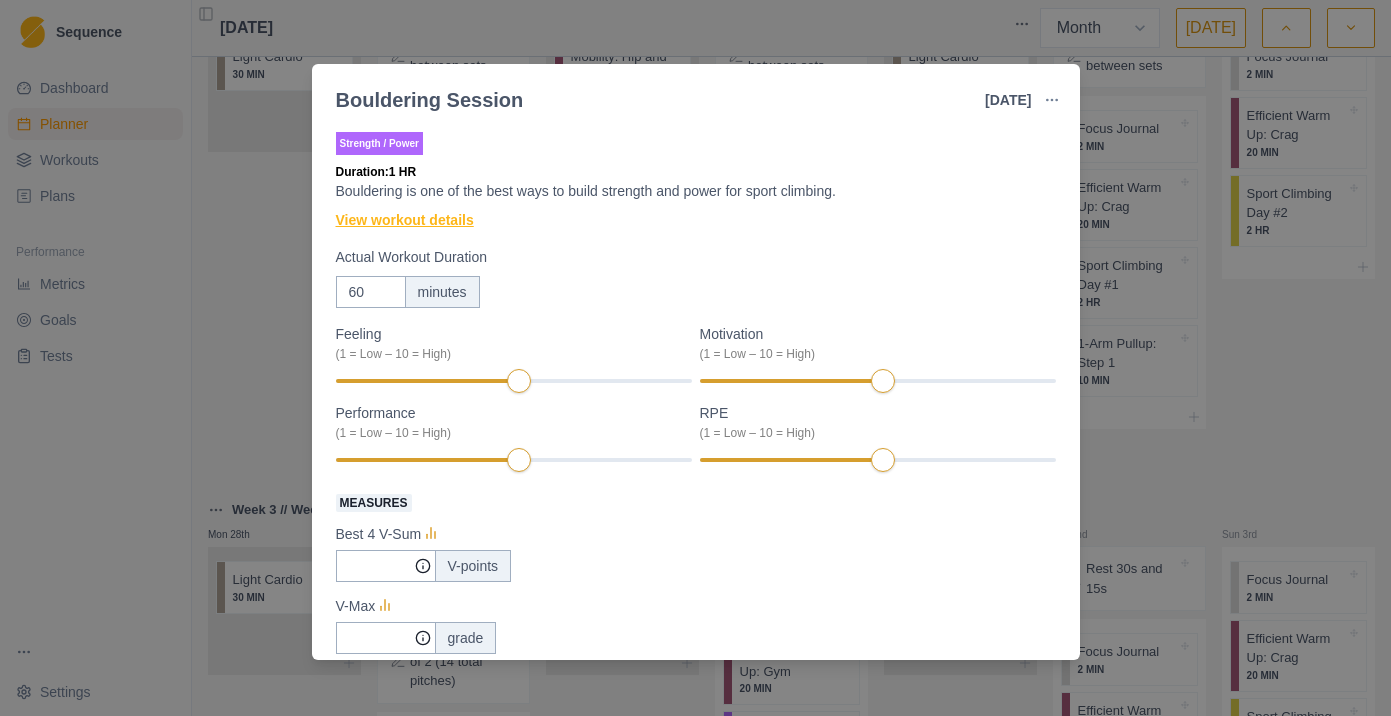 click on "View workout details" at bounding box center (405, 220) 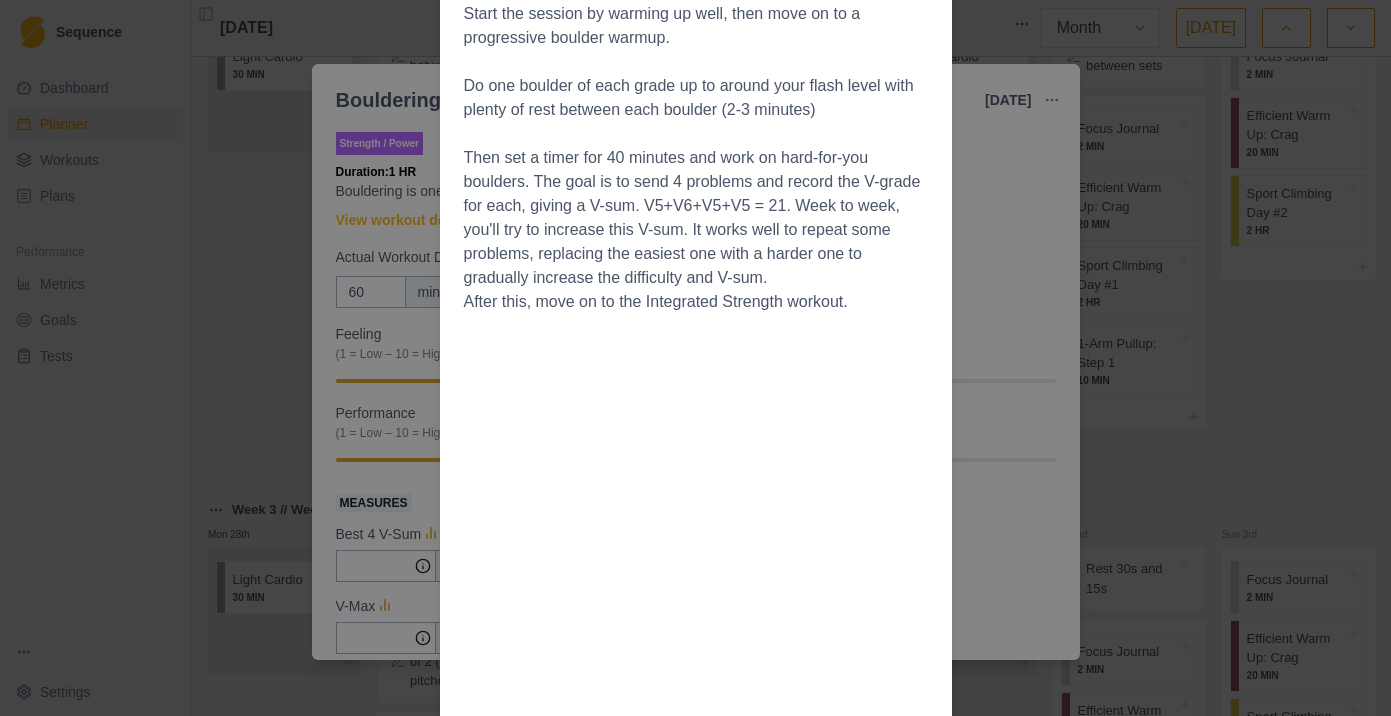 scroll, scrollTop: 585, scrollLeft: 0, axis: vertical 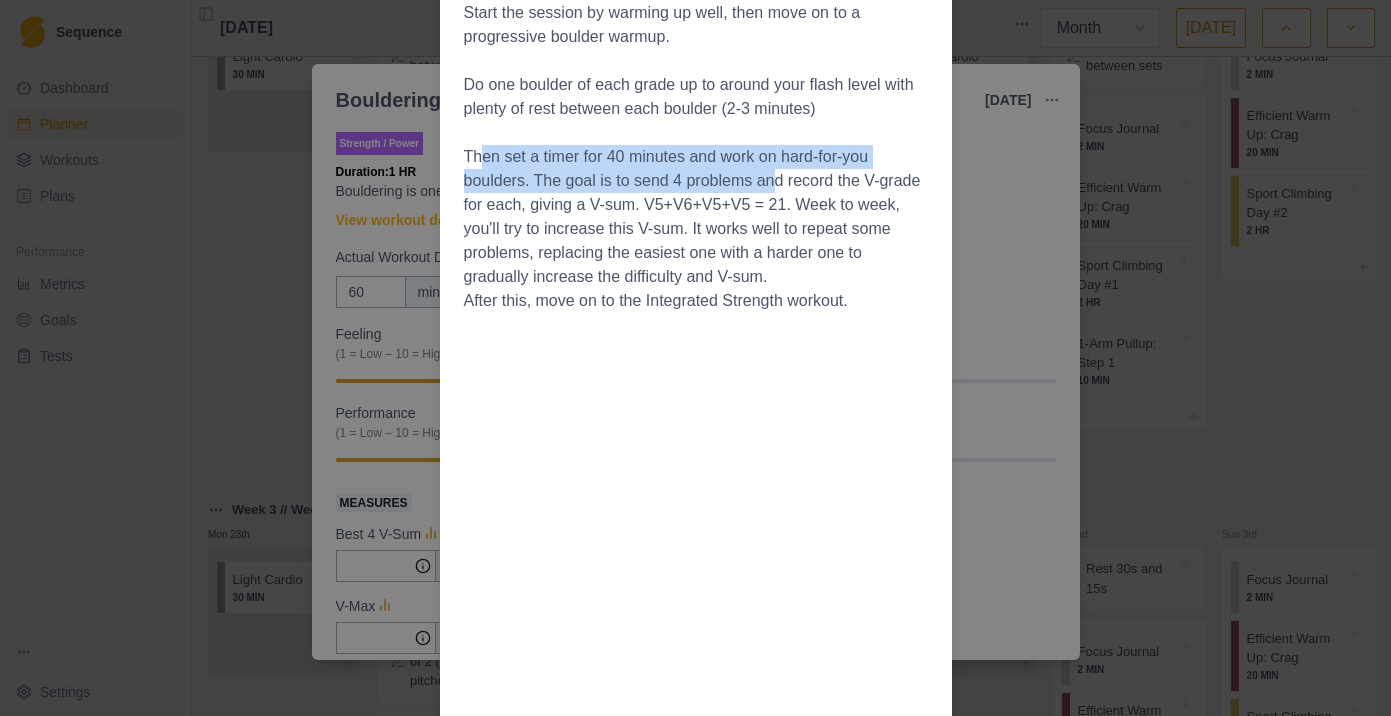 drag, startPoint x: 486, startPoint y: 170, endPoint x: 783, endPoint y: 210, distance: 299.6815 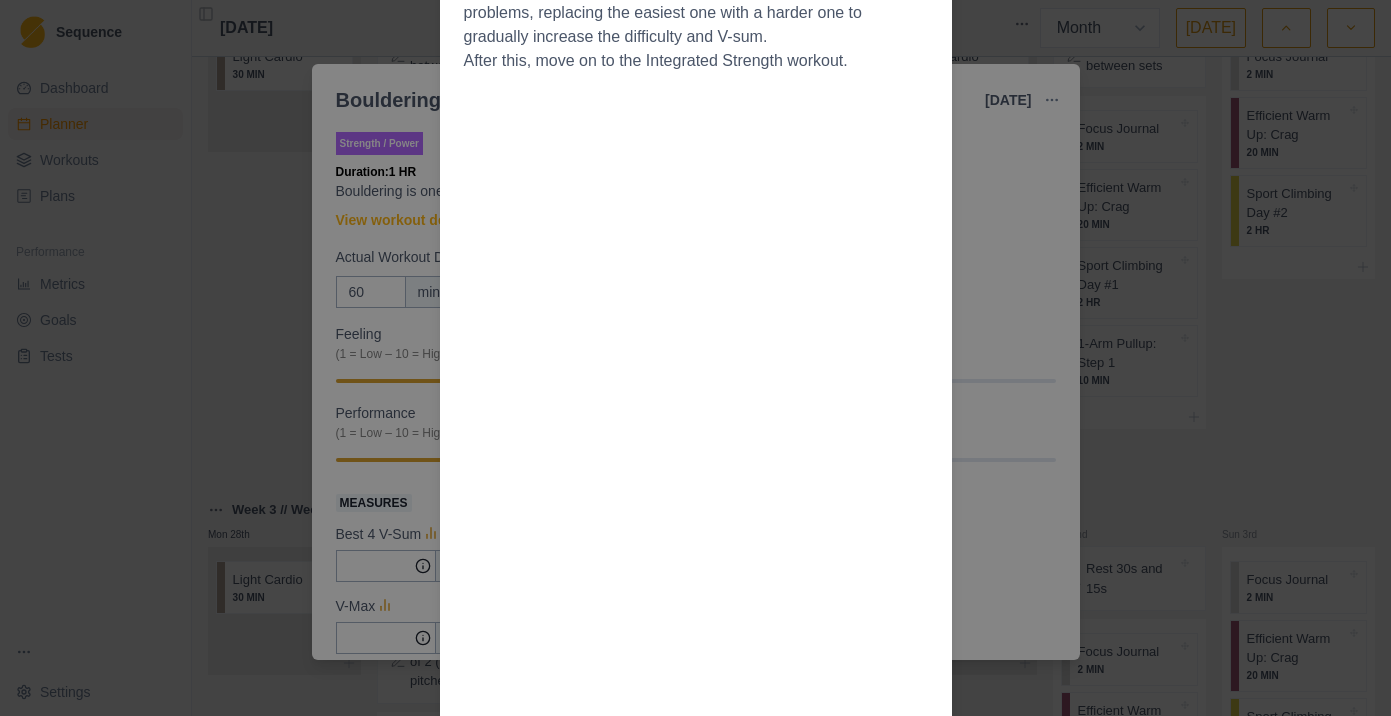 scroll, scrollTop: 898, scrollLeft: 0, axis: vertical 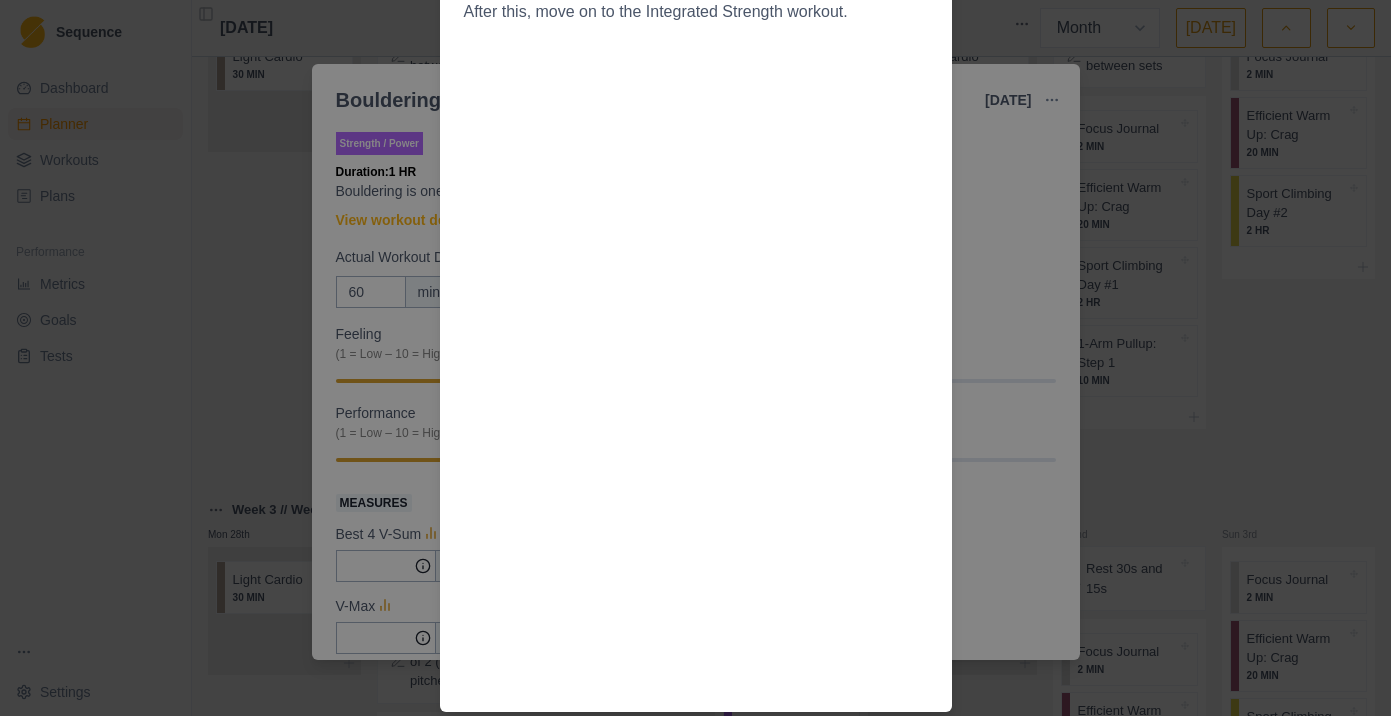 click on "Workout Details Strength training is important, as it allows us to have the physical strength to safely perform the movements of our sport. Over time, as we get stronger, we open up new movement options that were not possible before. Strength training also reduces the risk of injury and helps increase longevity in the sport. Building general strength though off-the wall training like lifting weights opens up new movement options and builds the foundation to do harder moves on the wall, and the best way to translate strength gains to climbing is to boulder. Gym boulder problems on main terrain or a board (spray, Moon, Kilter, Tension, etc) are the most convenient and effective for most climbers, but if you can't or don't like falling off boulders, you can do this workout on a rope with a partner and "project" 3-5 move sequences on routes that are a few grades above what you'd normally get on. Start the session by warming up well, then move on to a progressive boulder warmup." at bounding box center [695, 358] 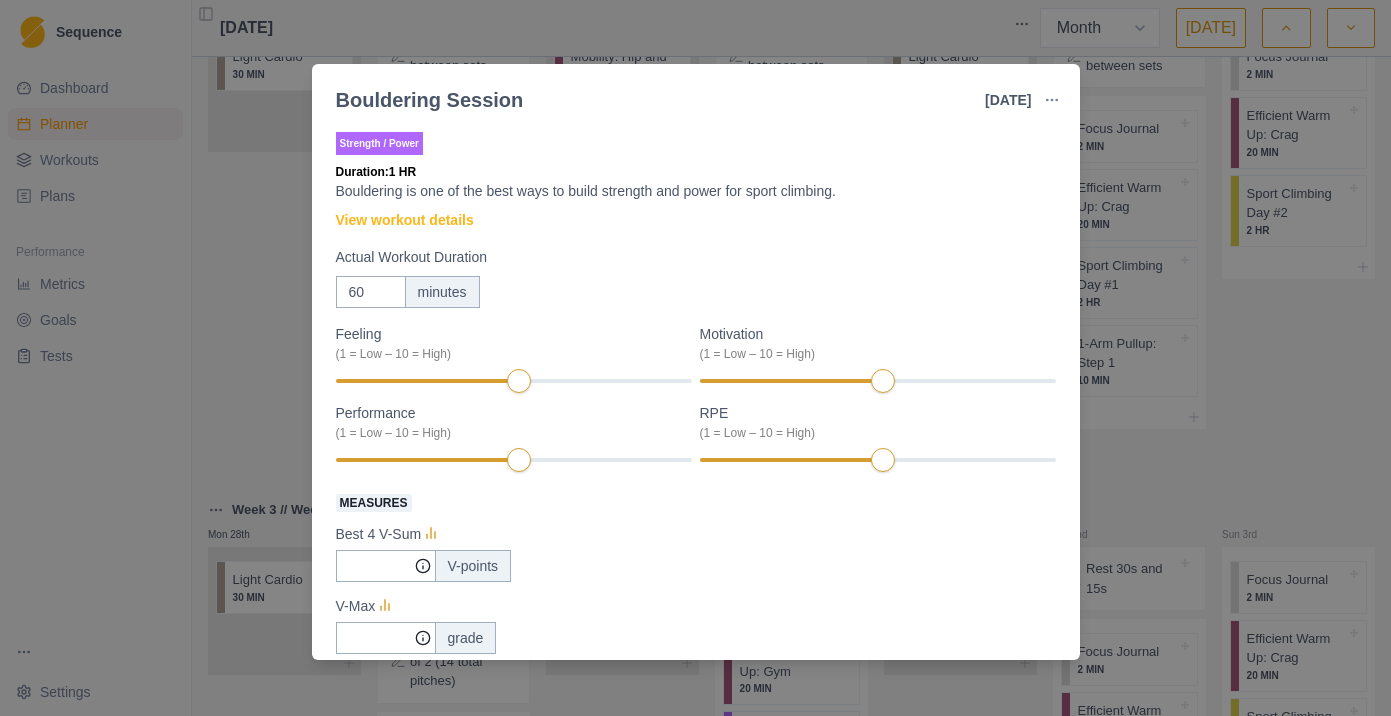 click on "Bouldering Session [DATE] Link To Goal View Workout Metrics Edit Original Workout Reschedule Workout Remove From Schedule Strength / Power Duration:  1 HR Bouldering is one of the best ways to build strength and power for sport climbing. View workout details Actual Workout Duration 60 minutes Feeling (1 = Low – 10 = High) Motivation (1 = Low – 10 = High) Performance (1 = Low – 10 = High) RPE (1 = Low – 10 = High) Measures Best 4 V-Sum V-points V-Max  grade Training Notes View previous training notes Mark as Incomplete Complete Workout" at bounding box center [695, 358] 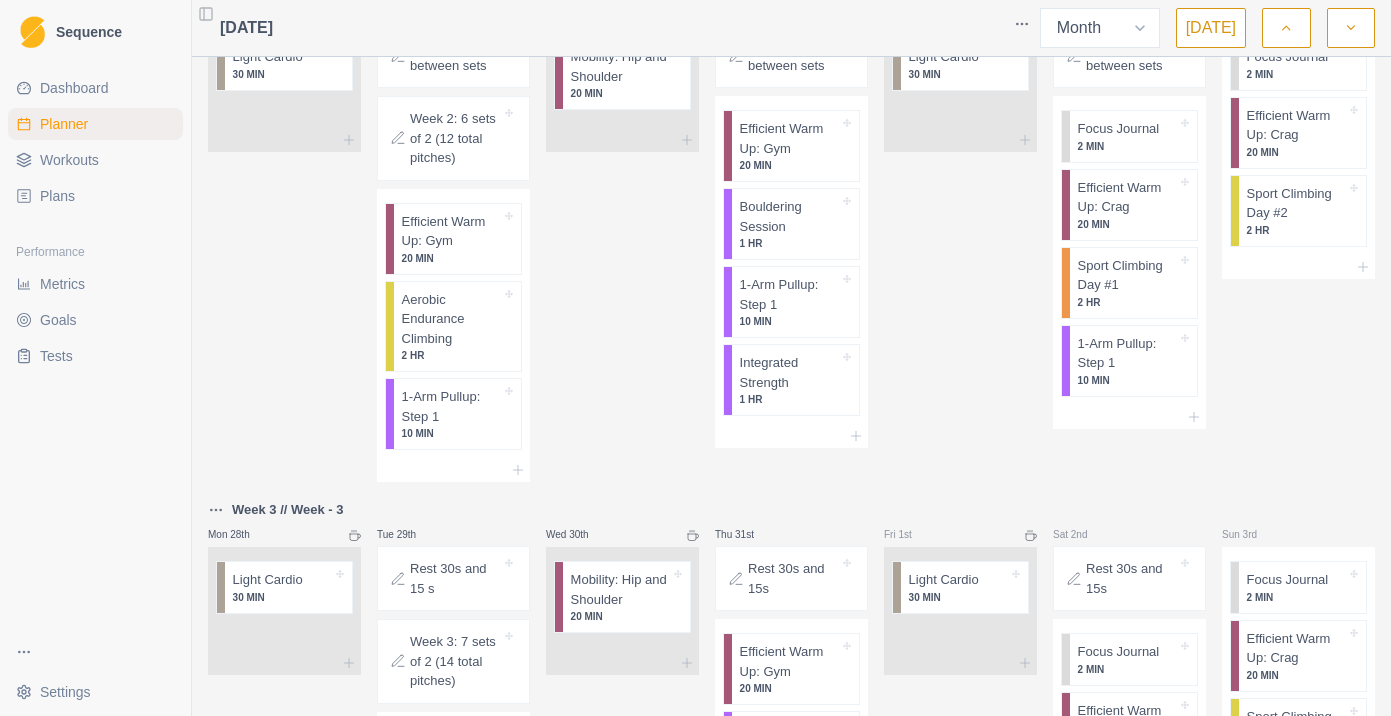 click on "Efficient Warm Up: Crag" at bounding box center (1127, 197) 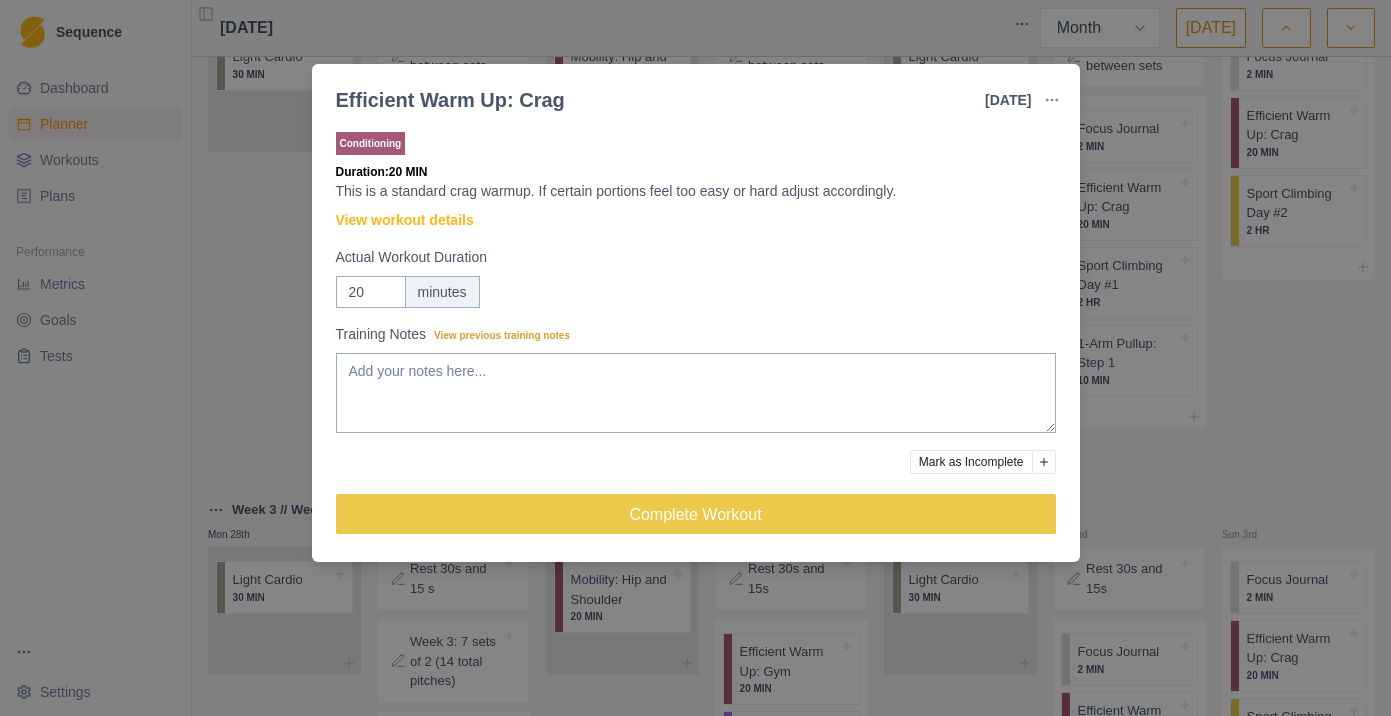 click on "Efficient Warm Up: Crag [DATE] Link To Goal View Workout Metrics Edit Original Workout Reschedule Workout Remove From Schedule Conditioning Duration:  20 MIN This is a standard crag warmup. If certain portions feel too easy or hard adjust accordingly. View workout details Actual Workout Duration 20 minutes Training Notes View previous training notes Mark as Incomplete Complete Workout" at bounding box center (695, 358) 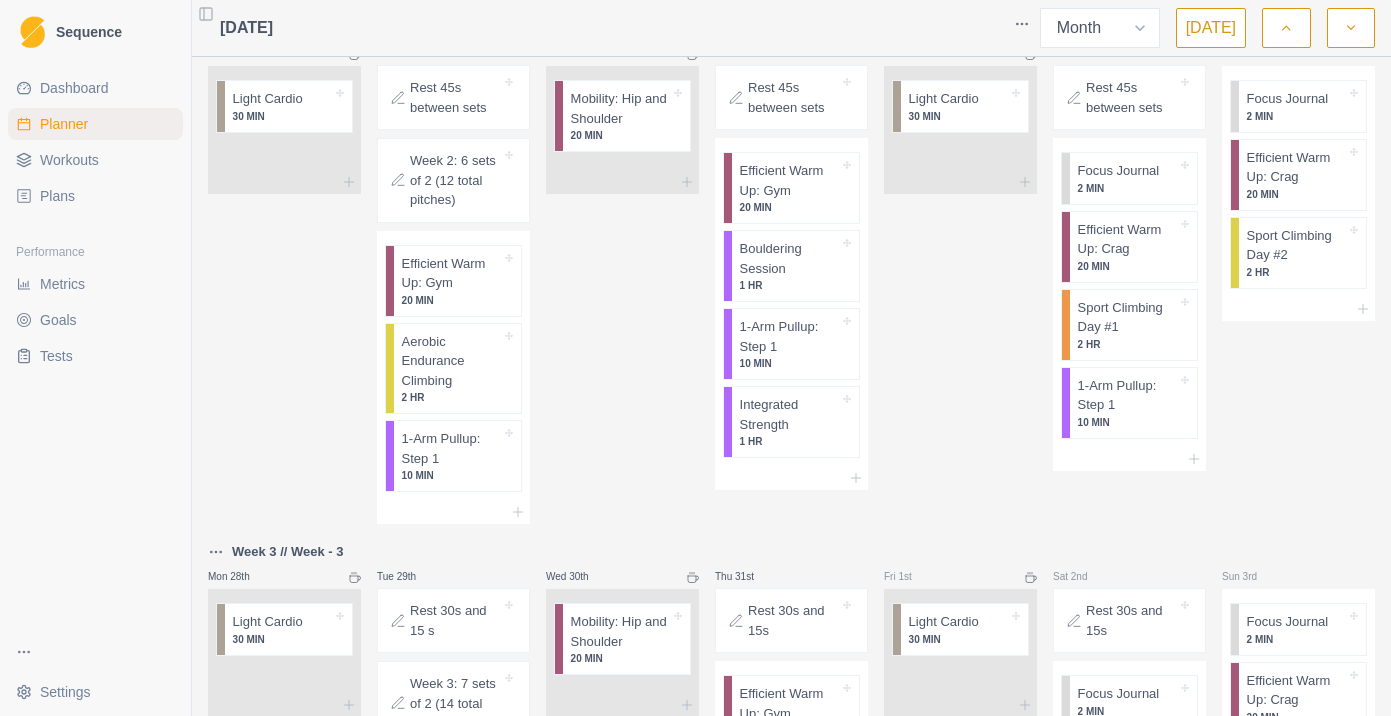 scroll, scrollTop: 1048, scrollLeft: 0, axis: vertical 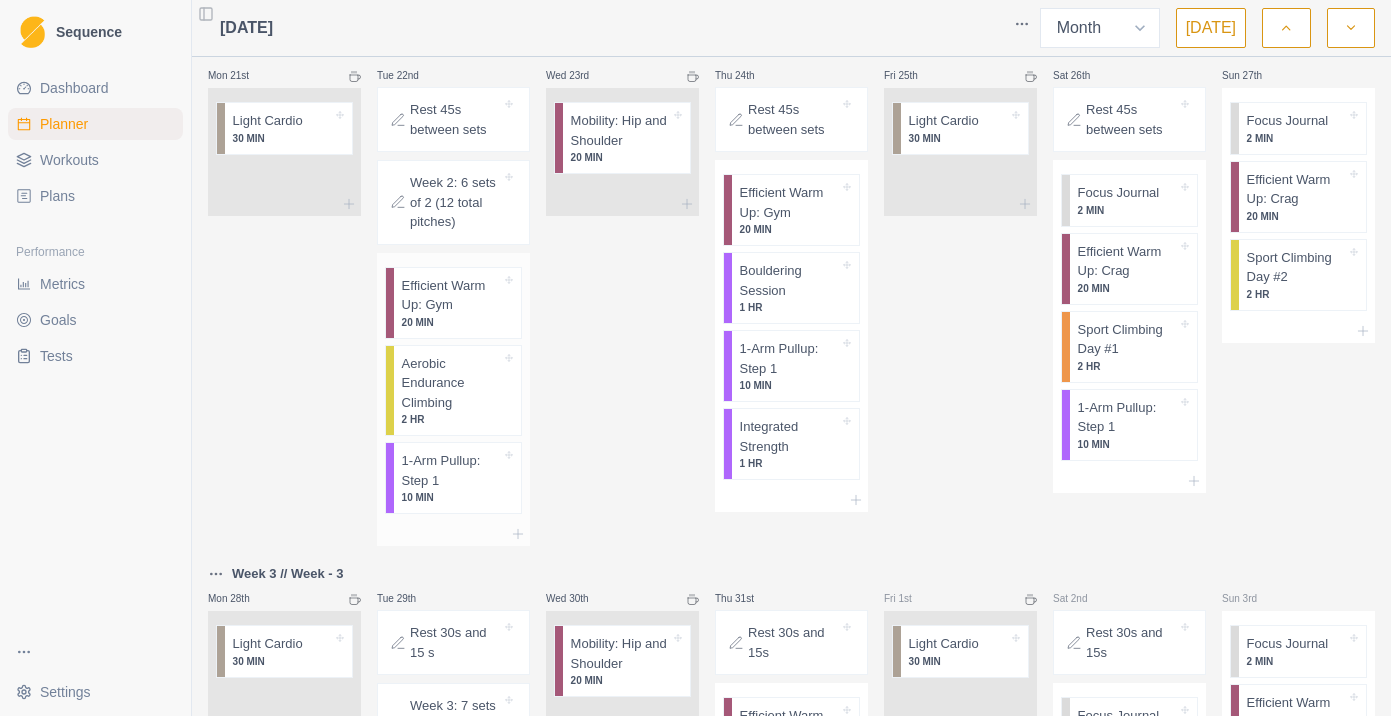 click on "1-Arm Pullup: Step 1" at bounding box center [451, 470] 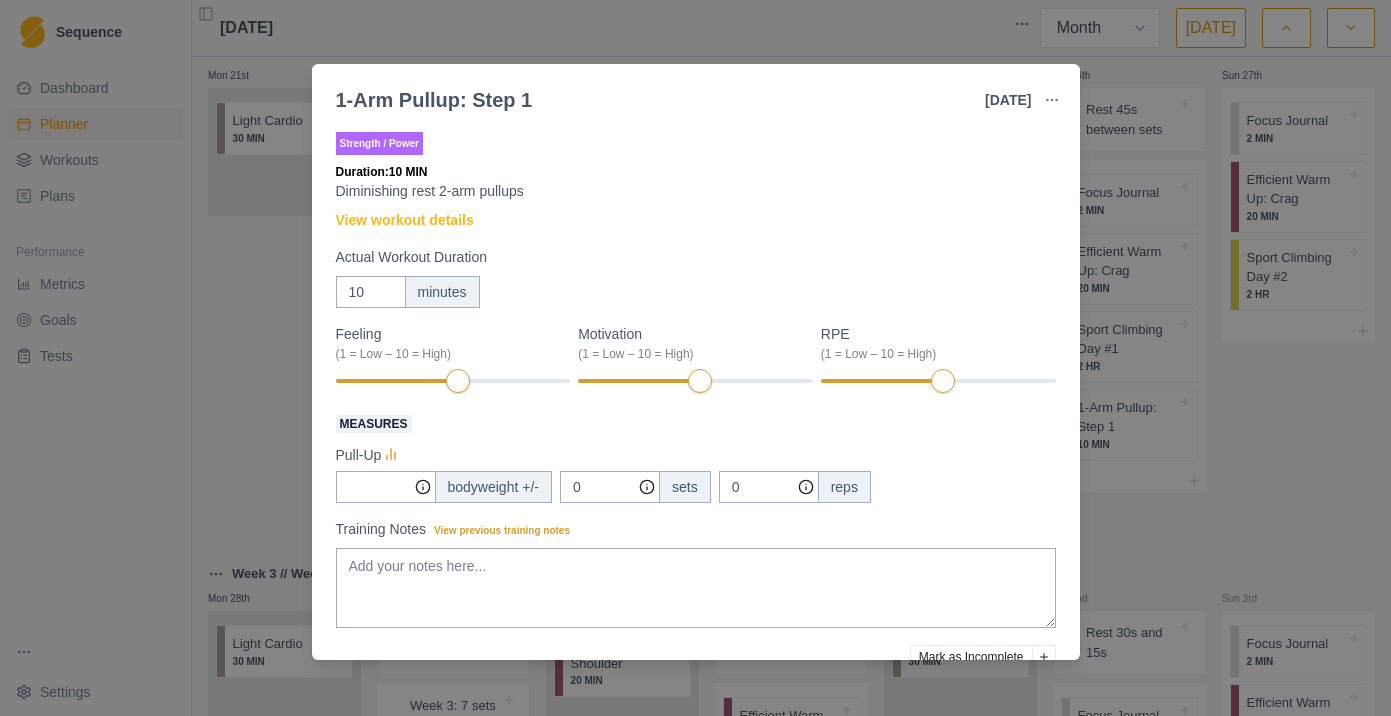 click on "1-Arm Pullup: Step 1 [DATE] Link To Goal View Workout Metrics Edit Original Workout Reschedule Workout Remove From Schedule Strength / Power Duration:  10 MIN Diminishing rest 2-arm pullups View workout details Actual Workout Duration 10 minutes Feeling (1 = Low – 10 = High) Motivation (1 = Low – 10 = High) RPE (1 = Low – 10 = High) Measures Pull-Up bodyweight +/- 0 sets 0 reps Training Notes View previous training notes Mark as Incomplete Complete Workout" at bounding box center (695, 358) 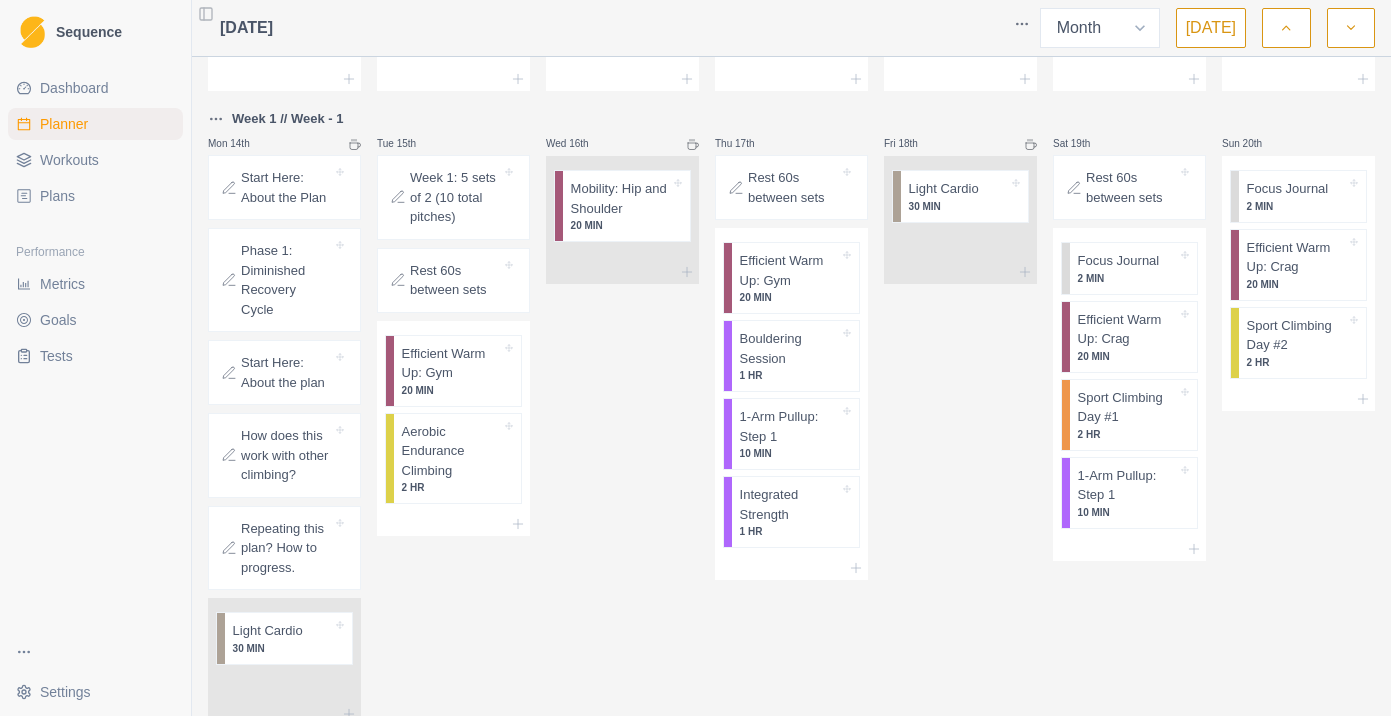 scroll, scrollTop: 349, scrollLeft: 0, axis: vertical 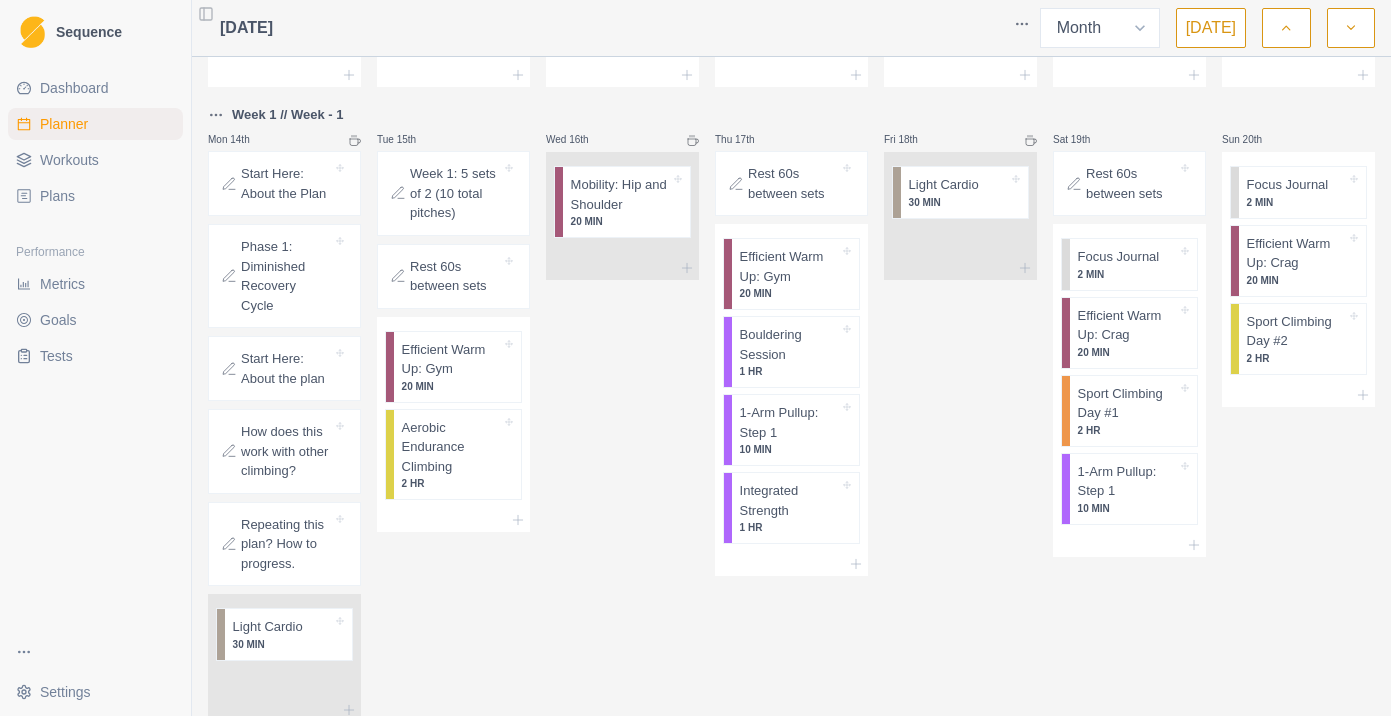 click on "Sequence Dashboard Planner Workouts Plans Performance Metrics Goals Tests Settings Toggle Sidebar [DATE] Week Month [DATE] Mon 30th Tue 1st Wed 2nd Thu 3rd Fri 4th Sat 5th Sun 6th Mon 7th Tue 8th Wed 9th Thu 10th Fri 11th Sat 12th Sun 13th 1-Arm Pullup: Step 1 10 MIN Week 1 // Week - 1 Mon 14th Start Here: About the Plan Phase 1: Diminished Recovery Cycle Start Here: About the plan How does this work with other climbing? Repeating this plan?  How to progress. Light Cardio 30 MIN Tue 15th Week 1: 5 sets of 2 (10 total pitches) Rest 60s between sets Efficient Warm Up: Gym 20 MIN Aerobic Endurance Climbing 2 HR Wed 16th Mobility: Hip and Shoulder 20 MIN Thu 17th Rest 60s between sets Efficient Warm Up: Gym 20 MIN Bouldering Session 1 HR 1-Arm Pullup: Step 1 10 MIN Integrated Strength 1 HR Fri 18th Light Cardio 30 MIN Sat 19th Rest 60s between sets Focus Journal 2 MIN Efficient Warm Up: Crag 20 MIN Sport Climbing Day #1 2 HR 1-Arm Pullup: Step 1 10 [PERSON_NAME] 20th Focus Journal 2 MIN 20 MIN 2 HR" at bounding box center [695, 358] 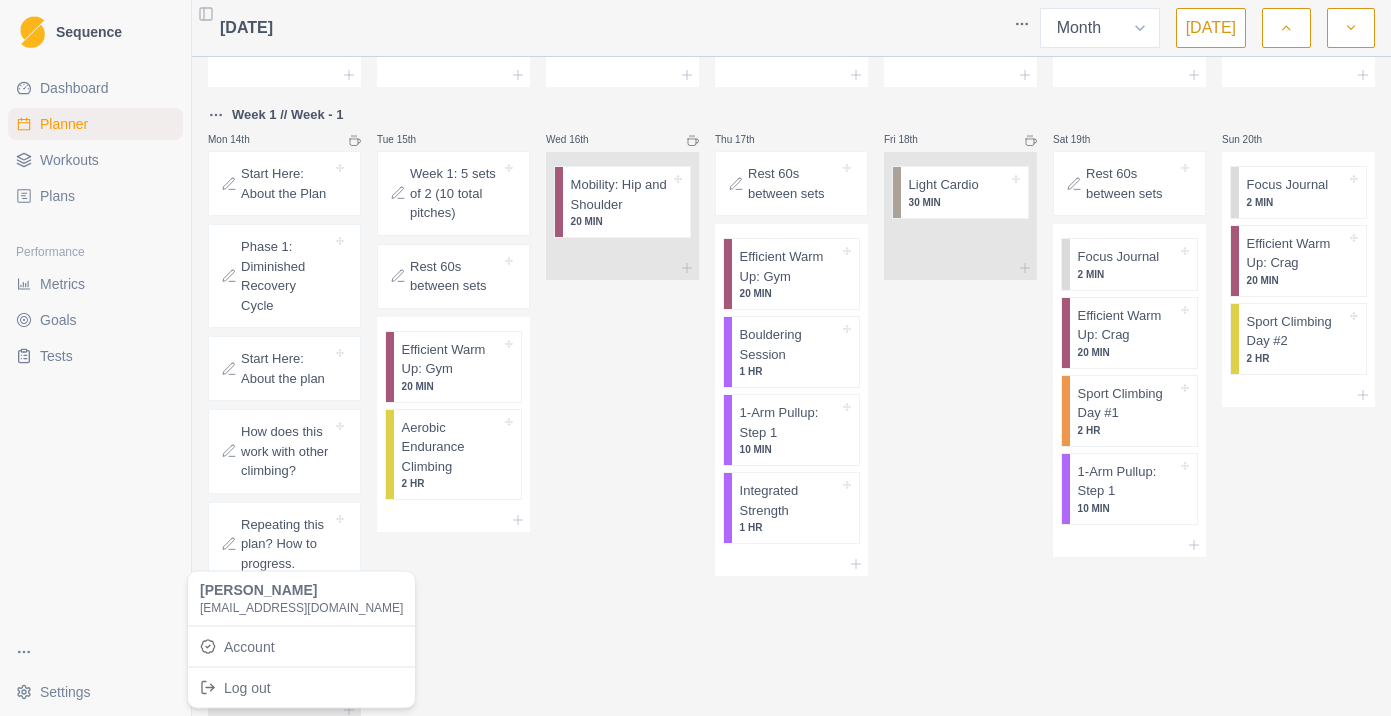 click on "Sequence Dashboard Planner Workouts Plans Performance Metrics Goals Tests Settings Toggle Sidebar [DATE] Week Month [DATE] Mon 30th Tue 1st Wed 2nd Thu 3rd Fri 4th Sat 5th Sun 6th Mon 7th Tue 8th Wed 9th Thu 10th Fri 11th Sat 12th Sun 13th 1-Arm Pullup: Step 1 10 MIN Week 1 // Week - 1 Mon 14th Start Here: About the Plan Phase 1: Diminished Recovery Cycle Start Here: About the plan How does this work with other climbing? Repeating this plan?  How to progress. Light Cardio 30 MIN Tue 15th Week 1: 5 sets of 2 (10 total pitches) Rest 60s between sets Efficient Warm Up: Gym 20 MIN Aerobic Endurance Climbing 2 HR Wed 16th Mobility: Hip and Shoulder 20 MIN Thu 17th Rest 60s between sets Efficient Warm Up: Gym 20 MIN Bouldering Session 1 HR 1-Arm Pullup: Step 1 10 MIN Integrated Strength 1 HR Fri 18th Light Cardio 30 MIN Sat 19th Rest 60s between sets Focus Journal 2 MIN Efficient Warm Up: Crag 20 MIN Sport Climbing Day #1 2 HR 1-Arm Pullup: Step 1 10 [PERSON_NAME] 20th Focus Journal 2 MIN 20 MIN 2 HR" at bounding box center [695, 358] 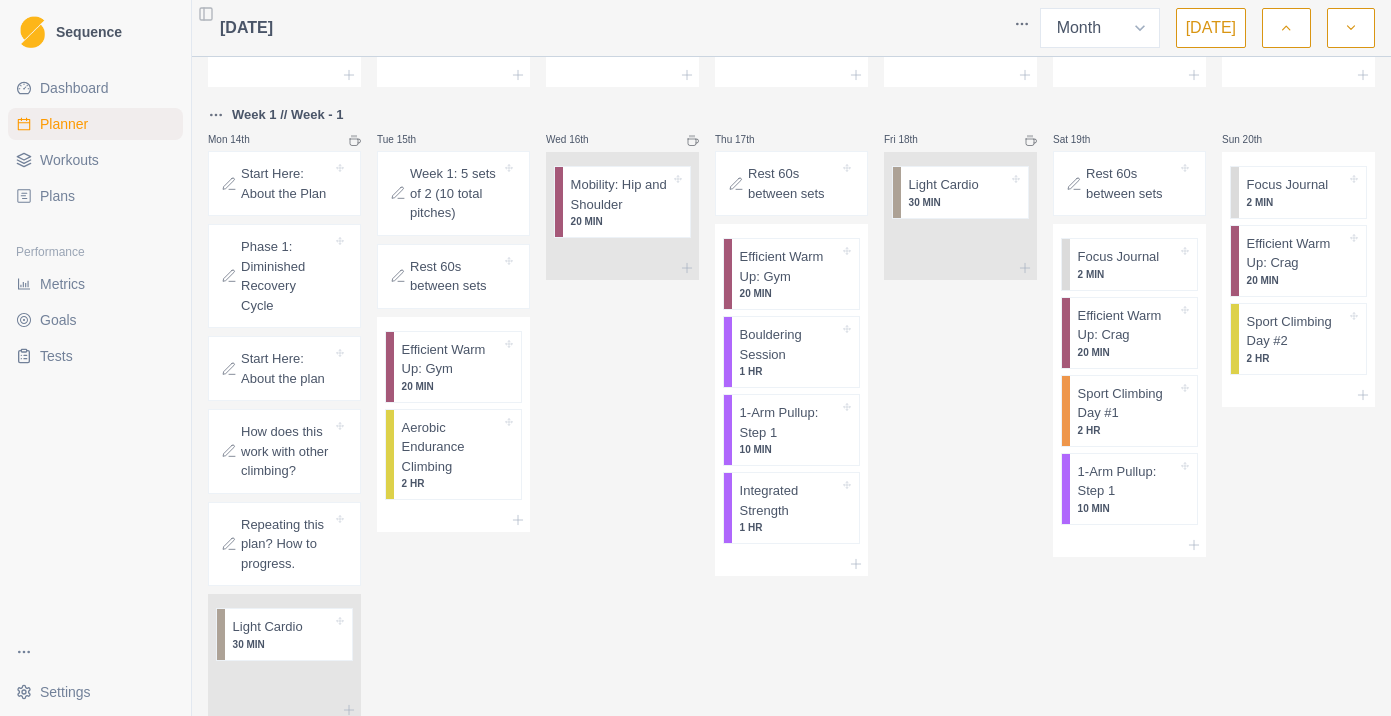 click on "Tests" at bounding box center (56, 356) 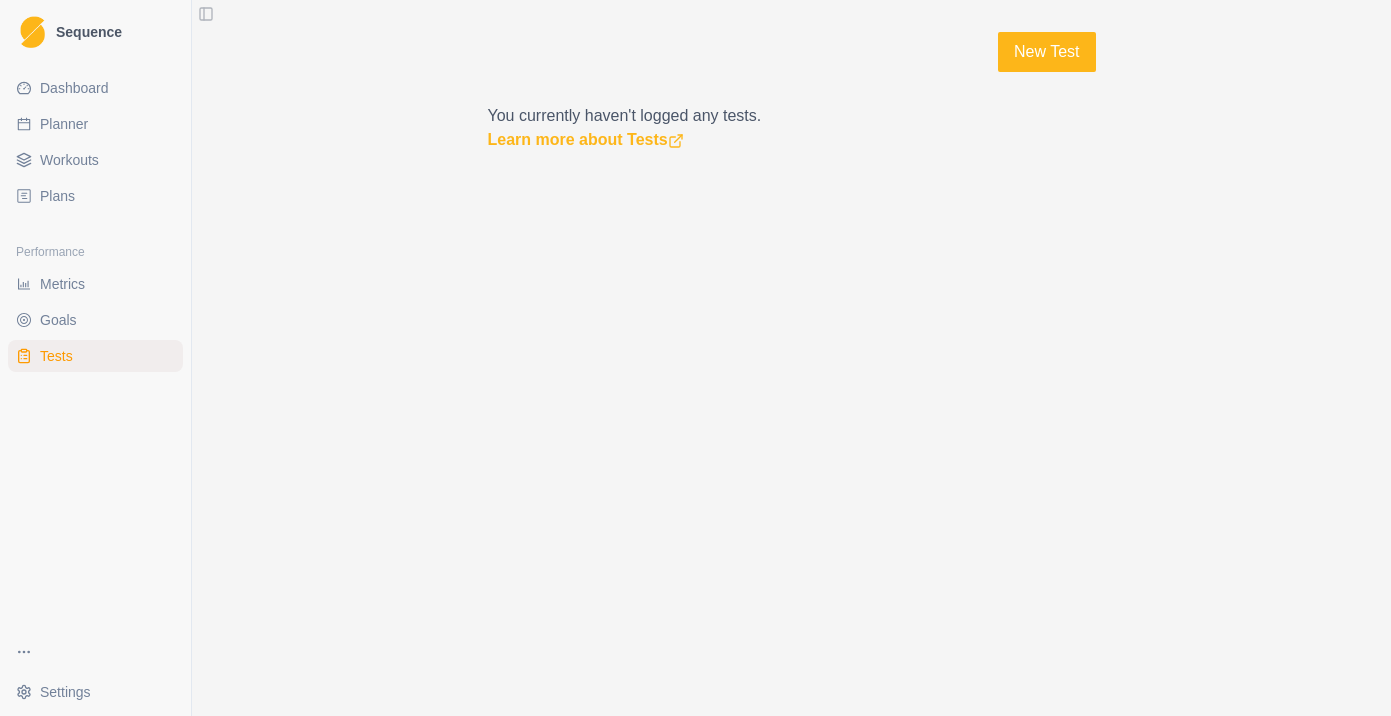 click on "Goals" at bounding box center (58, 320) 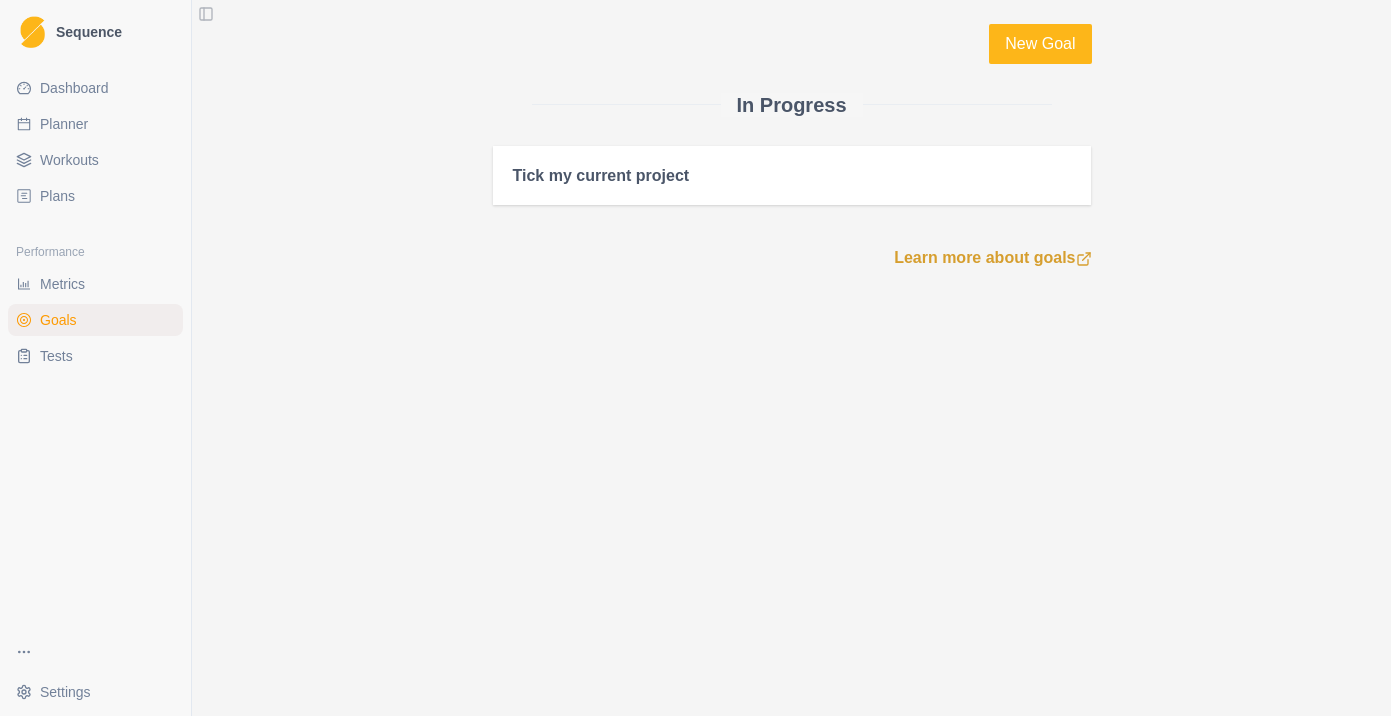click on "Metrics" at bounding box center [62, 284] 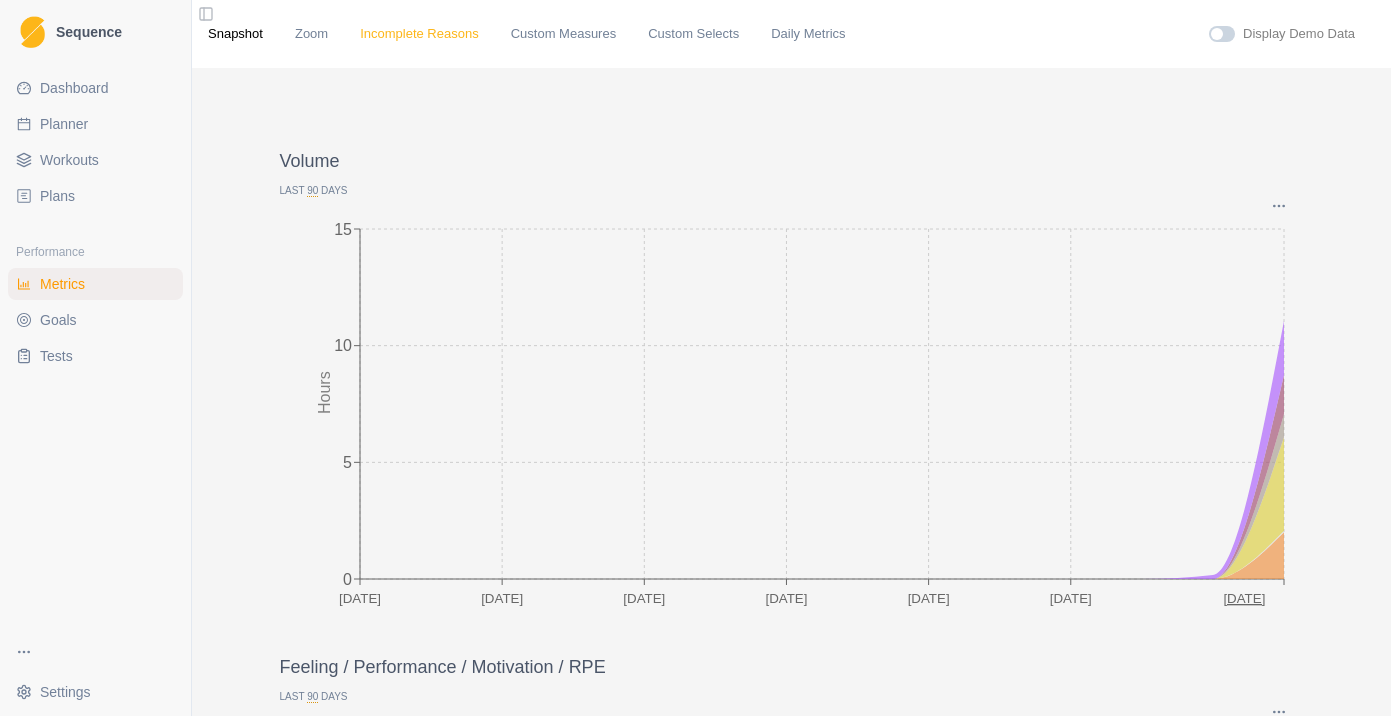 click on "Incomplete Reasons" at bounding box center (419, 34) 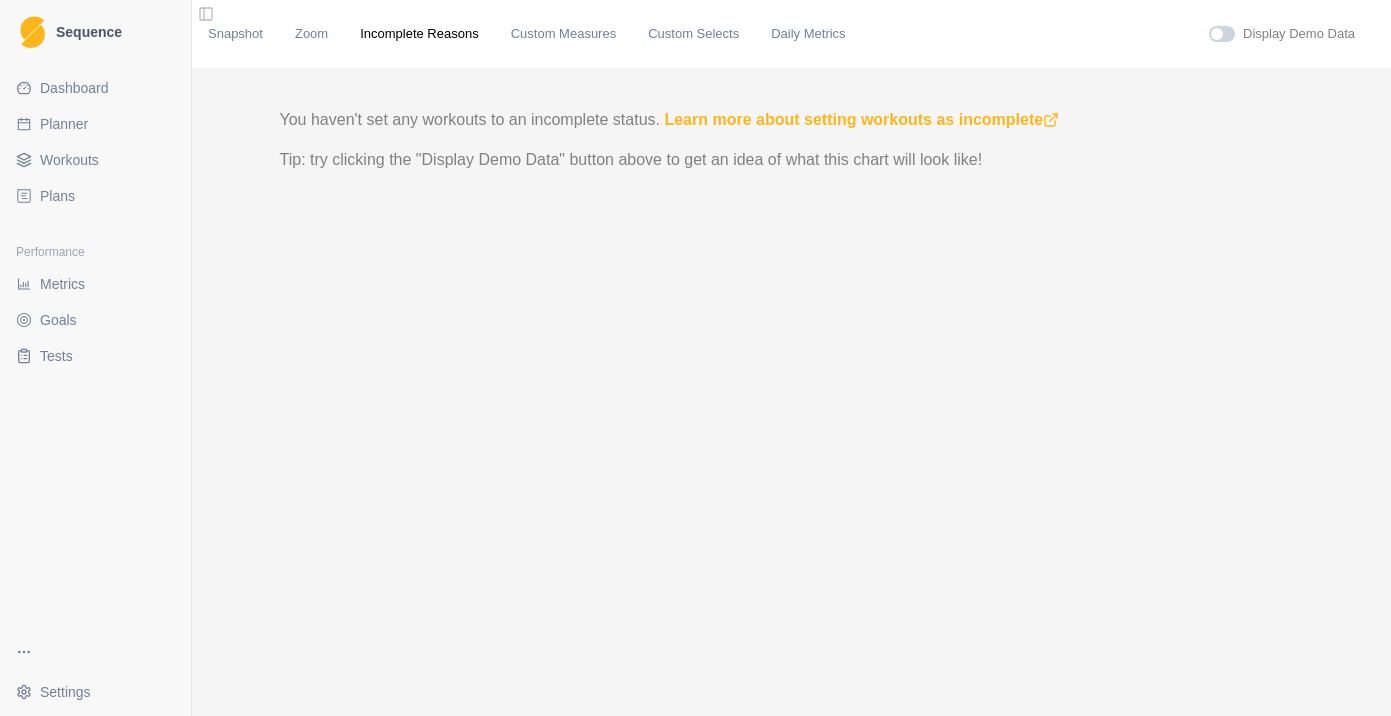 click on "Plans" at bounding box center [95, 196] 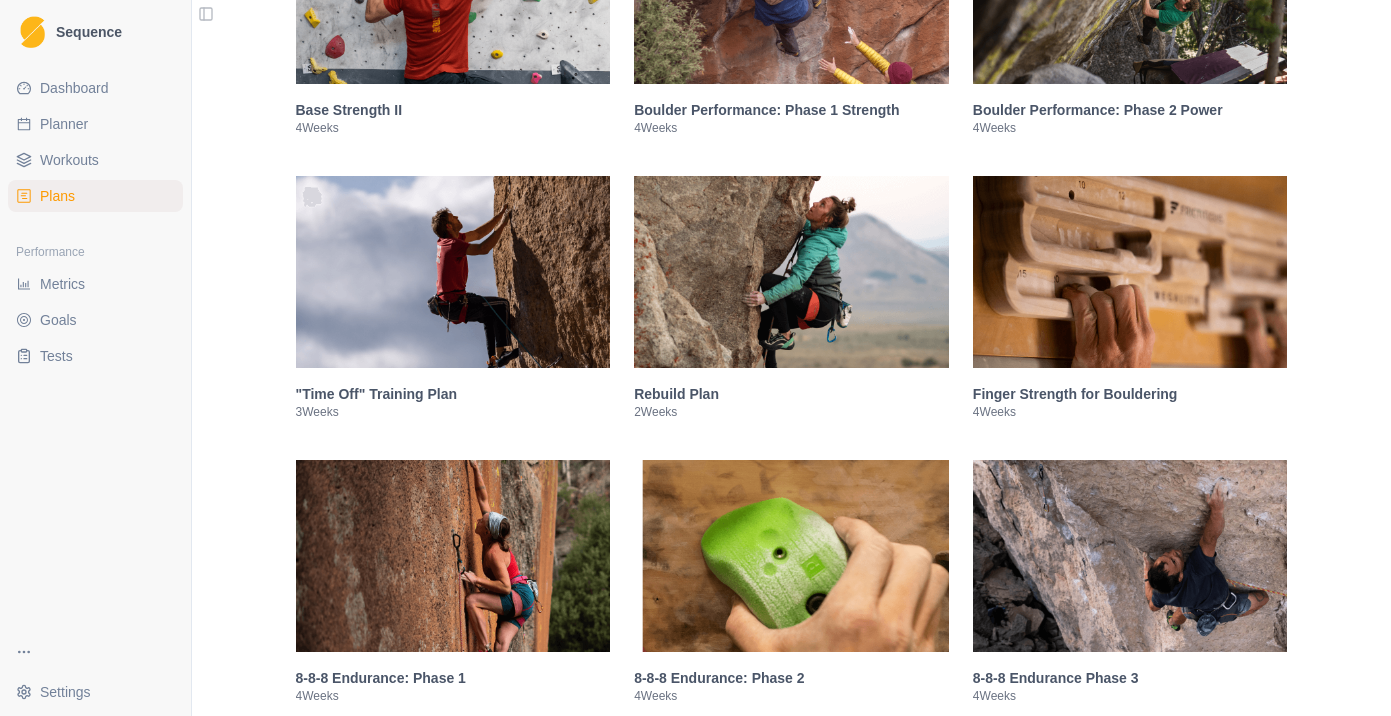 scroll, scrollTop: 822, scrollLeft: 0, axis: vertical 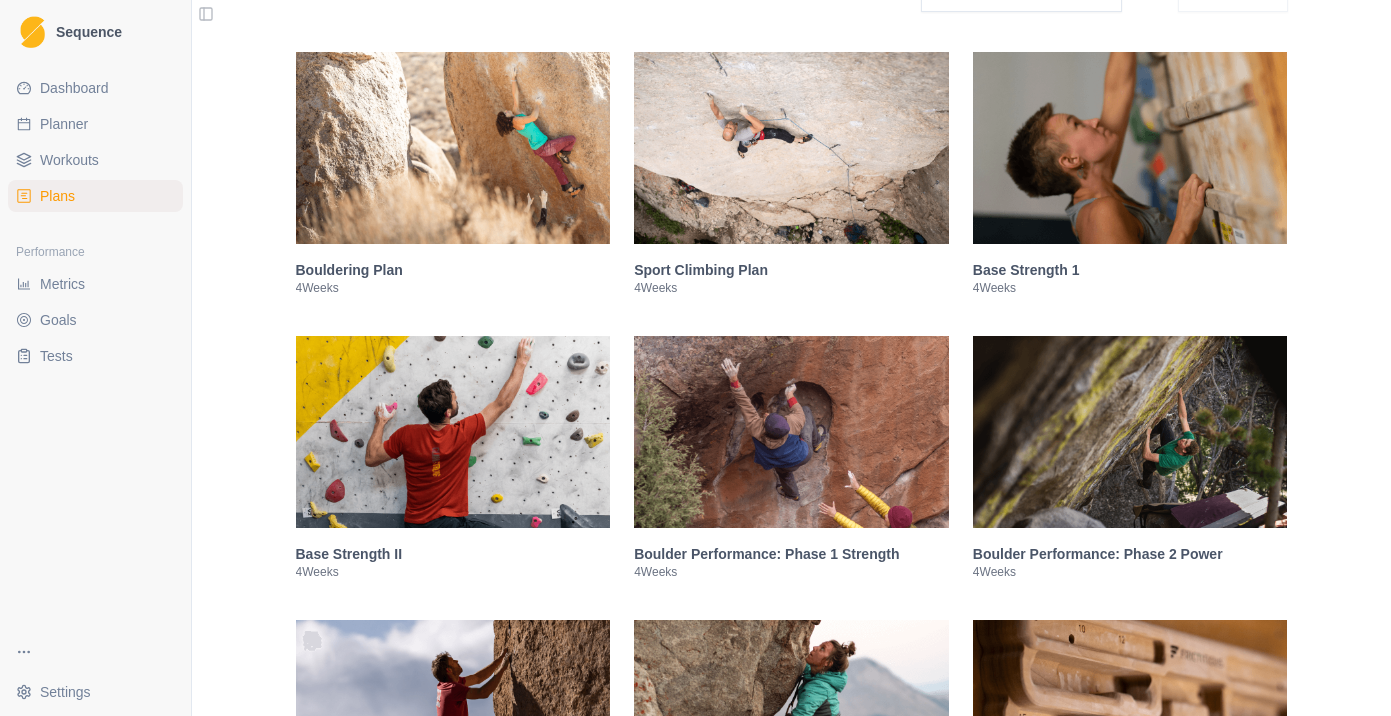 click at bounding box center (791, 148) 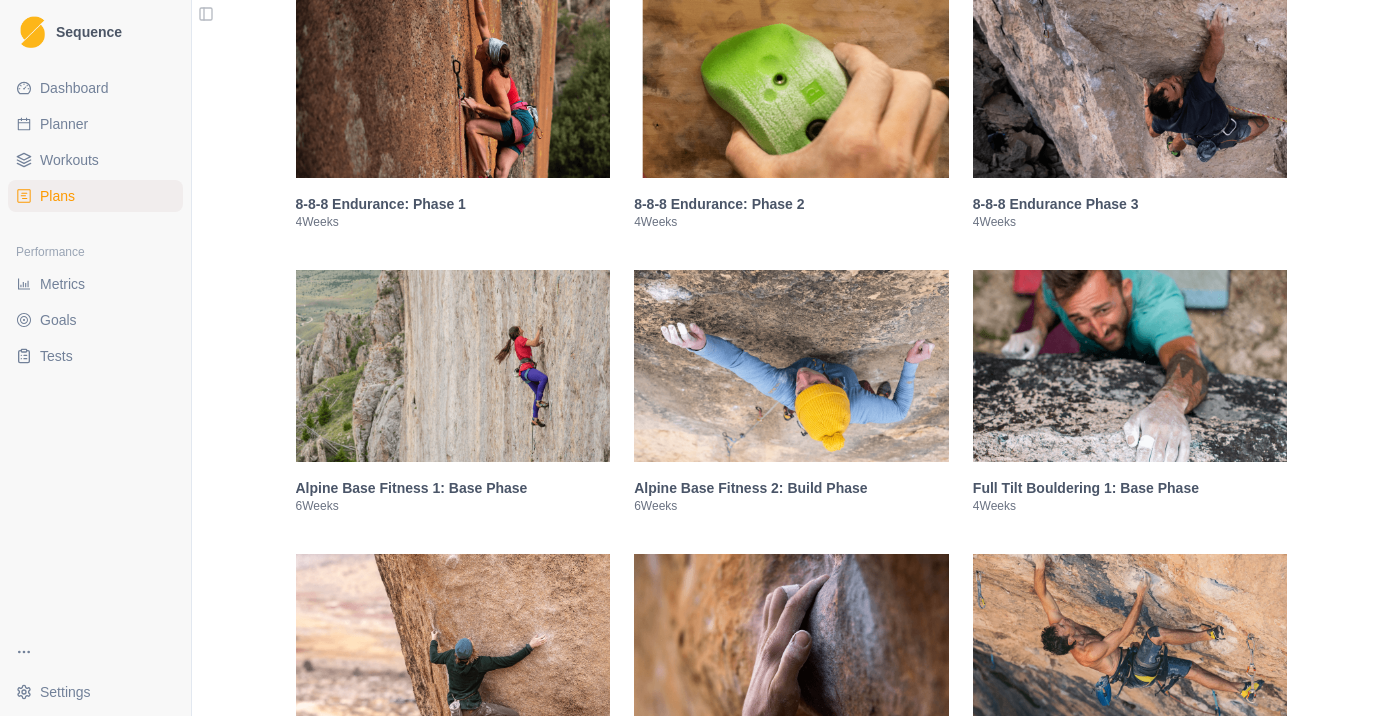 scroll, scrollTop: 3400, scrollLeft: 0, axis: vertical 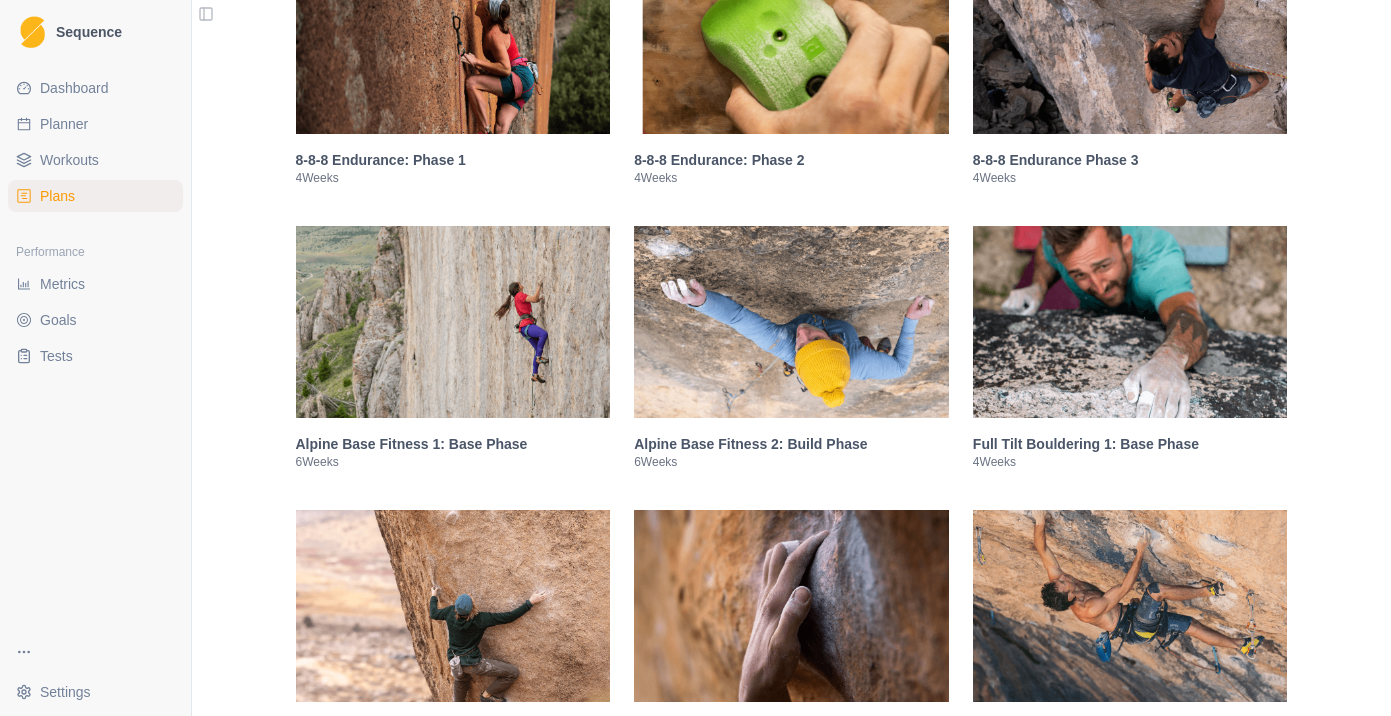 click on "Dashboard" at bounding box center [95, 88] 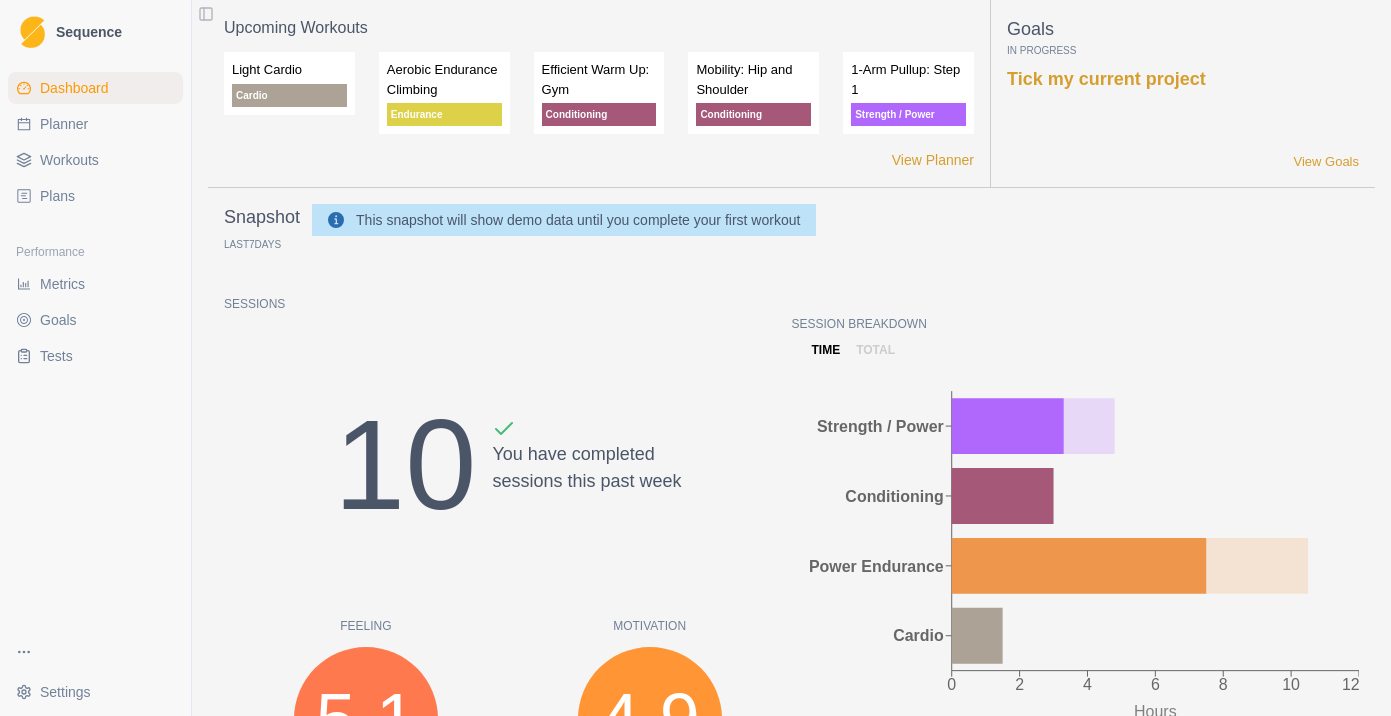 click on "Aerobic Endurance Climbing" at bounding box center [444, 79] 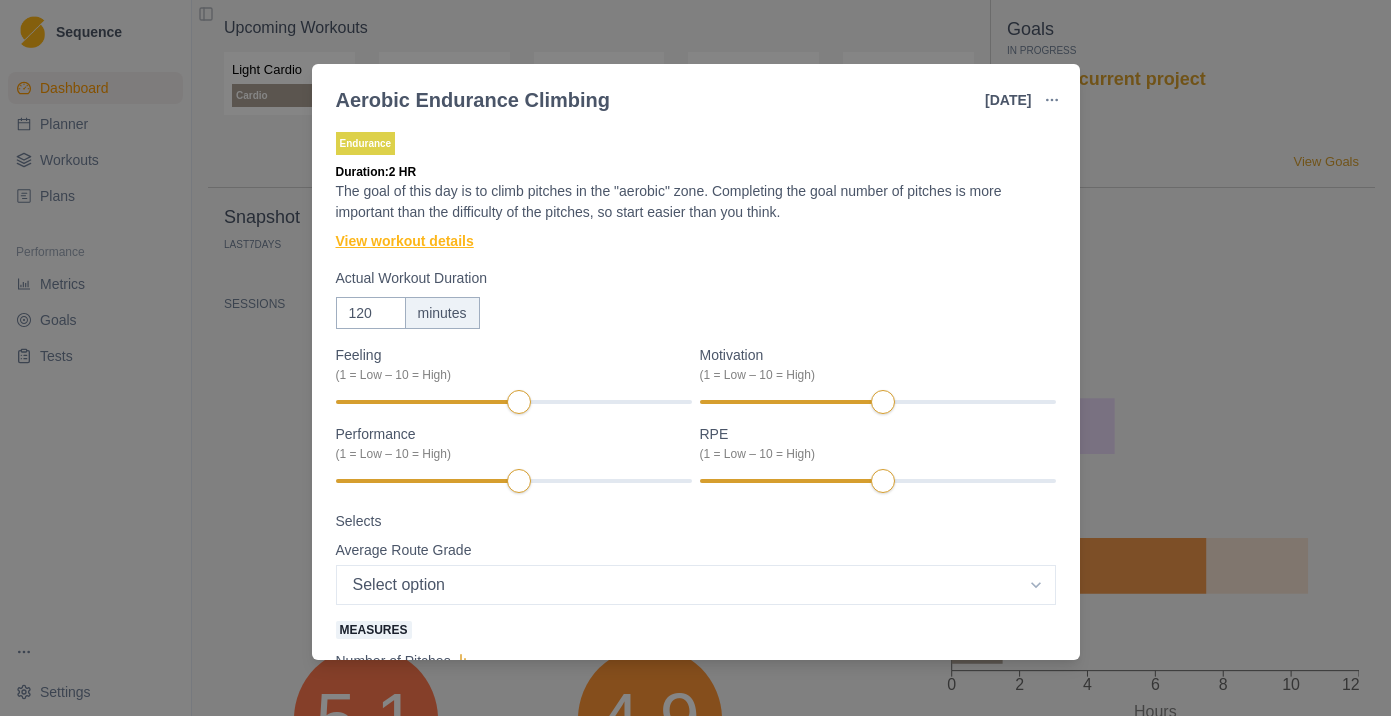 click on "View workout details" at bounding box center [405, 241] 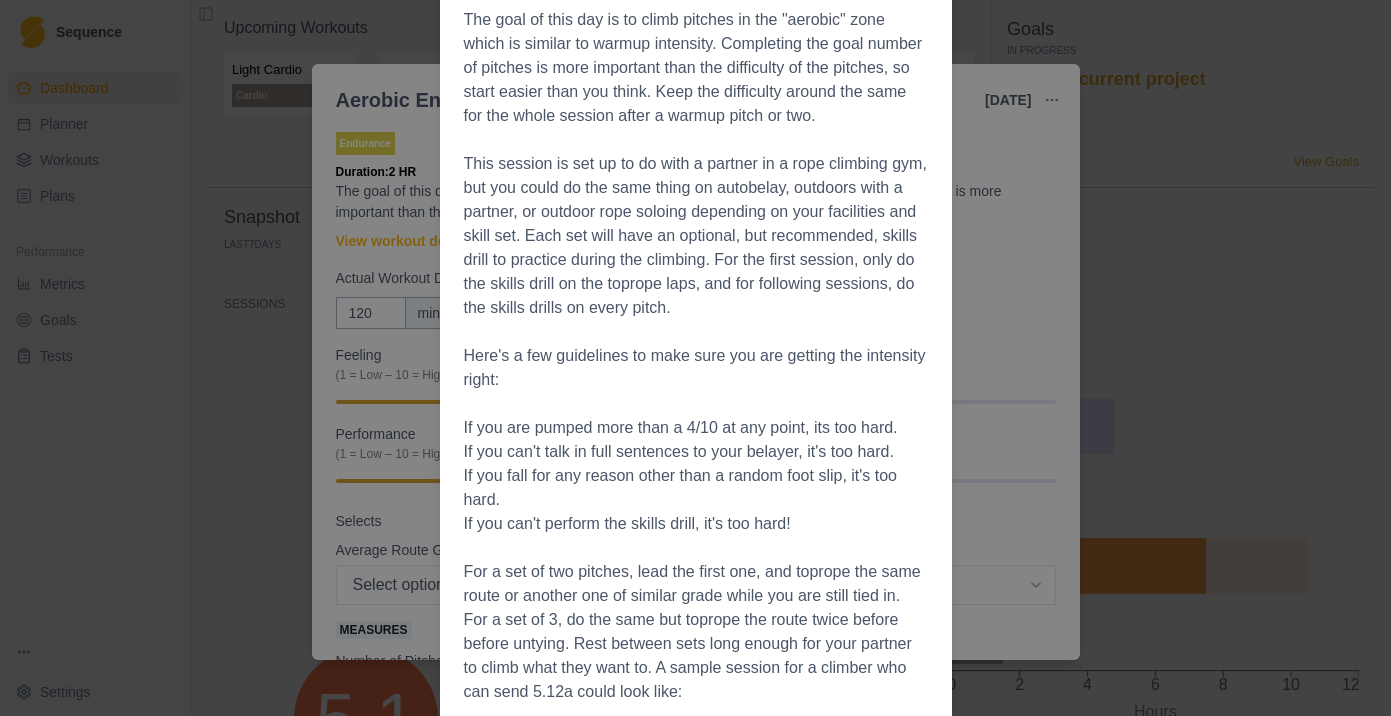 scroll, scrollTop: 190, scrollLeft: 0, axis: vertical 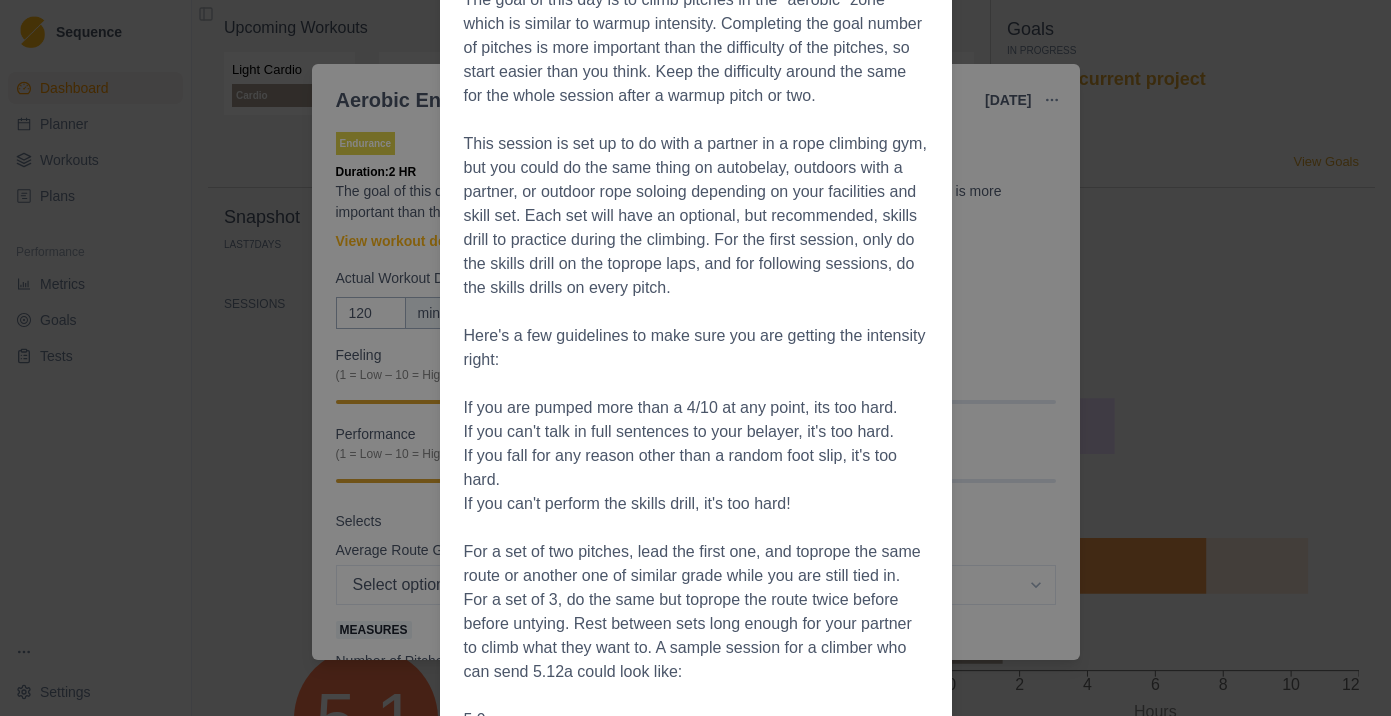 click on "Workout Details The goal of this day is to climb pitches in the "aerobic" zone which is similar to warmup intensity. Completing the goal number of pitches is more important than the difficulty of the pitches, so start easier than you think. Keep the difficulty around the same for the whole session after a warmup pitch or two. This session is set up to do with a partner in a rope climbing gym, but you could do the same thing on autobelay, outdoors with a partner, or outdoor rope soloing depending on your facilities and skill set. Each set will have an optional, but recommended, skills drill to practice during the climbing. For the first session, only do the skills drill on the toprope laps, and for following sessions, do the skills drills on every pitch. Here's a few guidelines to make sure you are getting the intensity right: If you are pumped more than a 4/10 at any point, its too hard. If you can't talk in full sentences to your belayer, it's too hard. If you can't perform the skills drill, it's too hard!" at bounding box center (695, 358) 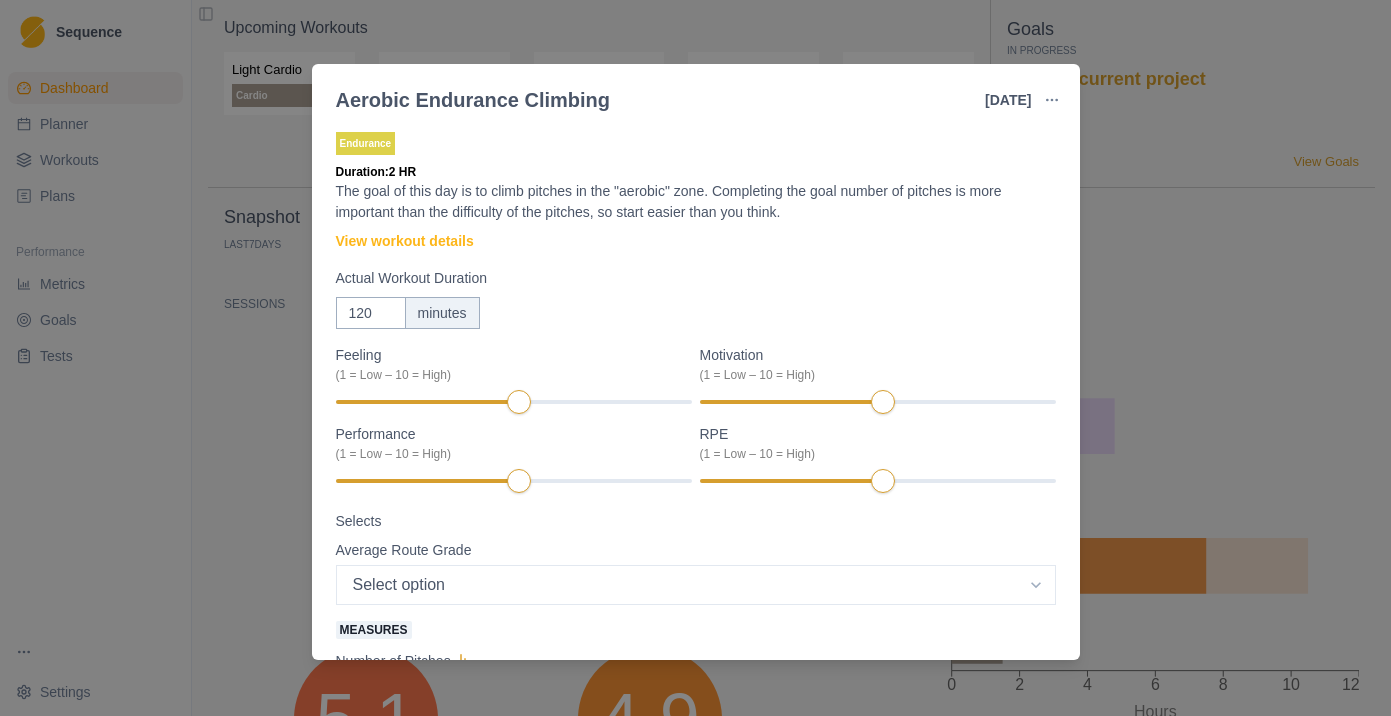 click on "Aerobic Endurance Climbing [DATE] Link To Goal View Workout Metrics Edit Original Workout Reschedule Workout Remove From Schedule Endurance Duration:  2 HR The goal of this day is to climb pitches in the "aerobic" zone. Completing the goal number of pitches is more important than the difficulty of the pitches, so start easier than you think. View workout details Actual Workout Duration 120 minutes Feeling (1 = Low – 10 = High) Motivation (1 = Low – 10 = High) Performance (1 = Low – 10 = High) RPE (1 = Low – 10 = High) Selects Average Route Grade Select option 5.6 5.7 5.8 5.9 5.10a 5.10b 5.10c 5.10d 5.11a 5.11b 5.11c 5.11d 5.12a 5.12b 5.12c 5.12d 5.13a 5.13b 5.13c 5.13d 5.14a Measures Number of Pitches pitches Training Notes View previous training notes Mark as Incomplete Complete Workout" at bounding box center [695, 358] 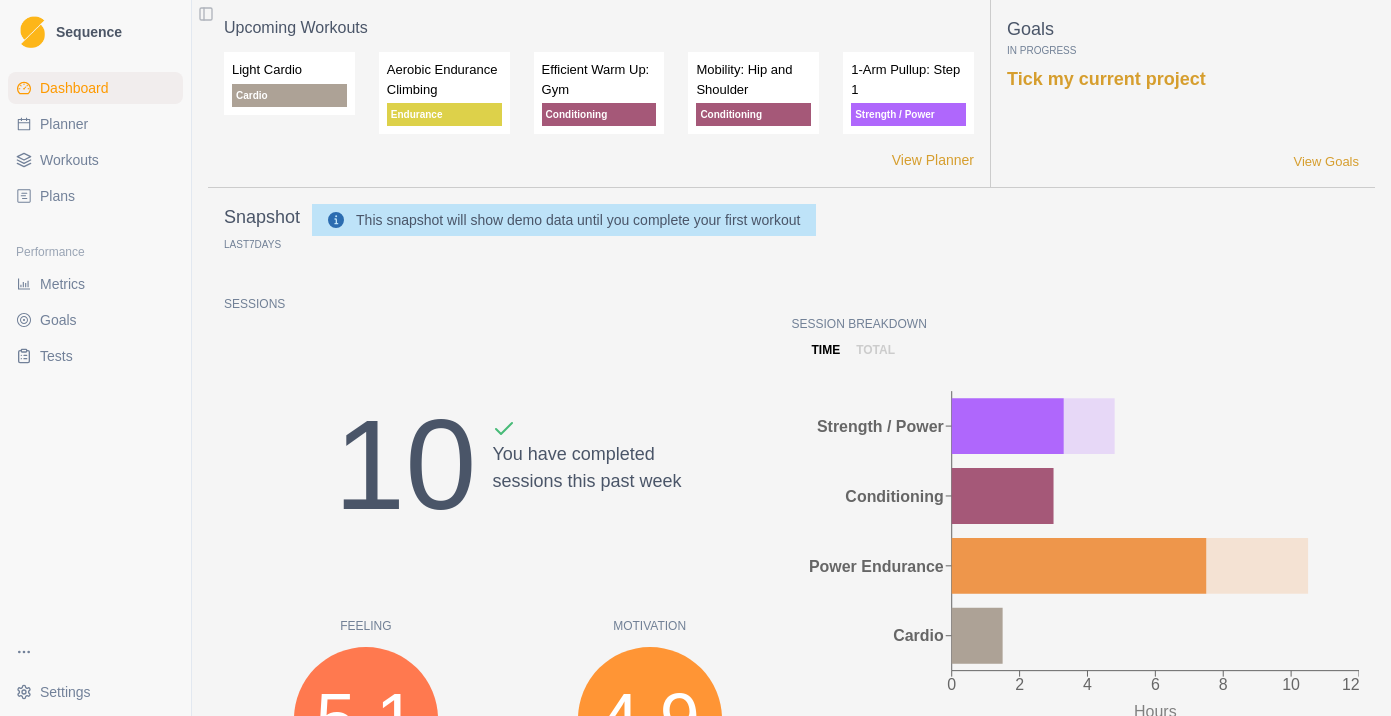 click on "Planner" at bounding box center [64, 124] 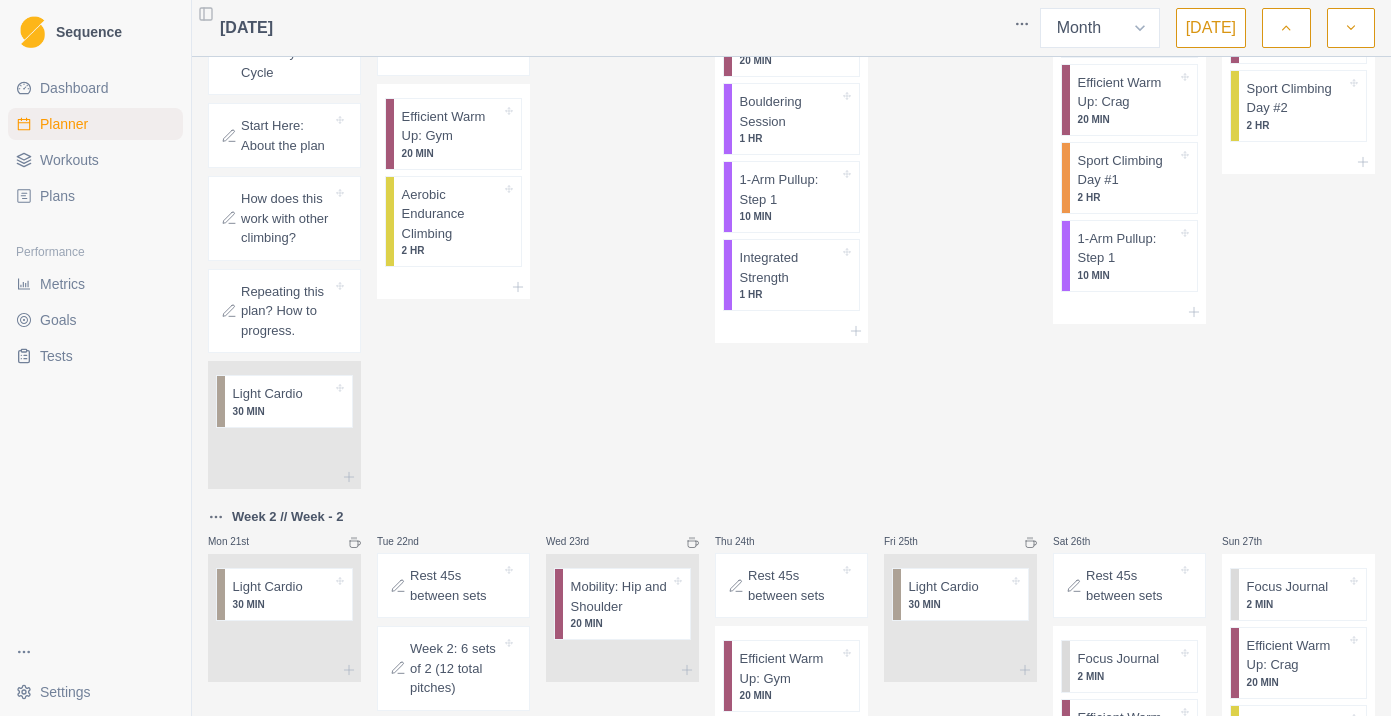 scroll, scrollTop: 572, scrollLeft: 0, axis: vertical 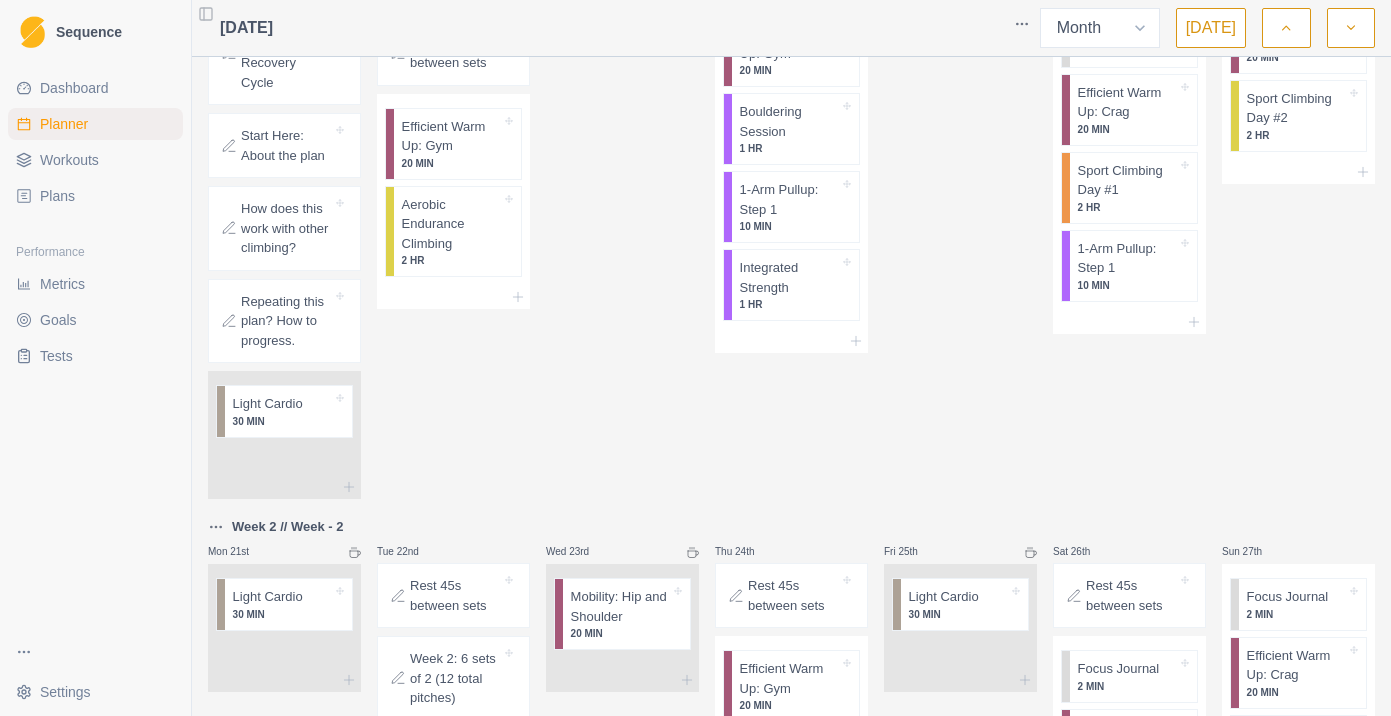 click on "Workouts" at bounding box center [69, 160] 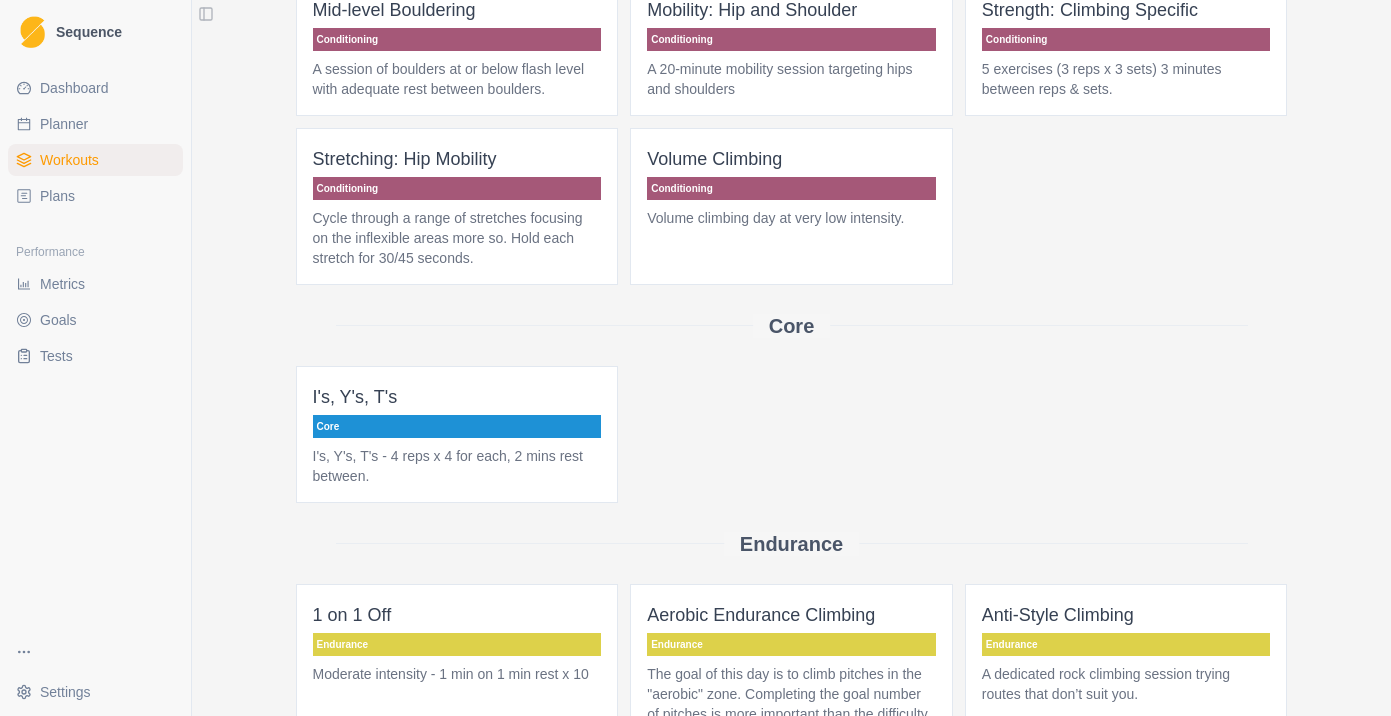 scroll, scrollTop: 546, scrollLeft: 0, axis: vertical 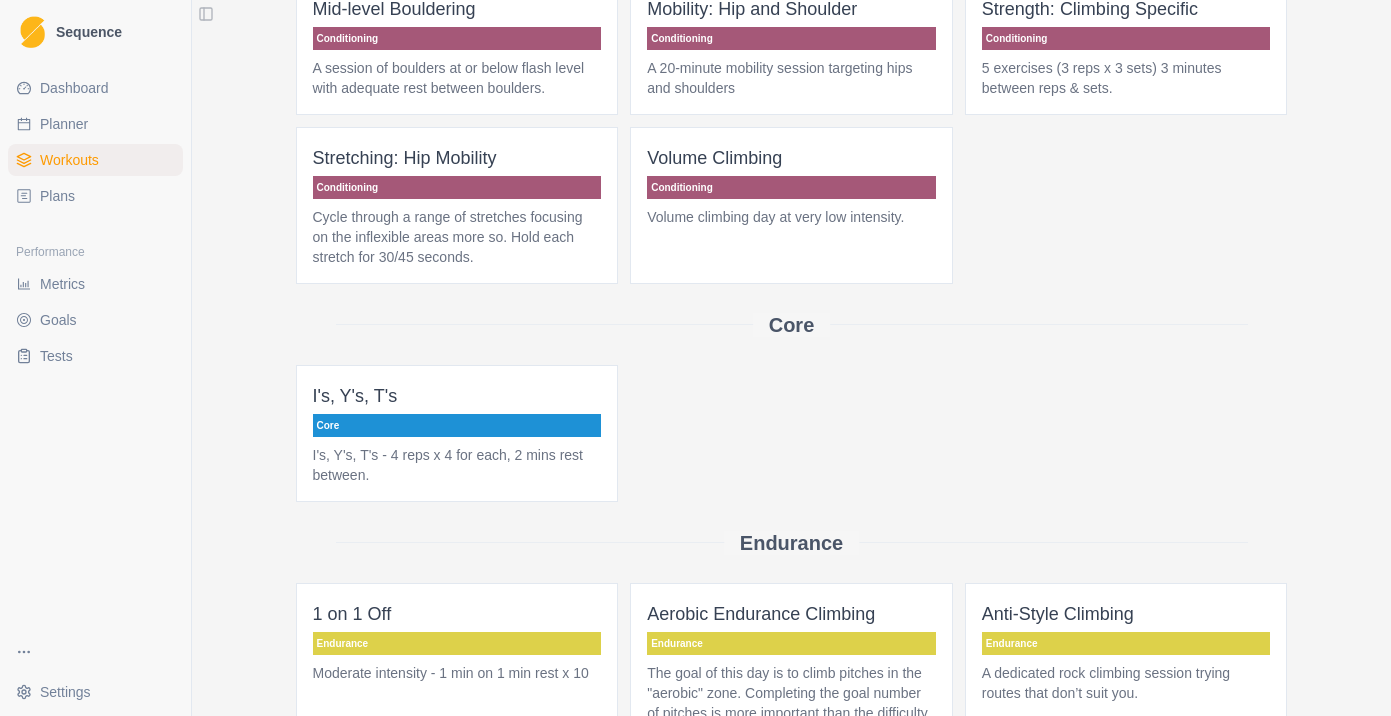 click on "5 exercises (3 reps x 3 sets) 3 minutes between reps & sets." at bounding box center (1126, 78) 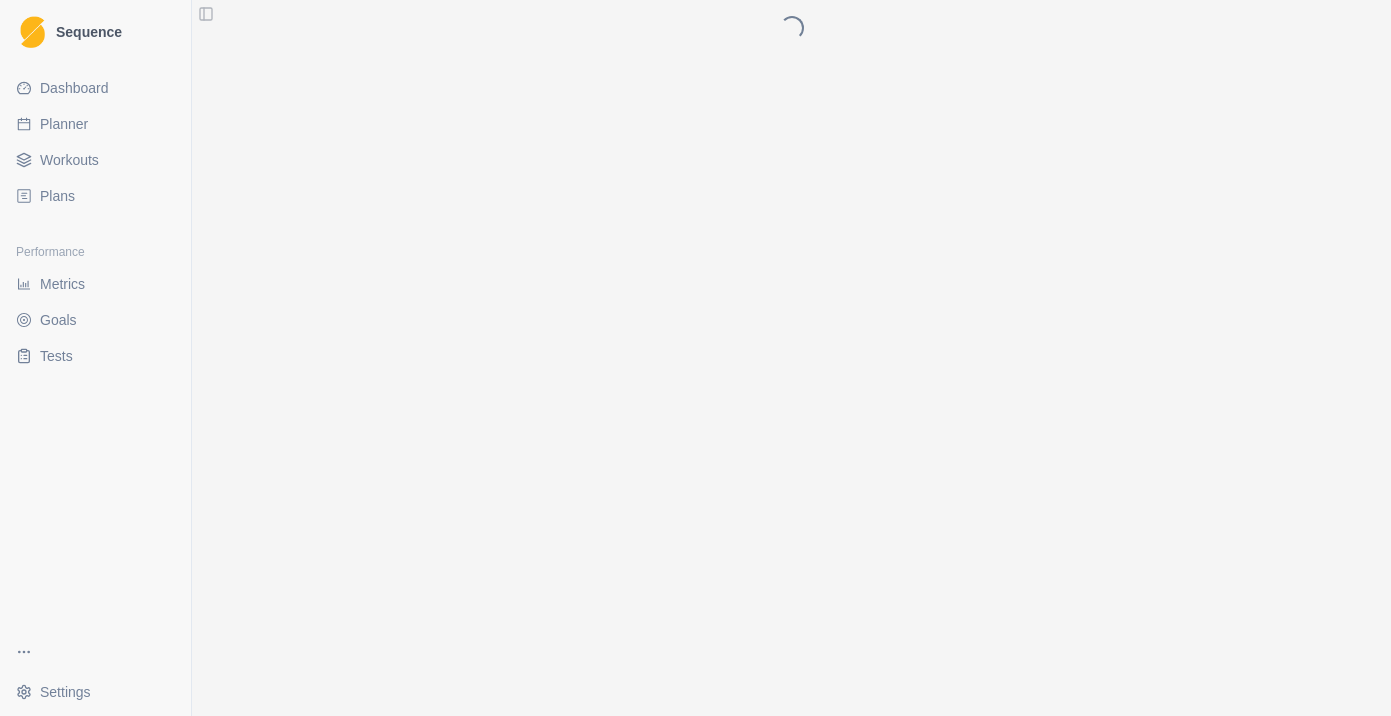 scroll, scrollTop: 0, scrollLeft: 0, axis: both 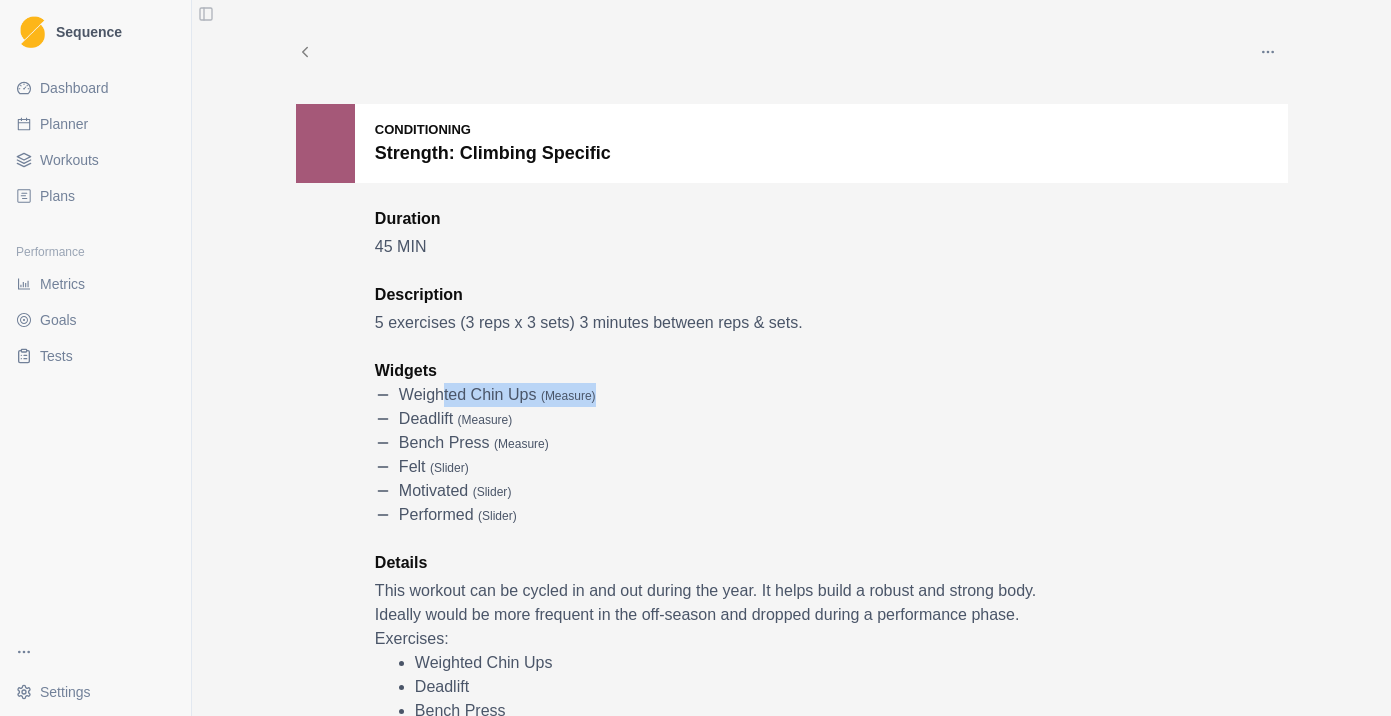 drag, startPoint x: 443, startPoint y: 399, endPoint x: 616, endPoint y: 402, distance: 173.02602 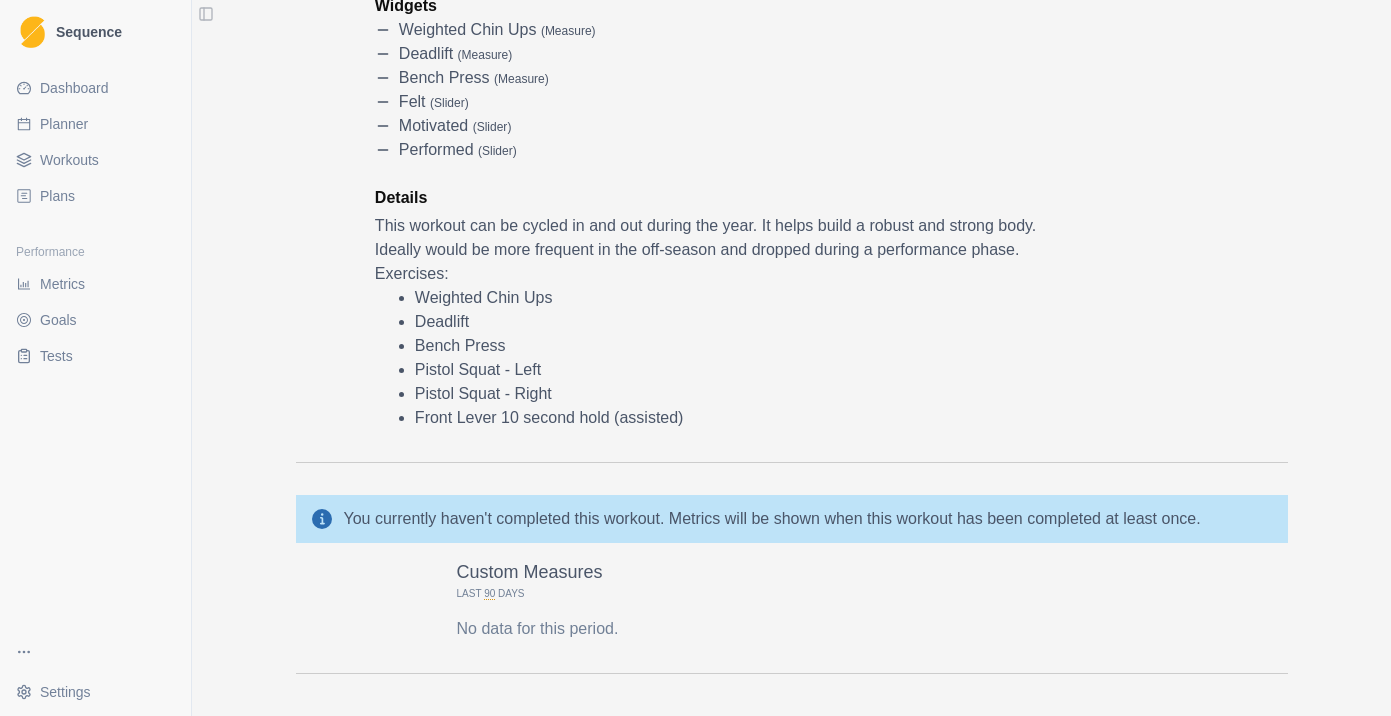 scroll, scrollTop: 458, scrollLeft: 0, axis: vertical 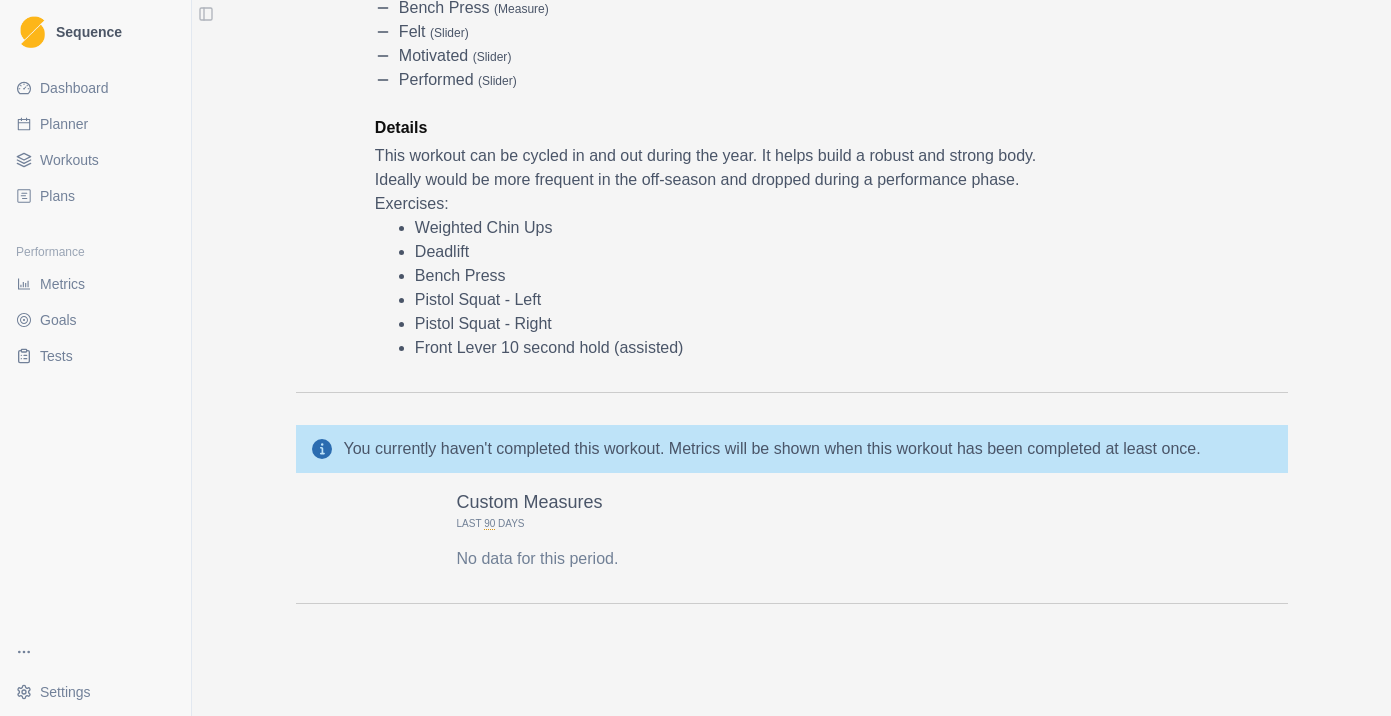 click on "Workouts" at bounding box center (69, 160) 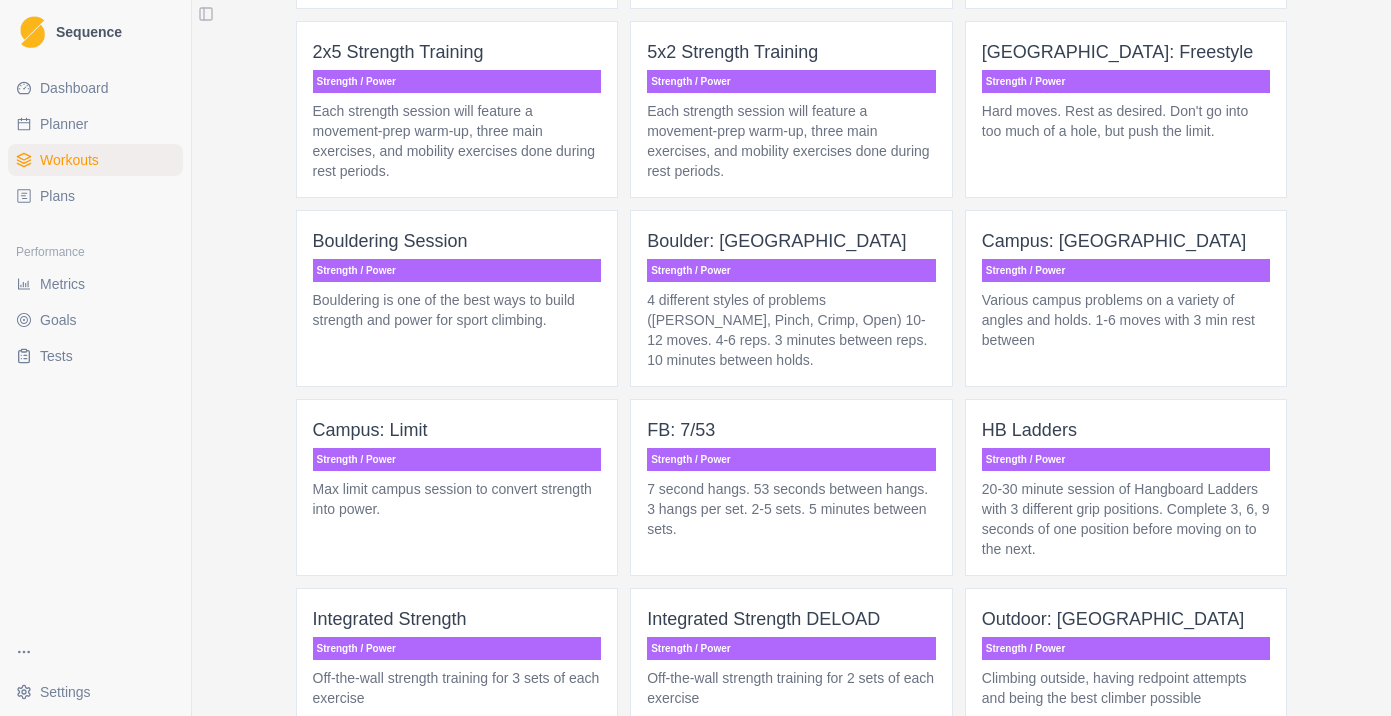scroll, scrollTop: 2247, scrollLeft: 0, axis: vertical 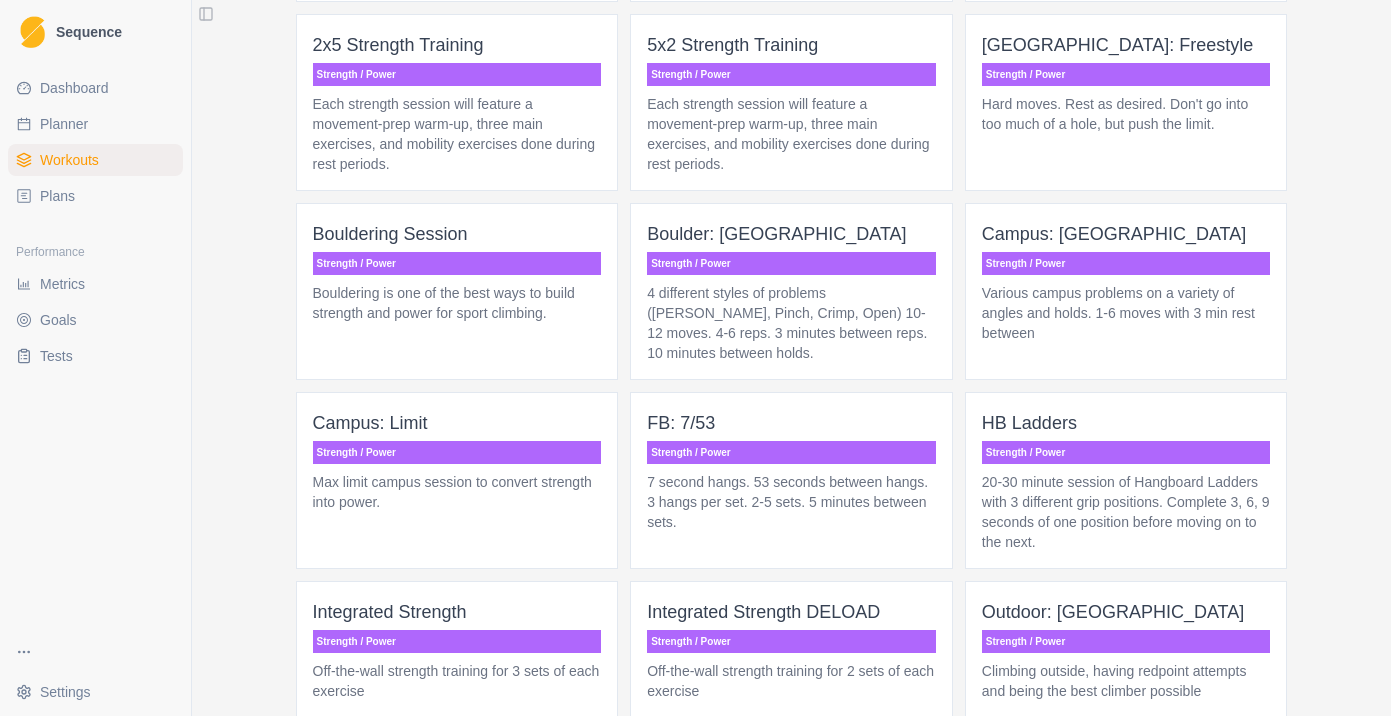 click on "Each strength session will feature a movement-prep warm-up, three main exercises, and mobility exercises done during rest periods." at bounding box center [457, 134] 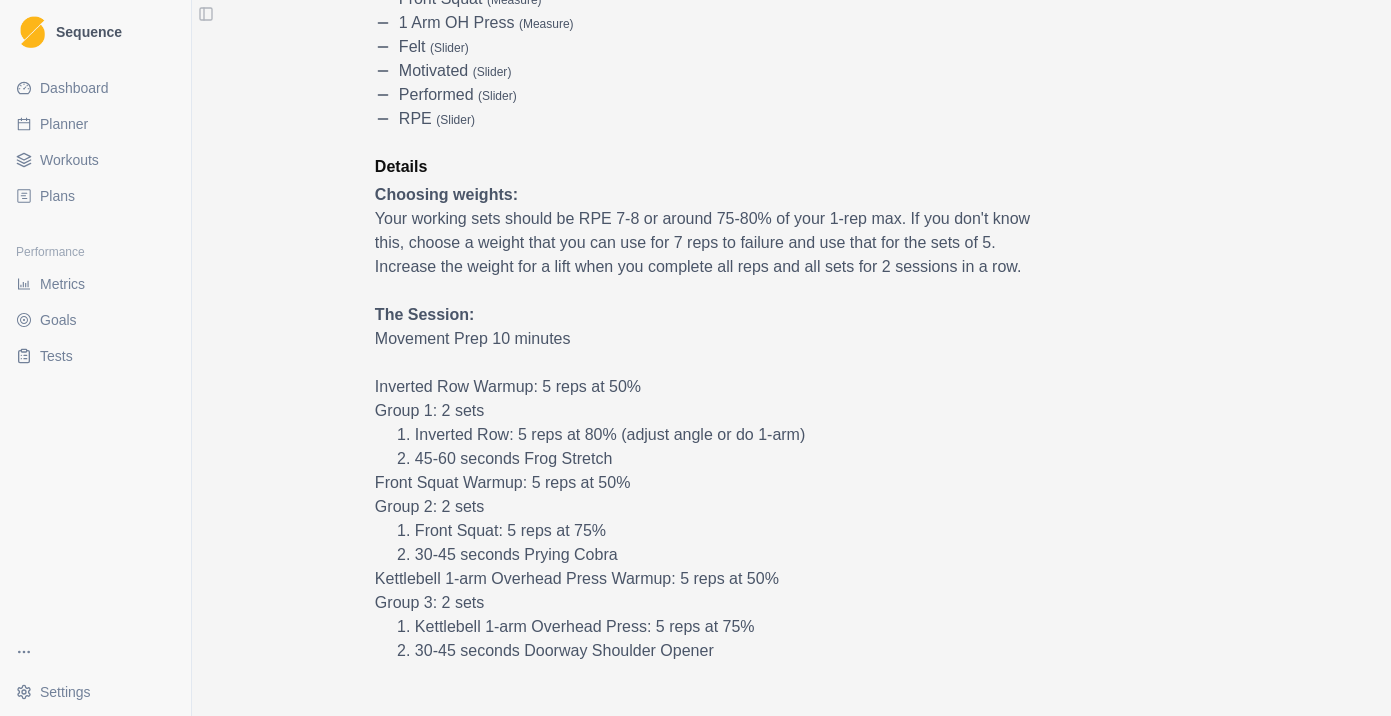 scroll, scrollTop: 0, scrollLeft: 0, axis: both 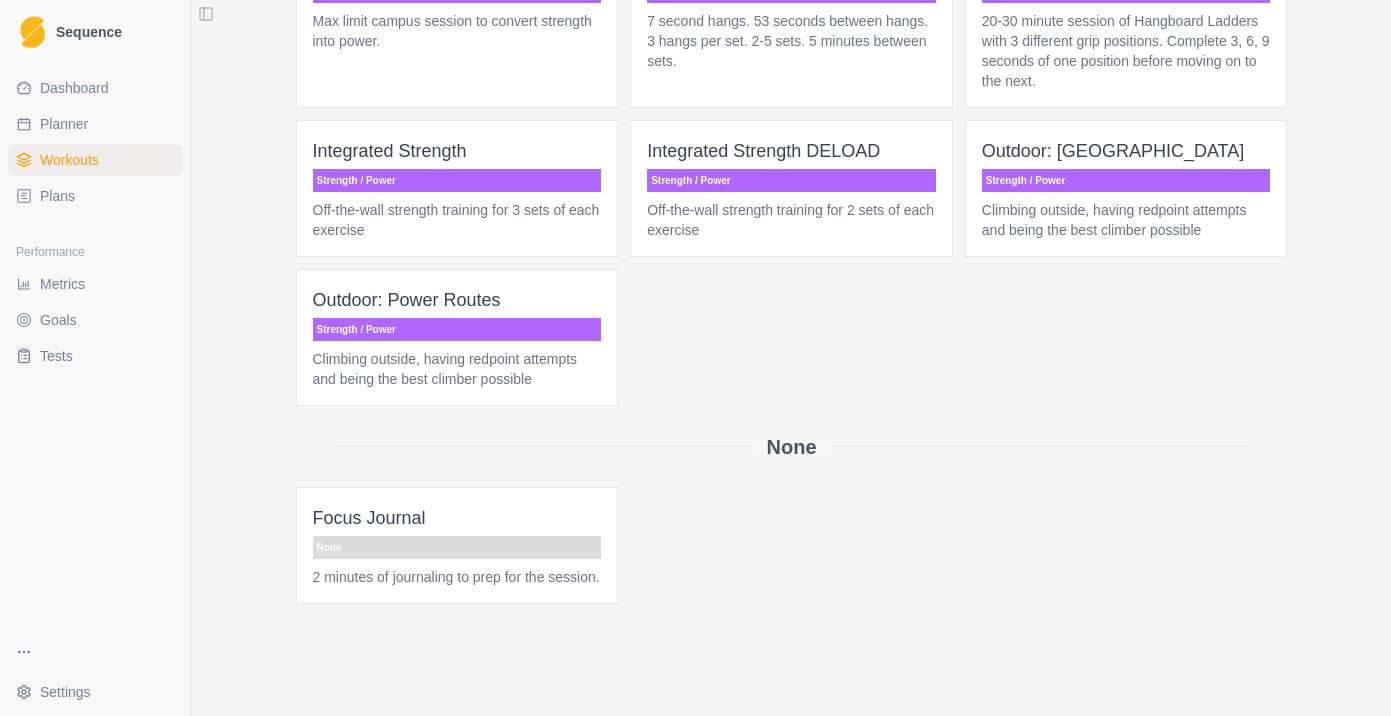 click on "Planner" at bounding box center [64, 124] 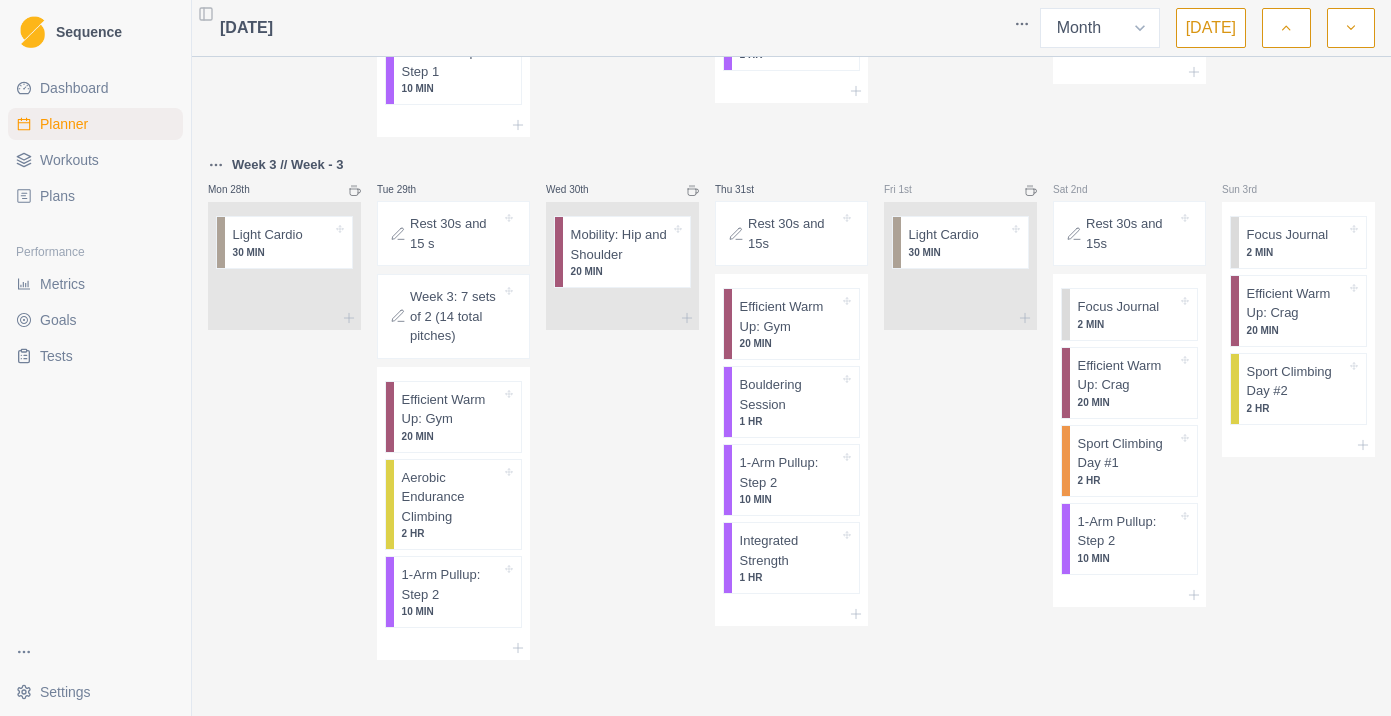 scroll, scrollTop: 0, scrollLeft: 0, axis: both 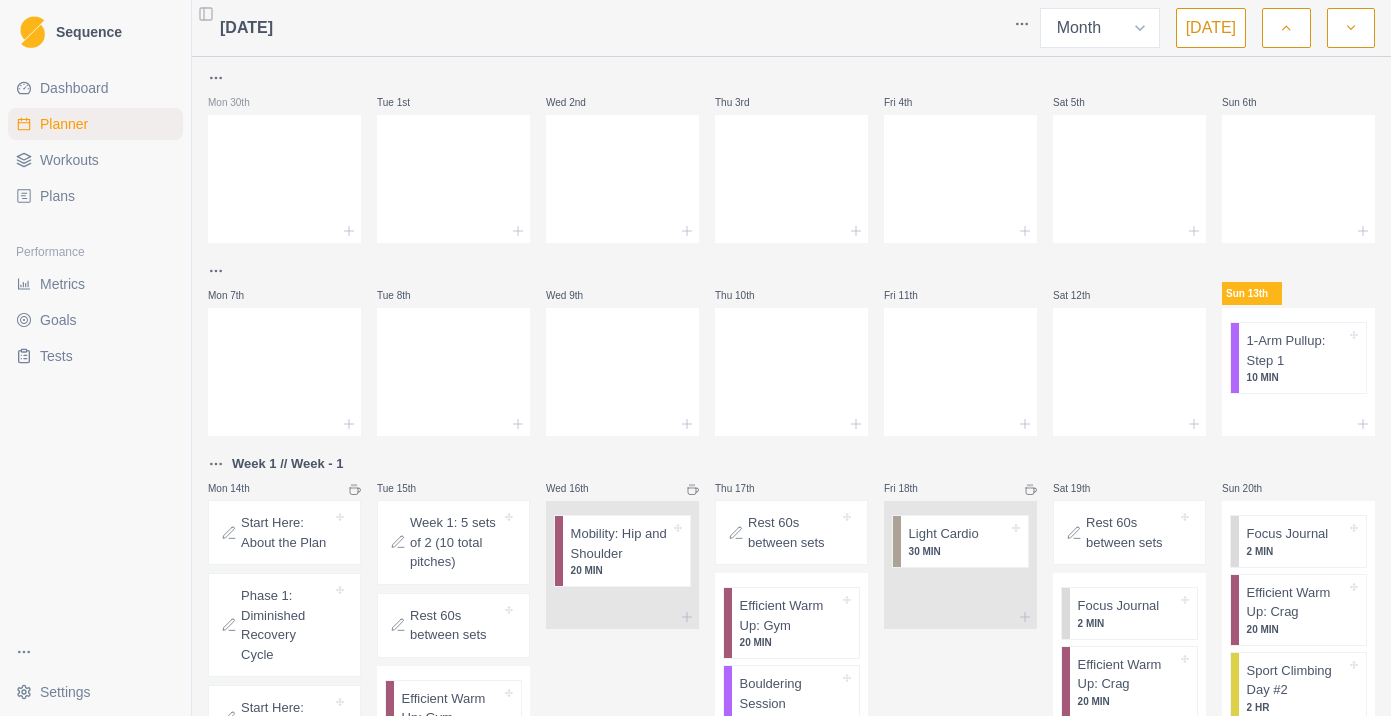 click on "Dashboard" at bounding box center (74, 88) 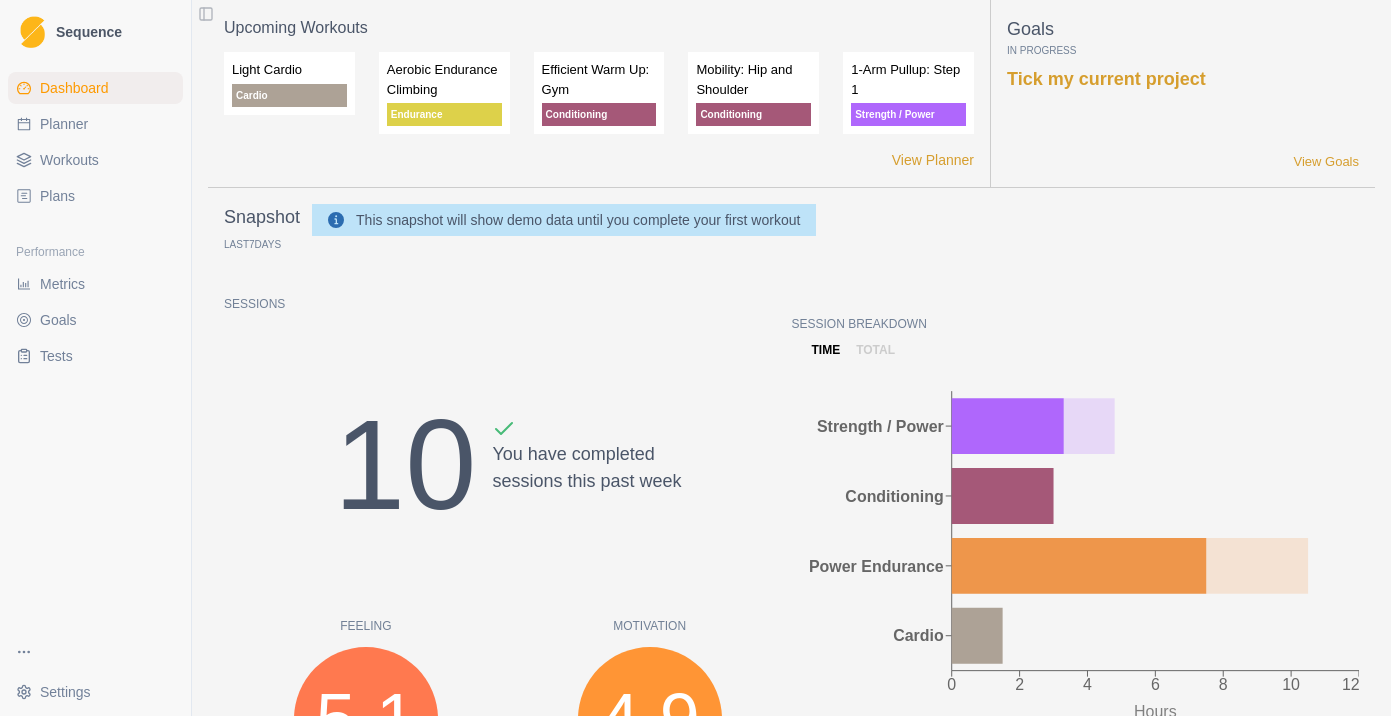 click on "Plans" at bounding box center (57, 196) 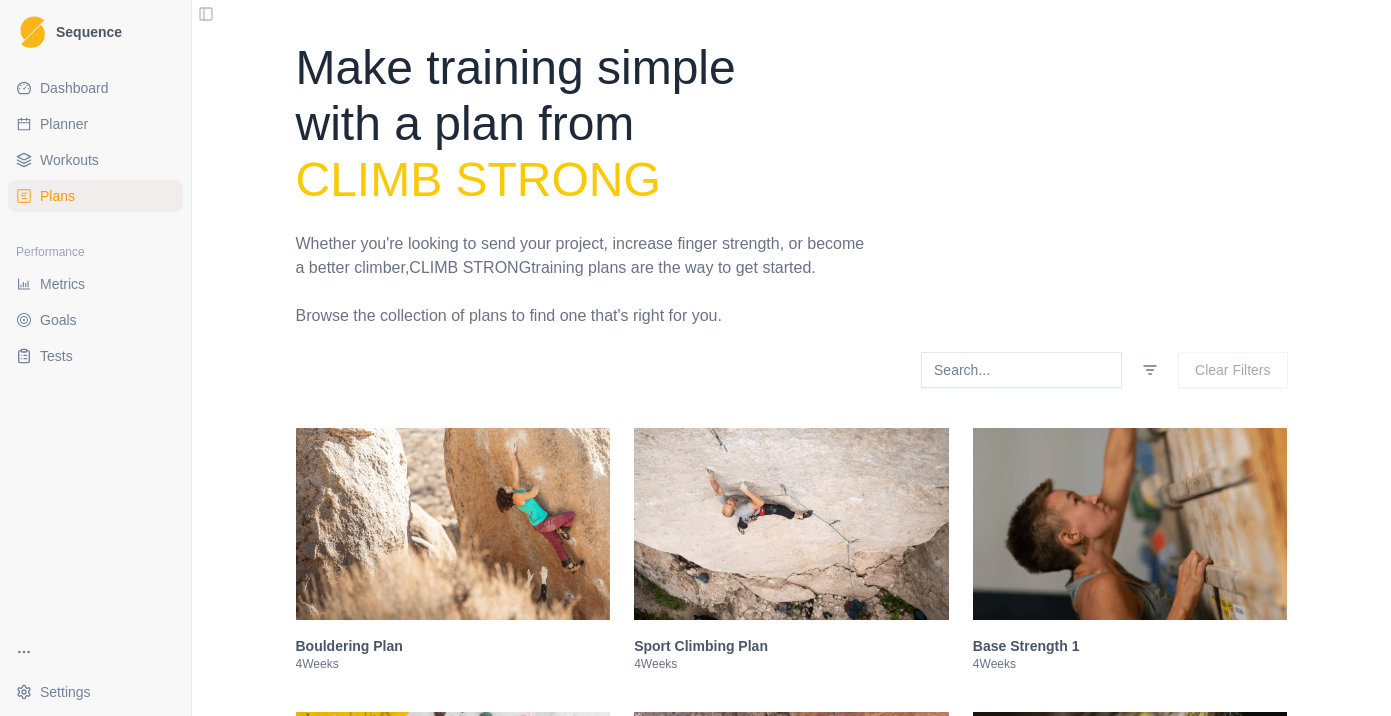 click on "Metrics" at bounding box center [62, 284] 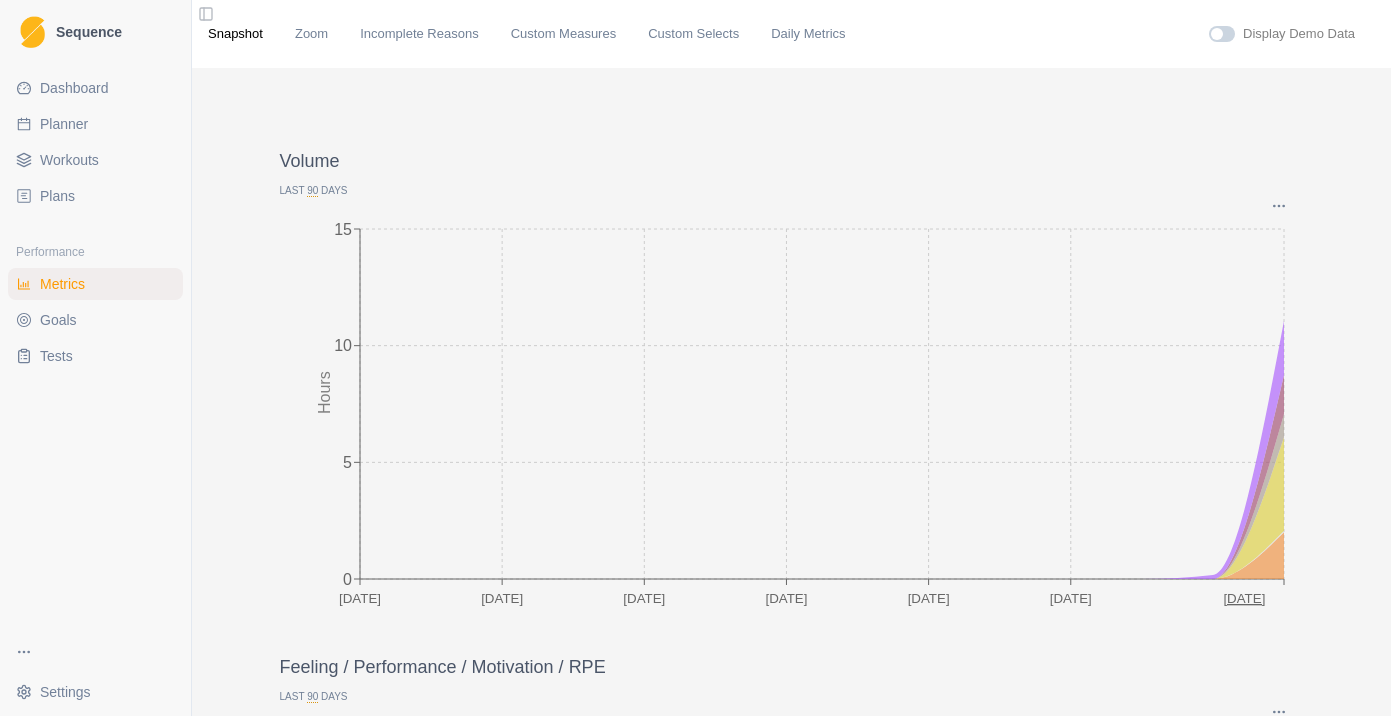 click on "Goals" at bounding box center [95, 320] 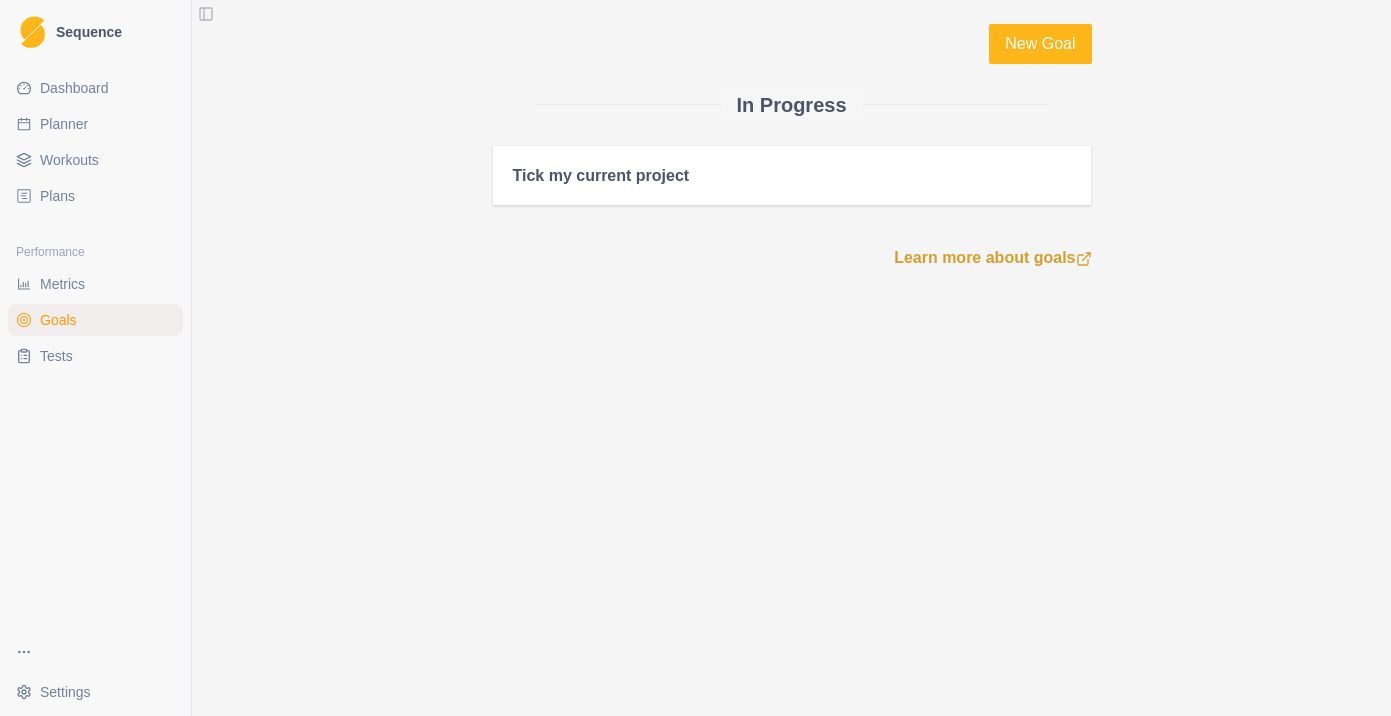 click on "Tests" at bounding box center (56, 356) 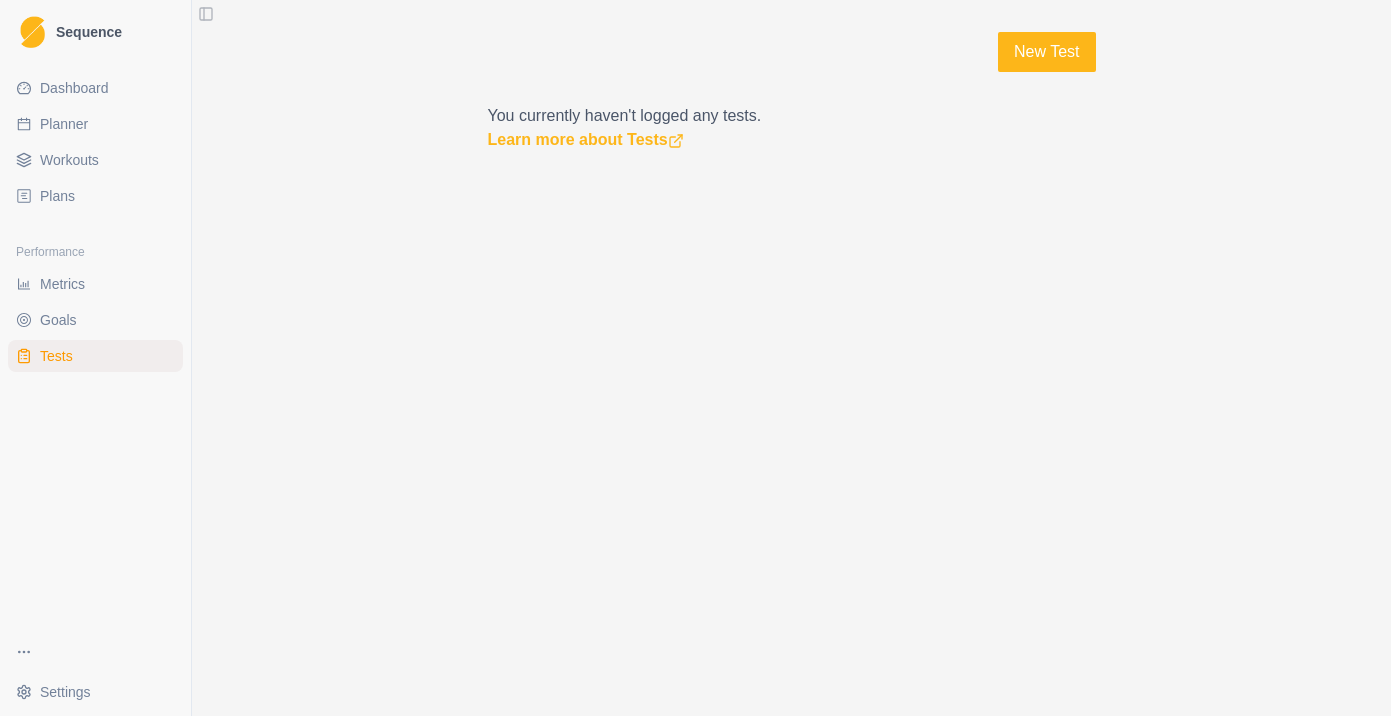 click on "Plans" at bounding box center (95, 196) 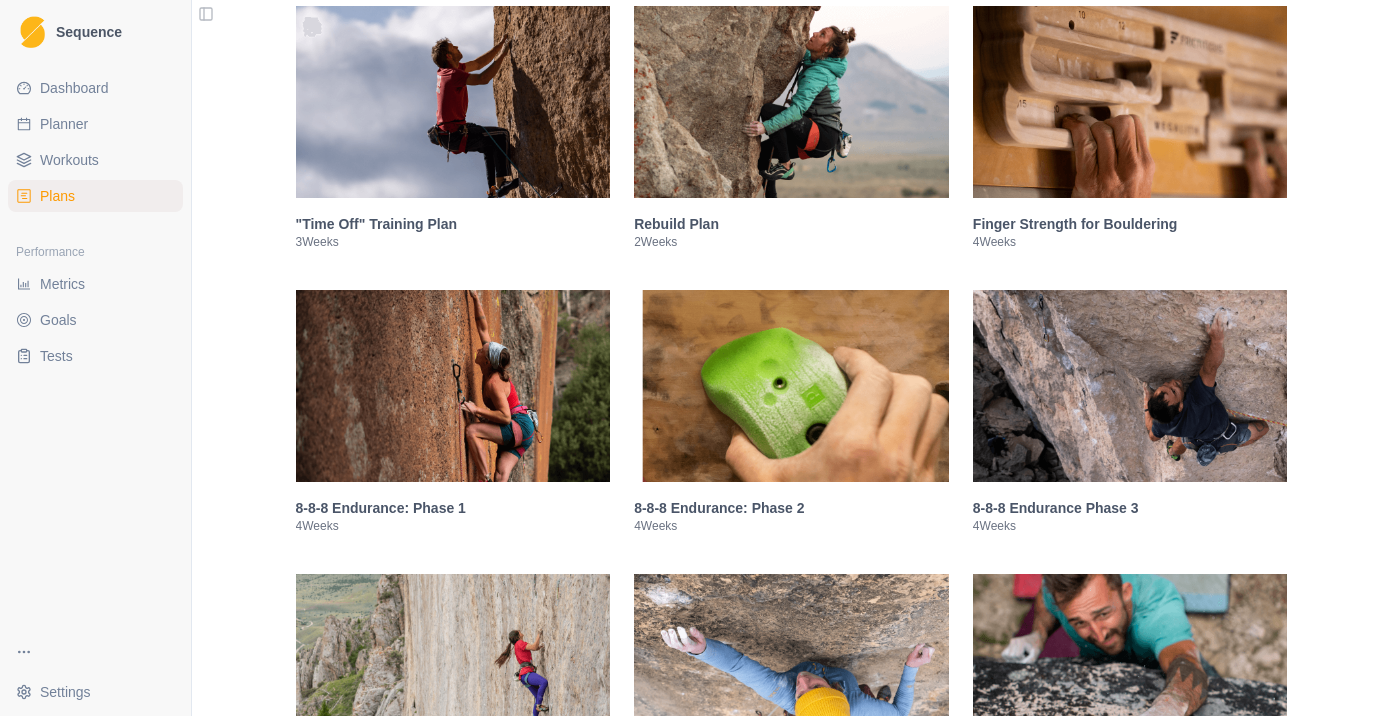 scroll, scrollTop: 1106, scrollLeft: 0, axis: vertical 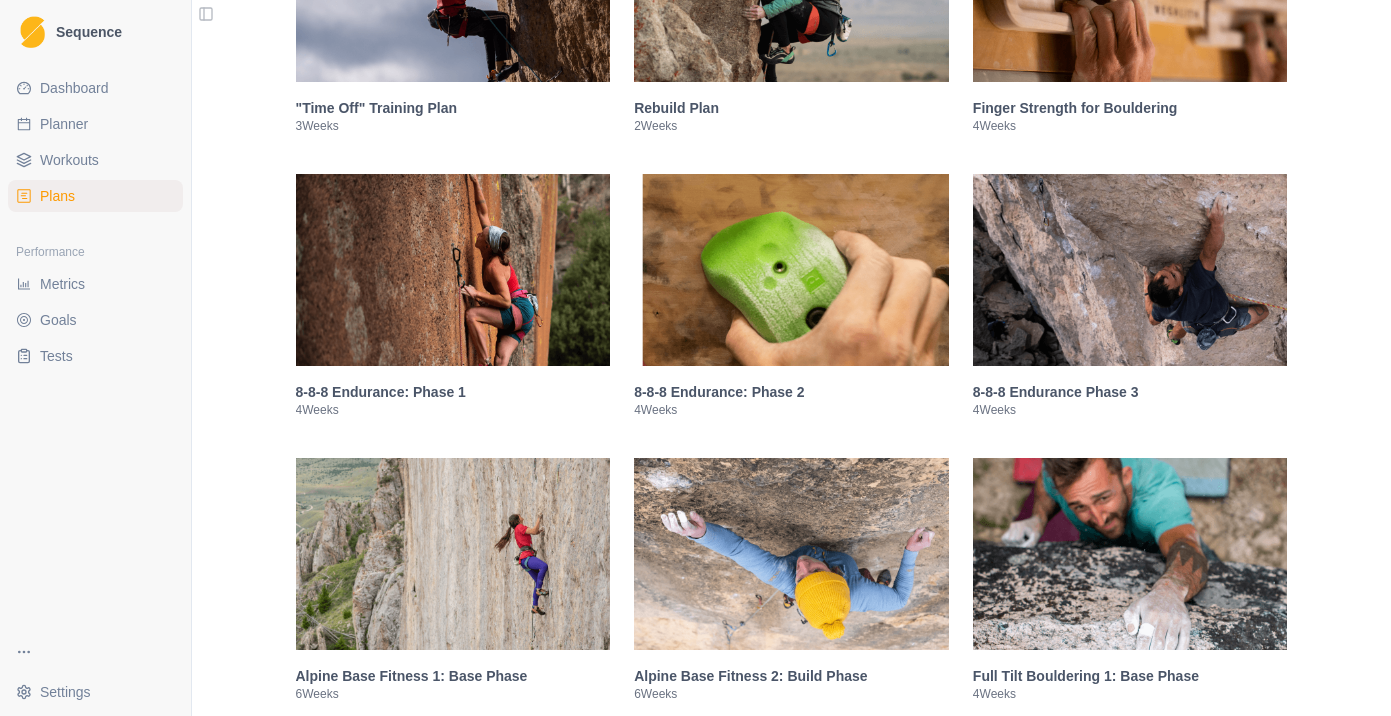 click on "Sequence Dashboard Planner Workouts Plans Performance Metrics Goals Tests Settings Toggle Sidebar Make training simple with a plan from Climb Strong Whether you're looking to send your project, increase finger strength, or become a better climber,  Climb Strong  training plans are the way to get started. Browse the collection of plans to find one that's right for you. Clear Filters Bouldering Plan 4  Weeks Sport Climbing Plan 4  Weeks Base Strength 1 4  Weeks Base Strength II 4  Weeks Boulder Performance: Phase 1 Strength 4  Weeks Boulder Performance: Phase 2 Power 4  Weeks "Time Off" Training Plan 3  Weeks Rebuild Plan 2  Weeks Finger Strength for Bouldering 4  Weeks 8-8-8 Endurance: Phase 1 4  Weeks 8-8-8 Endurance: Phase 2 4  Weeks 8-8-8 Endurance Phase 3 4  Weeks Alpine Base Fitness 1: Base Phase 6  Weeks Alpine Base Fitness 2: Build Phase 6  Weeks Full Tilt Bouldering 1: Base Phase 4  Weeks Full Tilt Bouldering 2: Build Phase 4  Weeks Full Tilt Bouldering 3: Performance Phase 4  Weeks 4 4" at bounding box center [695, 358] 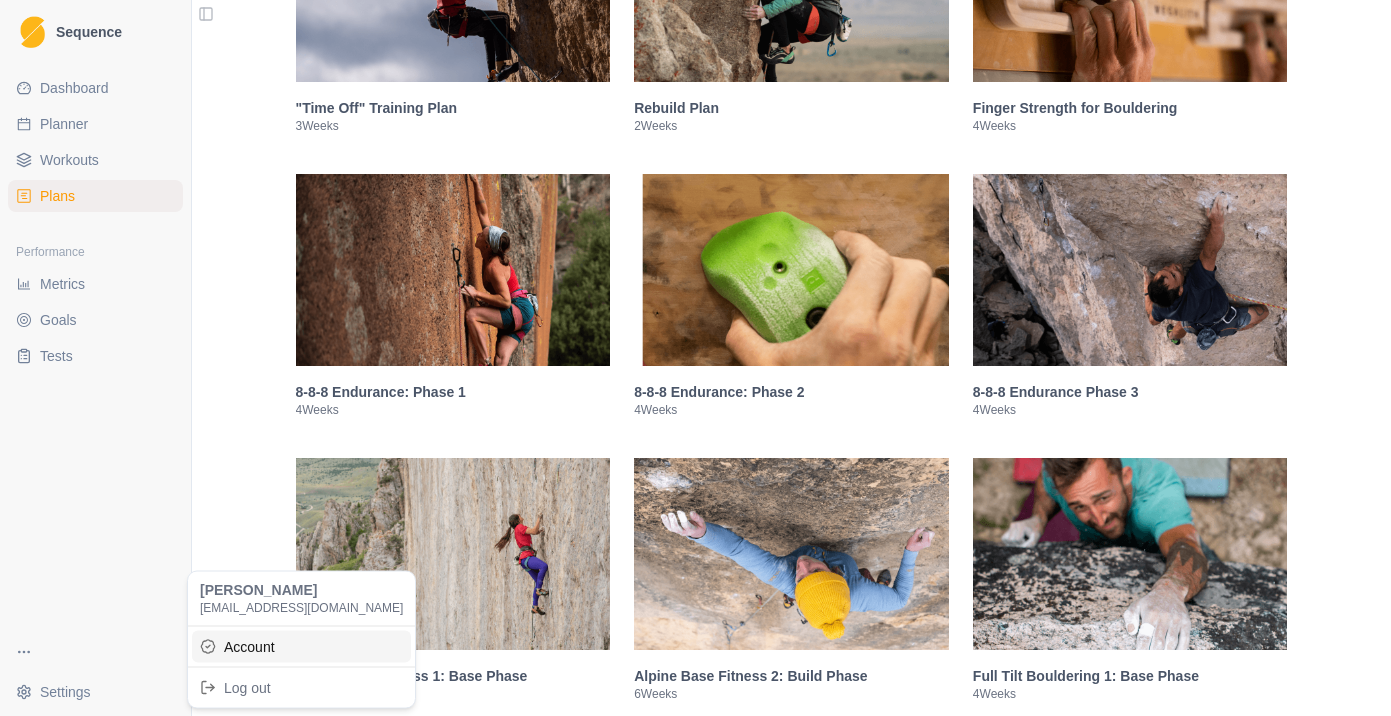 click on "Account" at bounding box center [301, 646] 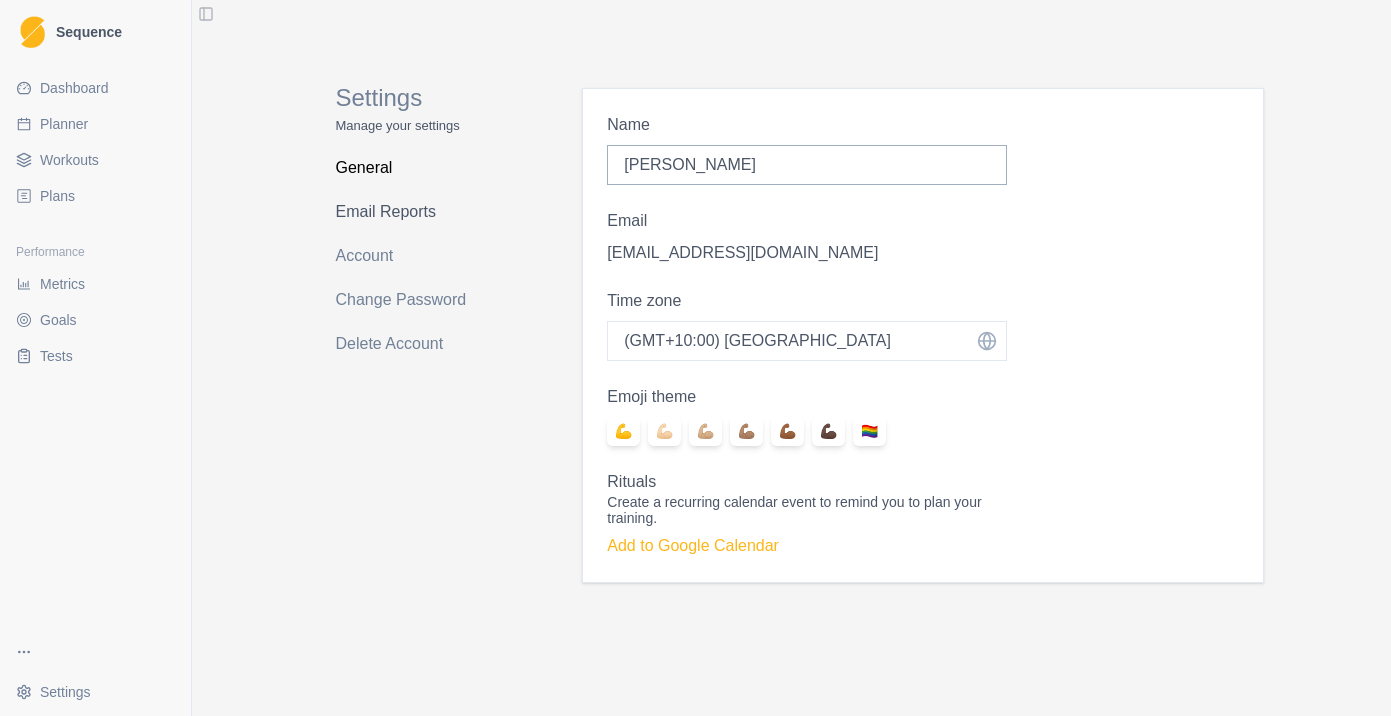 click on "Email Reports" at bounding box center (415, 212) 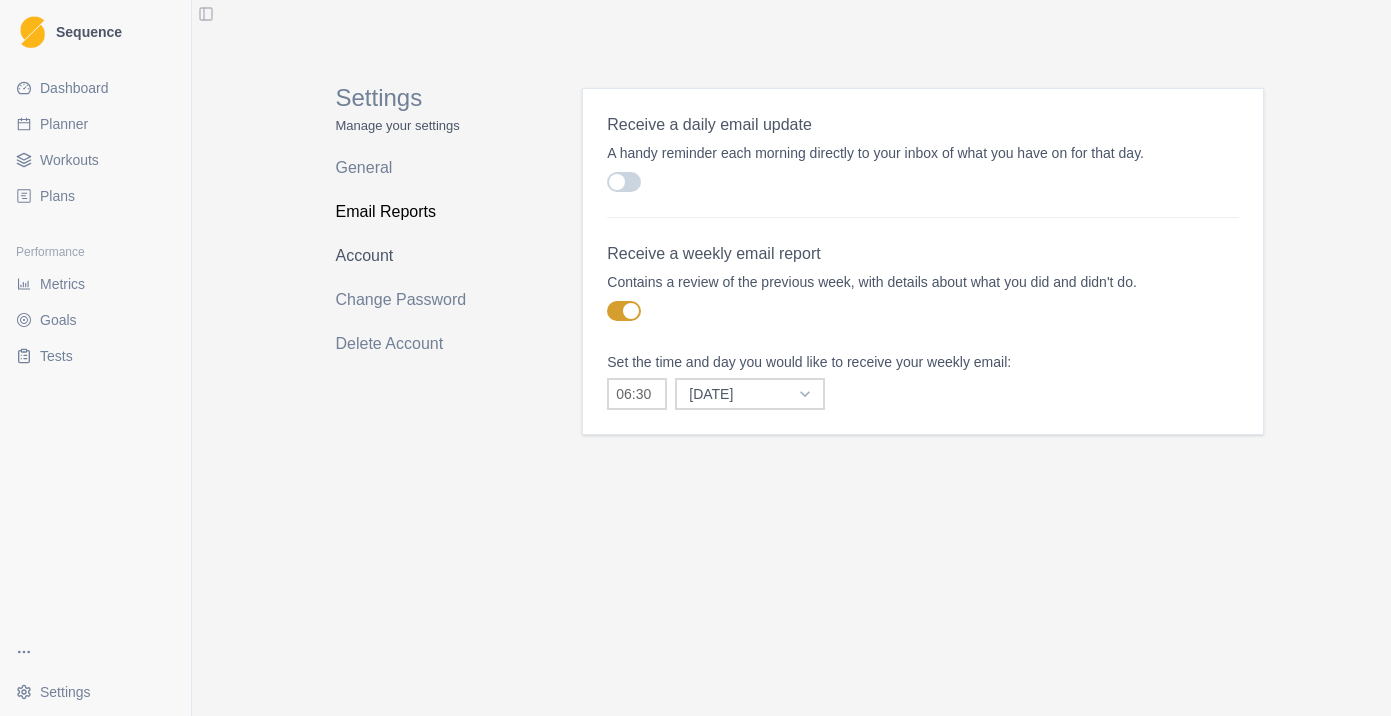 click on "Account" at bounding box center (415, 256) 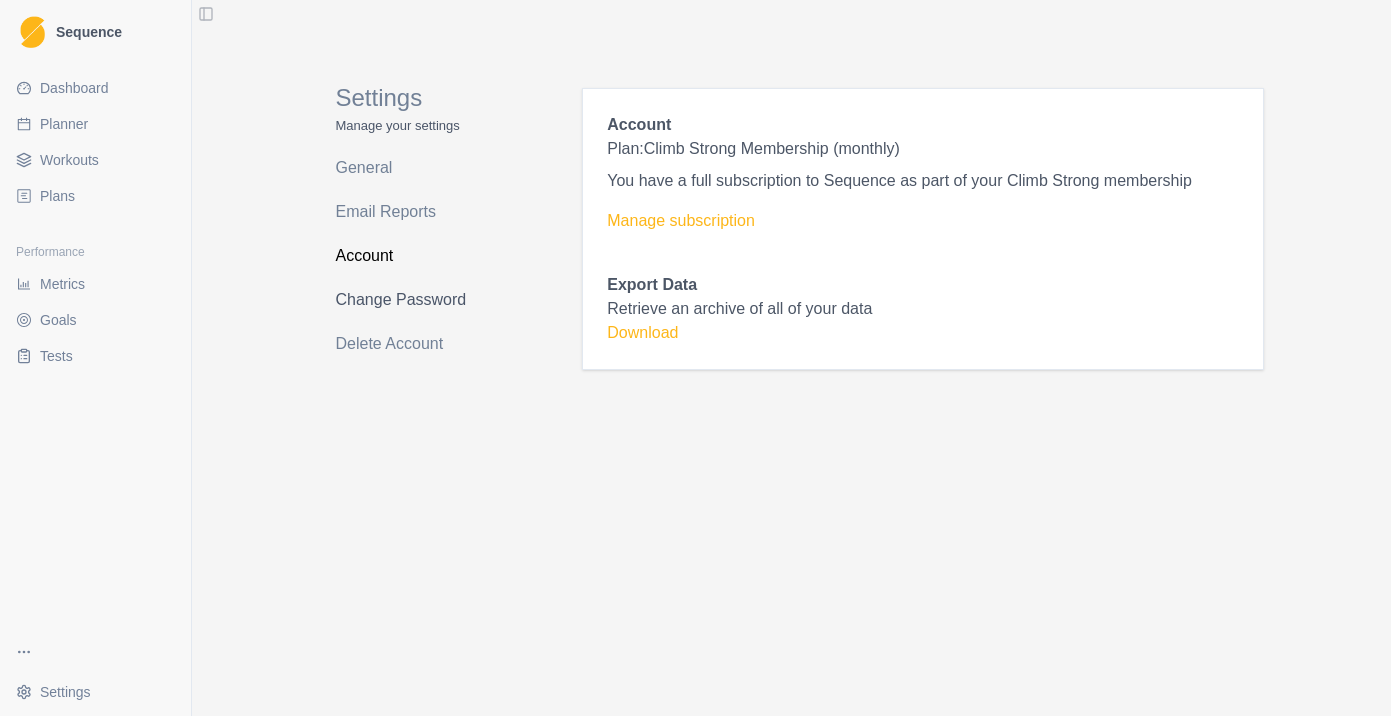 click on "Change Password" at bounding box center (415, 300) 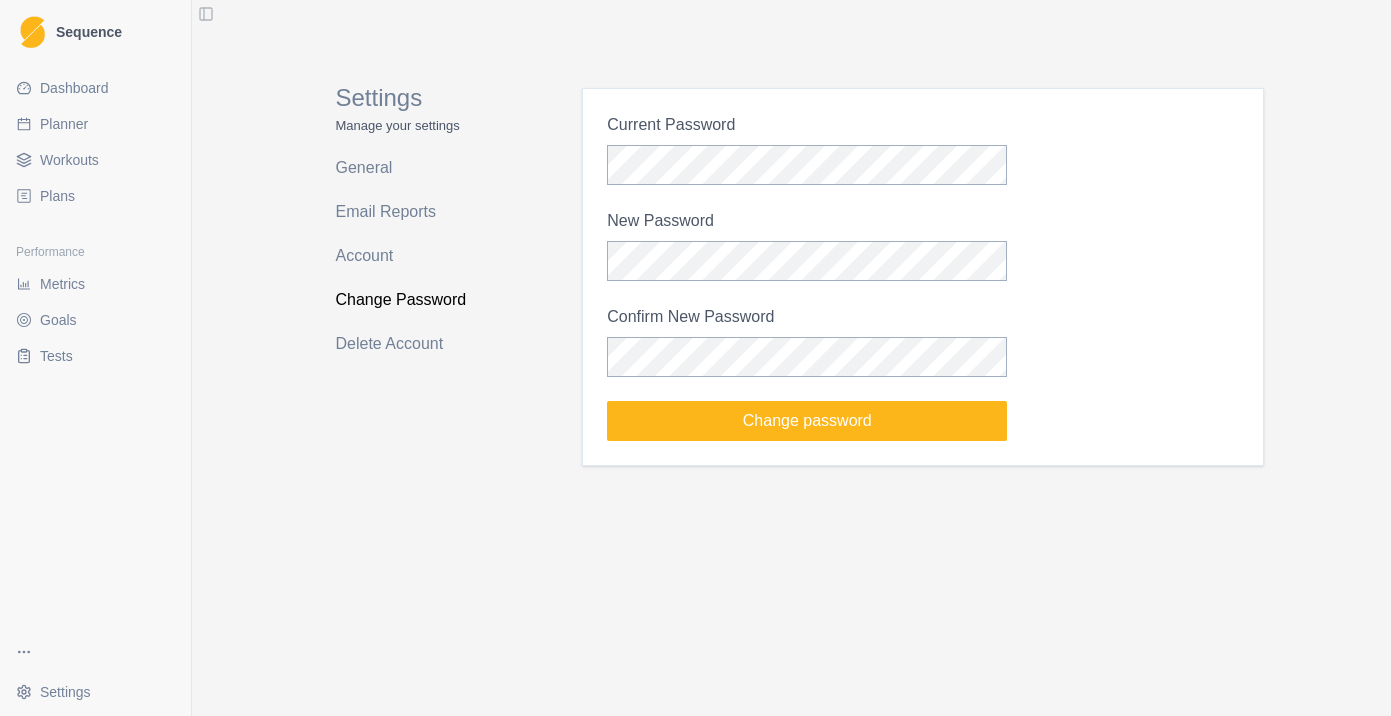 click on "Settings Manage your settings General Email Reports Account Change Password Delete Account" at bounding box center (415, 253) 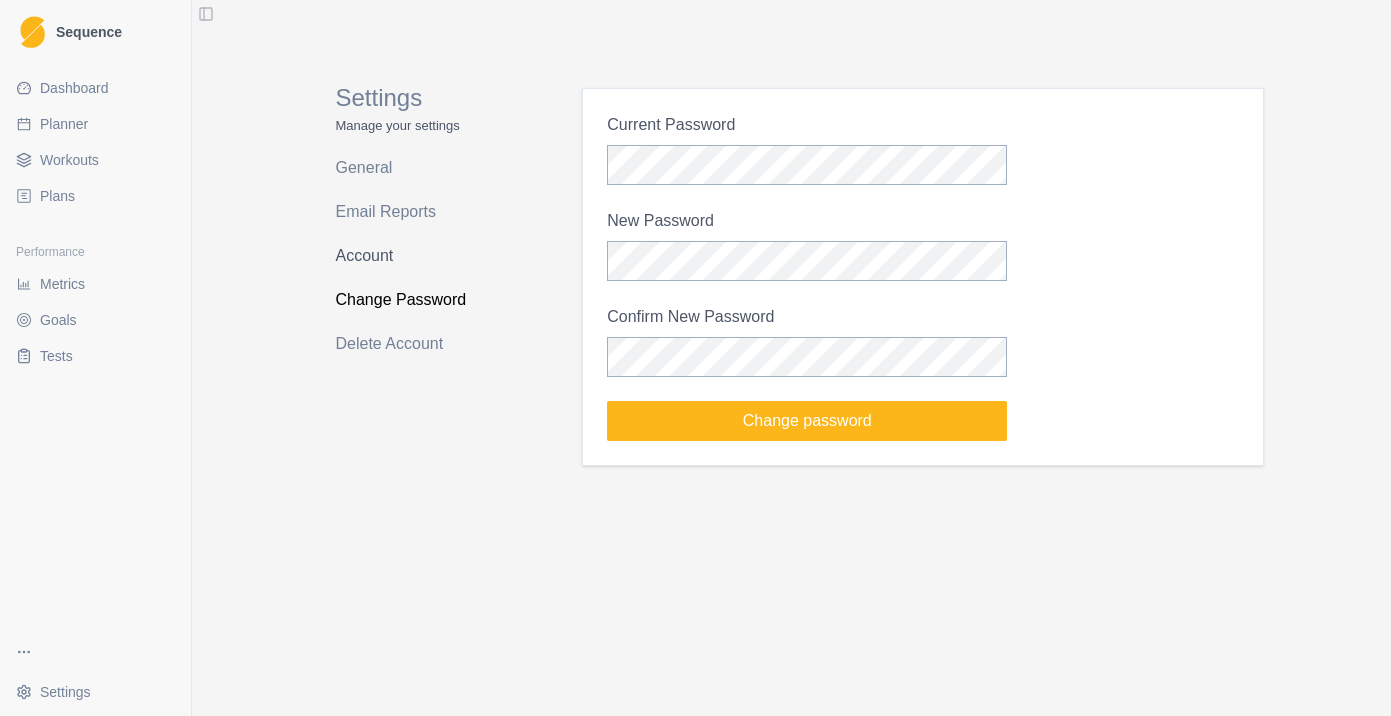 click on "Account" at bounding box center [415, 256] 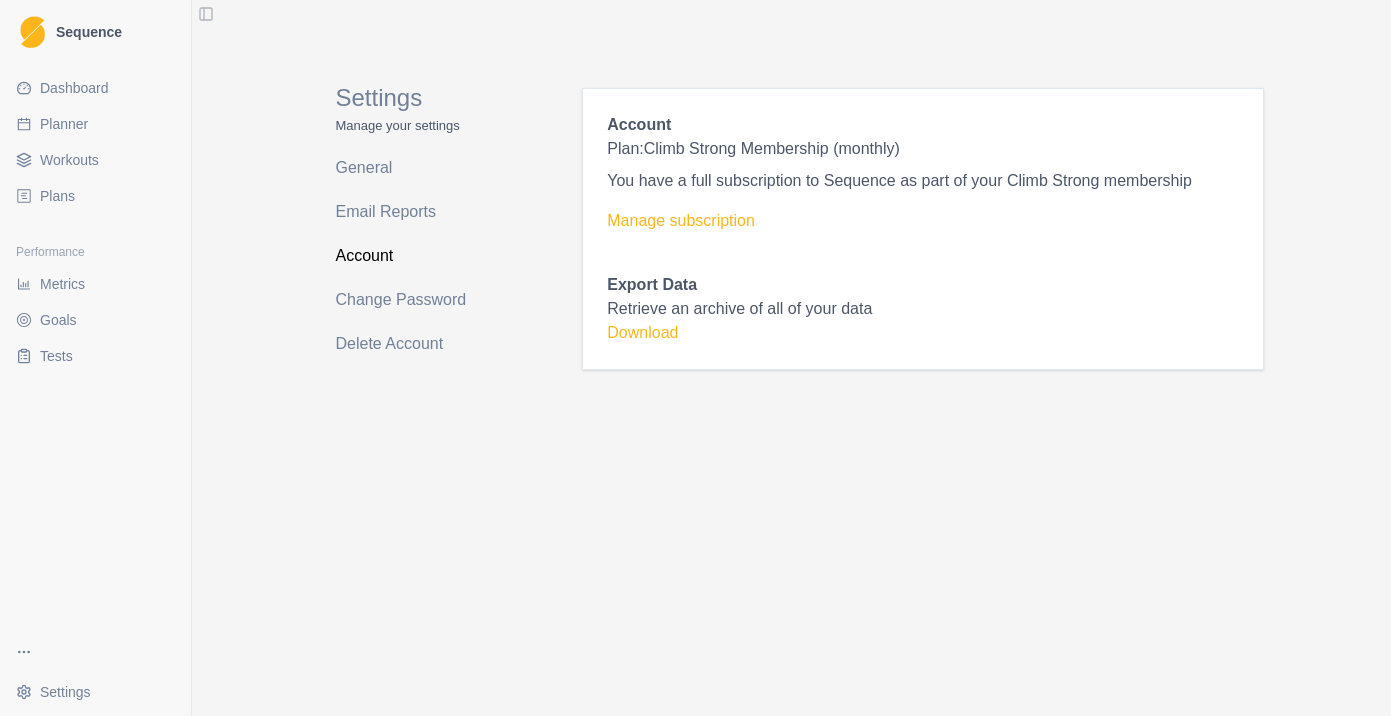 click on "Account Plan:  Climb Strong Membership (monthly) You have a full subscription to Sequence as part of your Climb Strong membership Manage subscription Export Data Retrieve an archive of all of your data Download" at bounding box center (922, 229) 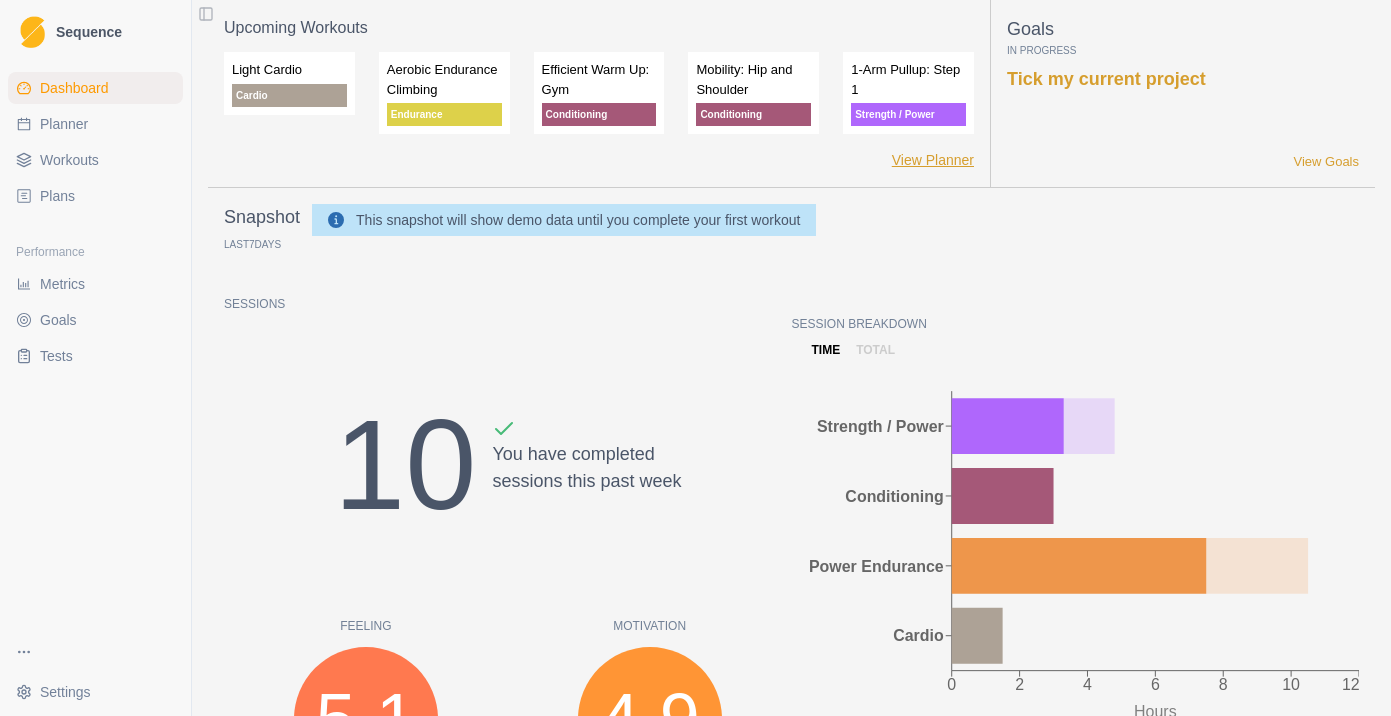 click on "View Planner" at bounding box center [933, 160] 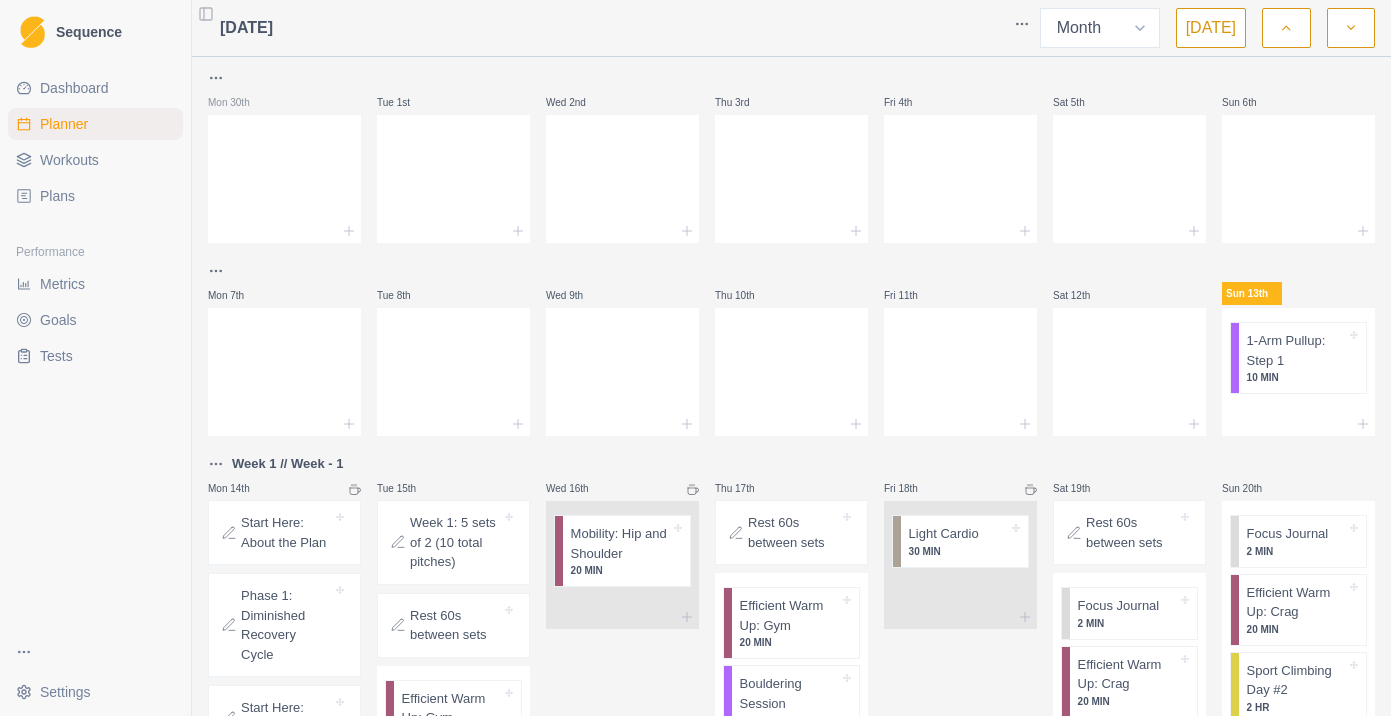 click on "[DATE]" at bounding box center (1211, 28) 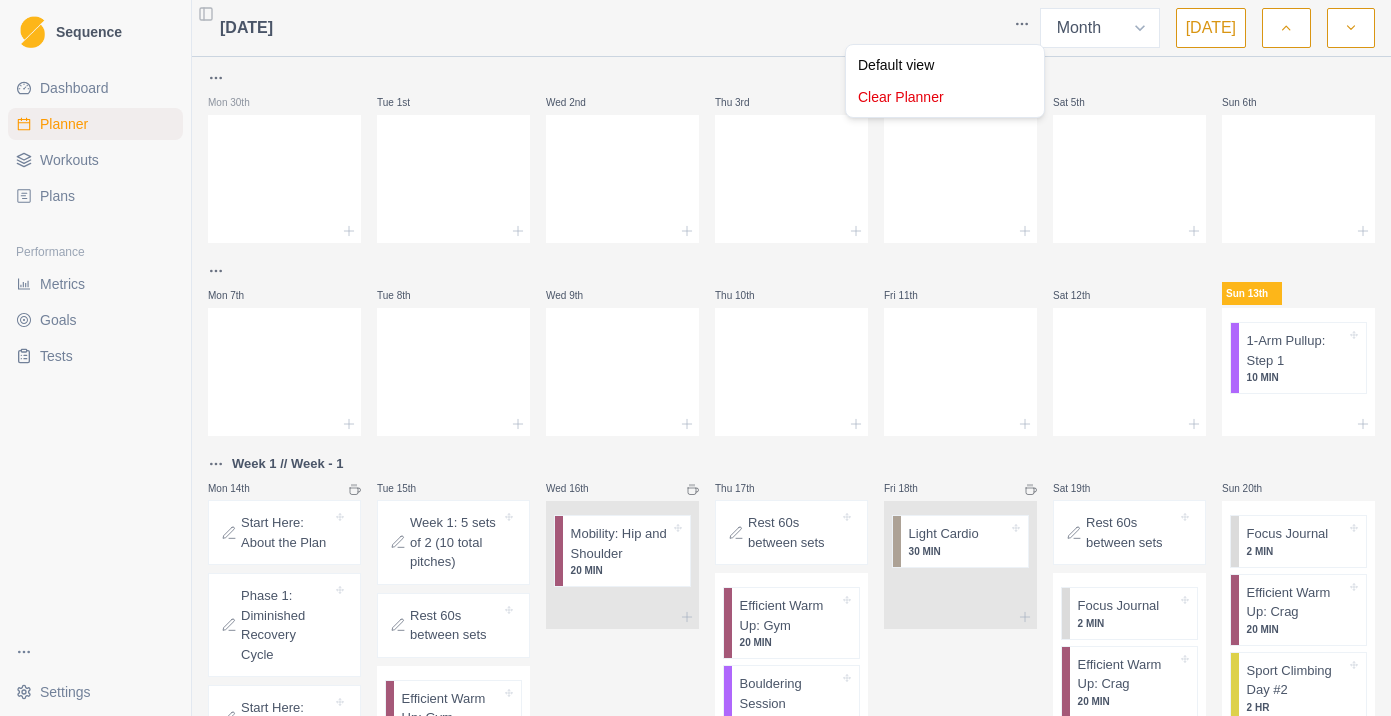 click on "Sequence Dashboard Planner Workouts Plans Performance Metrics Goals Tests Settings Toggle Sidebar [DATE] Week Month [DATE] Mon 30th Tue 1st Wed 2nd Thu 3rd Fri 4th Sat 5th Sun 6th Mon 7th Tue 8th Wed 9th Thu 10th Fri 11th Sat 12th Sun 13th 1-Arm Pullup: Step 1 10 MIN Week 1 // Week - 1 Mon 14th Start Here: About the Plan Phase 1: Diminished Recovery Cycle Start Here: About the plan How does this work with other climbing? Repeating this plan?  How to progress. Light Cardio 30 MIN Tue 15th Week 1: 5 sets of 2 (10 total pitches) Rest 60s between sets Efficient Warm Up: Gym 20 MIN Aerobic Endurance Climbing 2 HR Wed 16th Mobility: Hip and Shoulder 20 MIN Thu 17th Rest 60s between sets Efficient Warm Up: Gym 20 MIN Bouldering Session 1 HR 1-Arm Pullup: Step 1 10 MIN Integrated Strength 1 HR Fri 18th Light Cardio 30 MIN Sat 19th Rest 60s between sets Focus Journal 2 MIN Efficient Warm Up: Crag 20 MIN Sport Climbing Day #1 2 HR 1-Arm Pullup: Step 1 10 [PERSON_NAME] 20th Focus Journal 2 MIN 20 MIN 2 HR 15" at bounding box center [695, 358] 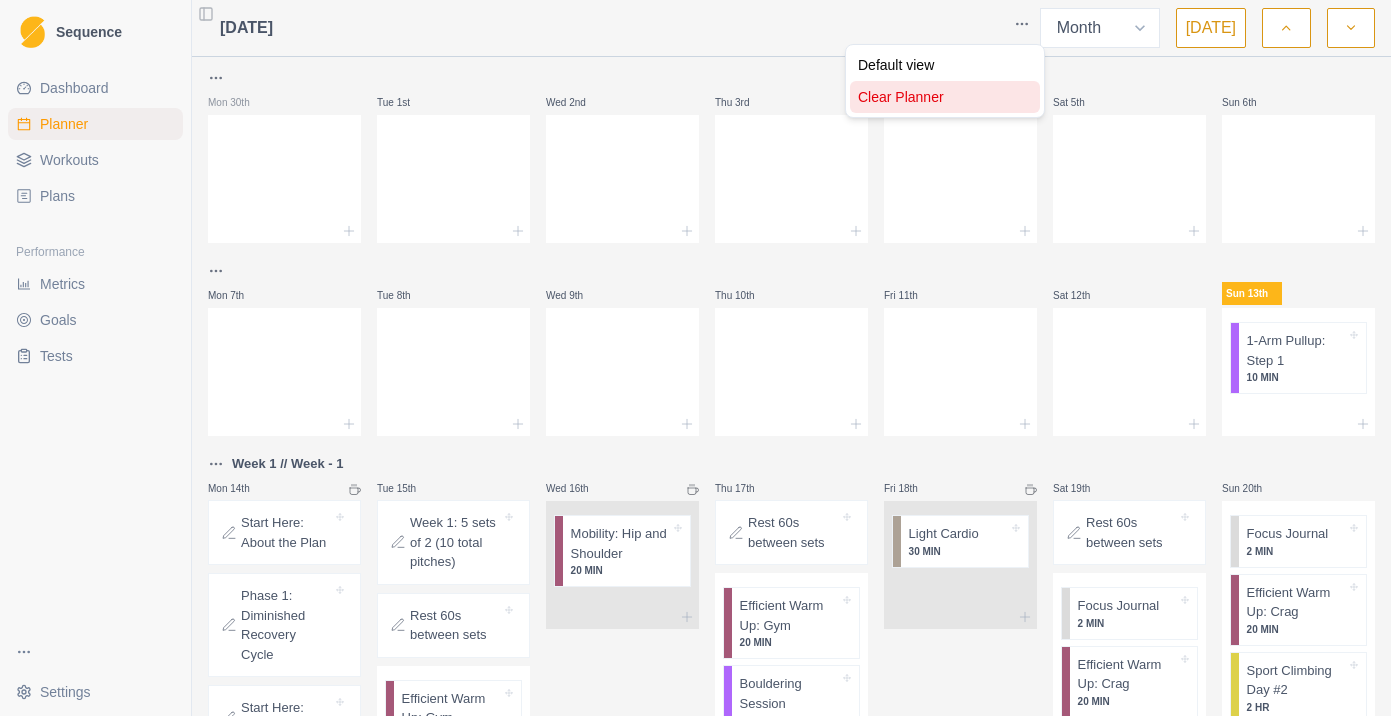 click on "Clear Planner" at bounding box center (945, 97) 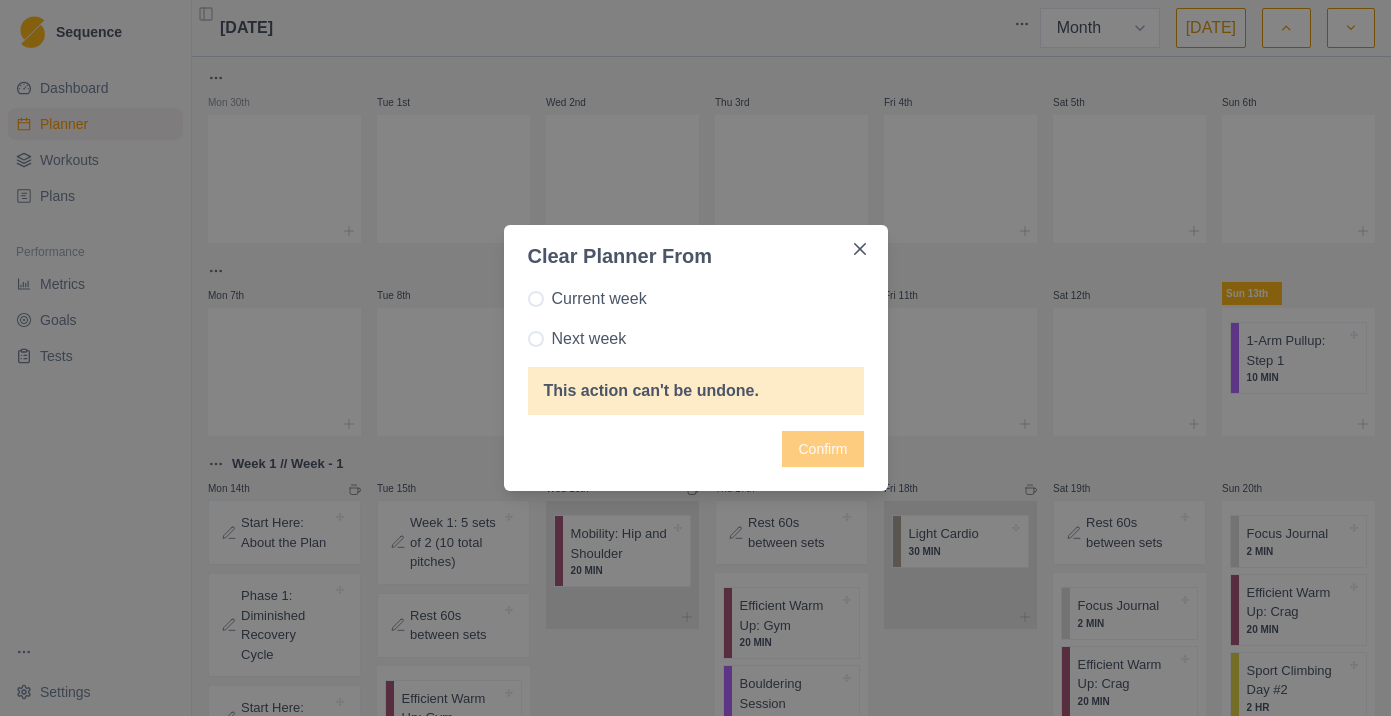 click on "Confirm" at bounding box center [696, 449] 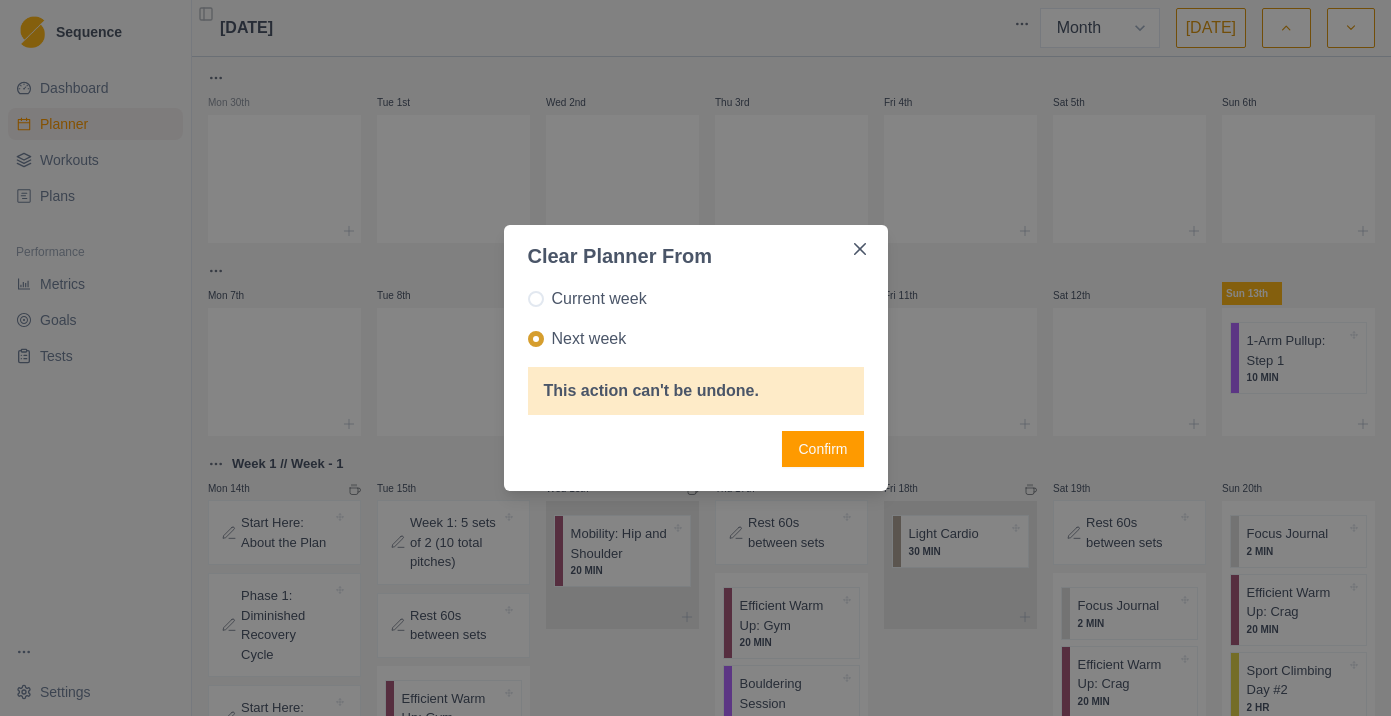 click on "Current week" at bounding box center [599, 299] 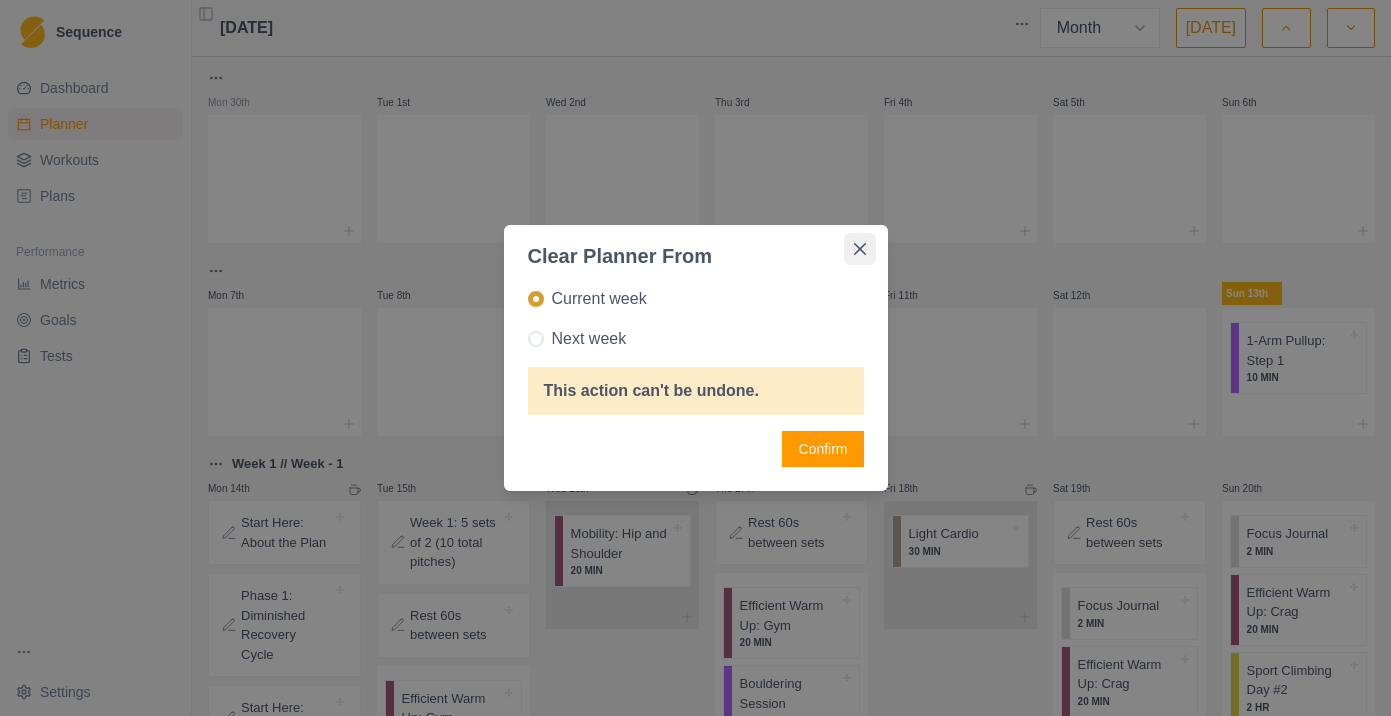 click 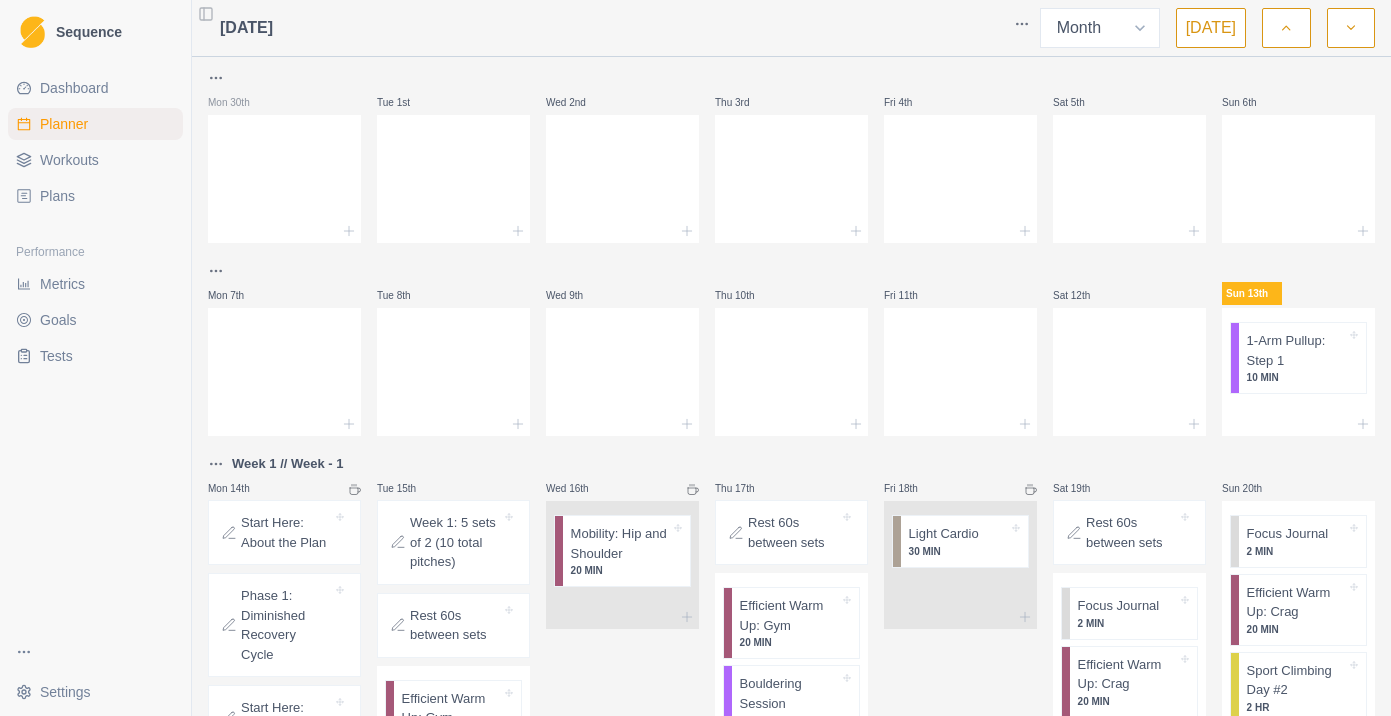 click on "[DATE] Week Month [DATE] Mon 30th Tue 1st Wed 2nd Thu 3rd Fri 4th Sat 5th Sun 6th Mon 7th Tue 8th Wed 9th Thu 10th Fri 11th Sat 12th Sun 13th 1-Arm Pullup: Step 1 10 MIN Week 1 // Week - 1 Mon 14th Start Here: About the Plan Phase 1: Diminished Recovery Cycle Start Here: About the plan How does this work with other climbing? Repeating this plan?  How to progress. Light Cardio 30 MIN Tue 15th Week 1: 5 sets of 2 (10 total pitches) Rest 60s between sets Efficient Warm Up: Gym 20 MIN Aerobic Endurance Climbing 2 HR Wed 16th Mobility: Hip and Shoulder 20 MIN Thu 17th Rest 60s between sets Efficient Warm Up: Gym 20 MIN Bouldering Session 1 HR 1-Arm Pullup: Step 1 10 MIN Integrated Strength 1 HR Fri 18th Light Cardio 30 MIN Sat 19th Rest 60s between sets Focus Journal 2 MIN Efficient Warm Up: Crag 20 MIN Sport Climbing Day #1 2 HR 1-Arm Pullup: Step 1 10 [PERSON_NAME] 20th Focus Journal 2 MIN Efficient Warm Up: Crag 20 MIN Sport Climbing Day #2 2 HR Week 2 // Week - 2 Mon 21st Light Cardio 30 MIN Tue 22nd 20 MIN 2 HR" at bounding box center [791, 358] 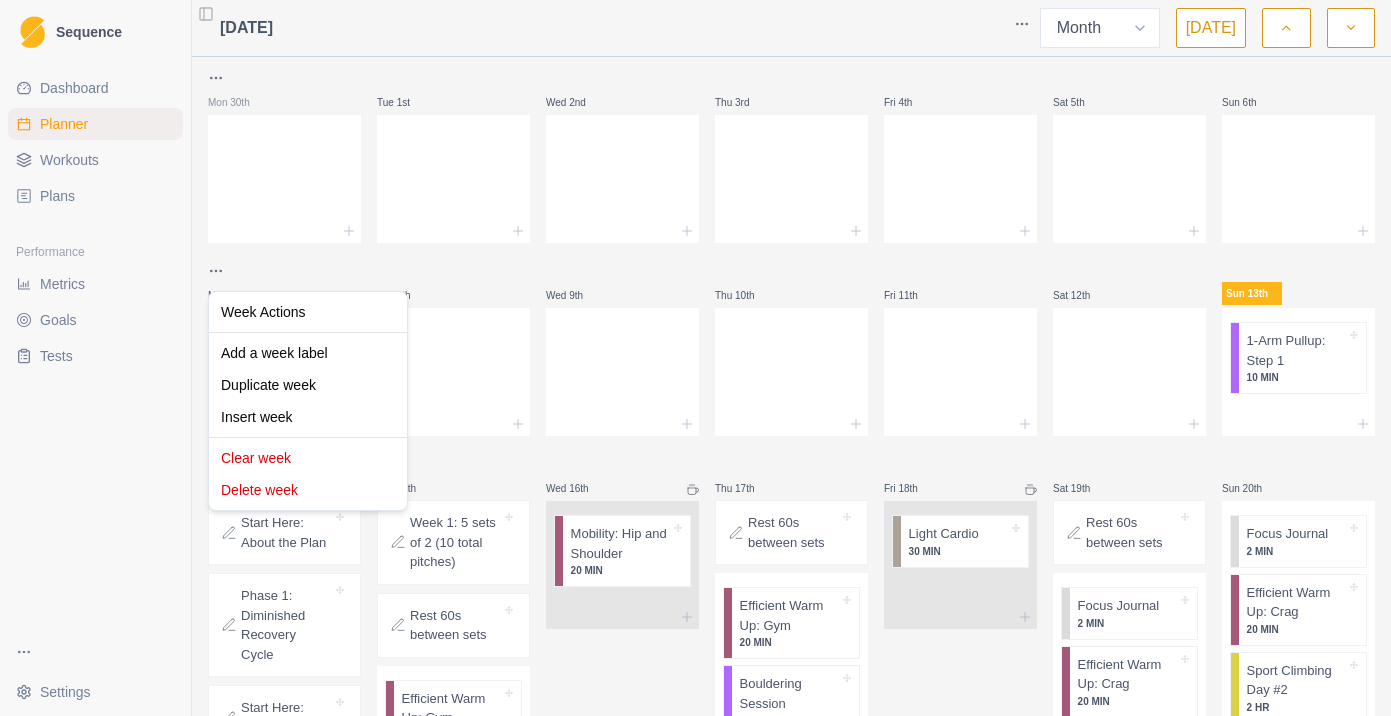 click on "Sequence Dashboard Planner Workouts Plans Performance Metrics Goals Tests Settings Toggle Sidebar [DATE] Week Month [DATE] Mon 30th Tue 1st Wed 2nd Thu 3rd Fri 4th Sat 5th Sun 6th Mon 7th Tue 8th Wed 9th Thu 10th Fri 11th Sat 12th Sun 13th 1-Arm Pullup: Step 1 10 MIN Week 1 // Week - 1 Mon 14th Start Here: About the Plan Phase 1: Diminished Recovery Cycle Start Here: About the plan How does this work with other climbing? Repeating this plan?  How to progress. Light Cardio 30 MIN Tue 15th Week 1: 5 sets of 2 (10 total pitches) Rest 60s between sets Efficient Warm Up: Gym 20 MIN Aerobic Endurance Climbing 2 HR Wed 16th Mobility: Hip and Shoulder 20 MIN Thu 17th Rest 60s between sets Efficient Warm Up: Gym 20 MIN Bouldering Session 1 HR 1-Arm Pullup: Step 1 10 MIN Integrated Strength 1 HR Fri 18th Light Cardio 30 MIN Sat 19th Rest 60s between sets Focus Journal 2 MIN Efficient Warm Up: Crag 20 MIN Sport Climbing Day #1 2 HR 1-Arm Pullup: Step 1 10 [PERSON_NAME] 20th Focus Journal 2 MIN 20 MIN 2 HR 15" at bounding box center [695, 358] 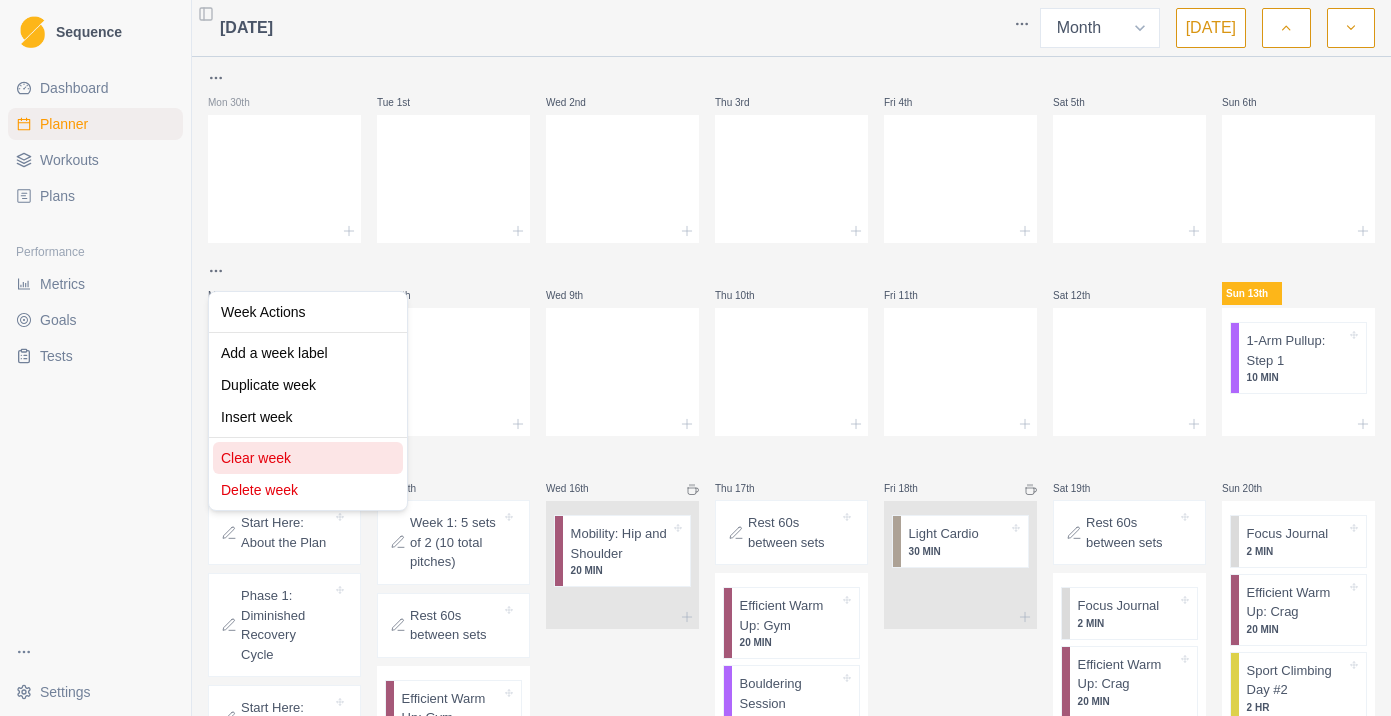click on "Clear week" at bounding box center (308, 458) 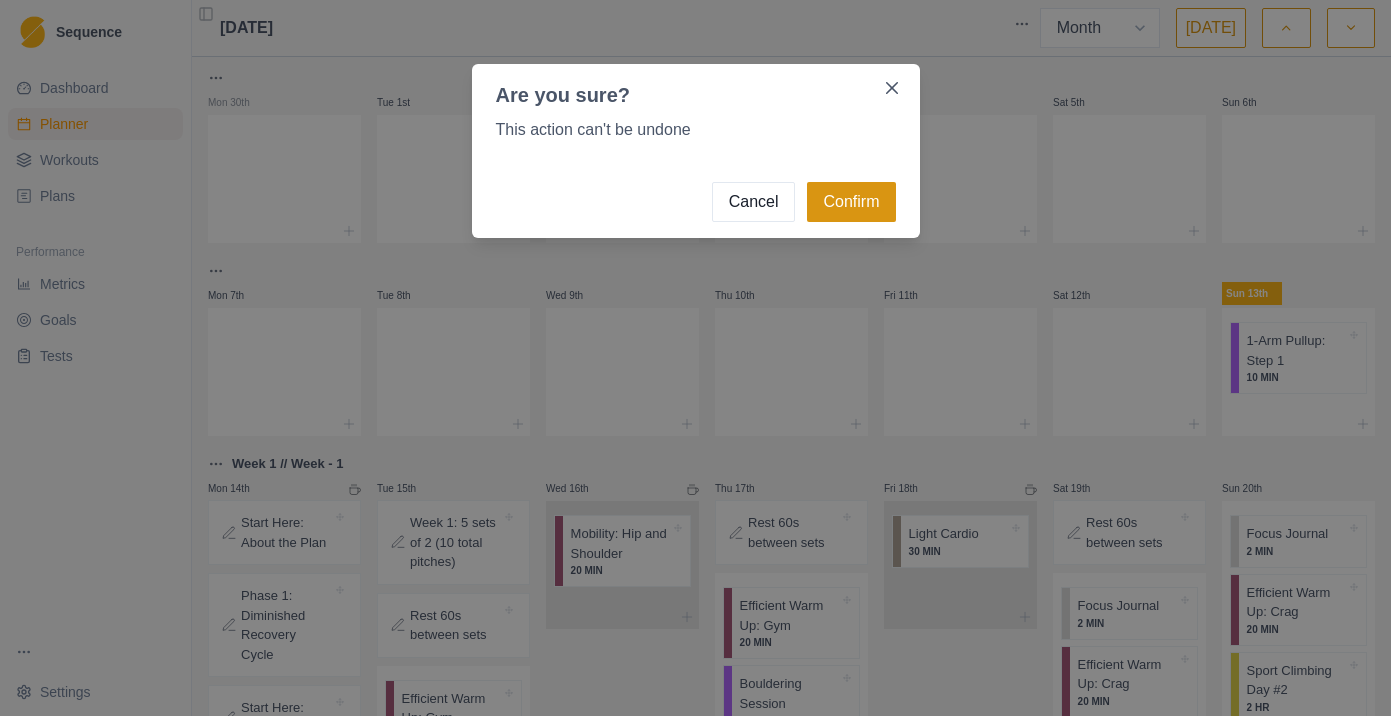 click on "Confirm" at bounding box center [851, 202] 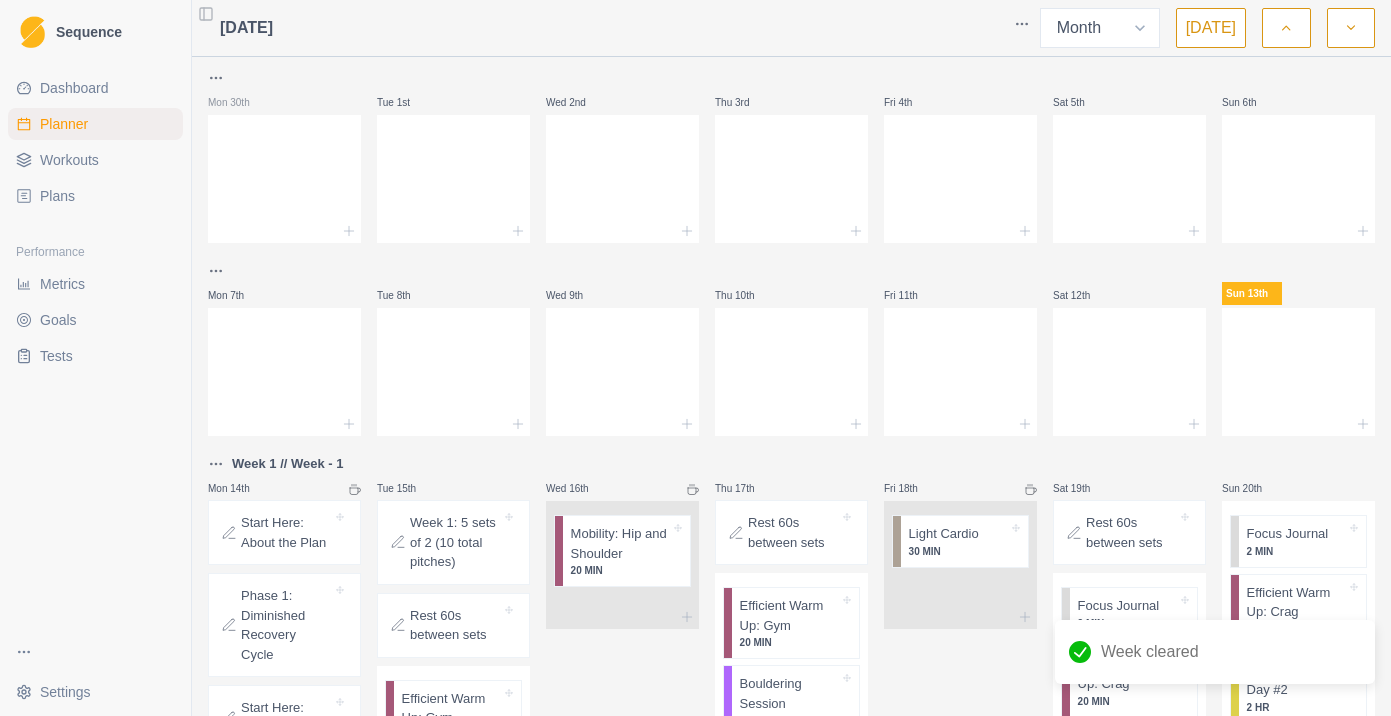 click on "[DATE] Week Month [DATE] Mon 30th Tue 1st Wed 2nd Thu 3rd Fri 4th Sat 5th Sun 6th Mon 7th Tue 8th Wed 9th Thu 10th Fri 11th Sat 12th Sun 13th Week 1 // Week - 1 Mon 14th Start Here: About the Plan Phase 1: Diminished Recovery Cycle Start Here: About the plan How does this work with other climbing? Repeating this plan?  How to progress. Light Cardio 30 MIN Tue 15th Week 1: 5 sets of 2 (10 total pitches) Rest 60s between sets Efficient Warm Up: Gym 20 MIN Aerobic Endurance Climbing 2 HR Wed 16th Mobility: Hip and Shoulder 20 MIN Thu 17th Rest 60s between sets Efficient Warm Up: Gym 20 MIN Bouldering Session 1 HR 1-Arm Pullup: Step 1 10 MIN Integrated Strength 1 HR Fri 18th Light Cardio 30 MIN Sat 19th Rest 60s between sets Focus Journal 2 MIN Efficient Warm Up: Crag 20 MIN Sport Climbing Day #1 2 HR 1-Arm Pullup: Step 1 10 [PERSON_NAME] 20th Focus Journal 2 MIN Efficient Warm Up: Crag 20 MIN Sport Climbing Day #2 2 HR Week 2 // Week - 2 Mon 21st Light Cardio 30 MIN Tue 22nd Rest 45s between sets 20 MIN 2 HR 10 MIN" at bounding box center (791, 358) 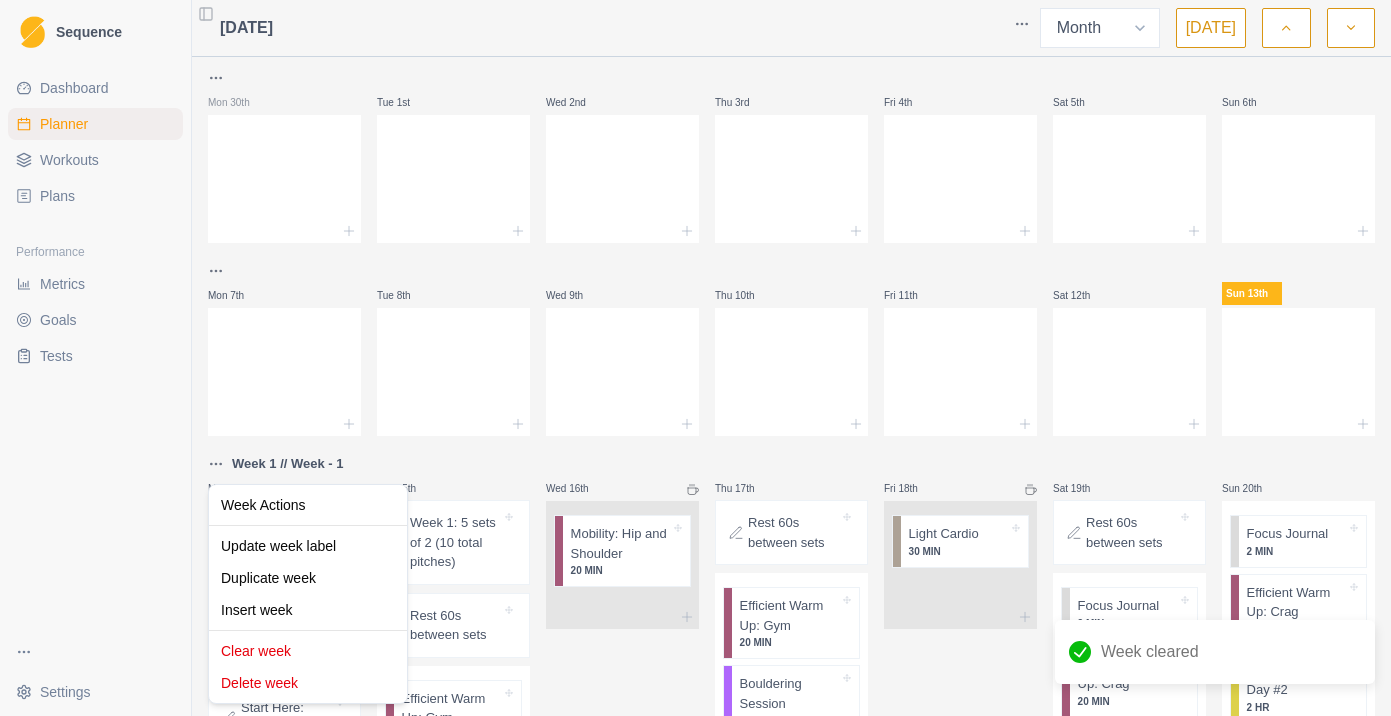 click on "Sequence Dashboard Planner Workouts Plans Performance Metrics Goals Tests Settings Toggle Sidebar [DATE] Week Month [DATE] Mon 30th Tue 1st Wed 2nd Thu 3rd Fri 4th Sat 5th Sun 6th Mon 7th Tue 8th Wed 9th Thu 10th Fri 11th Sat 12th Sun 13th Week 1 // Week - 1 Mon 14th Start Here: About the Plan Phase 1: Diminished Recovery Cycle Start Here: About the plan How does this work with other climbing? Repeating this plan?  How to progress. Light Cardio 30 MIN Tue 15th Week 1: 5 sets of 2 (10 total pitches) Rest 60s between sets Efficient Warm Up: Gym 20 MIN Aerobic Endurance Climbing 2 HR Wed 16th Mobility: Hip and Shoulder 20 MIN Thu 17th Rest 60s between sets Efficient Warm Up: Gym 20 MIN Bouldering Session 1 HR 1-Arm Pullup: Step 1 10 MIN Integrated Strength 1 HR Fri 18th Light Cardio 30 MIN Sat 19th Rest 60s between sets Focus Journal 2 MIN Efficient Warm Up: Crag 20 MIN Sport Climbing Day #1 2 HR 1-Arm Pullup: Step 1 10 [PERSON_NAME] 20th Focus Journal 2 MIN Efficient Warm Up: Crag 20 MIN 2 HR 30 MIN" at bounding box center (695, 358) 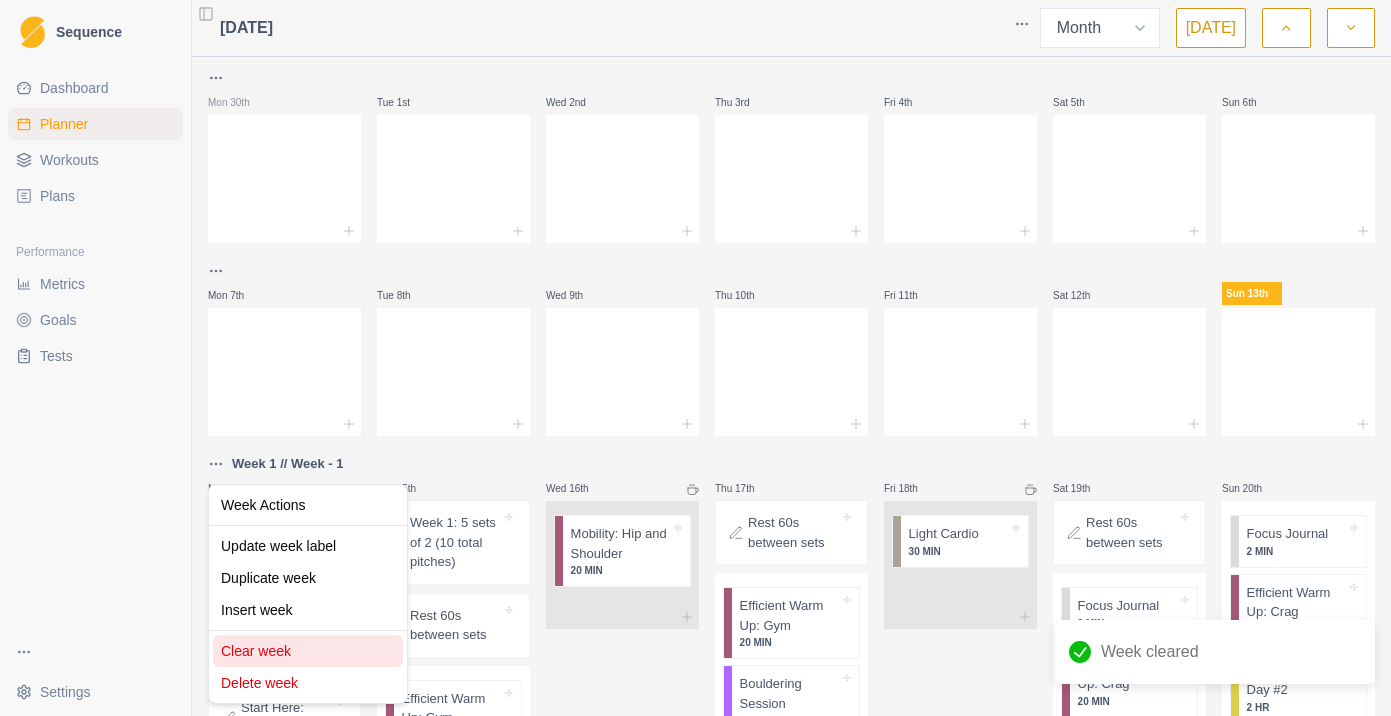 click on "Clear week" at bounding box center [308, 651] 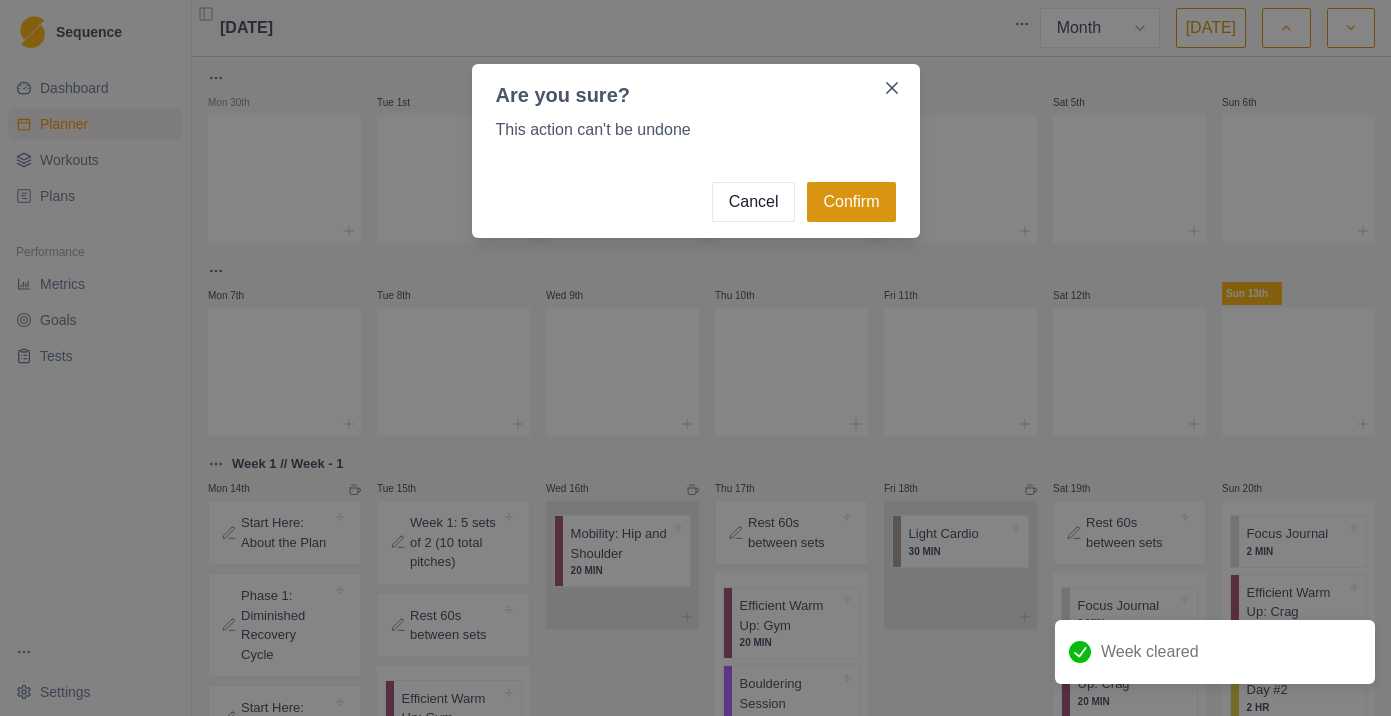 click on "Confirm" at bounding box center (851, 202) 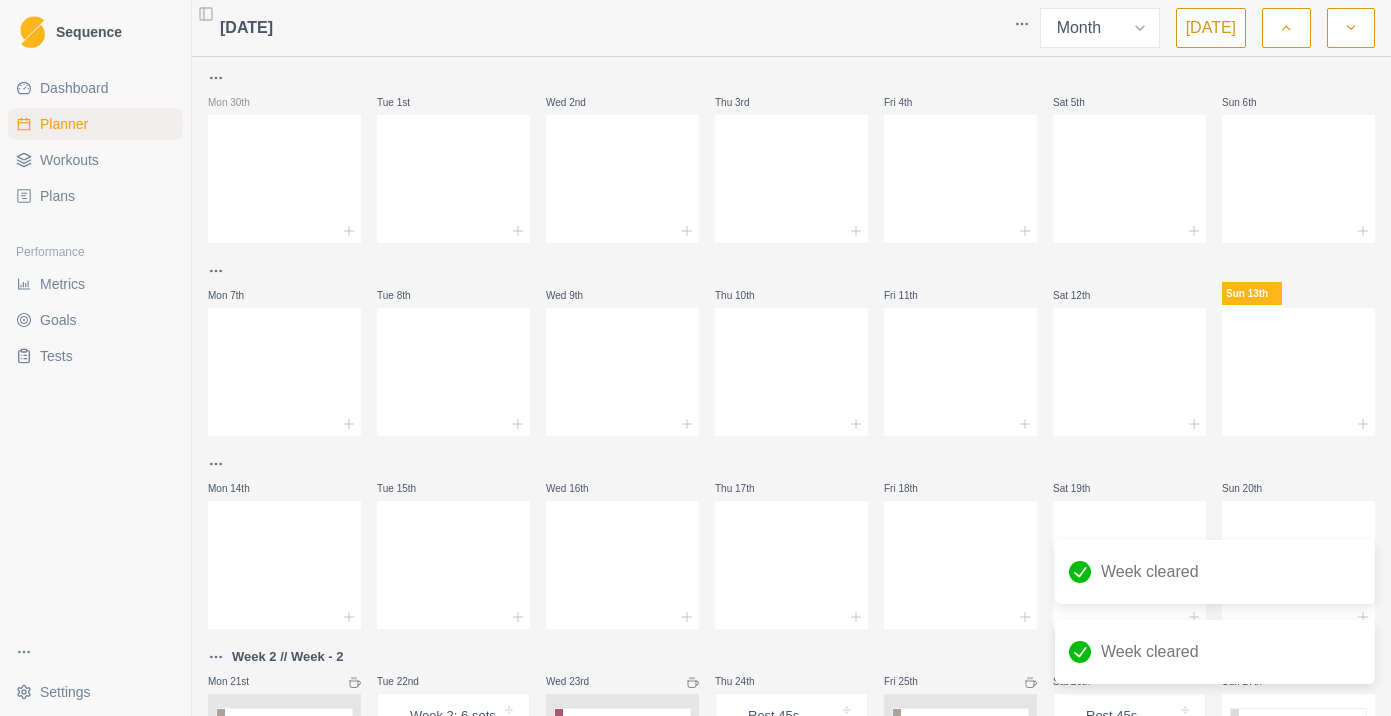 scroll, scrollTop: 265, scrollLeft: 0, axis: vertical 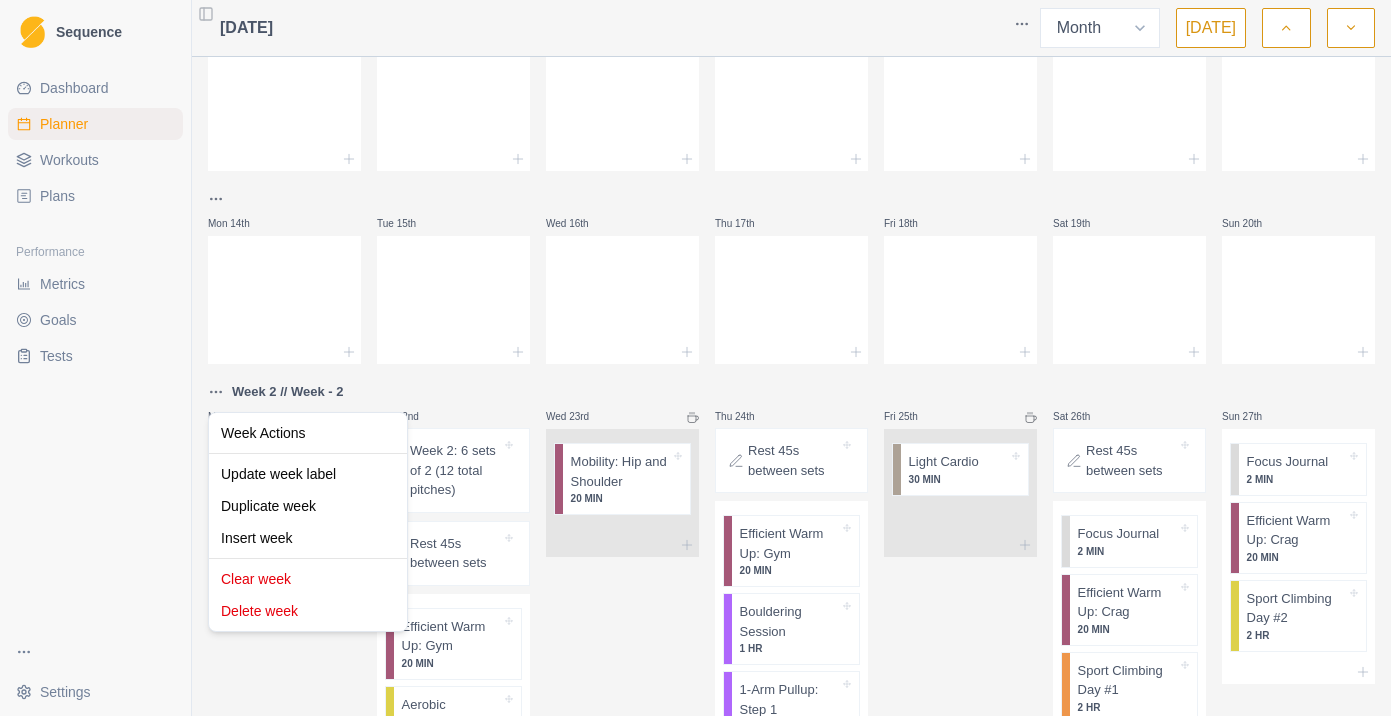 click on "Sequence Dashboard Planner Workouts Plans Performance Metrics Goals Tests Settings Toggle Sidebar [DATE] Week Month [DATE] Mon 30th Tue 1st Wed 2nd Thu 3rd Fri 4th Sat 5th Sun 6th Mon 7th Tue 8th Wed 9th Thu 10th Fri 11th Sat 12th Sun 13th Mon 14th Tue 15th Wed 16th Thu 17th Fri 18th Sat 19th Sun 20th Week 2 // Week - 2 Mon 21st Light Cardio 30 MIN Tue 22nd Week 2: 6 sets of 2 (12 total pitches)  Rest 45s between sets Efficient Warm Up: Gym 20 MIN Aerobic Endurance Climbing 2 HR 1-Arm Pullup: Step 1 10 MIN Wed 23rd Mobility: Hip and Shoulder 20 MIN Thu 24th Rest 45s between sets Efficient Warm Up: Gym 20 MIN Bouldering Session 1 HR 1-Arm Pullup: Step 1 10 MIN Integrated Strength 1 HR Fri 25th Light Cardio 30 MIN Sat 26th Rest 45s between sets Focus Journal 2 MIN Efficient Warm Up: Crag 20 MIN Sport Climbing Day #1 2 HR 1-Arm Pullup: Step 1 10 [PERSON_NAME] 27th Focus Journal 2 MIN Efficient Warm Up: Crag 20 MIN Sport Climbing Day #2 2 HR Week 3 // Week - 3 Mon 28th Light Cardio 30 MIN Tue 29th 15" at bounding box center [695, 358] 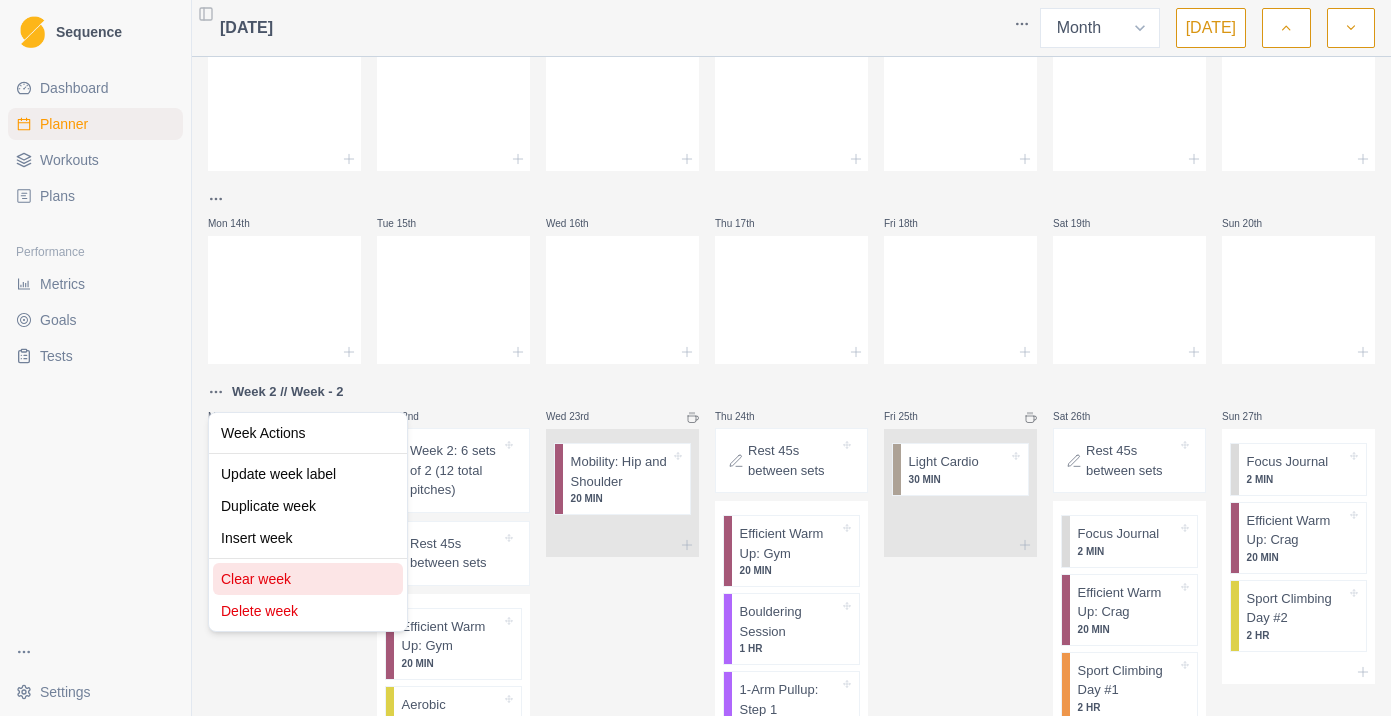 click on "Clear week" at bounding box center (308, 579) 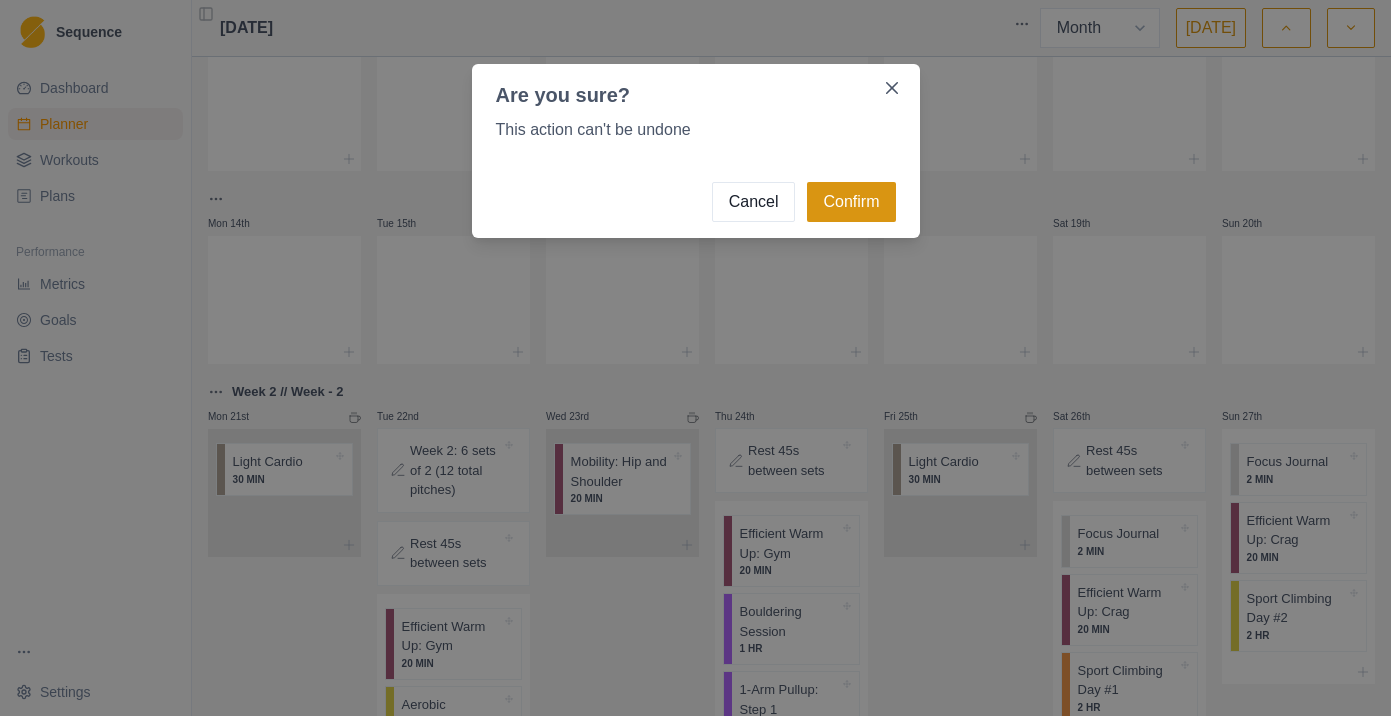 click on "Confirm" at bounding box center [851, 202] 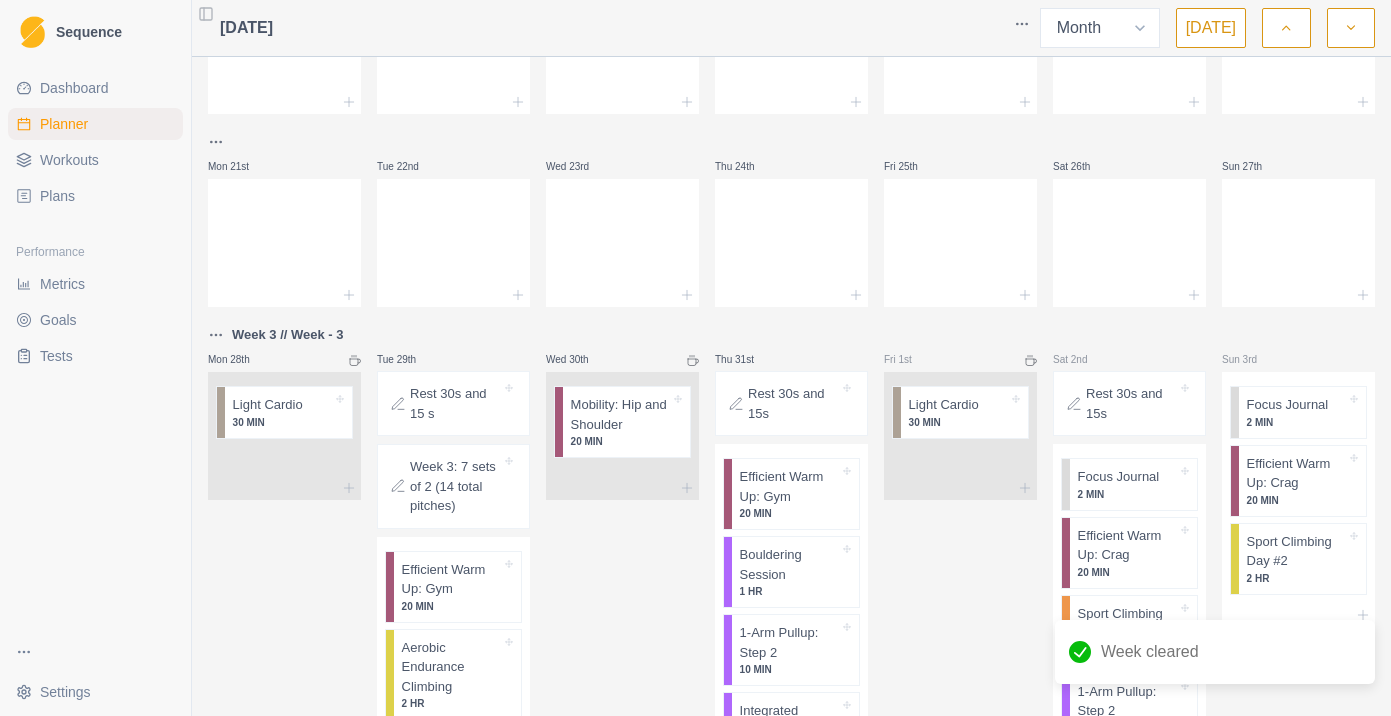 scroll, scrollTop: 572, scrollLeft: 0, axis: vertical 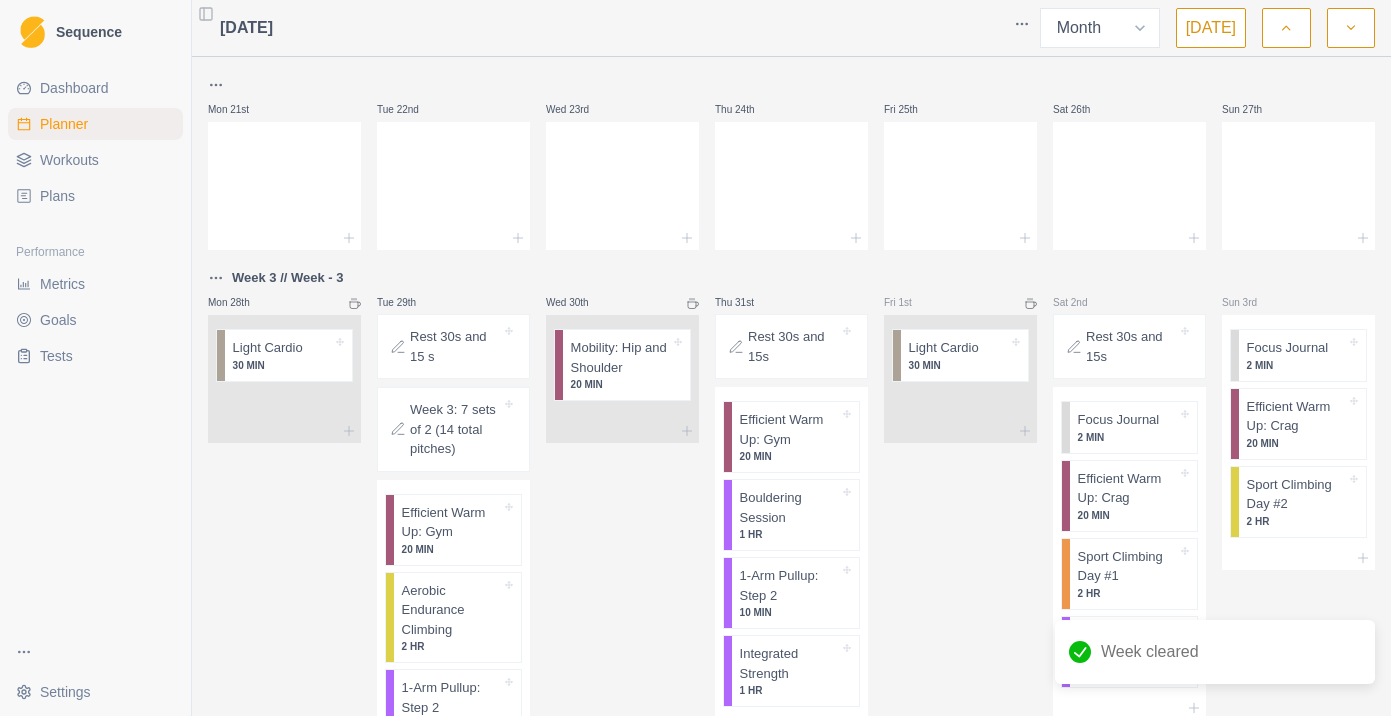 click on "[DATE] Week Month [DATE] Mon 30th Tue 1st Wed 2nd Thu 3rd Fri 4th Sat 5th Sun 6th Mon 7th Tue 8th Wed 9th Thu 10th Fri 11th Sat 12th Sun 13th Mon 14th Tue 15th Wed 16th Thu 17th Fri 18th Sat 19th Sun 20th Mon 21st Tue 22nd Wed 23rd Thu 24th Fri 25th Sat 26th Sun 27th Week 3 // Week - 3 Mon 28th Light Cardio 30 MIN Tue 29th Rest 30s and 15 s Week 3: 7 sets of 2 (14 total pitches)  Efficient Warm Up: Gym 20 MIN Aerobic Endurance Climbing 2 HR 1-Arm Pullup: Step 2 10 MIN Wed 30th Mobility: Hip and Shoulder 20 MIN Thu 31st Rest 30s and 15s Efficient Warm Up: Gym 20 MIN Bouldering Session 1 HR 1-Arm Pullup: Step 2 10 MIN Integrated Strength 1 HR Fri 1st Light Cardio 30 MIN Sat 2nd Rest 30s and 15s Focus Journal 2 MIN Efficient Warm Up: Crag 20 MIN Sport Climbing Day #1 2 HR 1-Arm Pullup: Step 2 10 [PERSON_NAME] 3rd Focus Journal 2 MIN Efficient Warm Up: Crag 20 MIN Sport Climbing Day #2 2 HR" at bounding box center [791, 358] 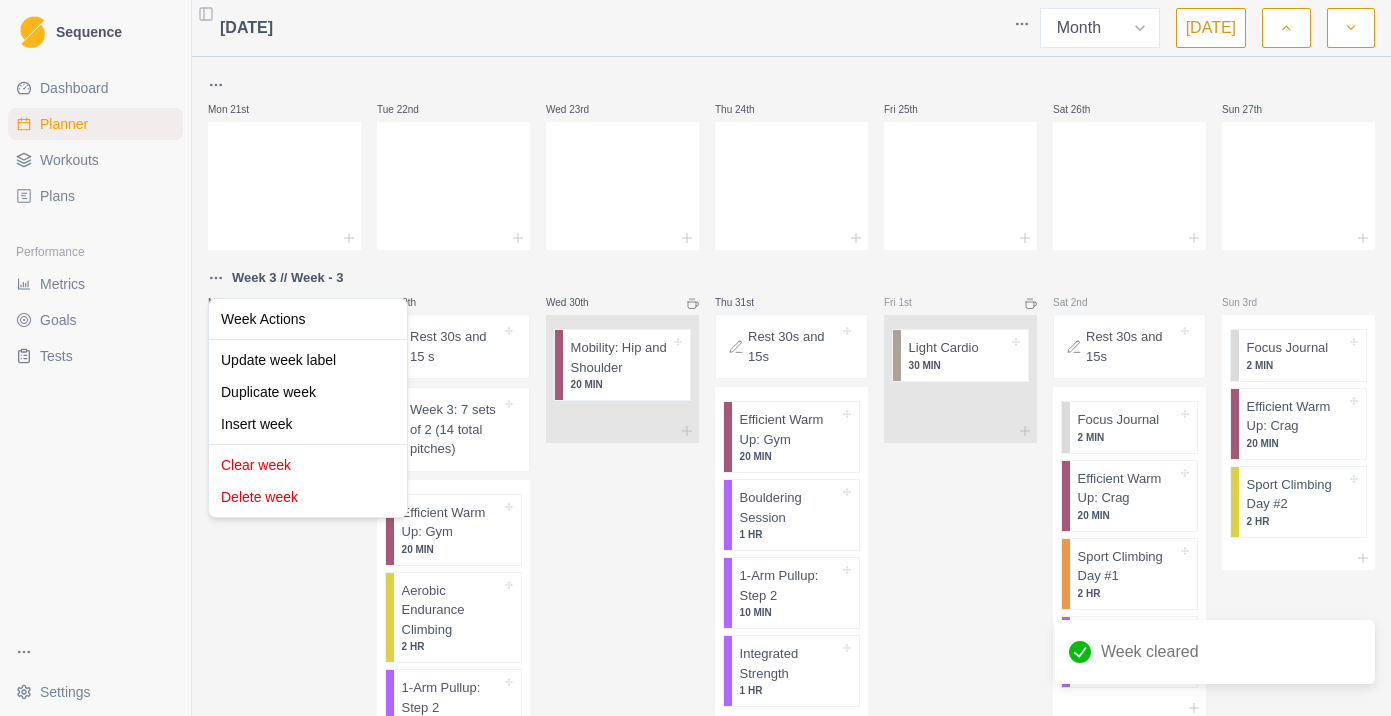 click on "Sequence Dashboard Planner Workouts Plans Performance Metrics Goals Tests Settings Toggle Sidebar [DATE] Week Month [DATE] Mon 30th Tue 1st Wed 2nd Thu 3rd Fri 4th Sat 5th Sun 6th Mon 7th Tue 8th Wed 9th Thu 10th Fri 11th Sat 12th Sun 13th Mon 14th Tue 15th Wed 16th Thu 17th Fri 18th Sat 19th Sun 20th Mon 21st Tue 22nd Wed 23rd Thu 24th Fri 25th Sat 26th Sun 27th Week 3 // Week - 3 Mon 28th Light Cardio 30 MIN Tue 29th Rest 30s and 15 s Week 3: 7 sets of 2 (14 total pitches)  Efficient Warm Up: Gym 20 MIN Aerobic Endurance Climbing 2 HR 1-Arm Pullup: Step 2 10 MIN Wed 30th Mobility: Hip and Shoulder 20 MIN Thu 31st Rest 30s and 15s Efficient Warm Up: Gym 20 MIN Bouldering Session 1 HR 1-Arm Pullup: Step 2 10 MIN Integrated Strength 1 HR Fri 1st Light Cardio 30 MIN Sat 2nd Rest 30s and 15s Focus Journal 2 MIN Efficient Warm Up: Crag 20 MIN Sport Climbing Day #1 2 HR 1-Arm Pullup: Step 2 10 [PERSON_NAME] 3rd Focus Journal 2 MIN Efficient Warm Up: Crag 20 MIN Sport Climbing Day #2 2 HR Week cleared" at bounding box center (695, 358) 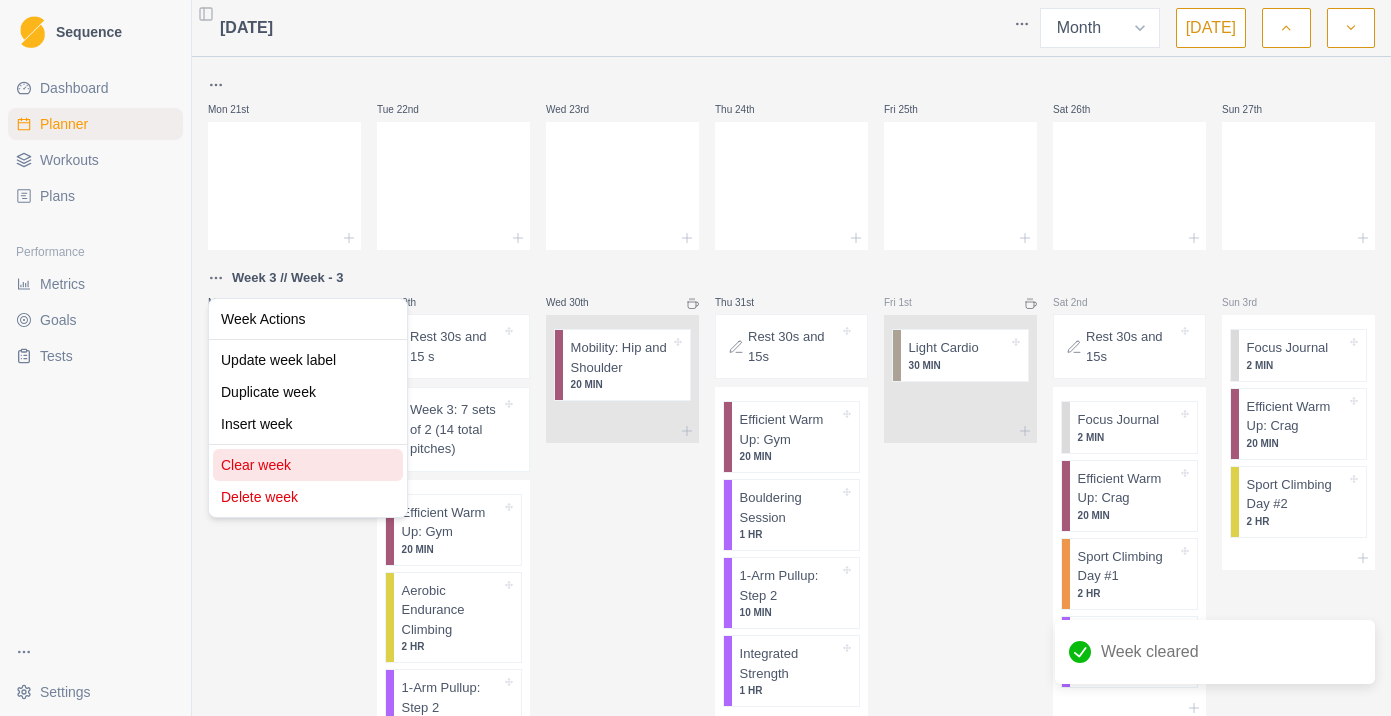click on "Clear week" at bounding box center [308, 465] 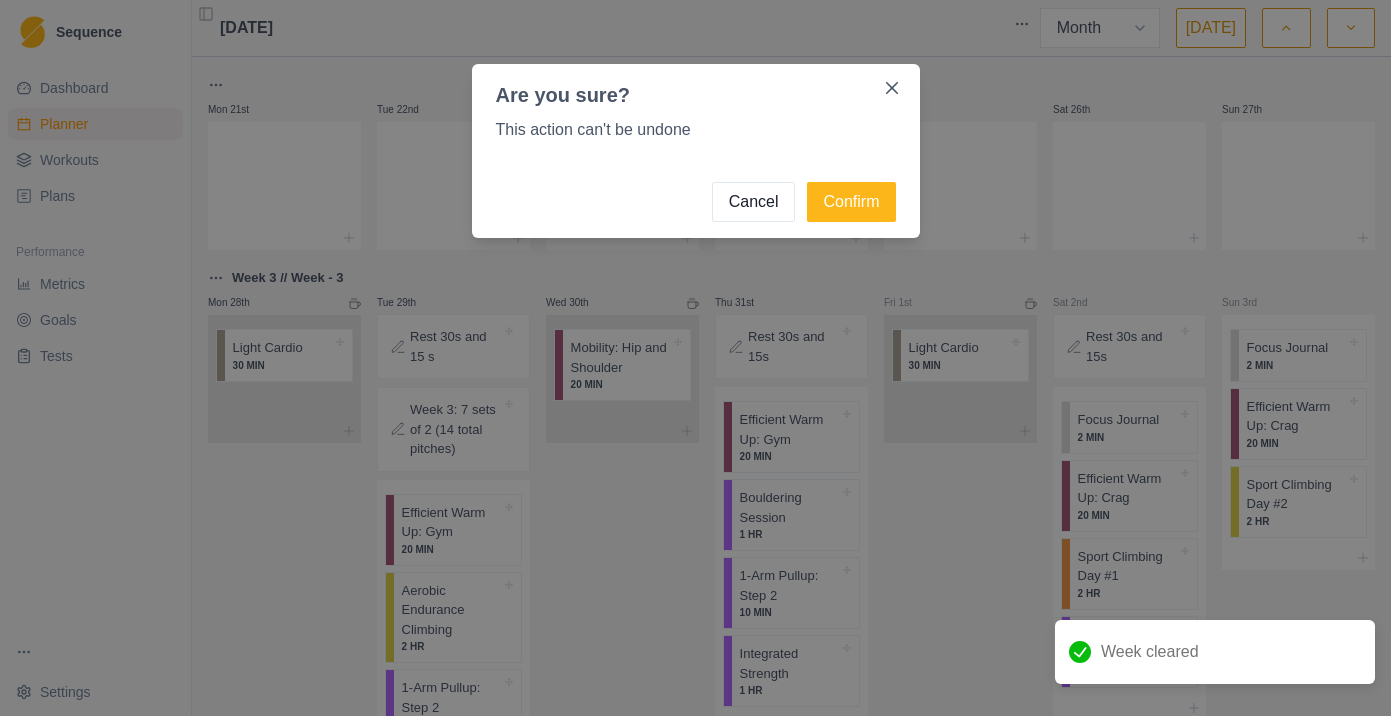 click on "Cancel Confirm" at bounding box center [696, 202] 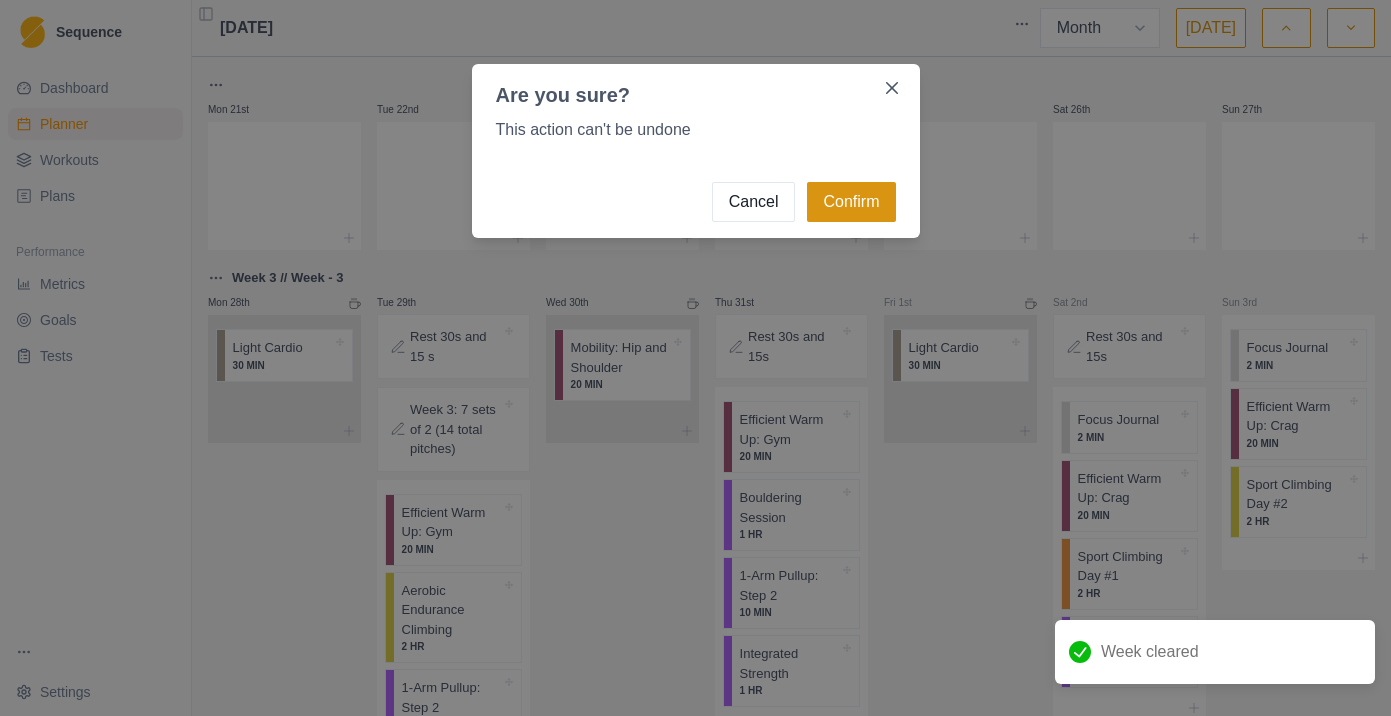 click on "Confirm" at bounding box center (851, 202) 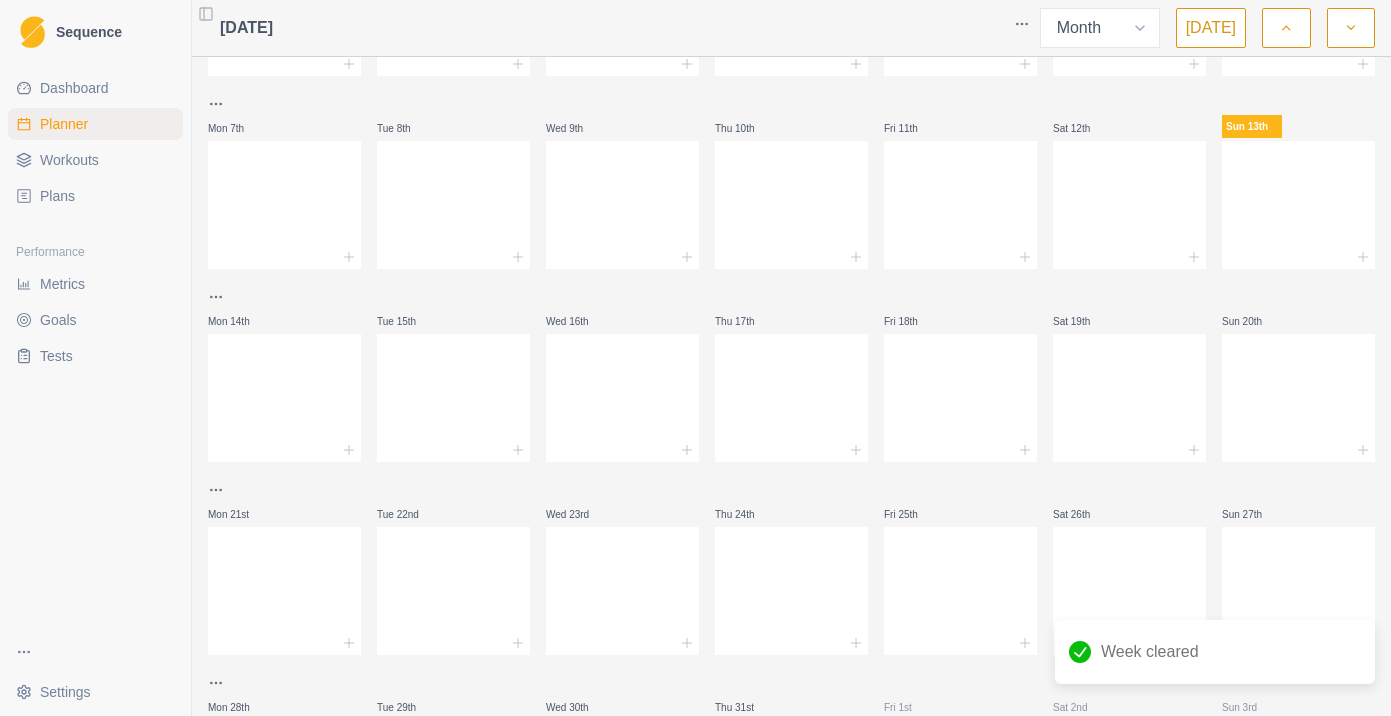 scroll, scrollTop: 0, scrollLeft: 0, axis: both 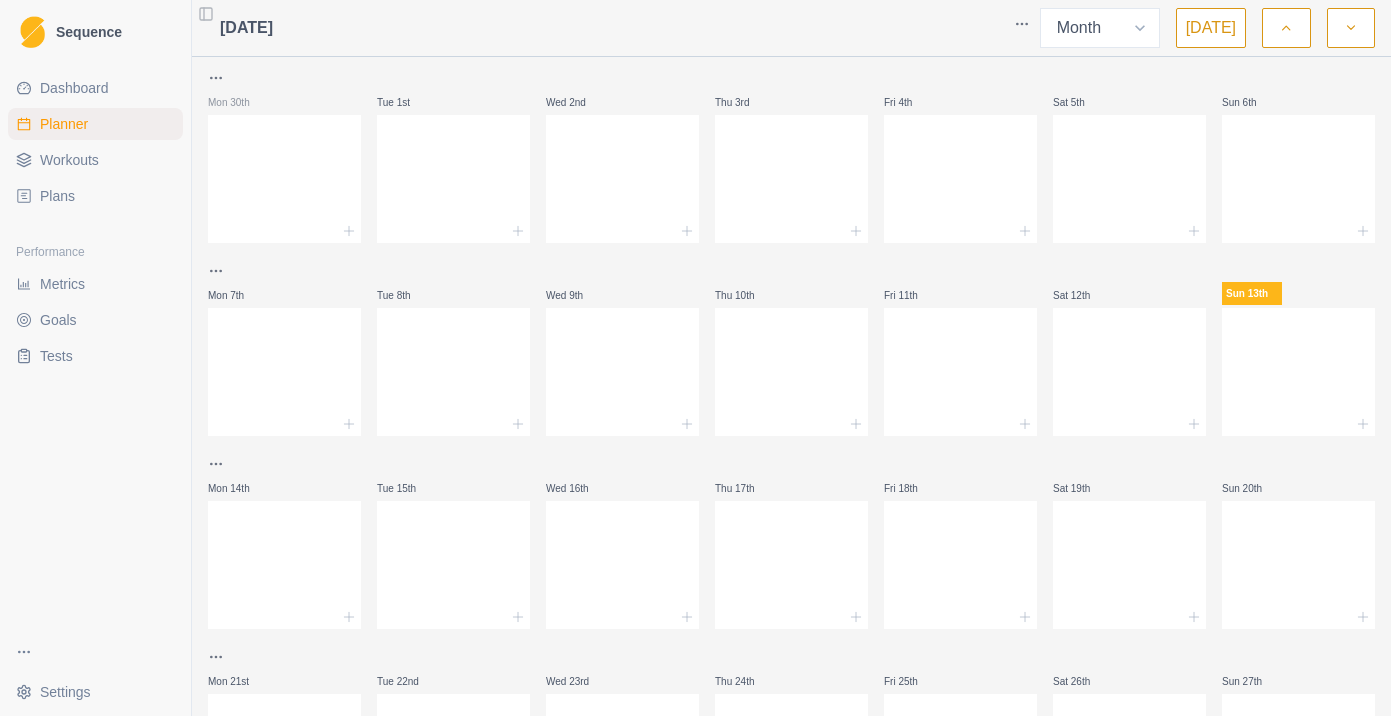click on "Plans" at bounding box center [95, 196] 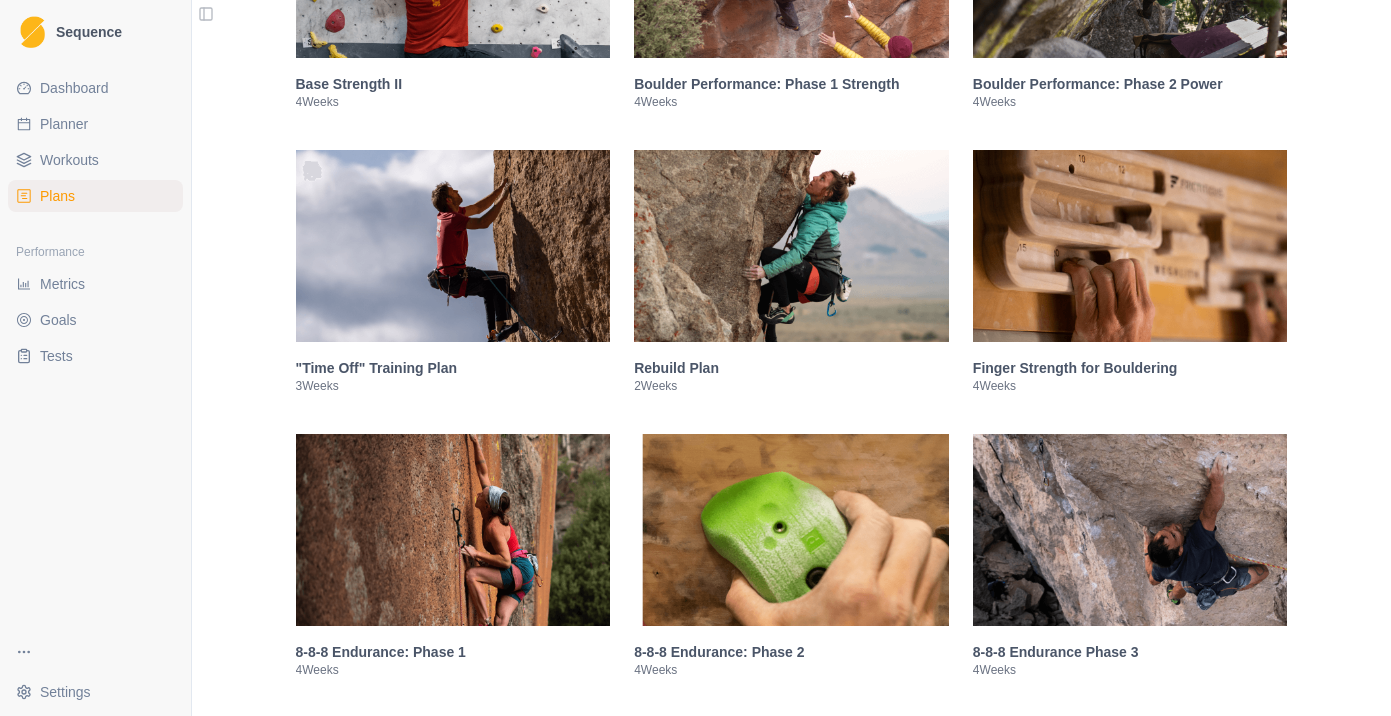 scroll, scrollTop: 811, scrollLeft: 0, axis: vertical 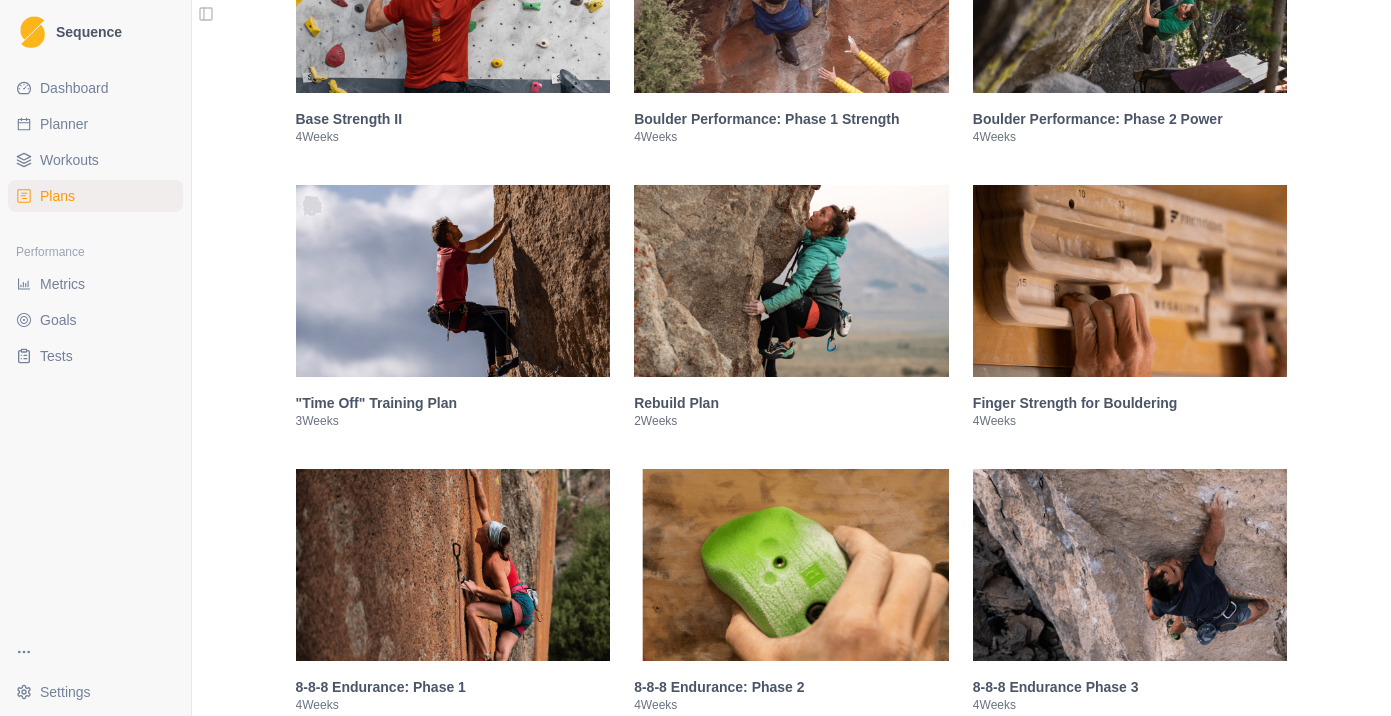 click at bounding box center (453, 281) 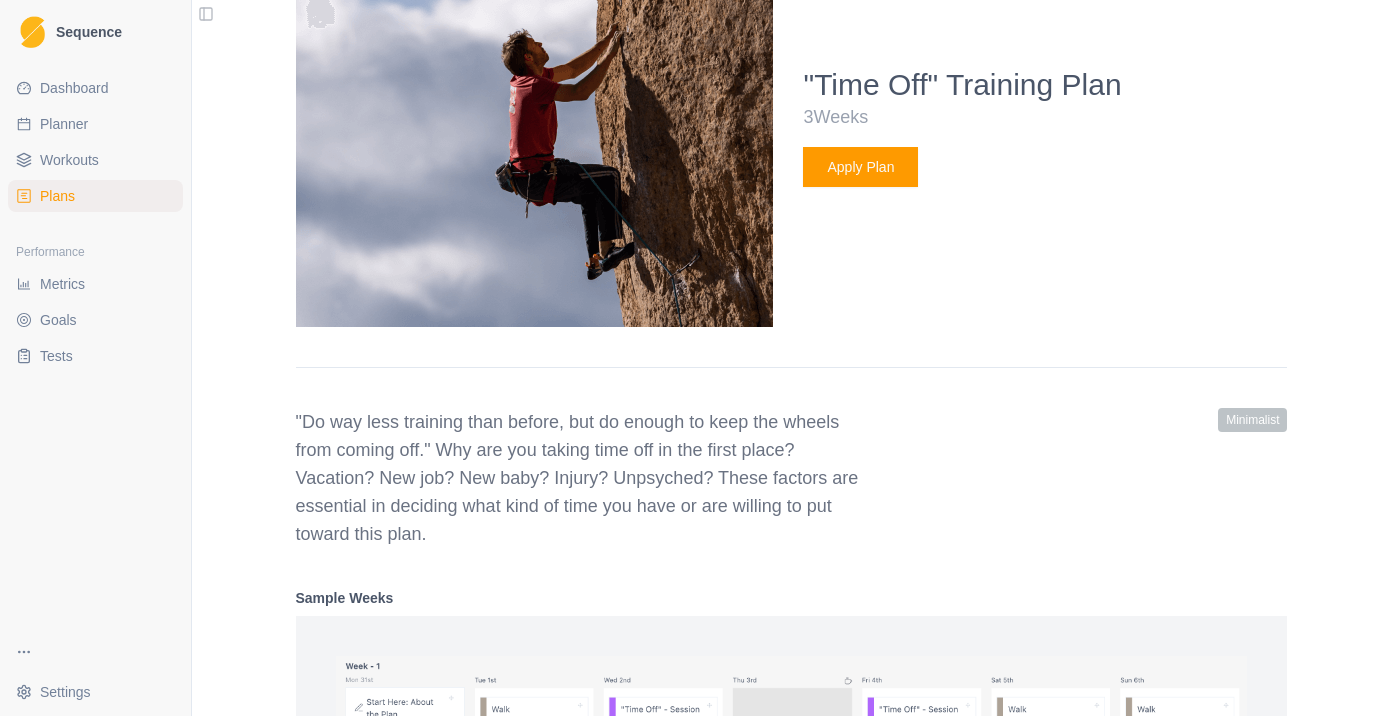 scroll, scrollTop: 1403, scrollLeft: 0, axis: vertical 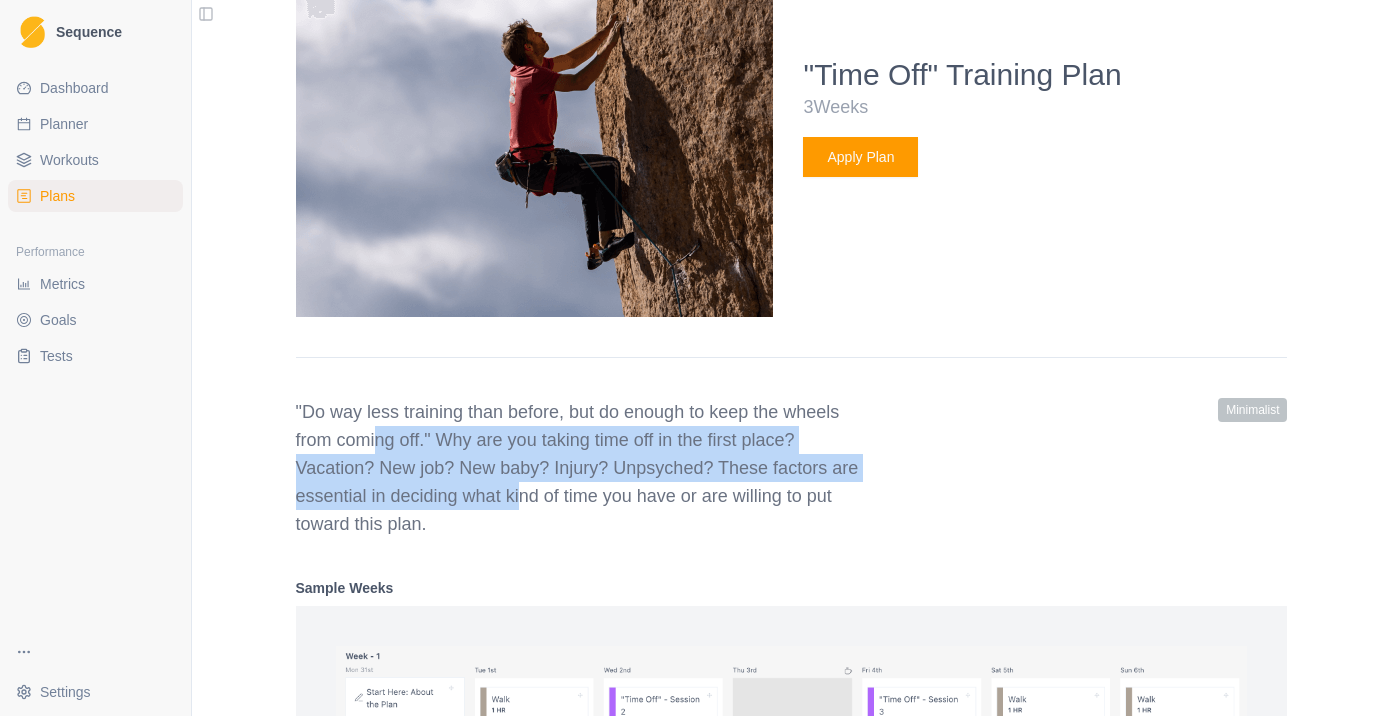 drag, startPoint x: 374, startPoint y: 451, endPoint x: 531, endPoint y: 536, distance: 178.53291 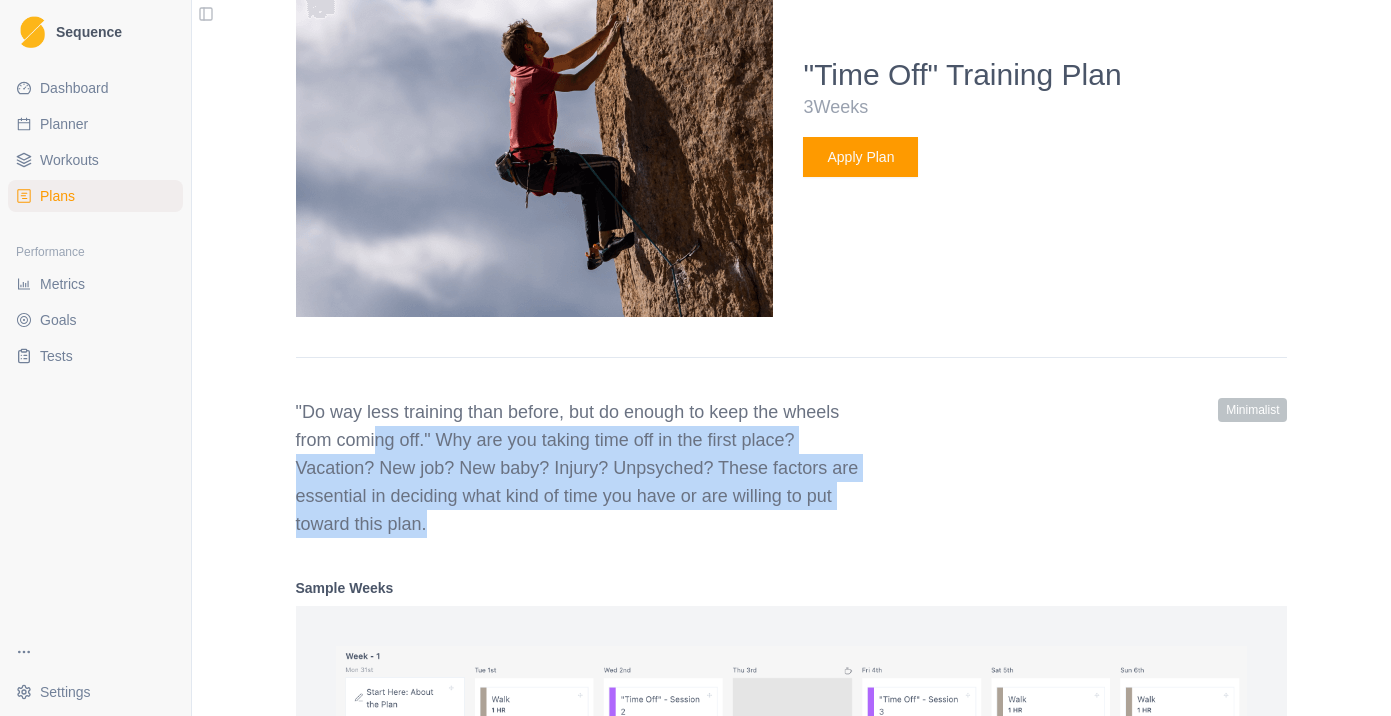 click on ""Do way less training than before, but do enough to keep the wheels from coming off." Why are you taking time off in the first place? Vacation? New job? New baby? Injury? Unpsyched? These factors are essential in deciding what kind of time you have or are willing to put toward this plan." at bounding box center (584, 468) 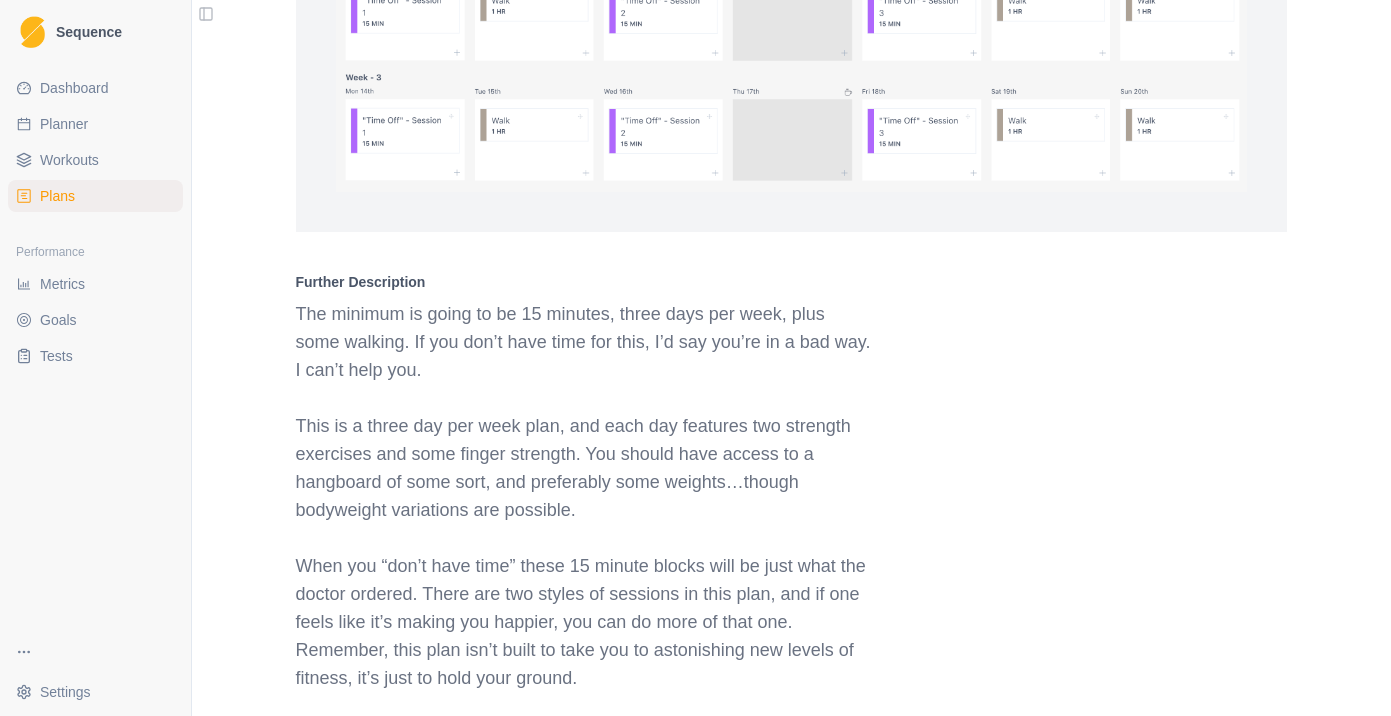 scroll, scrollTop: 2287, scrollLeft: 0, axis: vertical 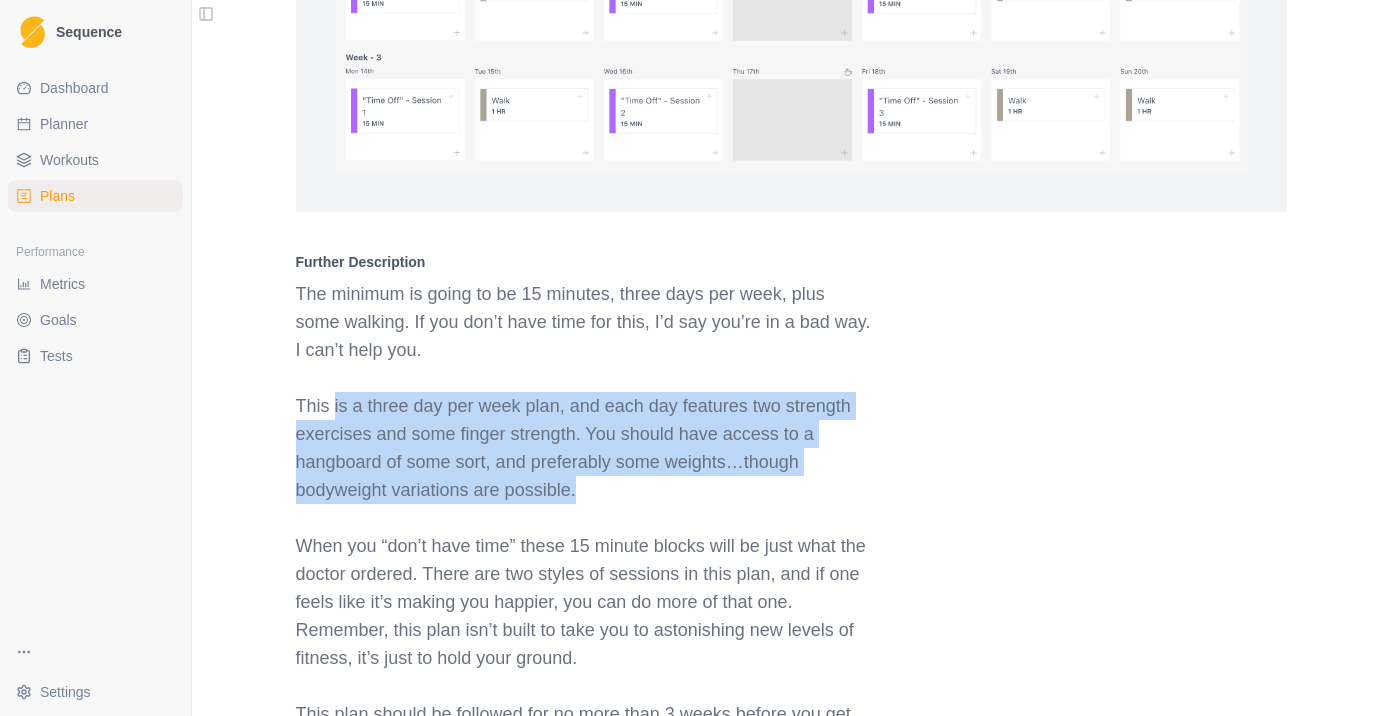 drag, startPoint x: 333, startPoint y: 426, endPoint x: 716, endPoint y: 514, distance: 392.97964 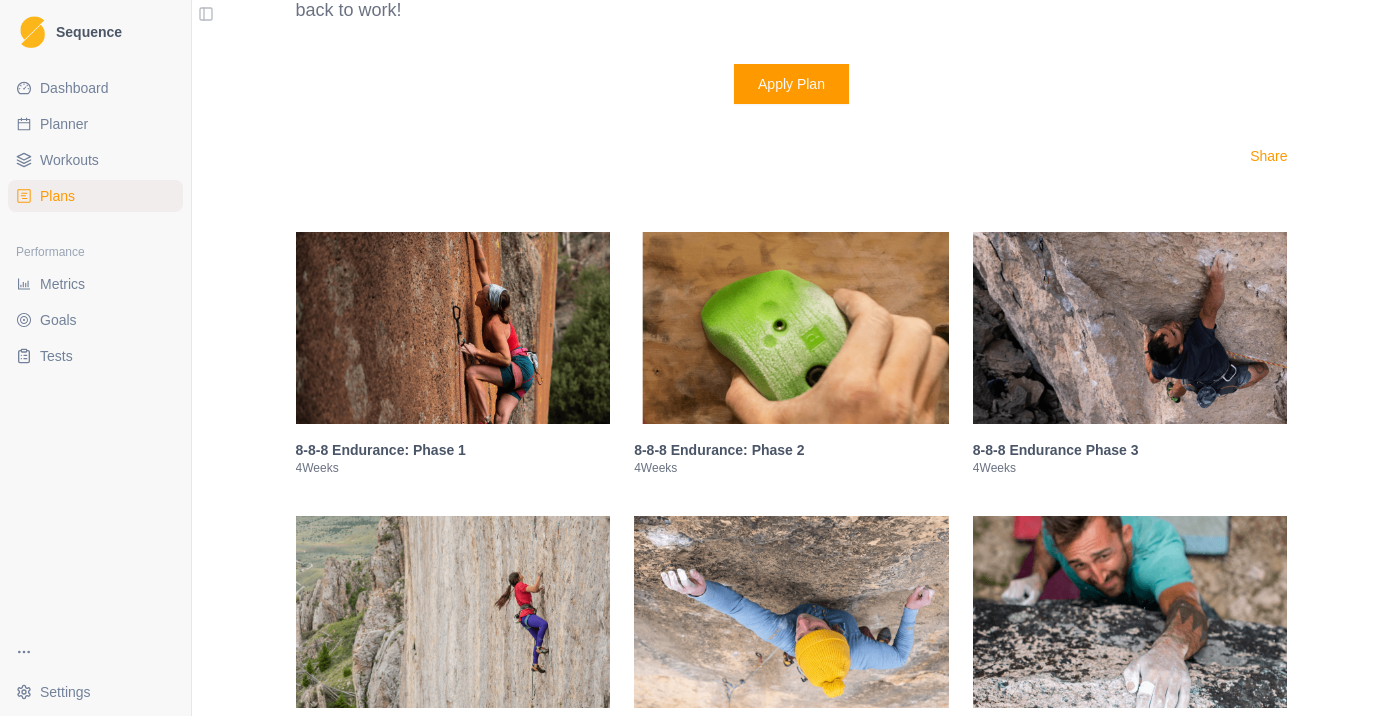 scroll, scrollTop: 3054, scrollLeft: 0, axis: vertical 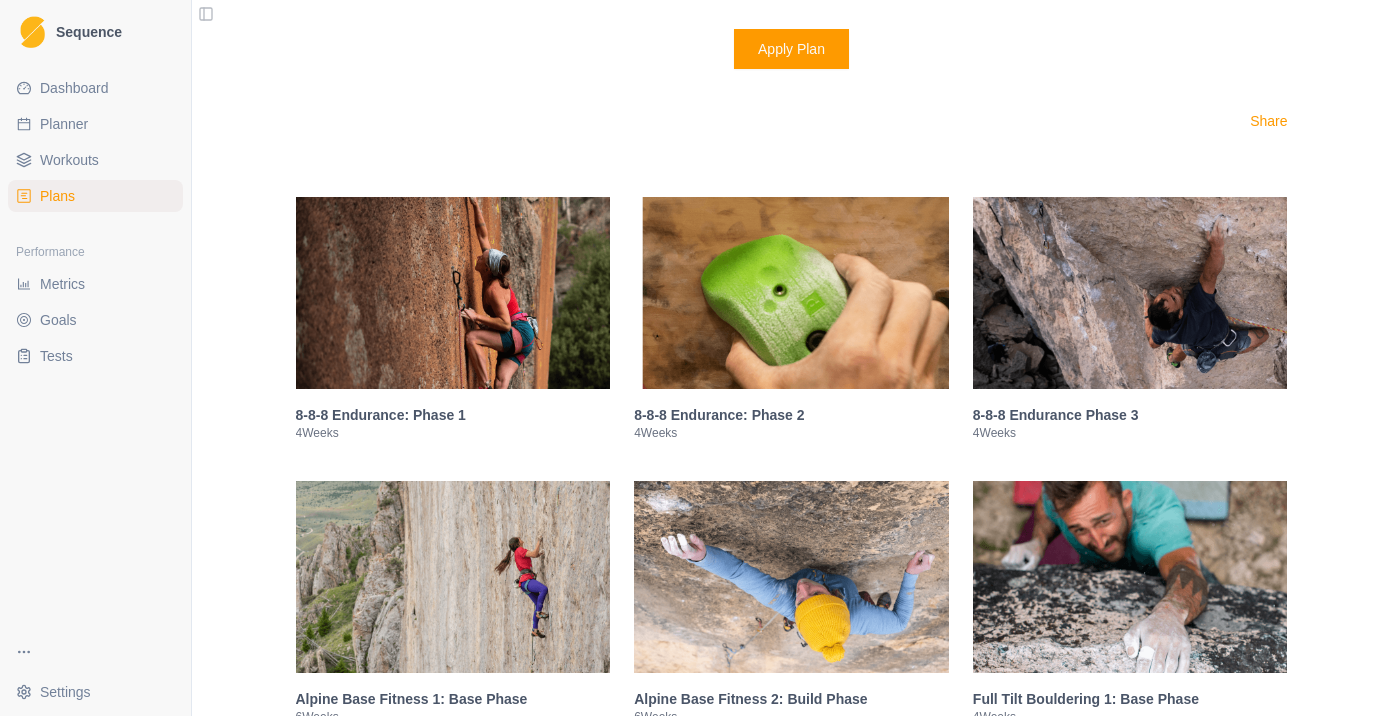 click at bounding box center (453, 293) 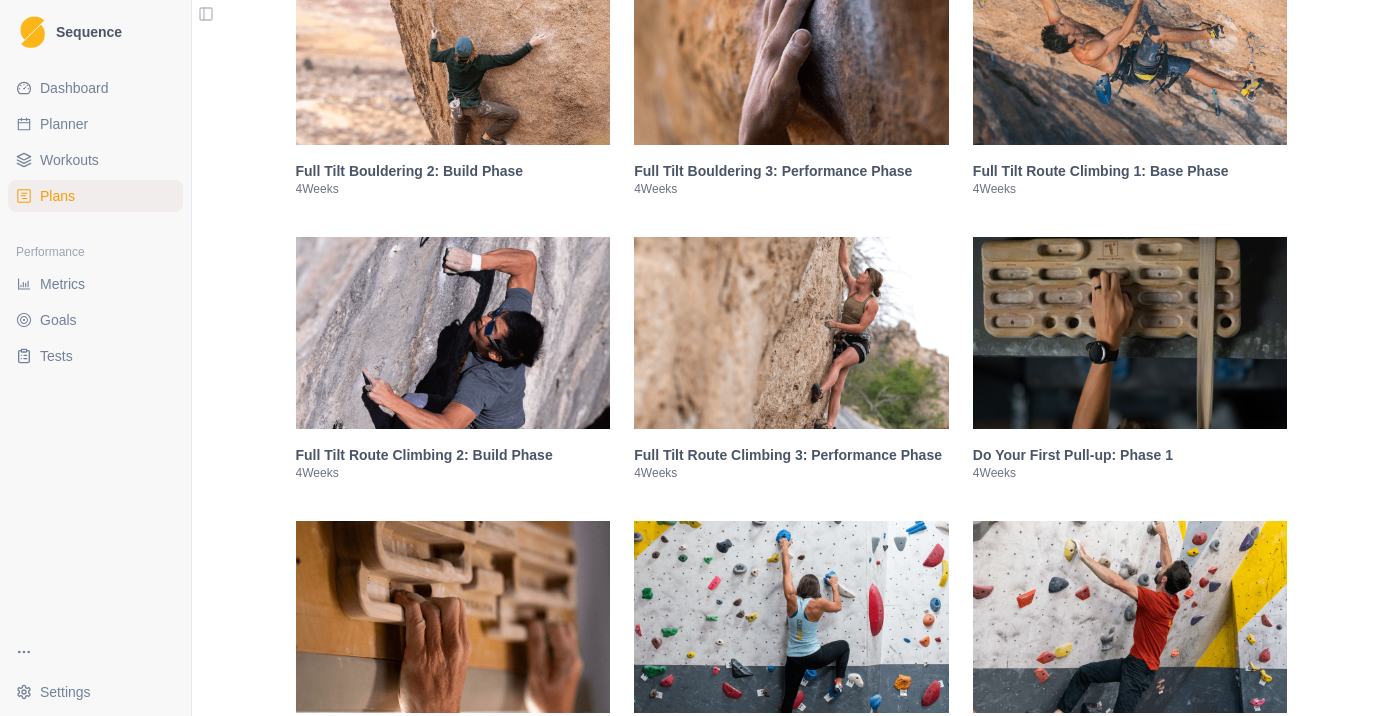 scroll, scrollTop: 3685, scrollLeft: 0, axis: vertical 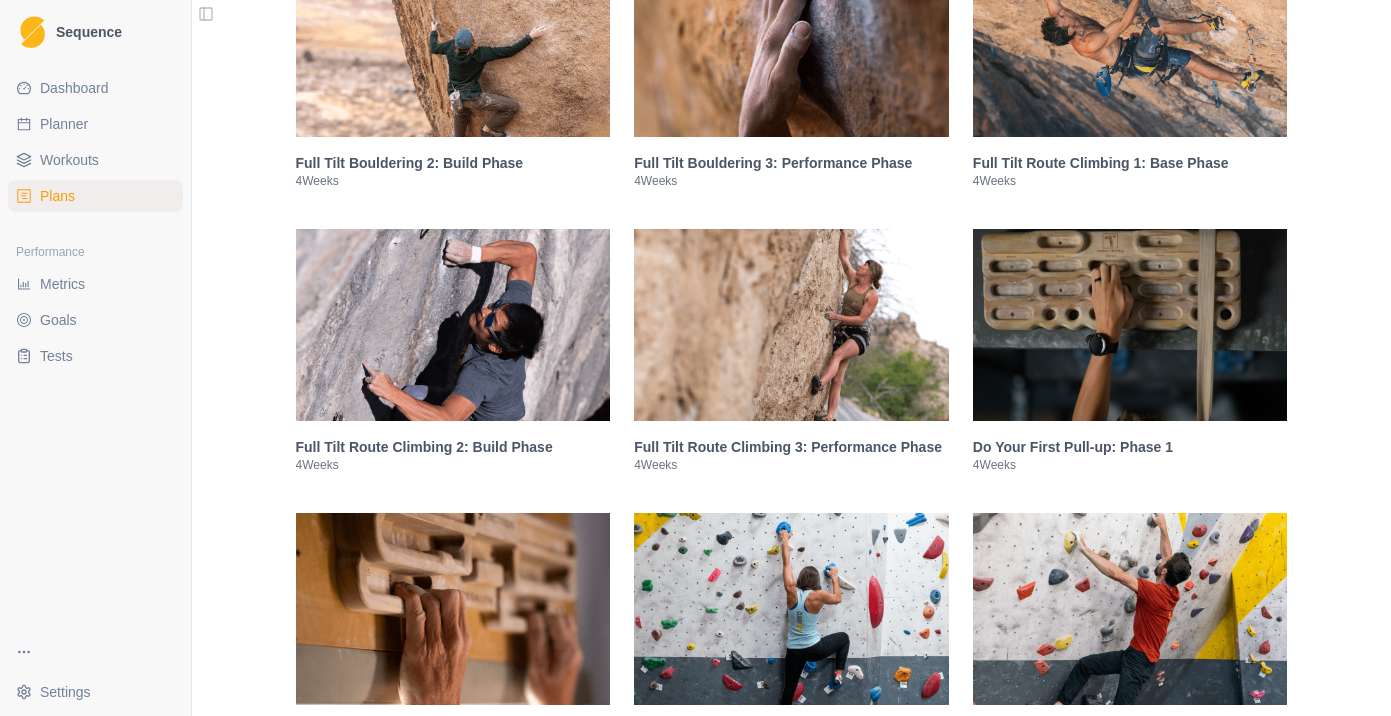 click at bounding box center [1130, 41] 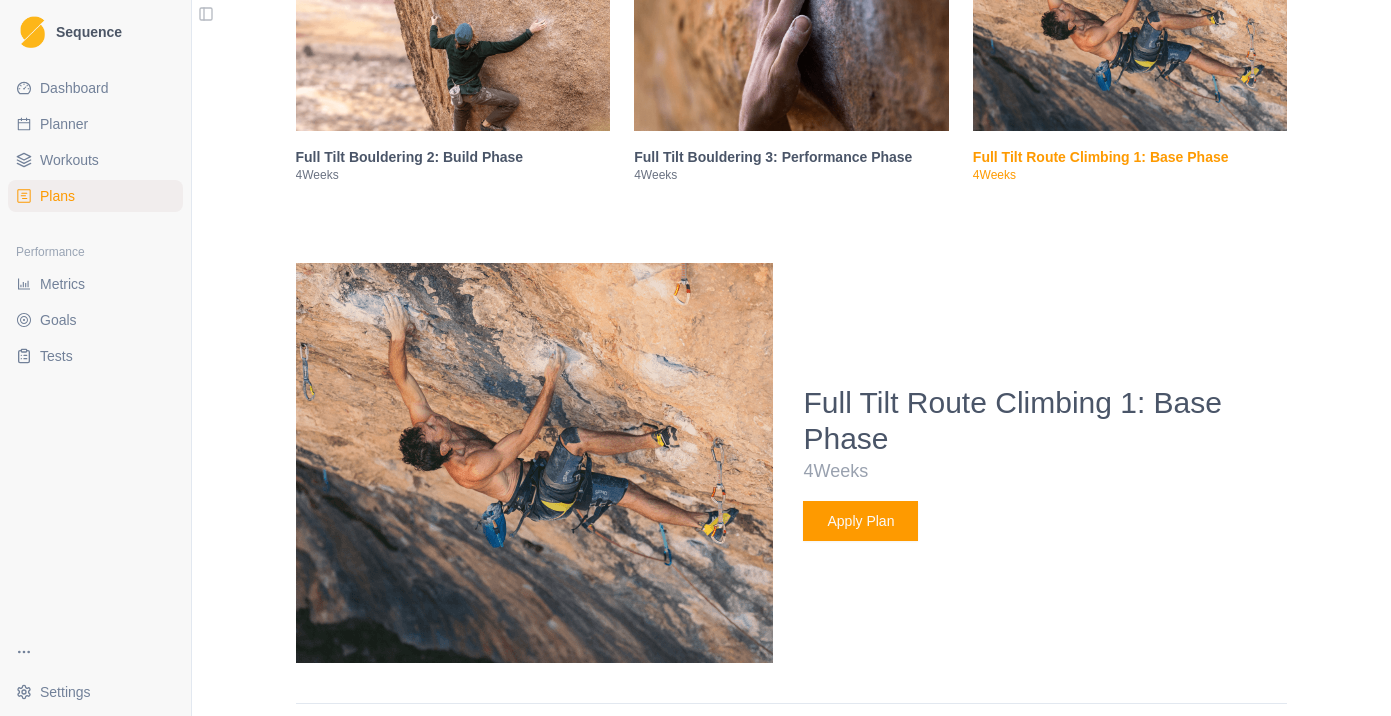 scroll, scrollTop: 1904, scrollLeft: 0, axis: vertical 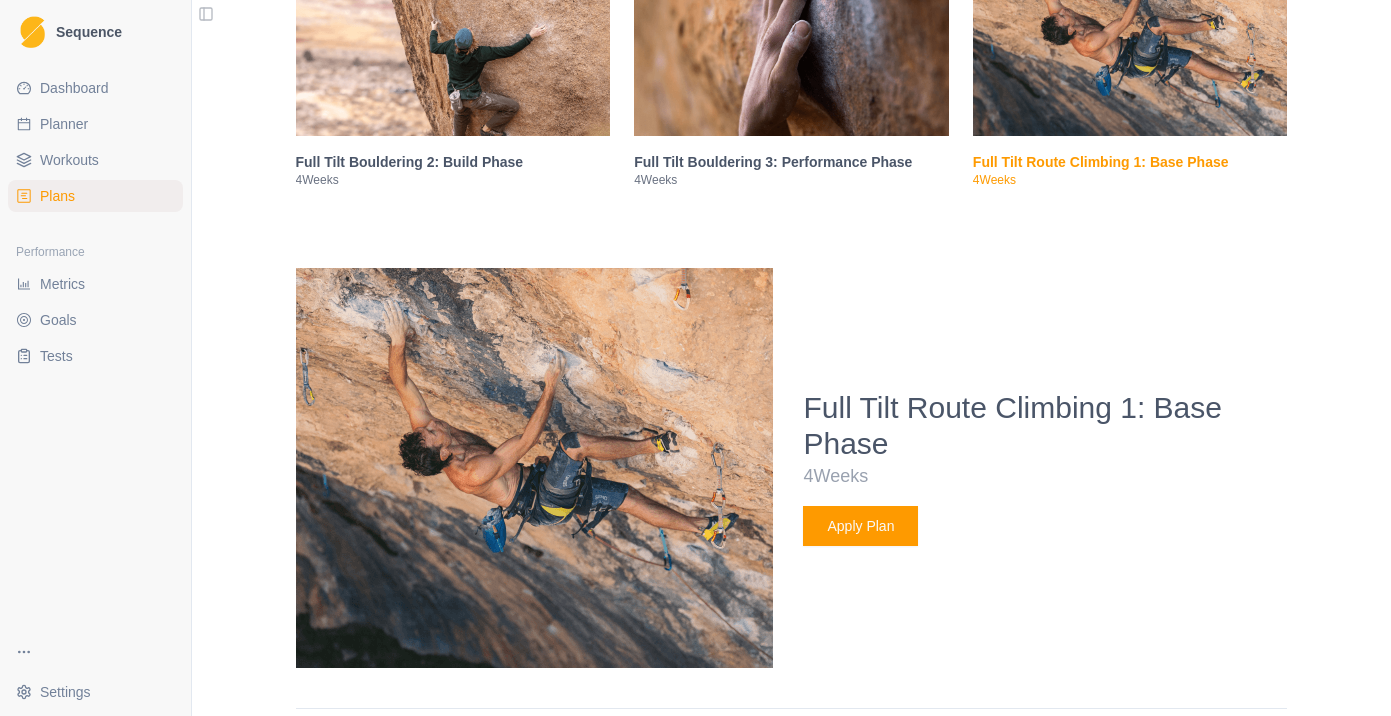 click on "Apply Plan" at bounding box center [860, 526] 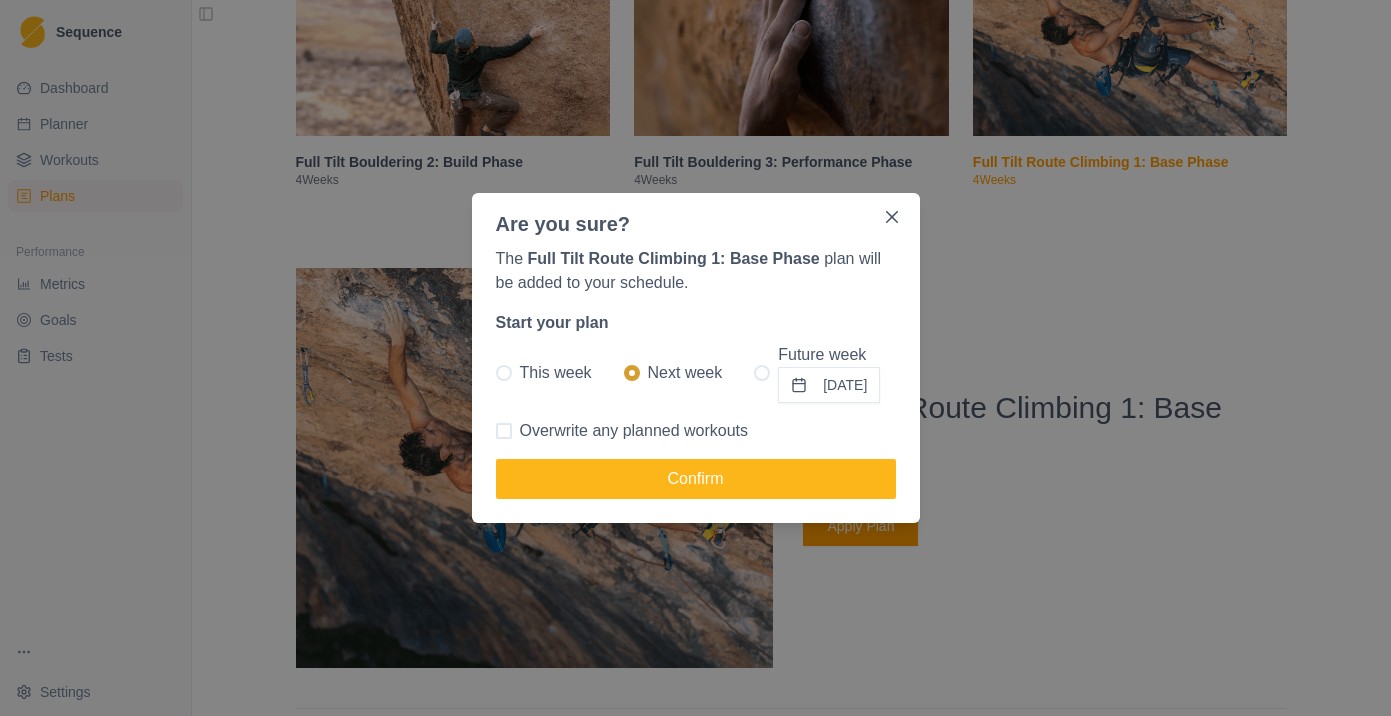 click on "This week" at bounding box center [556, 373] 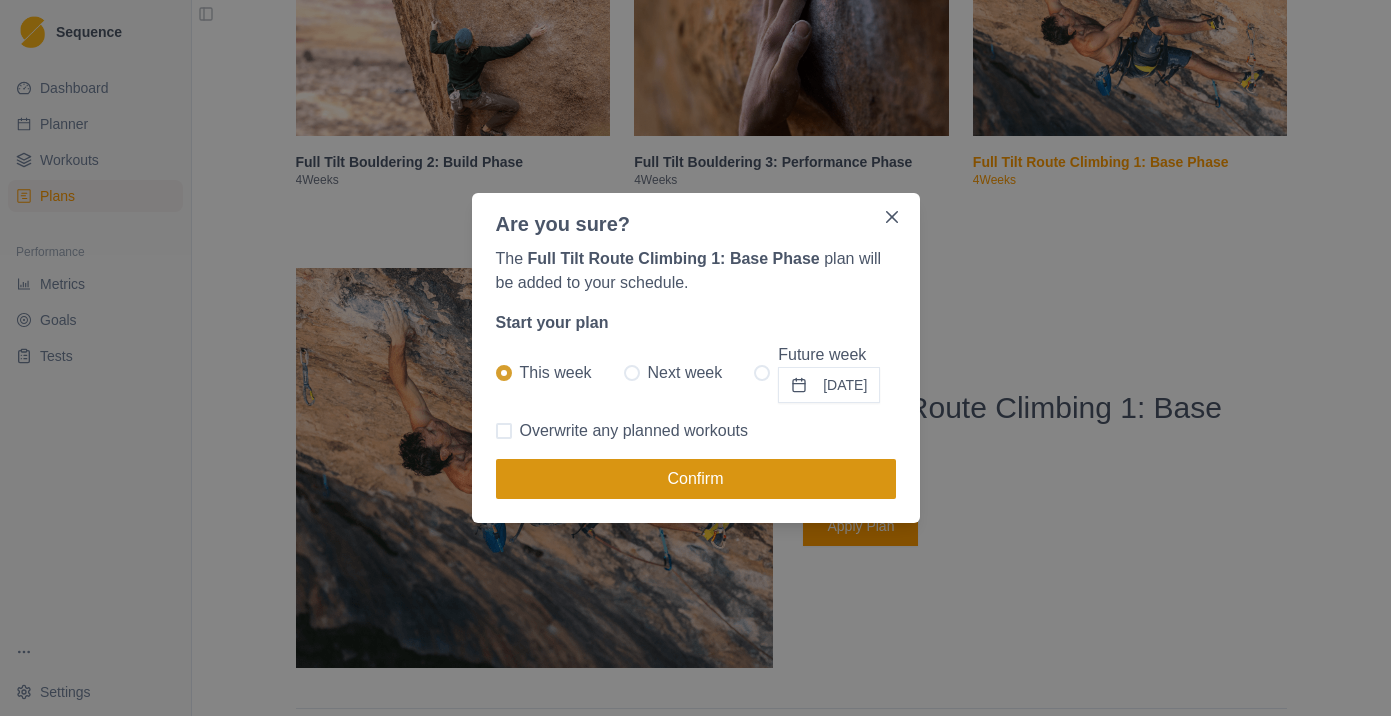 click on "Confirm" at bounding box center (696, 479) 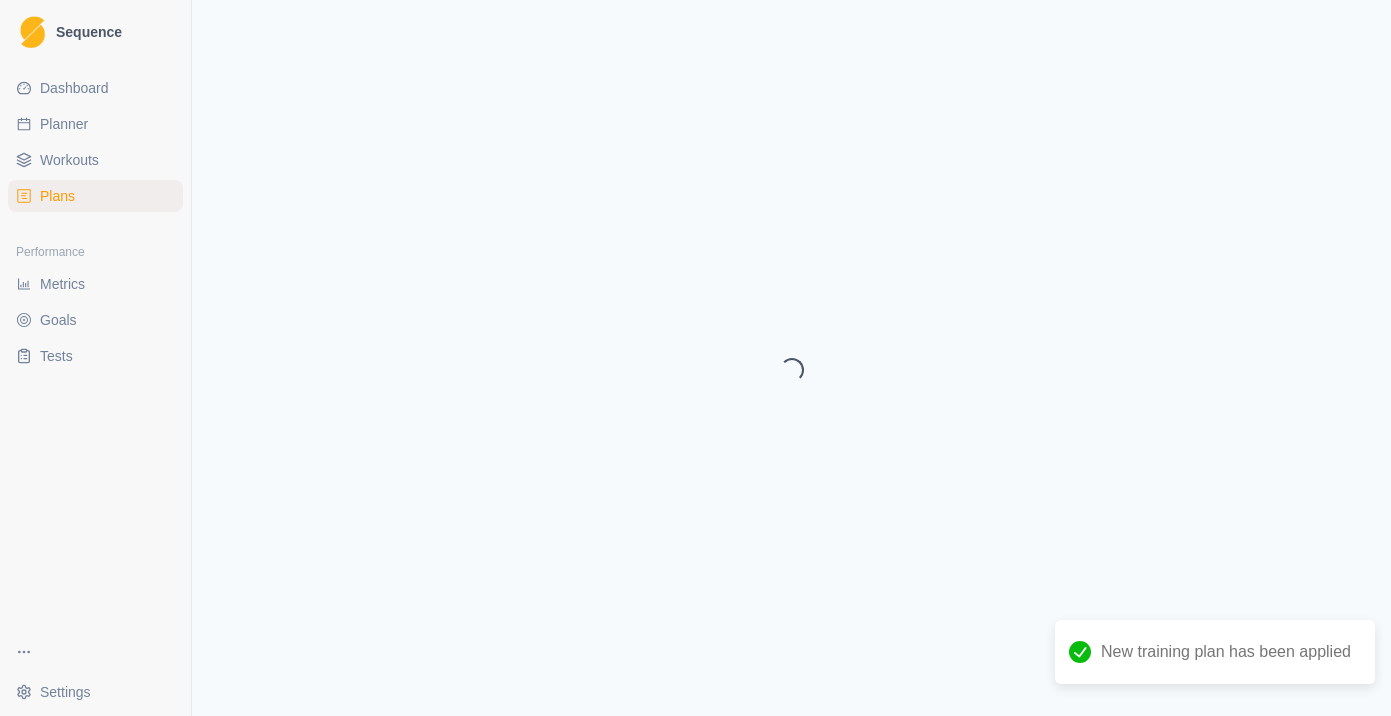 select on "month" 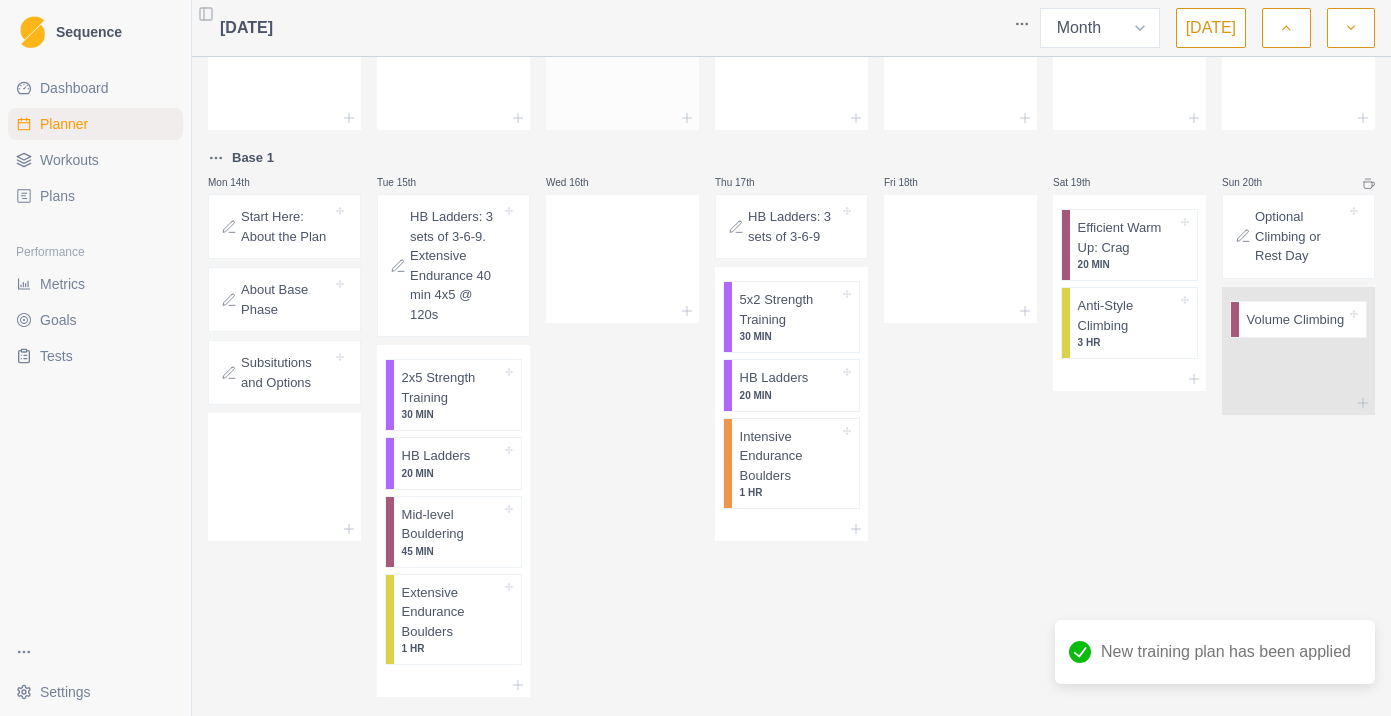 scroll, scrollTop: 466, scrollLeft: 0, axis: vertical 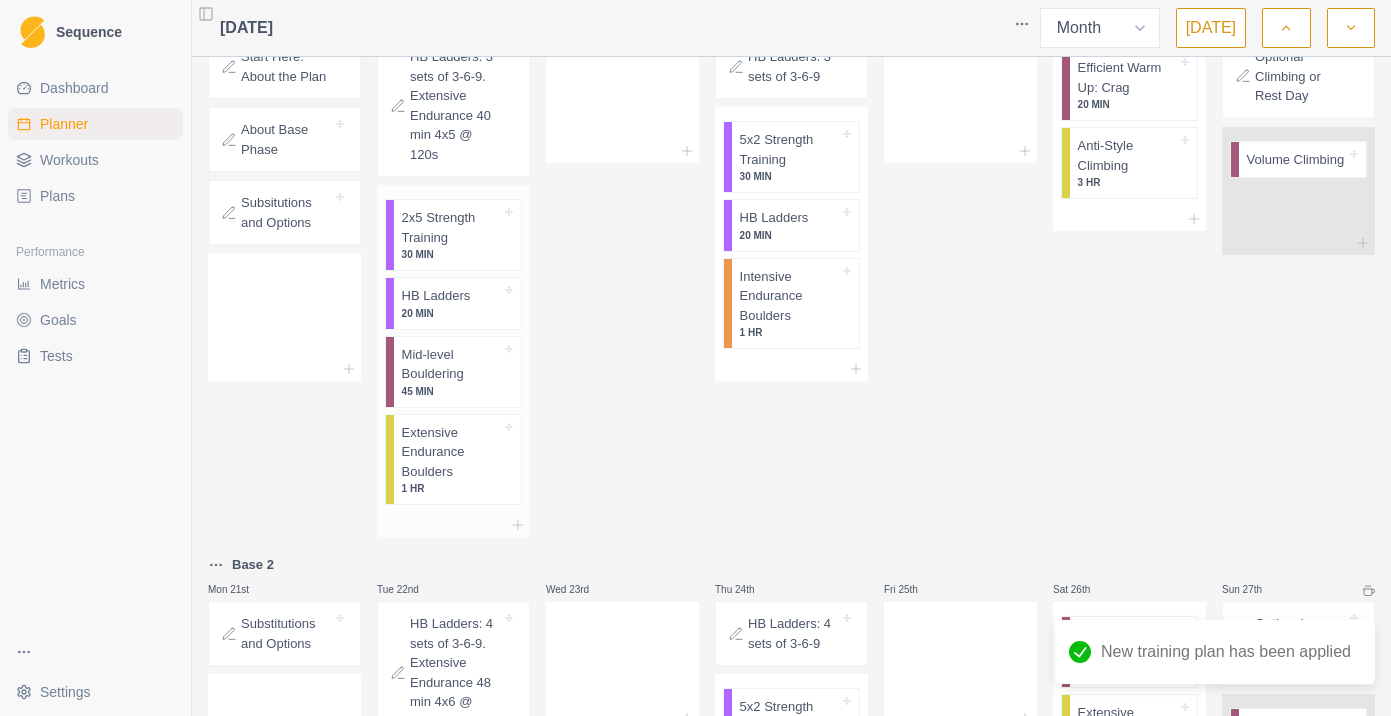 click on "2x5 Strength Training" at bounding box center [451, 227] 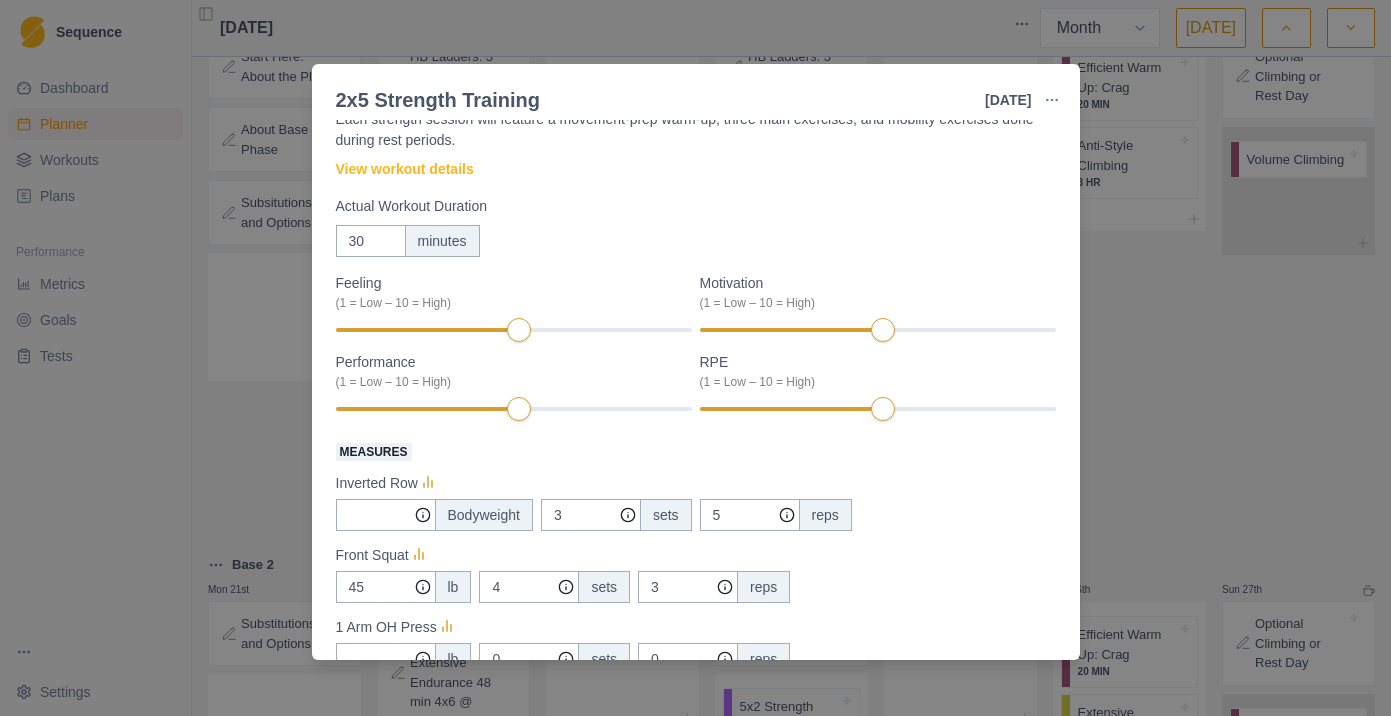 scroll, scrollTop: 0, scrollLeft: 0, axis: both 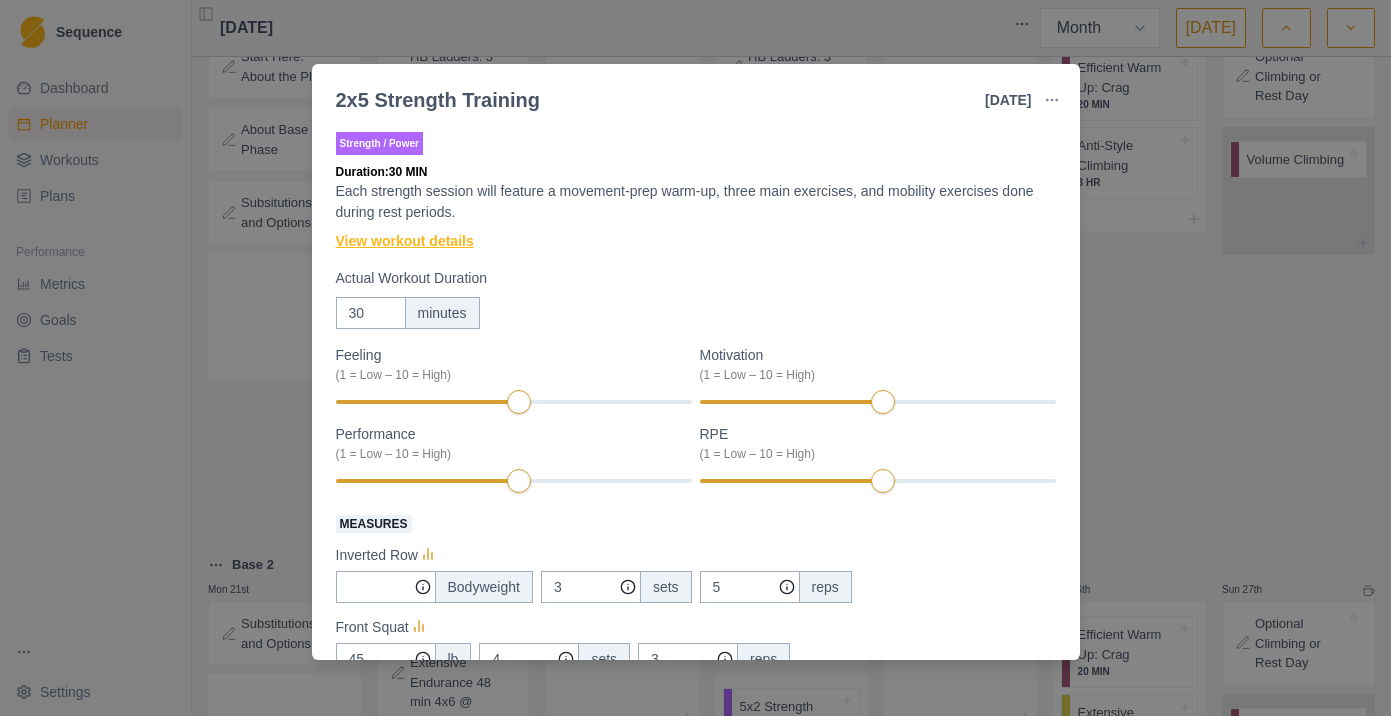 click on "View workout details" at bounding box center (405, 241) 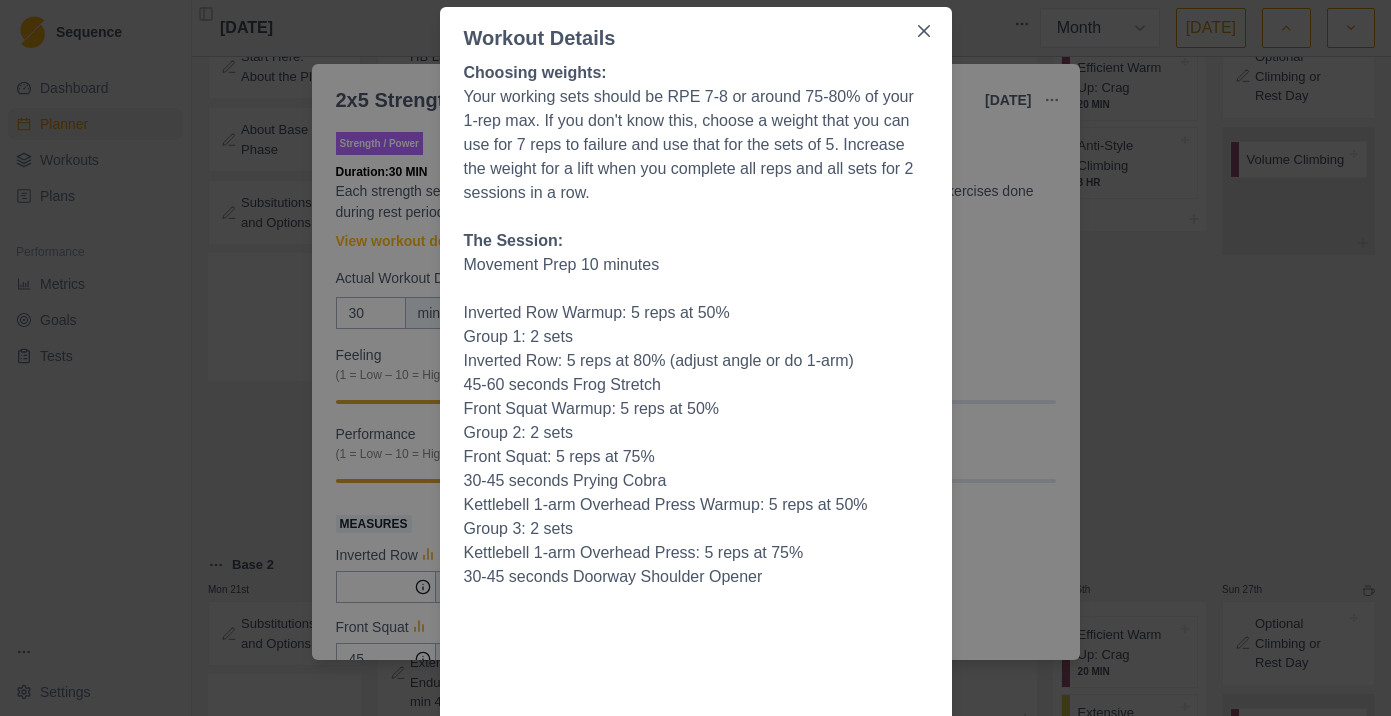 scroll, scrollTop: 79, scrollLeft: 0, axis: vertical 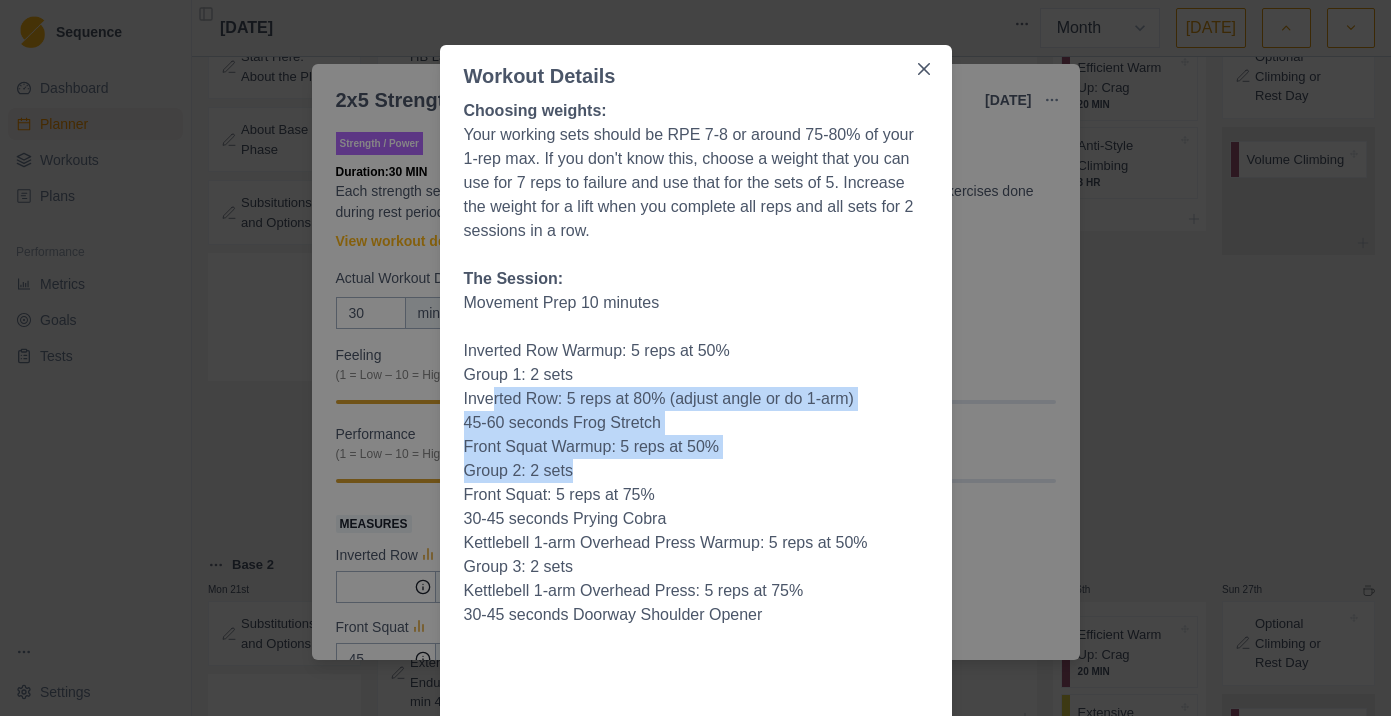 drag, startPoint x: 493, startPoint y: 408, endPoint x: 688, endPoint y: 491, distance: 211.92923 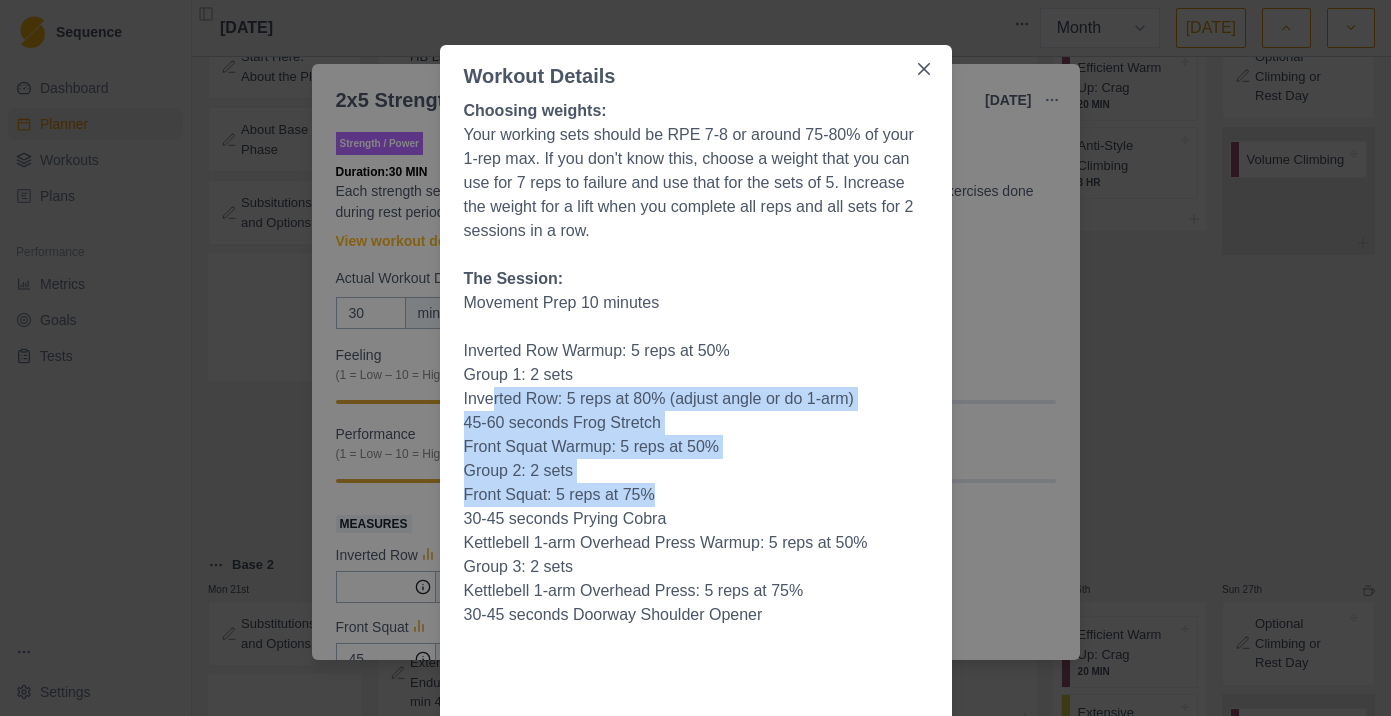 click on "Front Squat: 5 reps at 75%" at bounding box center [696, 495] 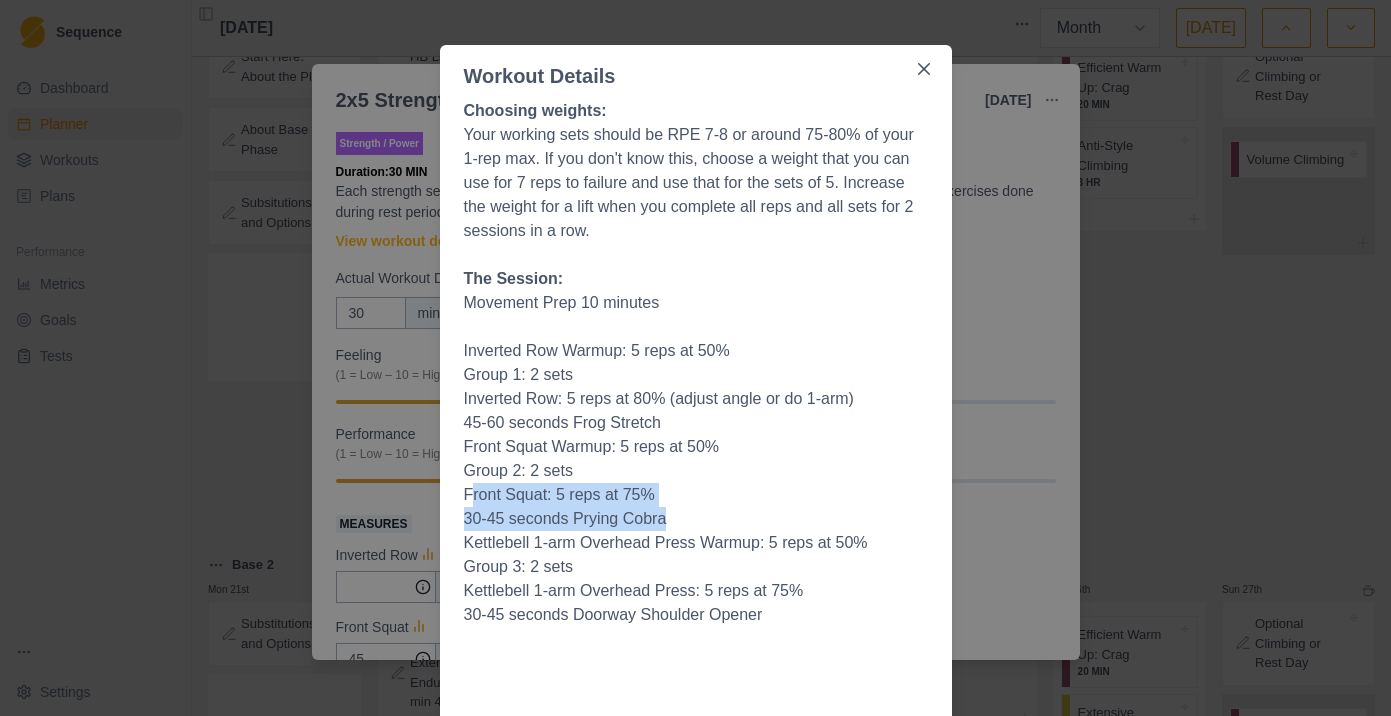 drag, startPoint x: 468, startPoint y: 489, endPoint x: 686, endPoint y: 512, distance: 219.20995 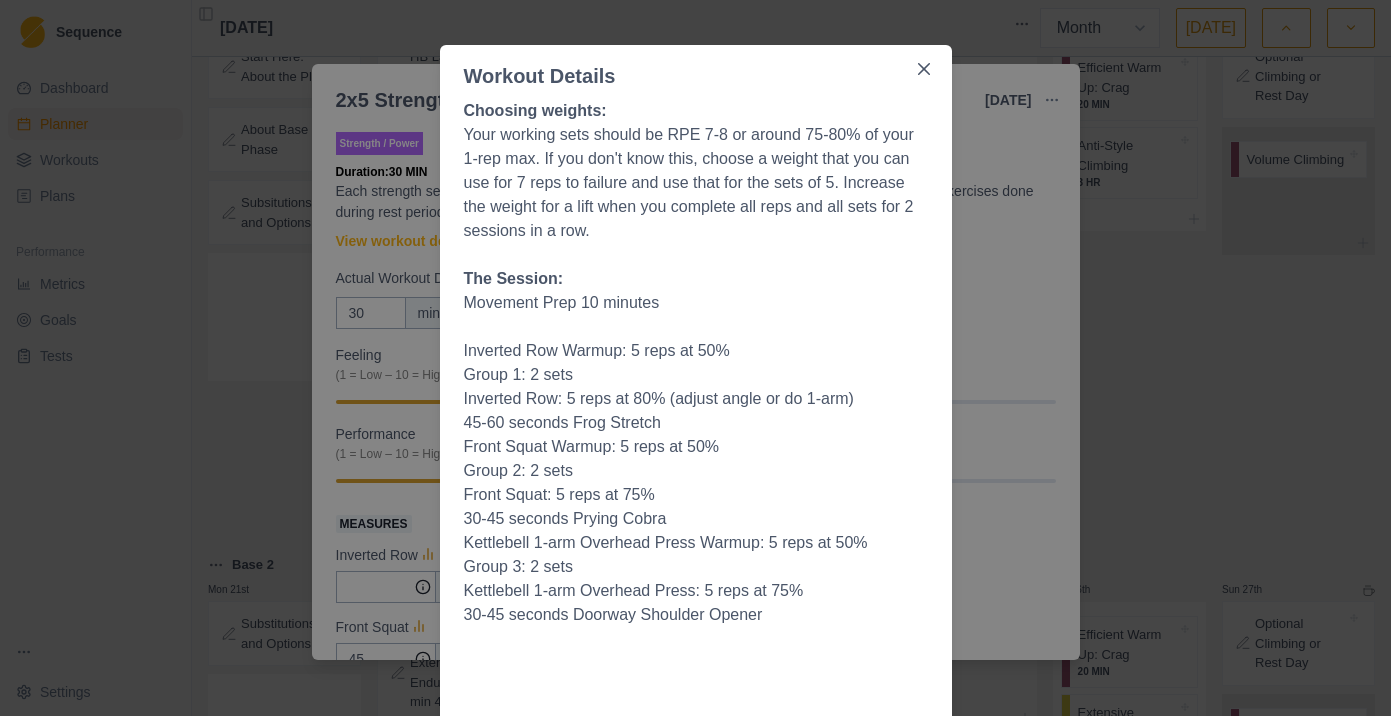click on "30-45 seconds Prying Cobra" at bounding box center [696, 519] 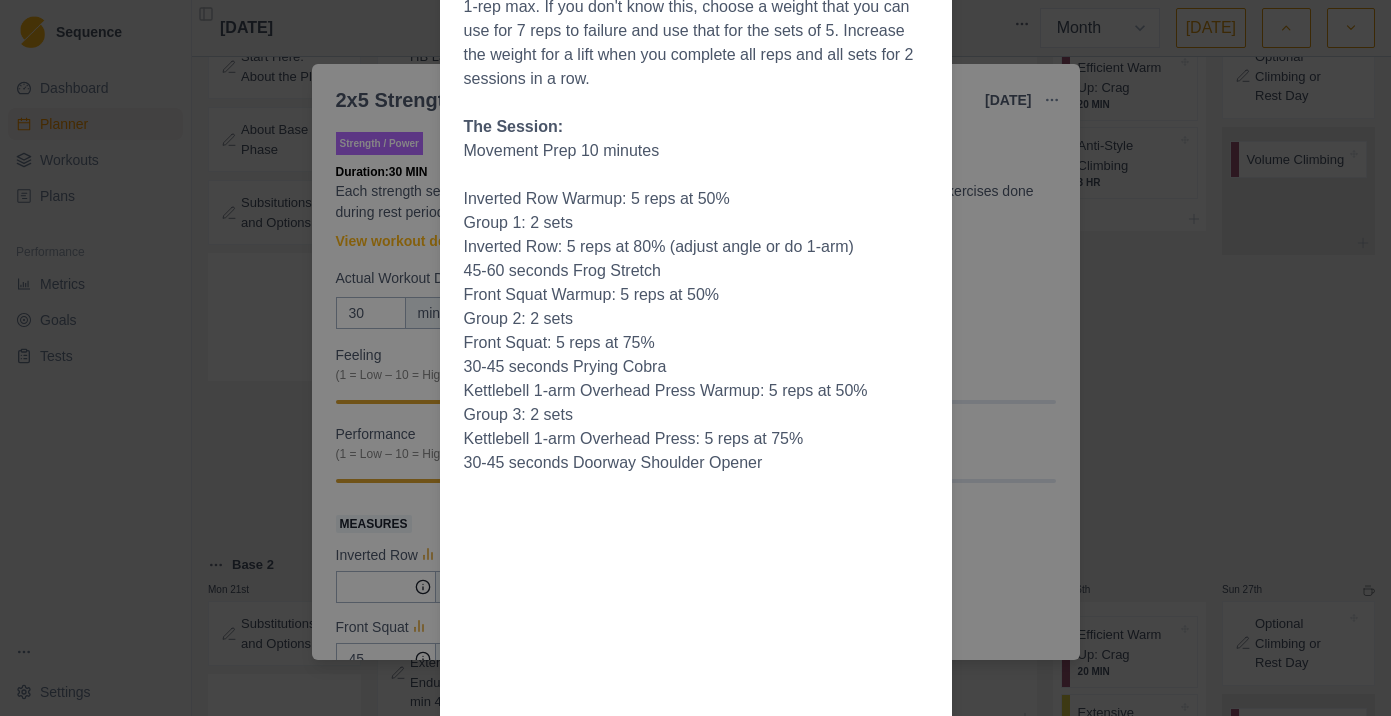 scroll, scrollTop: 227, scrollLeft: 0, axis: vertical 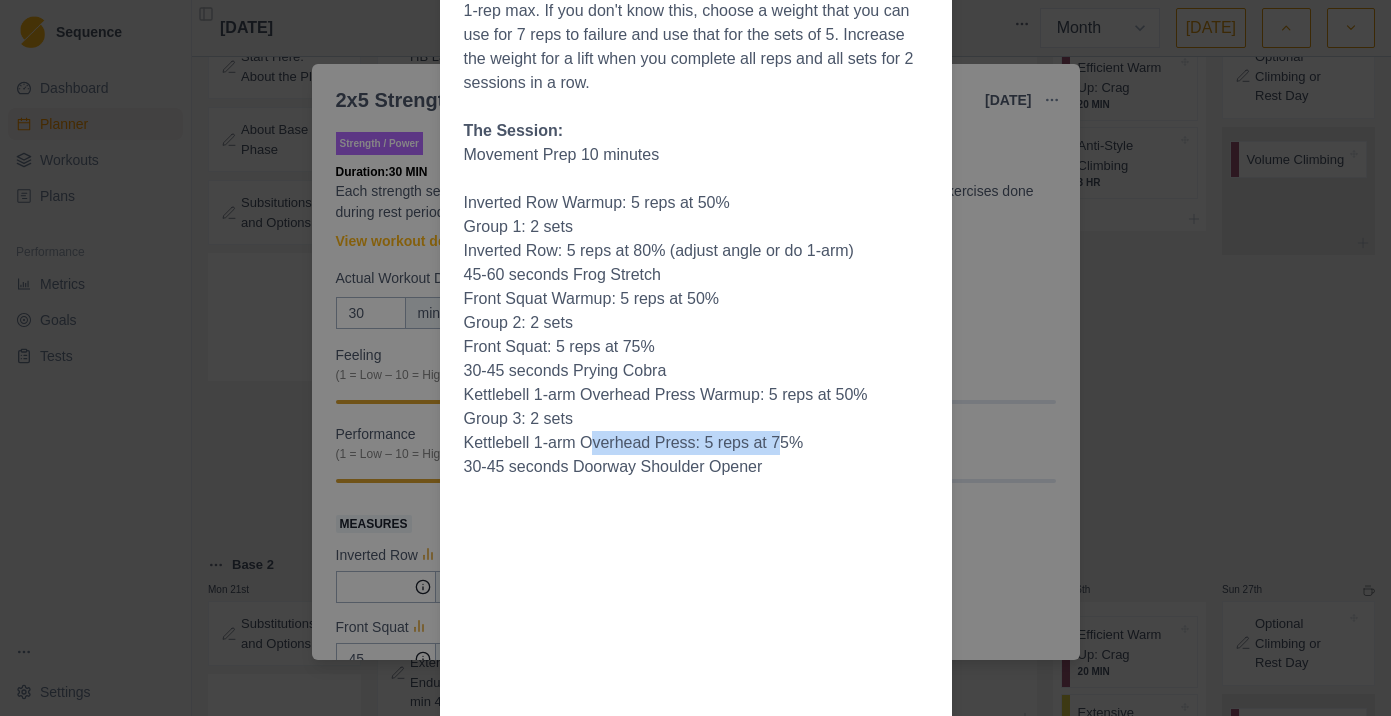 drag, startPoint x: 596, startPoint y: 439, endPoint x: 779, endPoint y: 444, distance: 183.0683 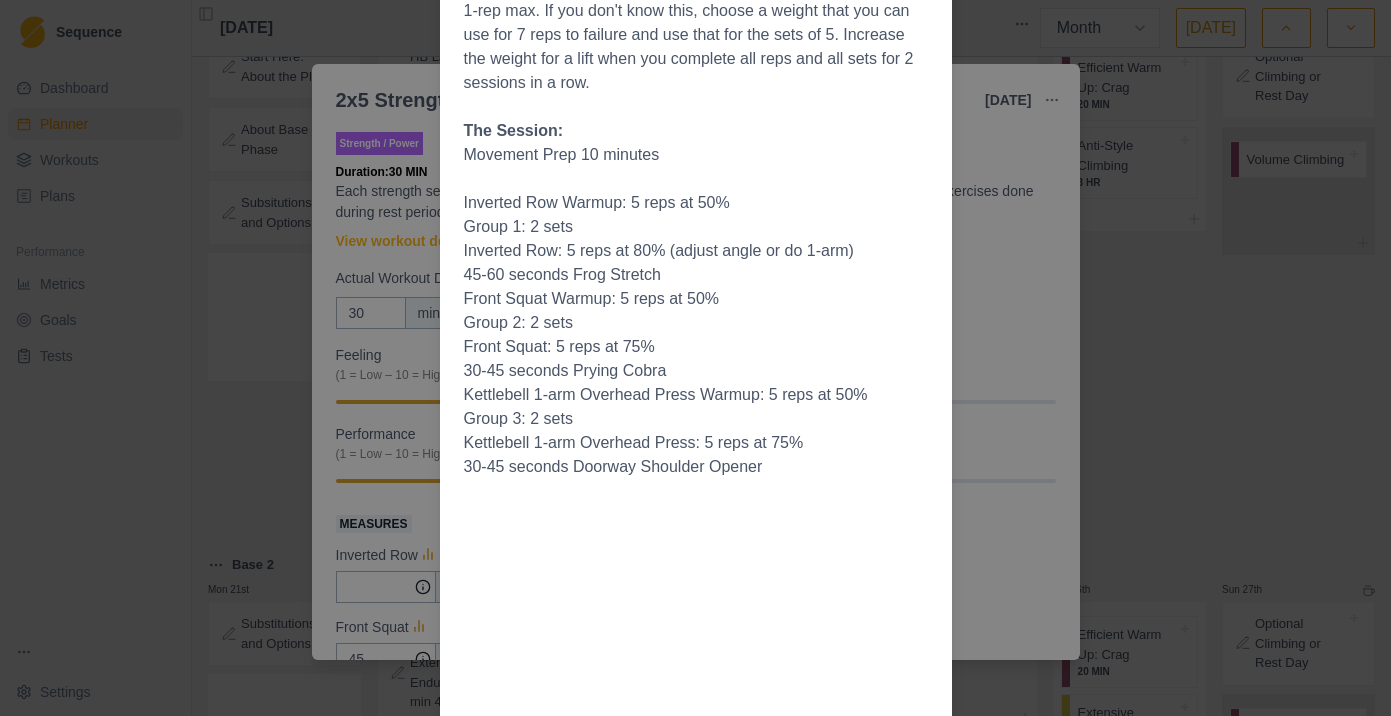 click on "30-45 seconds Doorway Shoulder Opener" at bounding box center (696, 467) 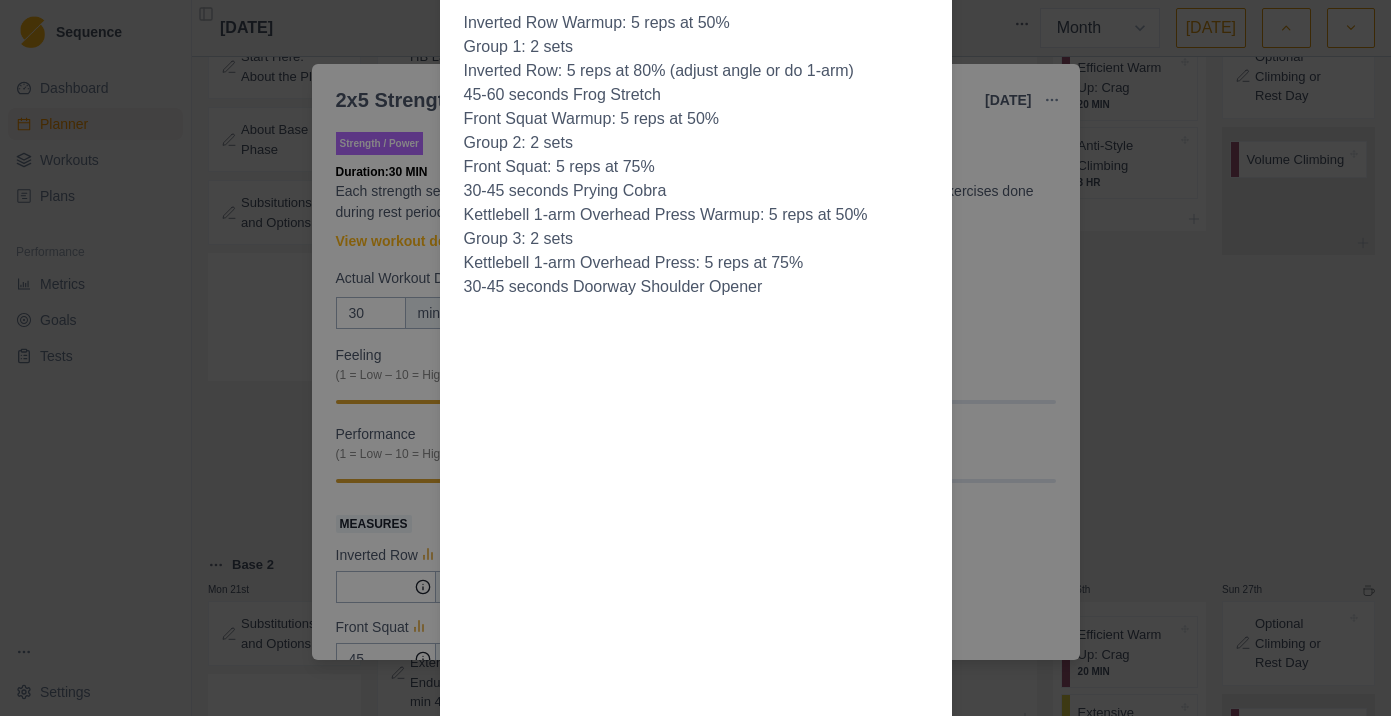 scroll, scrollTop: 311, scrollLeft: 0, axis: vertical 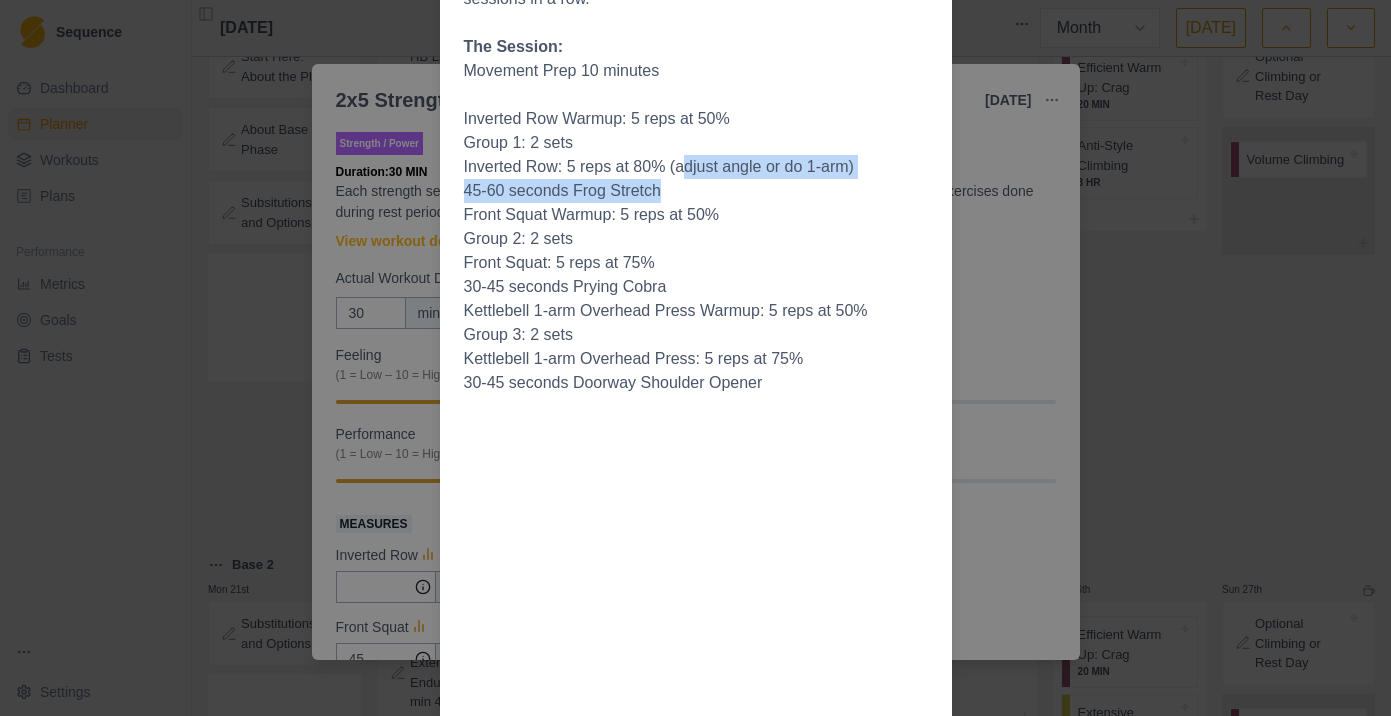 drag, startPoint x: 685, startPoint y: 170, endPoint x: 833, endPoint y: 180, distance: 148.33745 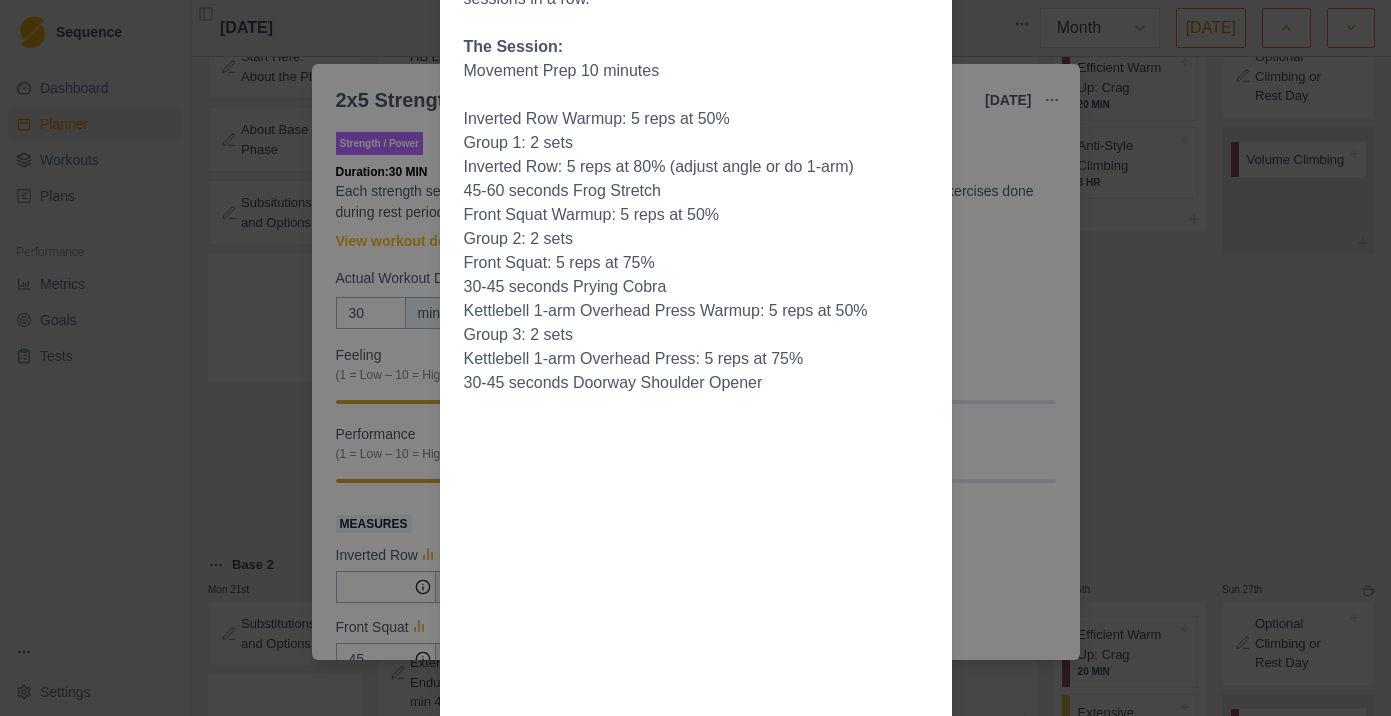 click on "Group 2: 2 sets" at bounding box center [696, 239] 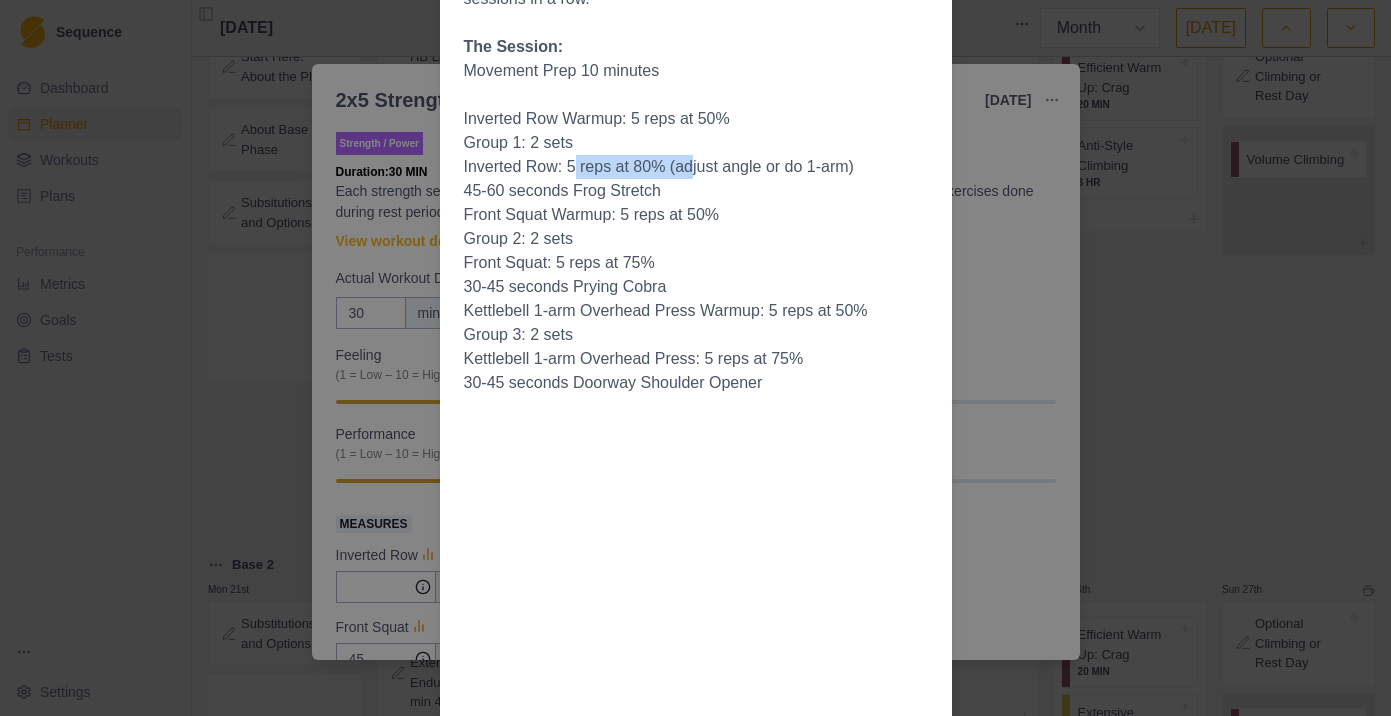 drag, startPoint x: 577, startPoint y: 163, endPoint x: 698, endPoint y: 166, distance: 121.037186 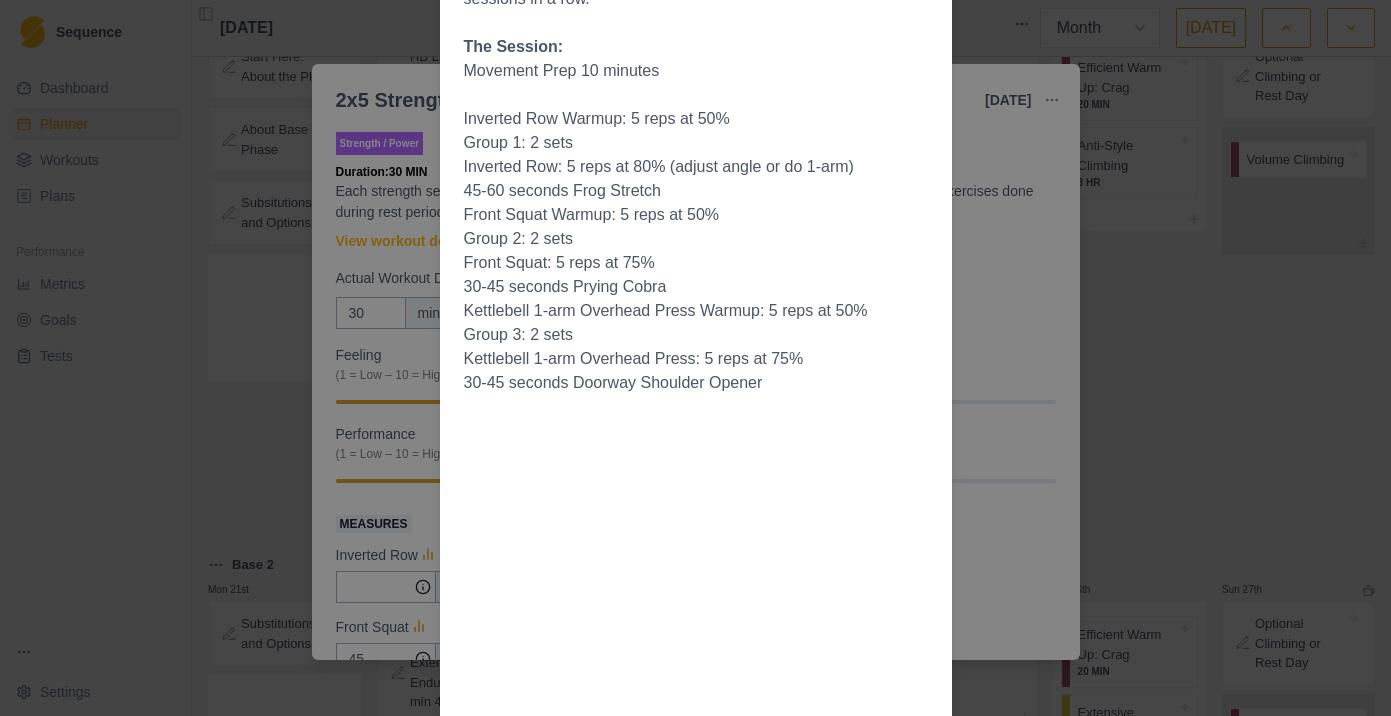 click on "Front Squat: 5 reps at 75%" at bounding box center [696, 263] 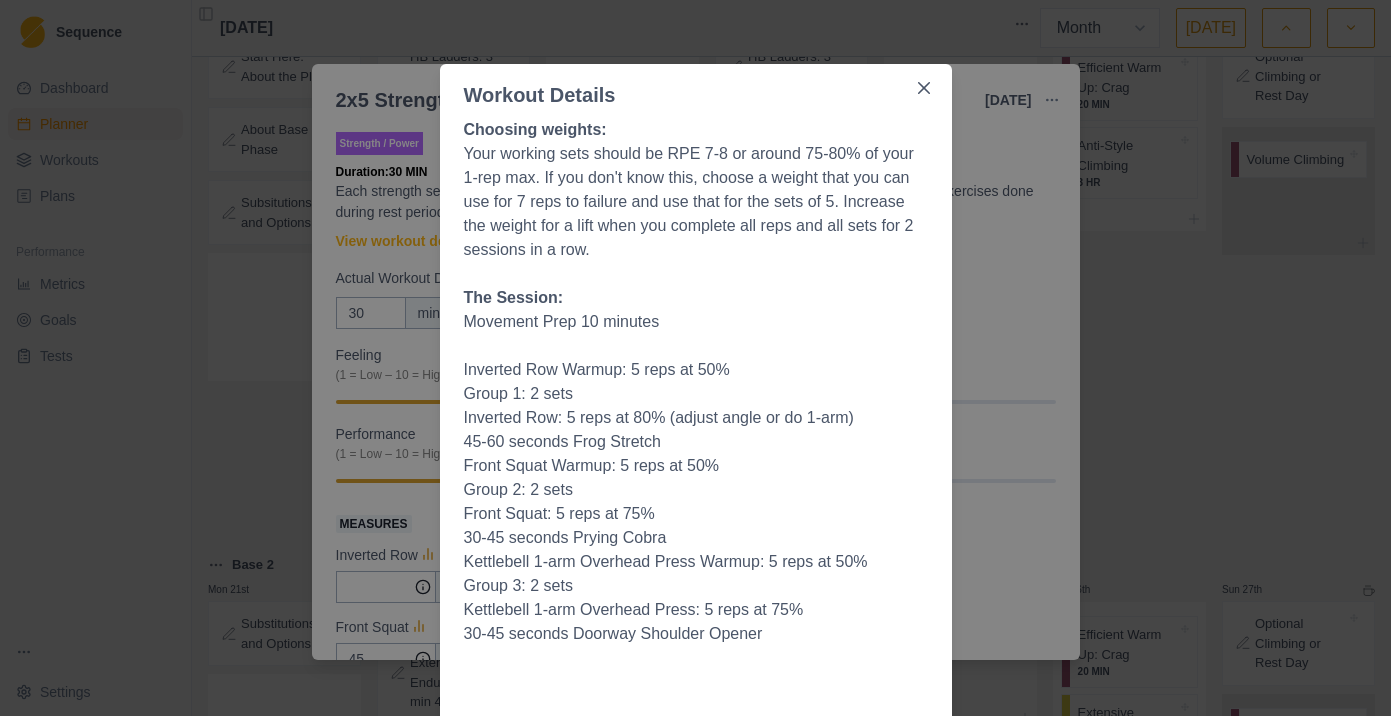 scroll, scrollTop: 0, scrollLeft: 0, axis: both 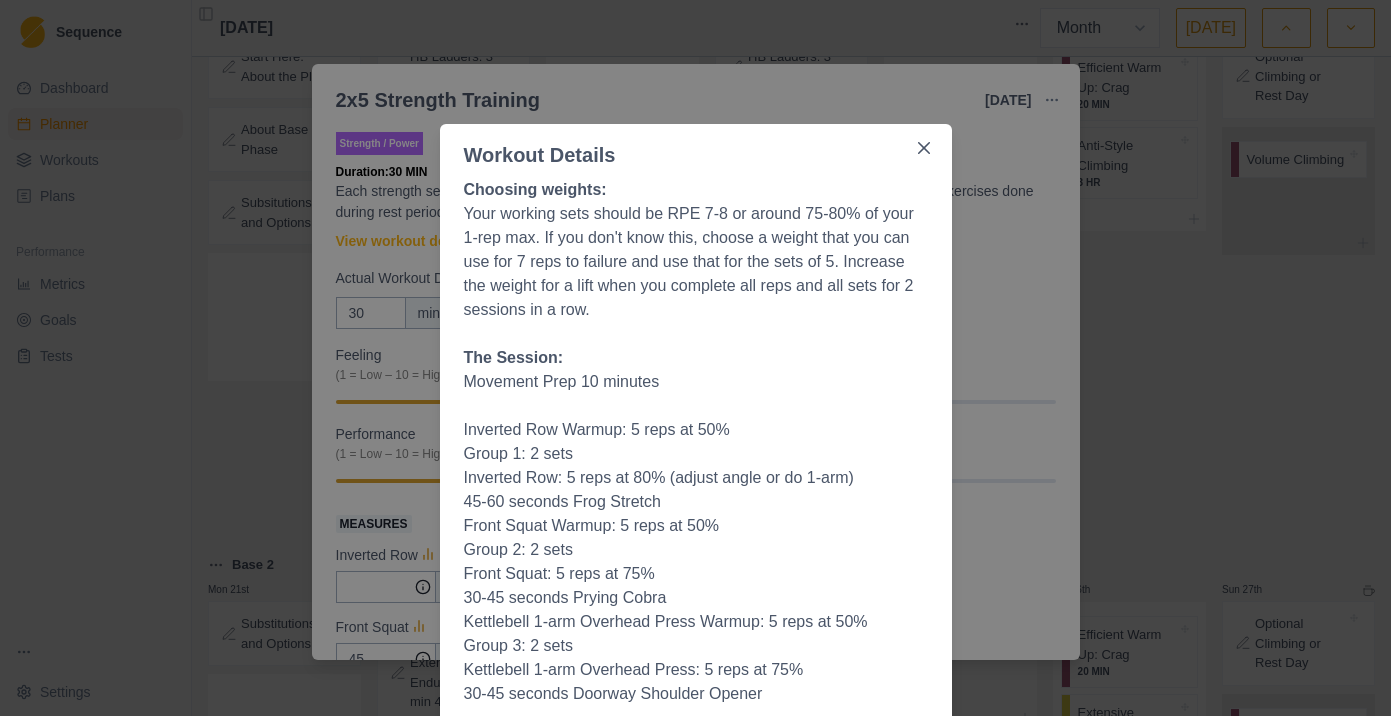 click on "Workout Details Choosing weights: Your working sets should be RPE 7-8 or around 75-80% of your 1-rep max. If you don't know this, choose a weight that you can use for 7 reps to failure and use that for the sets of 5. Increase the weight for a lift when you complete all reps and all sets for 2 sessions in a row. The Session: Movement Prep 10 minutes Inverted Row Warmup: 5 reps at 50% Group 1: 2 sets Inverted Row: 5 reps at 80% (adjust angle or do 1-arm) 45-60 seconds Frog Stretch Front Squat Warmup: 5 reps at 50% Group 2: 2 sets Front Squat: 5 reps at 75% 30-45 seconds Prying Cobra Kettlebell 1-arm Overhead Press Warmup: 5 reps at 50% Group 3: 2 sets Kettlebell 1-arm Overhead Press: 5 reps at 75% 30-45 seconds Doorway Shoulder Opener" at bounding box center [695, 358] 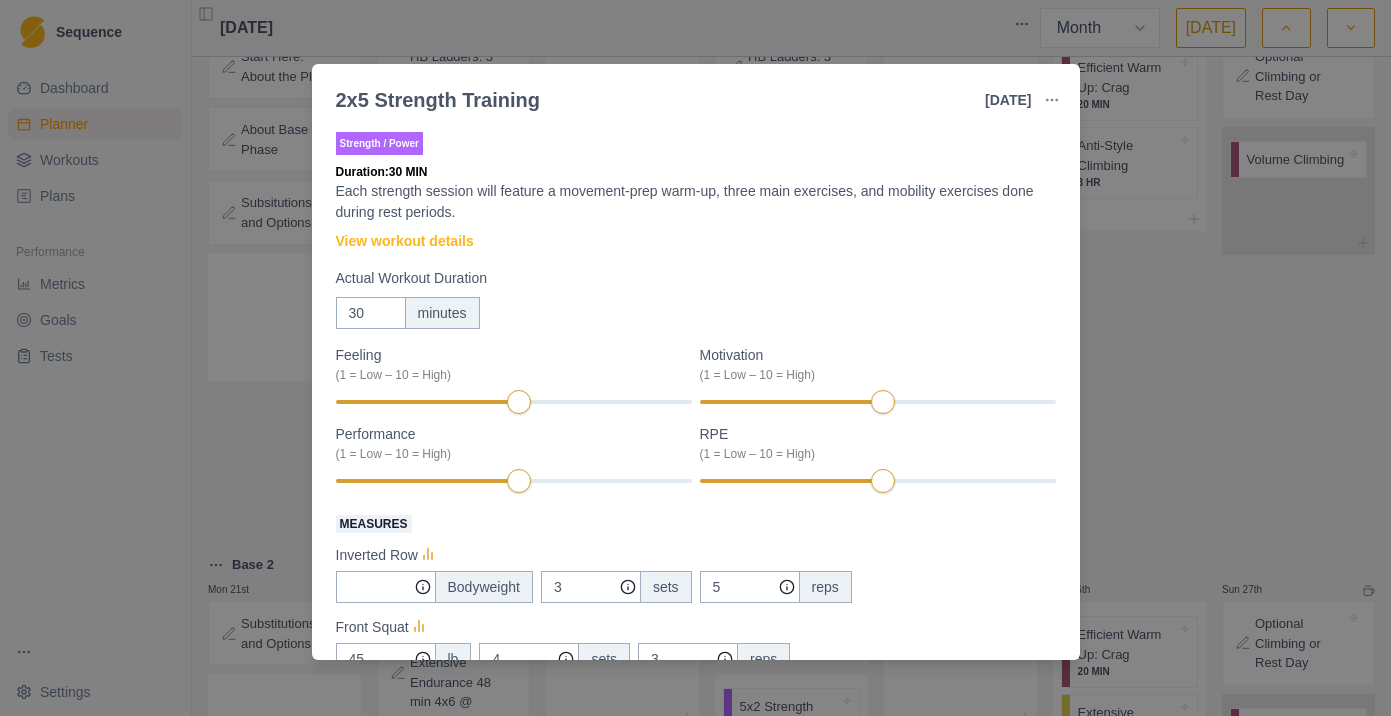 click on "2x5 Strength Training [DATE] Link To Goal View Workout Metrics Edit Original Workout Reschedule Workout Remove From Schedule Strength / Power Duration:  30 MIN Each strength session will feature a movement-prep warm-up, three main exercises, and mobility exercises done during rest periods. View workout details Actual Workout Duration 30 minutes Feeling (1 = Low – 10 = High) Motivation (1 = Low – 10 = High) Performance (1 = Low – 10 = High) RPE (1 = Low – 10 = High) Measures Inverted Row Bodyweight 3 sets 5 reps Front Squat 45 lb 4 sets 3 reps 1 Arm OH Press lb 0 sets 0 reps Training Notes View previous training notes Mark as Incomplete Complete Workout" at bounding box center [695, 358] 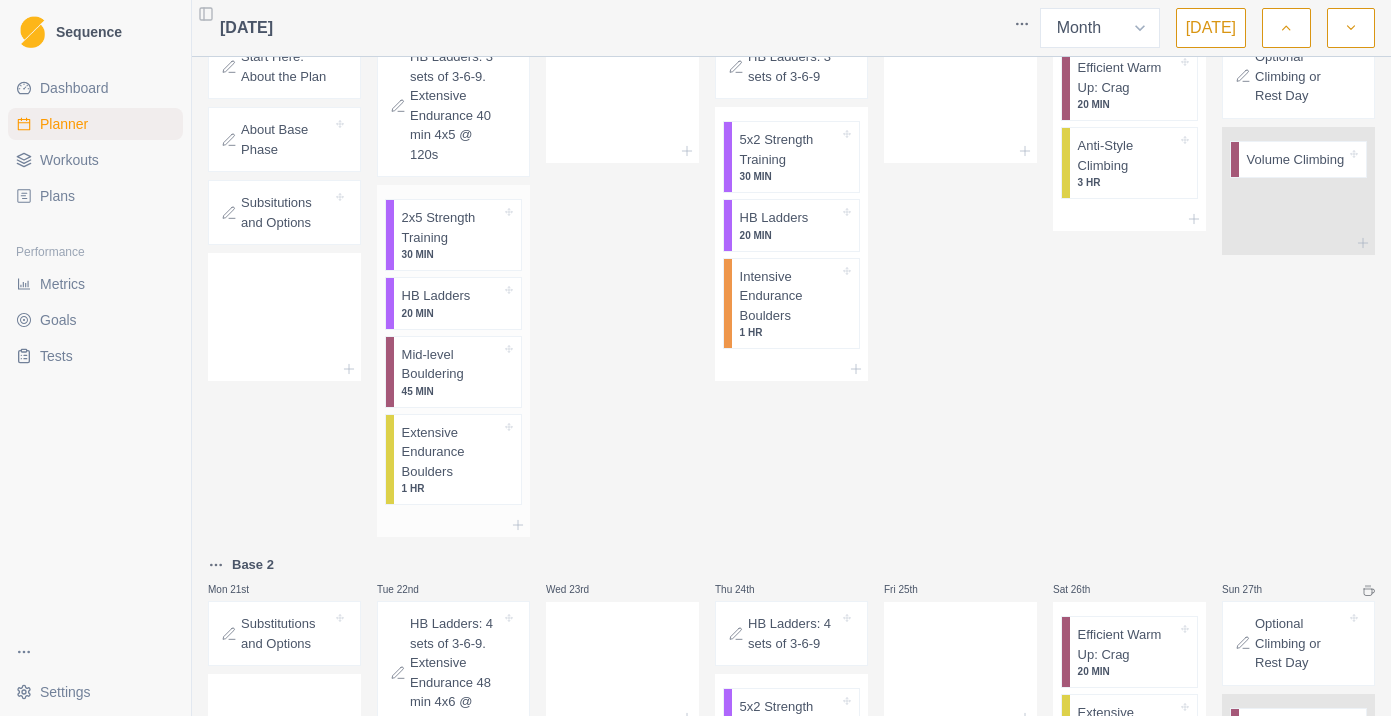 click on "20 MIN" at bounding box center [451, 313] 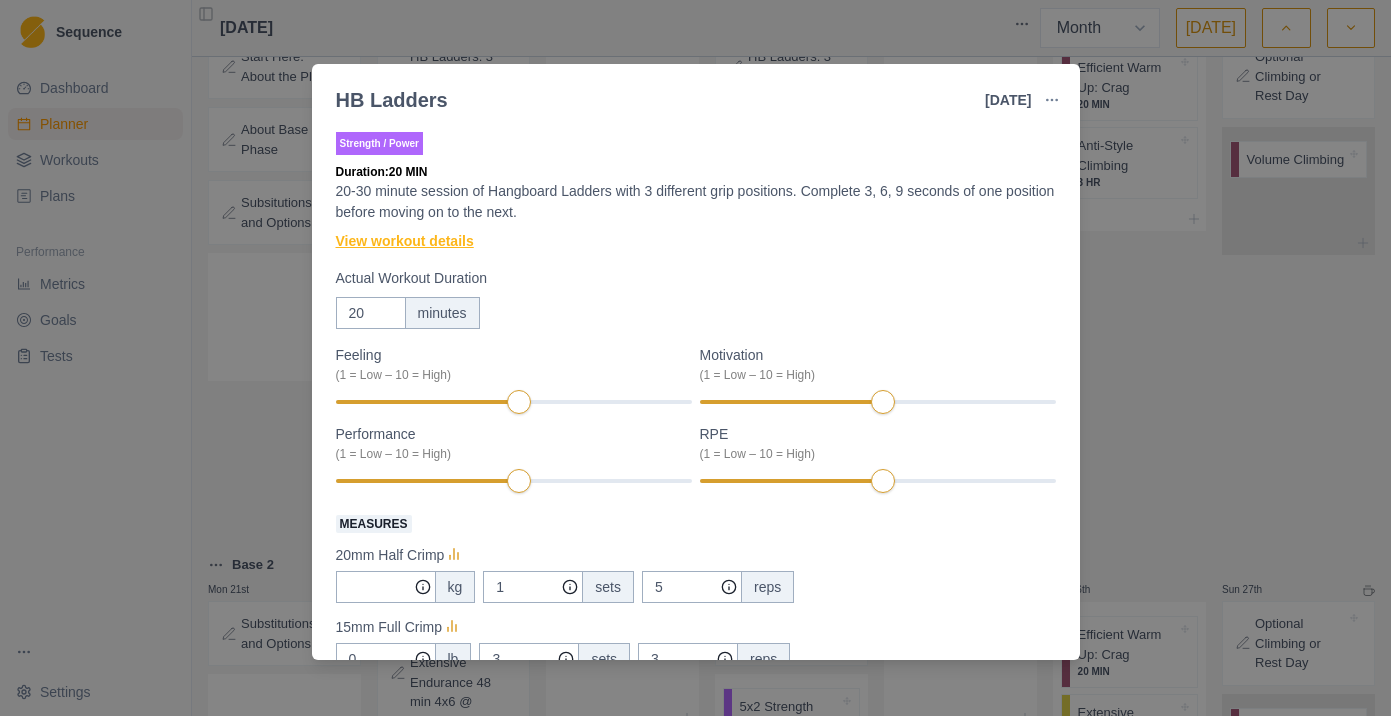 click on "View workout details" at bounding box center [405, 241] 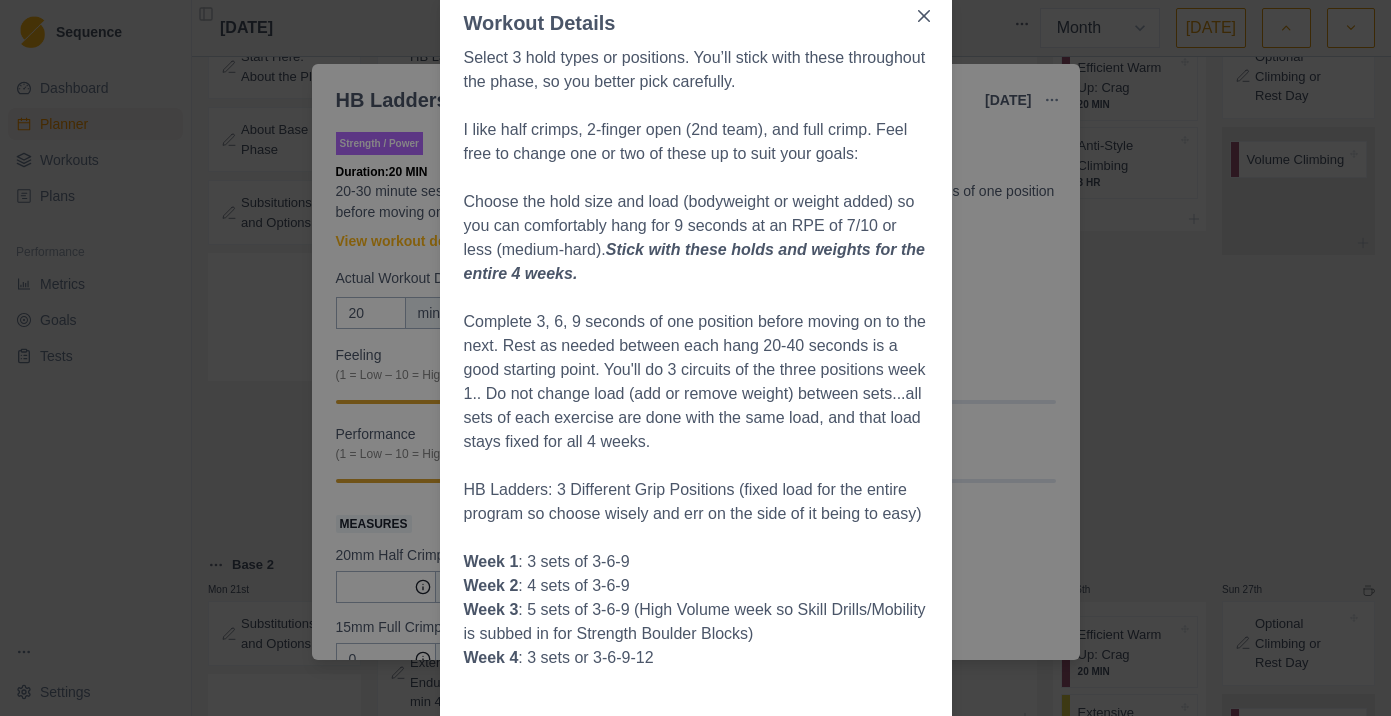scroll, scrollTop: 141, scrollLeft: 0, axis: vertical 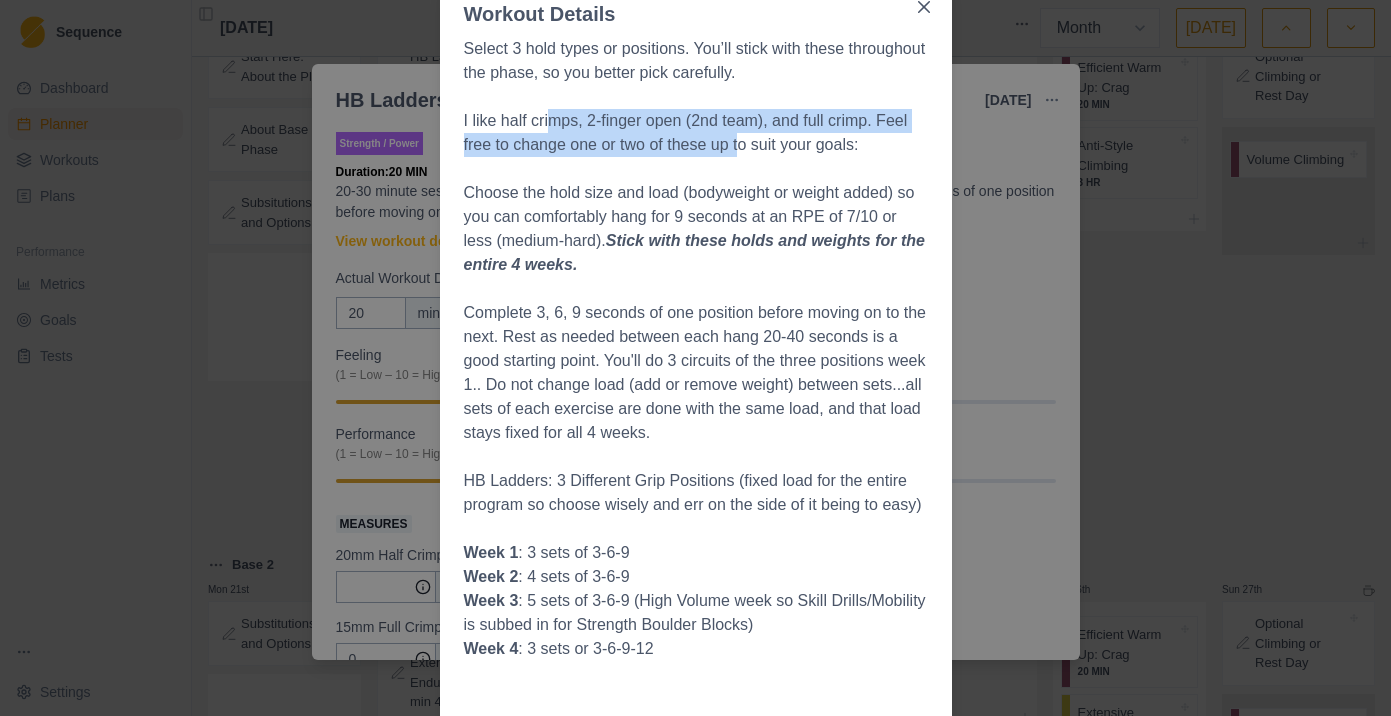 drag, startPoint x: 553, startPoint y: 126, endPoint x: 743, endPoint y: 138, distance: 190.37857 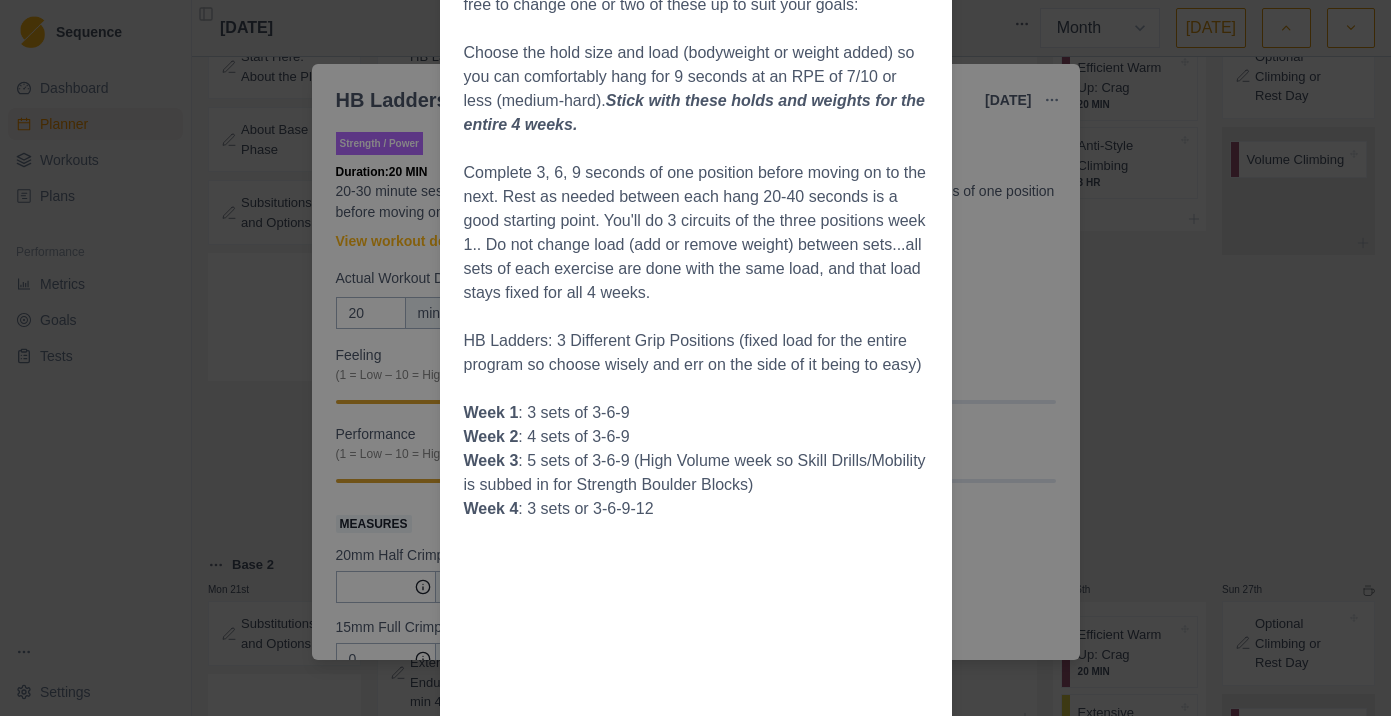 scroll, scrollTop: 283, scrollLeft: 0, axis: vertical 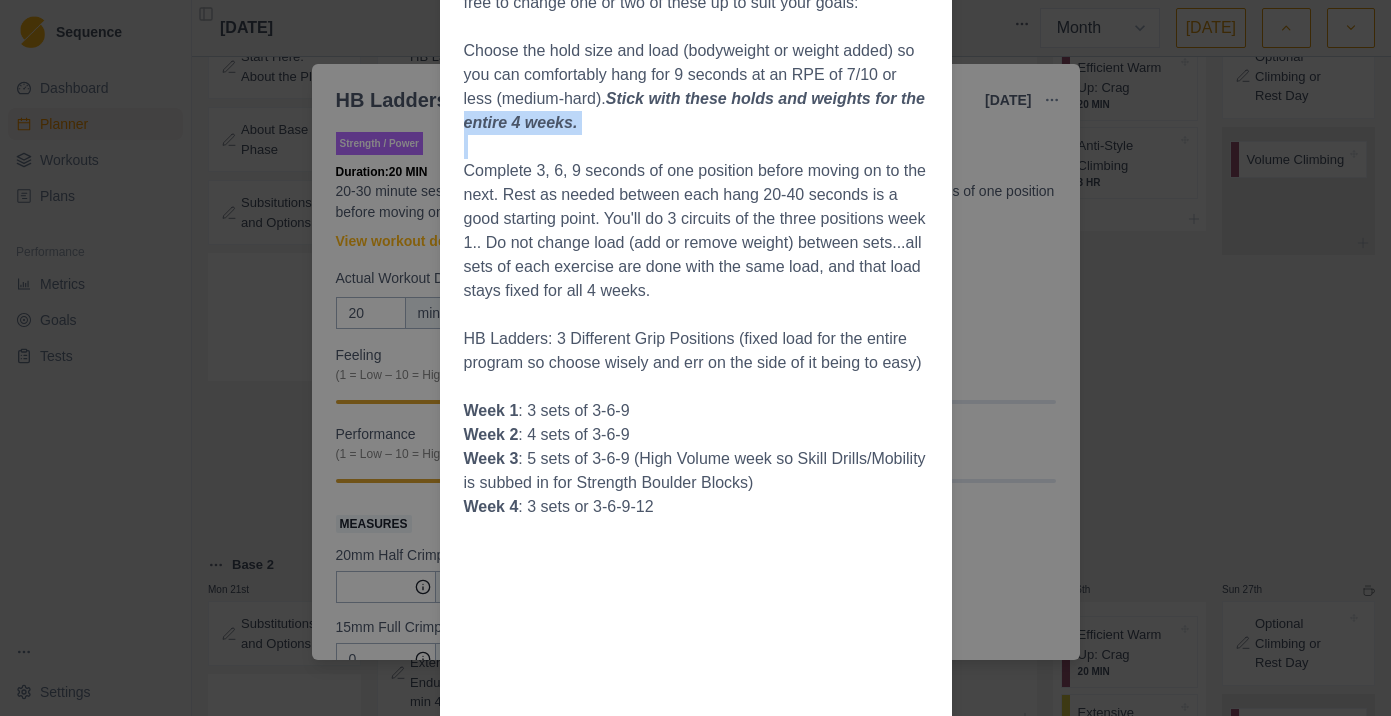 drag, startPoint x: 486, startPoint y: 123, endPoint x: 710, endPoint y: 161, distance: 227.20035 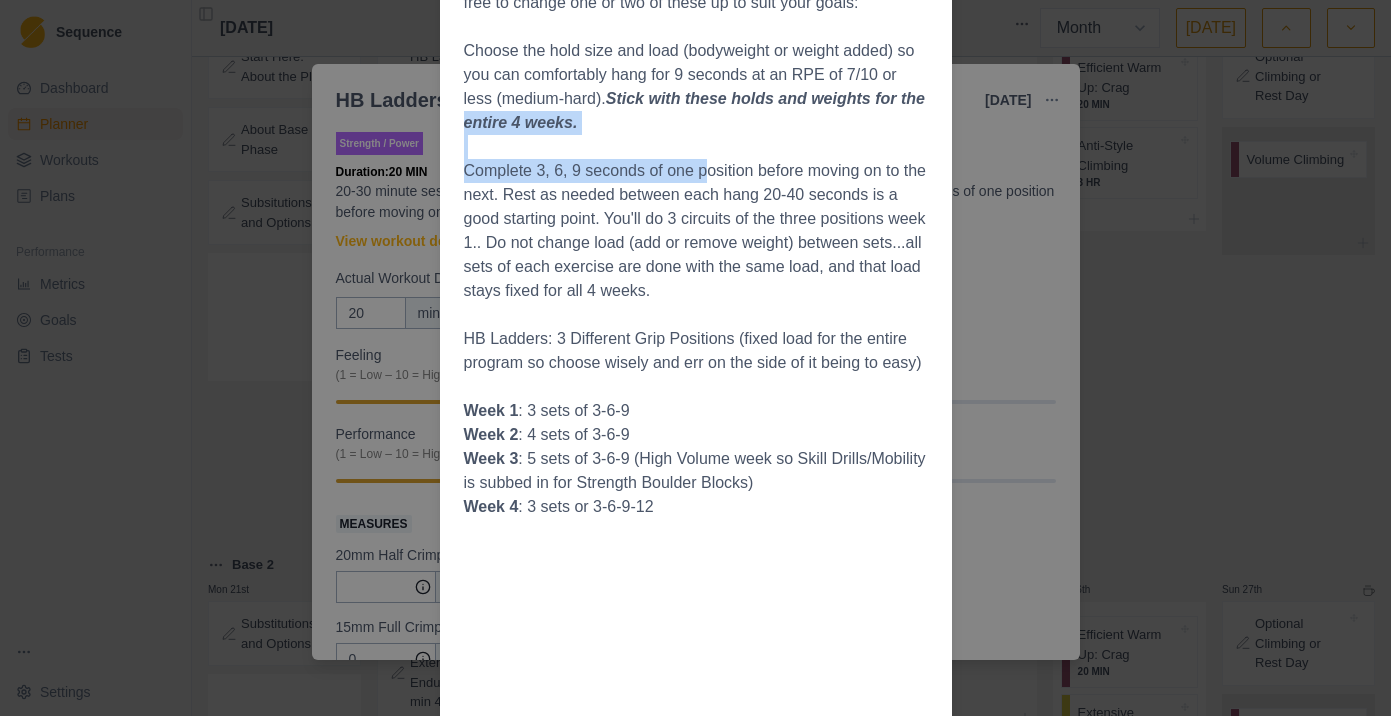 click on "Complete 3, 6, 9 seconds of one position before moving on to the next. Rest as needed between each hang 20-40 seconds is a good starting point. You'll do 3 circuits of the three positions week 1.. Do not change load (add or remove weight) between sets...all sets of each exercise are done with the same load, and that load stays fixed for all 4 weeks." at bounding box center (696, 231) 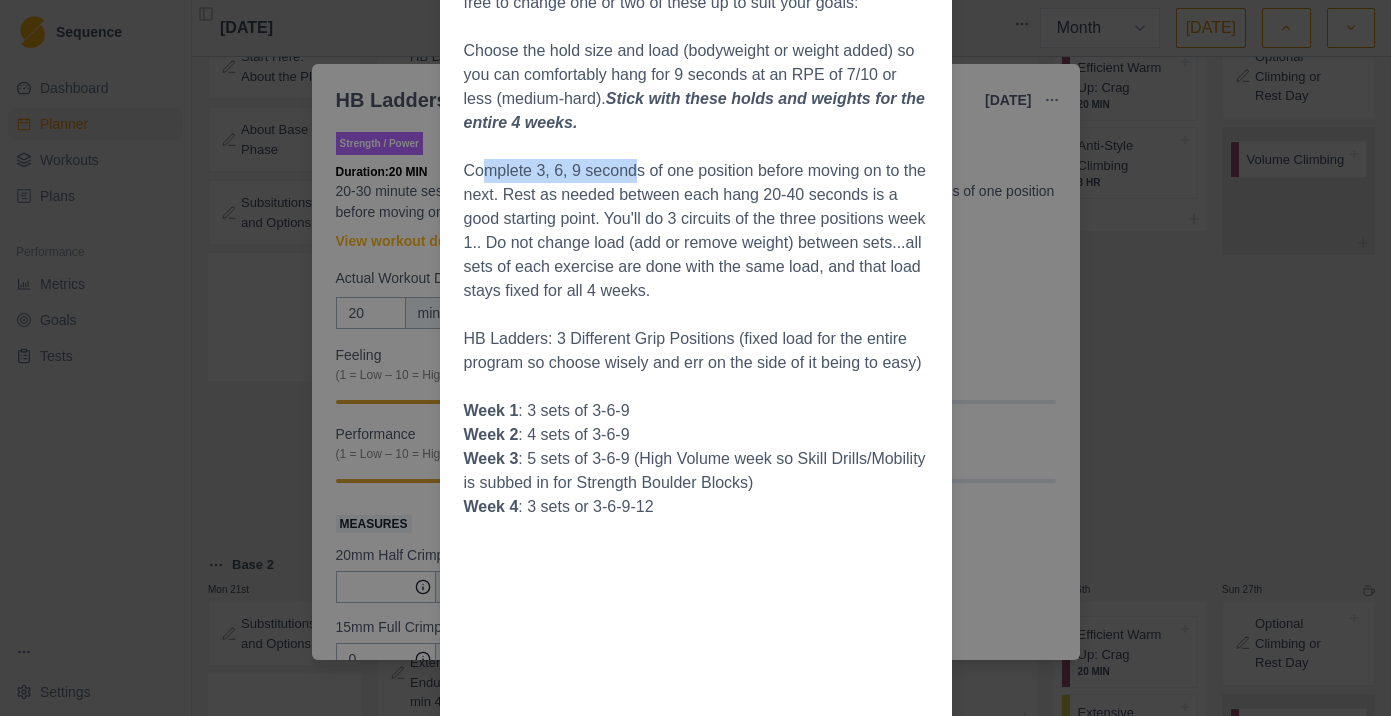 drag, startPoint x: 488, startPoint y: 182, endPoint x: 657, endPoint y: 185, distance: 169.02663 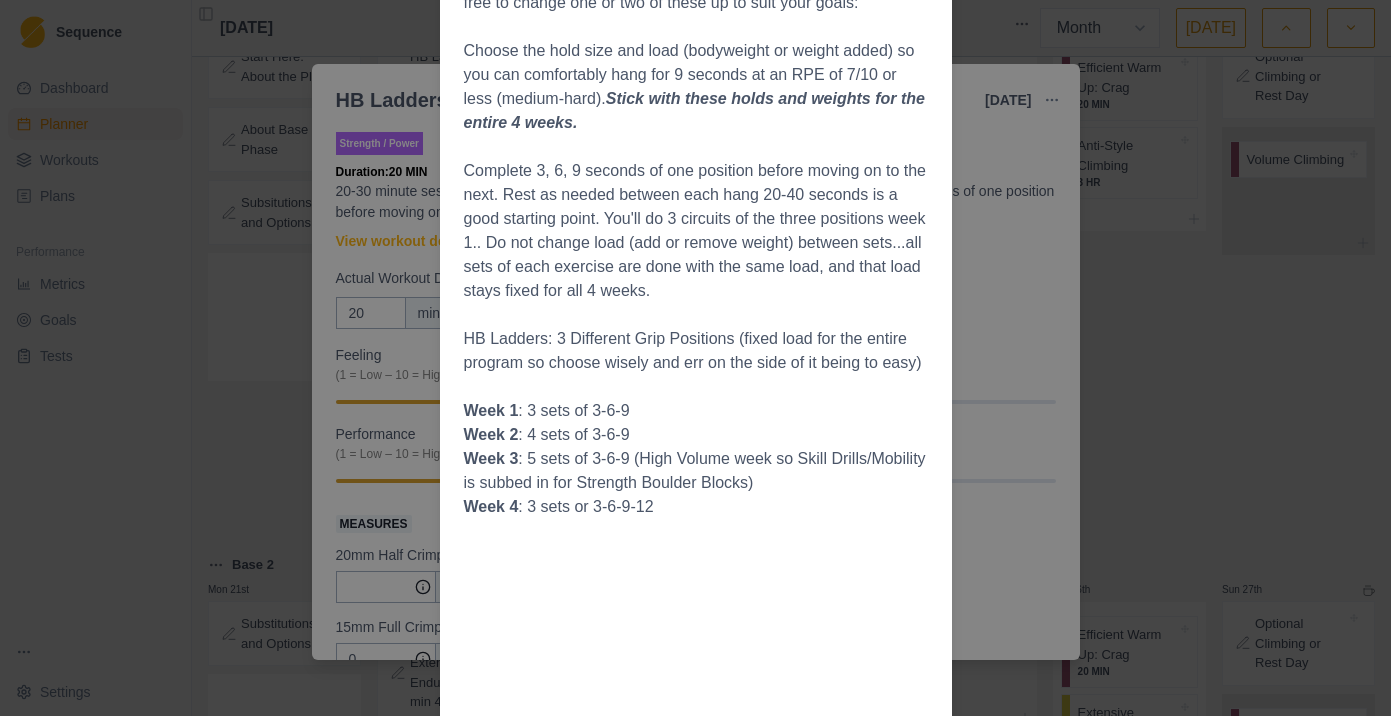 click on "HB Ladders: 3 Different Grip Positions (fixed load for the entire program so choose wisely and err on the side of it being to easy)" at bounding box center [696, 351] 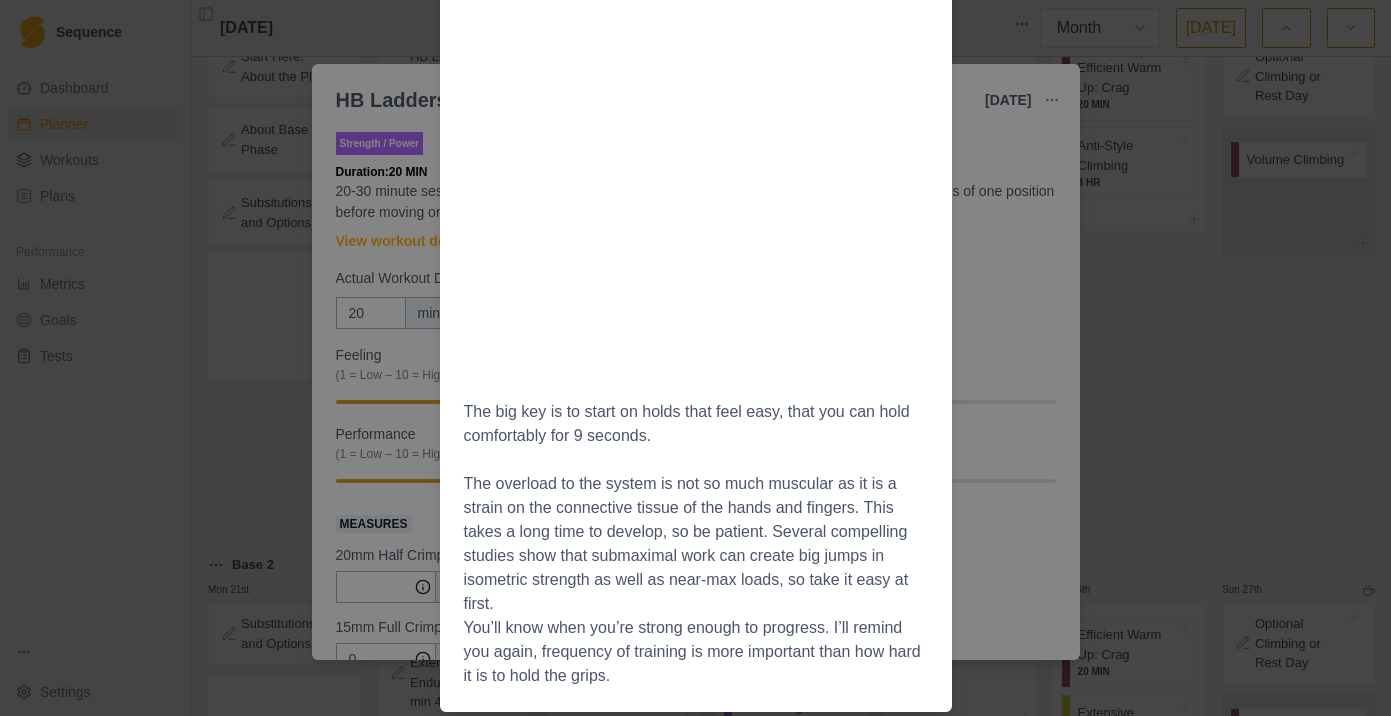 scroll, scrollTop: 1434, scrollLeft: 0, axis: vertical 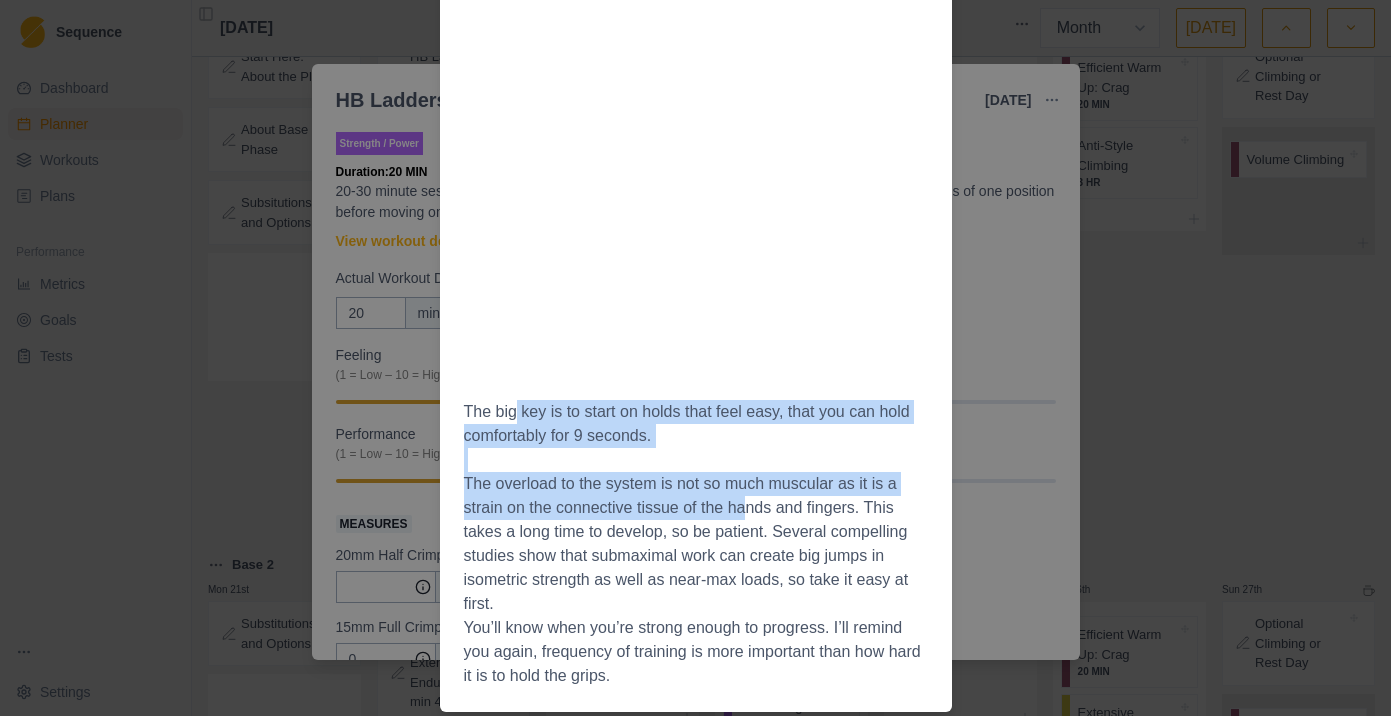 drag, startPoint x: 516, startPoint y: 400, endPoint x: 765, endPoint y: 511, distance: 272.6206 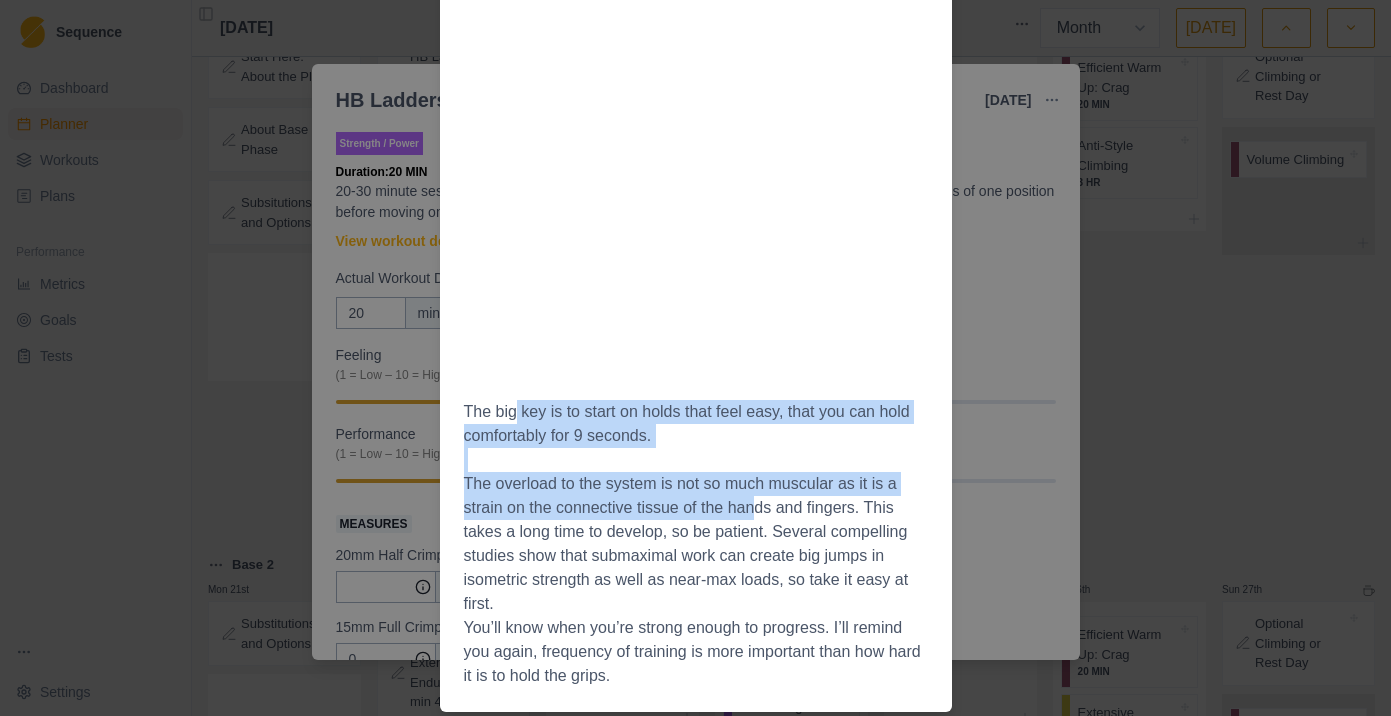 click on "The overload to the system is not so much muscular as it is a strain on the connective tissue of the hands and fingers. This takes a long time to develop, so be patient. Several compelling studies show that submaximal work can create big jumps in isometric strength as well as near-max loads, so take it easy at first." at bounding box center [696, 544] 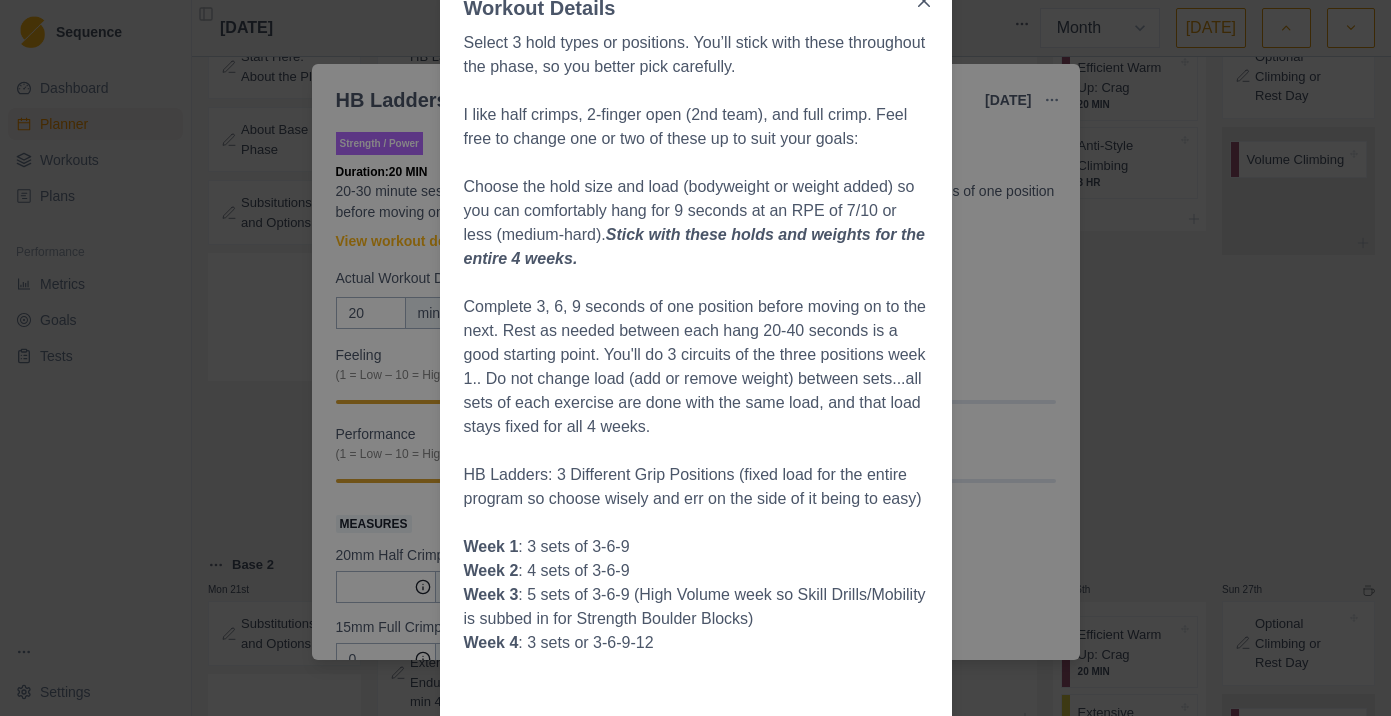 scroll, scrollTop: 148, scrollLeft: 0, axis: vertical 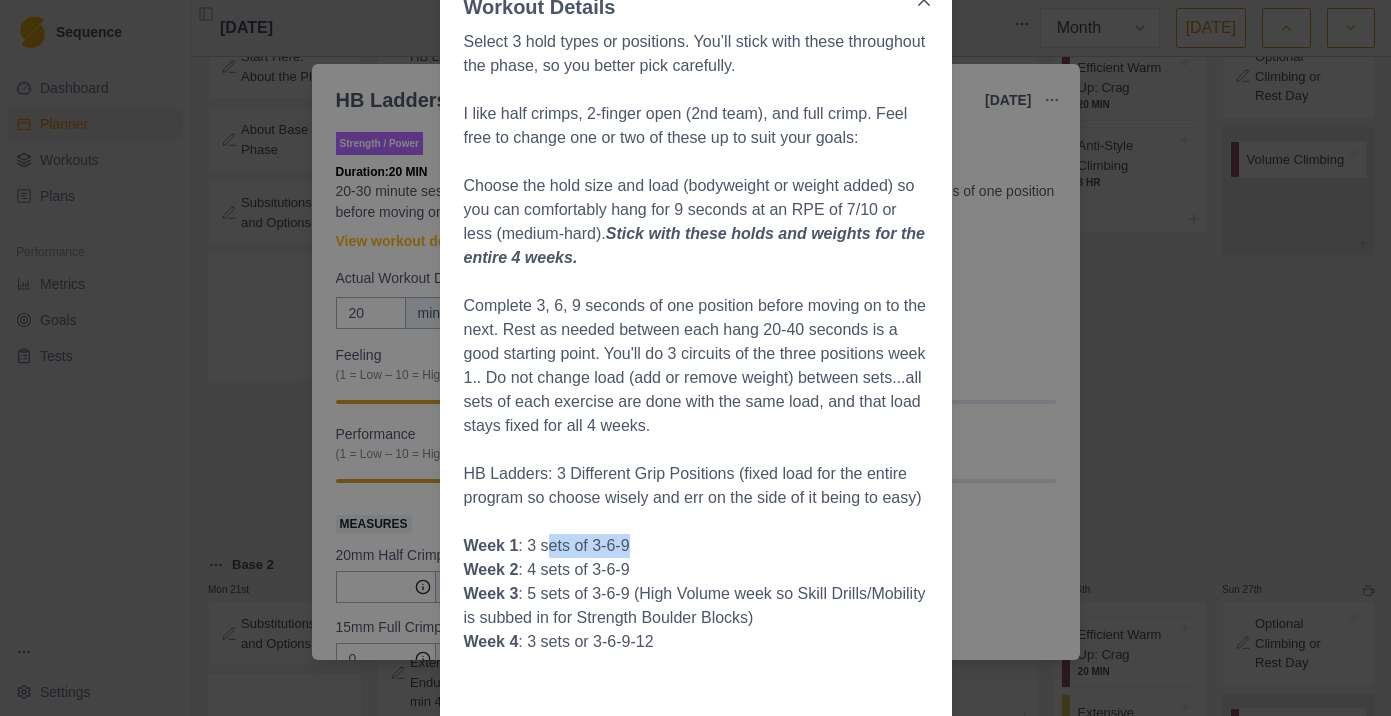 drag, startPoint x: 548, startPoint y: 566, endPoint x: 695, endPoint y: 578, distance: 147.48898 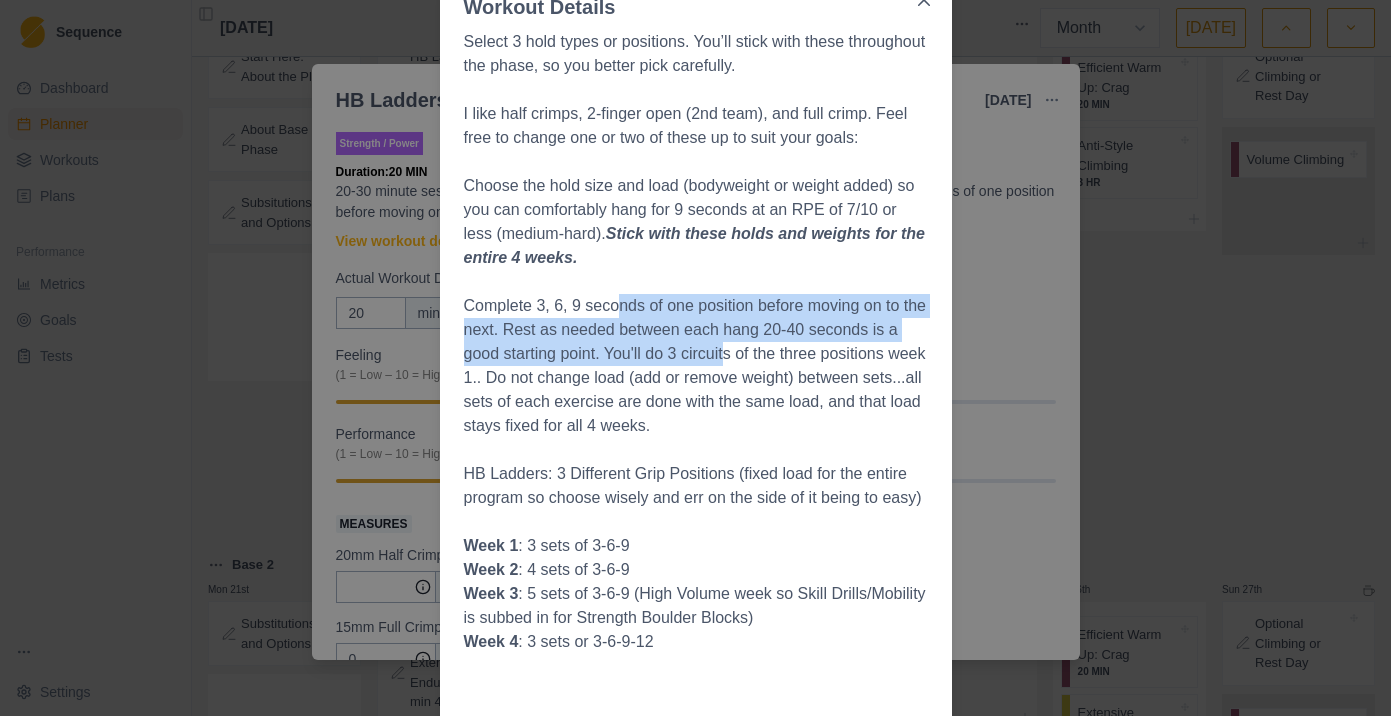 drag, startPoint x: 625, startPoint y: 305, endPoint x: 758, endPoint y: 364, distance: 145.49915 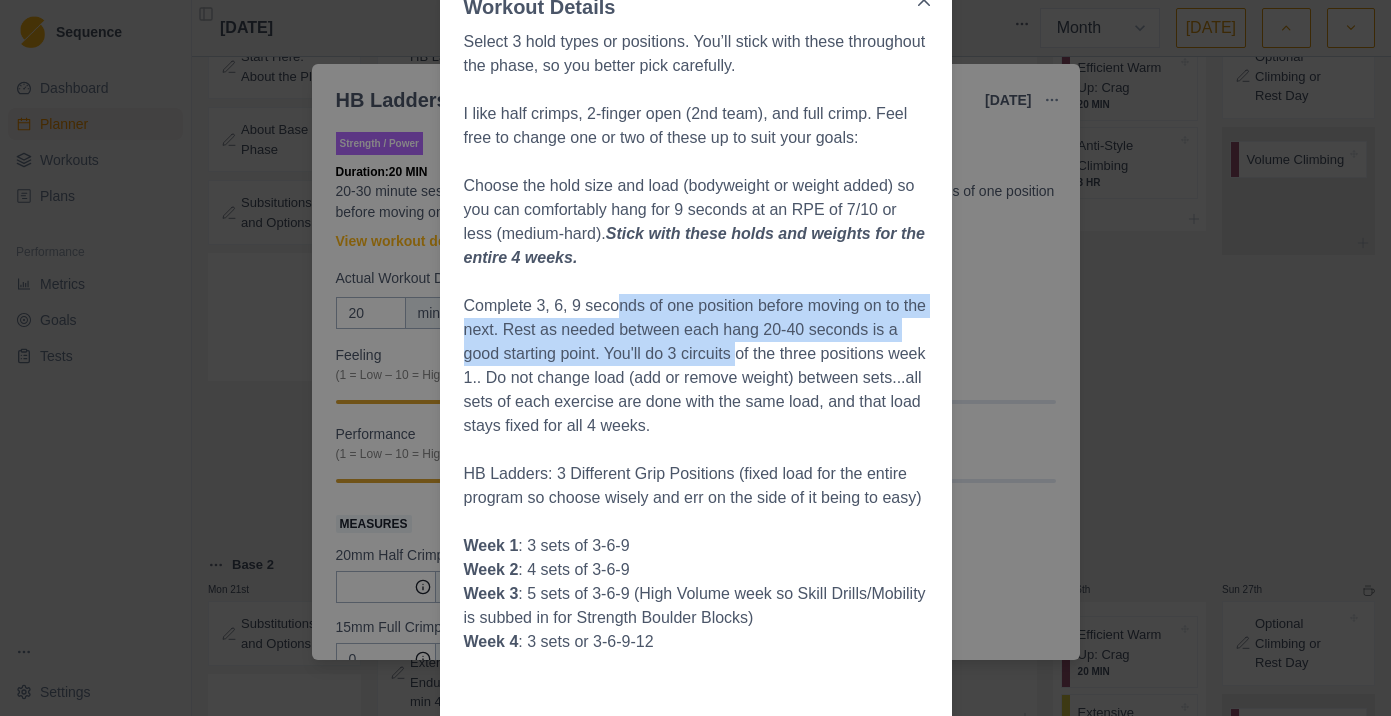 click on "Complete 3, 6, 9 seconds of one position before moving on to the next. Rest as needed between each hang 20-40 seconds is a good starting point. You'll do 3 circuits of the three positions week 1.. Do not change load (add or remove weight) between sets...all sets of each exercise are done with the same load, and that load stays fixed for all 4 weeks." at bounding box center (696, 366) 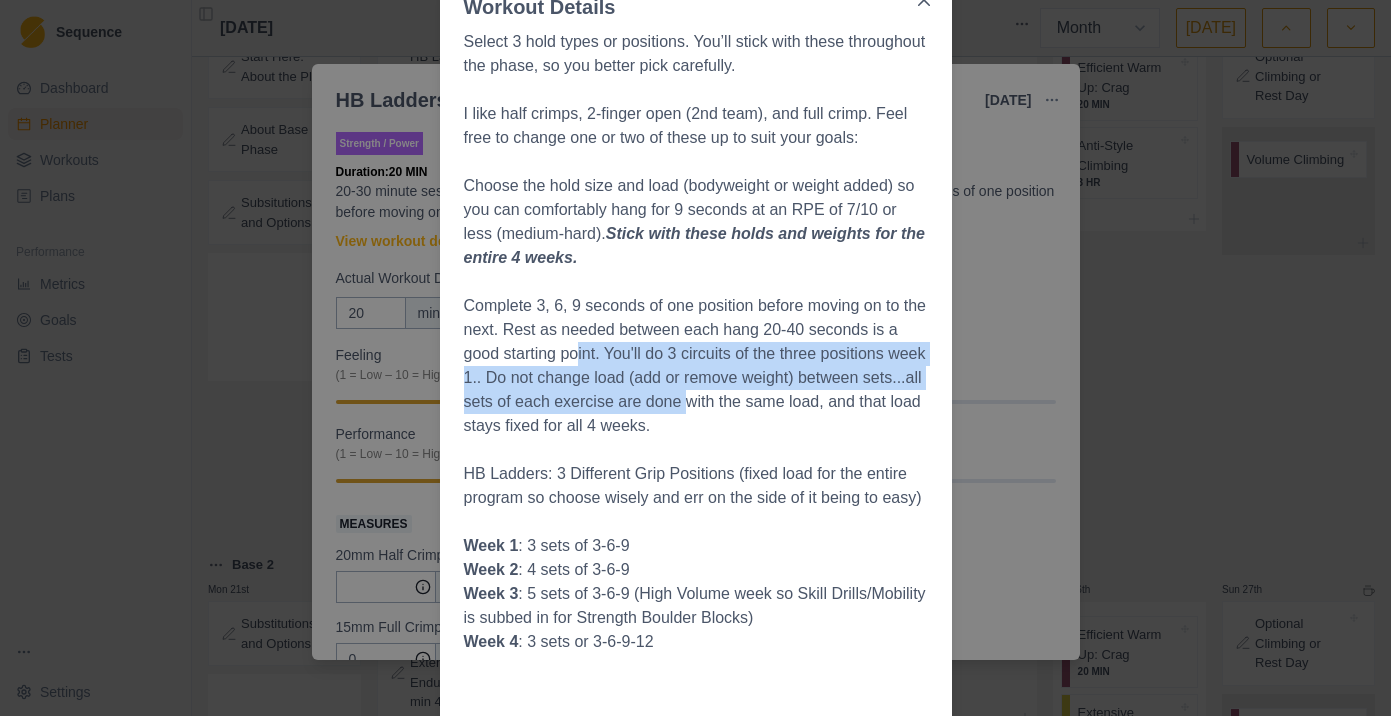drag, startPoint x: 597, startPoint y: 351, endPoint x: 751, endPoint y: 410, distance: 164.91513 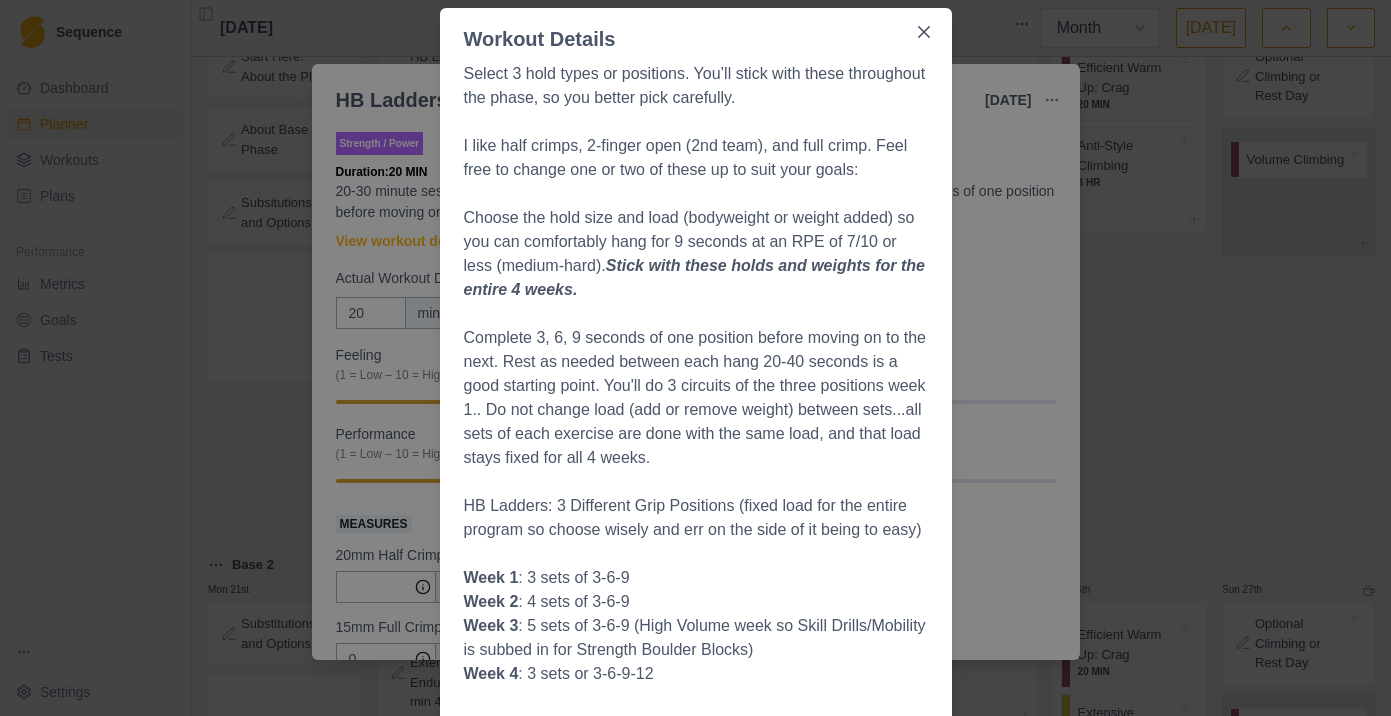 scroll, scrollTop: 112, scrollLeft: 0, axis: vertical 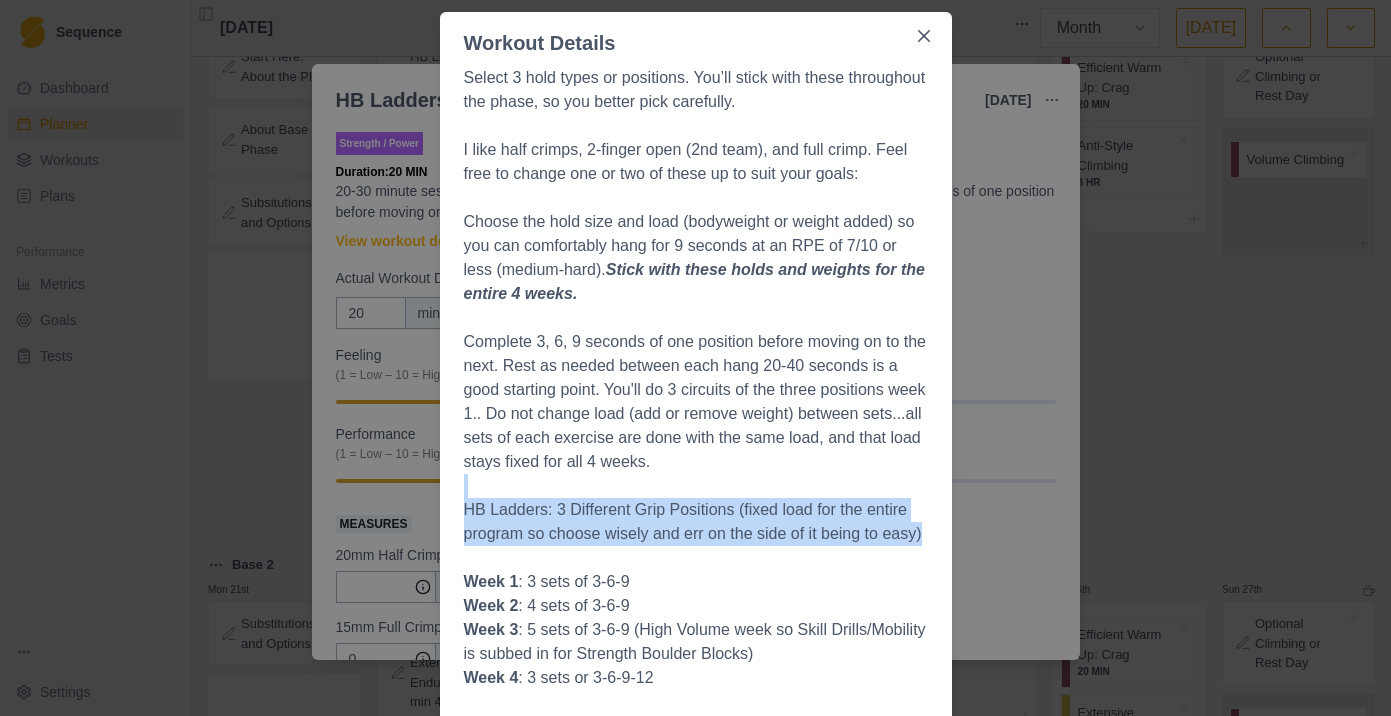 drag, startPoint x: 632, startPoint y: 497, endPoint x: 782, endPoint y: 547, distance: 158.11388 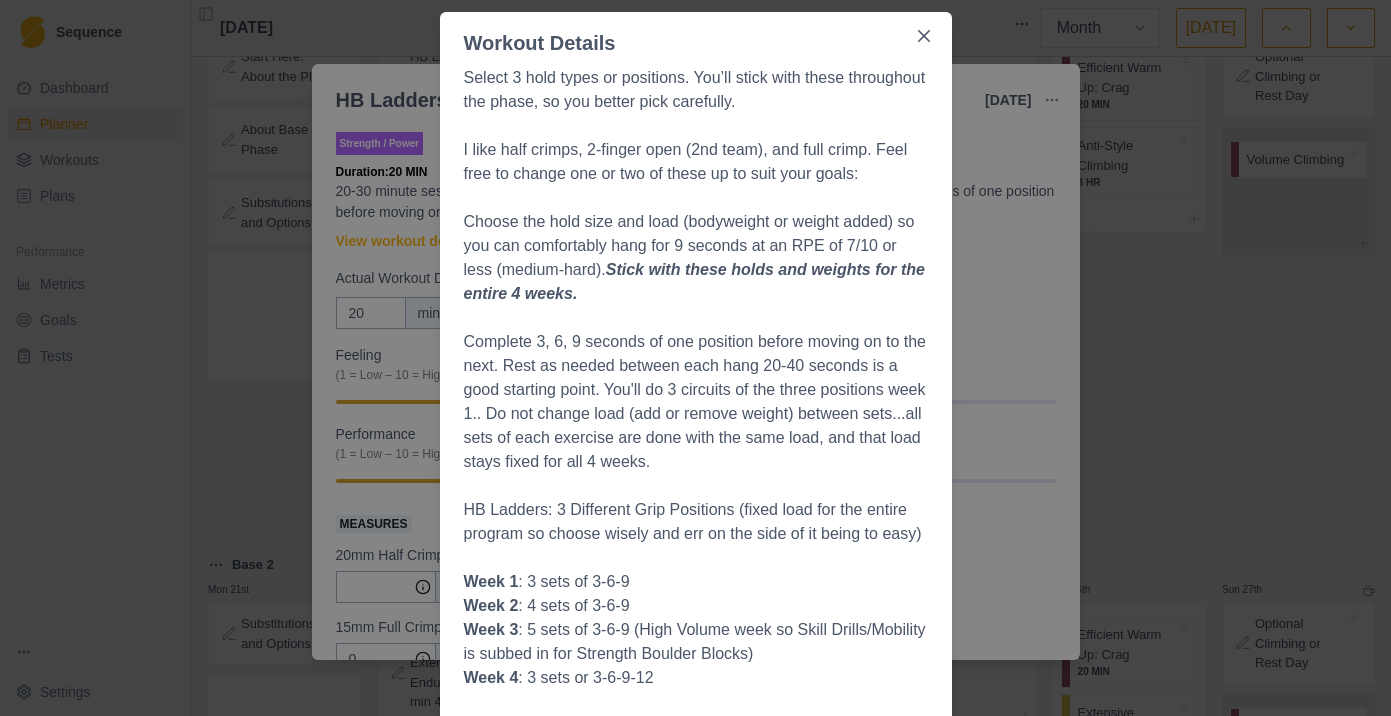 click on "Workout Details Select 3 hold types or positions. You’ll stick with these throughout the phase, so you better pick carefully. I like half crimps, 2-finger open (2nd team), and full crimp. Feel free to change one or two of these up to suit your goals: Choose the hold size and load (bodyweight or weight added) so you can comfortably hang for 9 seconds at an RPE of 7/10 or less (medium-hard).  Stick with these holds and weights for the entire 4 weeks. Complete 3, 6, 9 seconds of one position before moving on to the next. Rest as needed between each hang 20-40 seconds is a good starting point. You'll do 3 circuits of the three positions week 1.. Do not change load (add or remove weight) between sets...all sets of each exercise are done with the same load, and that load stays fixed for all 4 weeks. HB Ladders: 3 Different Grip Positions (fixed load for the entire program so choose wisely and err on the side of it being to easy) Week 1 : 3 sets of 3-6-9 Week 2 : 4 sets of 3-6-9 Week 3  Week 4 : 3 sets or 3-6-9-12" at bounding box center [695, 358] 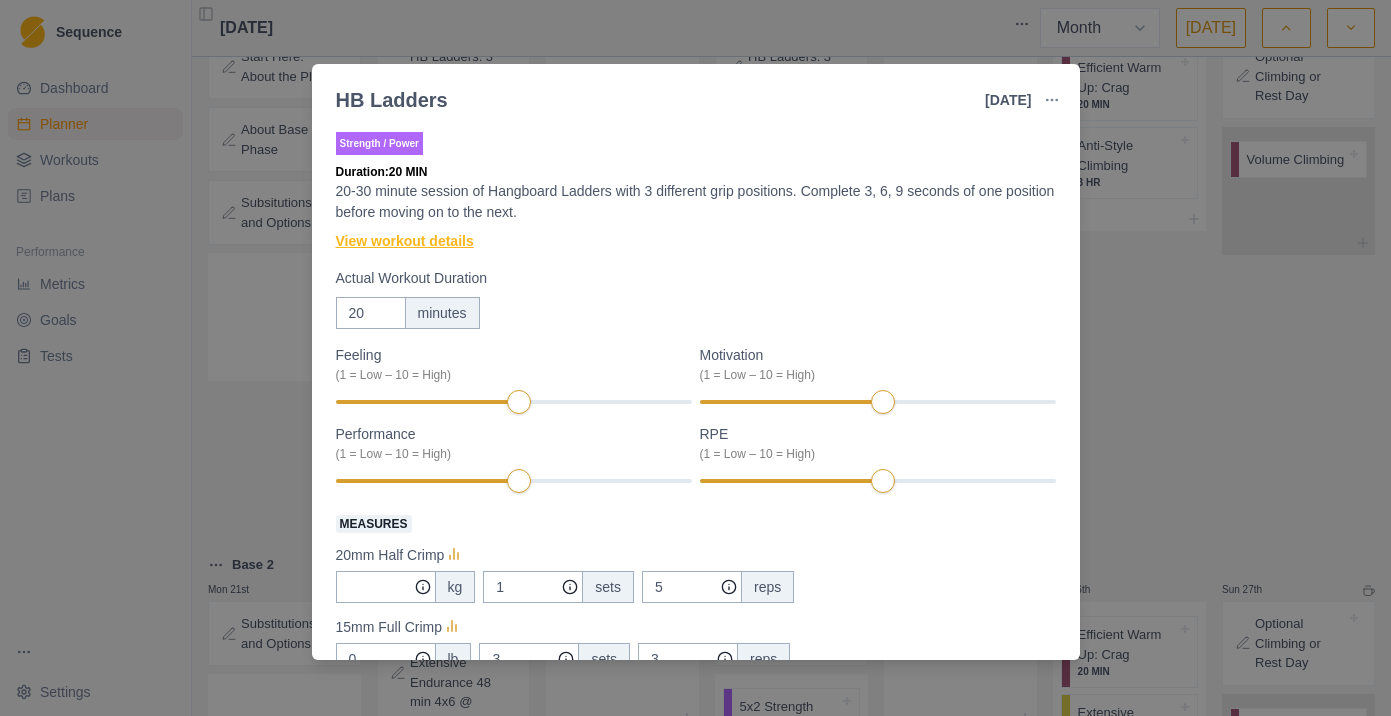 click on "View workout details" at bounding box center [405, 241] 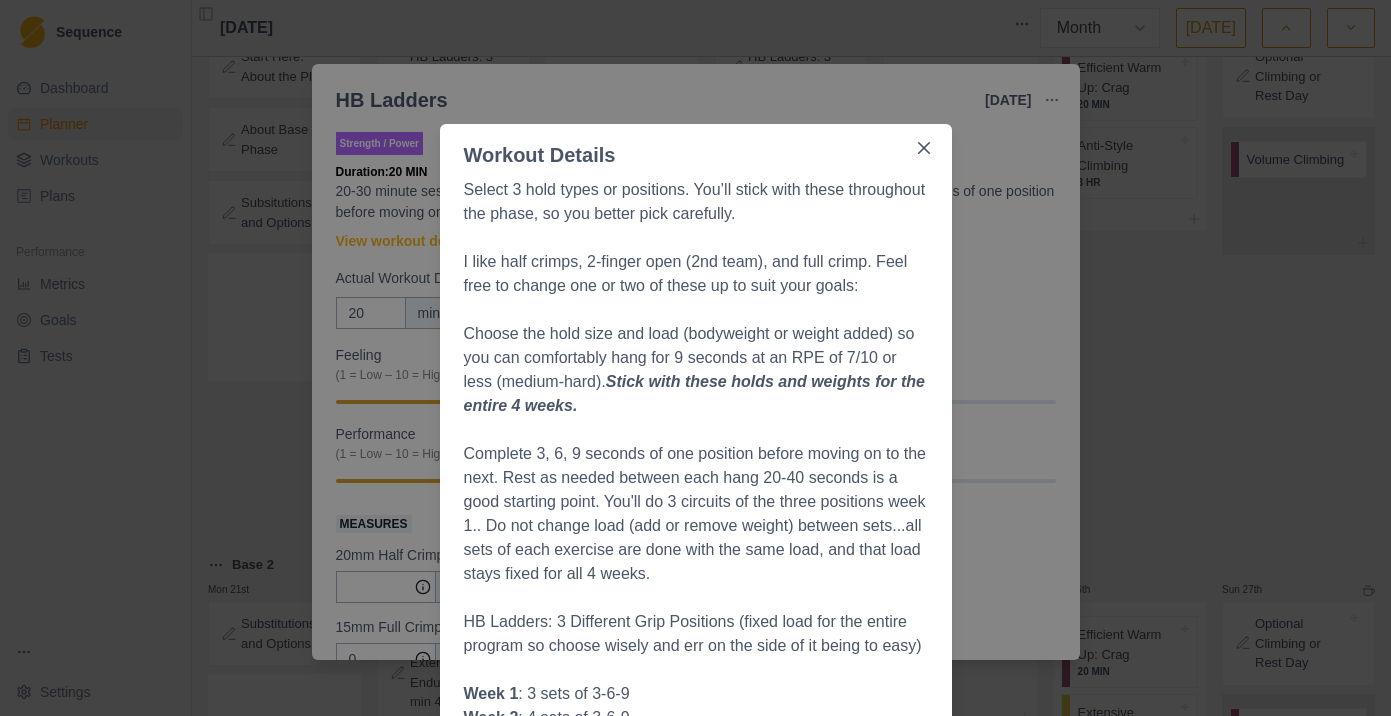 click on "Choose the hold size and load (bodyweight or weight added) so you can comfortably hang for 9 seconds at an RPE of 7/10 or less (medium-hard).  Stick with these holds and weights for the entire 4 weeks." at bounding box center [696, 370] 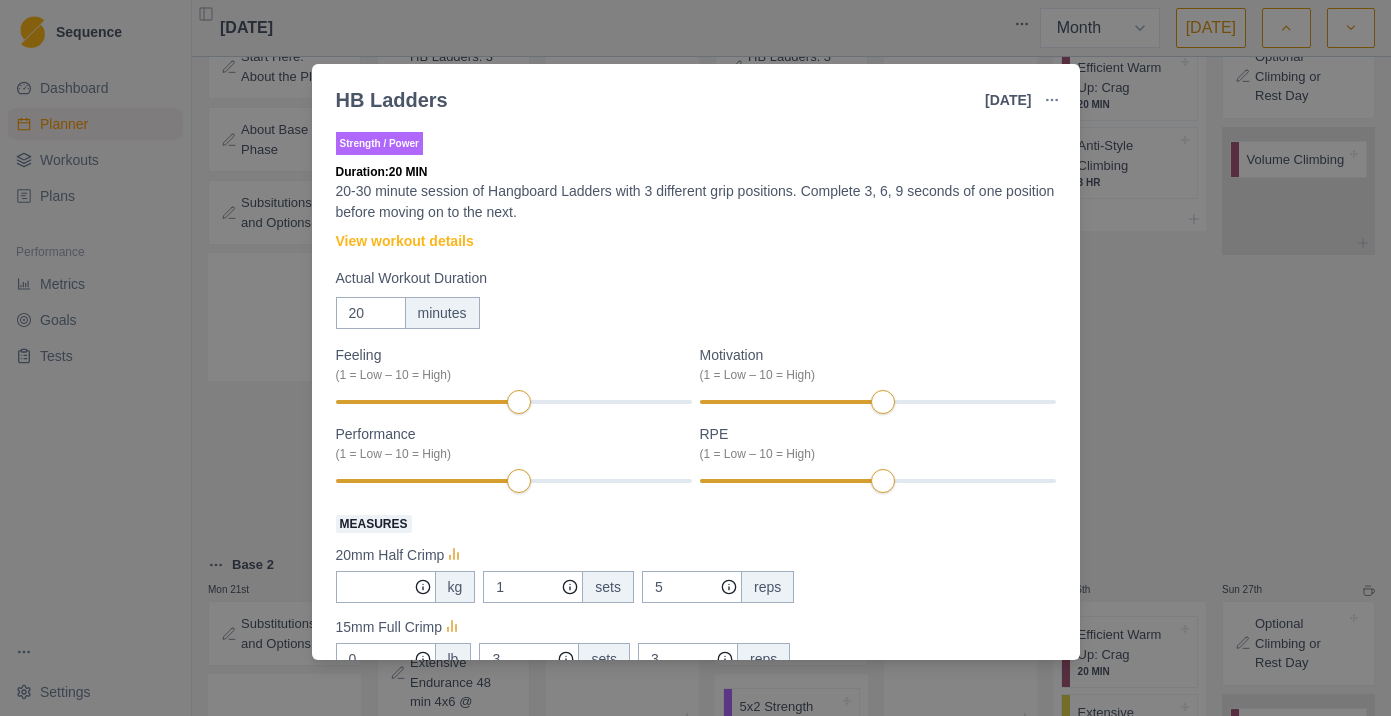click on "HB Ladders [DATE] Link To Goal View Workout Metrics Edit Original Workout Reschedule Workout Remove From Schedule Strength / Power Duration:  20 MIN 20-30 minute session of Hangboard Ladders with 3 different grip positions. Complete 3, 6, 9 seconds of one position before moving on to the next. View workout details Actual Workout Duration 20 minutes Feeling (1 = Low – 10 = High) Motivation (1 = Low – 10 = High) Performance (1 = Low – 10 = High) RPE (1 = Low – 10 = High) Measures 20mm Half Crimp kg 1 sets 5 reps 15mm Full Crimp 0 lb 3 sets 3 reps 2F Pocket Middle Team 0 lb 3 sets 3 reps Training Notes View previous training notes Mark as Incomplete Complete Workout" at bounding box center [695, 358] 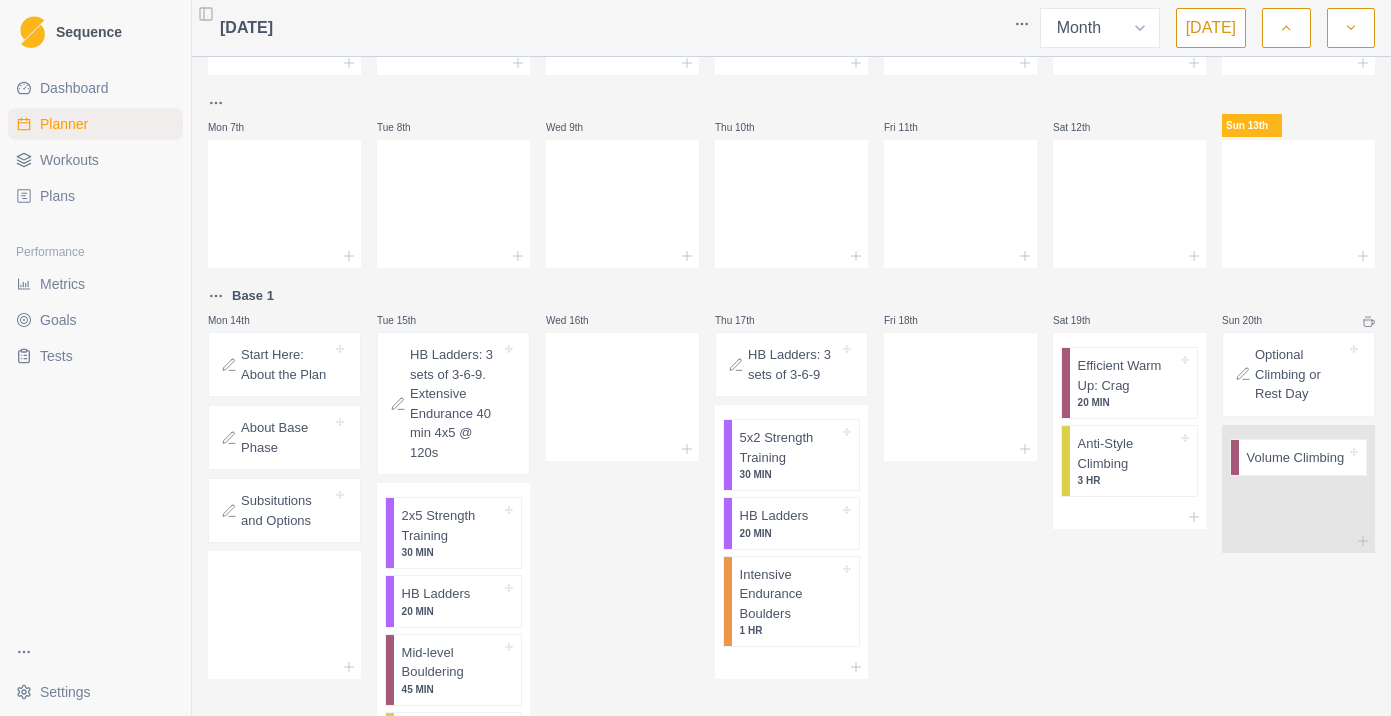 scroll, scrollTop: 155, scrollLeft: 0, axis: vertical 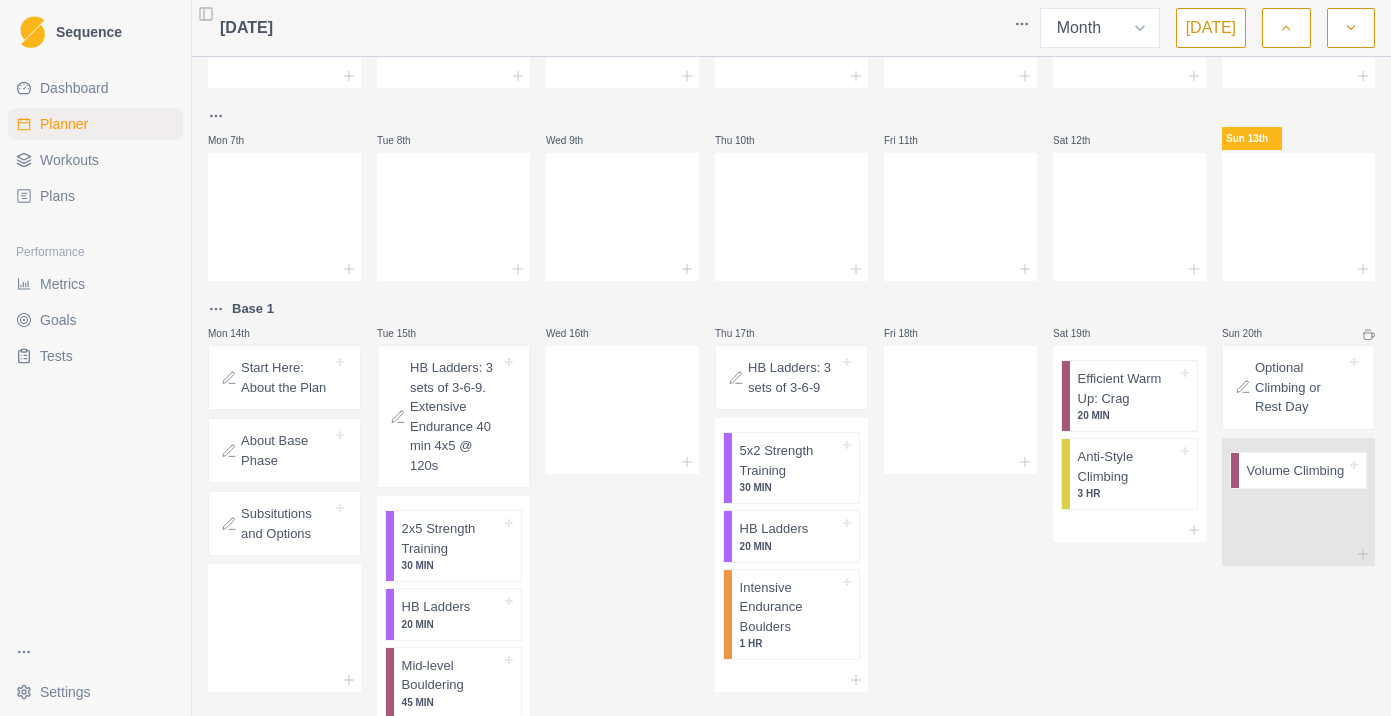 click on "Sequence Dashboard Planner Workouts Plans Performance Metrics Goals Tests Settings Toggle Sidebar [DATE] Week Month [DATE] Mon 30th Tue 1st Wed 2nd Thu 3rd Fri 4th Sat 5th Sun 6th Mon 7th Tue 8th Wed 9th Thu 10th Fri 11th Sat 12th Sun 13th Base 1 Mon 14th Start Here: About the Plan About Base Phase Subsitutions and Options Tue 15th HB Ladders: 3 sets of 3-6-9.  Extensive Endurance 40 min 4x5 @ 120s 2x5 Strength Training 30 MIN HB Ladders 20 MIN Mid-level Bouldering 45 MIN Extensive Endurance Boulders 1 HR Wed 16th Thu 17th HB Ladders: 3 sets of 3-6-9 5x2 Strength Training 30 MIN HB Ladders 20 MIN Intensive Endurance Boulders 1 HR Fri 18th Sat 19th Efficient Warm Up: Crag 20 MIN Anti-Style Climbing 3 HR Sun 20th Optional Climbing or Rest Day Volume Climbing Base 2 Mon 21st Substitutions and Options Tue 22nd HB Ladders: 4 sets of 3-6-9.  Extensive Endurance 48 min 4x6 @ 120s 2x5 Strength Training 30 MIN HB Ladders 20 MIN Mid-level Bouldering 45 MIN Extensive Endurance Boulders 1 HR Wed 23rd 15" at bounding box center (695, 358) 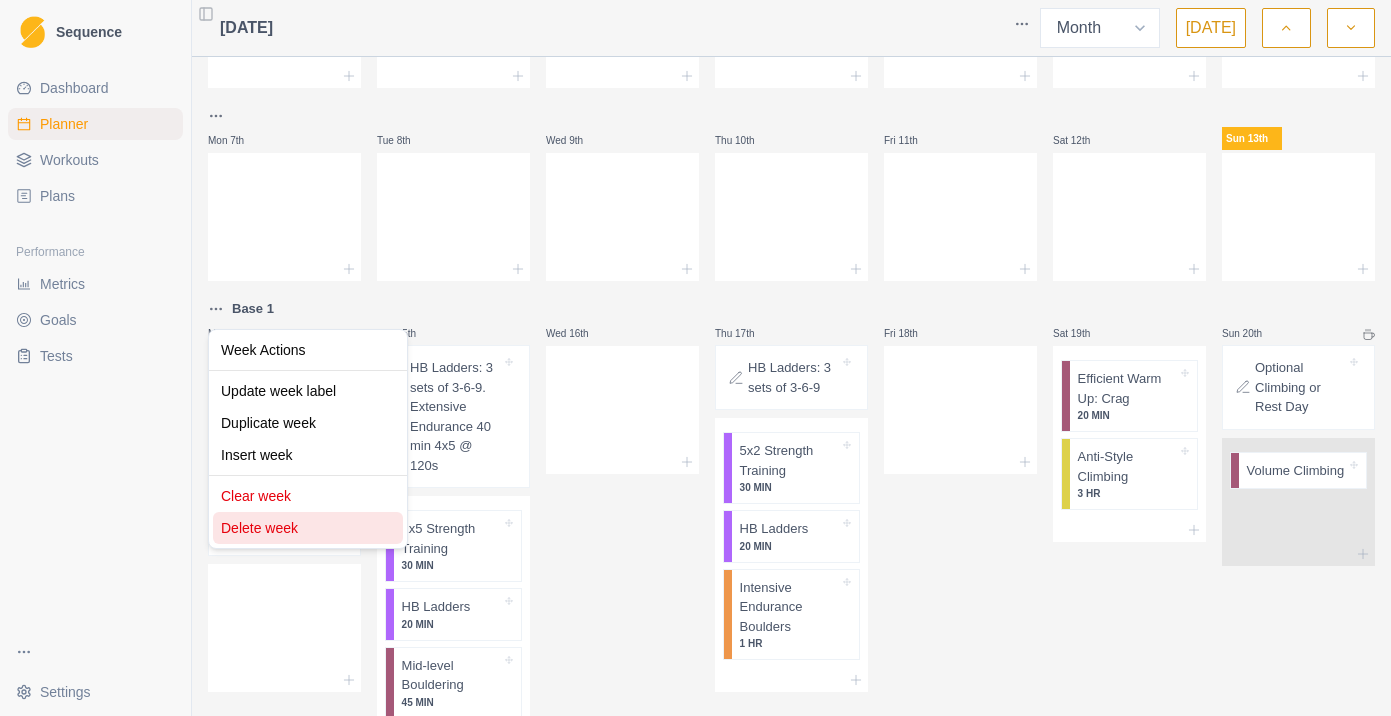 click on "Delete week" at bounding box center (308, 528) 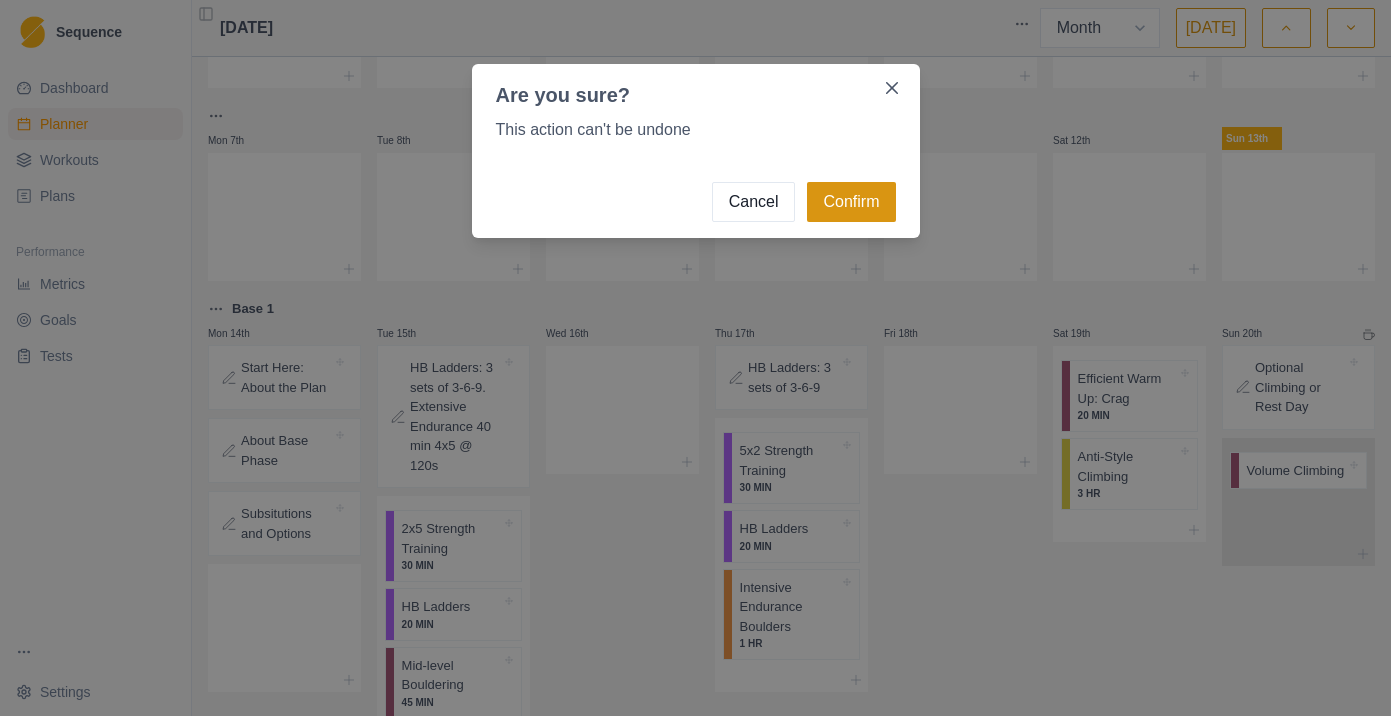 click on "Confirm" at bounding box center [851, 202] 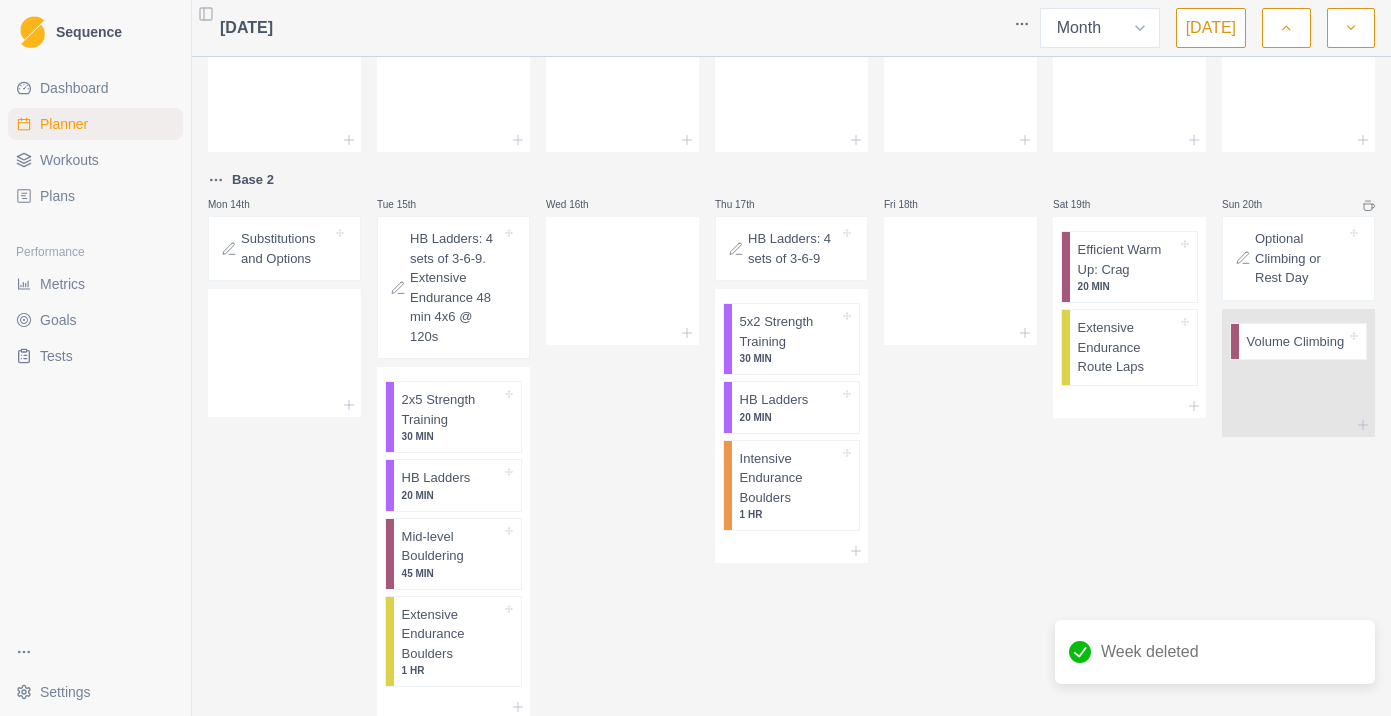 scroll, scrollTop: 288, scrollLeft: 0, axis: vertical 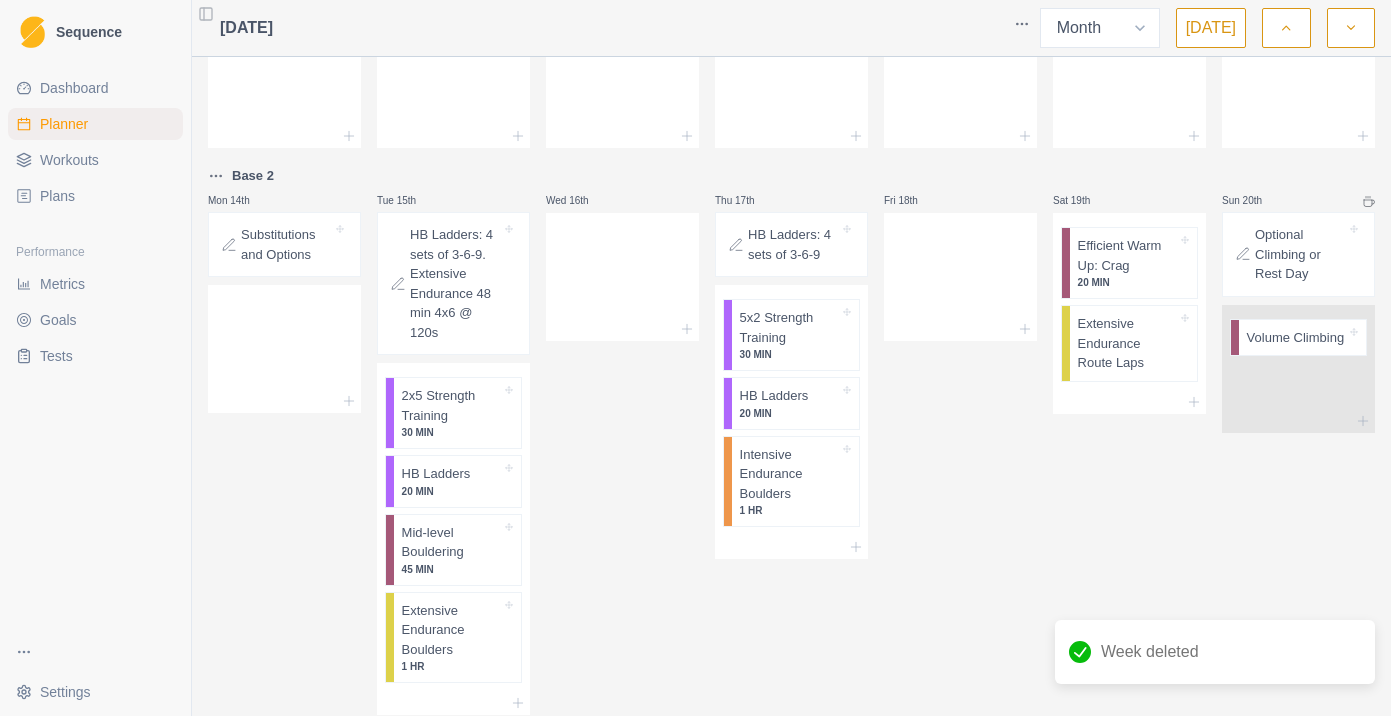 click on "Sequence Dashboard Planner Workouts Plans Performance Metrics Goals Tests Settings Toggle Sidebar [DATE] Week Month [DATE] Mon 30th Tue 1st Wed 2nd Thu 3rd Fri 4th Sat 5th Sun 6th Mon 7th Tue 8th Wed 9th Thu 10th Fri 11th Sat 12th Sun 13th Base 2 Mon 14th Substitutions and Options Tue 15th HB Ladders: 4 sets of 3-6-9.  Extensive Endurance 48 min 4x6 @ 120s 2x5 Strength Training 30 MIN HB Ladders 20 MIN Mid-level Bouldering 45 MIN Extensive Endurance Boulders 1 HR Wed 16th Thu 17th HB Ladders: 4 sets of 3-6-9 5x2 Strength Training 30 MIN HB Ladders 20 MIN Intensive Endurance Boulders 1 HR Fri 18th Sat 19th Efficient Warm Up: Crag 20 MIN Extensive Endurance Route Laps Sun 20th Optional Climbing or Rest Day Volume Climbing Base 3 Mon 21st Substitutions and Options Tue 22nd HB Ladders: 5 sets of 3-6-9.  Extensive Endurance 48 6x4 @ 120s 2x5 Strength Training 30 MIN HB Ladders 20 MIN Mid-level Bouldering 45 MIN Extensive Endurance Boulders 1 HR Wed 23rd Thu 24th HB Ladders: 5 sets of 3-6-9 30 MIN" at bounding box center [695, 358] 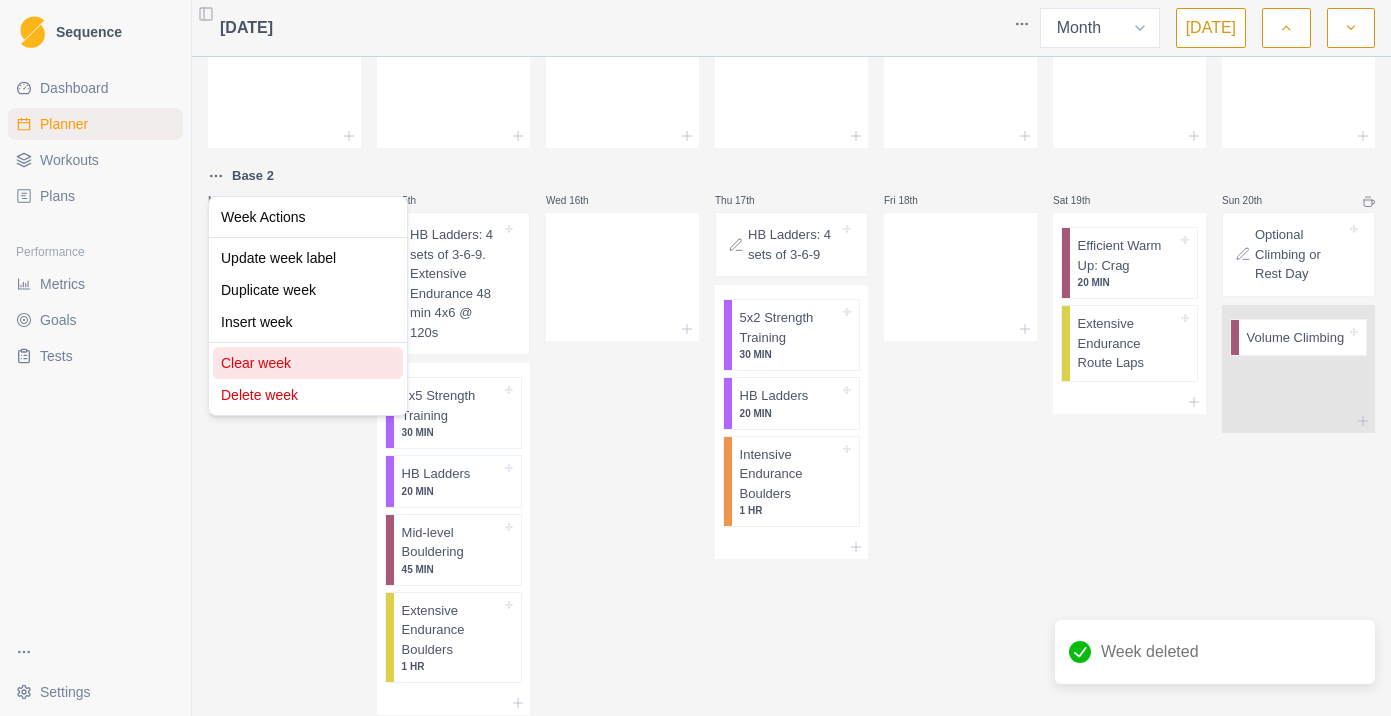 click on "Clear week" at bounding box center (308, 363) 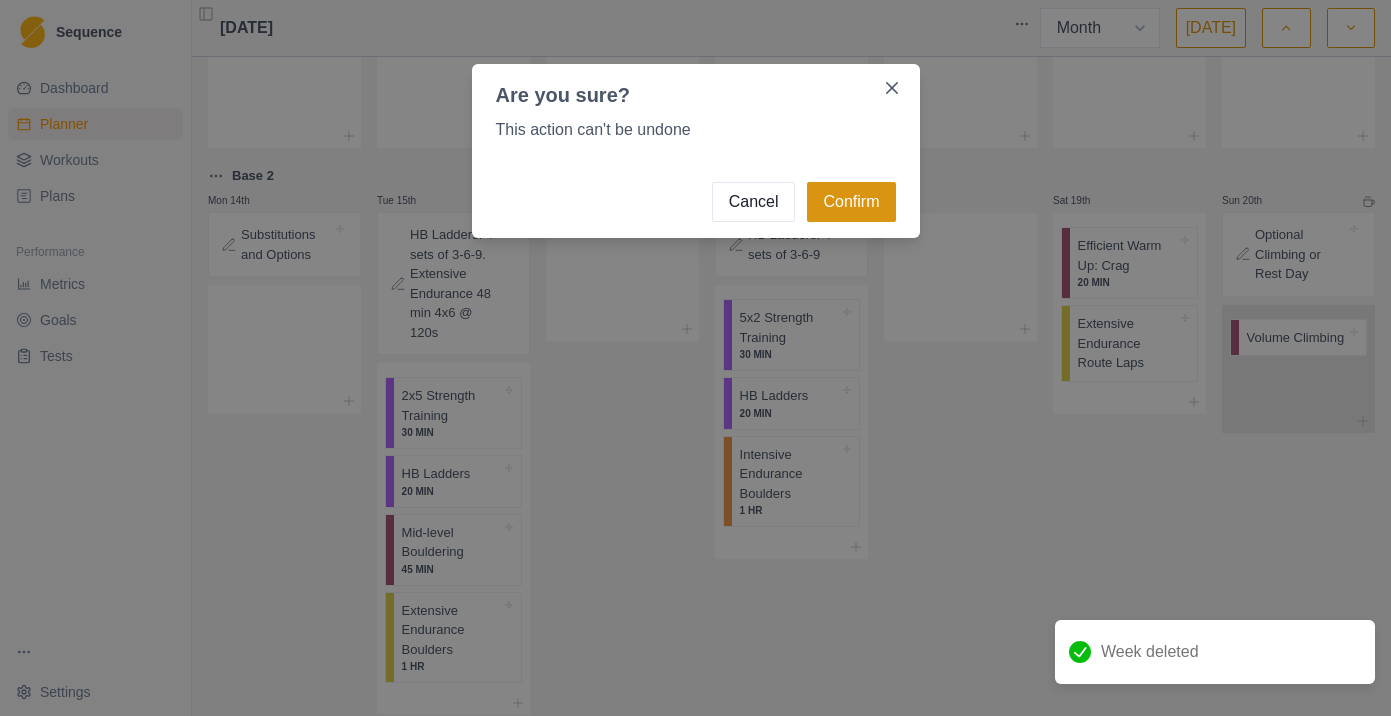 click on "Confirm" at bounding box center [851, 202] 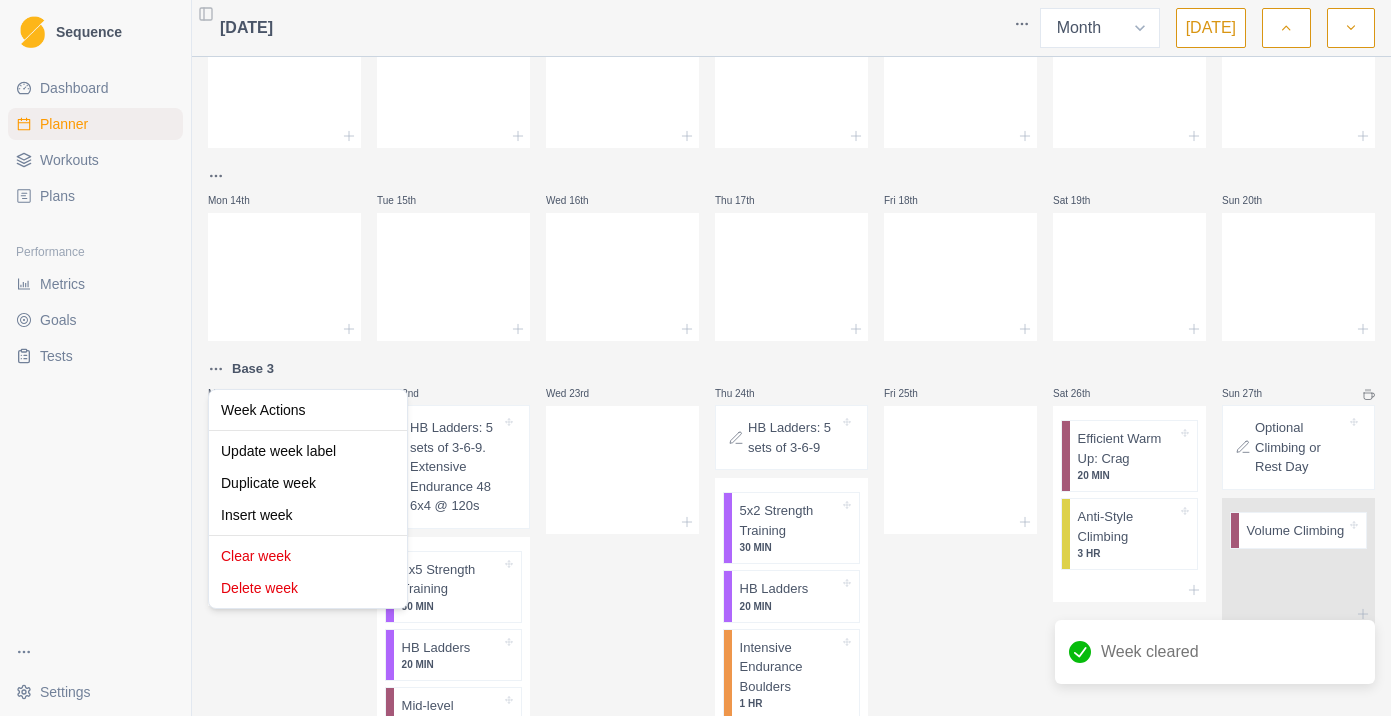 click on "Sequence Dashboard Planner Workouts Plans Performance Metrics Goals Tests Settings Toggle Sidebar [DATE] Week Month [DATE] Mon 30th Tue 1st Wed 2nd Thu 3rd Fri 4th Sat 5th Sun 6th Mon 7th Tue 8th Wed 9th Thu 10th Fri 11th Sat 12th Sun 13th Mon 14th Tue 15th Wed 16th Thu 17th Fri 18th Sat 19th Sun 20th Base 3 Mon 21st Substitutions and Options Tue 22nd HB Ladders: 5 sets of 3-6-9.  Extensive Endurance 48 6x4 @ 120s 2x5 Strength Training 30 MIN HB Ladders 20 MIN Mid-level Bouldering 45 MIN Extensive Endurance Boulders 1 HR Wed 23rd Thu 24th HB Ladders: 5 sets of 3-6-9 5x2 Strength Training 30 MIN HB Ladders 20 MIN Intensive Endurance Boulders 1 HR Fri 25th Sat 26th Efficient Warm Up: Crag 20 MIN Anti-Style Climbing 3 HR Sun 27th Optional Climbing or Rest Day Volume Climbing Mon 28th Substitutions and Options Light Cardio 30 MIN Tue 29th HB Ladders: 3 sets of 3-6-9-12.  Extensive Endurance 48 min 8x4 @ 90s Week 4: 4 sets of 2 (8 total pitches)  Efficient Warm Up: Gym 20 MIN 2 HR 30 MIN 10 MIN" at bounding box center (695, 358) 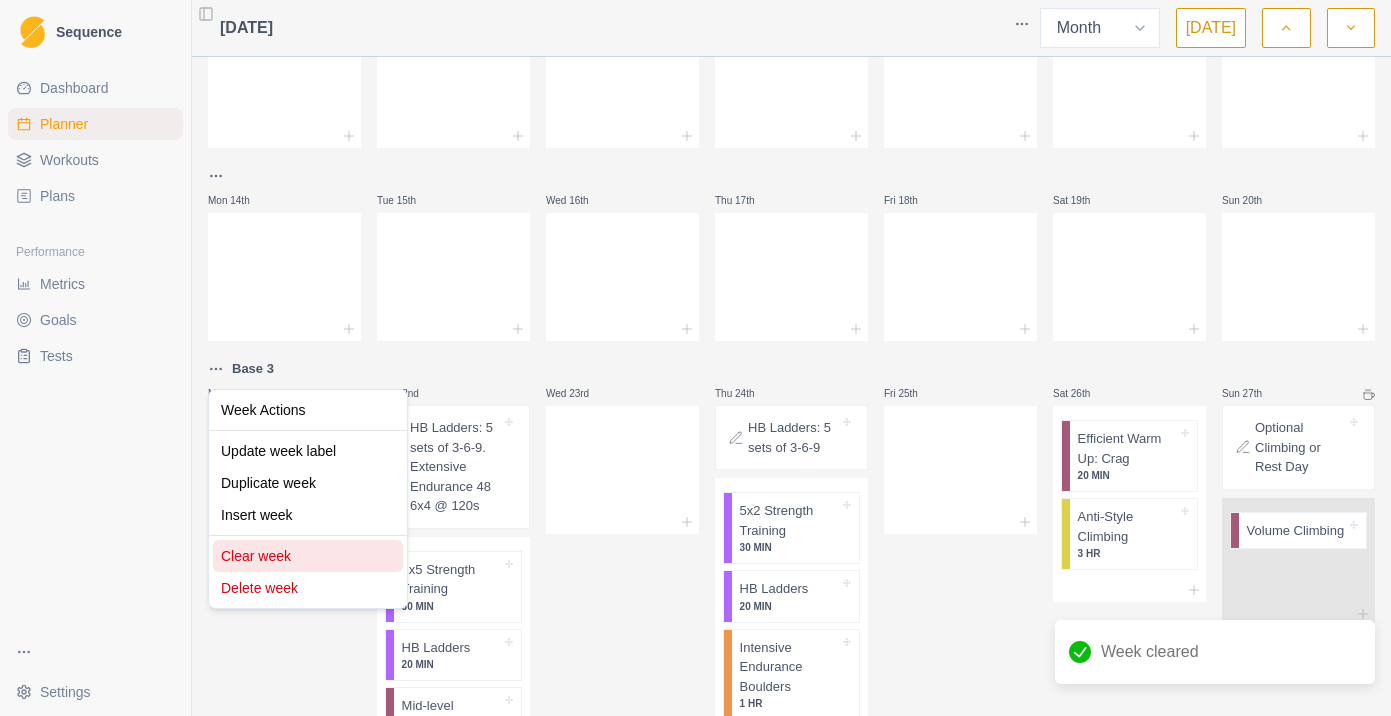 click on "Clear week" at bounding box center [308, 556] 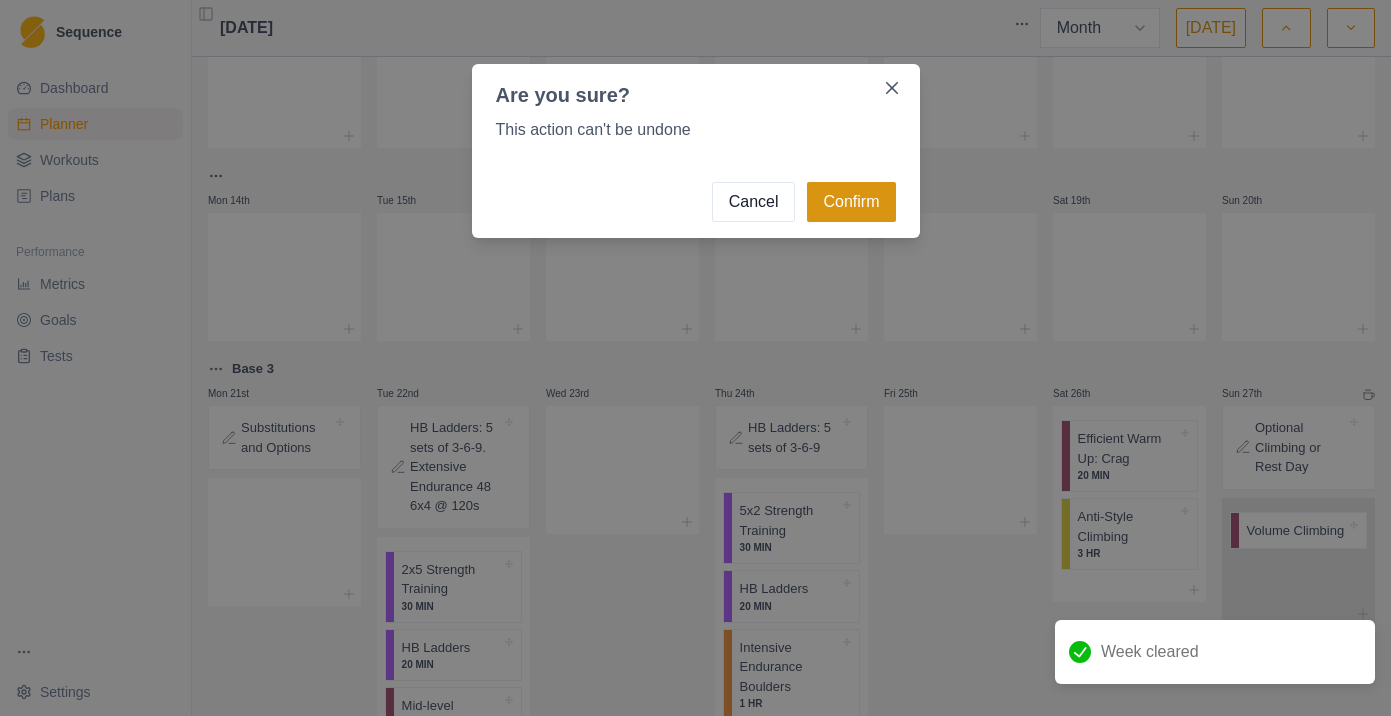 click on "Confirm" at bounding box center [851, 202] 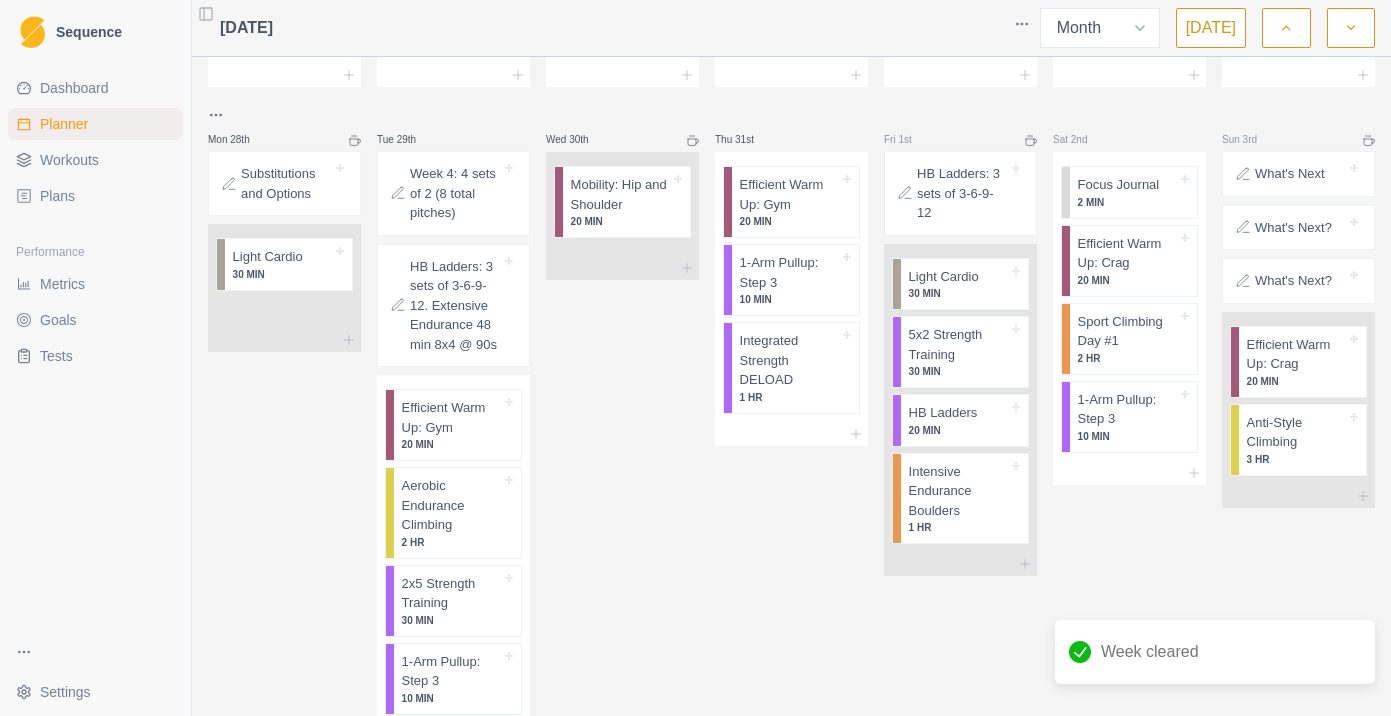 scroll, scrollTop: 705, scrollLeft: 0, axis: vertical 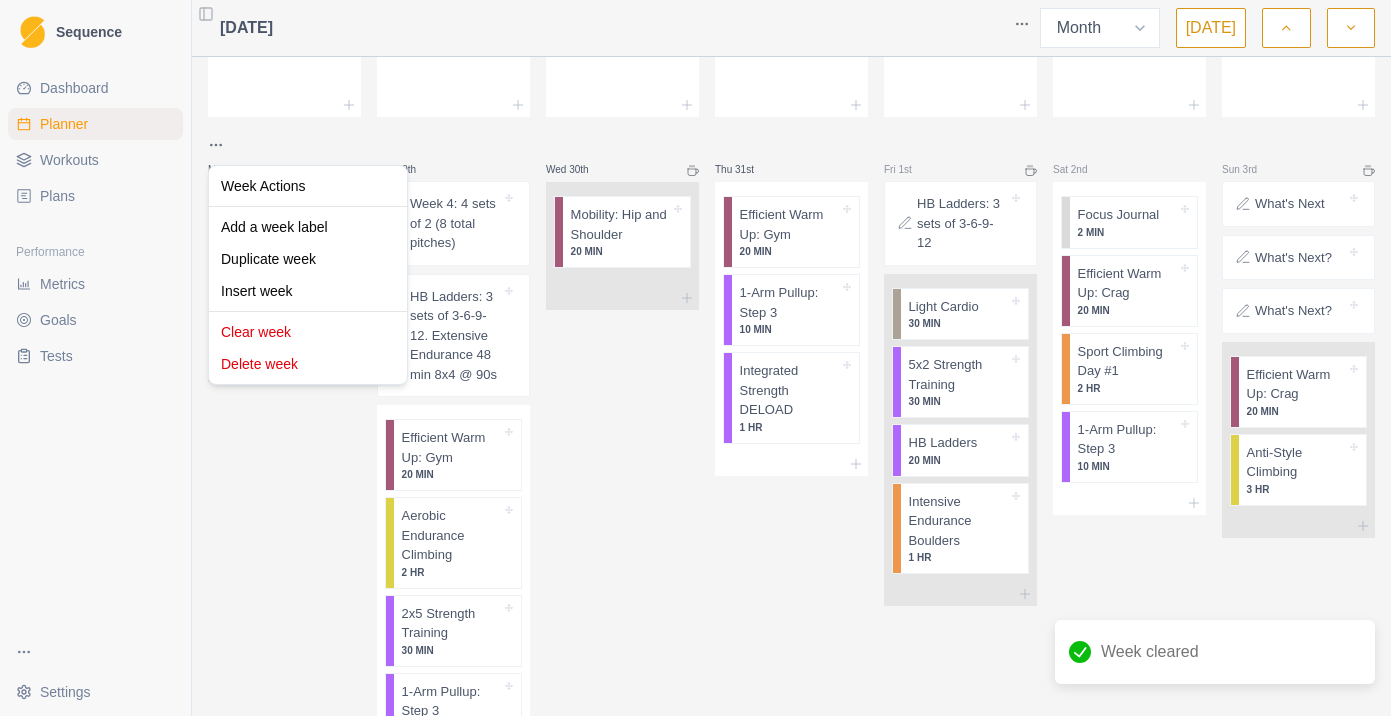 click on "Sequence Dashboard Planner Workouts Plans Performance Metrics Goals Tests Settings Toggle Sidebar [DATE] Week Month [DATE] Mon 30th Tue 1st Wed 2nd Thu 3rd Fri 4th Sat 5th Sun 6th Mon 7th Tue 8th Wed 9th Thu 10th Fri 11th Sat 12th Sun 13th Mon 14th Tue 15th Wed 16th Thu 17th Fri 18th Sat 19th Sun 20th Mon 21st Tue 22nd Wed 23rd Thu 24th Fri 25th Sat 26th Sun 27th Mon 28th Substitutions and Options Light Cardio 30 MIN Tue 29th Week 4: 4 sets of 2 (8 total pitches)  HB Ladders: 3 sets of 3-6-9-12.  Extensive Endurance 48 min 8x4 @ 90s Efficient Warm Up: Gym 20 MIN Aerobic Endurance Climbing 2 HR 2x5 Strength Training 30 MIN 1-Arm Pullup: Step 3 10 MIN HB Ladders 20 MIN Mid-level Bouldering 45 MIN Extensive Endurance Boulders 1 HR Wed 30th Mobility: Hip and Shoulder 20 MIN Thu 31st Efficient Warm Up: Gym 20 MIN 1-Arm Pullup: Step 3 10 MIN Integrated Strength DELOAD 1 HR Fri 1st HB Ladders: 3 sets of 3-6-9-12 Light Cardio 30 MIN 5x2 Strength Training 30 MIN HB Ladders 20 MIN 1 HR Sat 2nd 2 MIN" at bounding box center [695, 358] 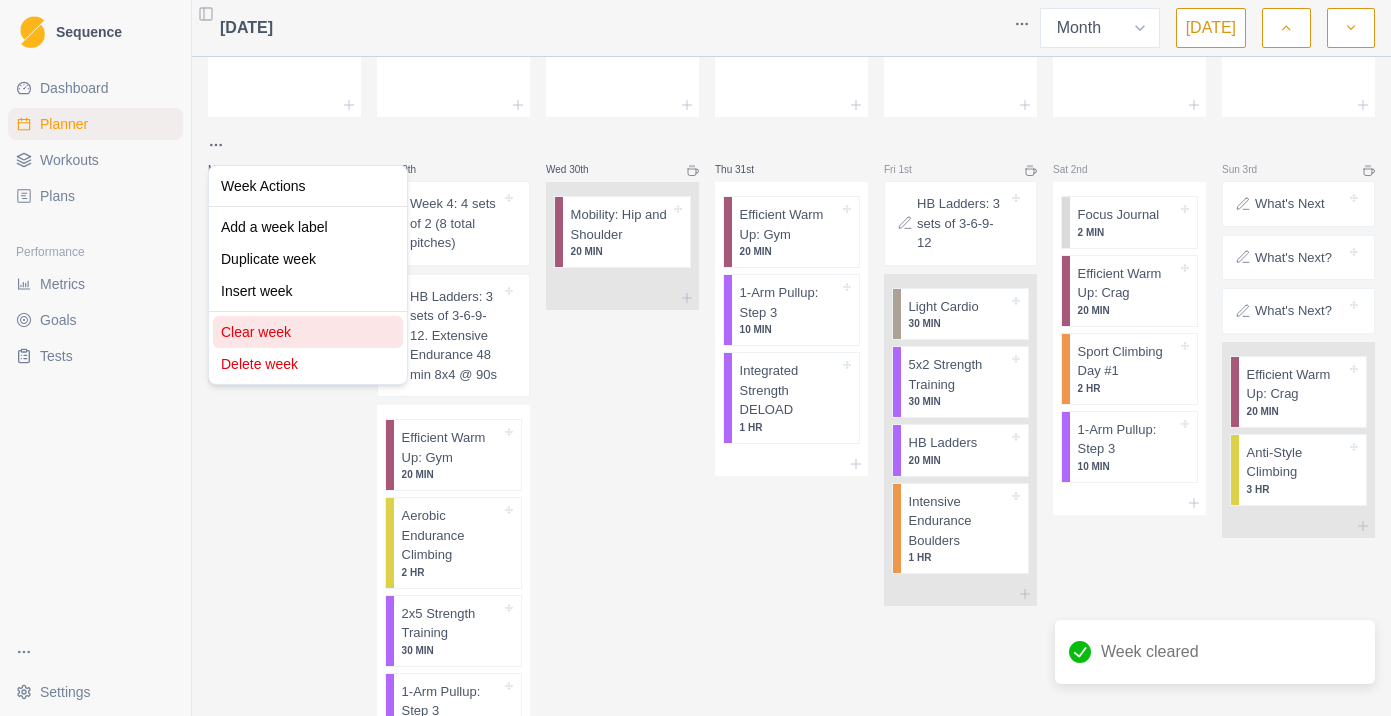 click on "Clear week" at bounding box center [308, 332] 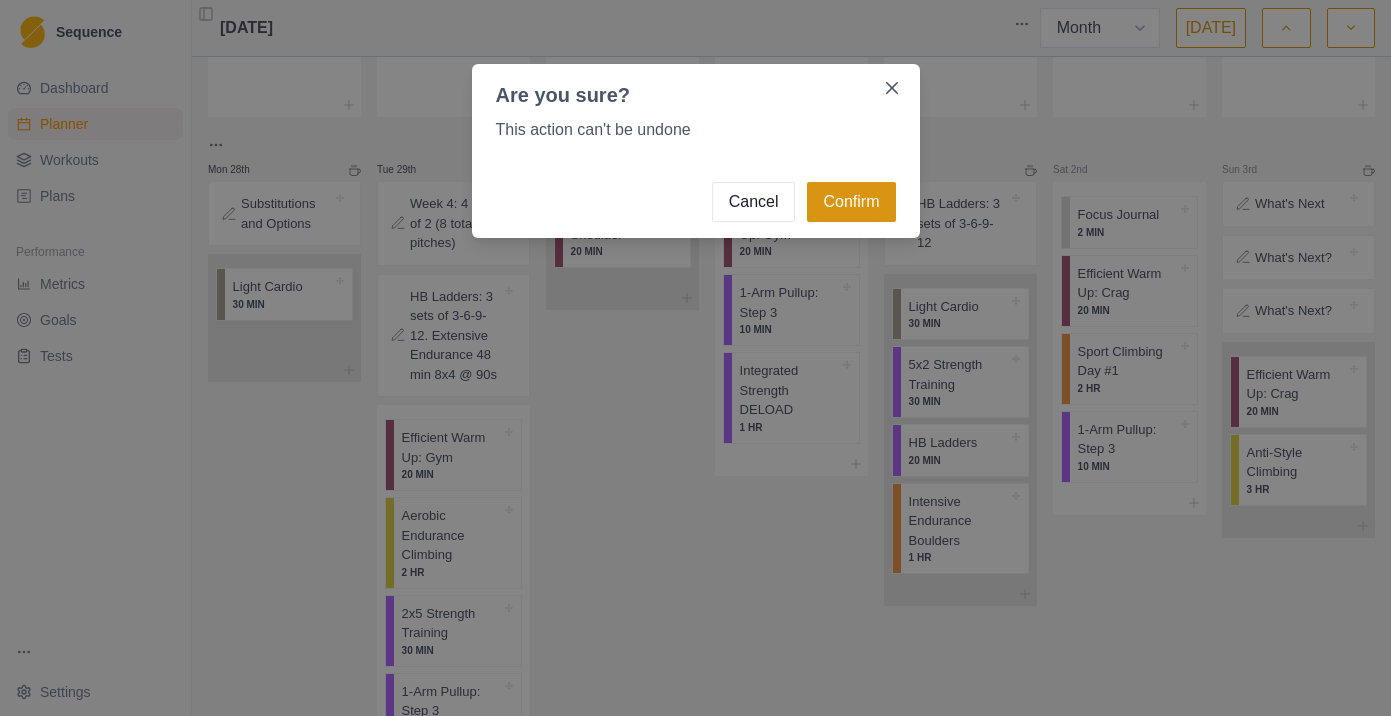 click on "Confirm" at bounding box center [851, 202] 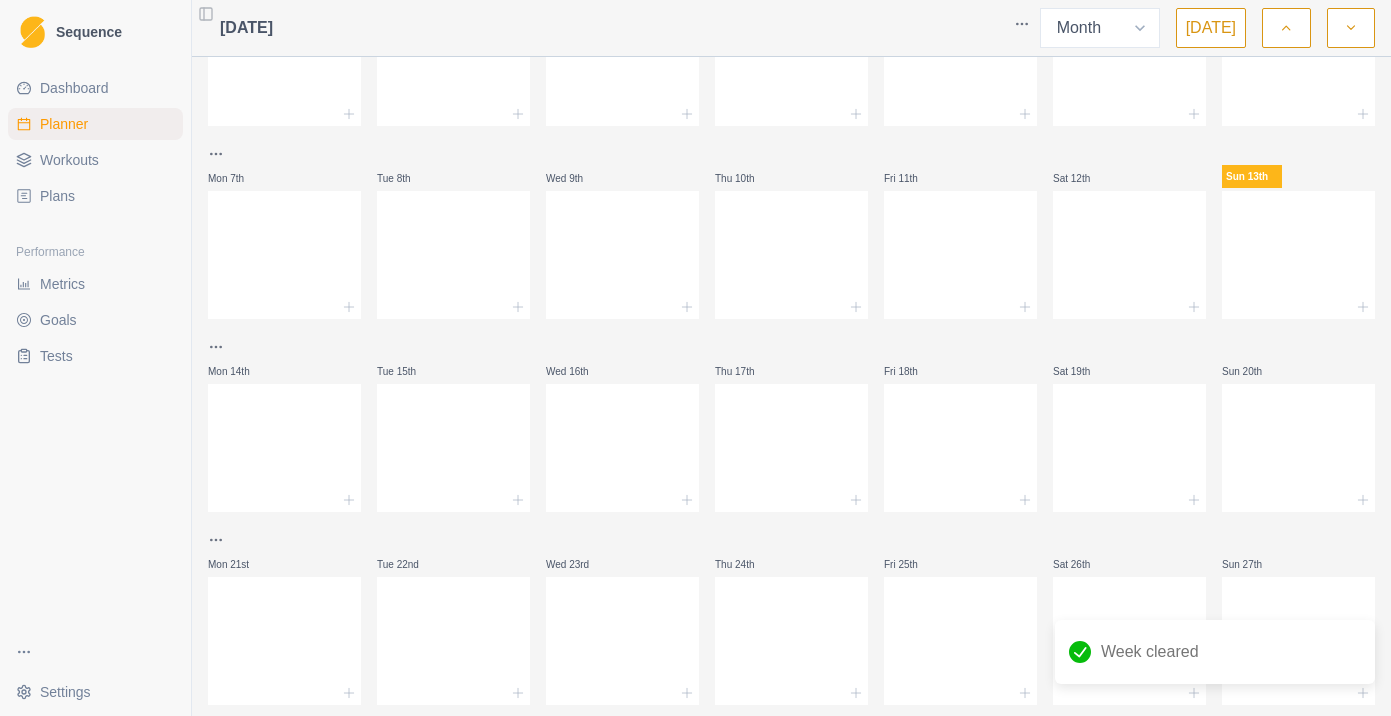 scroll, scrollTop: 0, scrollLeft: 0, axis: both 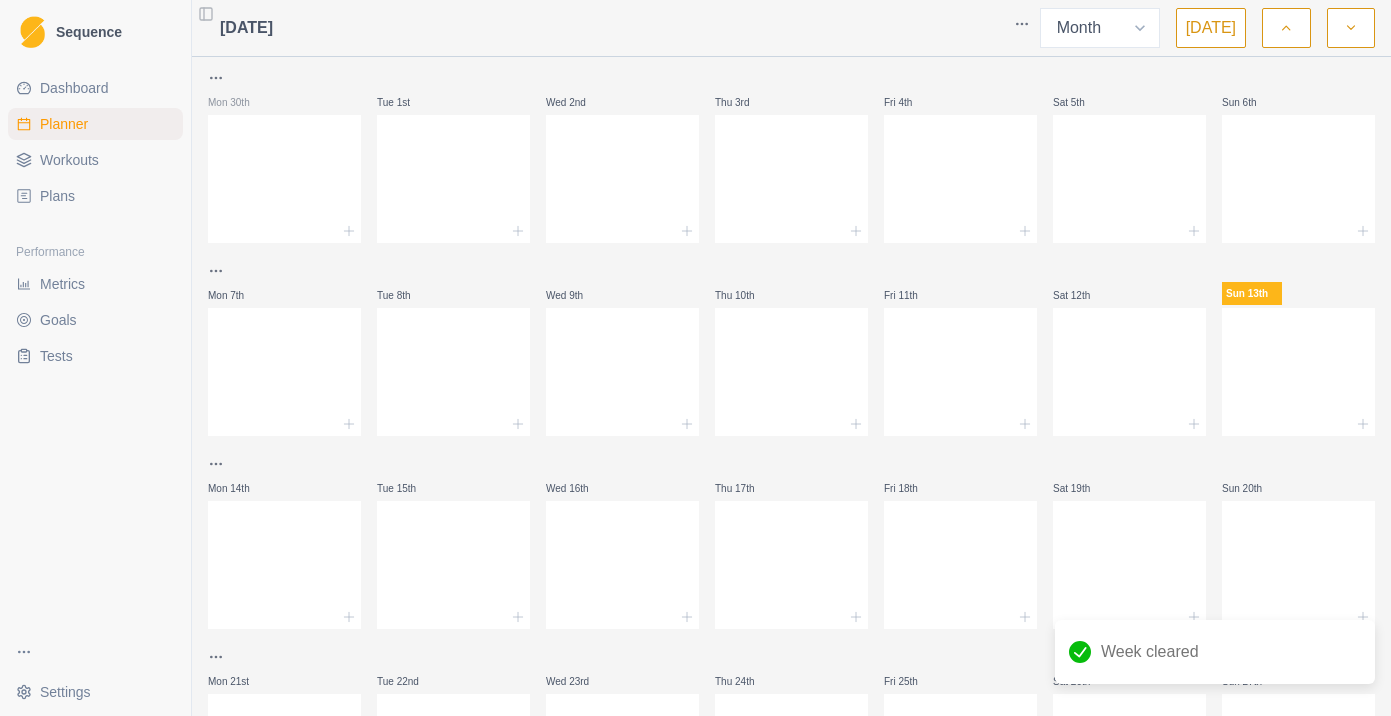 click on "Workouts" at bounding box center [95, 160] 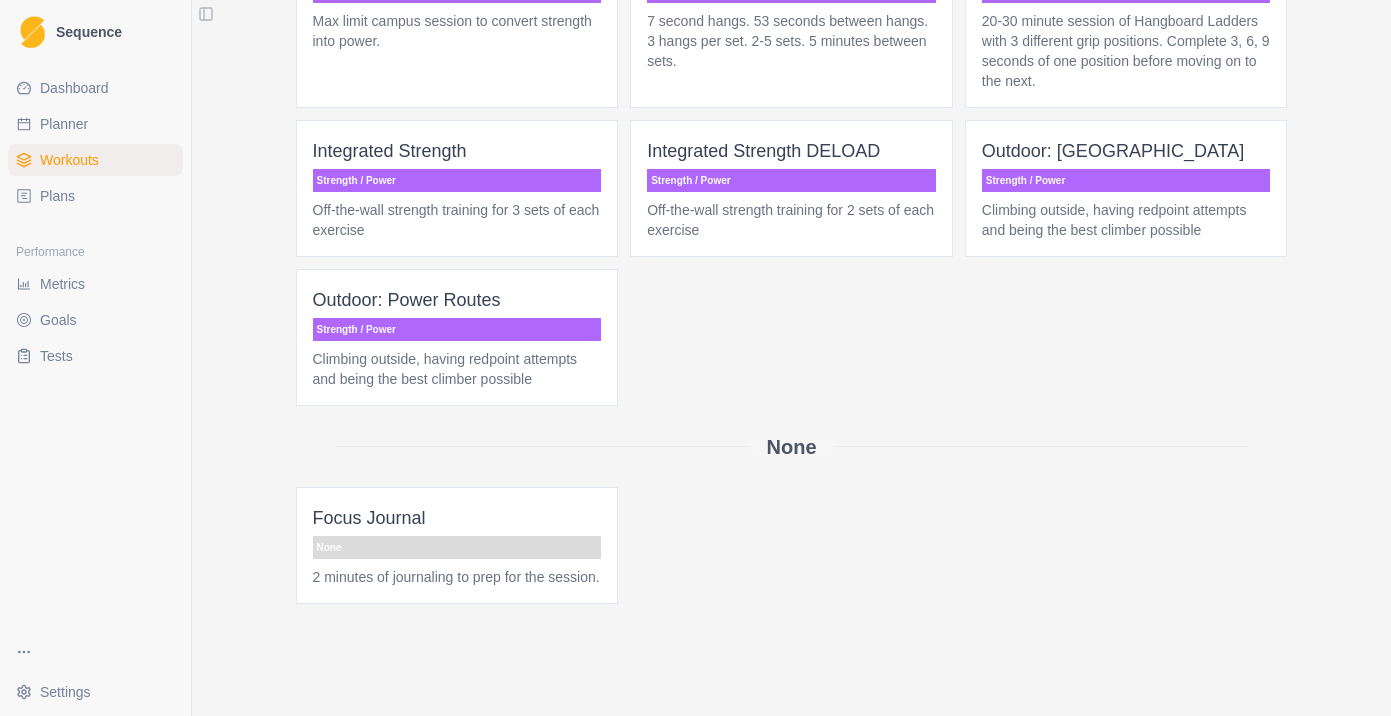 scroll, scrollTop: 2788, scrollLeft: 0, axis: vertical 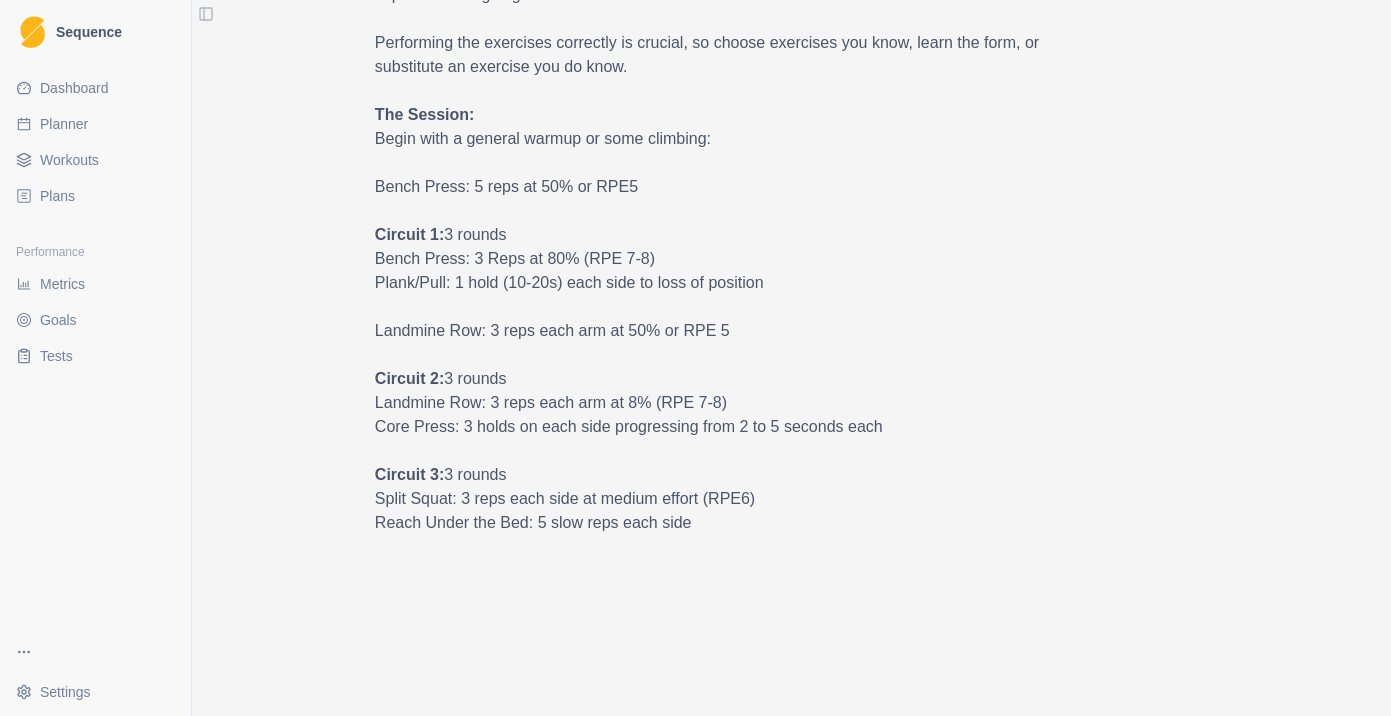 click on "Dashboard" at bounding box center [74, 88] 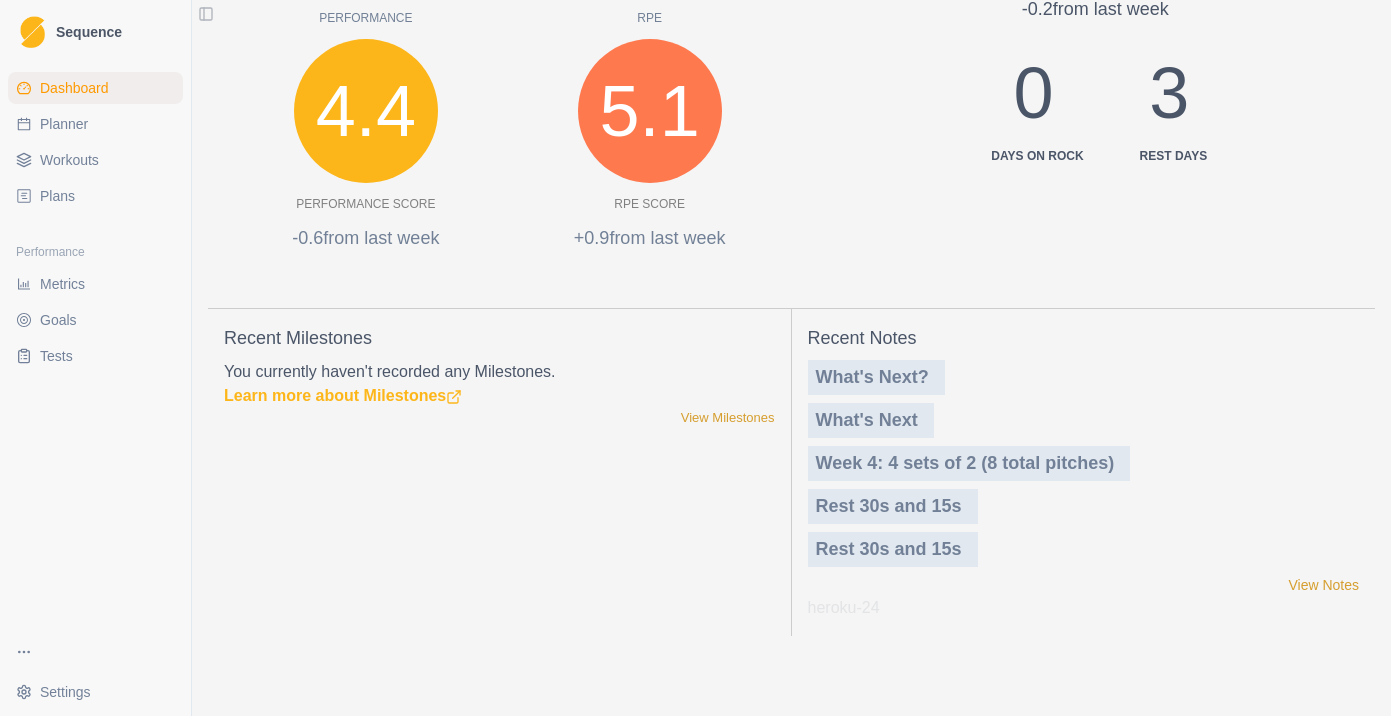 scroll, scrollTop: 0, scrollLeft: 0, axis: both 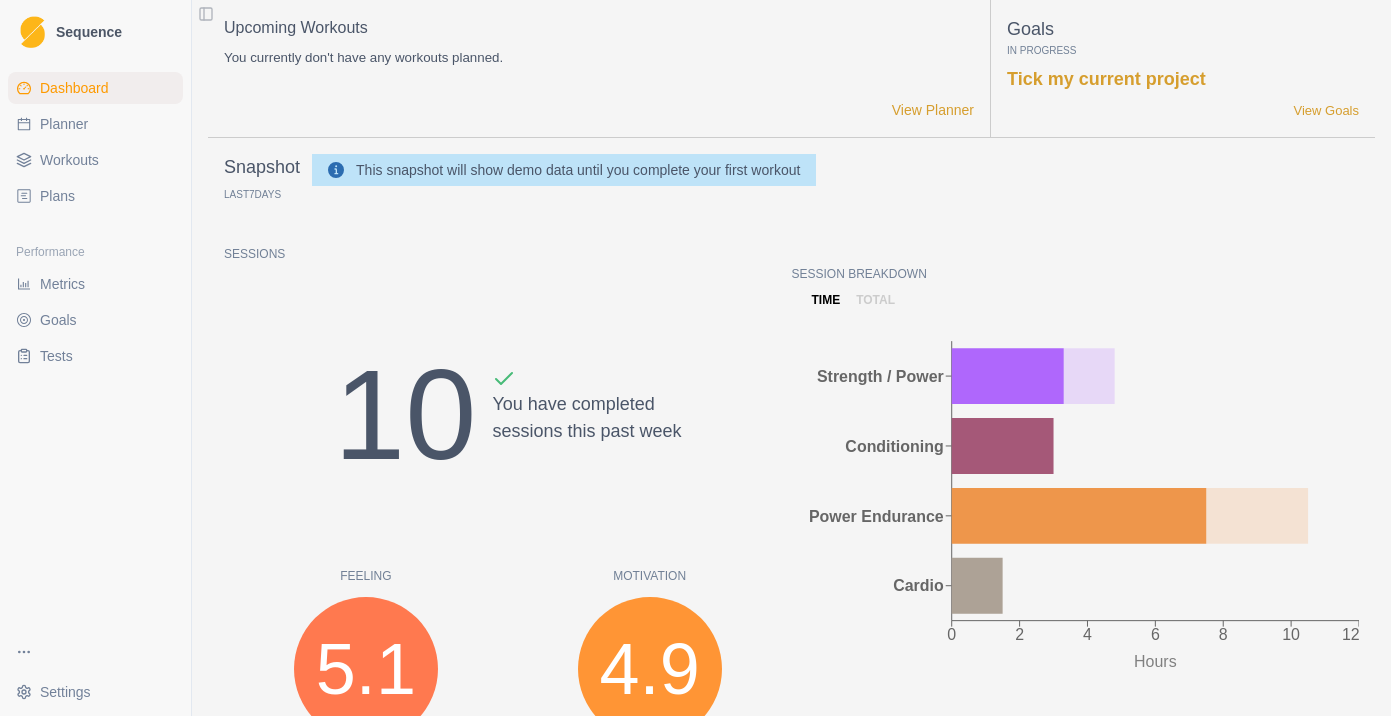 click on "Planner" at bounding box center (95, 124) 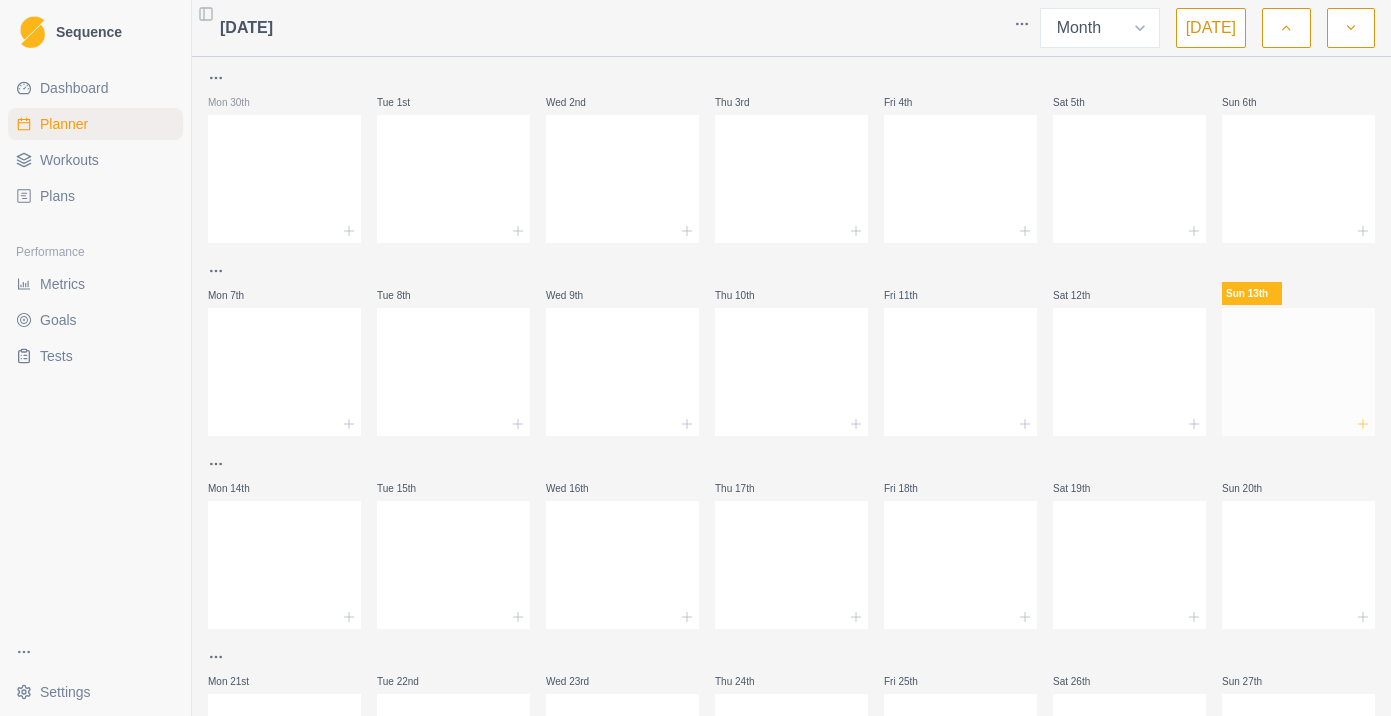click 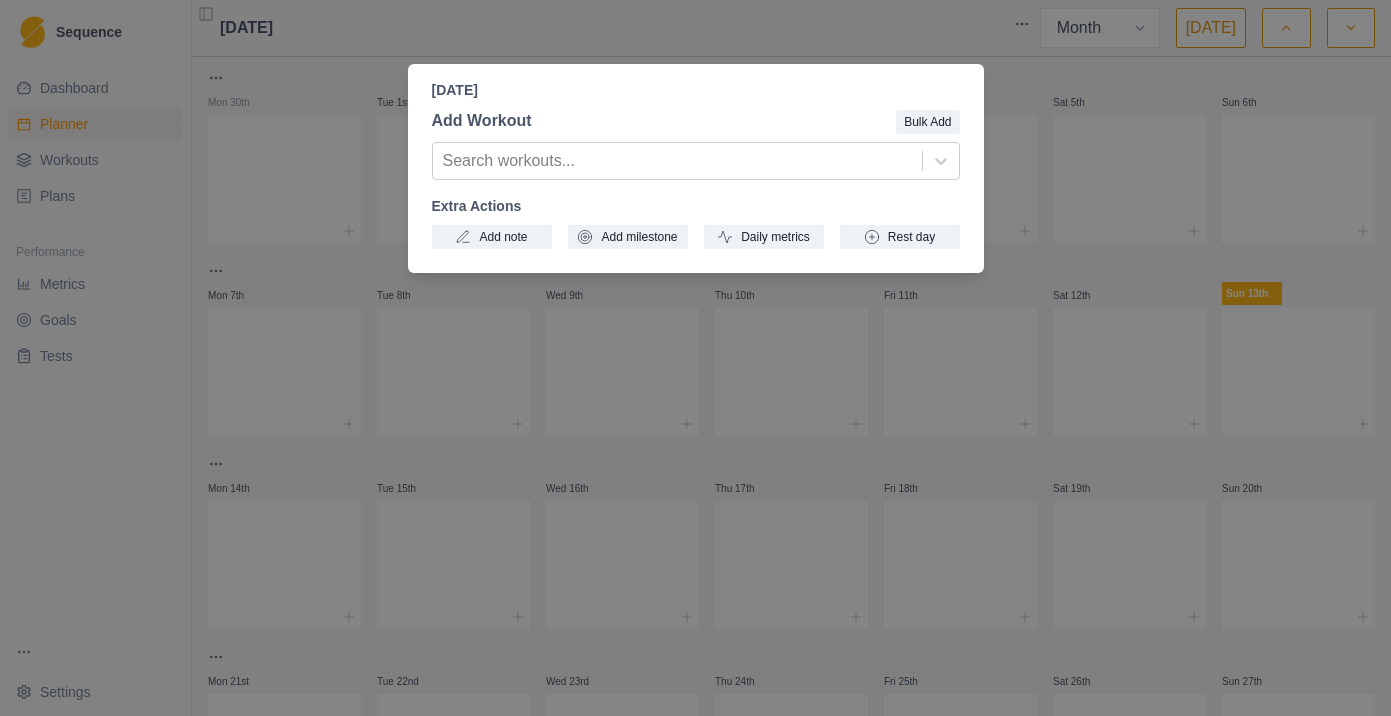 click on "[DATE] Add Workout Bulk Add Search workouts... Extra Actions Add note Add milestone Daily metrics Rest day" at bounding box center (695, 358) 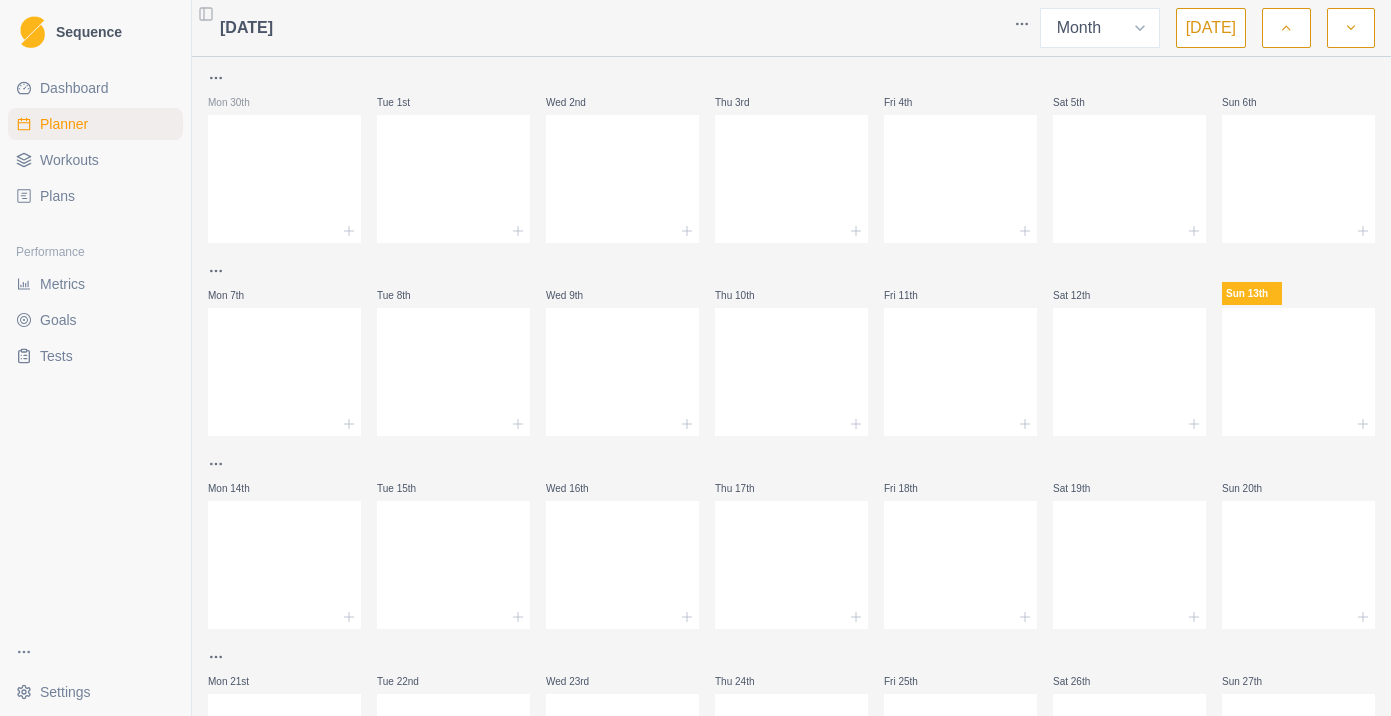 click on "Workouts" at bounding box center (69, 160) 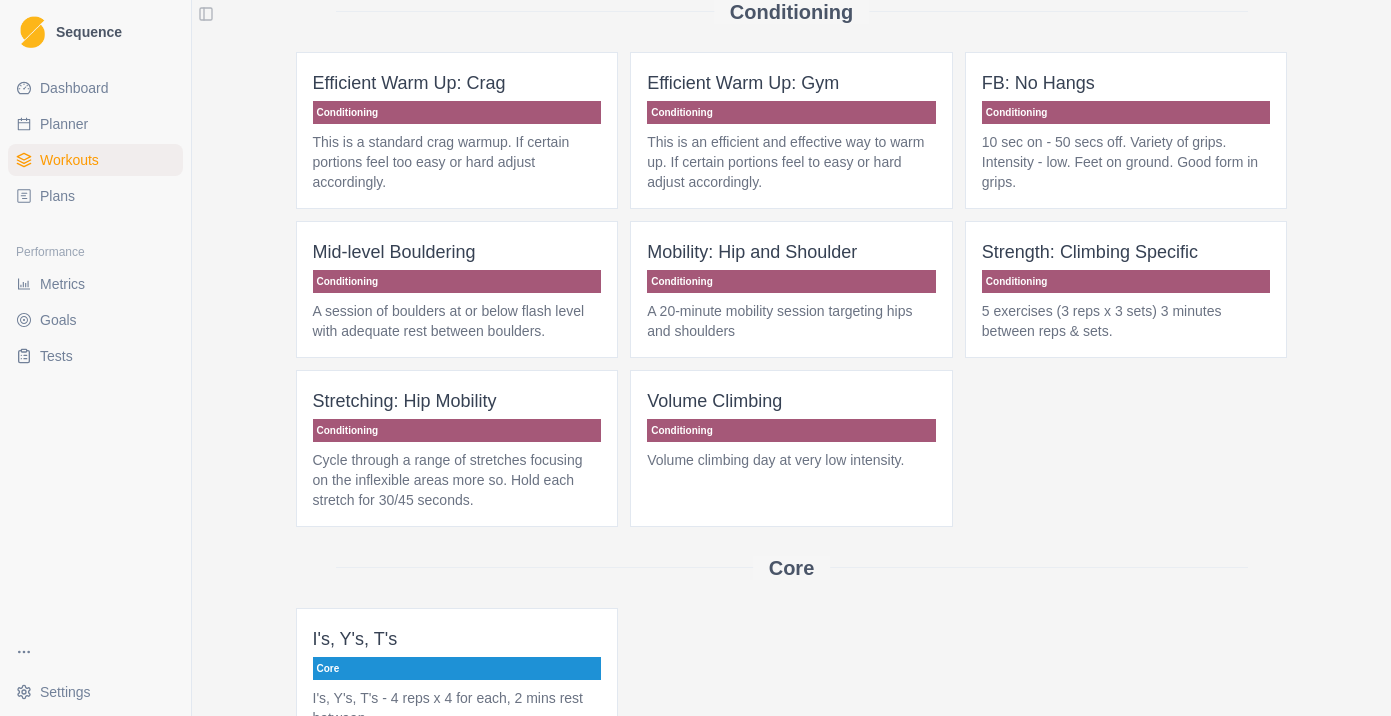 scroll, scrollTop: 314, scrollLeft: 0, axis: vertical 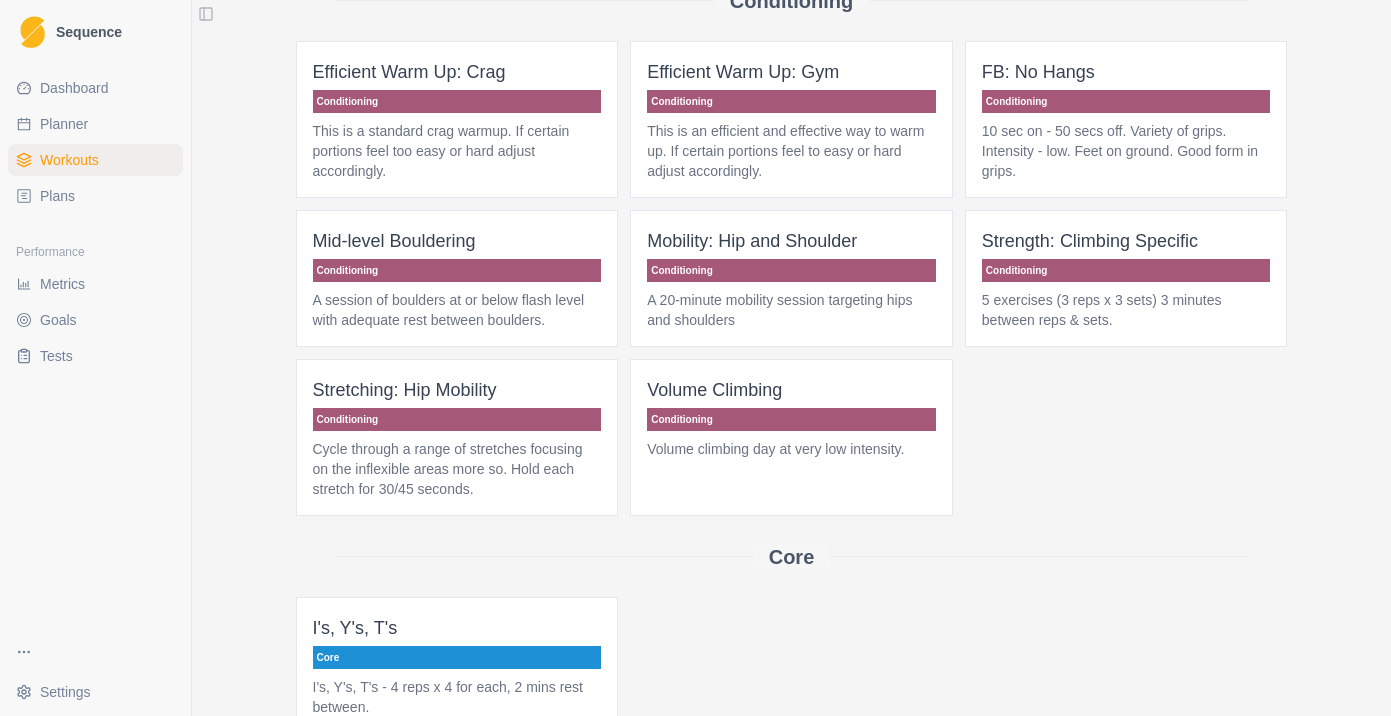 click on "Conditioning" at bounding box center [1126, 270] 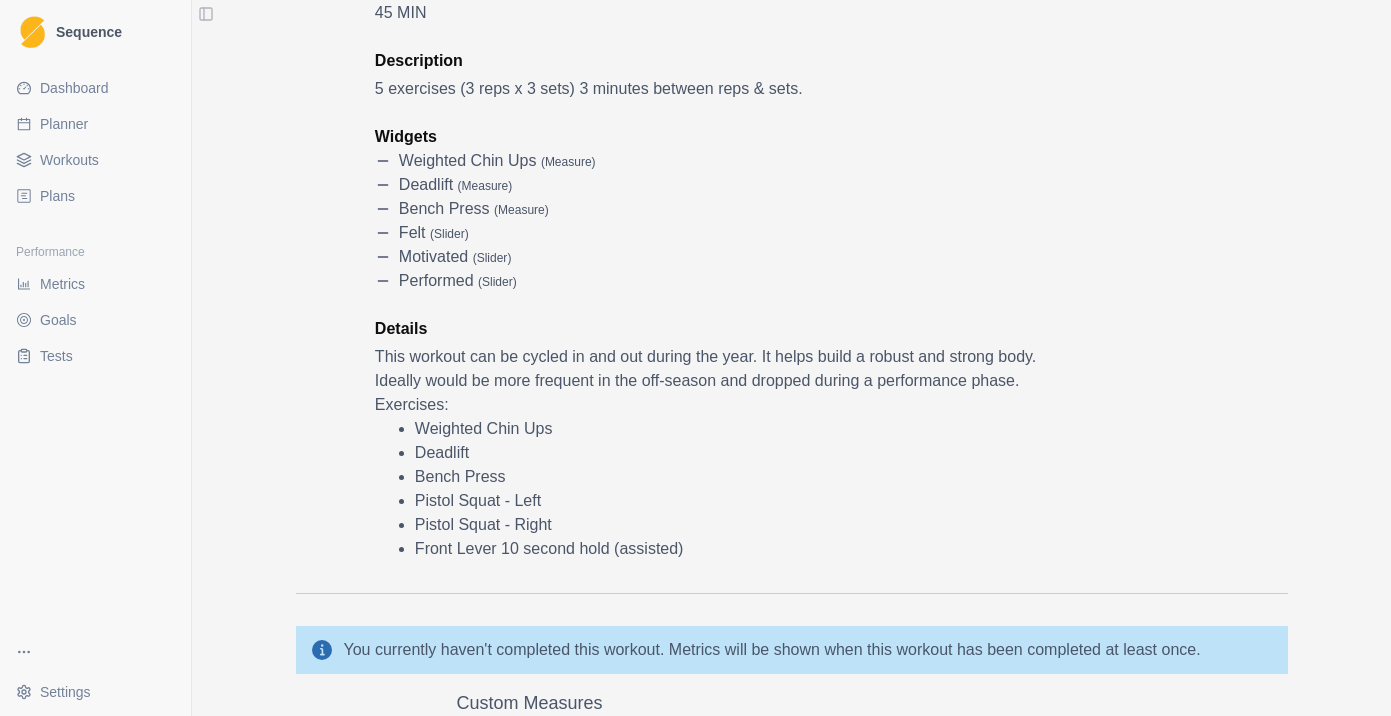 scroll, scrollTop: 237, scrollLeft: 0, axis: vertical 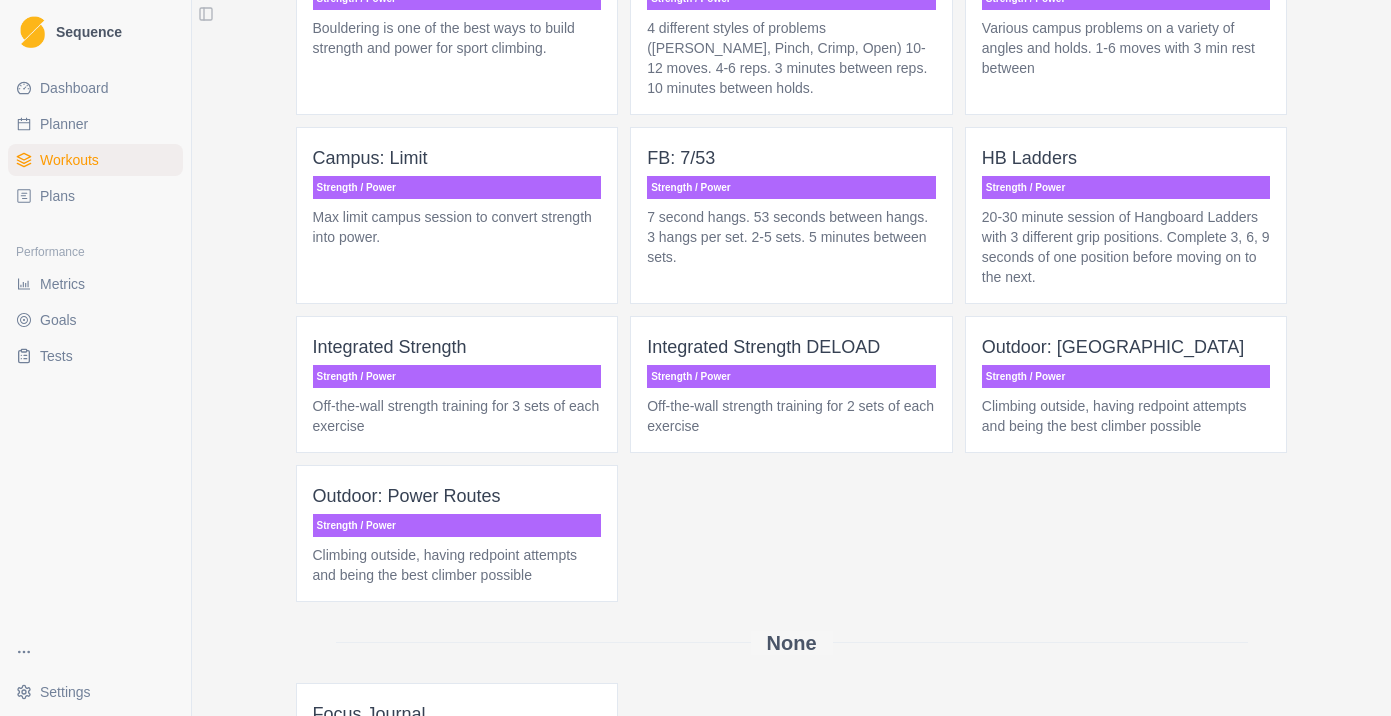 click on "Off-the-wall strength training for 3 sets of each exercise" at bounding box center [457, 416] 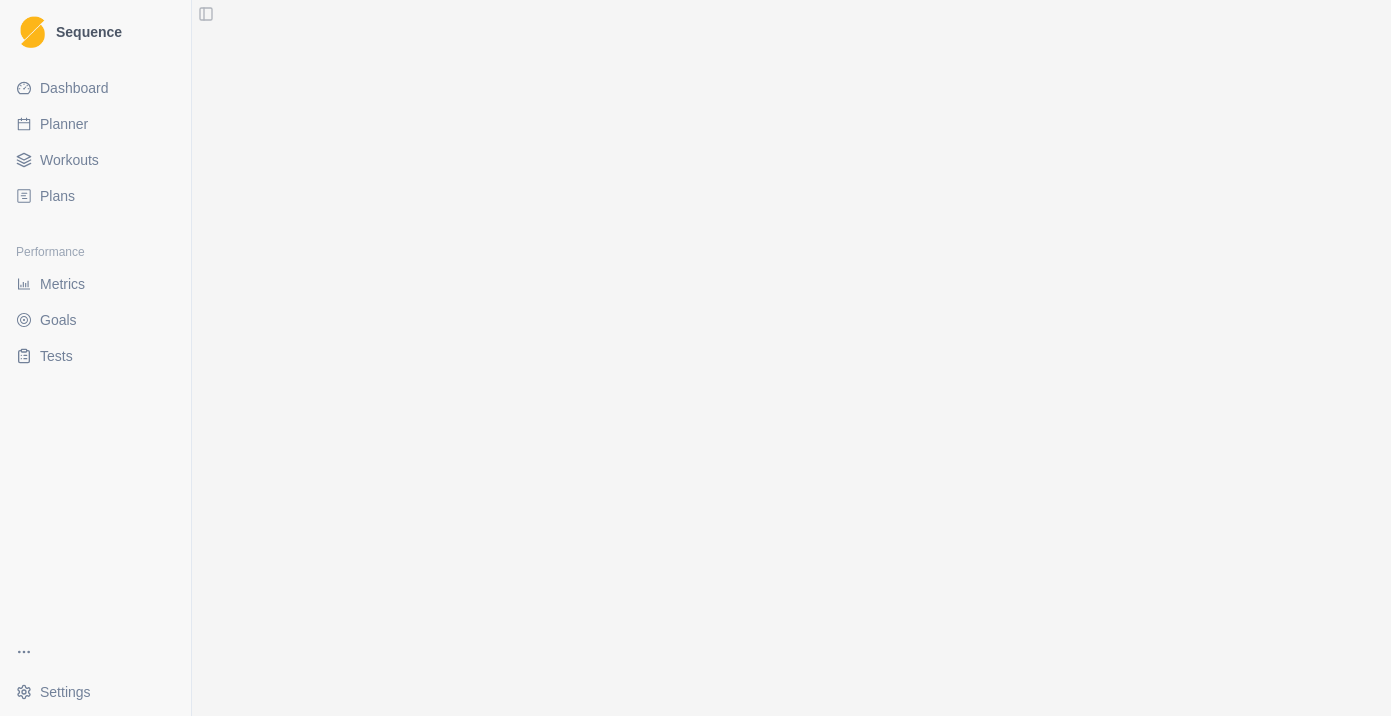 scroll, scrollTop: 3146, scrollLeft: 0, axis: vertical 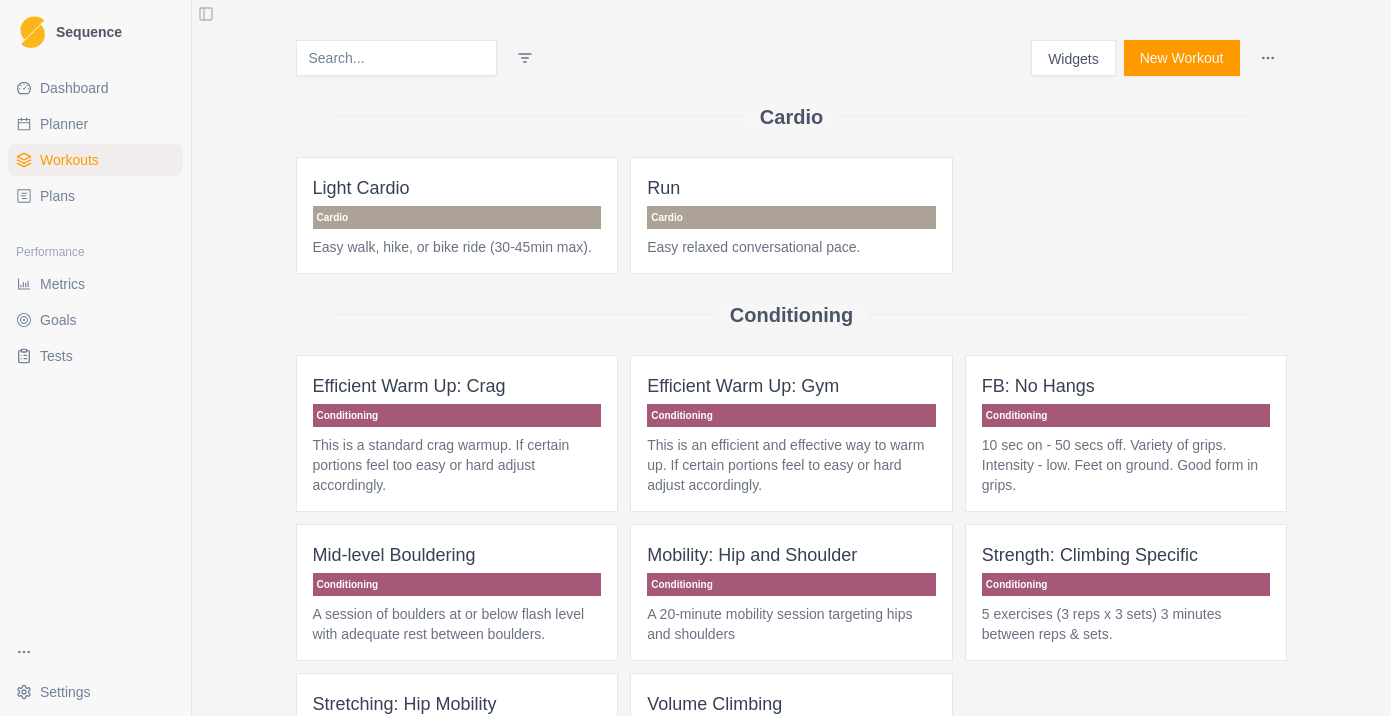 click on "Widgets" at bounding box center (1073, 58) 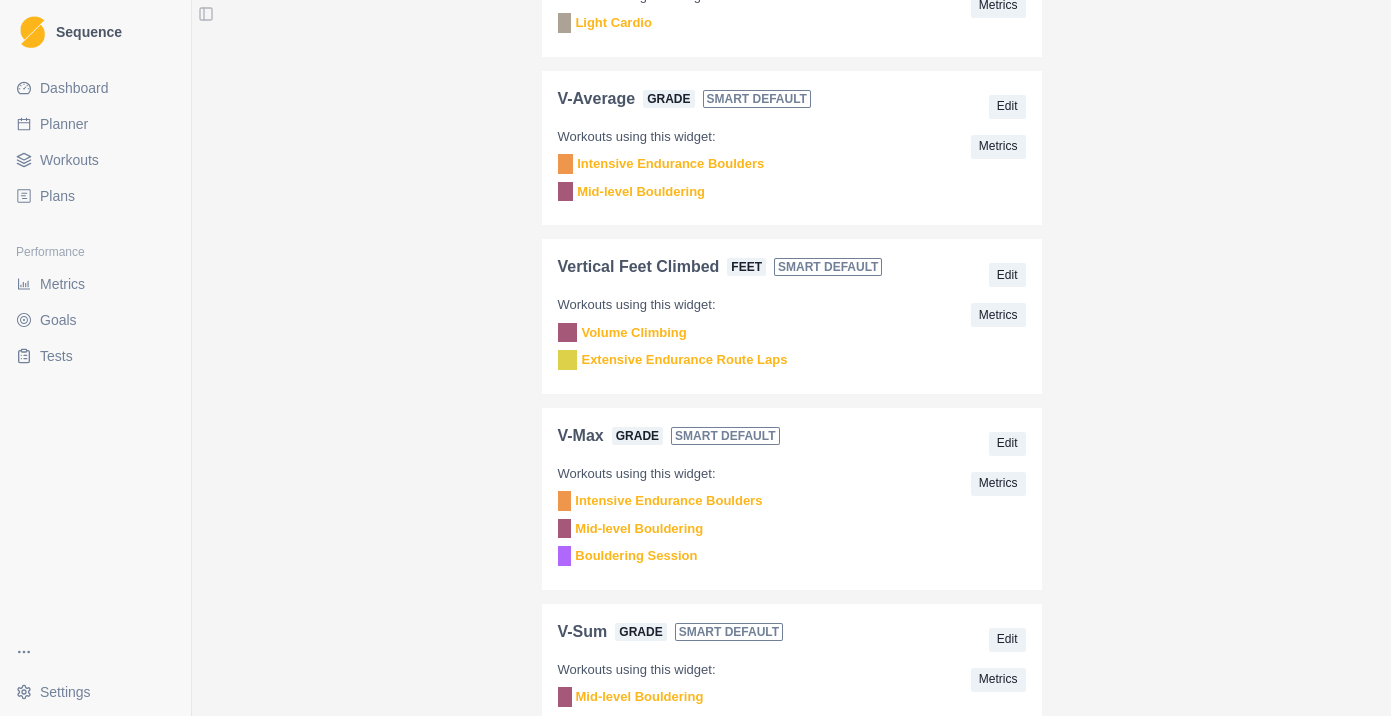scroll, scrollTop: 4632, scrollLeft: 0, axis: vertical 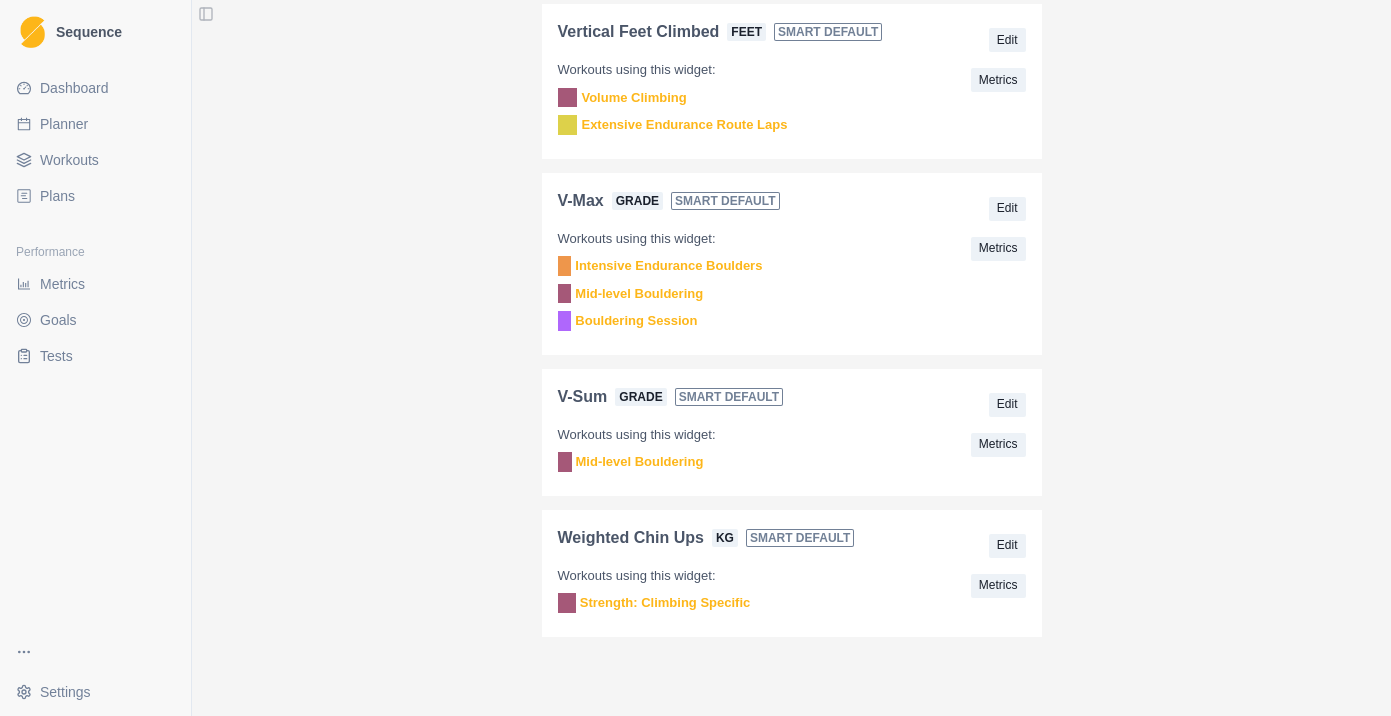 click on "Plans" at bounding box center (57, 196) 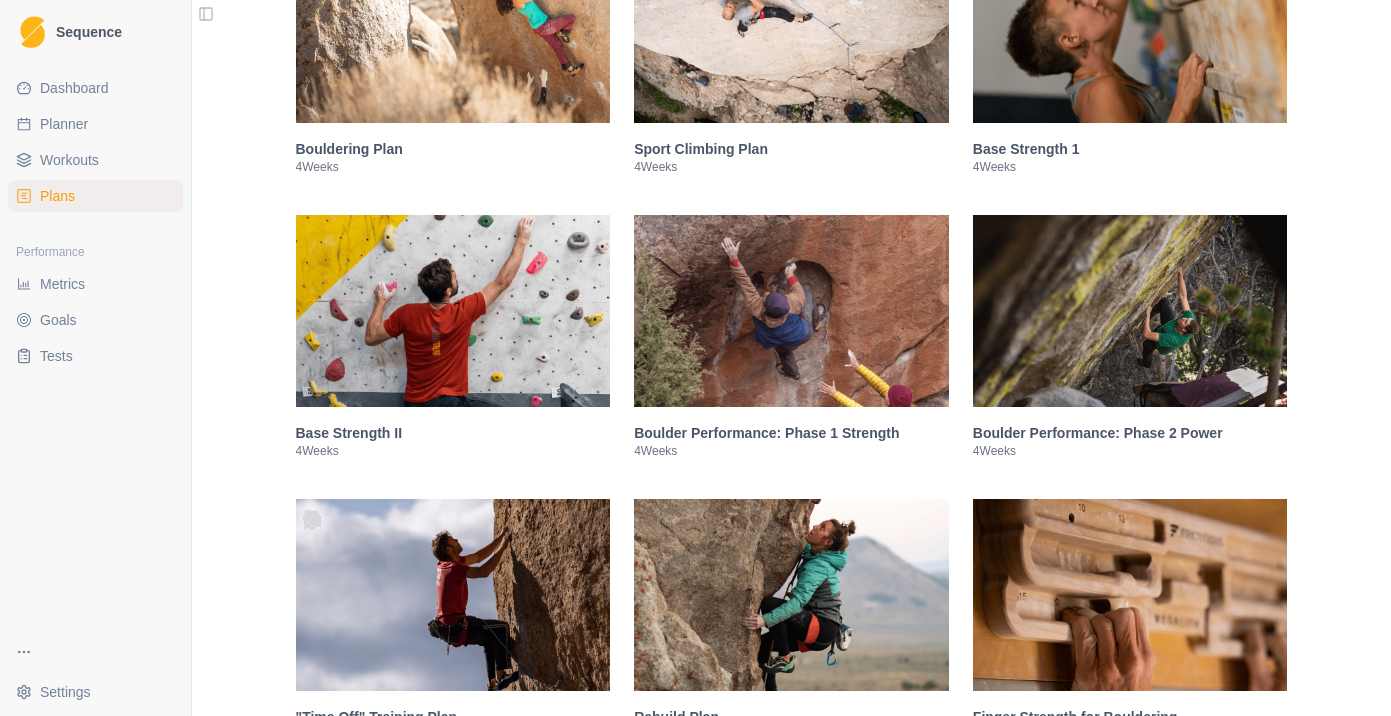 scroll, scrollTop: 505, scrollLeft: 0, axis: vertical 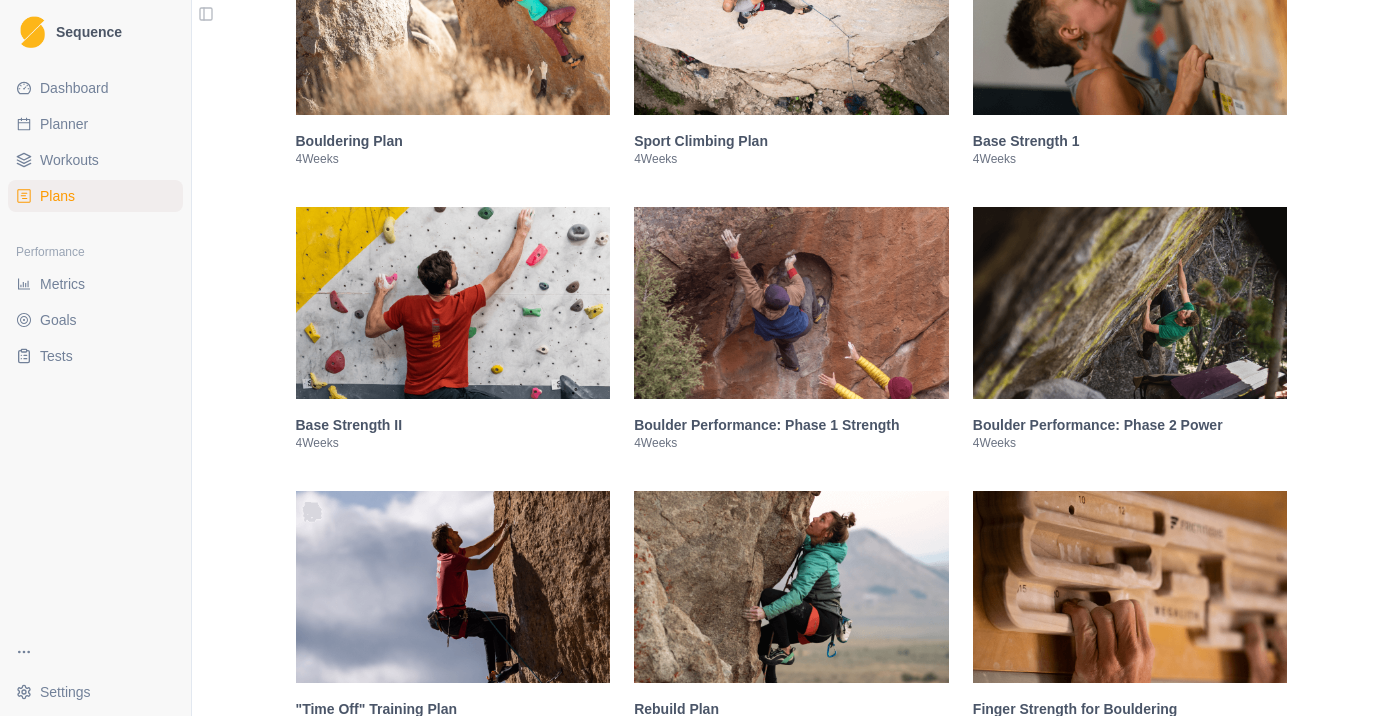 click on "Base Strength 1 4  Weeks" at bounding box center [1130, 149] 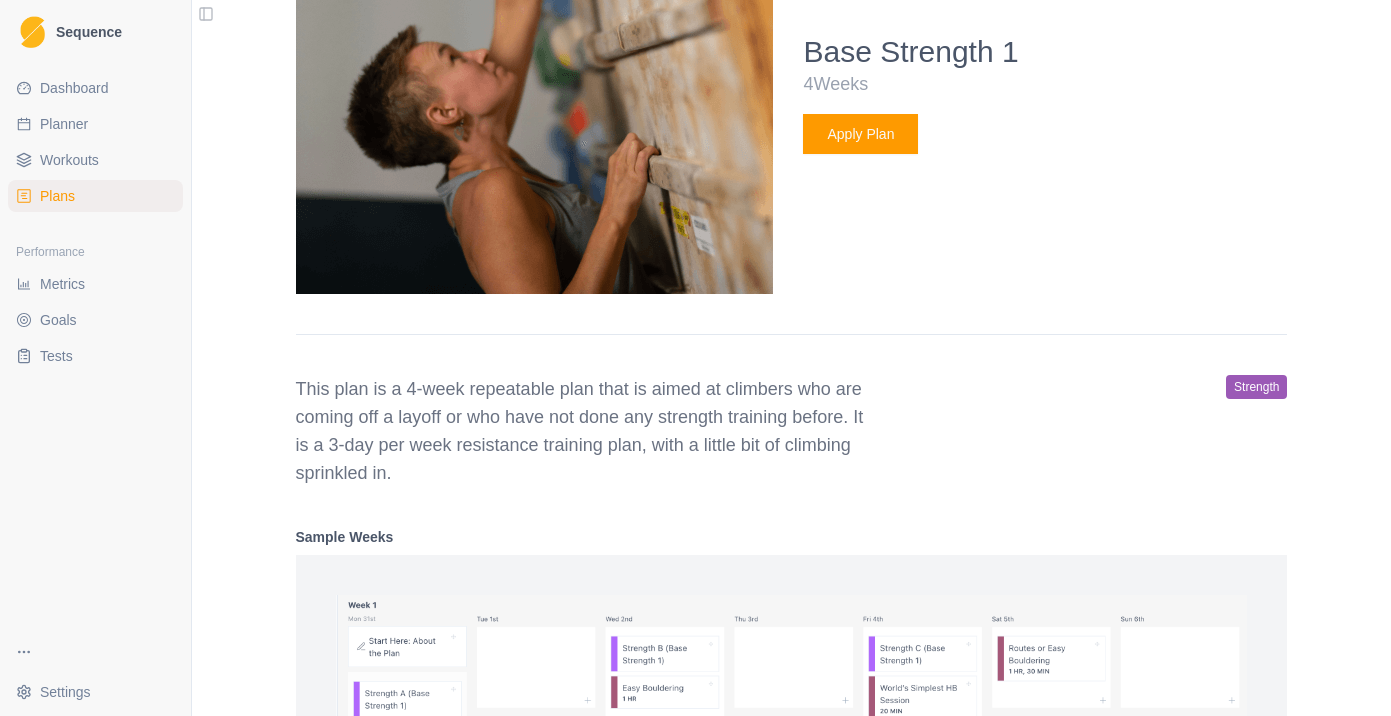 scroll, scrollTop: 851, scrollLeft: 0, axis: vertical 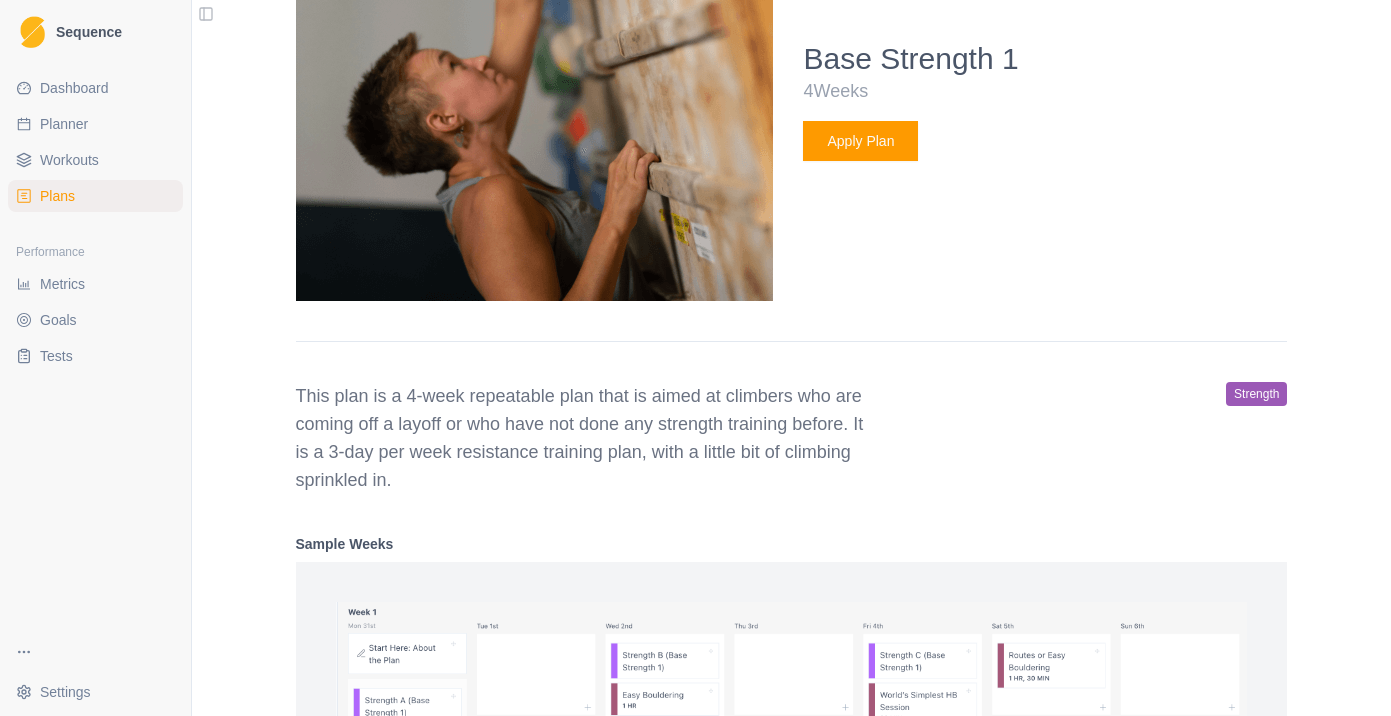 click on "Apply Plan" at bounding box center [860, 141] 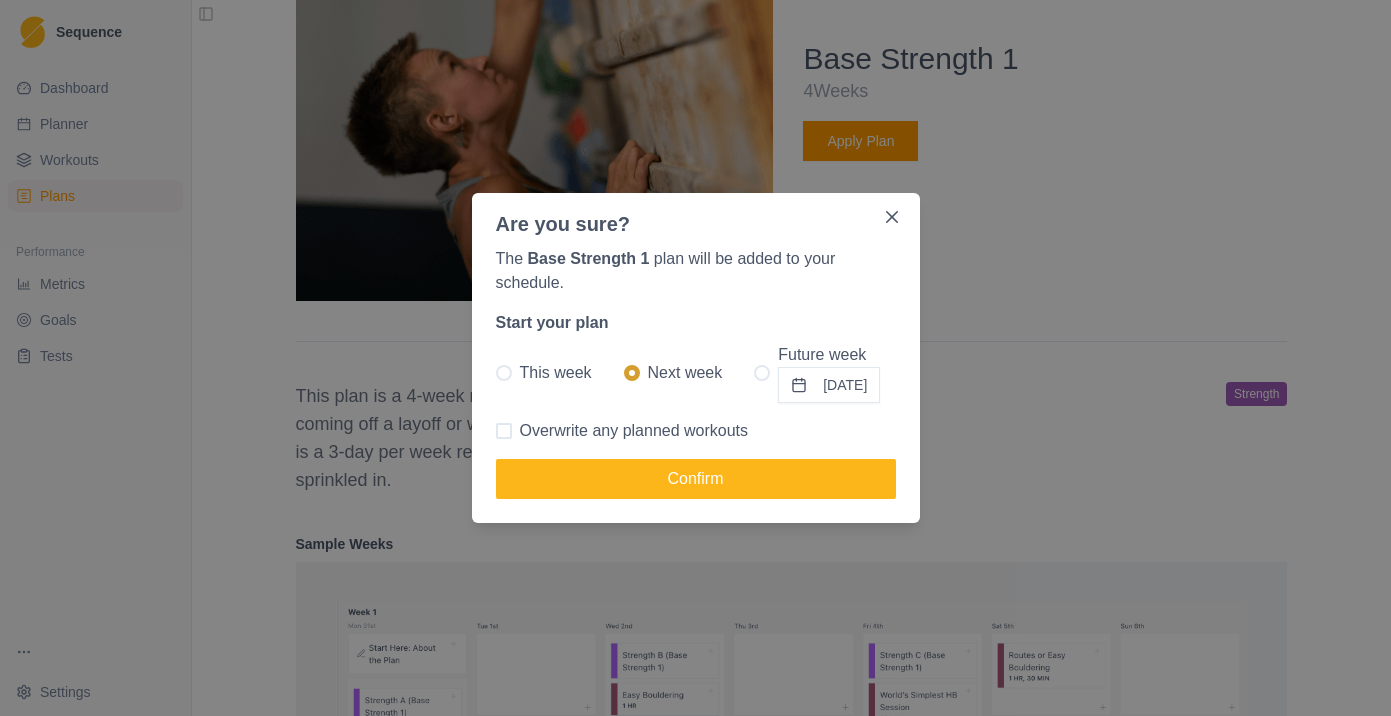 click on "This week" at bounding box center (556, 373) 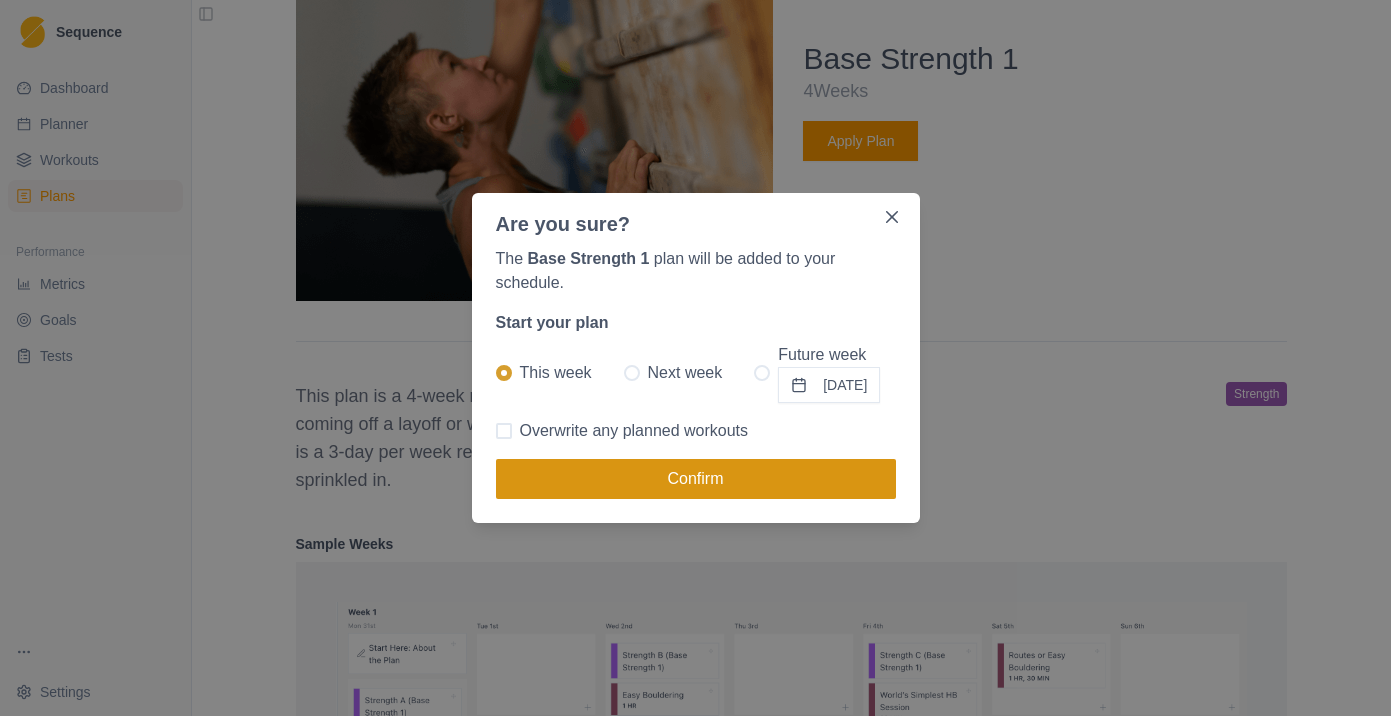 click on "Confirm" at bounding box center (696, 479) 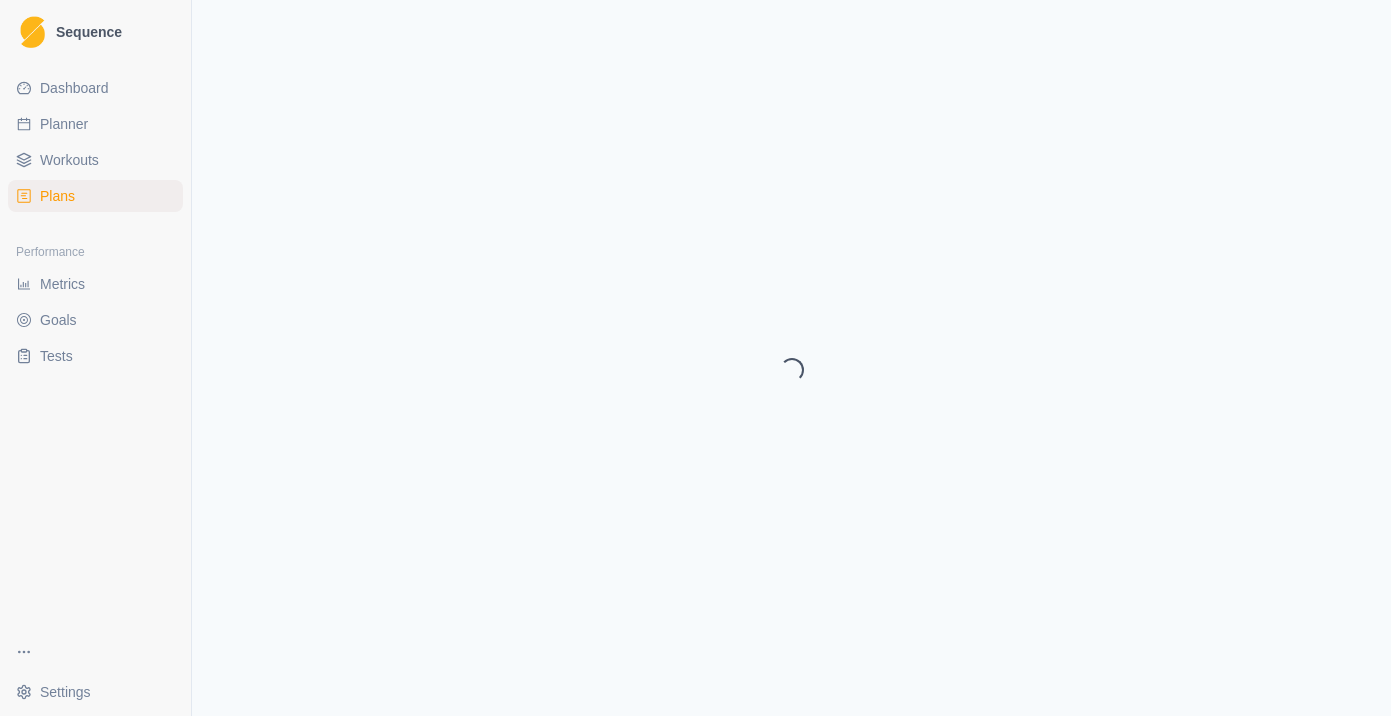 select on "month" 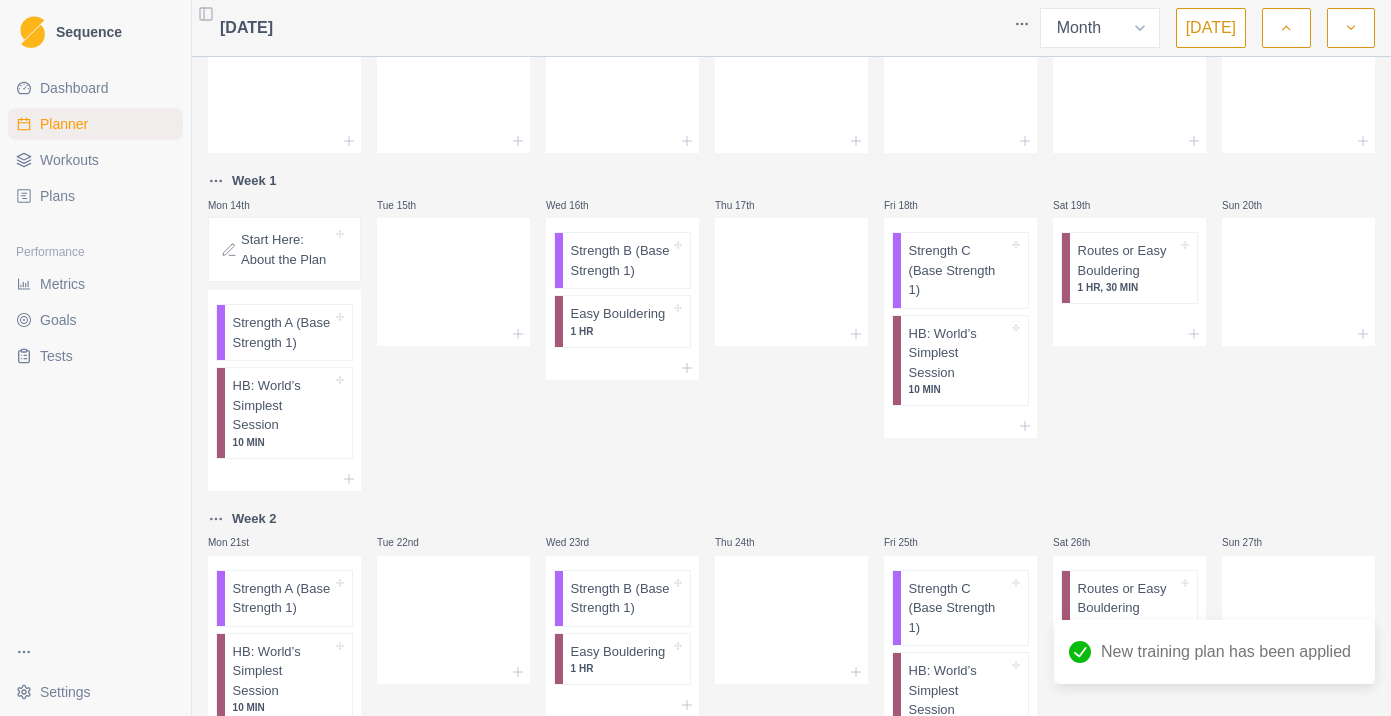 scroll, scrollTop: 285, scrollLeft: 0, axis: vertical 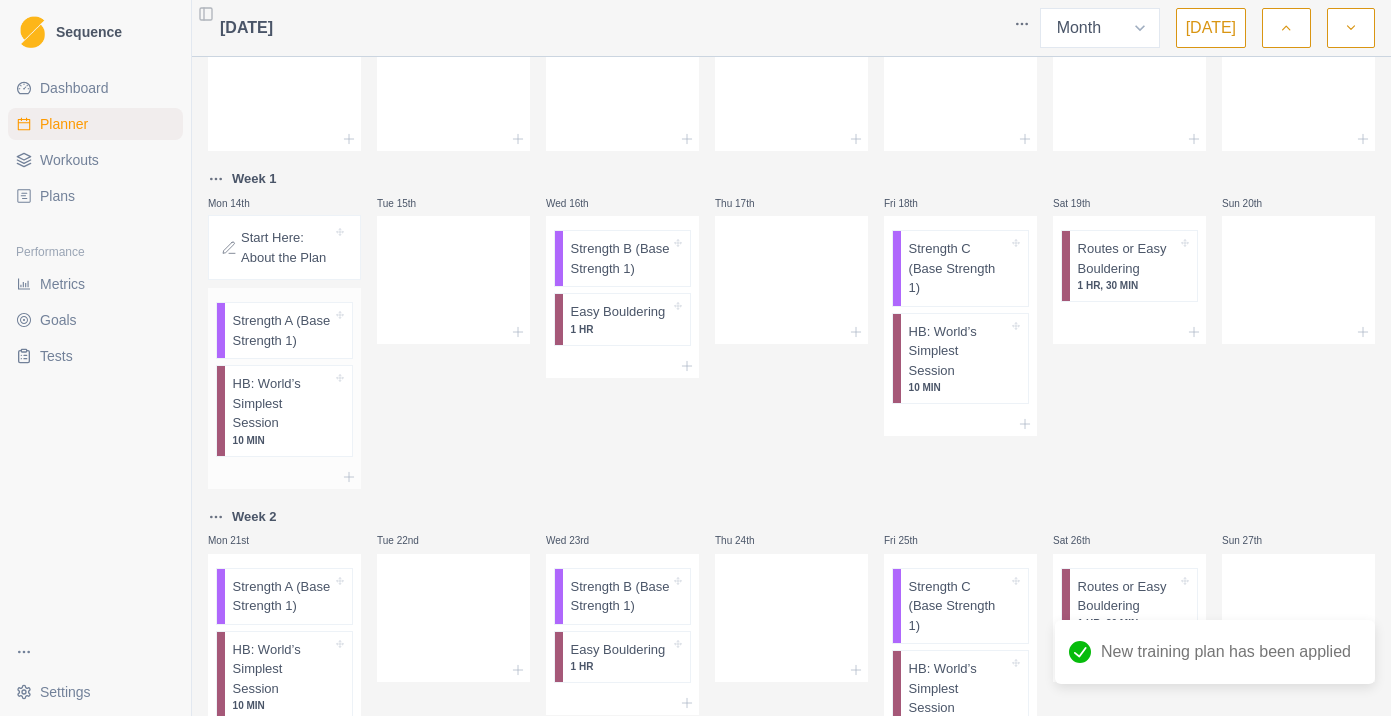 click on "Strength A (Base Strength 1)" at bounding box center [282, 330] 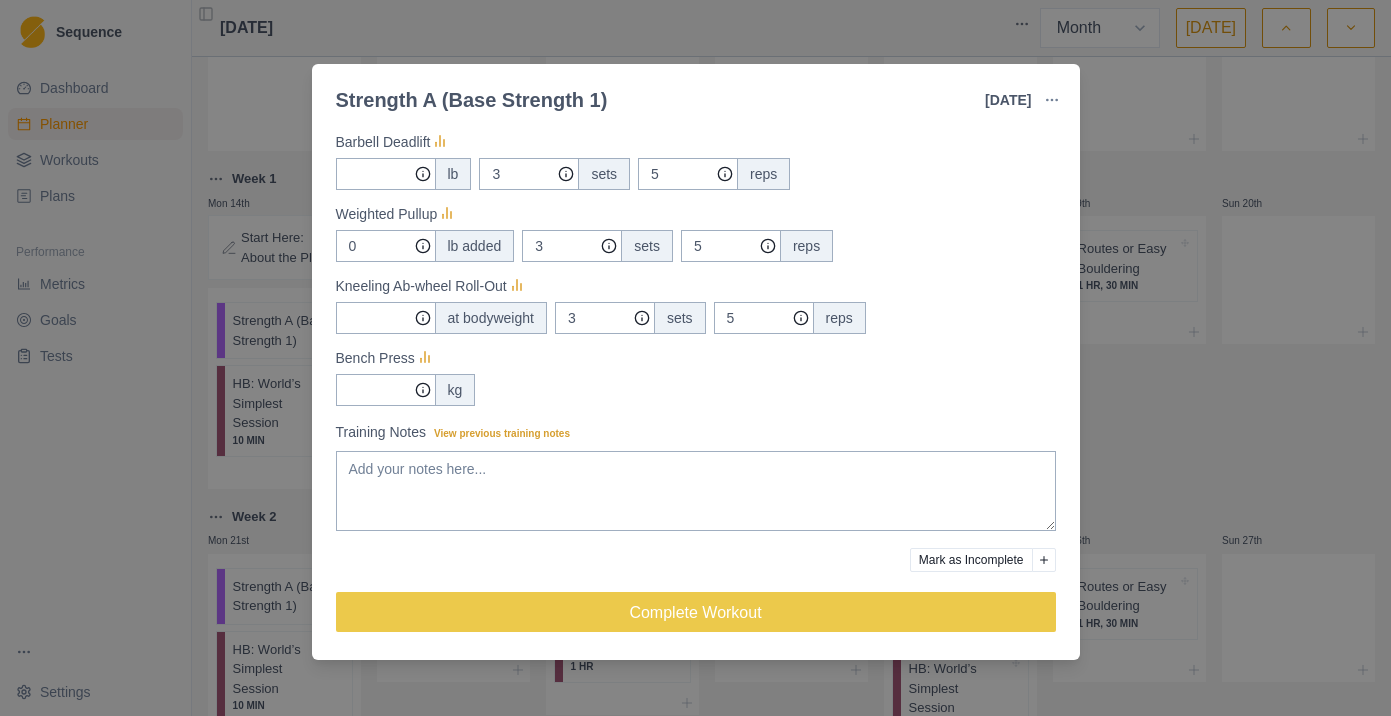 scroll, scrollTop: 0, scrollLeft: 0, axis: both 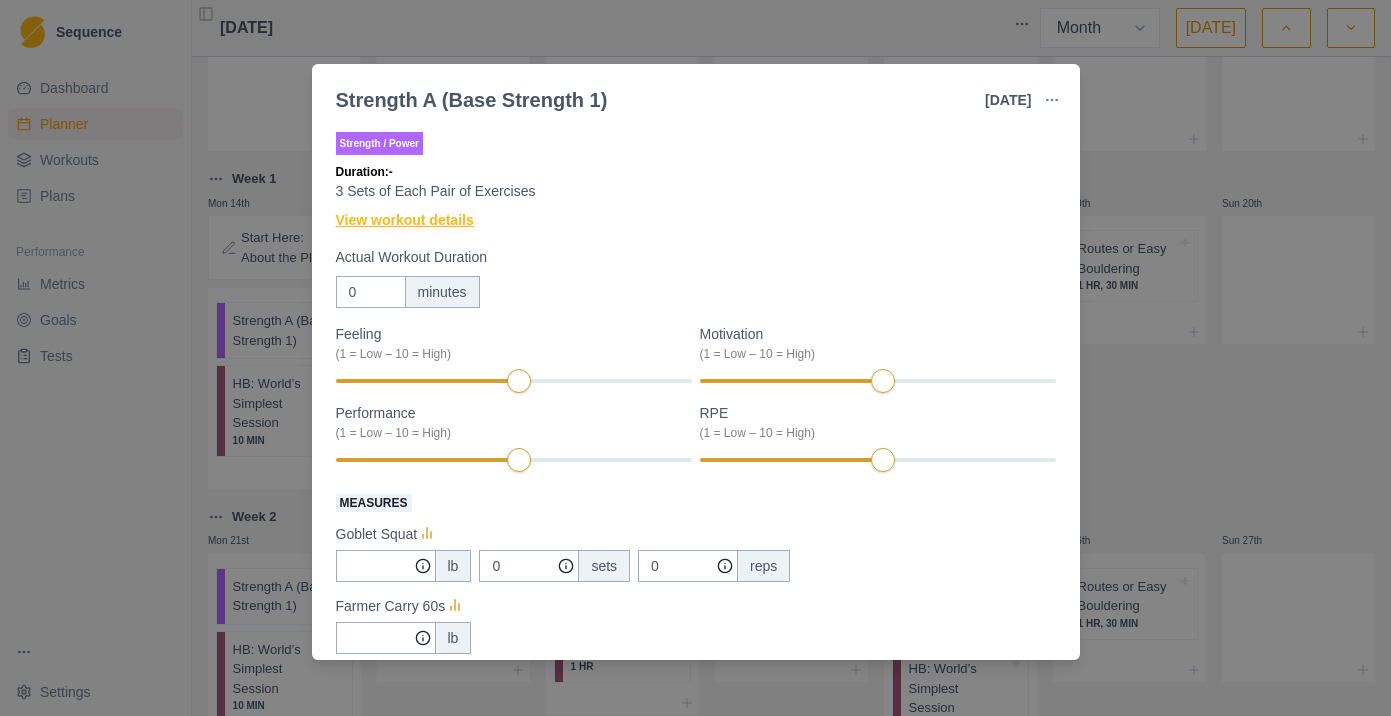 click on "View workout details" at bounding box center [405, 220] 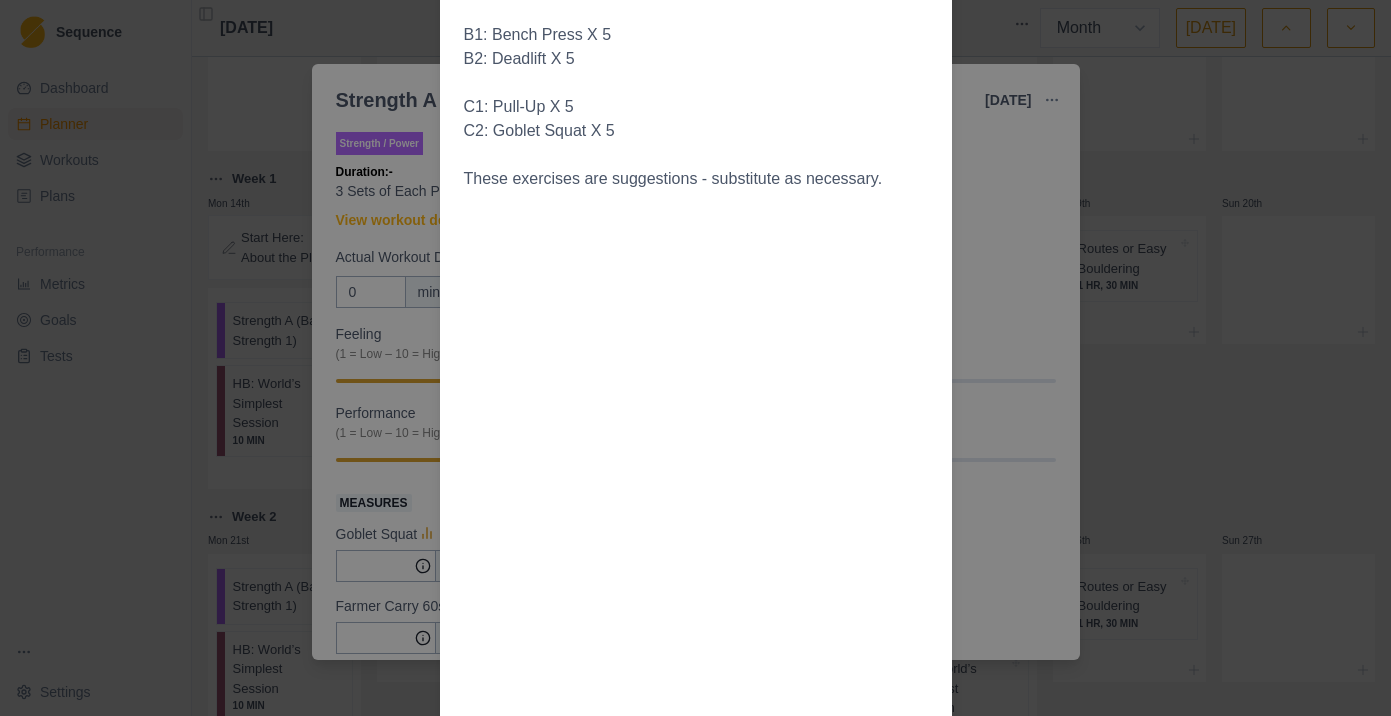 scroll, scrollTop: 652, scrollLeft: 0, axis: vertical 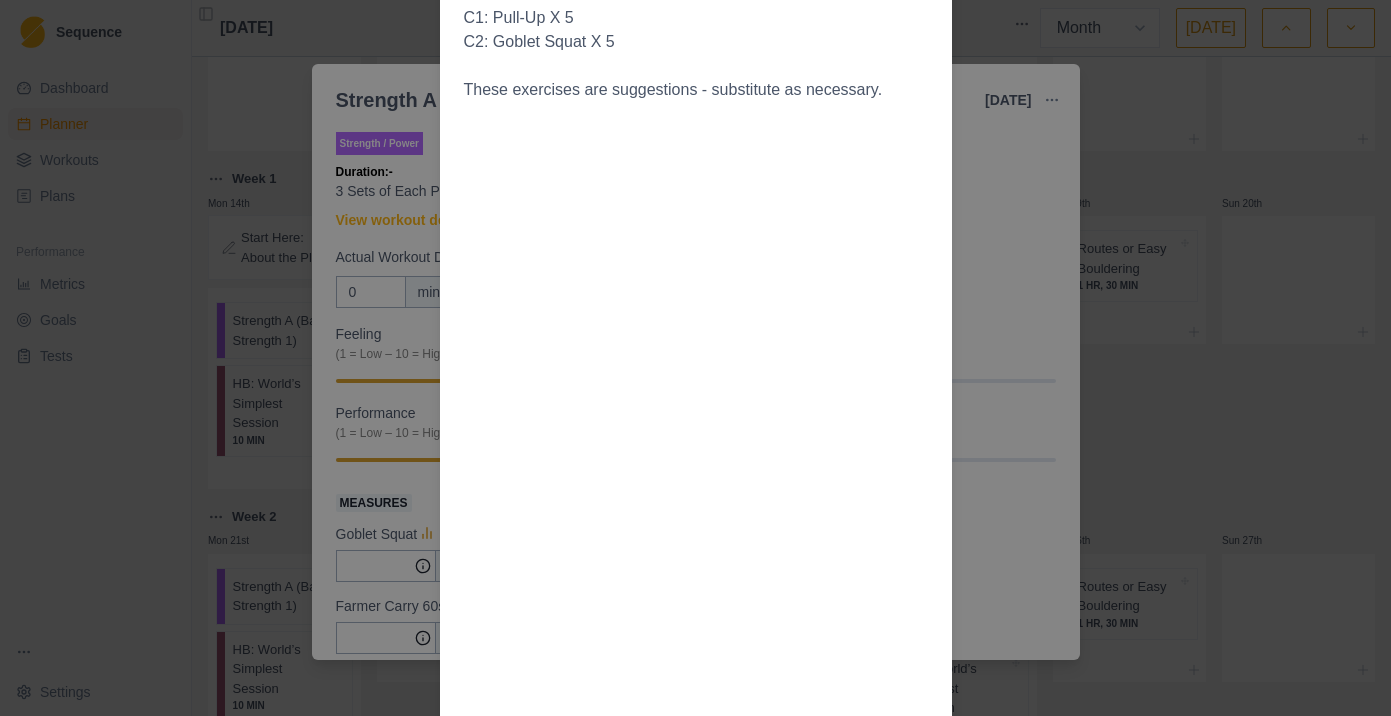 click on "Workout Details This workout is set up to do each pair of exercises as a “superset” - doing exercise one followed by exercise two with little rest. After exercise 2, rest 60-90 seconds (longer if needed!), then start in again for the prescribed number of sets.  The Rules: Warm up very well. Do the exercises right. Get help or substitute if you don't know the form. Never miss a rep. Lift heavy, but don't go to failure. It's better to start on the lighter side and progress over the sessions. 3 Sets of Each Pair. A1: Kneeling Ab-wheel Roll-Out X 5 A2: Farmer Carry X 60sec B1: Bench Press X 5 B2: Deadlift X 5 C1: Pull-Up X 5 C2: Goblet Squat X 5 These exercises are suggestions - substitute as necessary." at bounding box center [695, 358] 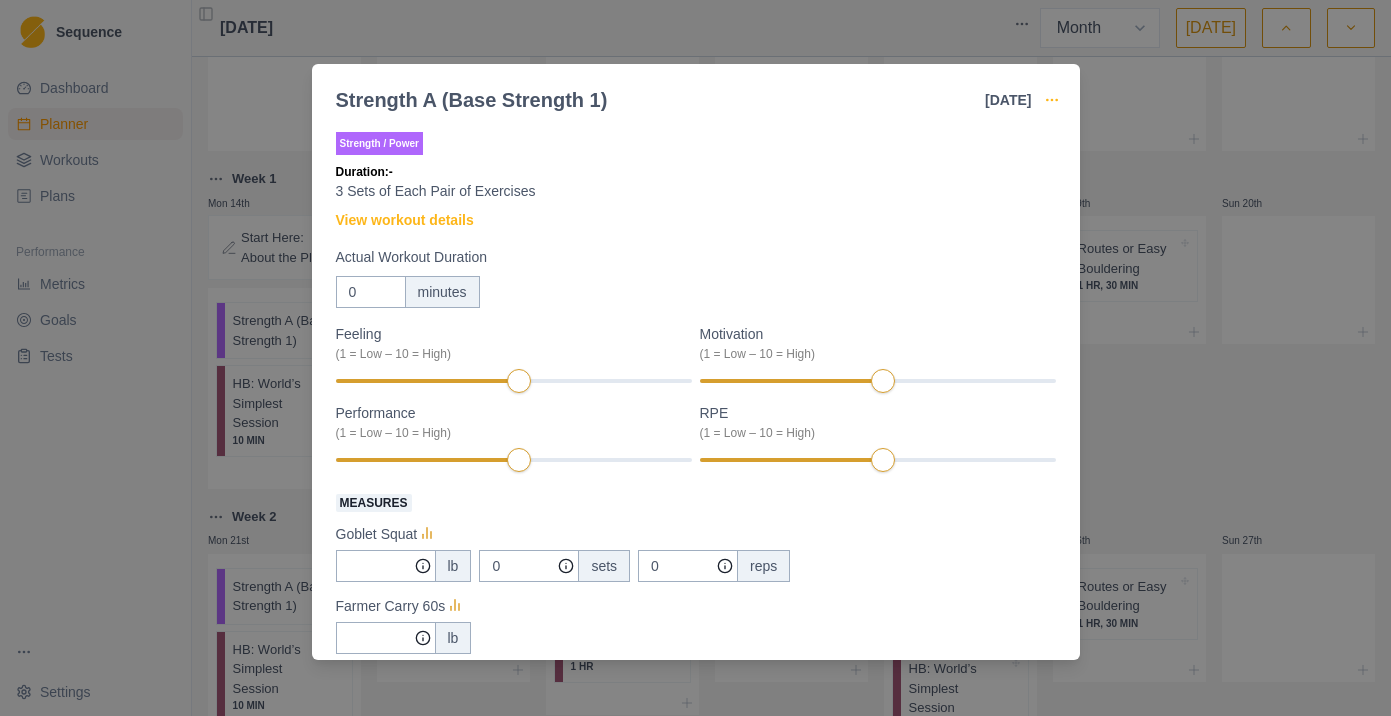 click 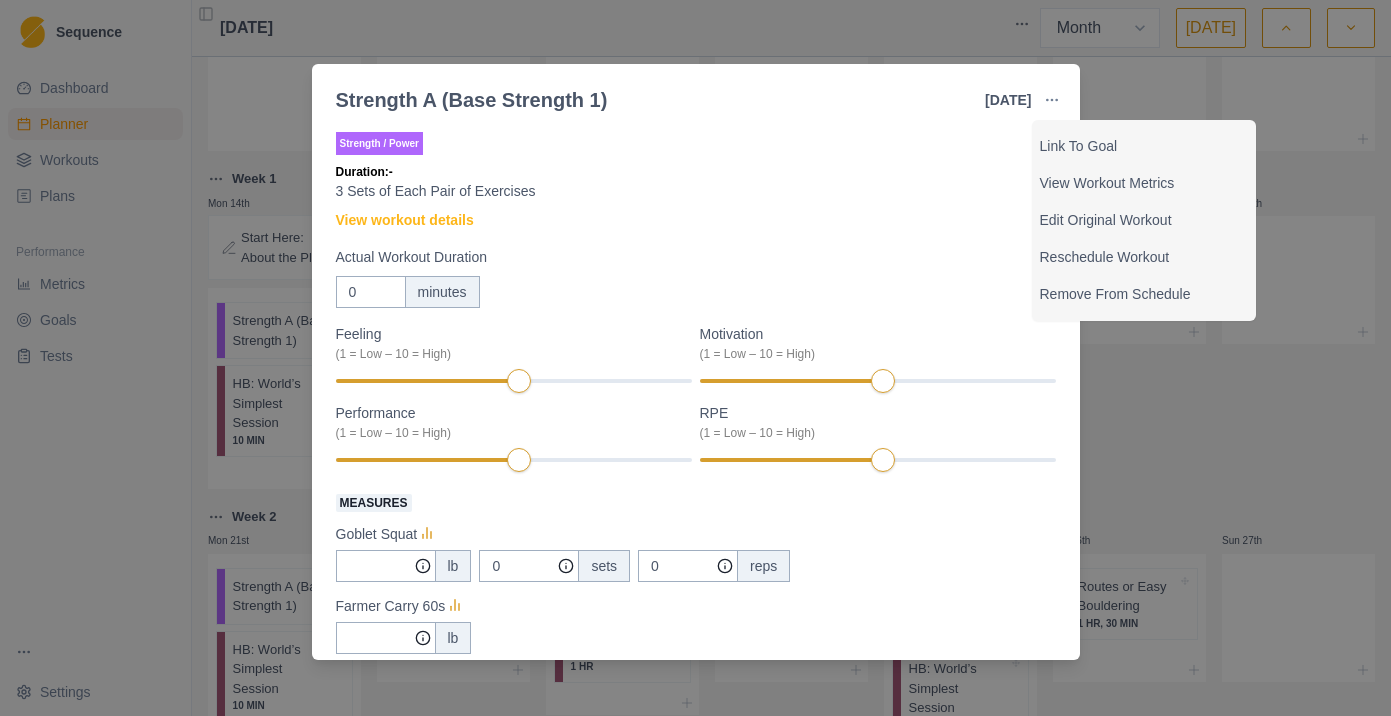 click on "Strength A (Base Strength 1) [DATE] Link To Goal View Workout Metrics Edit Original Workout Reschedule Workout Remove From Schedule Strength / Power Duration:  - 3 Sets of Each Pair of Exercises View workout details Actual Workout Duration 0 minutes Feeling (1 = Low – 10 = High) Motivation (1 = Low – 10 = High) Performance (1 = Low – 10 = High) RPE (1 = Low – 10 = High) Measures Goblet Squat lb 0 sets 0 reps Farmer Carry 60s lb Barbell Deadlift lb 3 sets 5 reps Weighted Pullup 0 lb added 3 sets 5 reps Kneeling Ab-wheel  Roll-Out at bodyweight 3 sets 5 reps Bench Press kg Training Notes View previous training notes Mark as Incomplete Complete Workout" at bounding box center [695, 358] 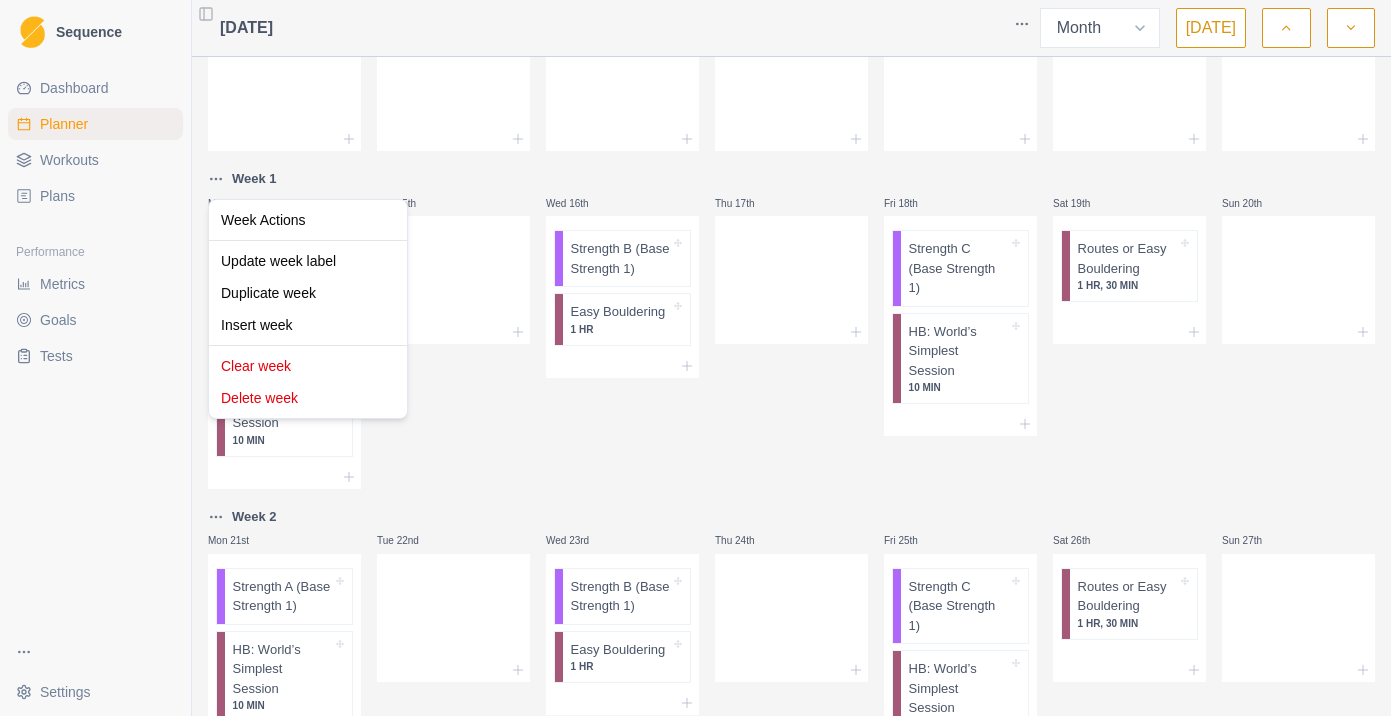 click on "Sequence Dashboard Planner Workouts Plans Performance Metrics Goals Tests Settings Toggle Sidebar [DATE] Week Month [DATE] Mon 30th Tue 1st Wed 2nd Thu 3rd Fri 4th Sat 5th Sun 6th Mon 7th Tue 8th Wed 9th Thu 10th Fri 11th Sat 12th Sun 13th Week 1 Mon 14th Start Here: About the Plan Strength A (Base Strength 1) HB: World’s Simplest Session 10 MIN Tue 15th Wed 16th Strength B (Base Strength 1) Easy Bouldering 1 HR Thu 17th Fri 18th Strength C (Base Strength 1) HB: World’s Simplest Session 10 MIN Sat 19th Routes or Easy Bouldering 1 HR, 30 [PERSON_NAME] 20th Week 2 Mon 21st Strength A (Base Strength 1) HB: World’s Simplest Session 10 MIN Tue 22nd Wed 23rd Strength B (Base Strength 1) Easy Bouldering 1 HR Thu 24th Fri 25th Strength C (Base Strength 1) HB: World’s Simplest Session 10 MIN Sat 26th Routes or Easy Bouldering 1 HR, 30 [PERSON_NAME] 27th Week 3 Mon 28th Strength A (Base Strength 1) HB: World’s Simplest Session 10 MIN Tue 29th Wed 30th Strength B (Base Strength 1) Easy Bouldering 1 HR 15" at bounding box center (695, 358) 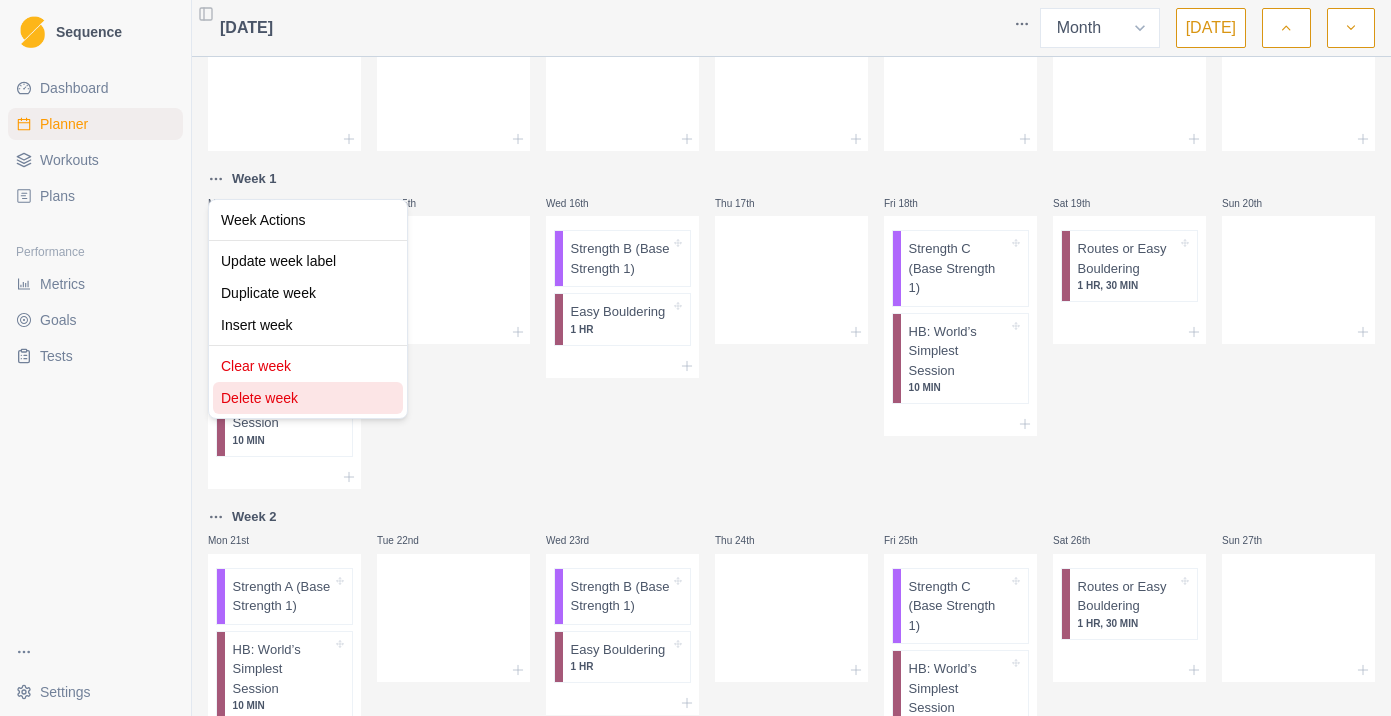 click on "Delete week" at bounding box center [308, 398] 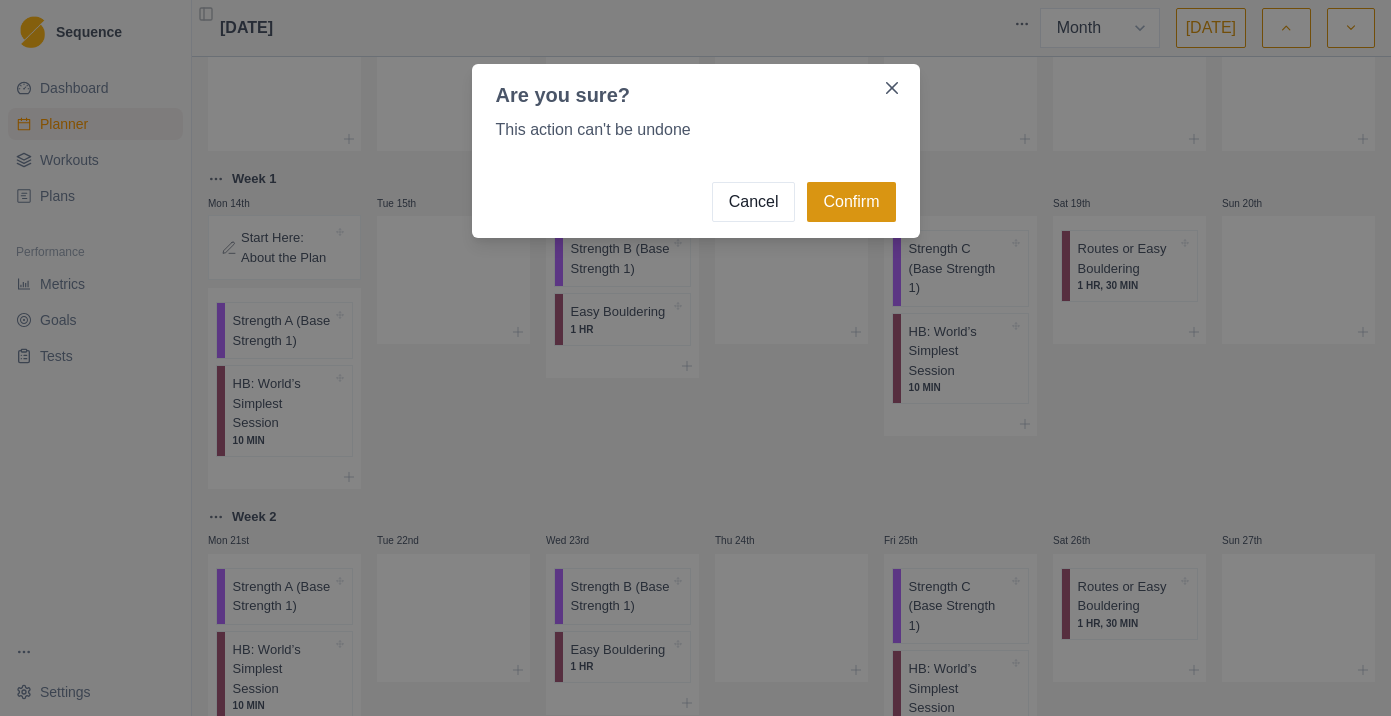 click on "Confirm" at bounding box center [851, 202] 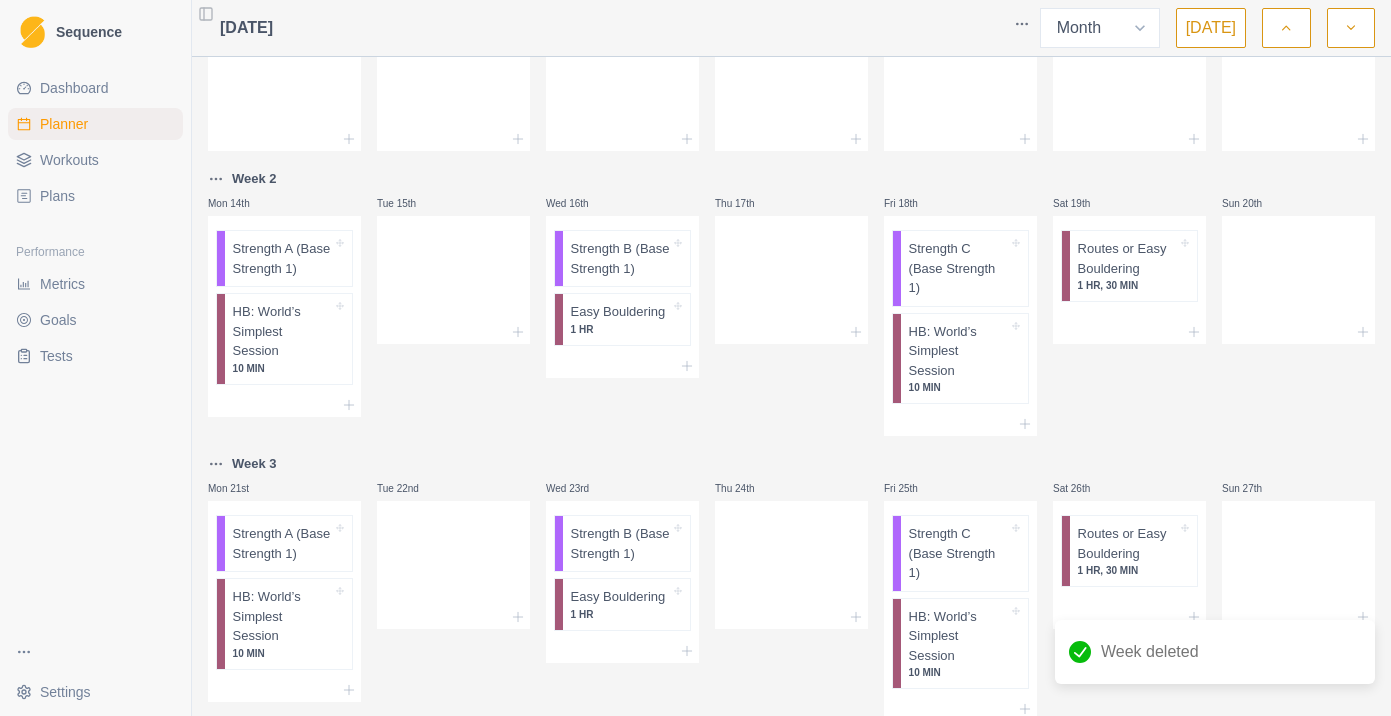 click on "Sequence Dashboard Planner Workouts Plans Performance Metrics Goals Tests Settings Toggle Sidebar [DATE] Week Month [DATE] Mon 30th Tue 1st Wed 2nd Thu 3rd Fri 4th Sat 5th Sun 6th Mon 7th Tue 8th Wed 9th Thu 10th Fri 11th Sat 12th Sun 13th Week 2 Mon 14th Strength A (Base Strength 1) HB: World’s Simplest Session 10 MIN Tue 15th Wed 16th Strength B (Base Strength 1) Easy Bouldering 1 HR Thu 17th Fri 18th Strength C (Base Strength 1) HB: World’s Simplest Session 10 MIN Sat 19th Routes or Easy Bouldering 1 HR, 30 [PERSON_NAME] 20th Week 3 Mon 21st Strength A (Base Strength 1) HB: World’s Simplest Session 10 MIN Tue 22nd Wed 23rd Strength B (Base Strength 1) Easy Bouldering 1 HR Thu 24th Fri 25th Strength C (Base Strength 1) HB: World’s Simplest Session 10 MIN Sat 26th Routes or Easy Bouldering 1 HR, 30 [PERSON_NAME] 27th Mon 28th Strength A (Base Strength 1) HB: World’s Simplest Session 10 MIN Tue 29th Wed 30th Strength B (Base Strength 1) Easy Bouldering 1 HR Thu 31st Fri 1st 10 MIN Sat 2nd 15" at bounding box center (695, 358) 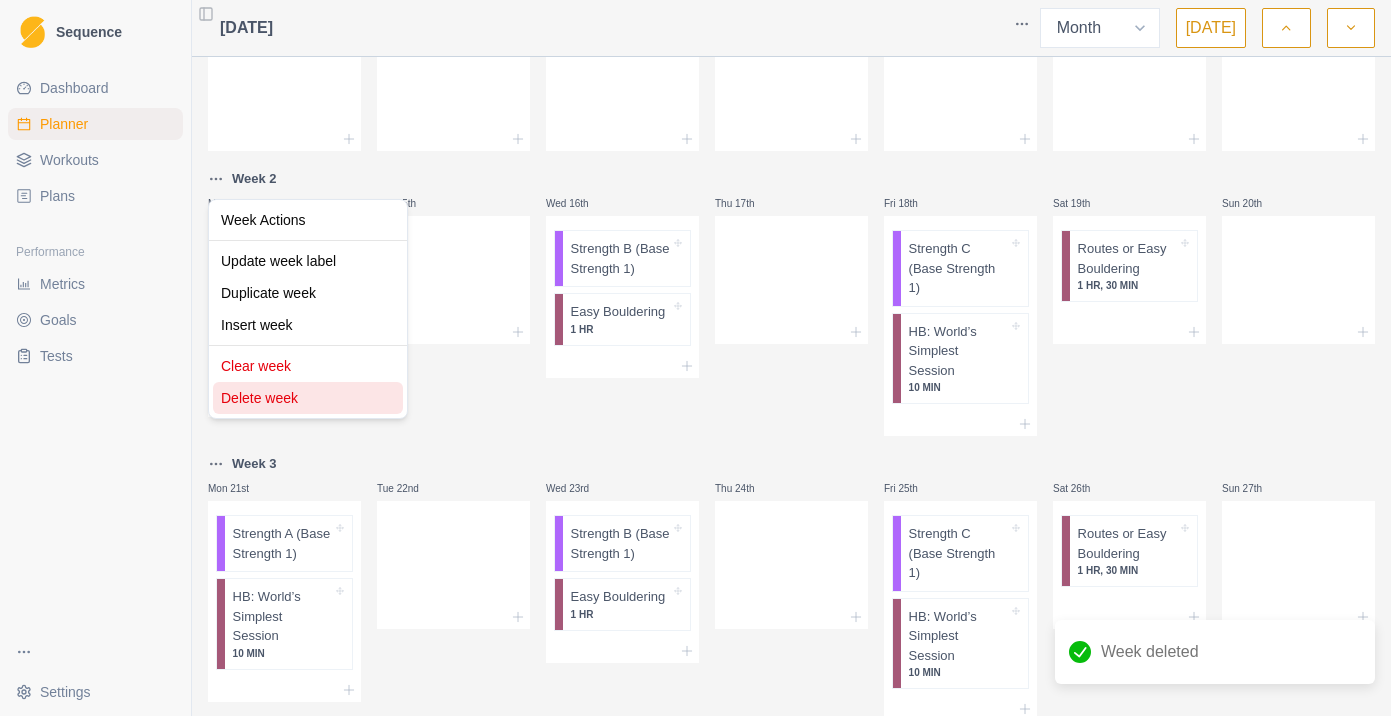 click on "Delete week" at bounding box center (308, 398) 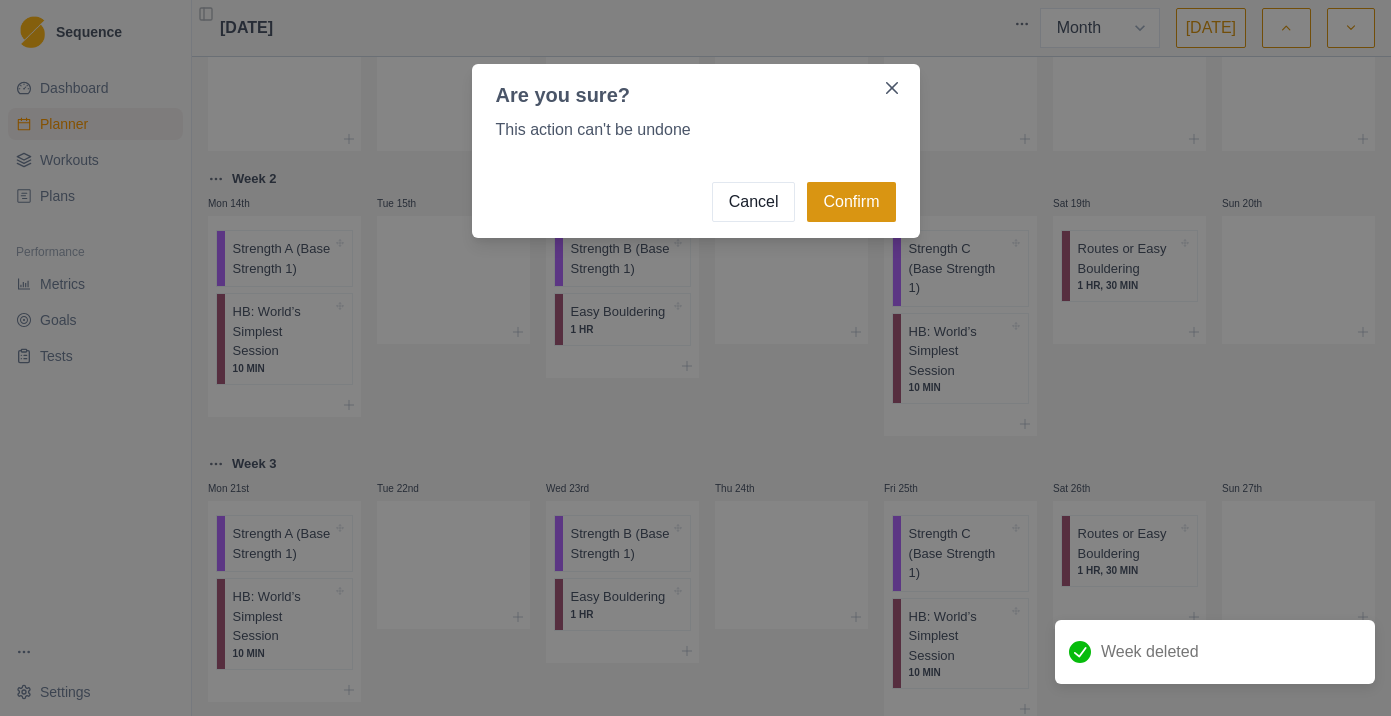 click on "Confirm" at bounding box center [851, 202] 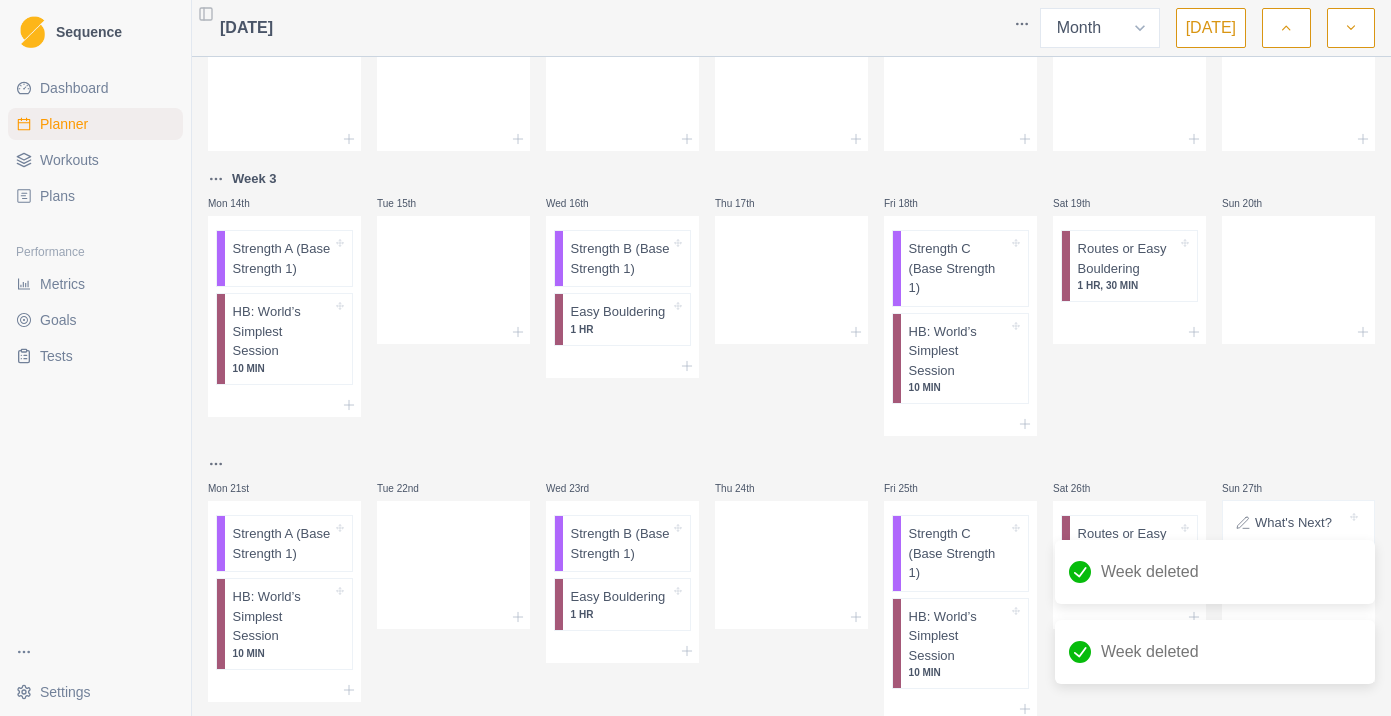 click on "Sequence Dashboard Planner Workouts Plans Performance Metrics Goals Tests Settings Toggle Sidebar [DATE] Week Month [DATE] Mon 30th Tue 1st Wed 2nd Thu 3rd Fri 4th Sat 5th Sun 6th Mon 7th Tue 8th Wed 9th Thu 10th Fri 11th Sat 12th Sun 13th Week 3 Mon 14th Strength A (Base Strength 1) HB: World’s Simplest Session 10 MIN Tue 15th Wed 16th Strength B (Base Strength 1) Easy Bouldering 1 HR Thu 17th Fri 18th Strength C (Base Strength 1) HB: World’s Simplest Session 10 MIN Sat 19th Routes or Easy Bouldering 1 HR, 30 [PERSON_NAME] 20th Mon 21st Strength A (Base Strength 1) HB: World’s Simplest Session 10 MIN Tue 22nd Wed 23rd Strength B (Base Strength 1) Easy Bouldering 1 HR Thu 24th Fri 25th Strength C (Base Strength 1) HB: World’s Simplest Session 10 MIN Sat 26th Routes or Easy Bouldering 1 HR, 30 [PERSON_NAME] 27th What's Next? Week 4 // Week - 4 DELOAD // Base 4 // Week 4 Mon 28th Tue 29th Wed 30th Thu 31st Fri 1st Sat 2nd Sun 3rd Week deleted Week deleted
15" at bounding box center [695, 358] 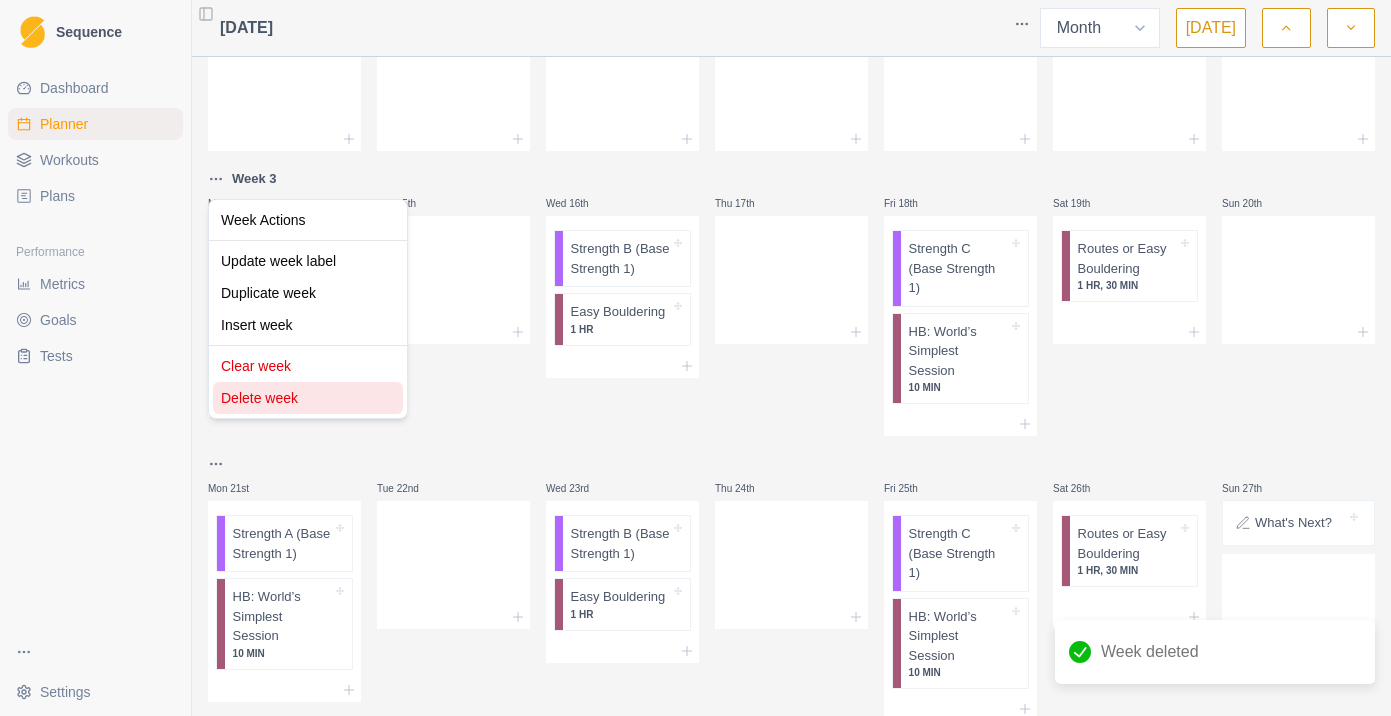 click on "Delete week" at bounding box center (308, 398) 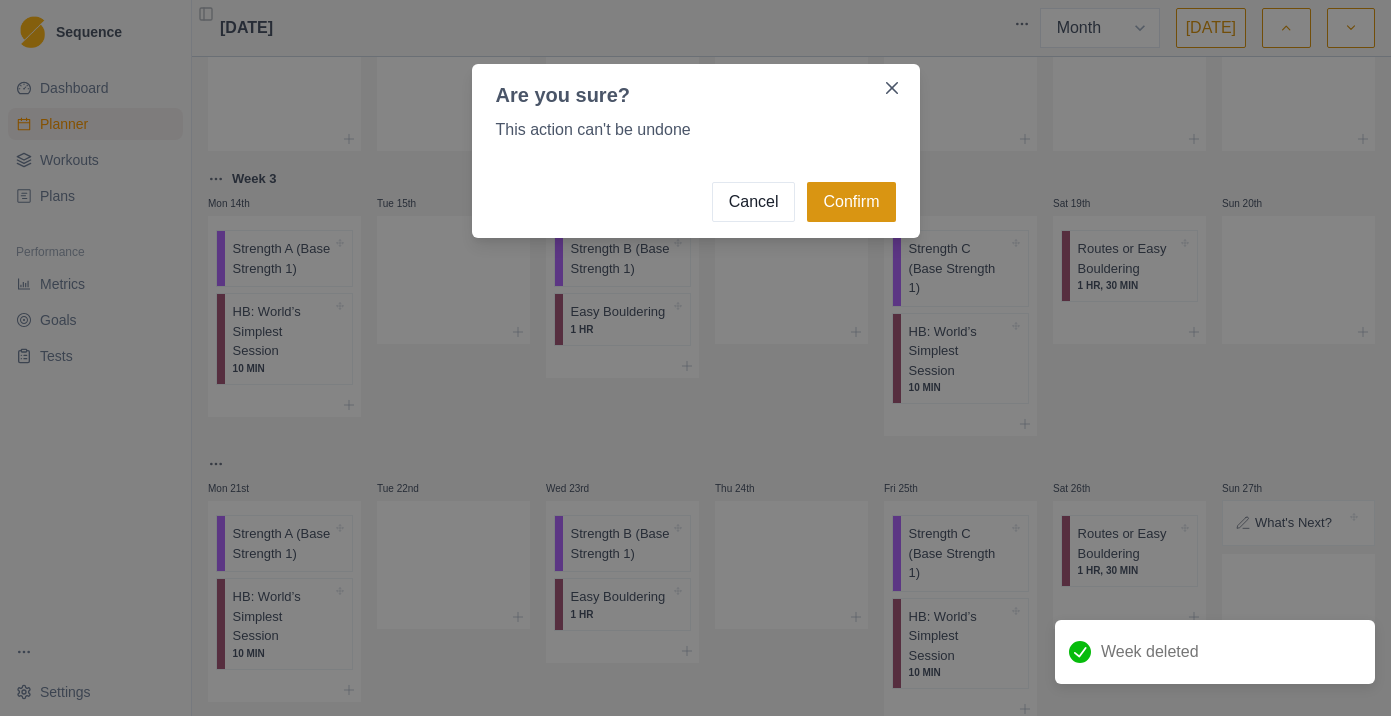 click on "Confirm" at bounding box center (851, 202) 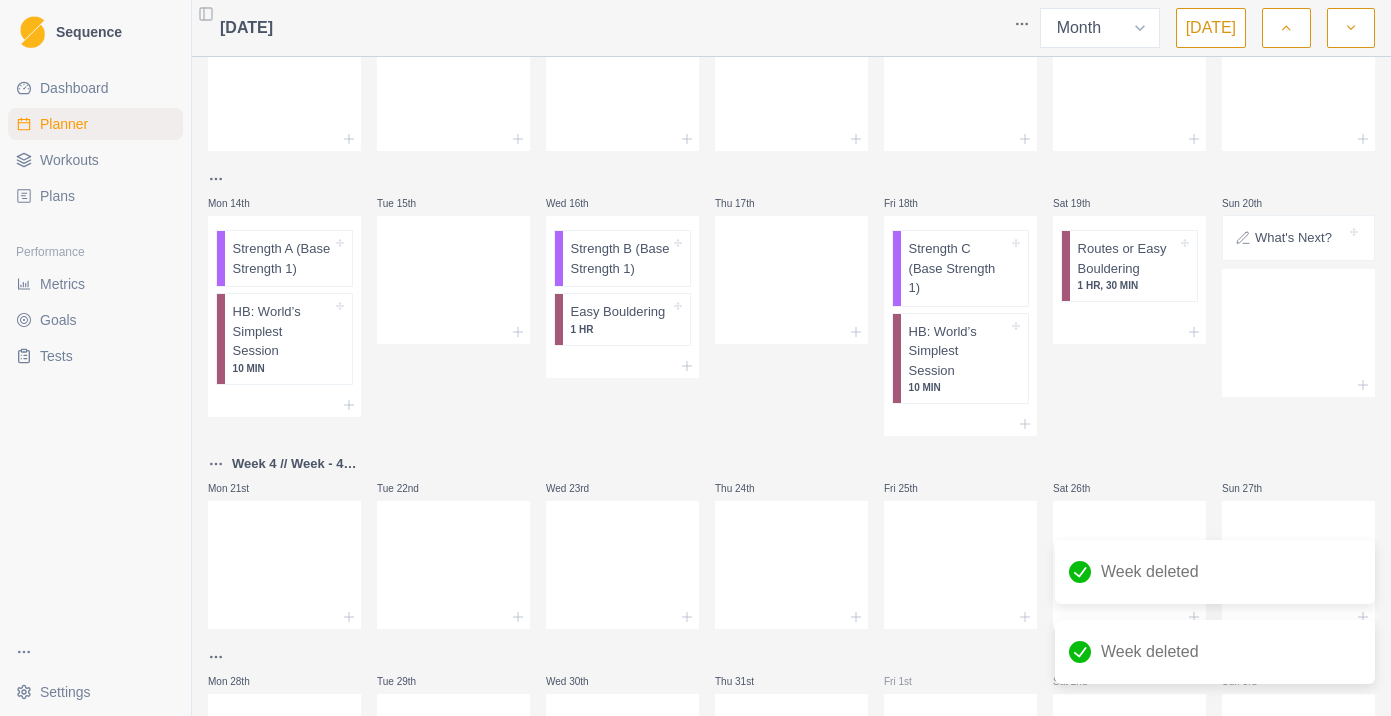 click on "[DATE] Week Month [DATE] Mon 30th Tue 1st Wed 2nd Thu 3rd Fri 4th Sat 5th Sun 6th Mon 7th Tue 8th Wed 9th Thu 10th Fri 11th Sat 12th Sun 13th Mon 14th Strength A (Base Strength 1) HB: World’s Simplest Session 10 MIN Tue 15th Wed 16th Strength B (Base Strength 1) Easy Bouldering 1 HR Thu 17th Fri 18th Strength C (Base Strength 1) HB: World’s Simplest Session 10 MIN Sat 19th Routes or Easy Bouldering 1 HR, 30 [PERSON_NAME] 20th What's Next? Week 4 // Week - 4 DELOAD // Base 4 // Week 4 Mon 21st Tue 22nd Wed 23rd Thu 24th Fri 25th Sat 26th Sun 27th Mon 28th Tue 29th Wed 30th Thu 31st Fri 1st Sat 2nd Sun 3rd" at bounding box center [791, 358] 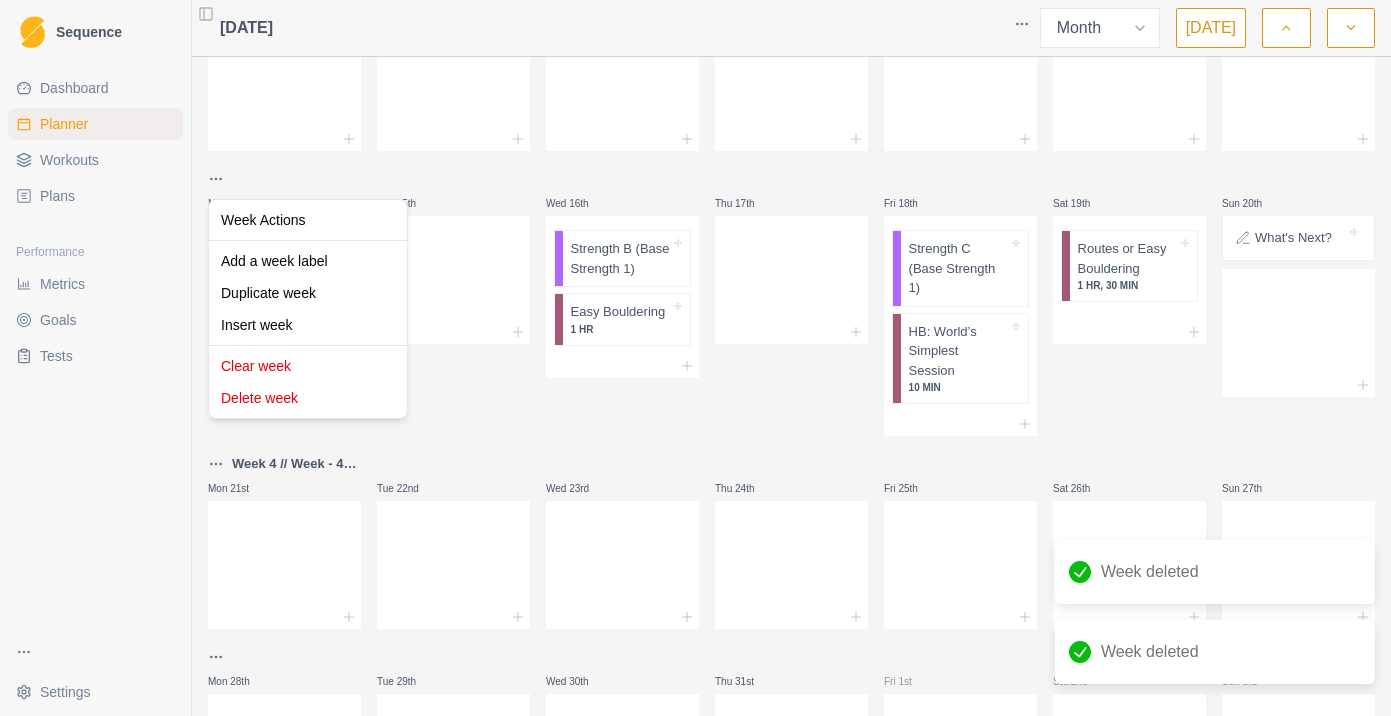 click on "Sequence Dashboard Planner Workouts Plans Performance Metrics Goals Tests Settings Toggle Sidebar [DATE] Week Month [DATE] Mon 30th Tue 1st Wed 2nd Thu 3rd Fri 4th Sat 5th Sun 6th Mon 7th Tue 8th Wed 9th Thu 10th Fri 11th Sat 12th Sun 13th Mon 14th Strength A (Base Strength 1) HB: World’s Simplest Session 10 MIN Tue 15th Wed 16th Strength B (Base Strength 1) Easy Bouldering 1 HR Thu 17th Fri 18th Strength C (Base Strength 1) HB: World’s Simplest Session 10 MIN Sat 19th Routes or Easy Bouldering 1 HR, 30 [PERSON_NAME] 20th What's Next? Week 4 // Week - 4 DELOAD // Base 4 // Week 4 Mon 21st Tue 22nd Wed 23rd Thu 24th Fri 25th Sat 26th Sun 27th Mon 28th Tue 29th Wed 30th Thu 31st Fri 1st Sat 2nd Sun 3rd Week deleted Week deleted
15
Press space bar to start a drag.
When dragging you can use the arrow keys to move the item around and escape to cancel.
Some screen readers may require you to be in focus mode or to use your pass through key
Week Actions Add a week label Duplicate week" at bounding box center (695, 358) 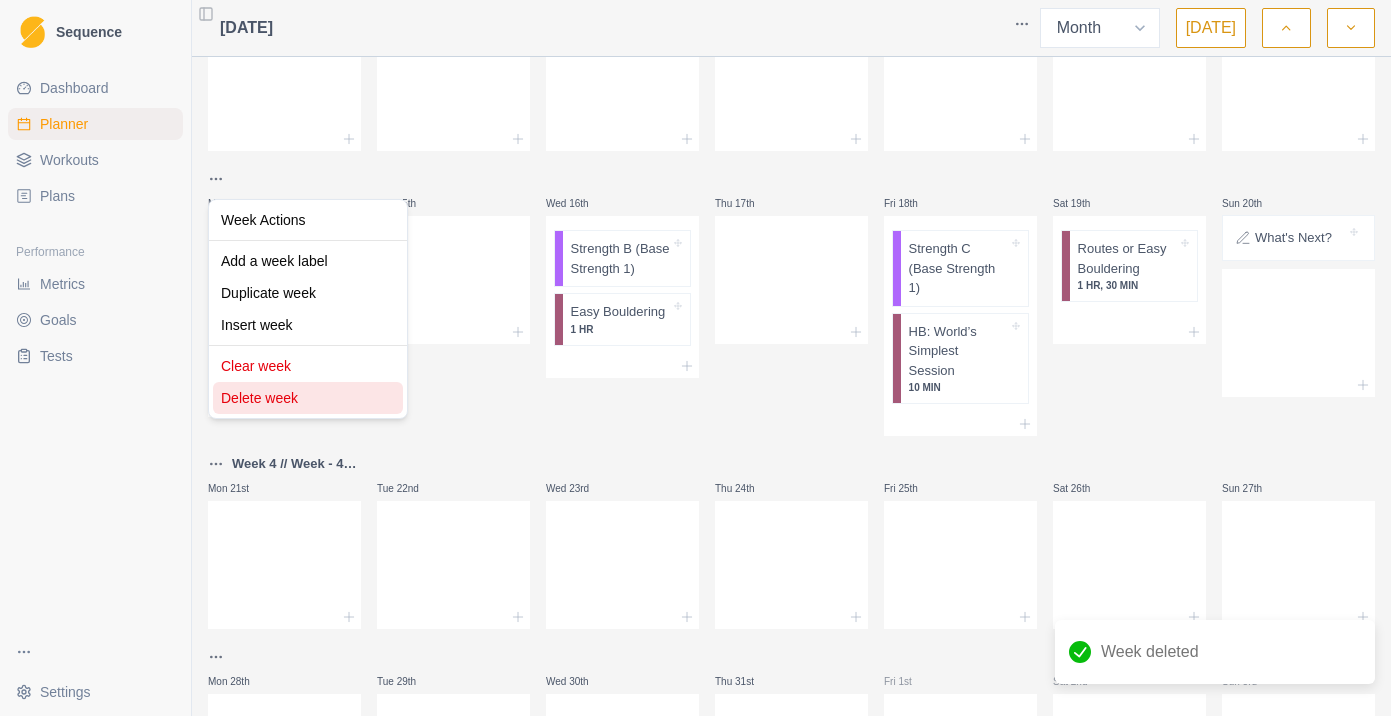 click on "Delete week" at bounding box center (308, 398) 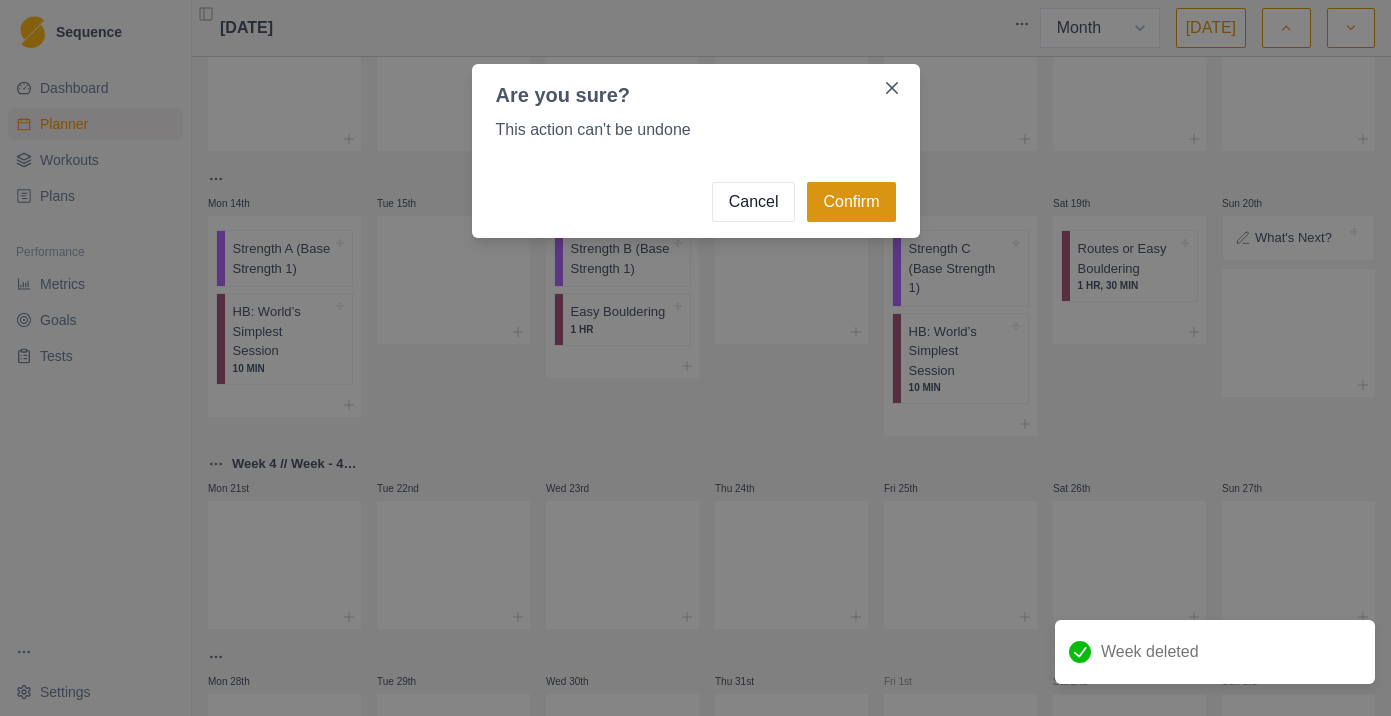 click on "Confirm" at bounding box center (851, 202) 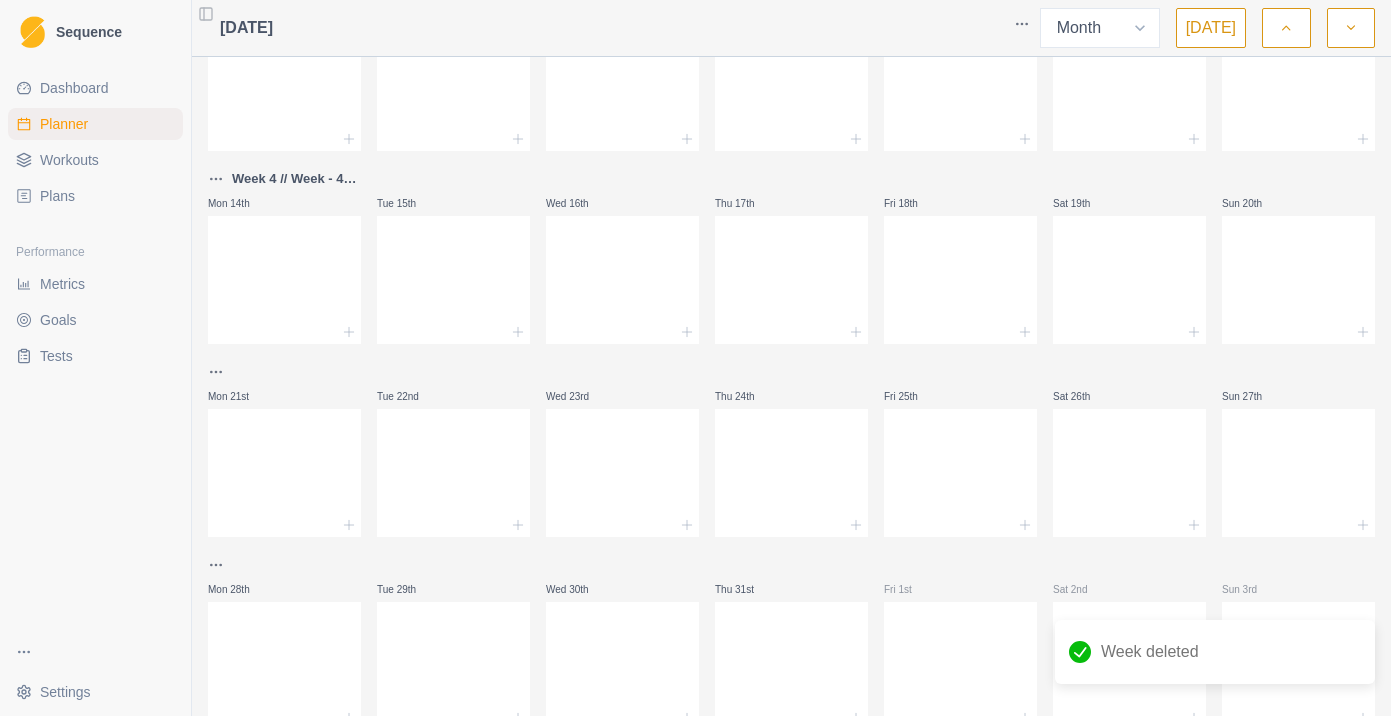 click on "Plans" at bounding box center (95, 196) 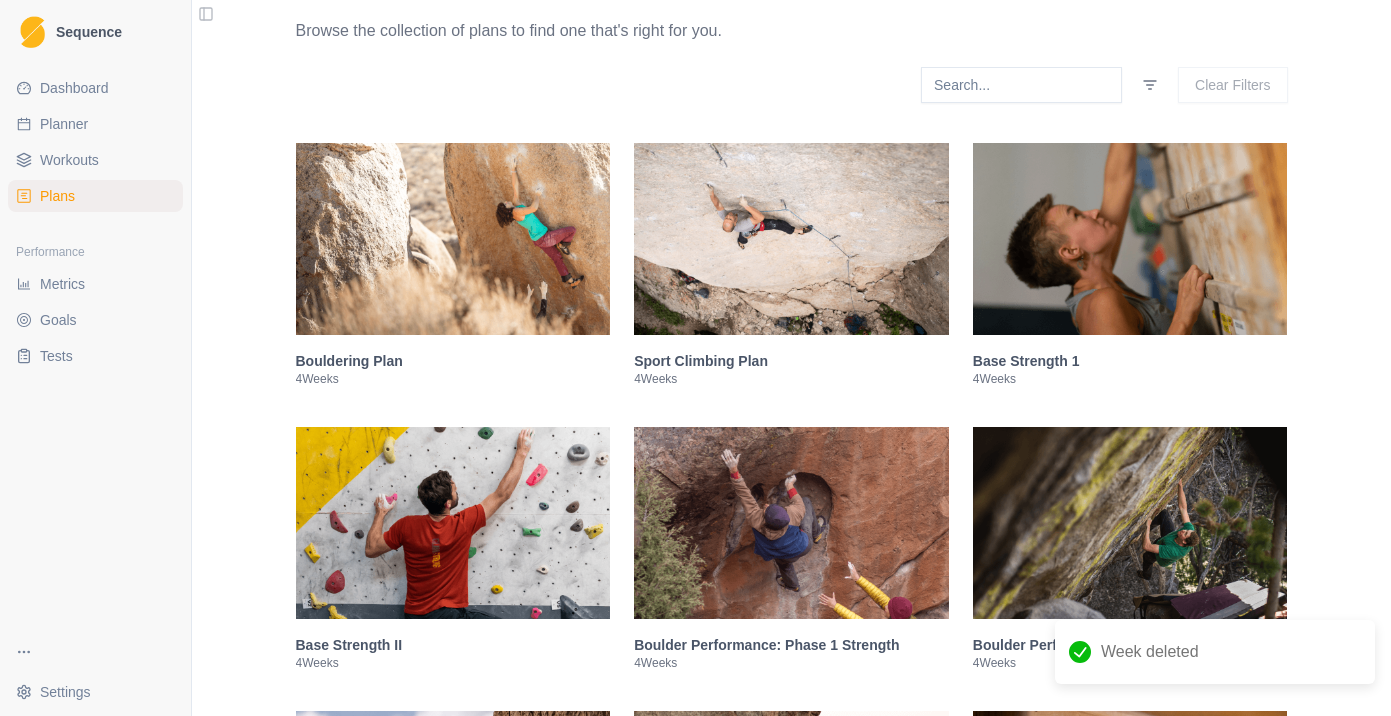 scroll, scrollTop: 0, scrollLeft: 0, axis: both 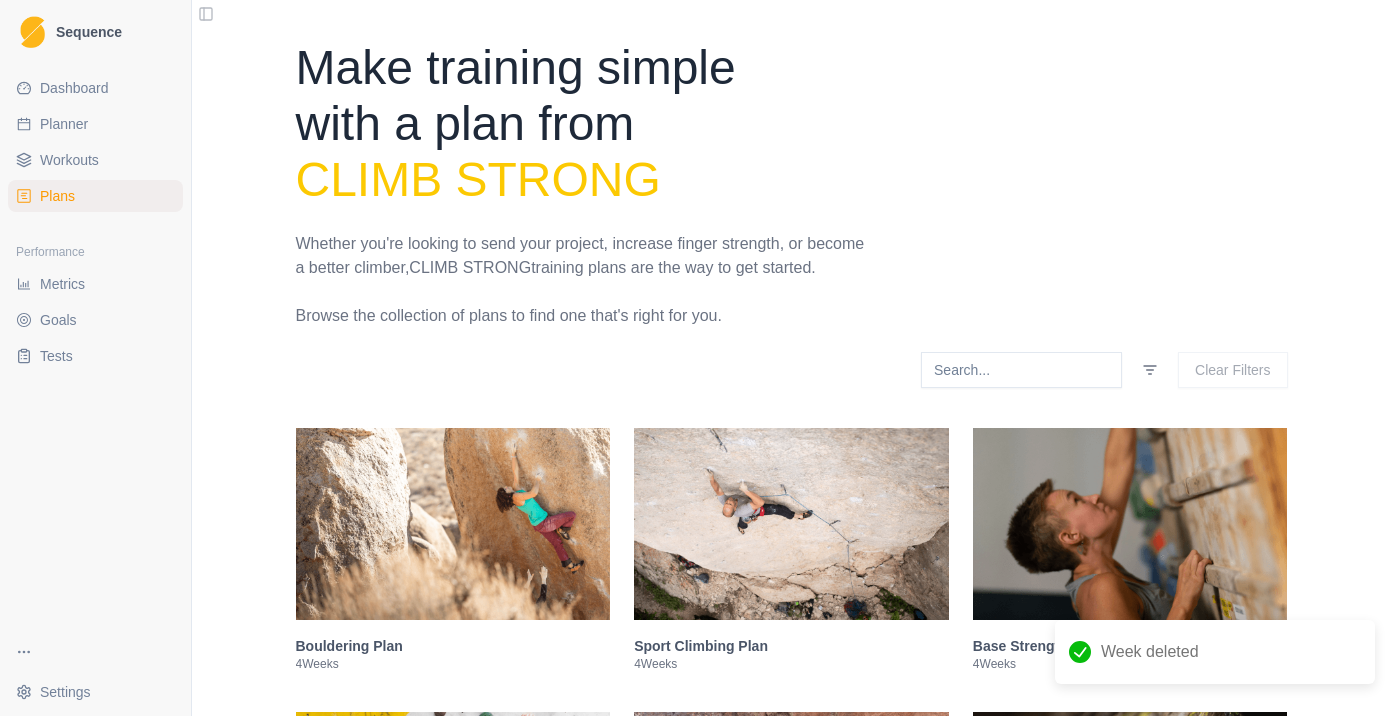 click on "Workouts" at bounding box center (95, 160) 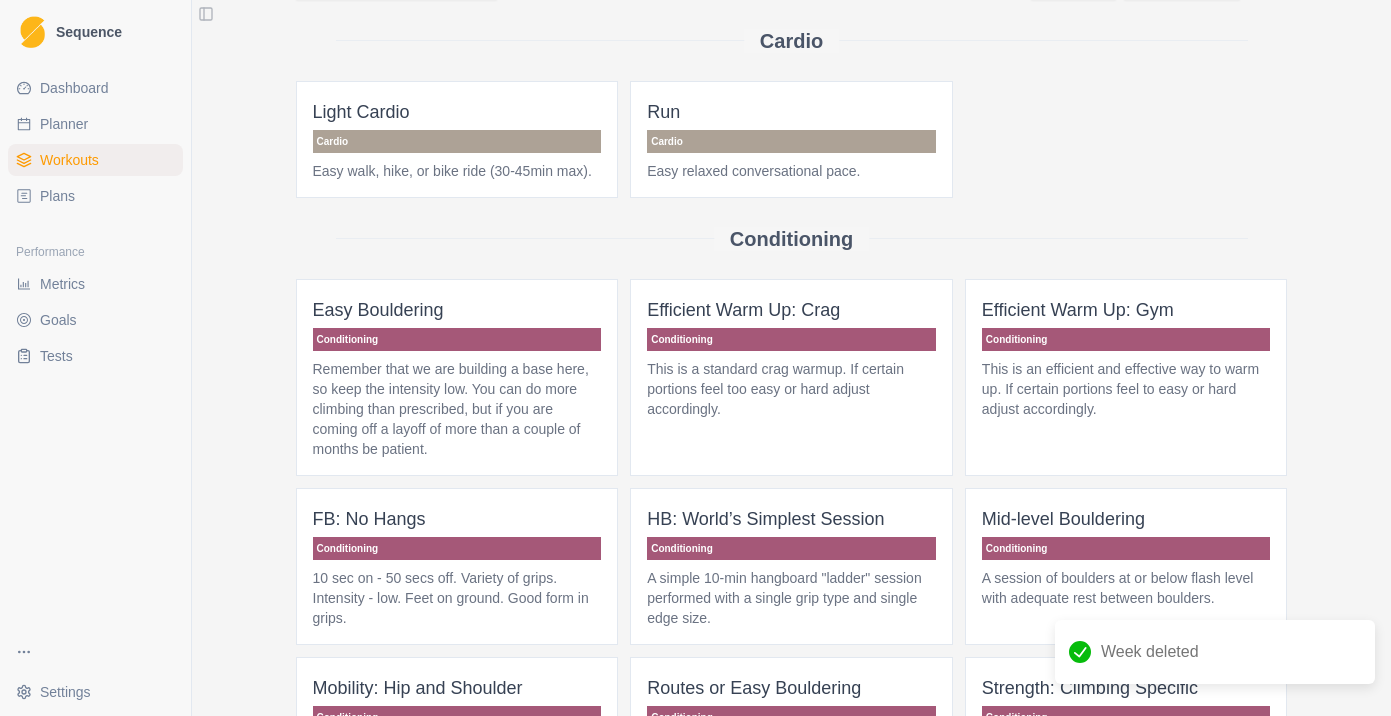 scroll, scrollTop: 0, scrollLeft: 0, axis: both 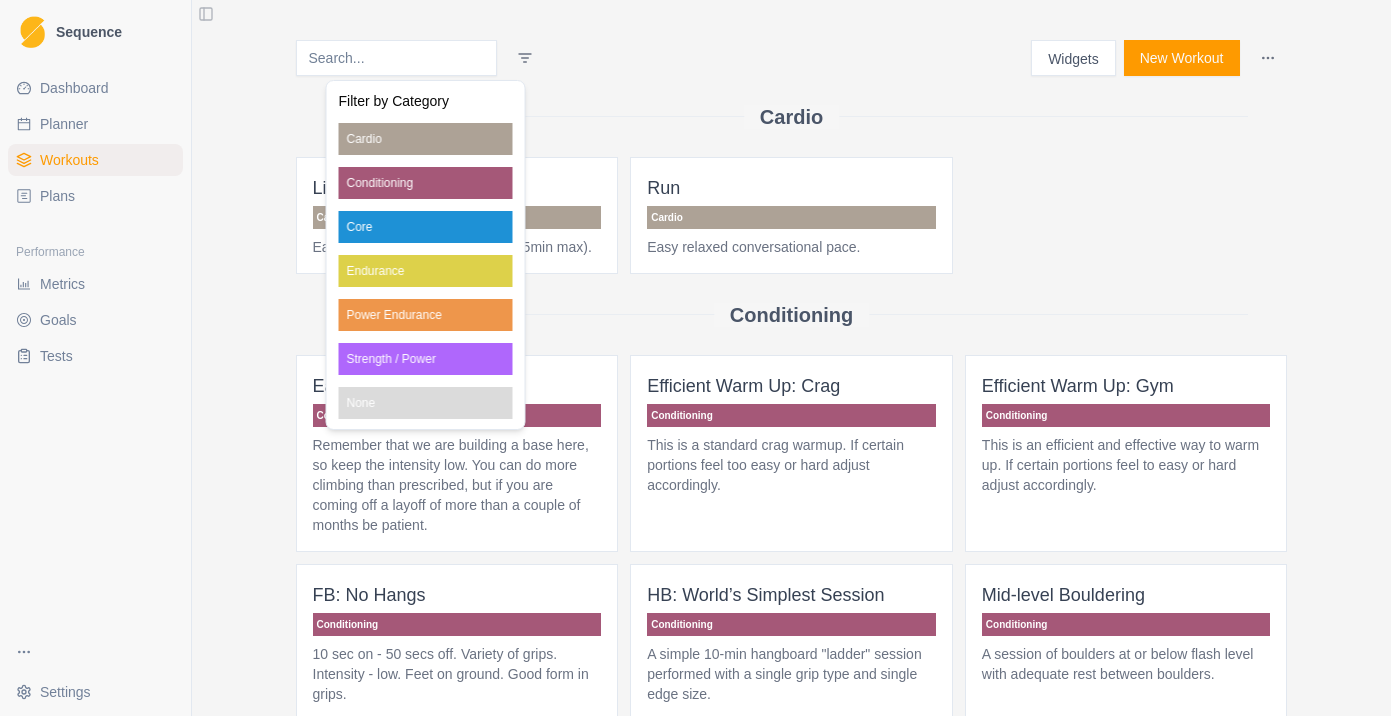 click on "Sequence Dashboard Planner Workouts Plans Performance Metrics Goals Tests Settings Toggle Sidebar Widgets New Workout Cardio Light Cardio Cardio Easy walk, hike, or bike ride (30-45min max).
Run Cardio Easy relaxed conversational pace. Conditioning Easy Bouldering Conditioning Remember that we are building a base here, so keep the intensity low. You can do more climbing than prescribed, but if you are coming off a layoff of more than a couple of months be patient.  Efficient Warm Up: Crag Conditioning This is a standard crag warmup. If certain portions feel too easy or hard adjust accordingly. Efficient Warm Up: Gym Conditioning This is an efficient and effective way to warm up. If certain portions feel to easy or hard adjust accordingly. FB: No Hangs Conditioning 10 sec on - 50 secs off. Variety of grips. Intensity - low. Feet on ground. Good form in grips. HB: World’s Simplest Session Conditioning Mid-level Bouldering Conditioning Mobility: Hip and Shoulder Conditioning Conditioning Core" at bounding box center [695, 358] 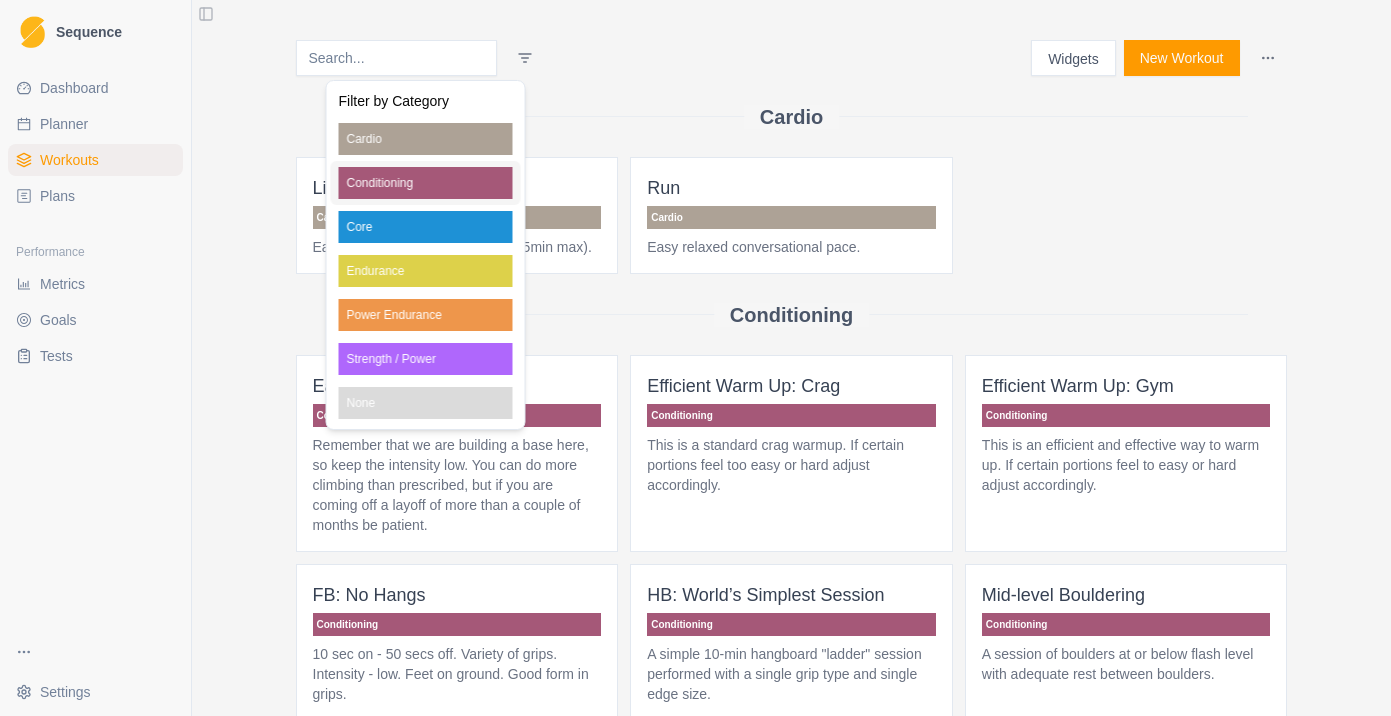 click on "Conditioning" at bounding box center [426, 183] 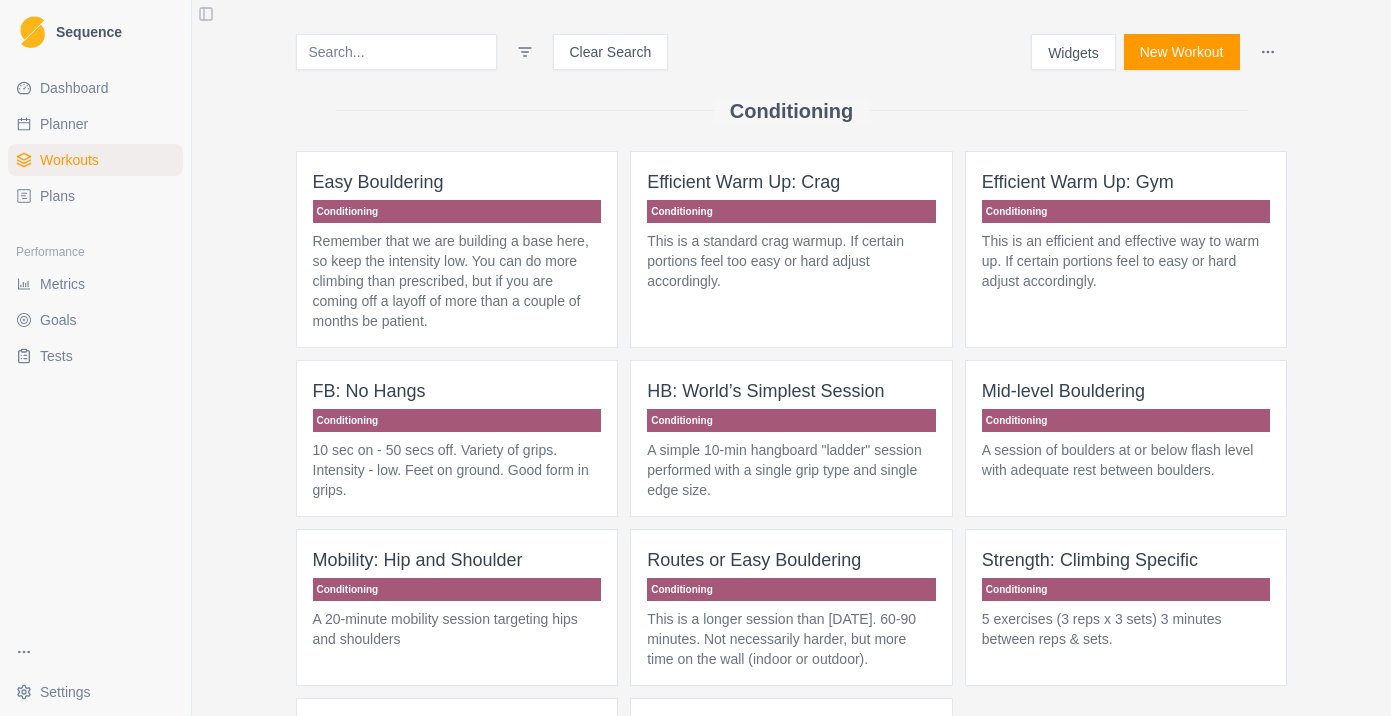 scroll, scrollTop: 0, scrollLeft: 0, axis: both 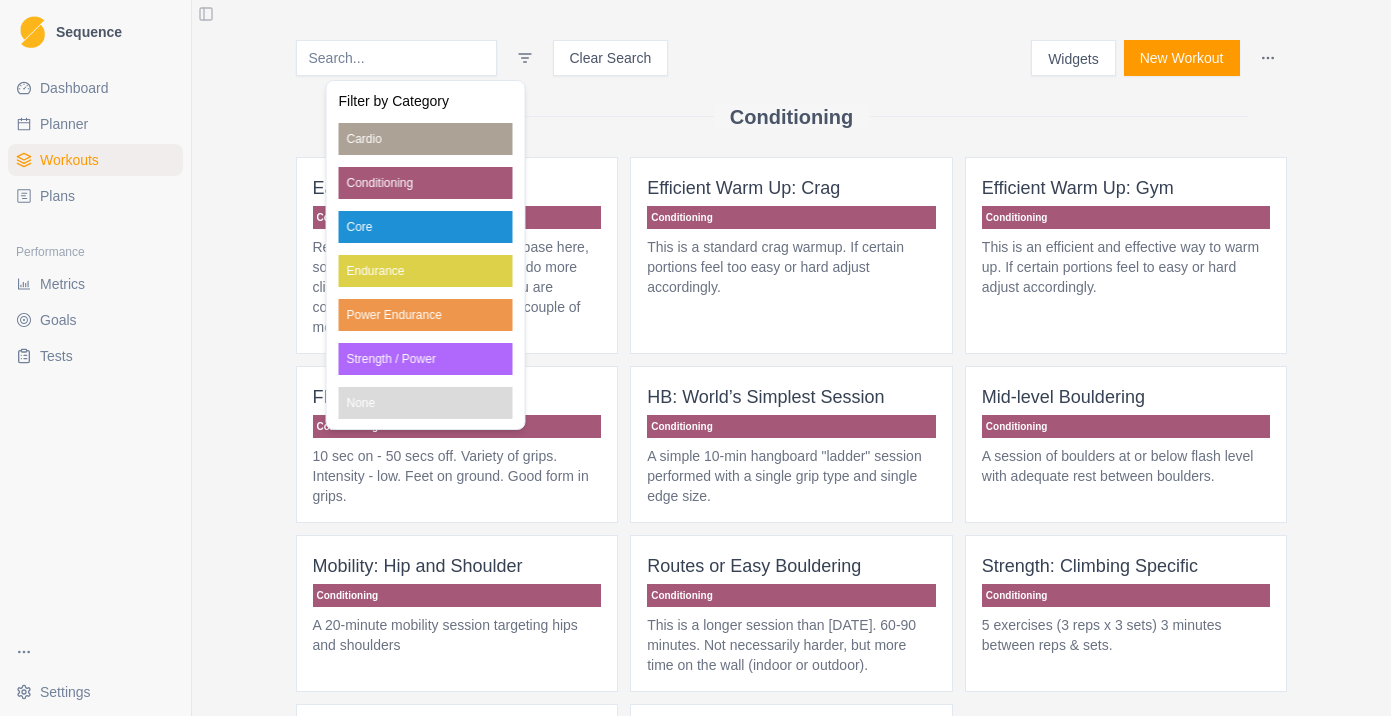 click on "Sequence Dashboard Planner Workouts Plans Performance Metrics Goals Tests Settings Toggle Sidebar Clear Search Widgets New Workout Conditioning Easy Bouldering Conditioning Remember that we are building a base here, so keep the intensity low. You can do more climbing than prescribed, but if you are coming off a layoff of more than a couple of months be patient.  Efficient Warm Up: Crag Conditioning This is a standard crag warmup. If certain portions feel too easy or hard adjust accordingly. Efficient Warm Up: Gym Conditioning This is an efficient and effective way to warm up. If certain portions feel to easy or hard adjust accordingly. FB: No Hangs Conditioning 10 sec on - 50 secs off. Variety of grips. Intensity - low. Feet on ground. Good form in grips. HB: World’s Simplest Session Conditioning A simple 10-min hangboard "ladder" session performed with a single grip type and single edge size. Mid-level Bouldering Conditioning Mobility: Hip and Shoulder Conditioning Routes or Easy Bouldering" at bounding box center (695, 358) 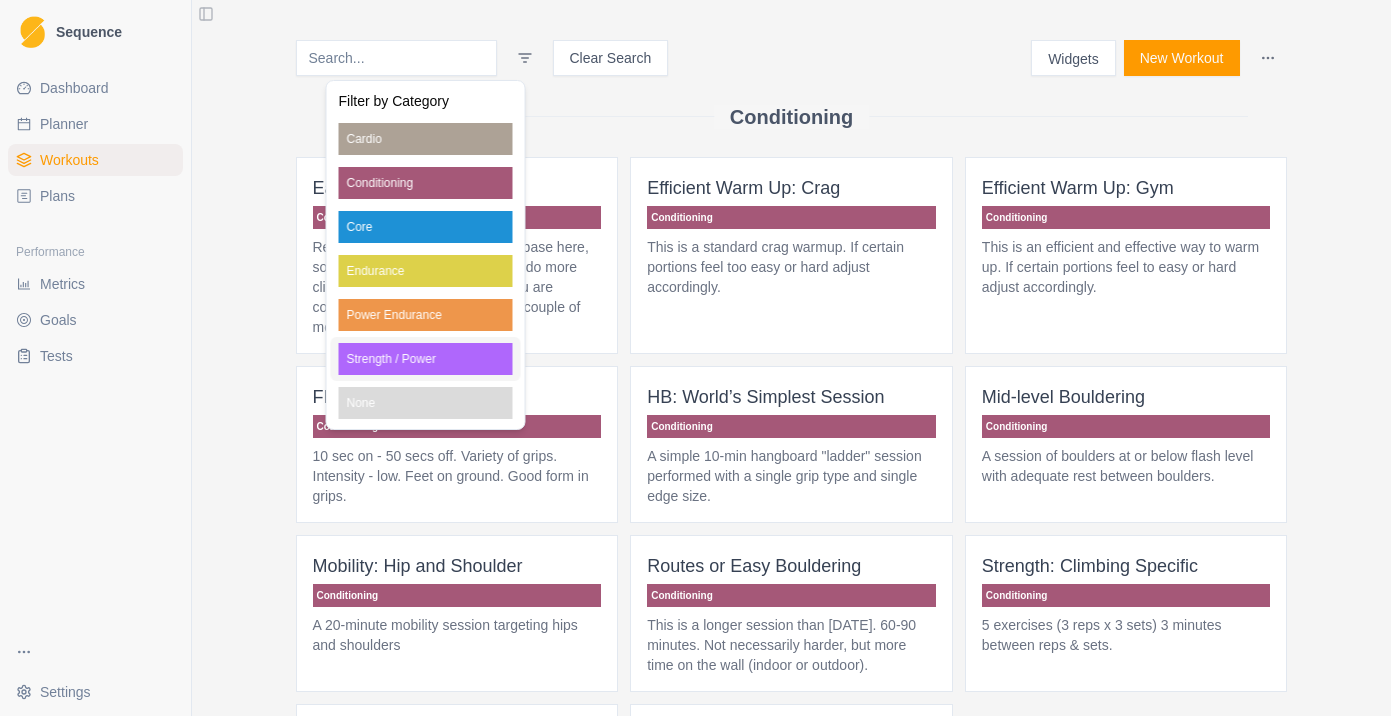 click on "Strength / Power" at bounding box center (426, 359) 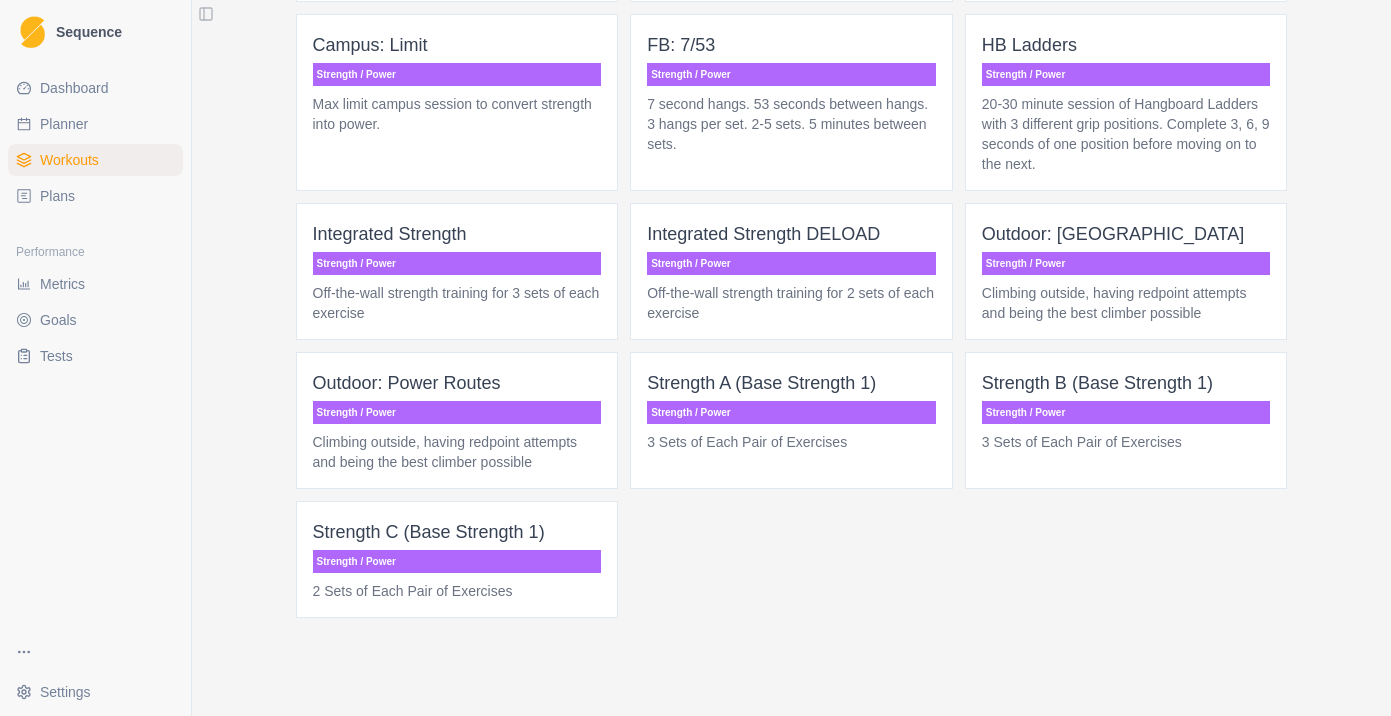 scroll, scrollTop: 664, scrollLeft: 0, axis: vertical 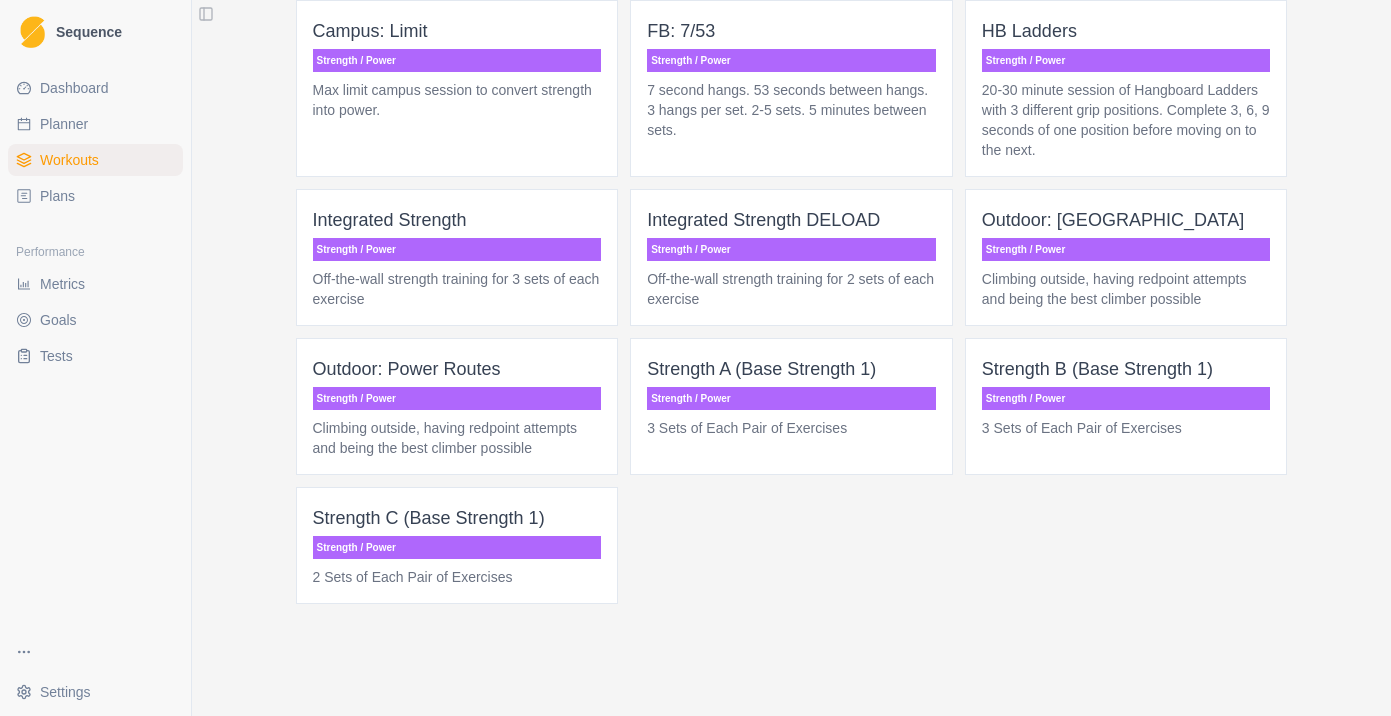 click on "3 Sets of Each Pair of Exercises" at bounding box center [791, 428] 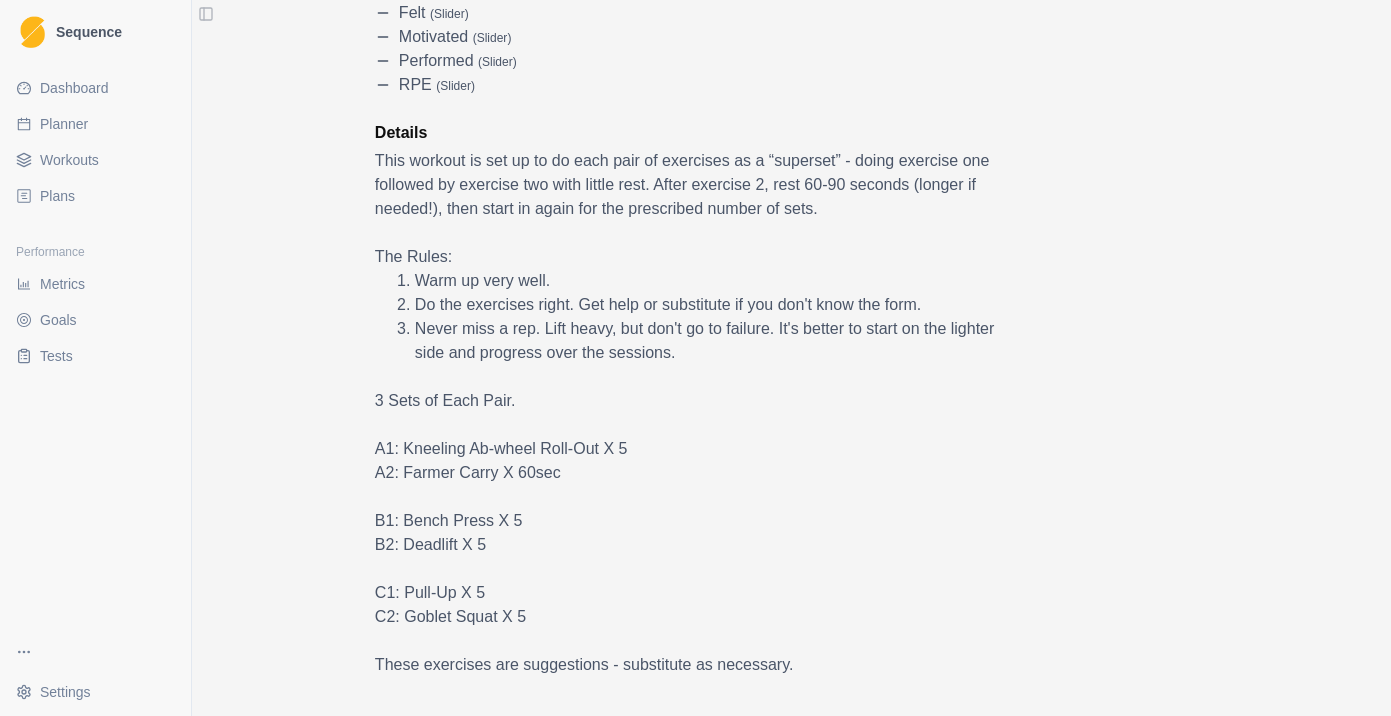 scroll, scrollTop: 432, scrollLeft: 0, axis: vertical 